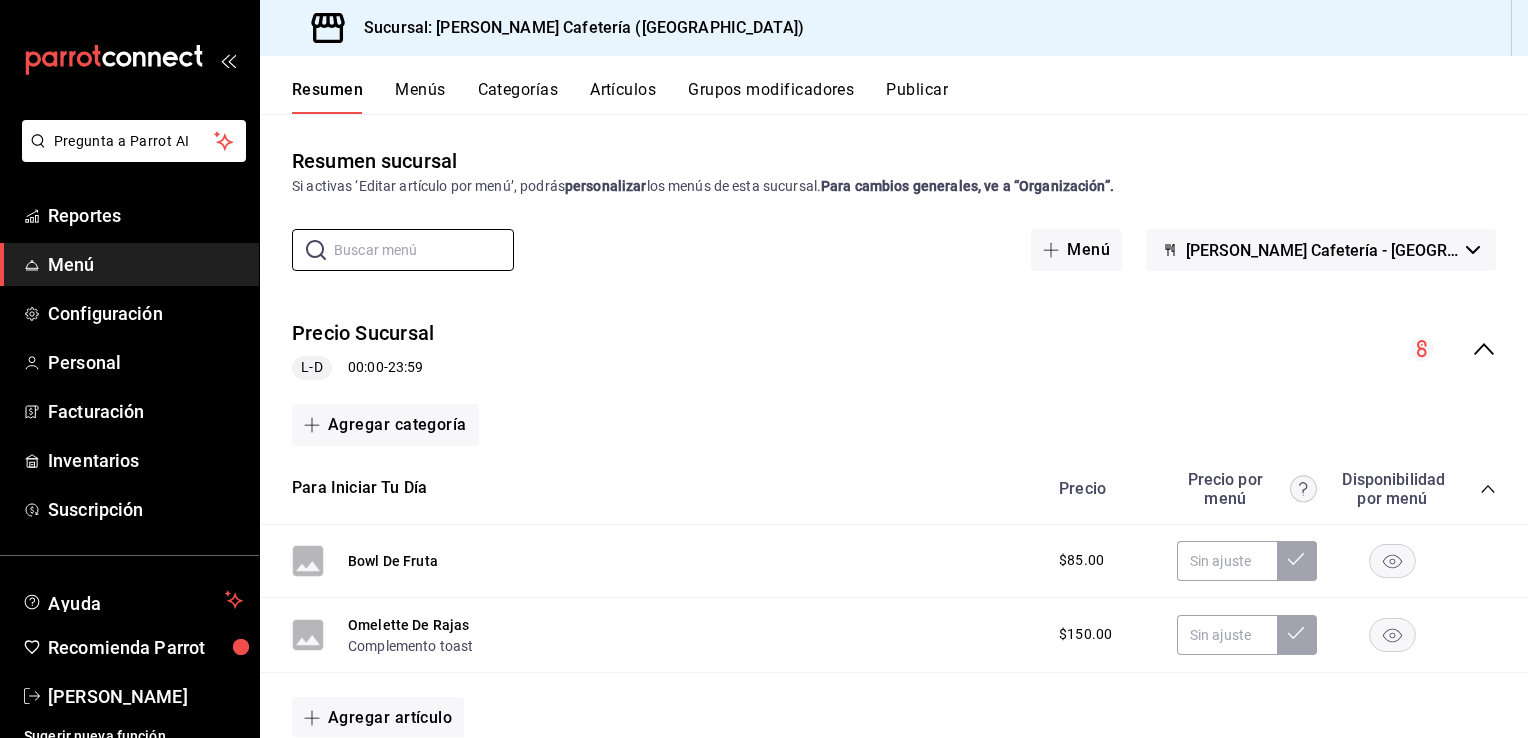 scroll, scrollTop: 0, scrollLeft: 0, axis: both 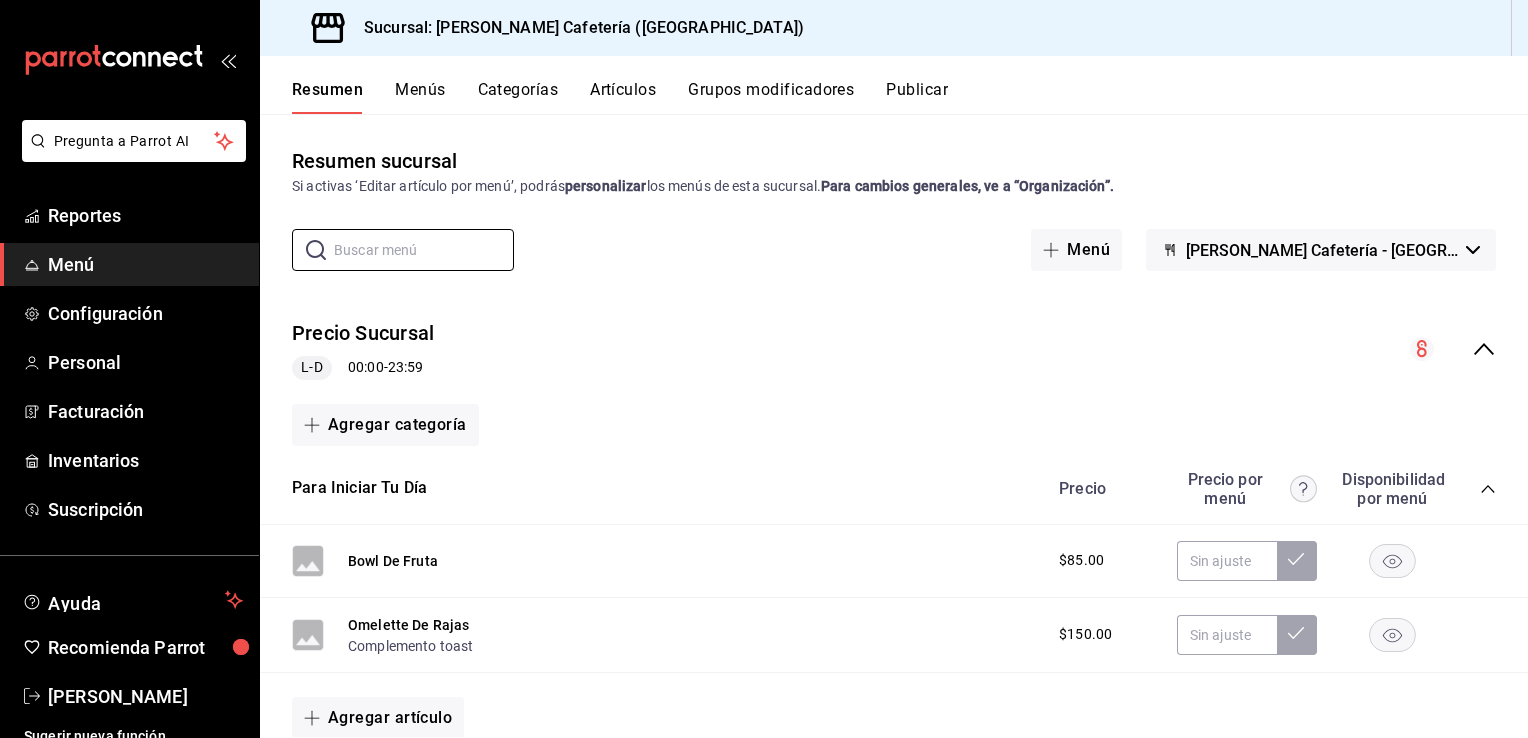 click on "Grupos modificadores" at bounding box center (771, 97) 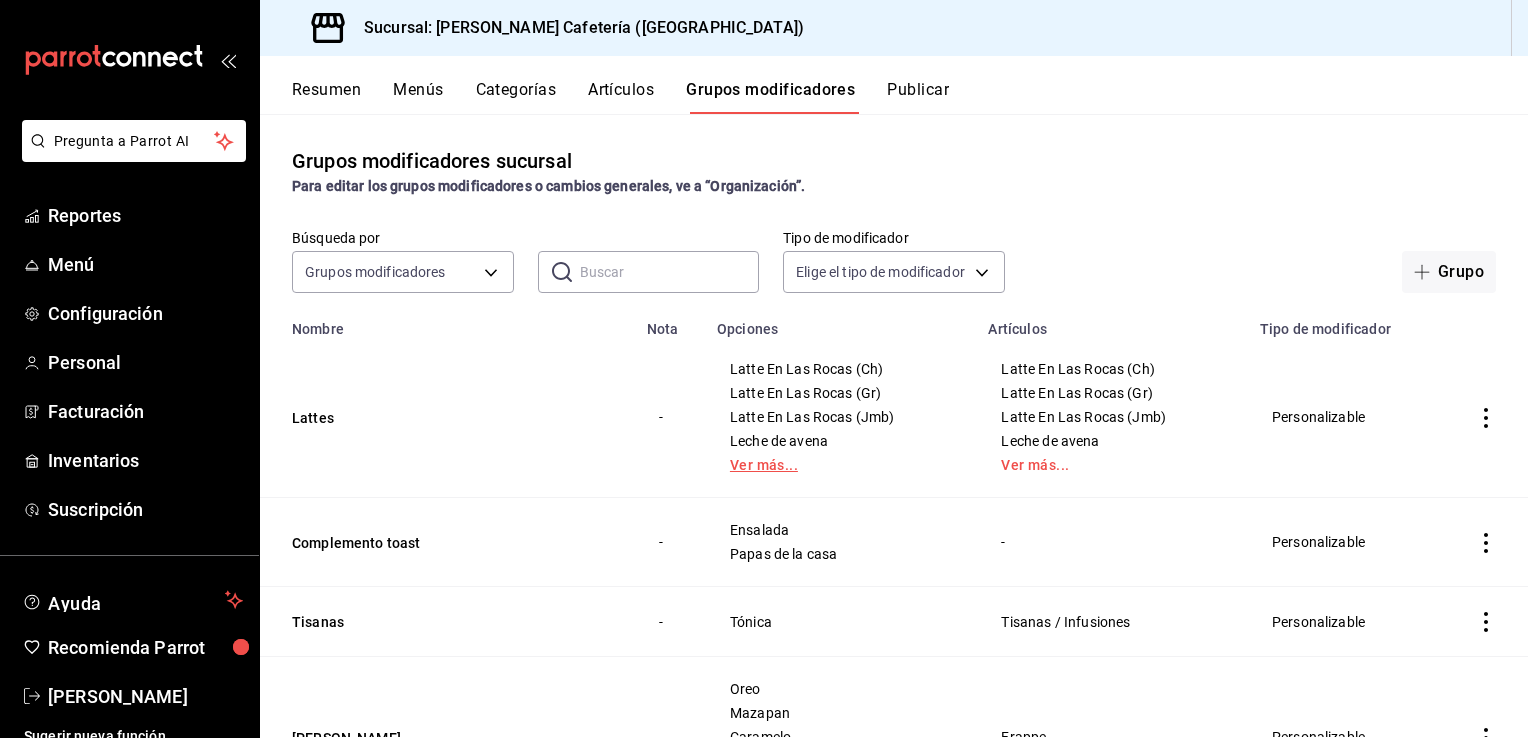 click on "Ver más..." at bounding box center (841, 465) 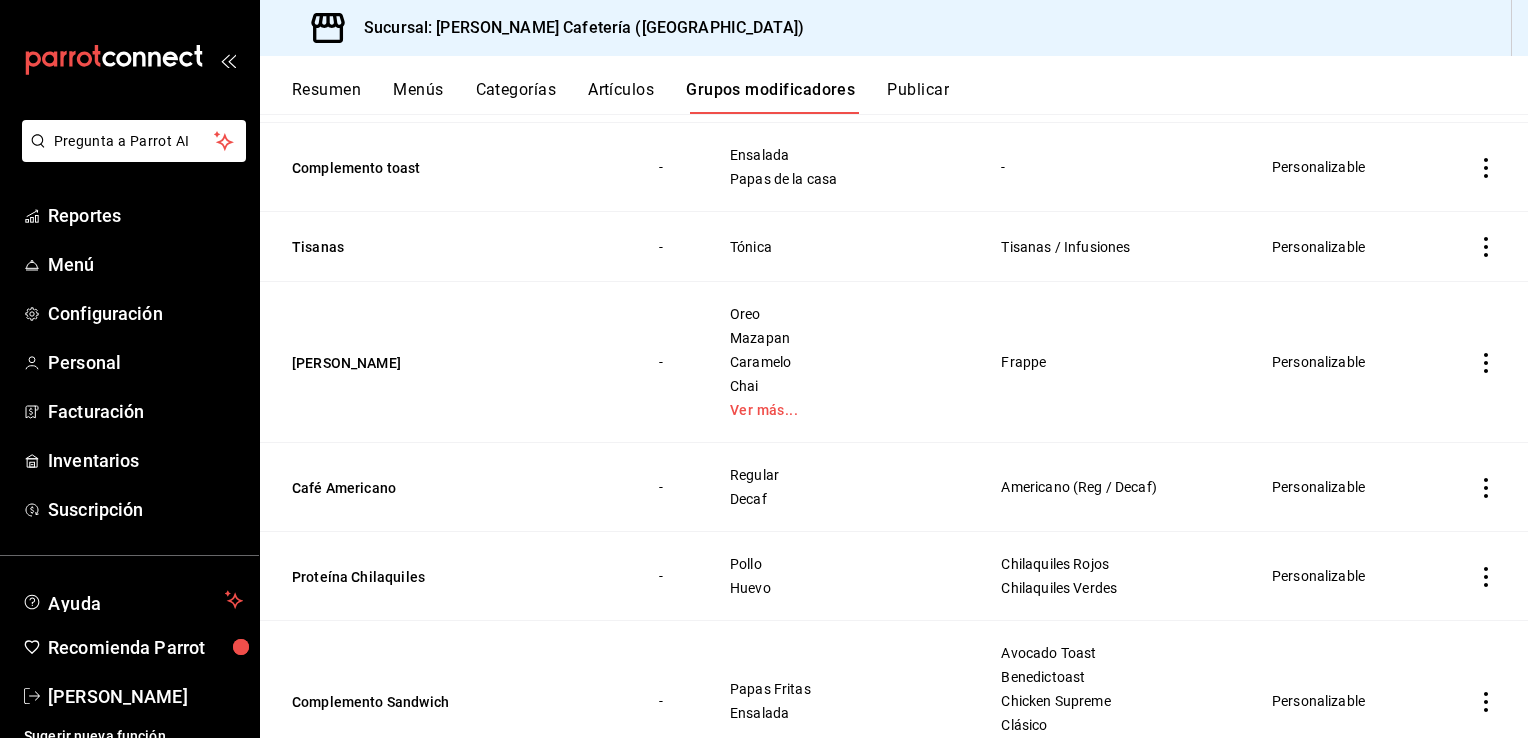 scroll, scrollTop: 700, scrollLeft: 0, axis: vertical 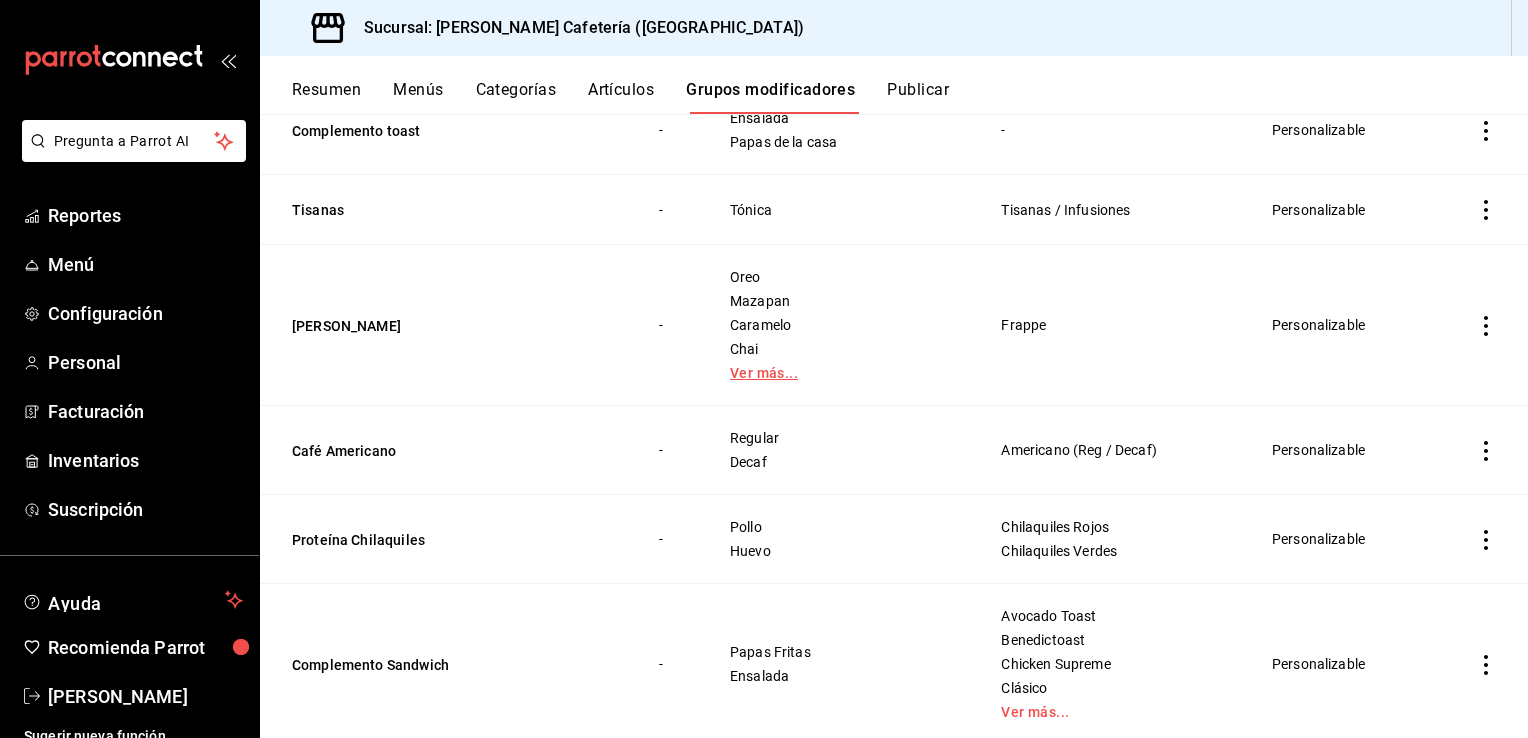click on "Ver más..." at bounding box center [841, 373] 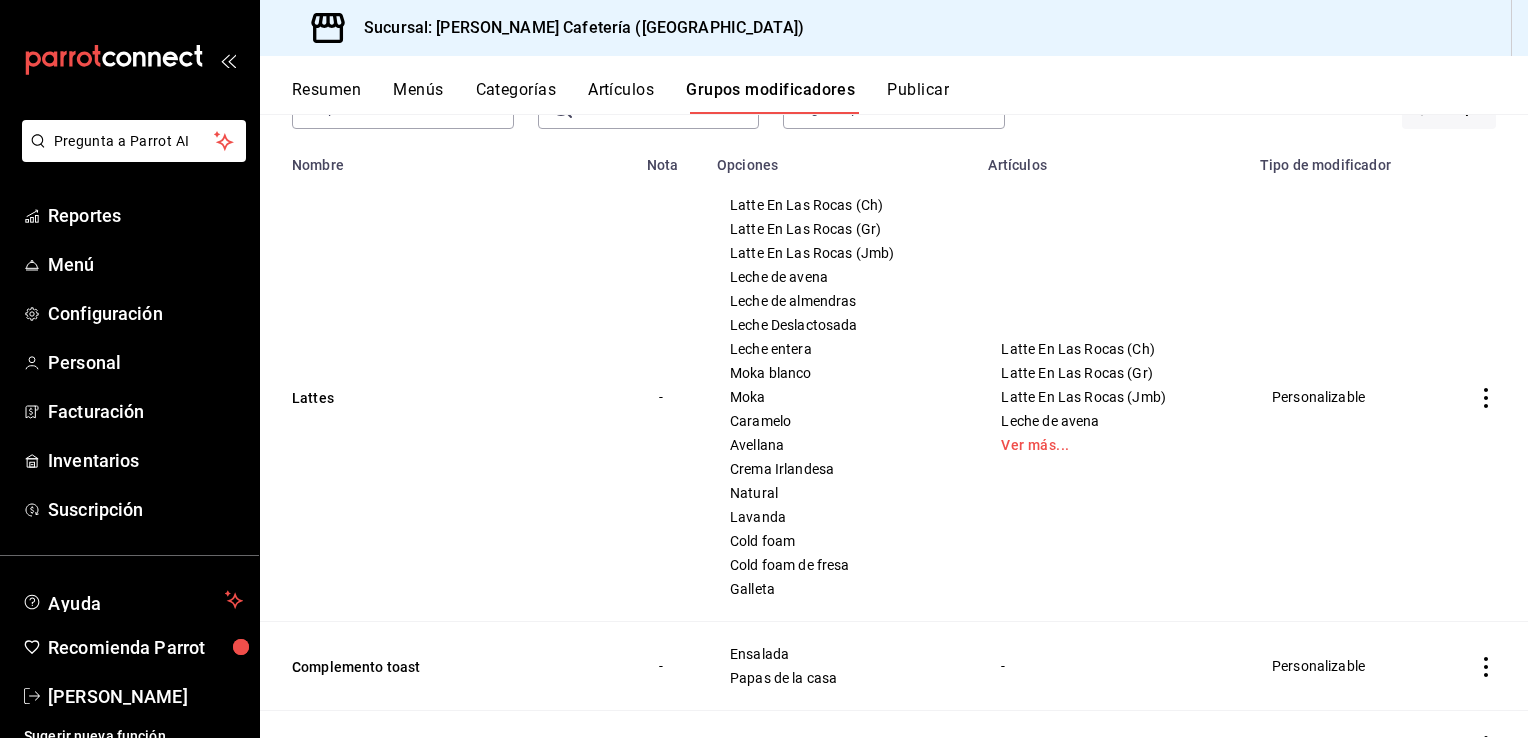 scroll, scrollTop: 200, scrollLeft: 0, axis: vertical 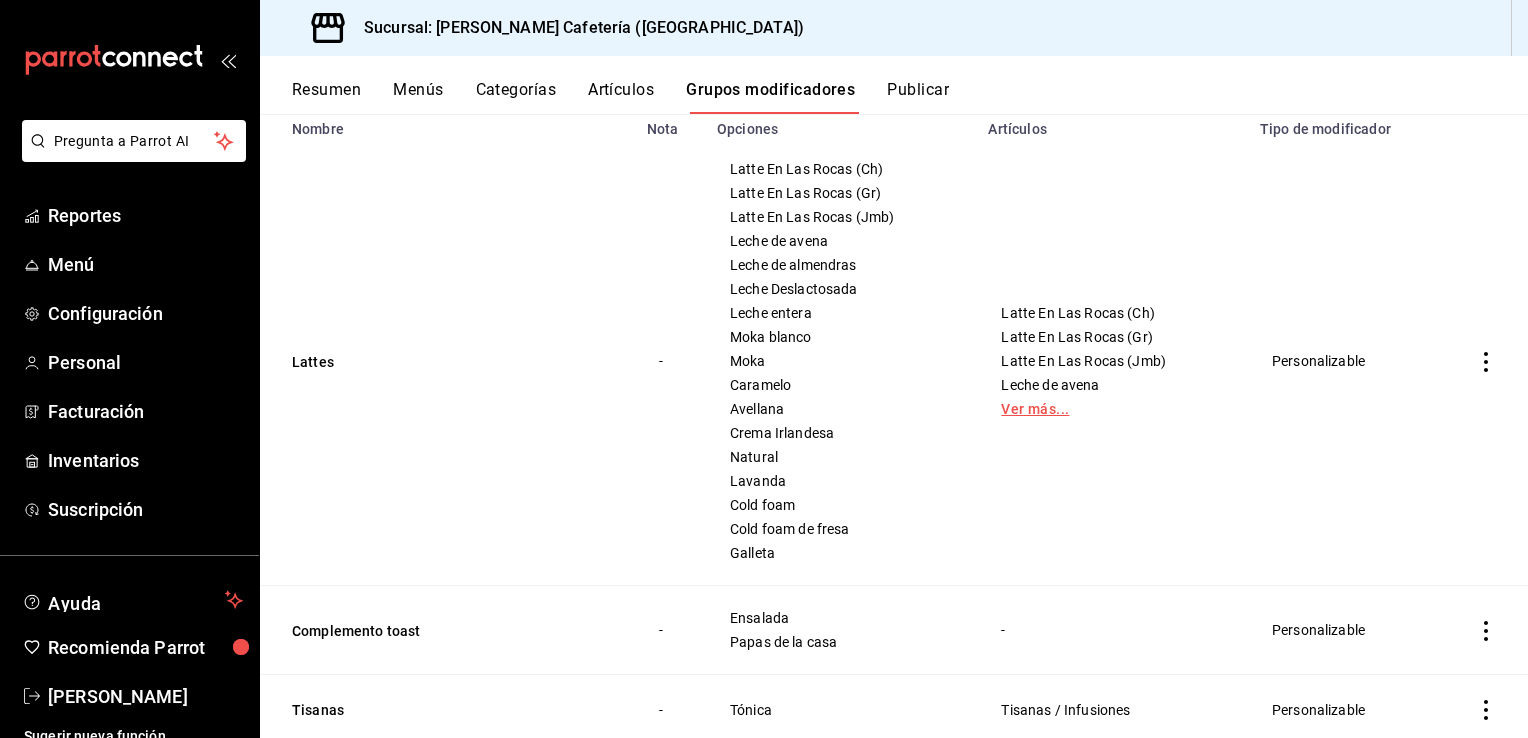 click on "Ver más..." at bounding box center (1112, 409) 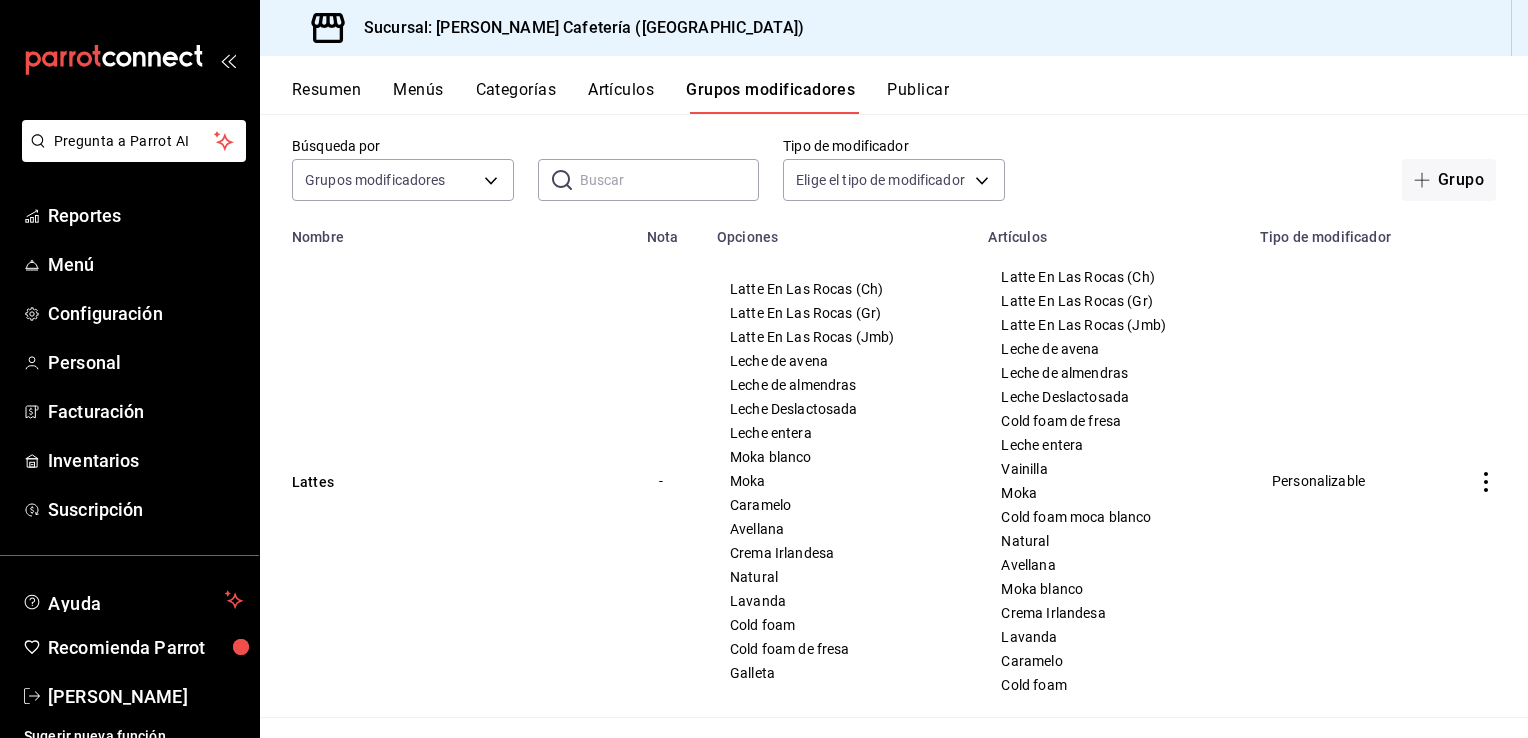 scroll, scrollTop: 100, scrollLeft: 0, axis: vertical 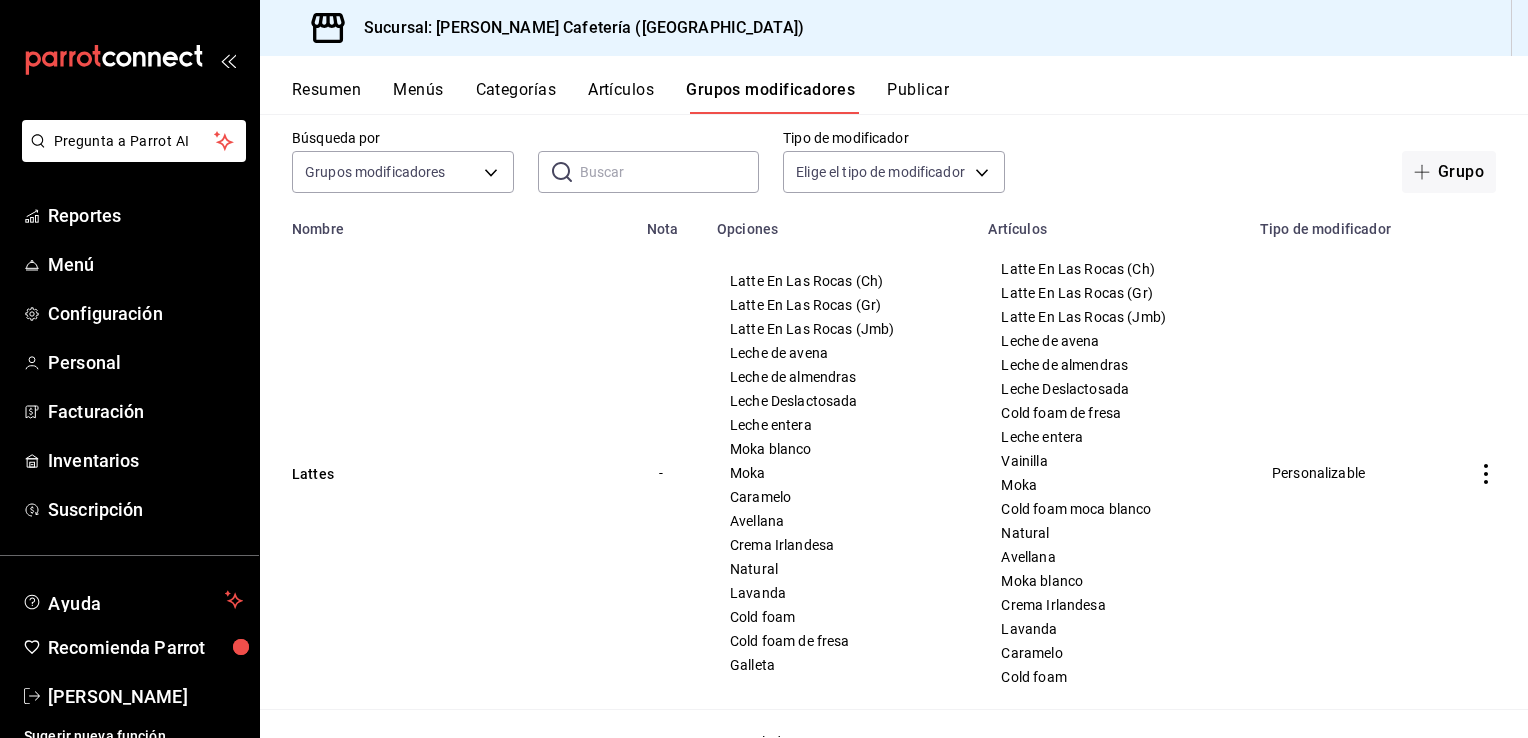 click 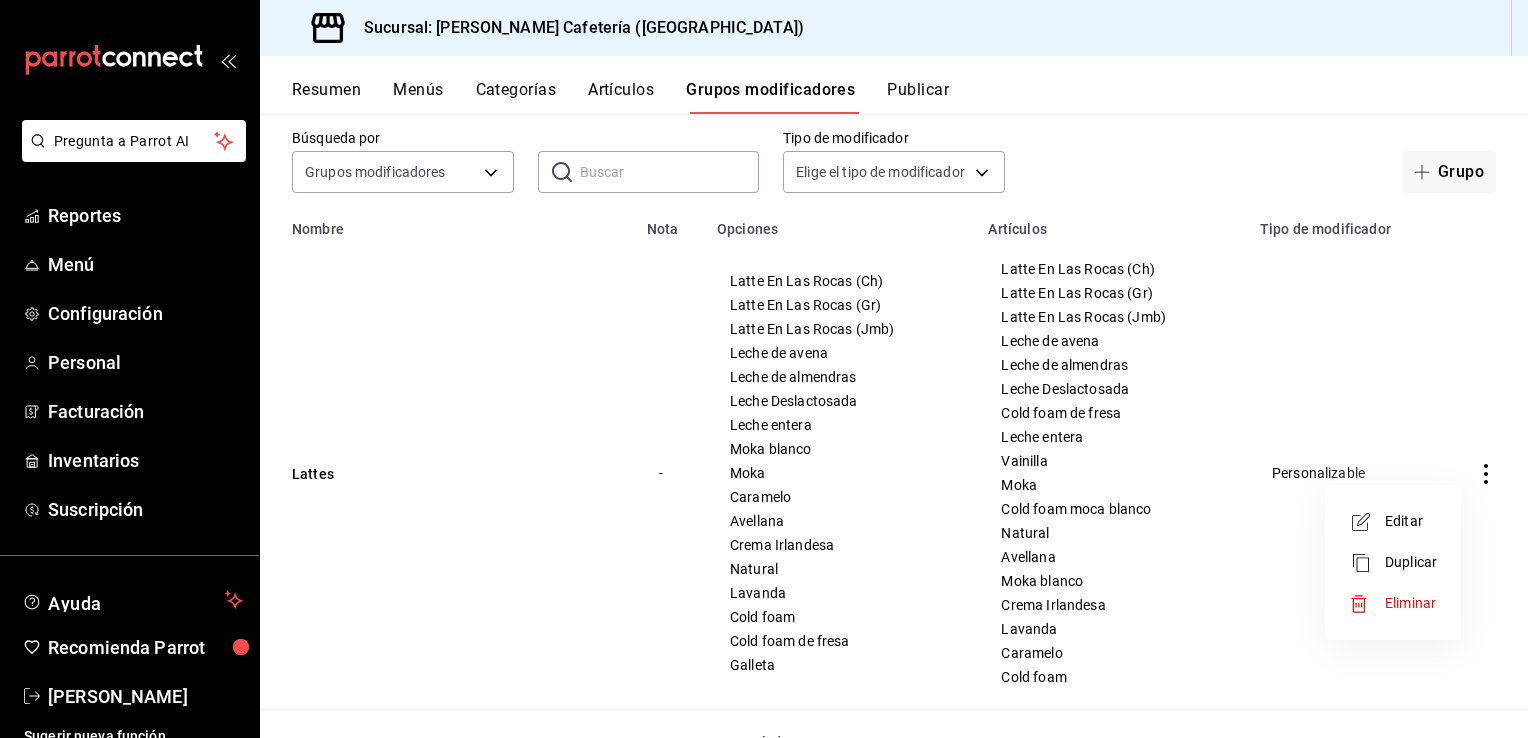 click on "Editar" at bounding box center [1393, 521] 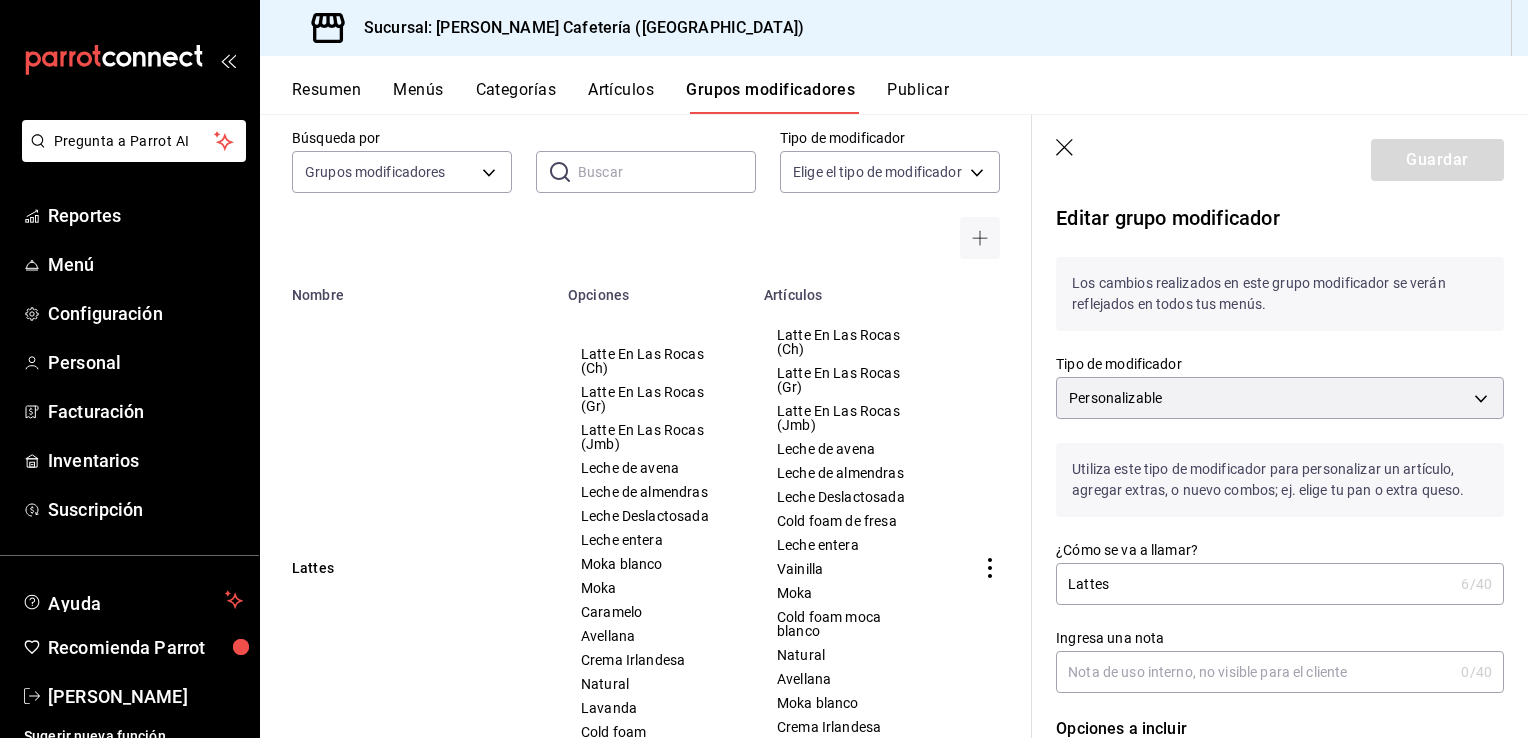 scroll, scrollTop: 0, scrollLeft: 0, axis: both 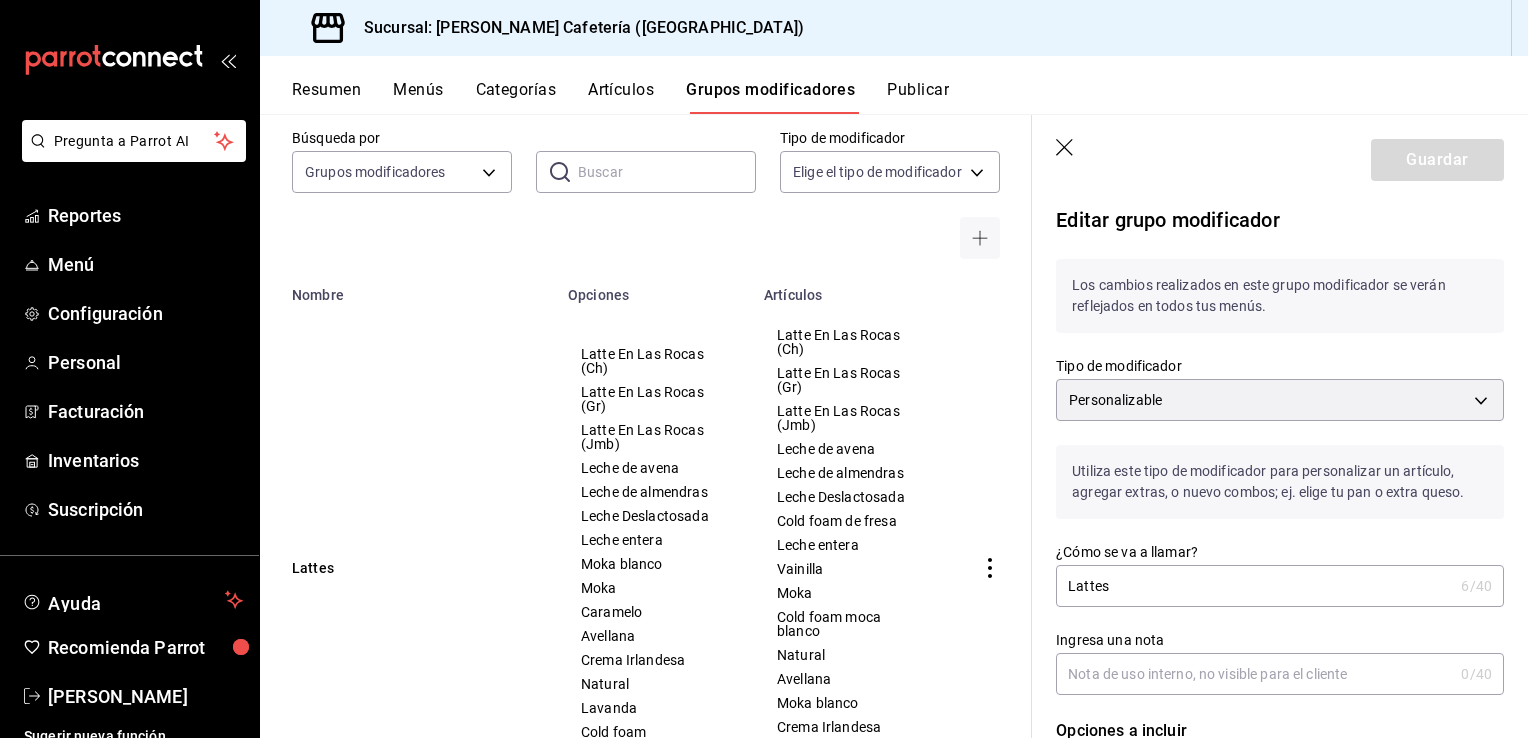 click 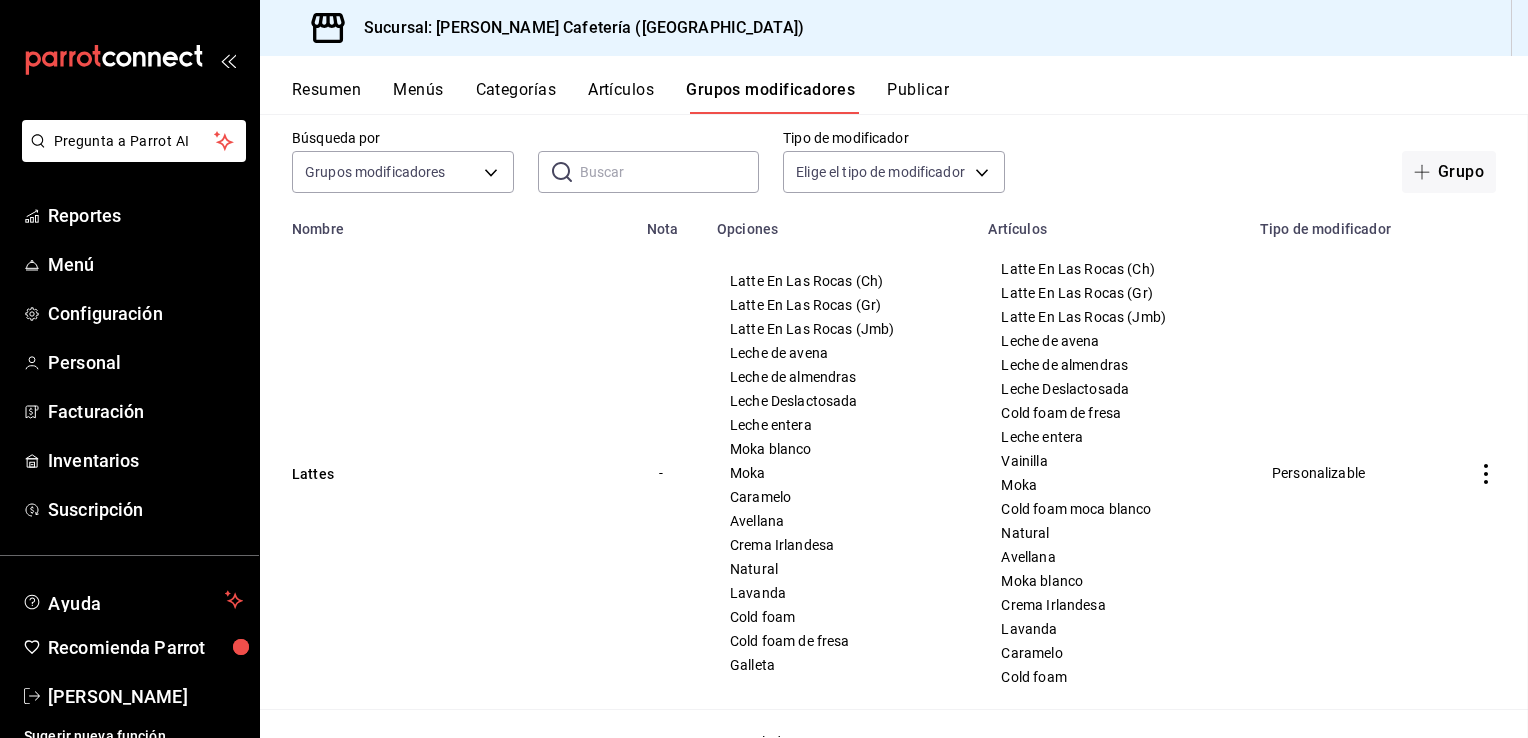 scroll, scrollTop: 0, scrollLeft: 0, axis: both 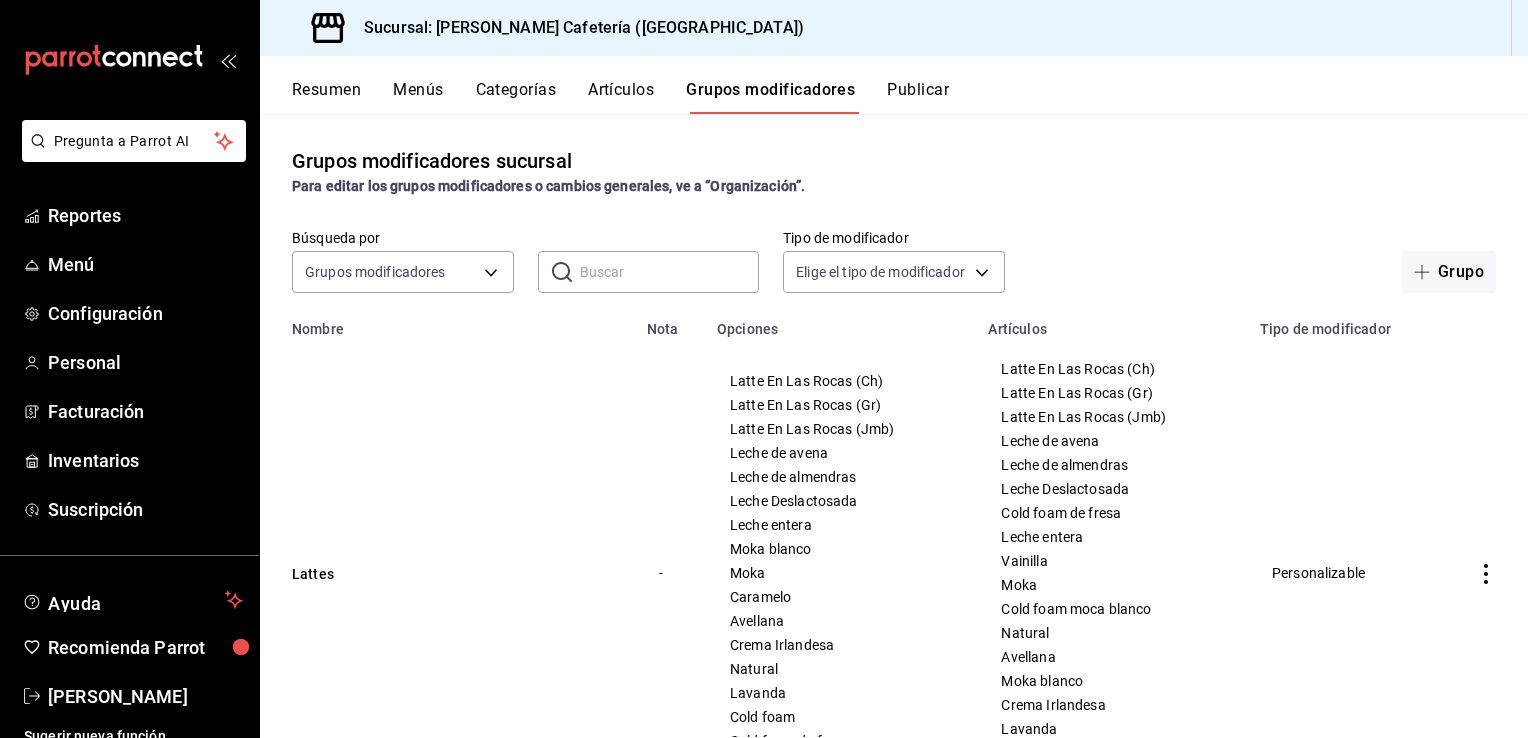 click on "Menús" at bounding box center (418, 97) 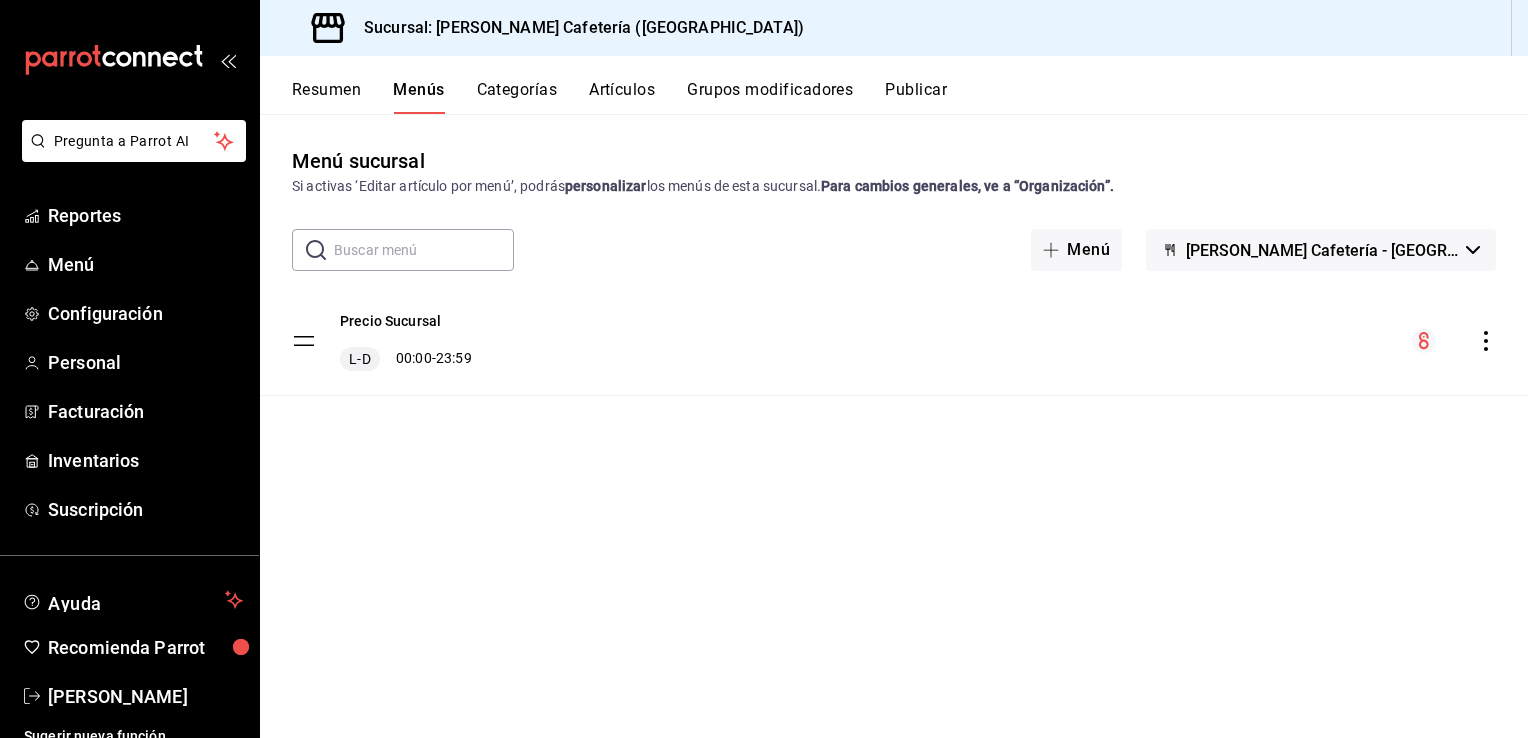click on "Resumen Menús Categorías Artículos Grupos modificadores Publicar" at bounding box center [910, 97] 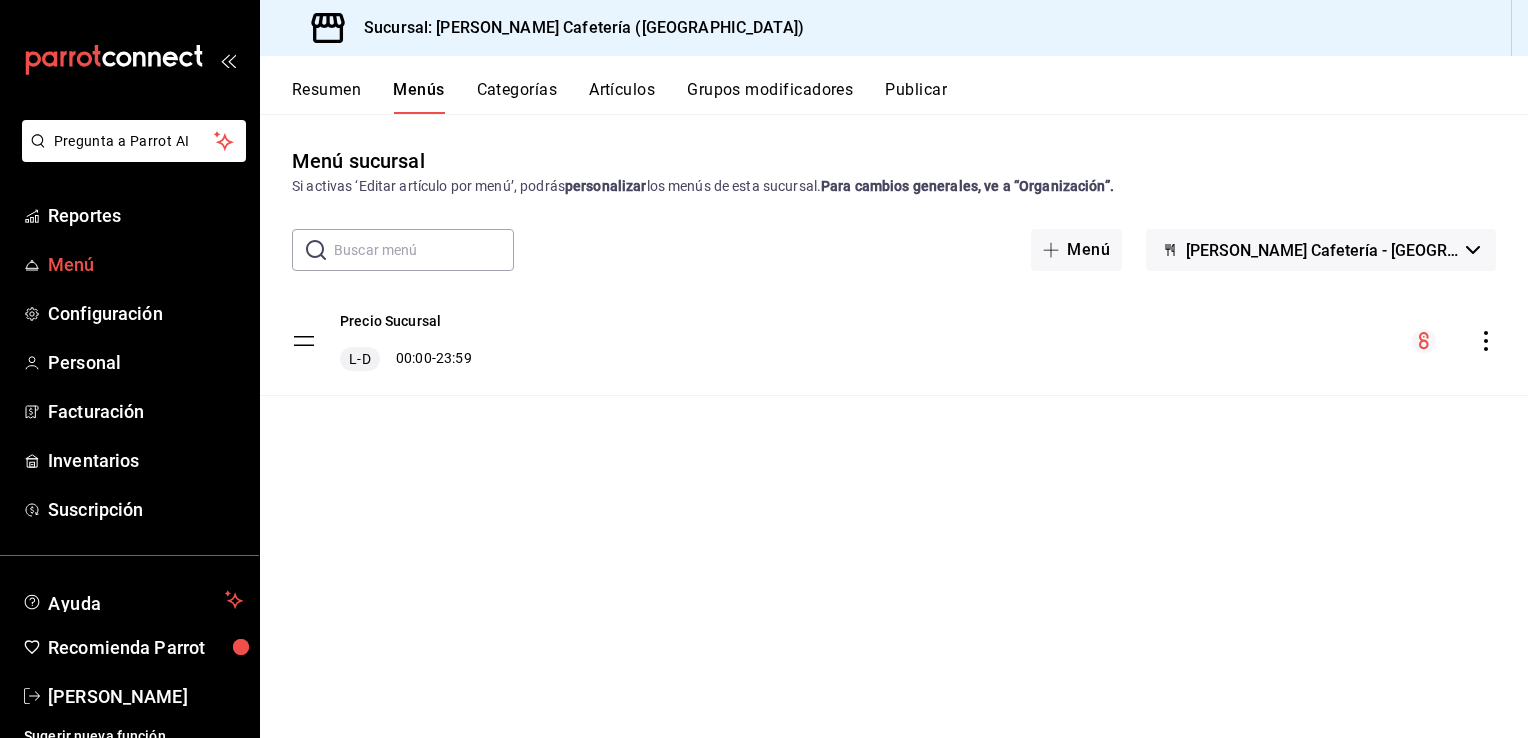 click on "Menú" at bounding box center (145, 264) 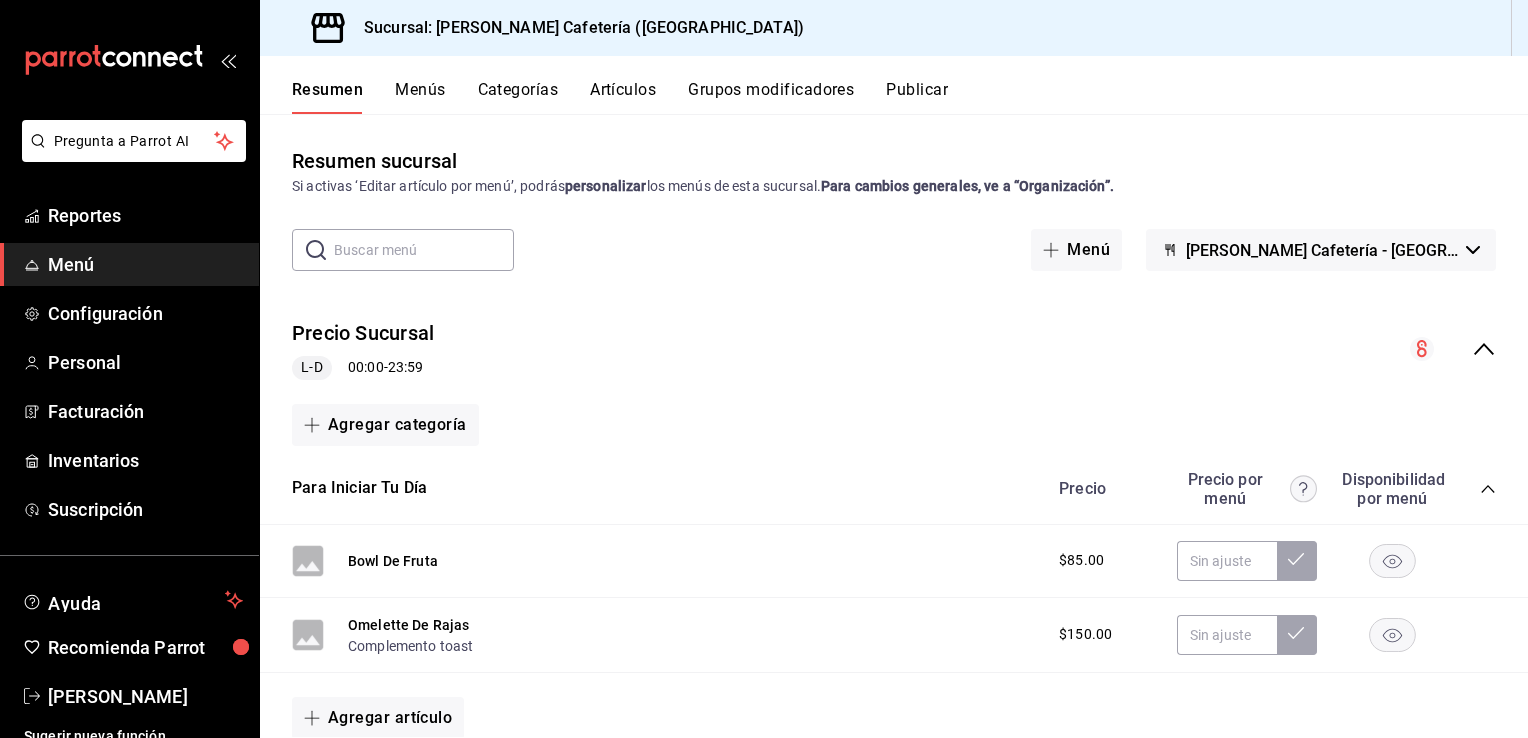 click on "Menús" at bounding box center (420, 97) 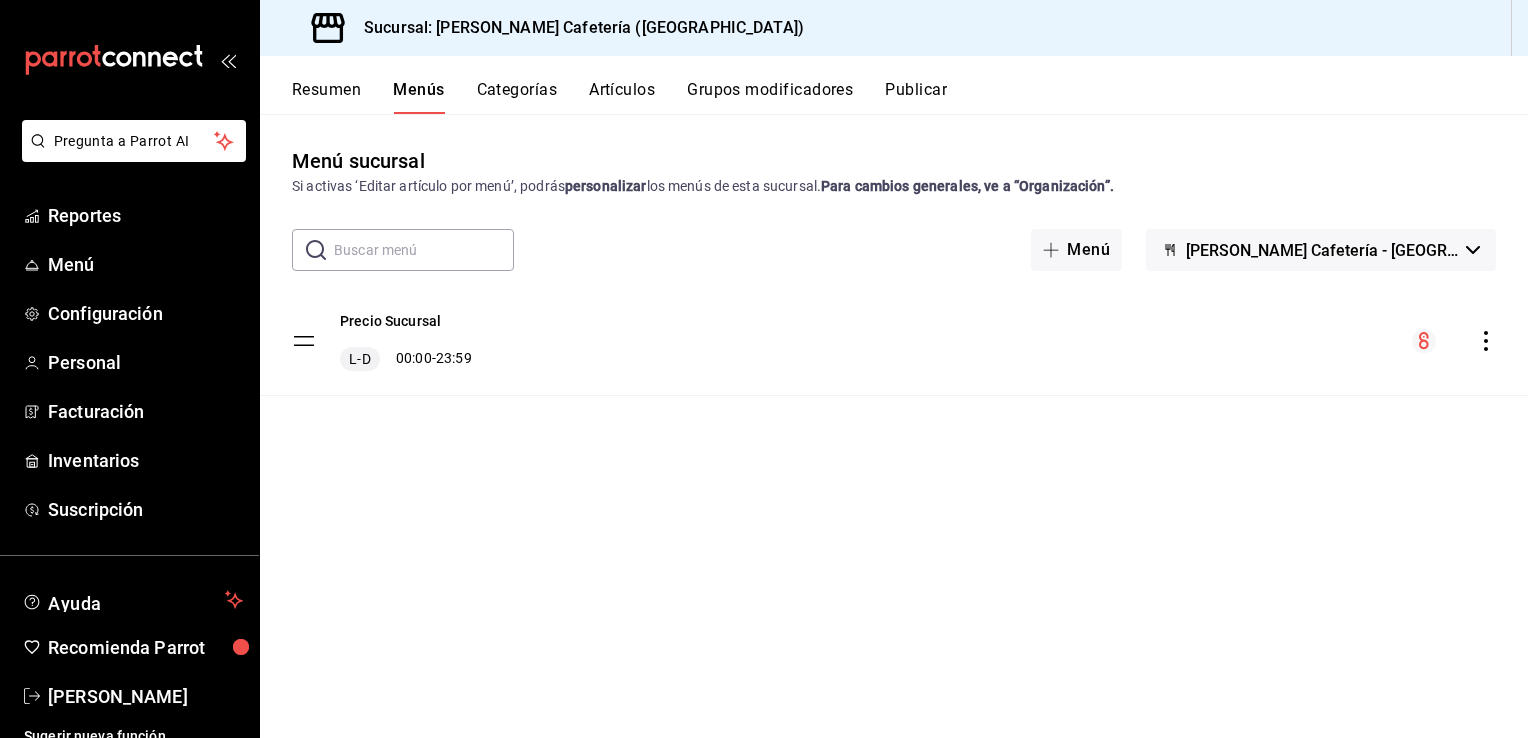 drag, startPoint x: 564, startPoint y: 339, endPoint x: 550, endPoint y: 342, distance: 14.3178215 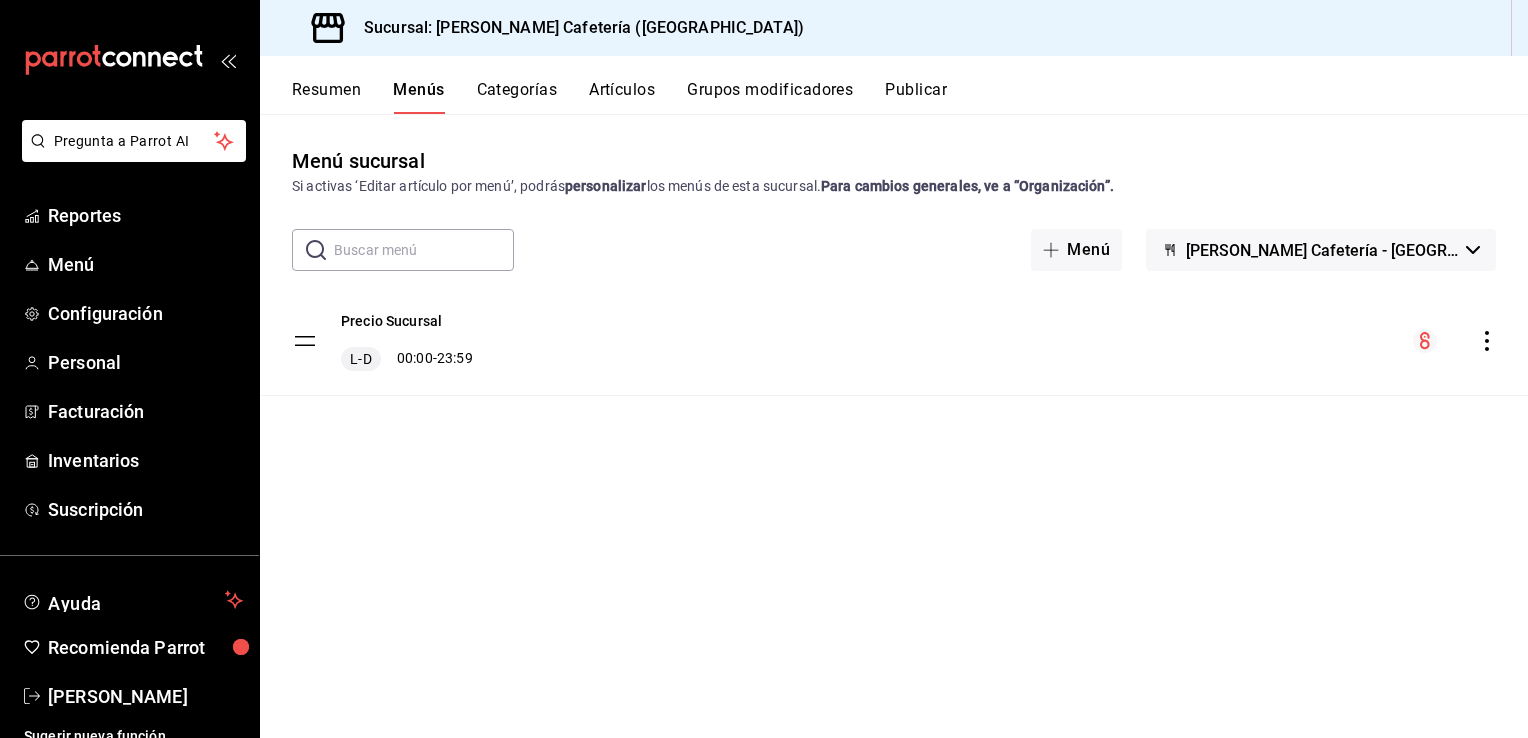 click on "Precio Sucursal L-D 00:00  -  23:59" at bounding box center [894, 341] 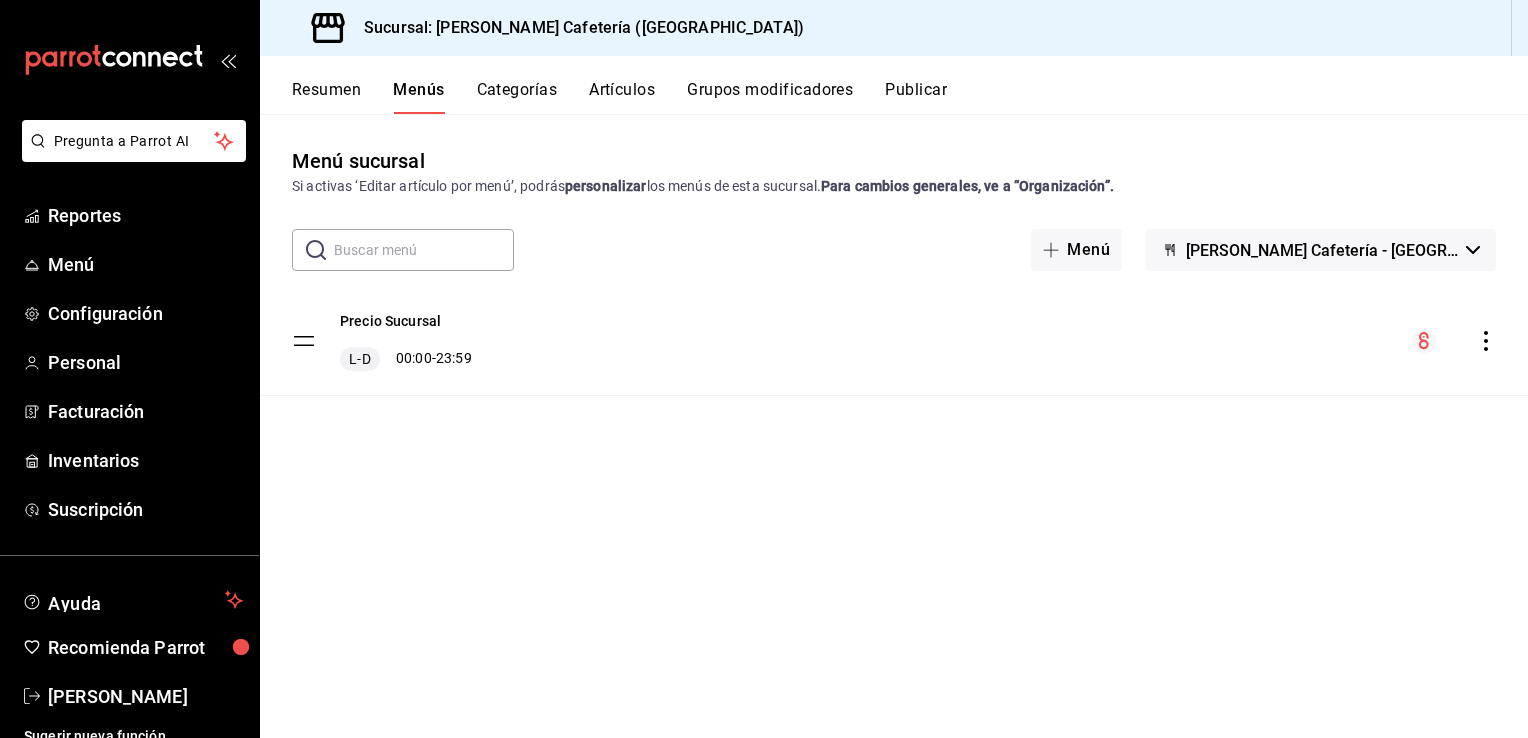 click on "Precio Sucursal L-D 00:00  -  23:59" at bounding box center [894, 341] 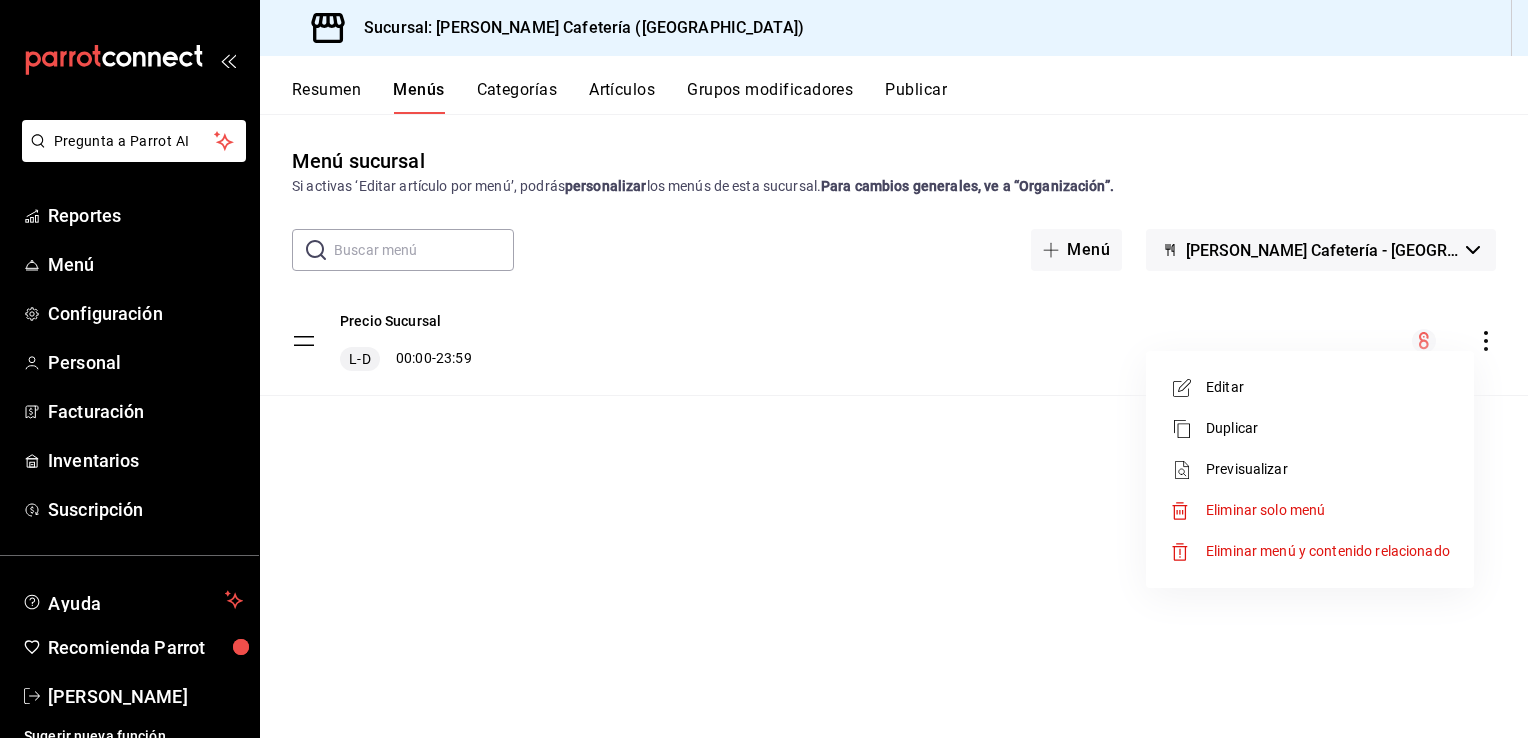 click at bounding box center (764, 369) 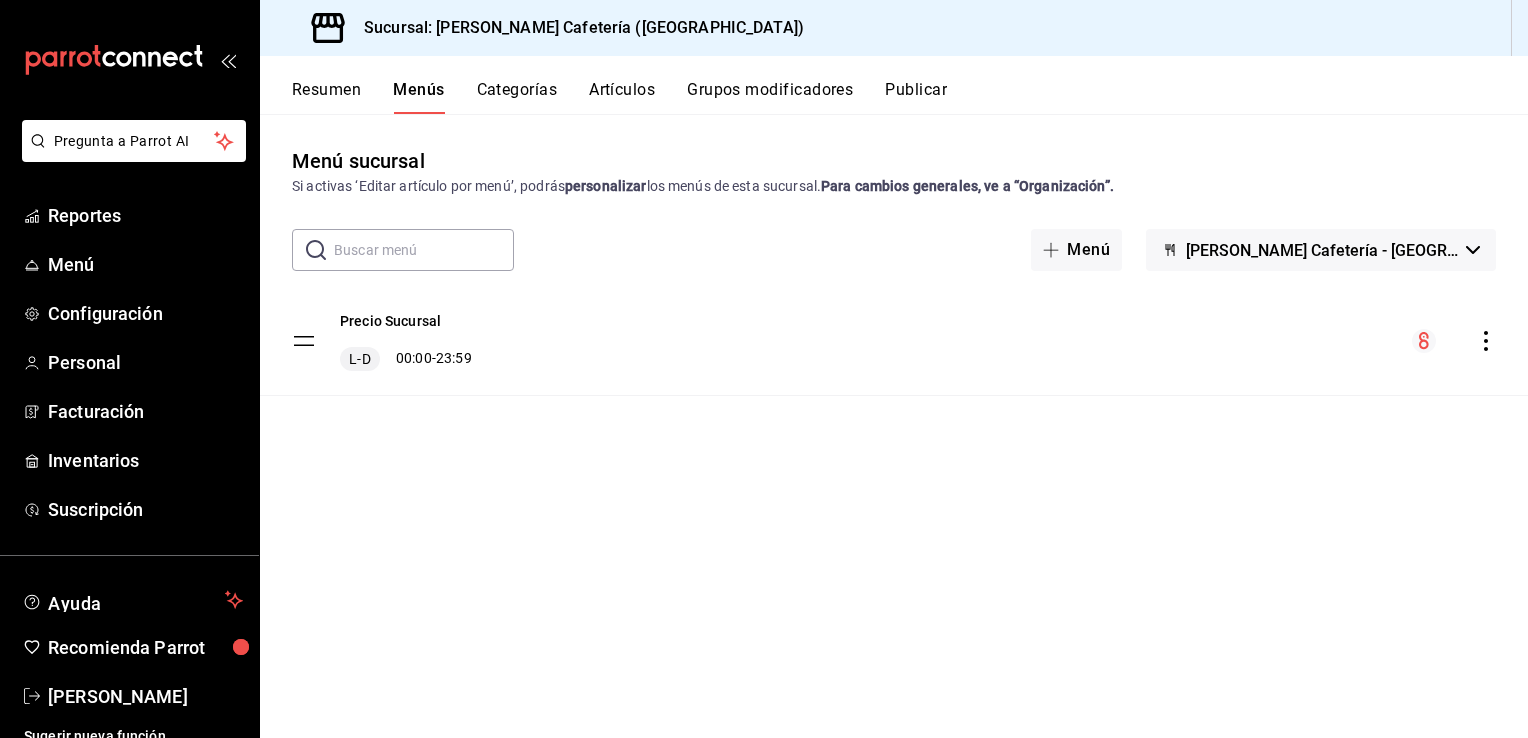 click on "Precio Sucursal L-D 00:00  -  23:59" at bounding box center [406, 341] 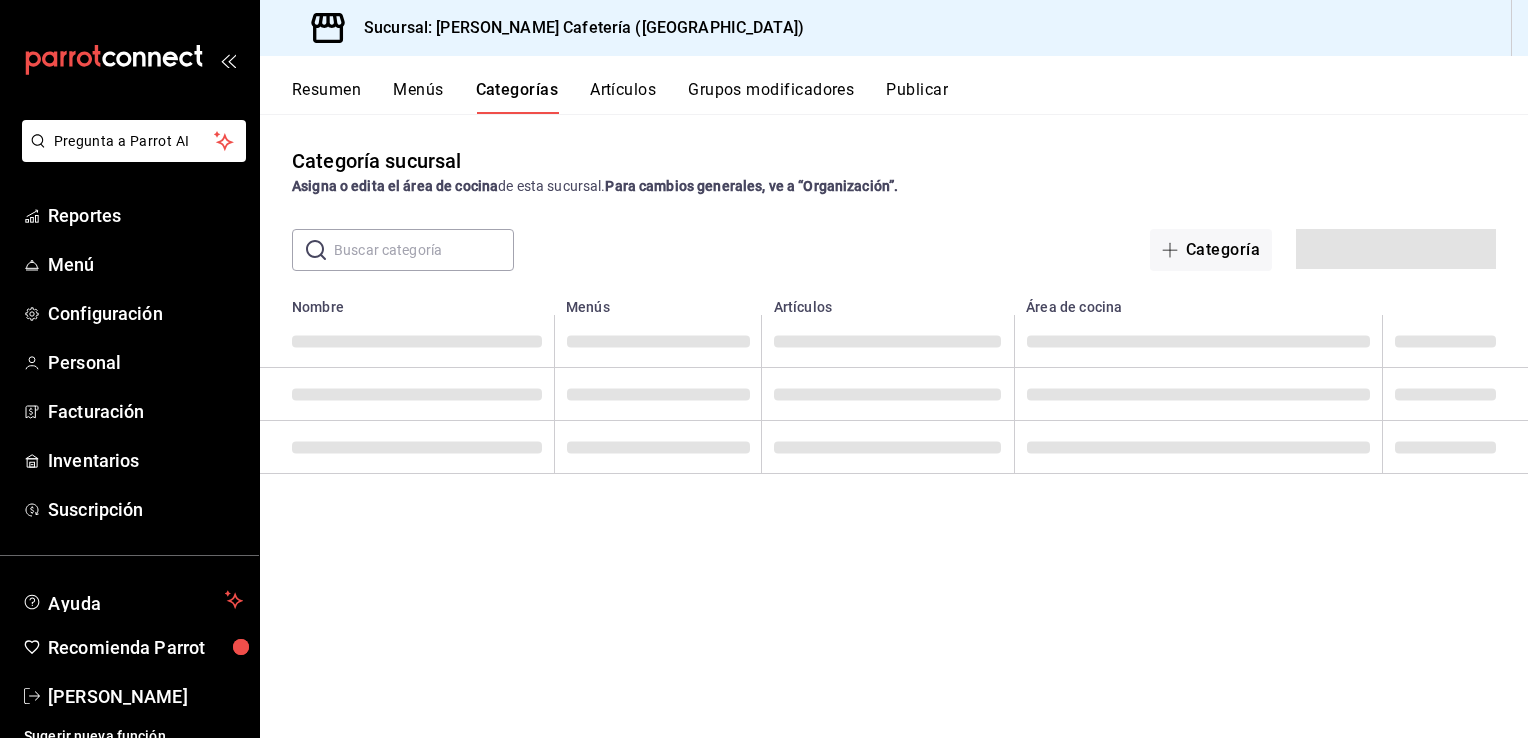 click on "Artículos" at bounding box center (623, 97) 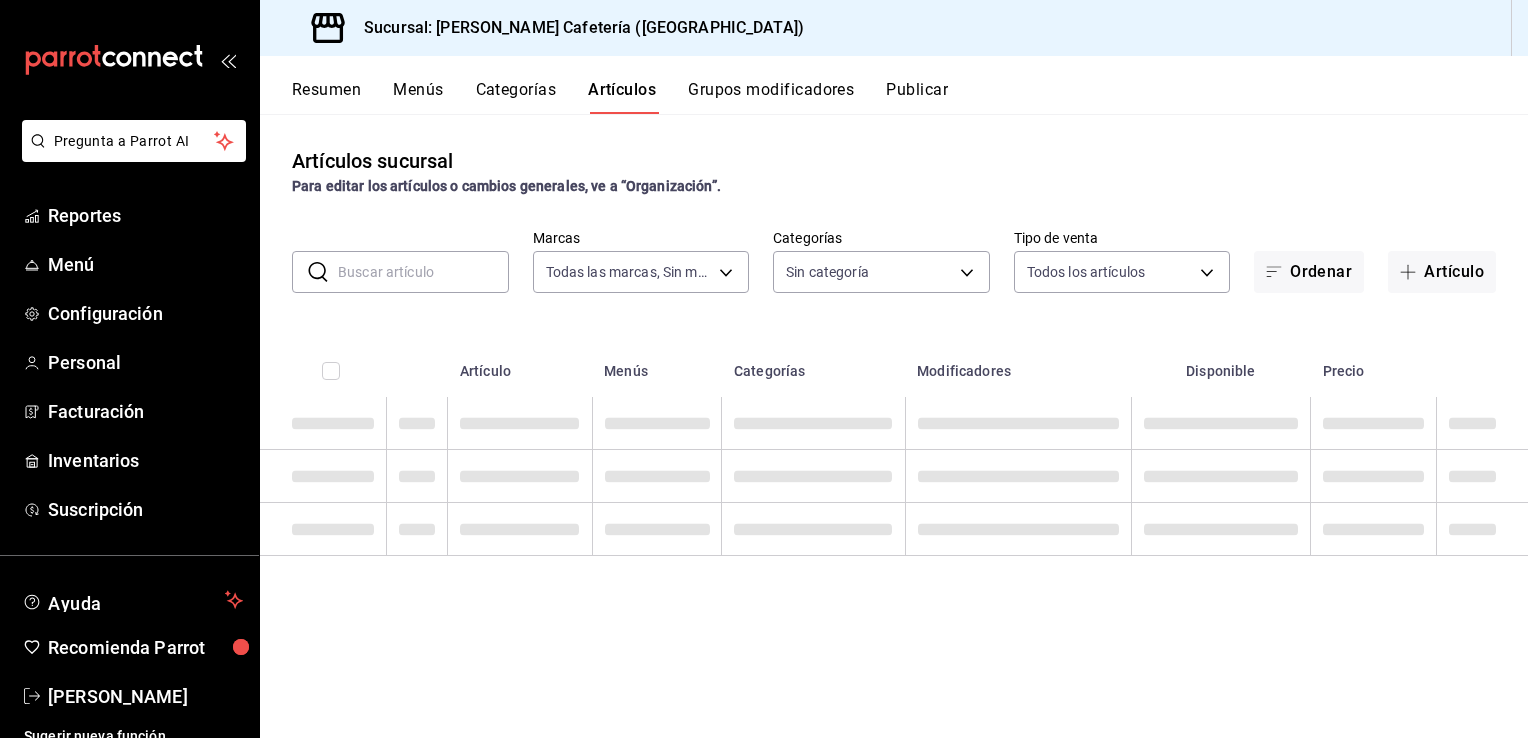 type on "f9d59448-4829-4b2a-bc56-a4ede4f91df2" 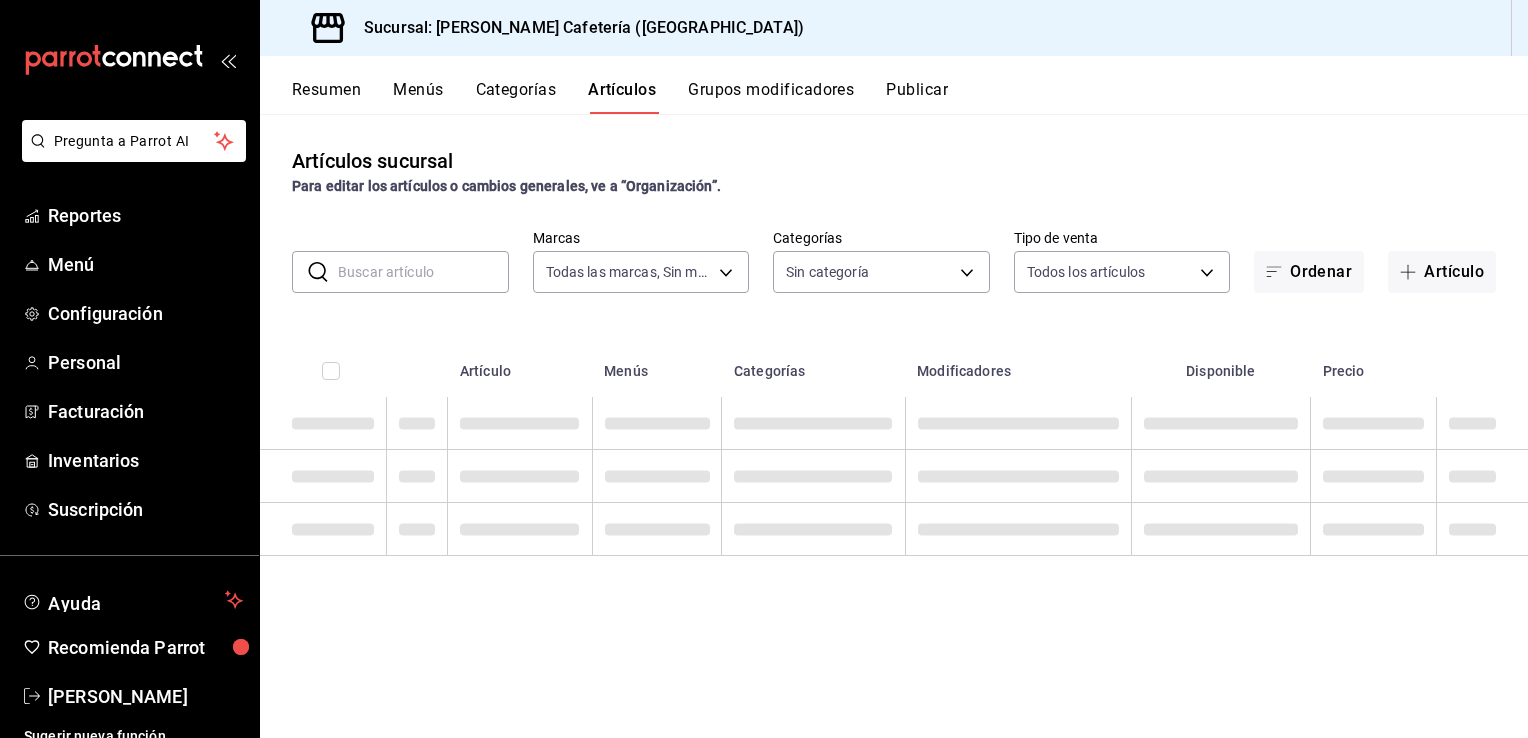 type on "770bbc5e-167d-487e-91ea-049e02e369f9,b4e0cb4f-4499-42c8-a00d-527692d08816,4ef50aec-f9c0-4d13-ba1b-2e77d1781097,fe70a13c-ce9c-4d9a-accc-8bc96f673ecc,ed8b3db1-577c-42eb-854e-d0b3b0fa3158,efc314d2-1171-448d-9880-8764478b70df,a00bef6b-421d-4e69-9f0d-018b5203d8cb,c0685039-9b54-44e1-a1c6-733179069dfe,bc938c80-57c3-4f40-94fb-8df1216e00b7,4777599a-c4d0-4955-8b6c-e5c6cf5ccdd3,5a1aabca-e5a9-4d5c-8982-5c5c2de7b7a1,14f4e62e-3867-4aaa-8841-601075b59354,eebbf2d4-3ae7-4b03-875c-5aa3e3f0a491,4c6e9f4d-b8ff-4dde-a34f-3ea5865e5077,b7d281ab-1581-44a7-8b9a-16c931619c17" 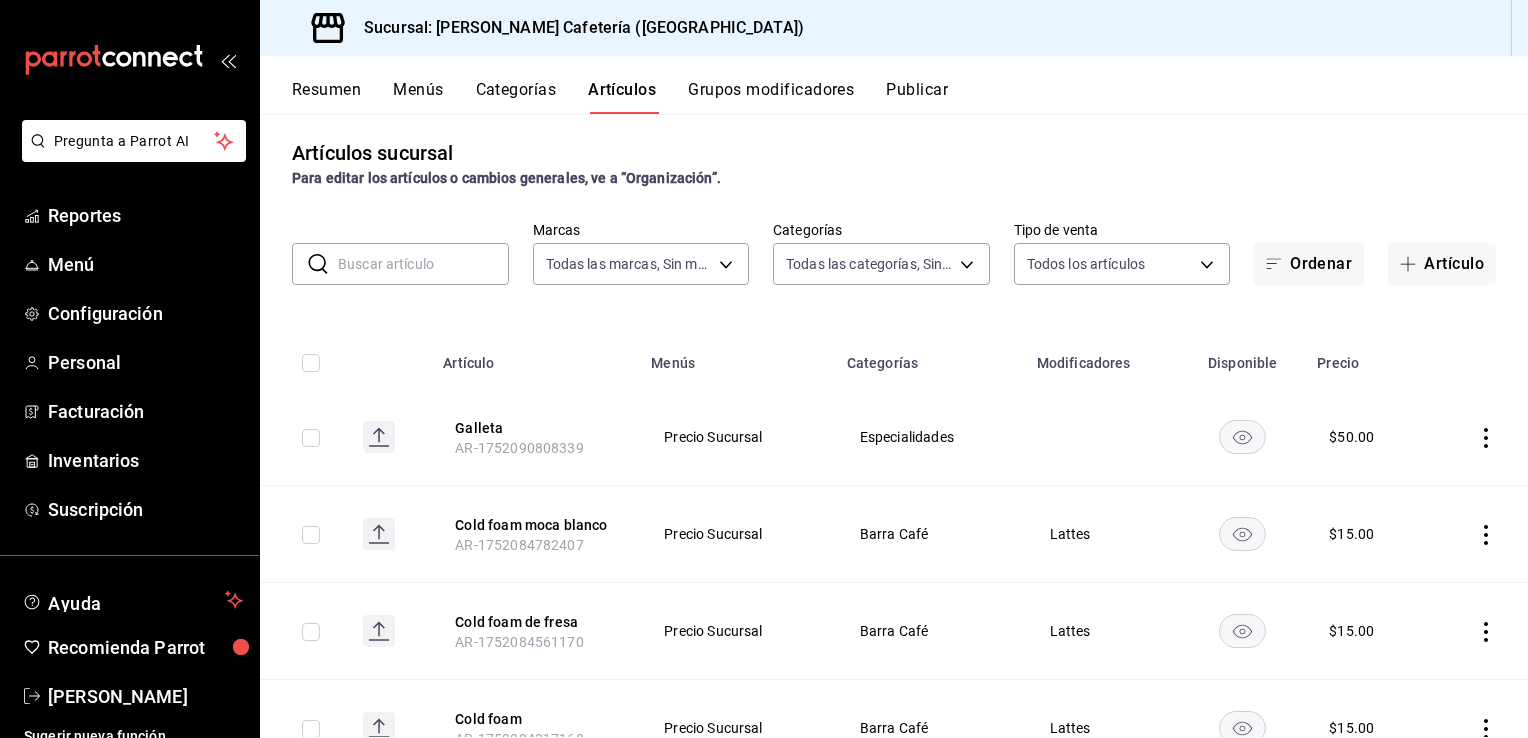 scroll, scrollTop: 0, scrollLeft: 0, axis: both 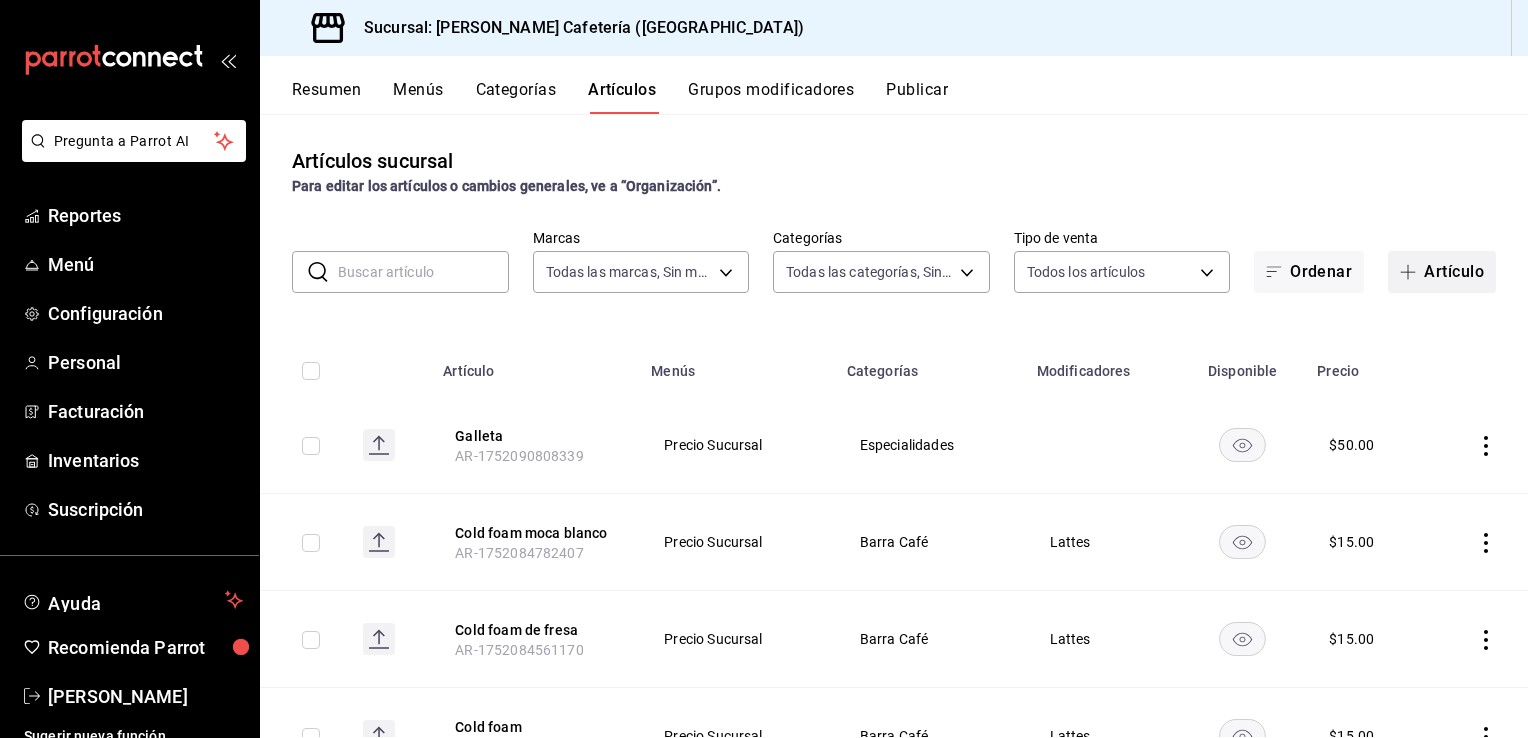 click on "Artículo" at bounding box center [1442, 272] 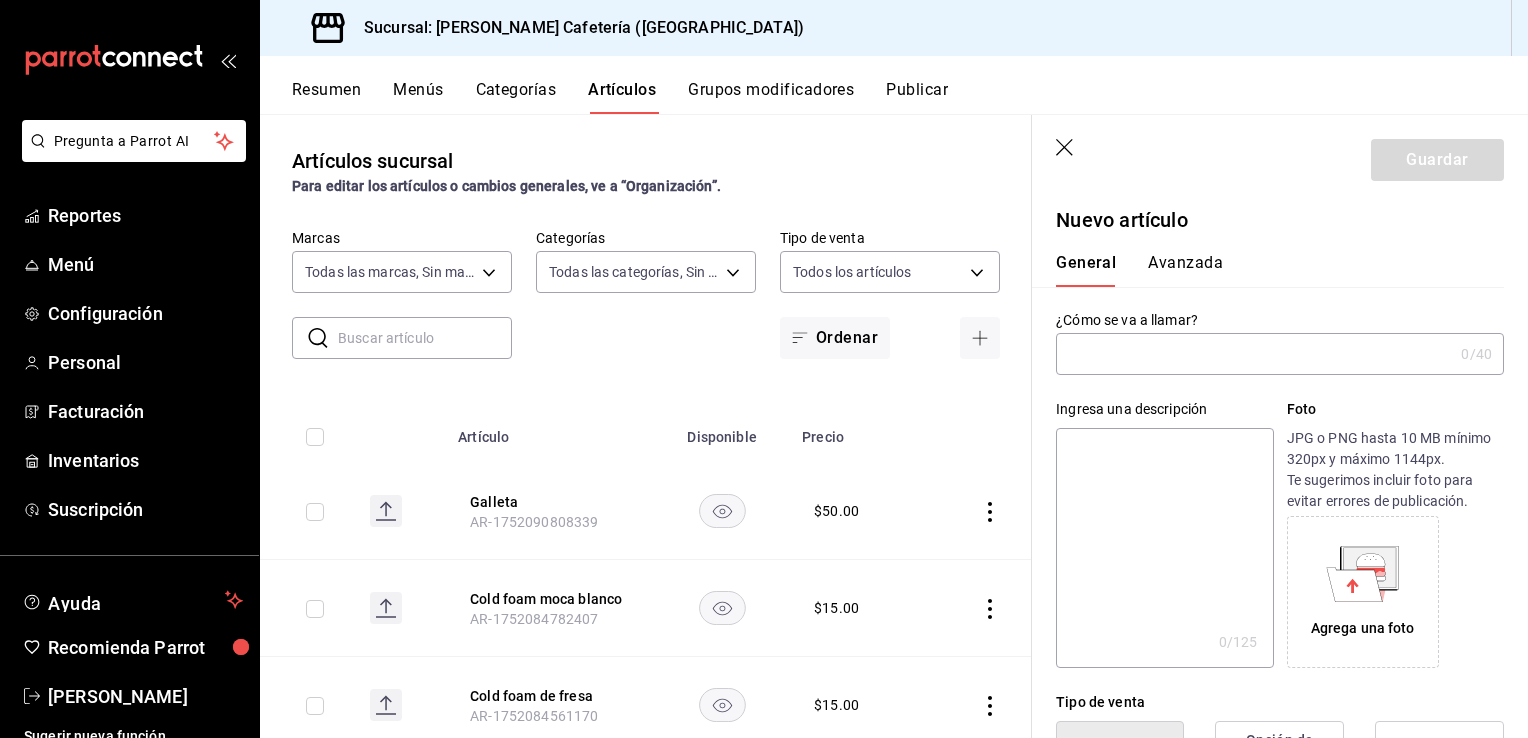 click at bounding box center (1254, 354) 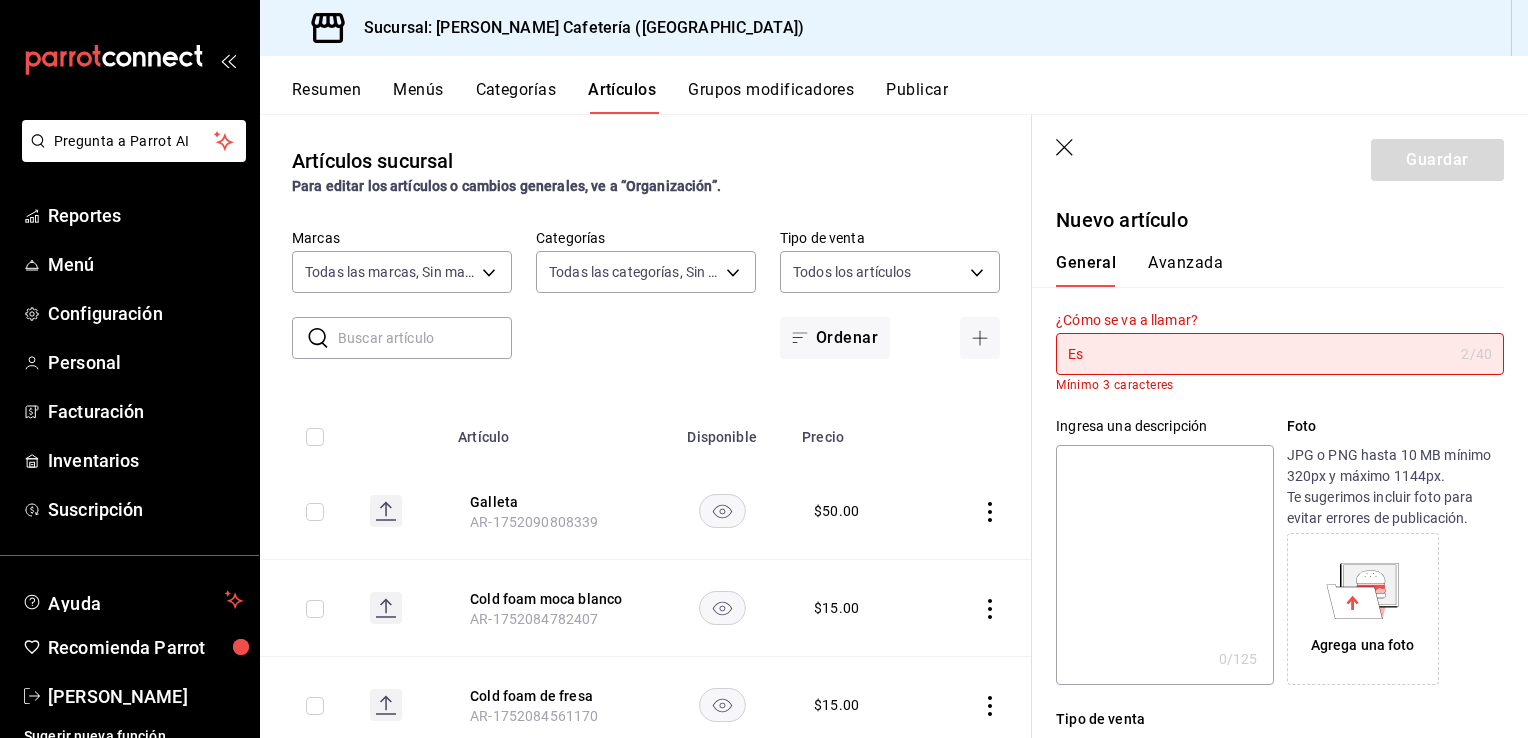 type on "E" 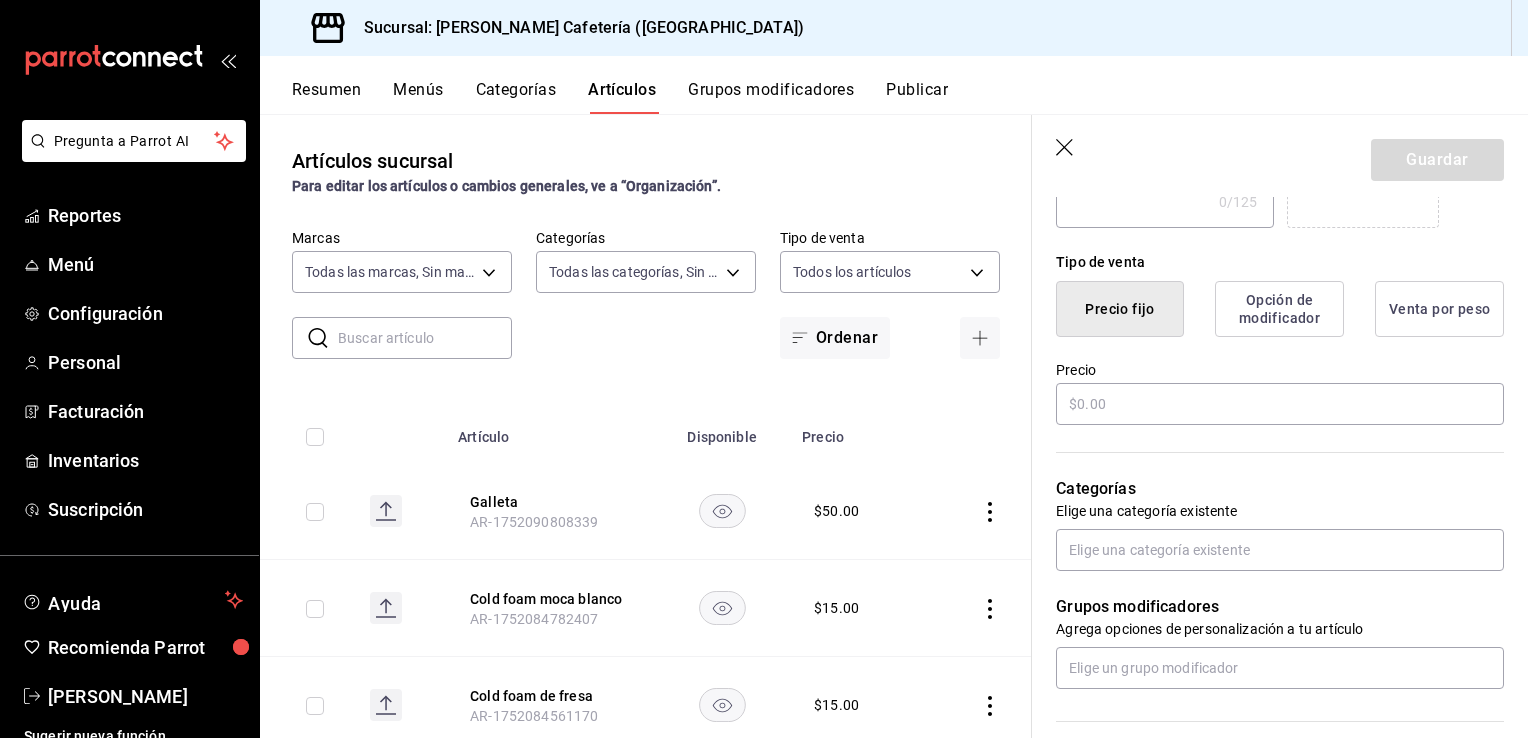 scroll, scrollTop: 442, scrollLeft: 0, axis: vertical 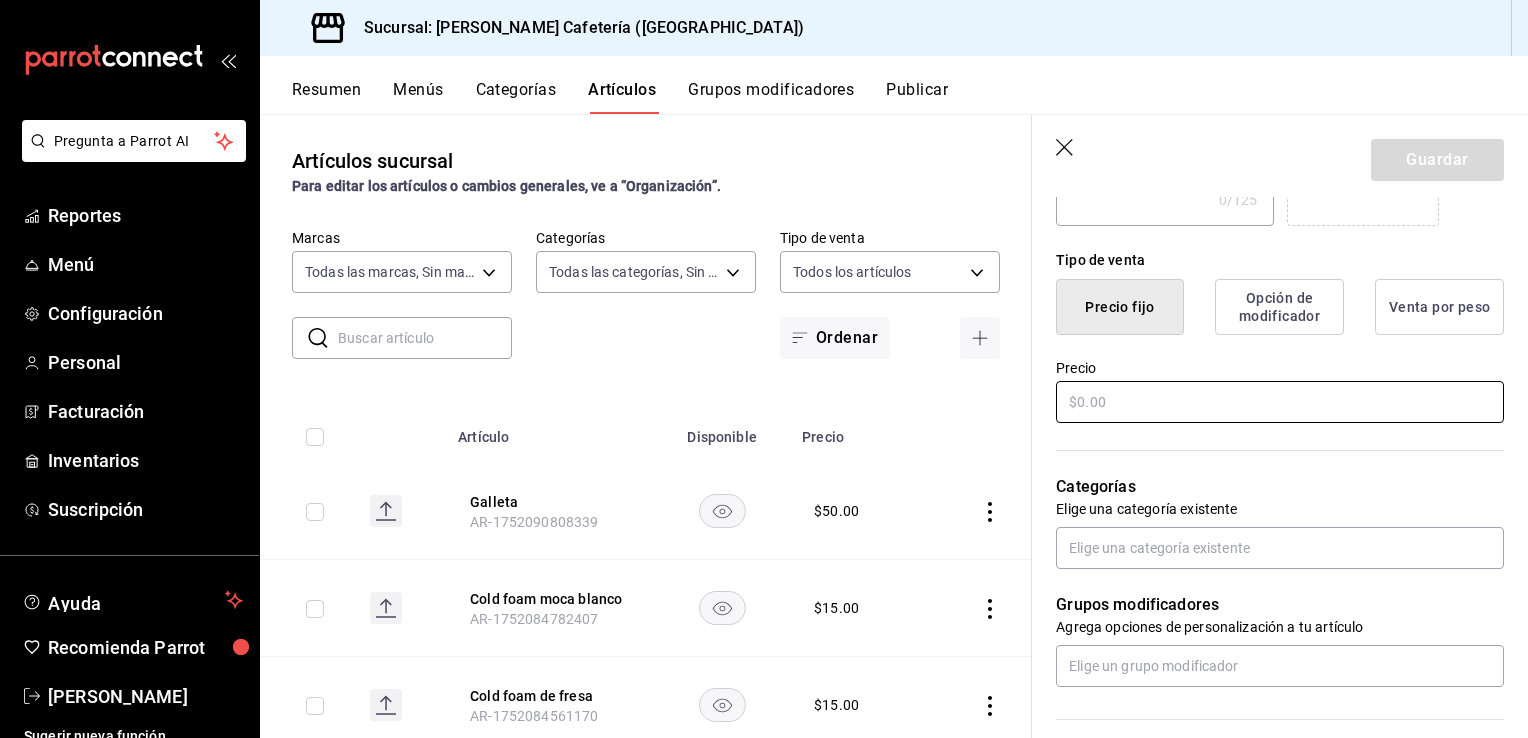 type on "Shot extra" 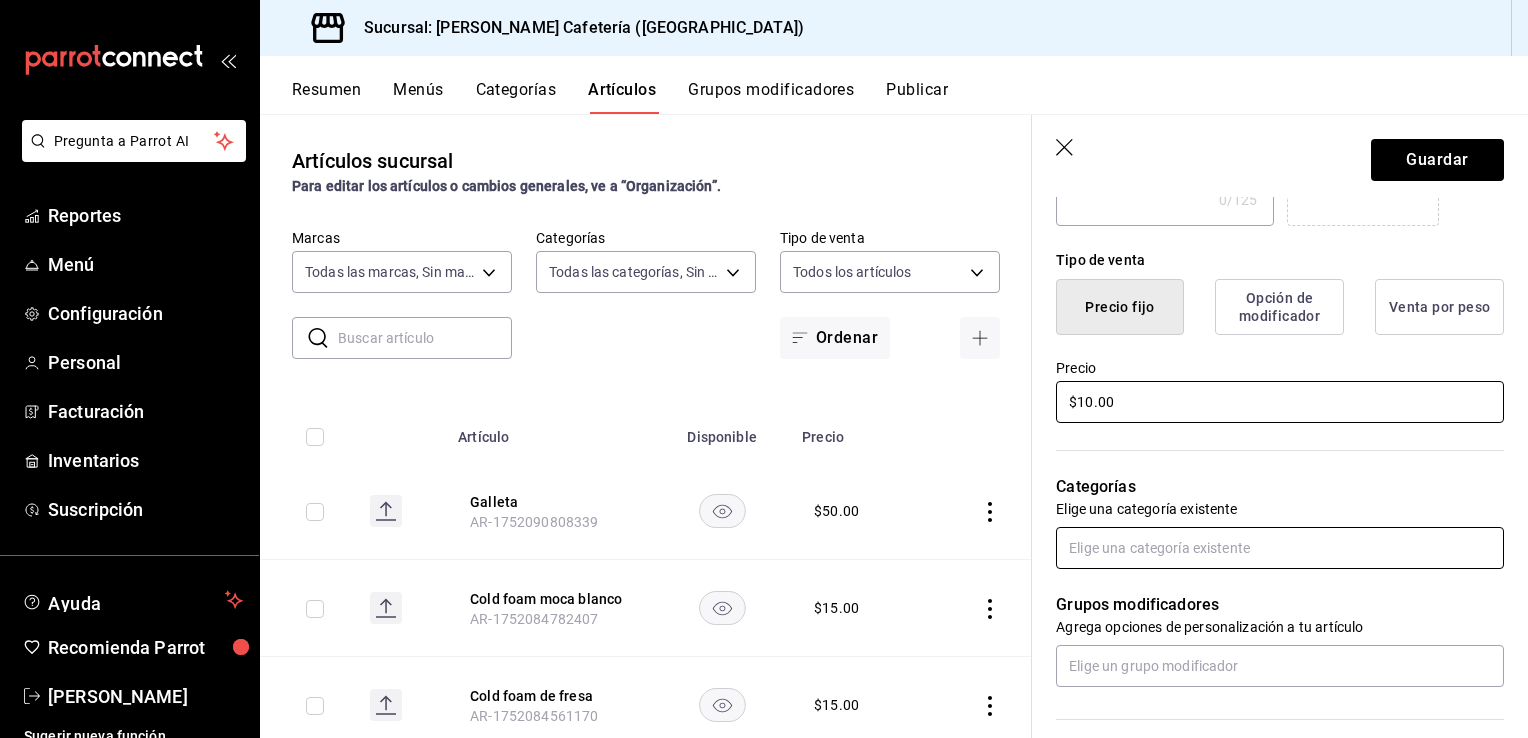 type on "$10.00" 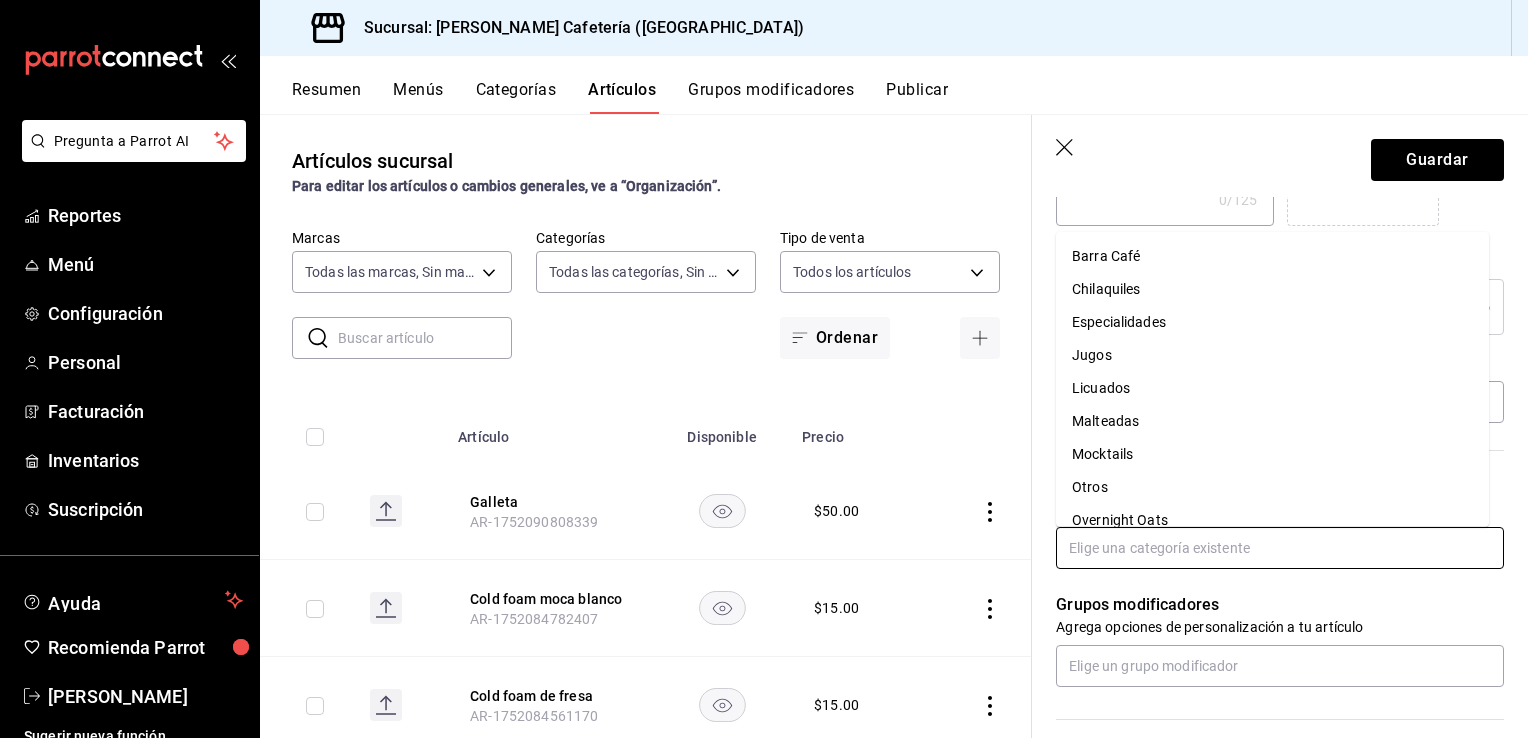 click at bounding box center [1280, 548] 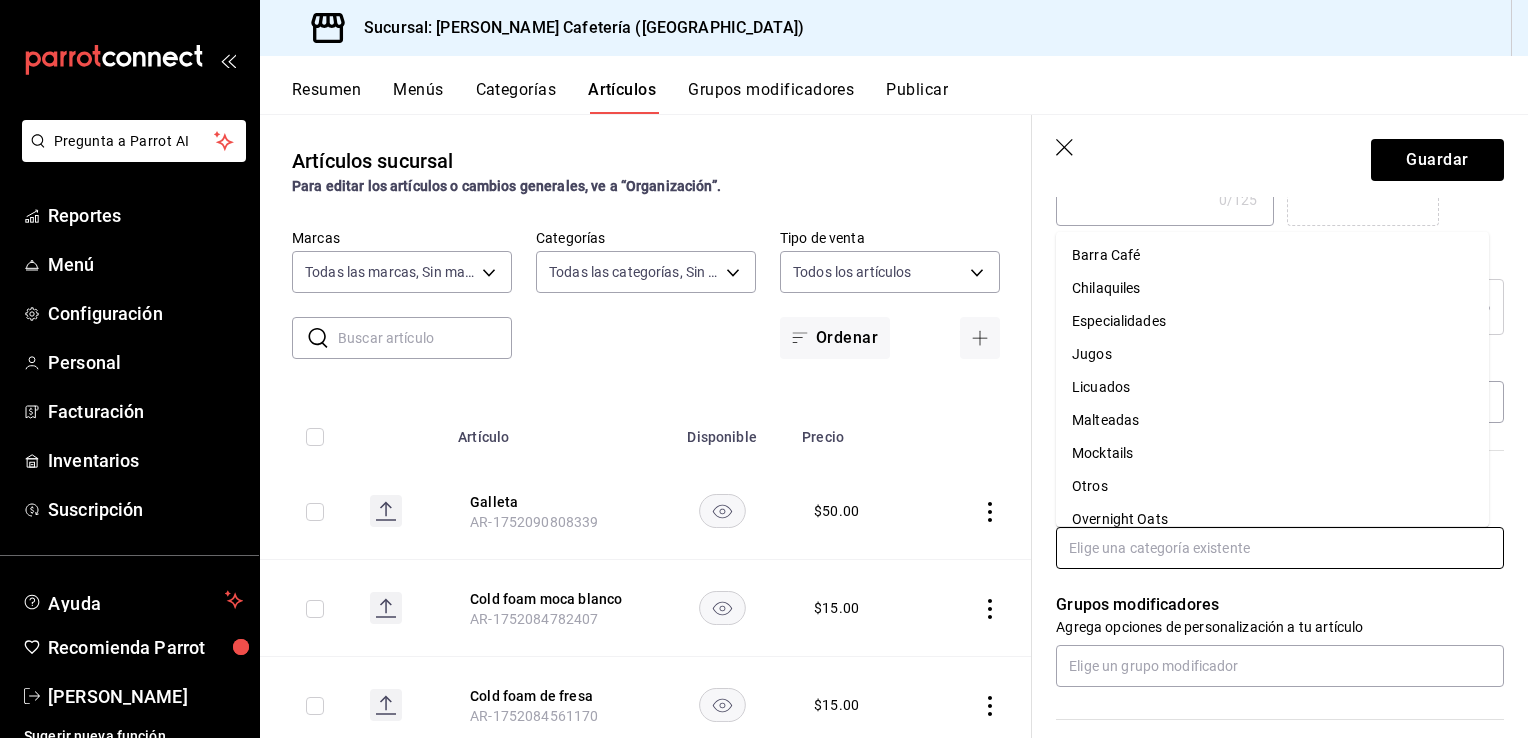 scroll, scrollTop: 0, scrollLeft: 0, axis: both 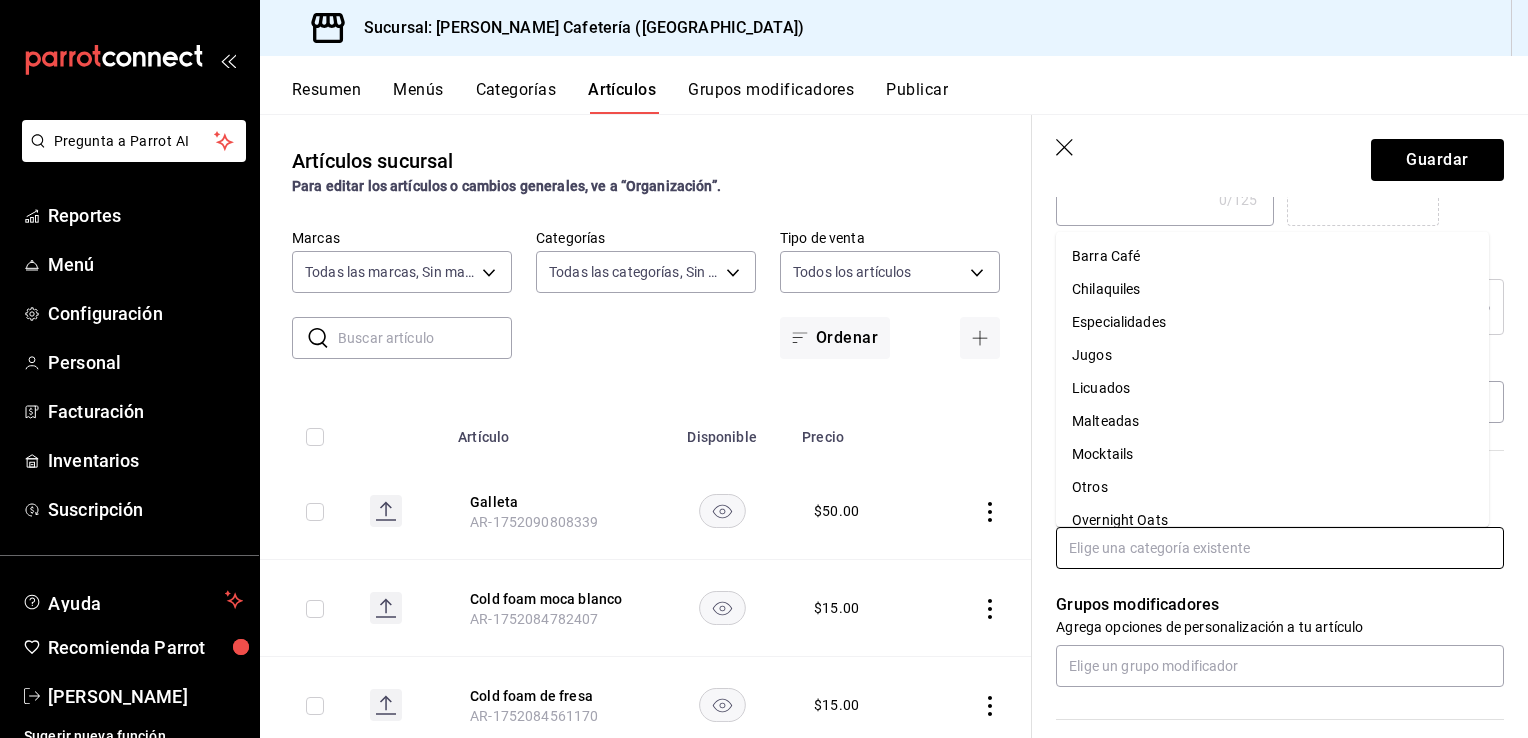 click on "Barra Café" at bounding box center [1272, 256] 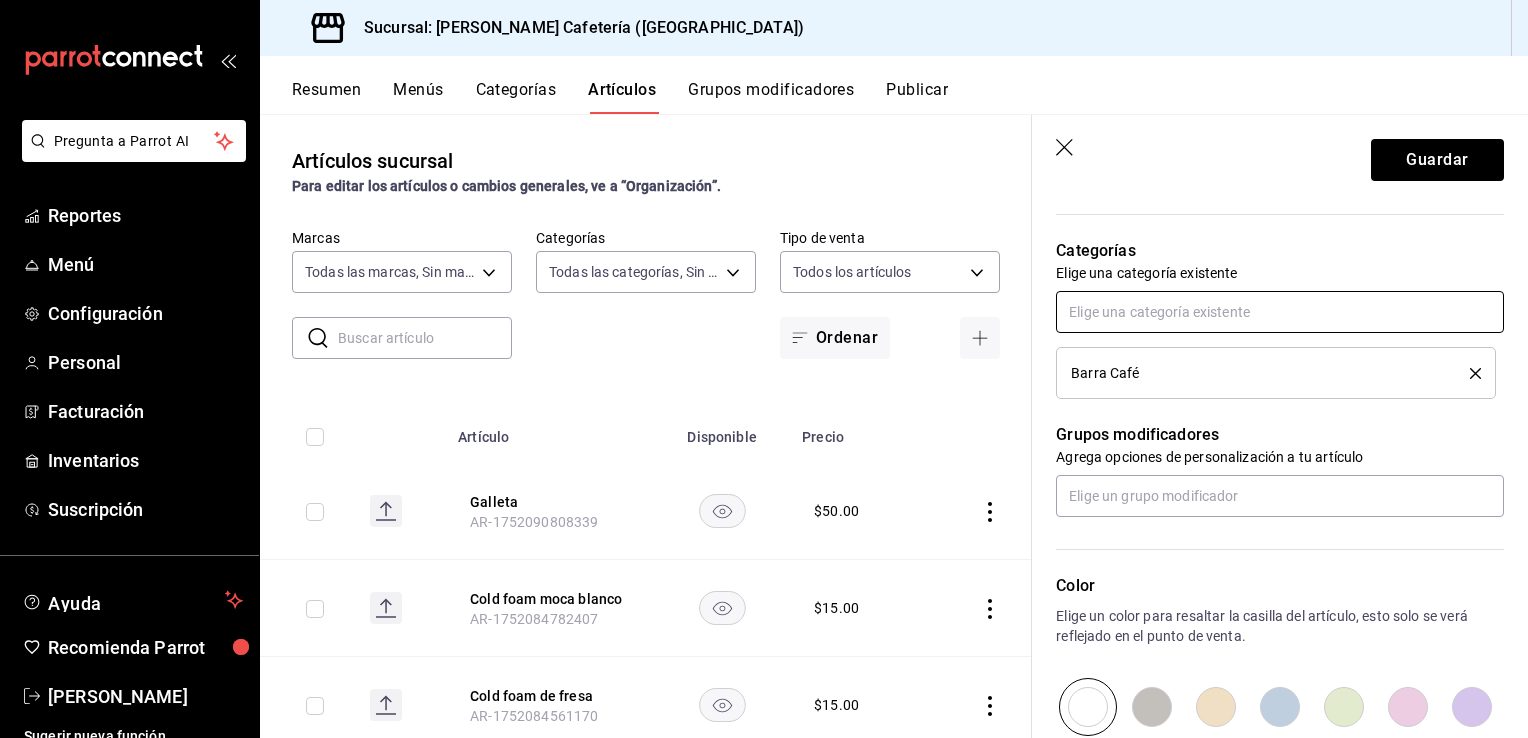 scroll, scrollTop: 742, scrollLeft: 0, axis: vertical 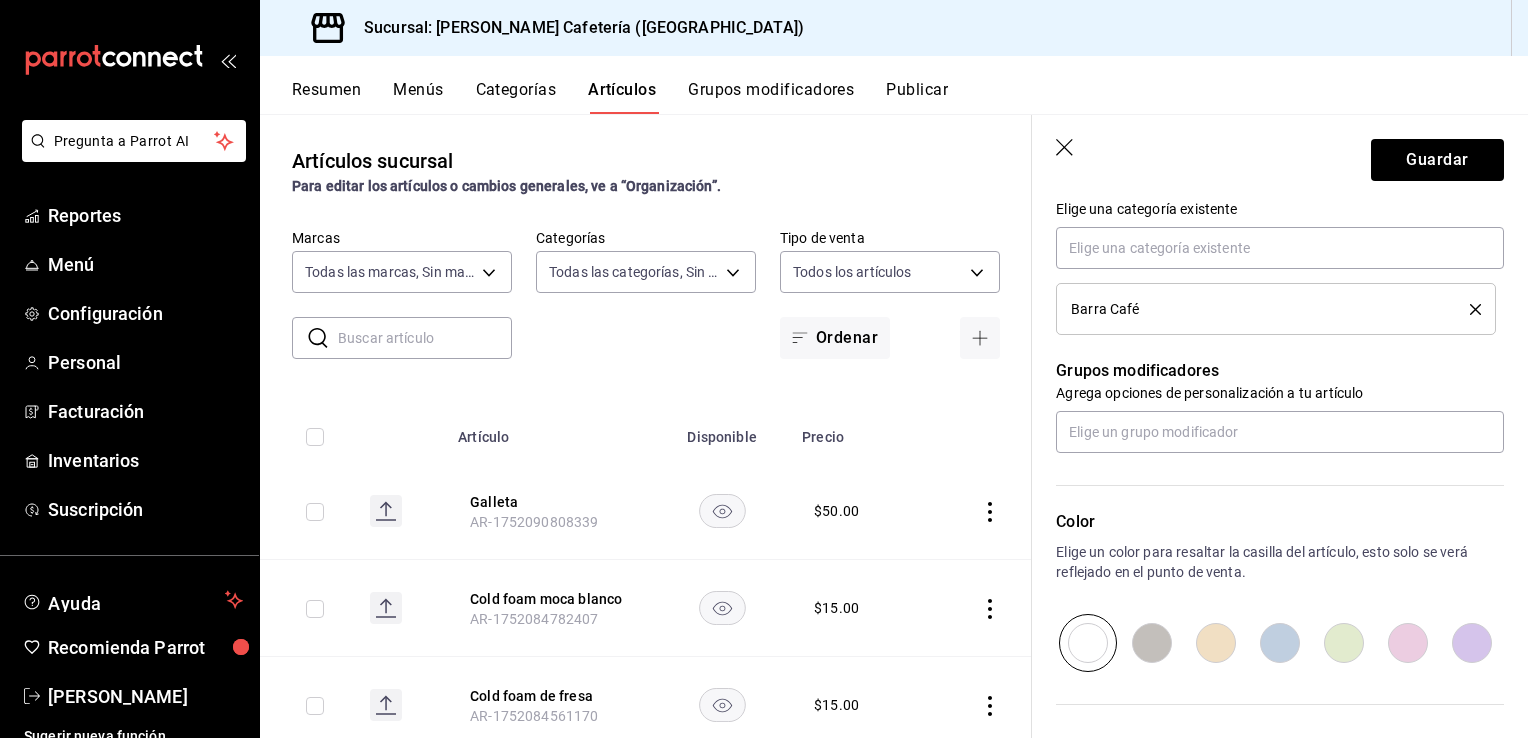 click on "Guardar" at bounding box center (1280, 156) 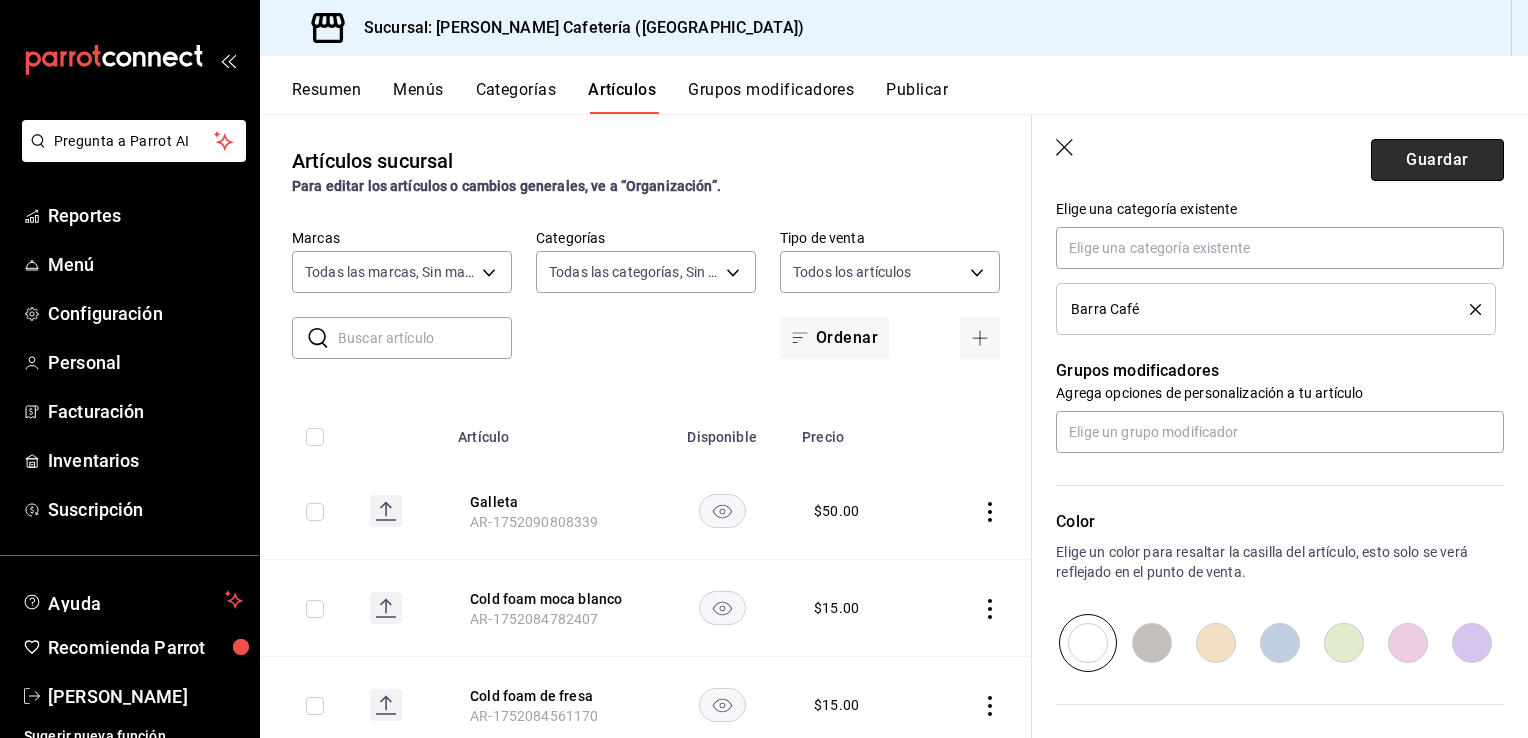 click on "Guardar" at bounding box center (1437, 160) 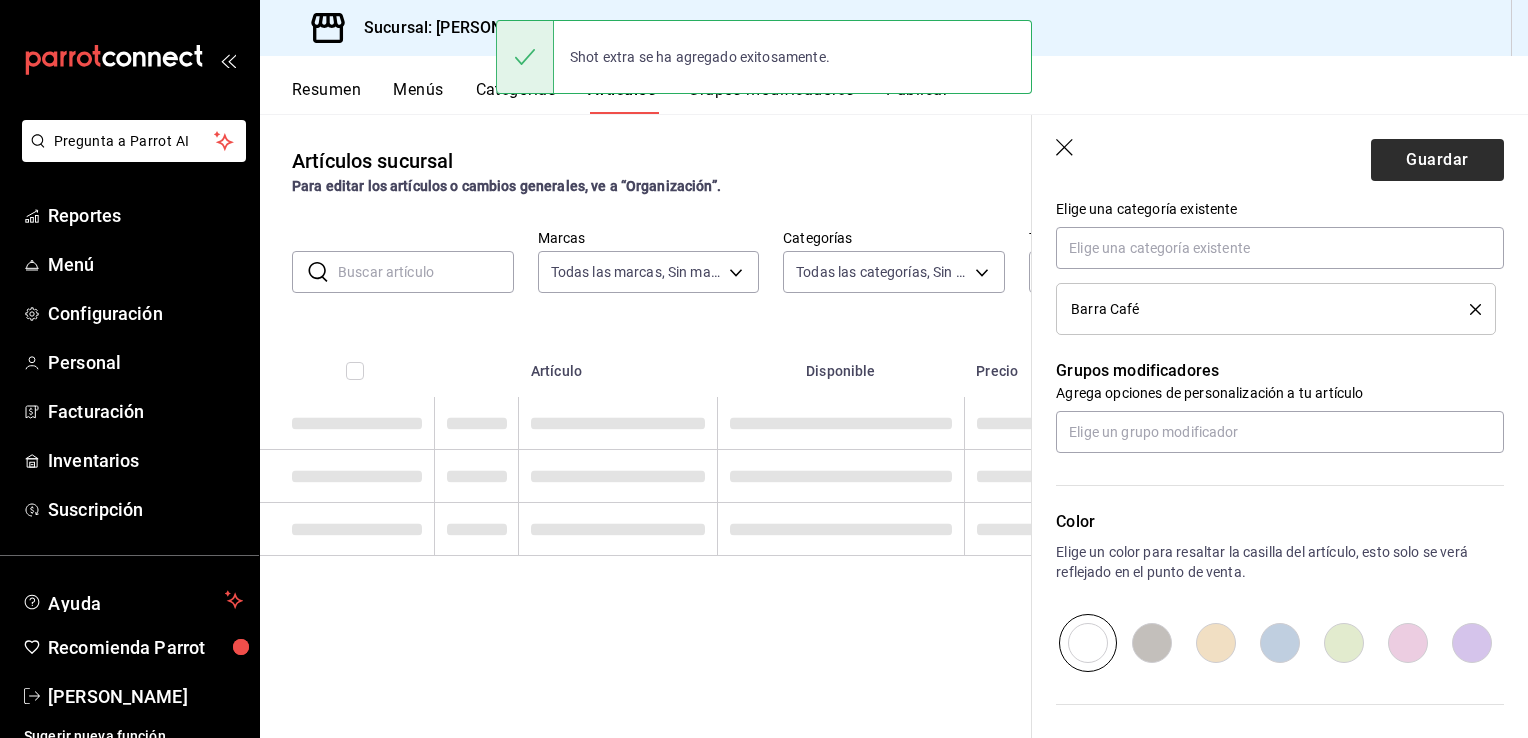 scroll, scrollTop: 0, scrollLeft: 0, axis: both 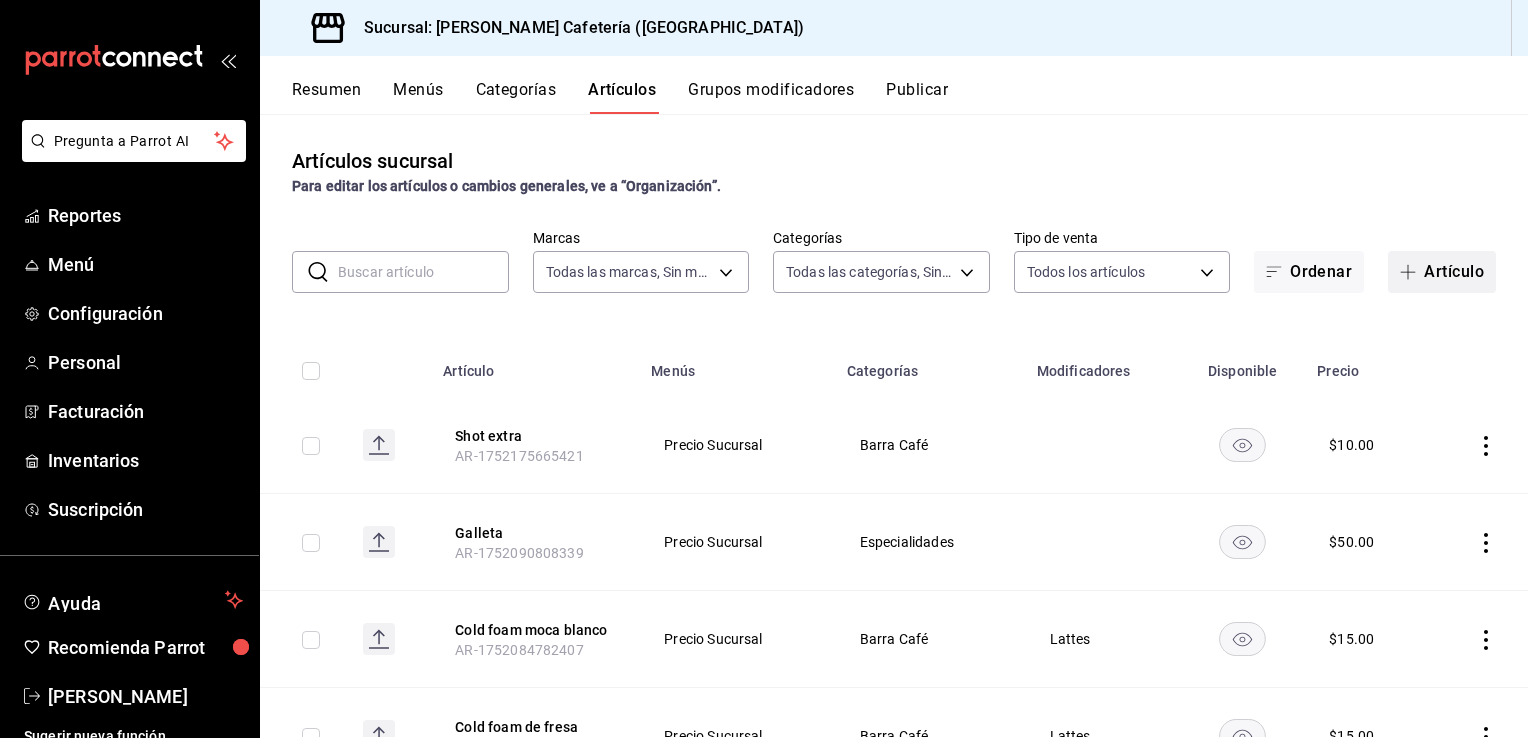 click on "Artículo" at bounding box center [1442, 272] 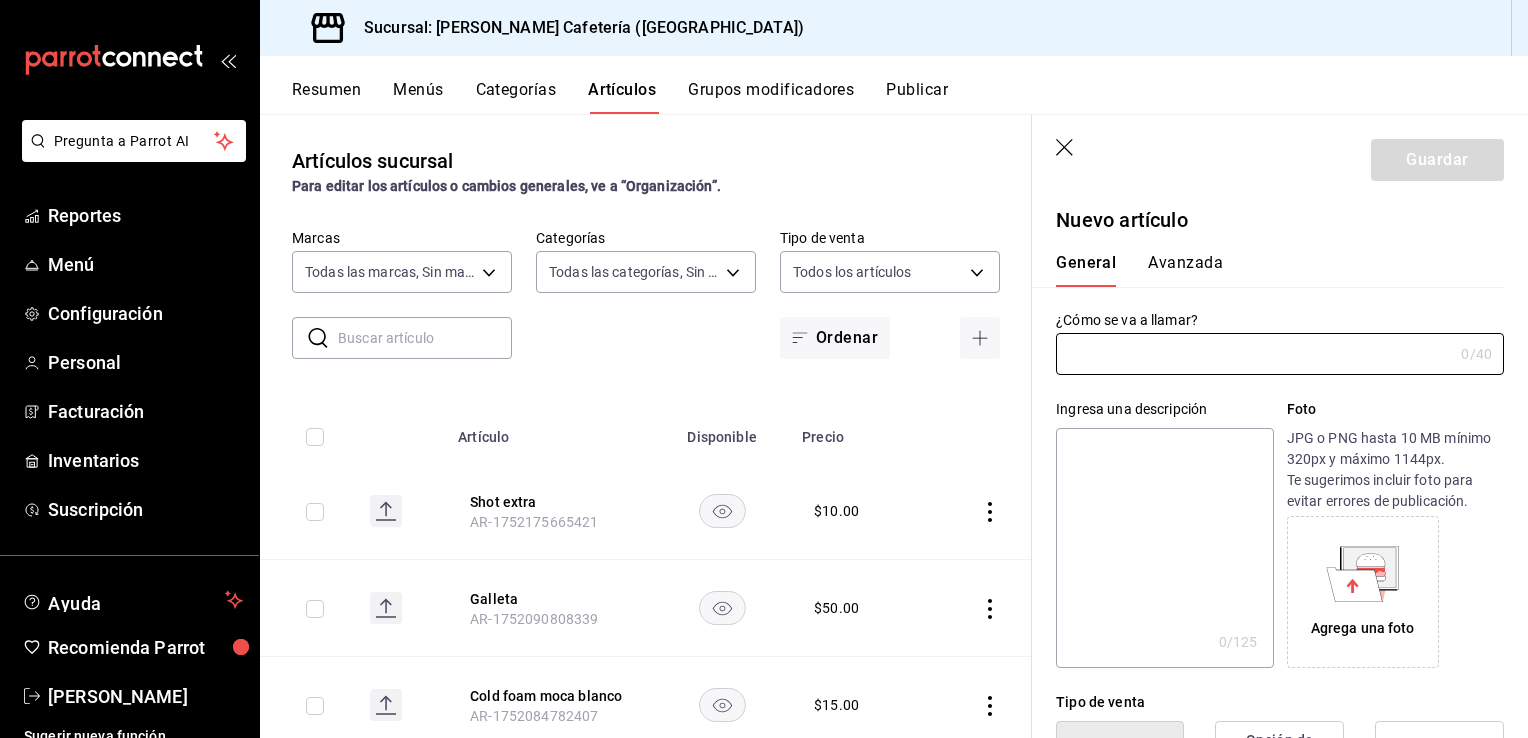 type on "AR-1752175695094" 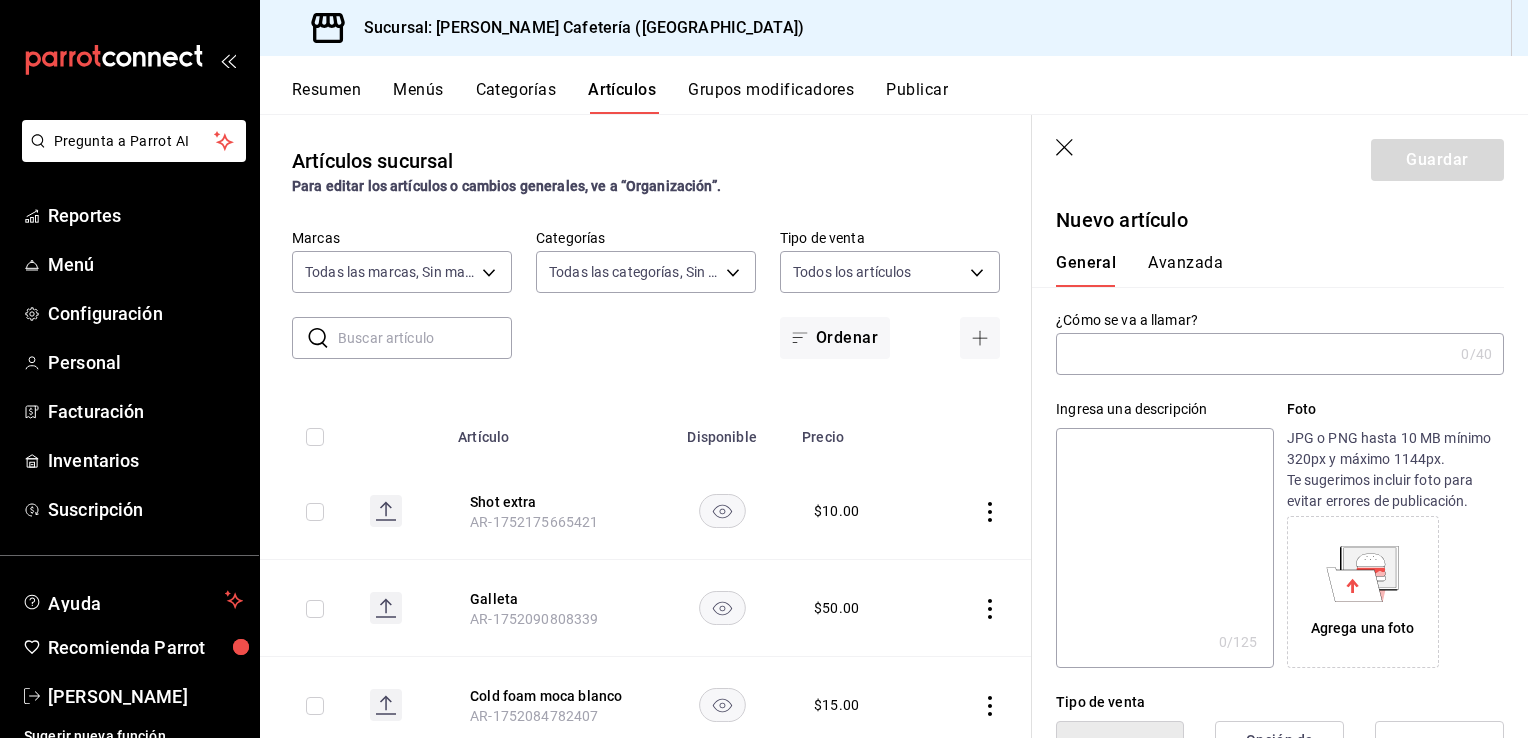 click at bounding box center [1254, 354] 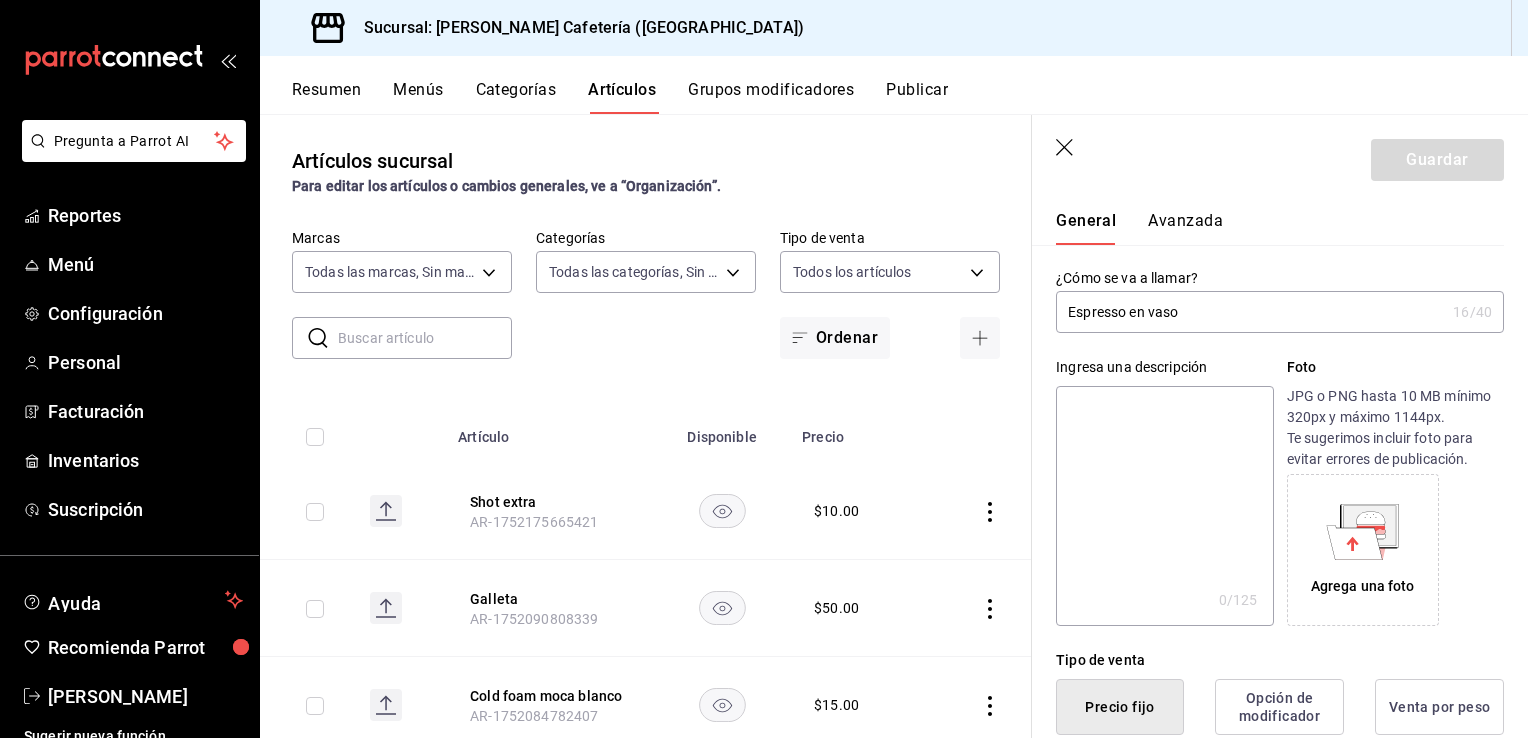 scroll, scrollTop: 40, scrollLeft: 0, axis: vertical 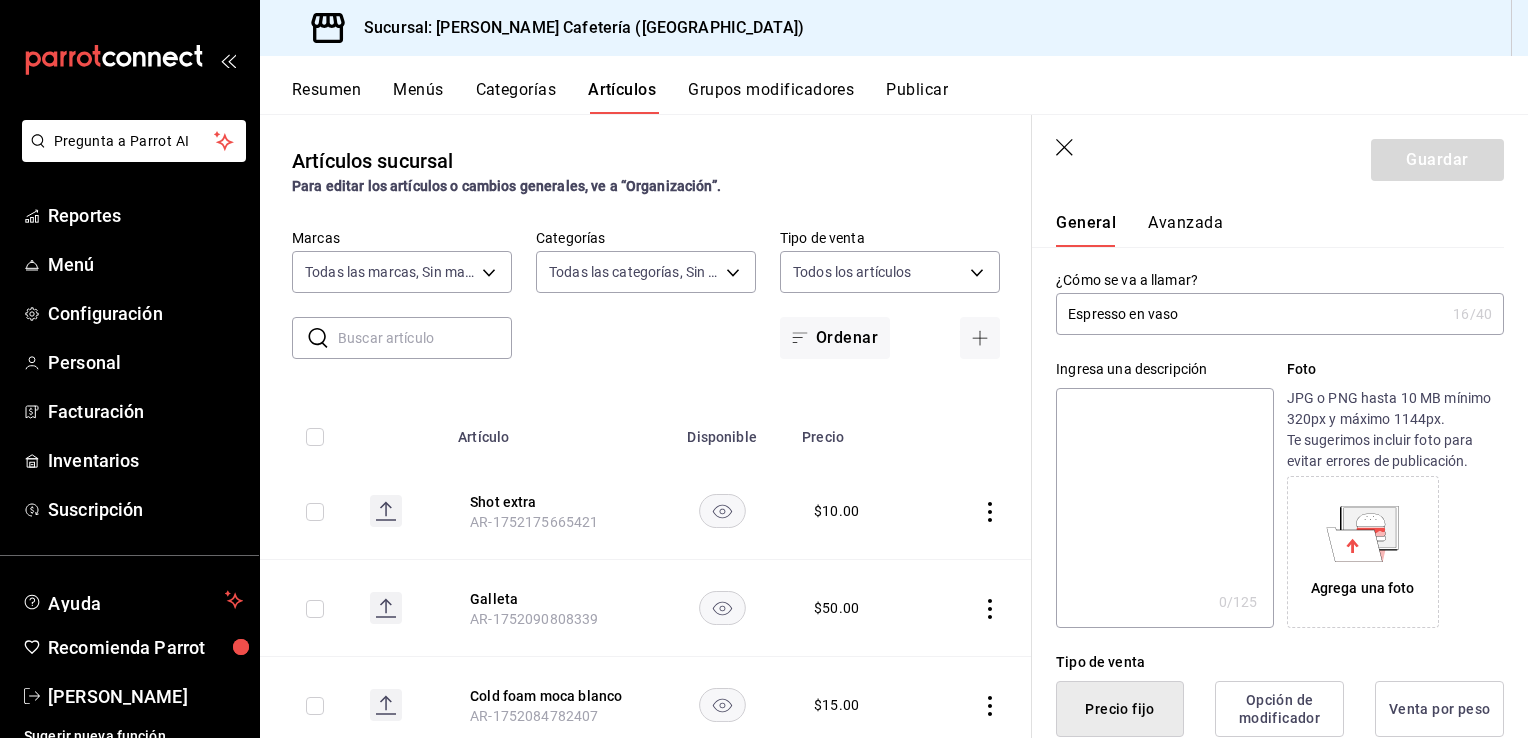 drag, startPoint x: 1135, startPoint y: 318, endPoint x: 1224, endPoint y: 310, distance: 89.358826 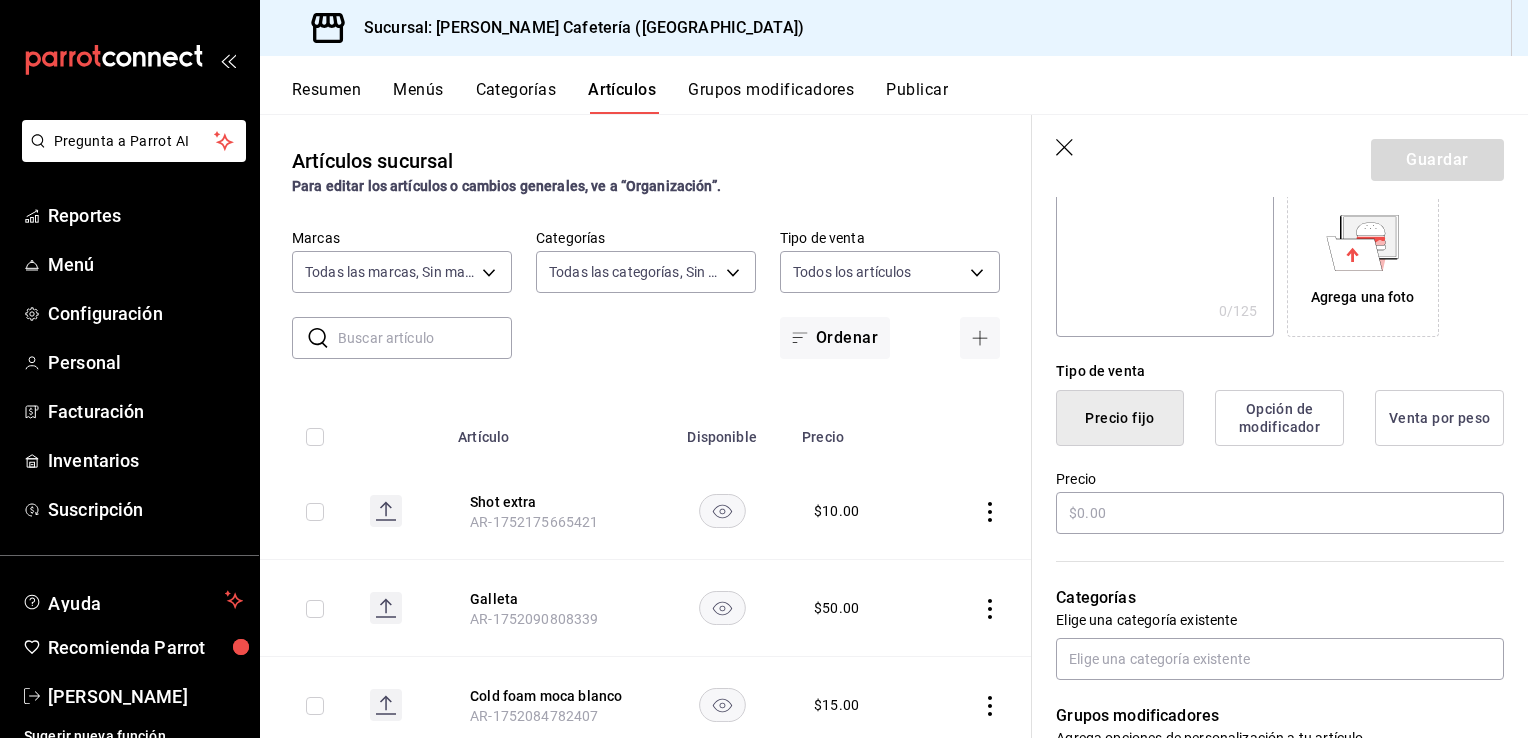 scroll, scrollTop: 332, scrollLeft: 0, axis: vertical 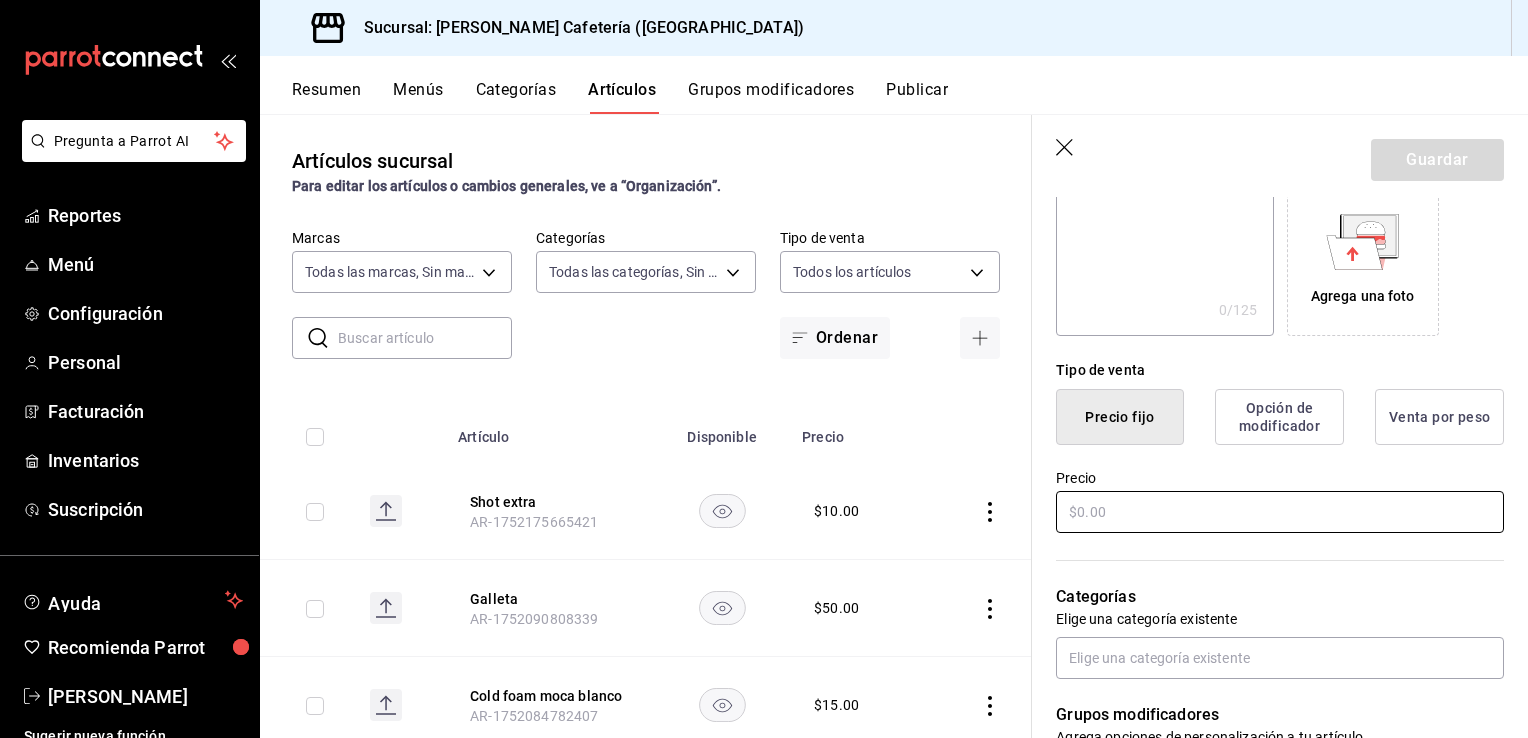 type on "Espresso" 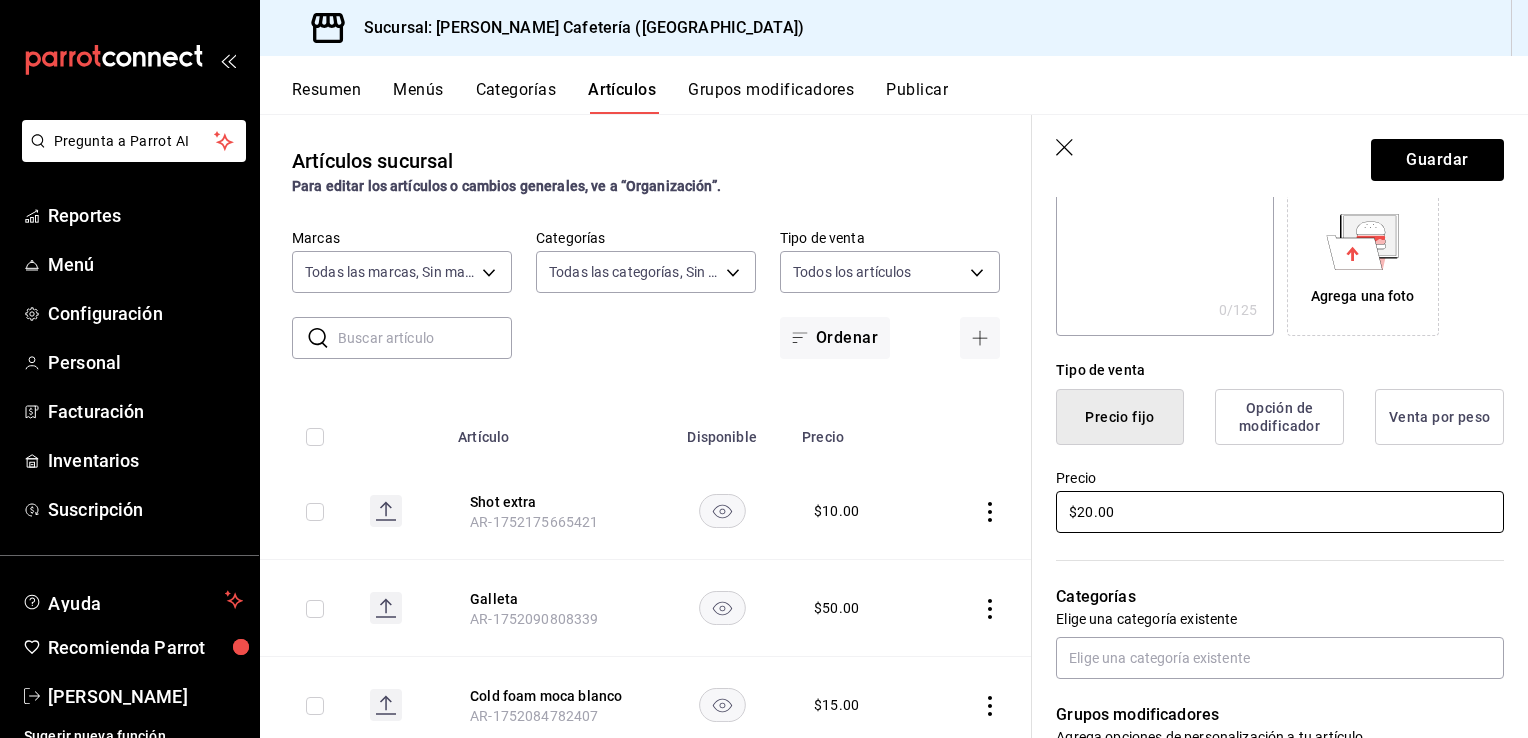 type on "$20.00" 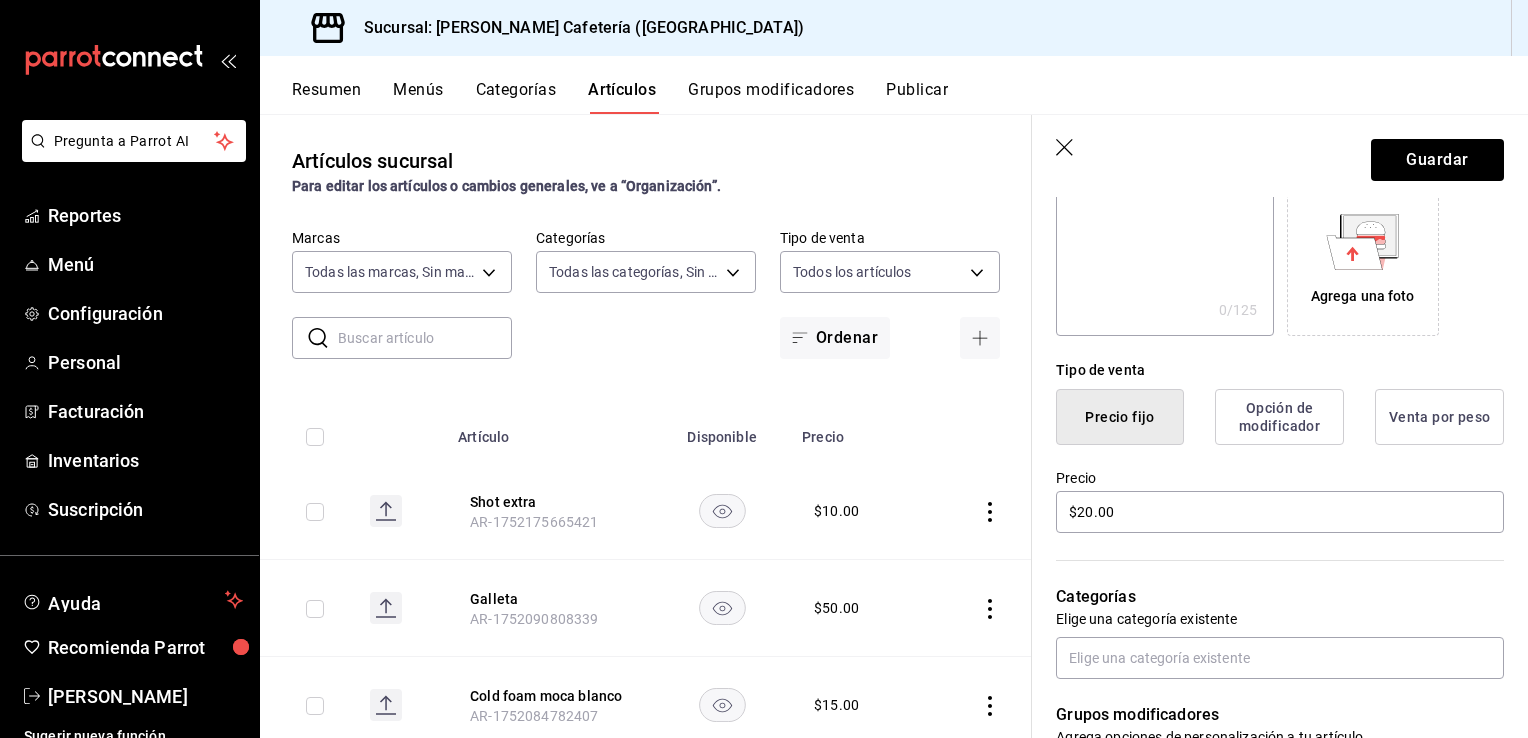 click on "Categorías Elige una categoría existente" at bounding box center (1268, 607) 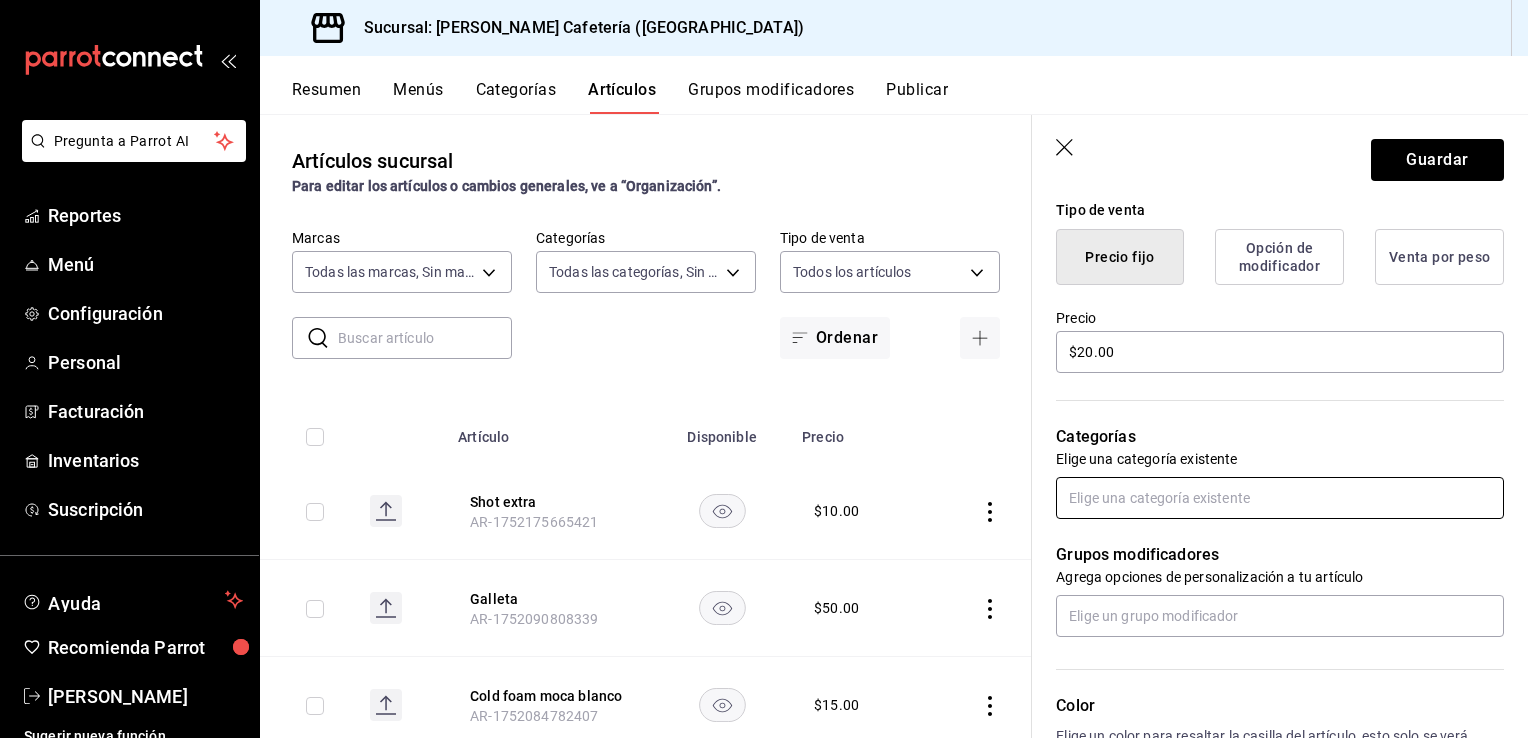 scroll, scrollTop: 532, scrollLeft: 0, axis: vertical 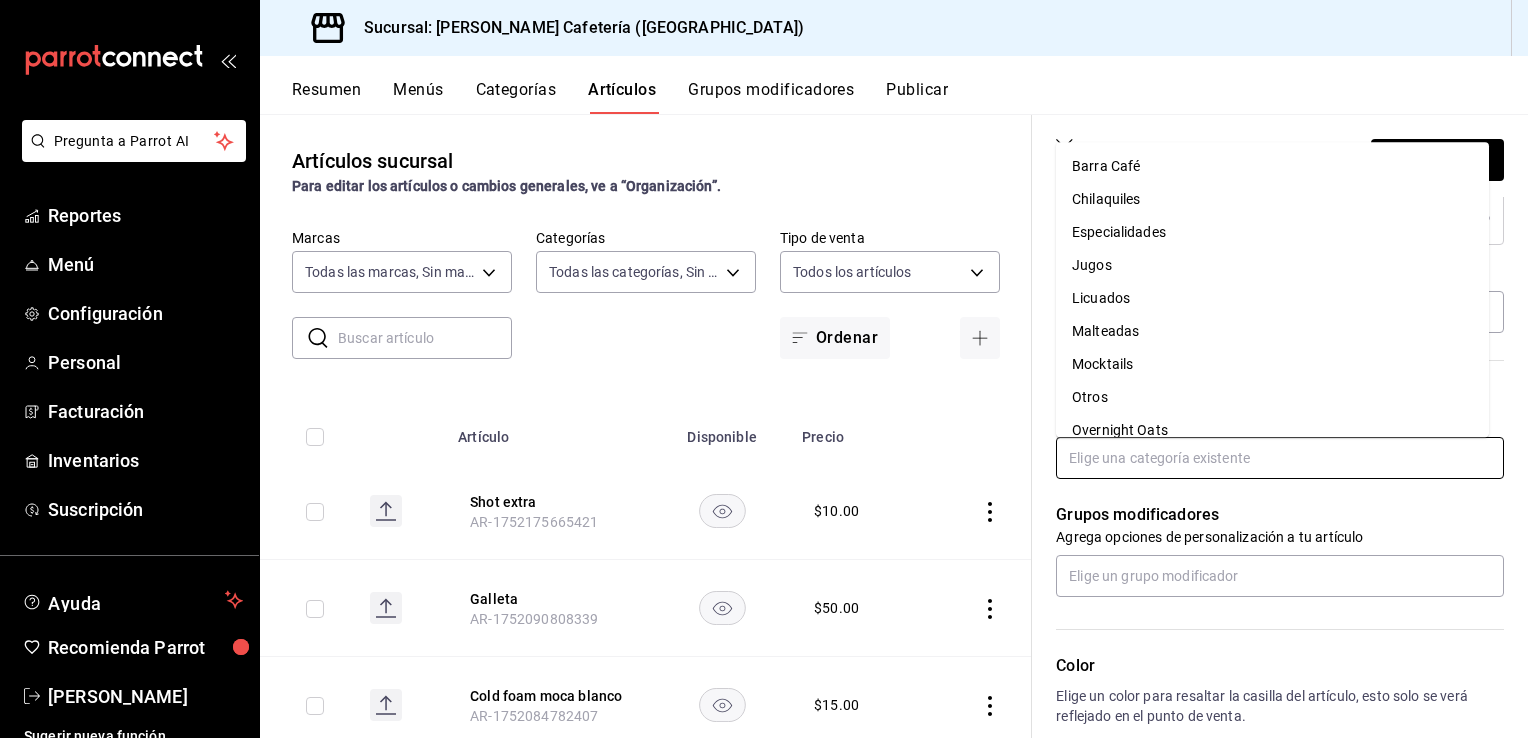 click at bounding box center (1280, 458) 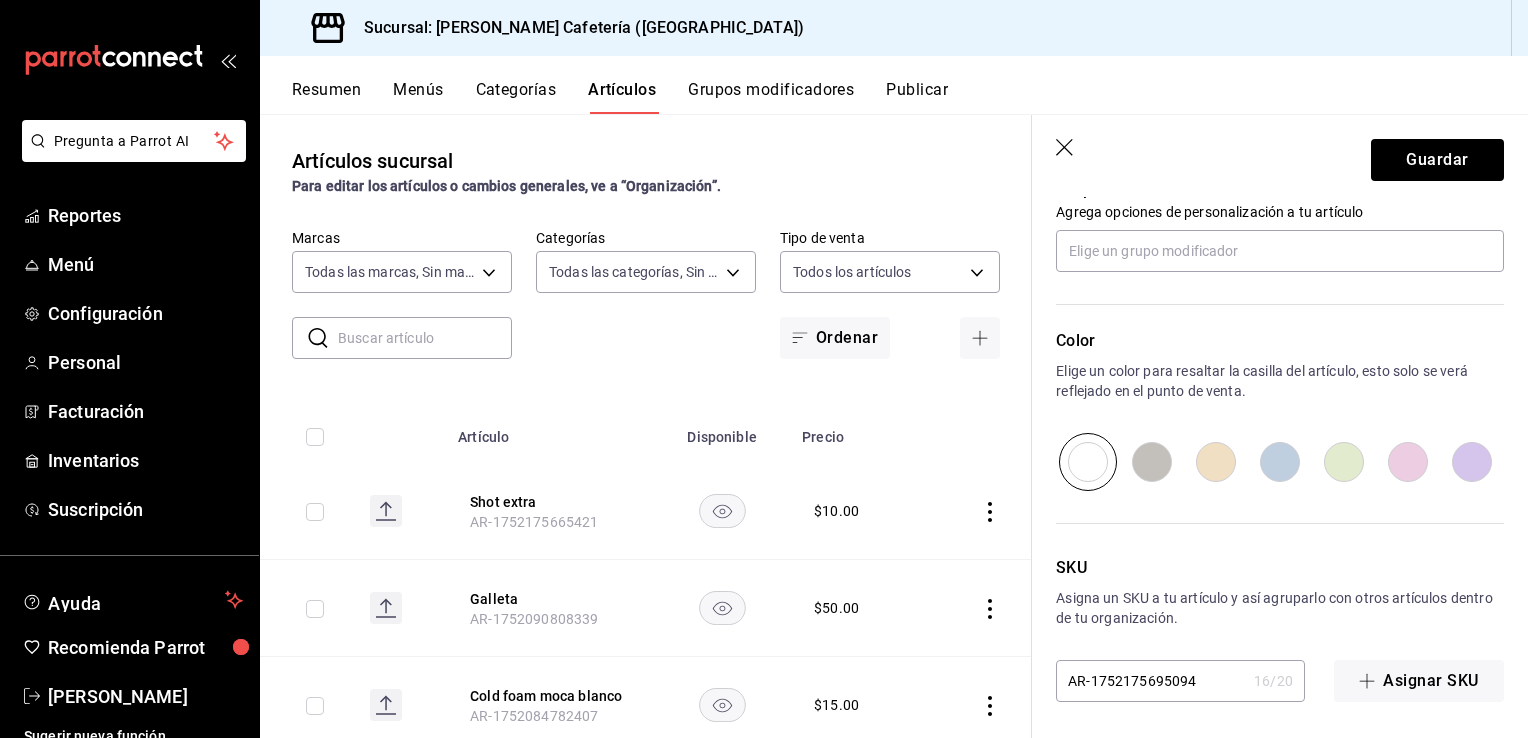 scroll, scrollTop: 925, scrollLeft: 0, axis: vertical 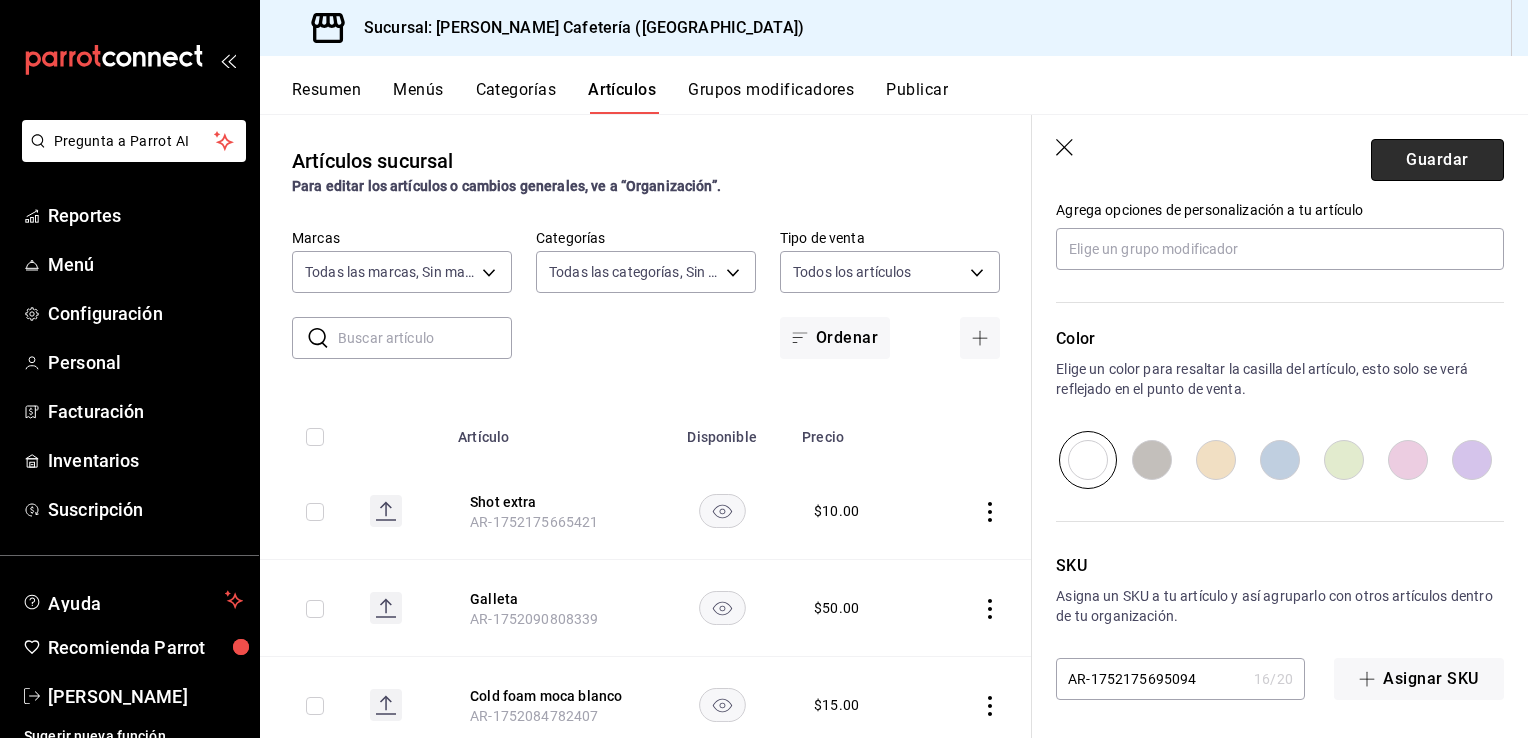 click on "Guardar" at bounding box center [1437, 160] 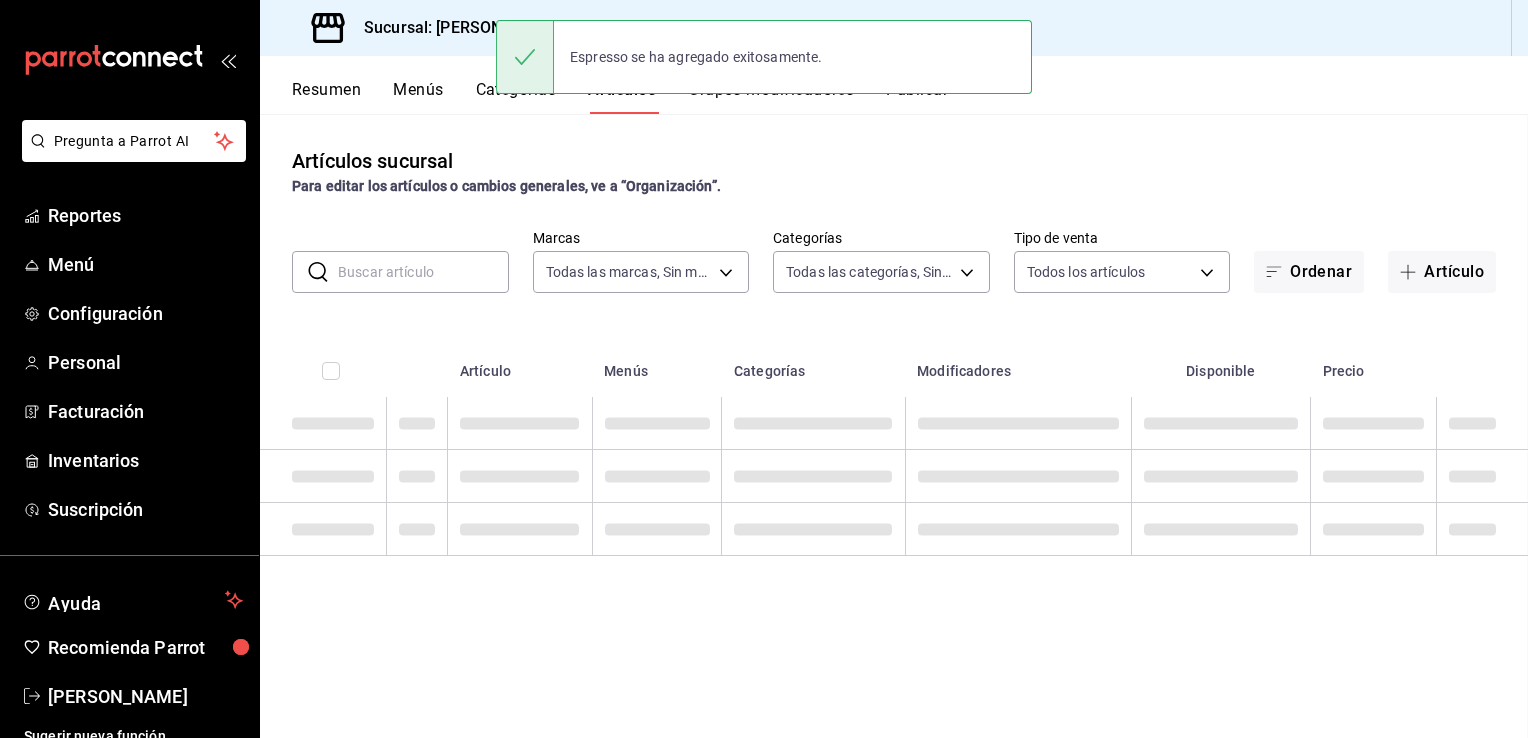 scroll, scrollTop: 0, scrollLeft: 0, axis: both 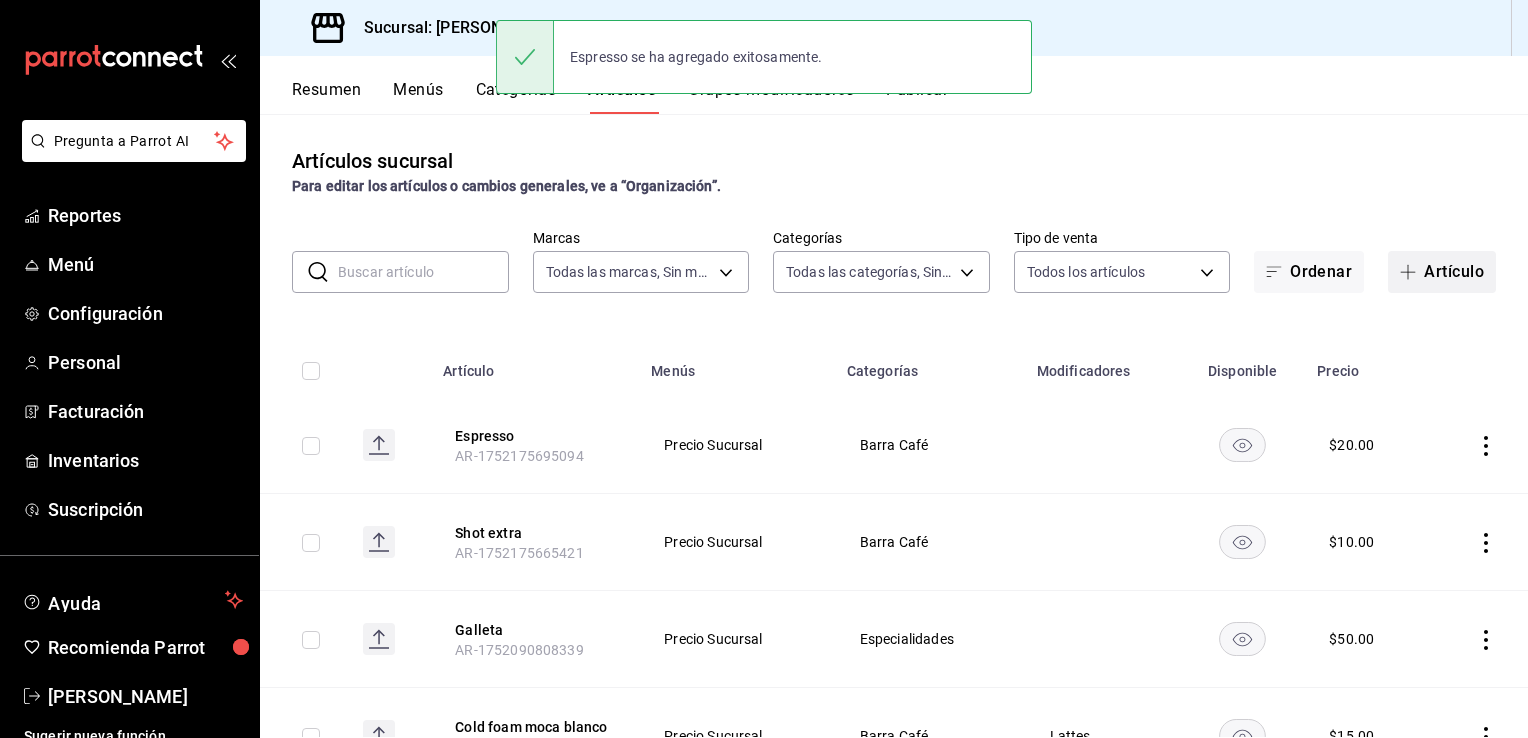 click on "Artículo" at bounding box center (1442, 272) 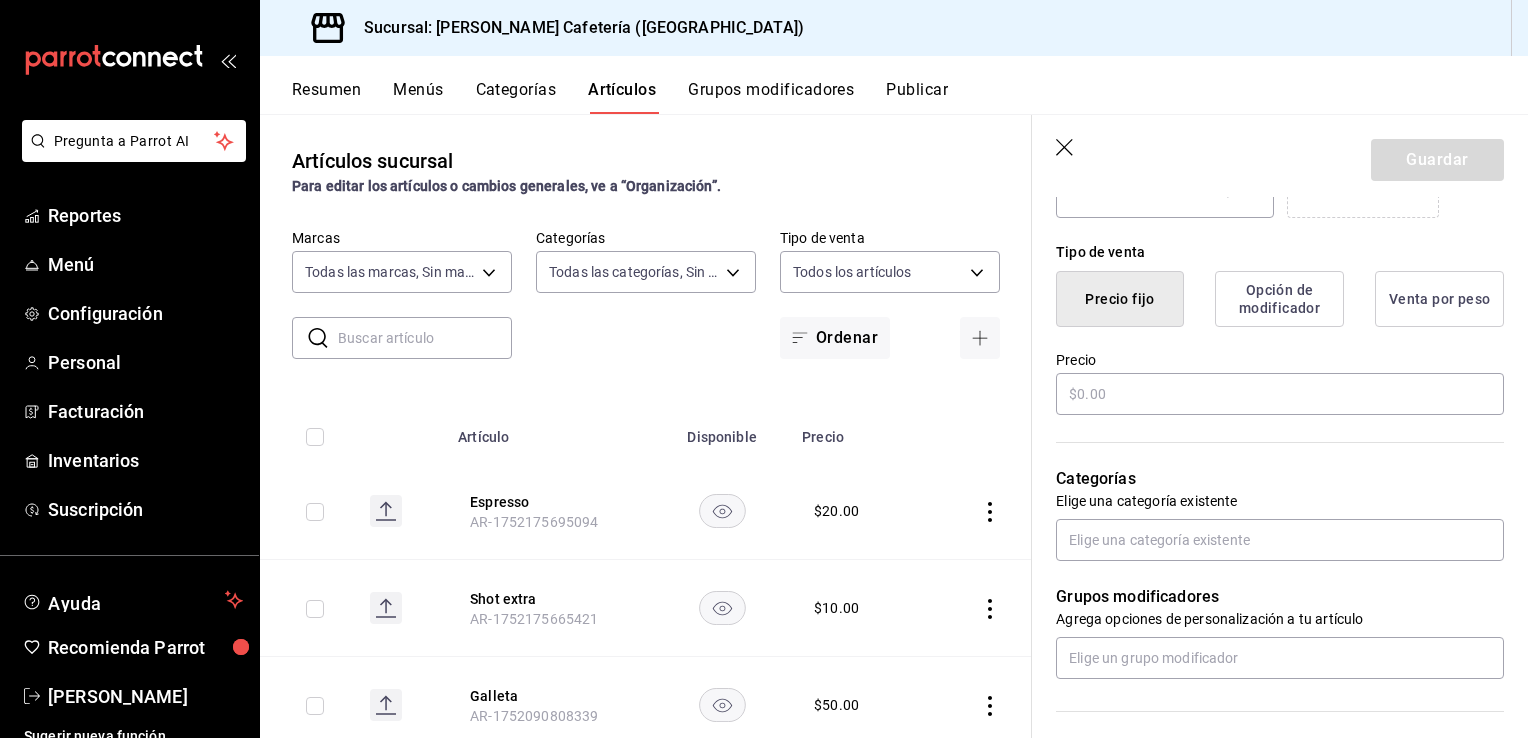 scroll, scrollTop: 500, scrollLeft: 0, axis: vertical 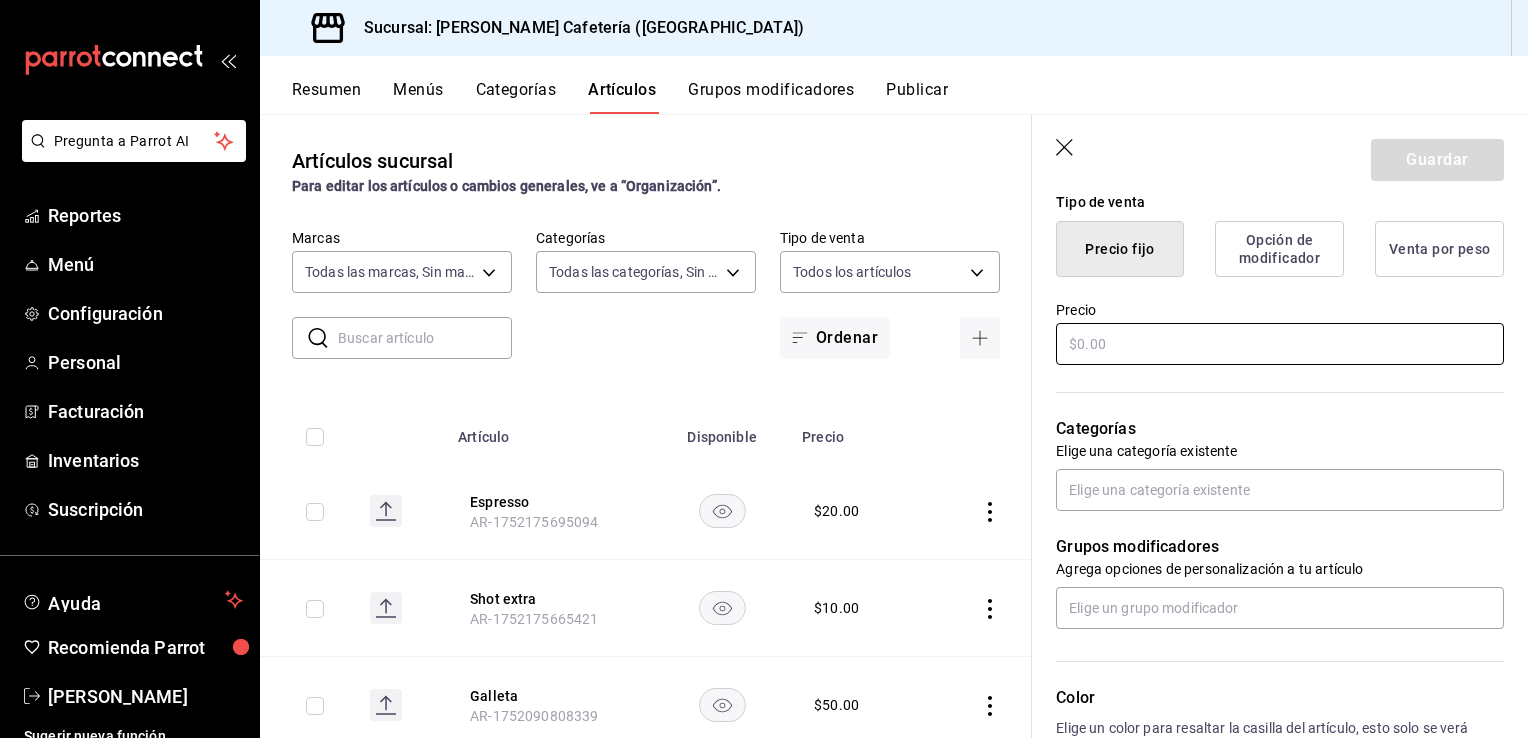 type on "Galleta" 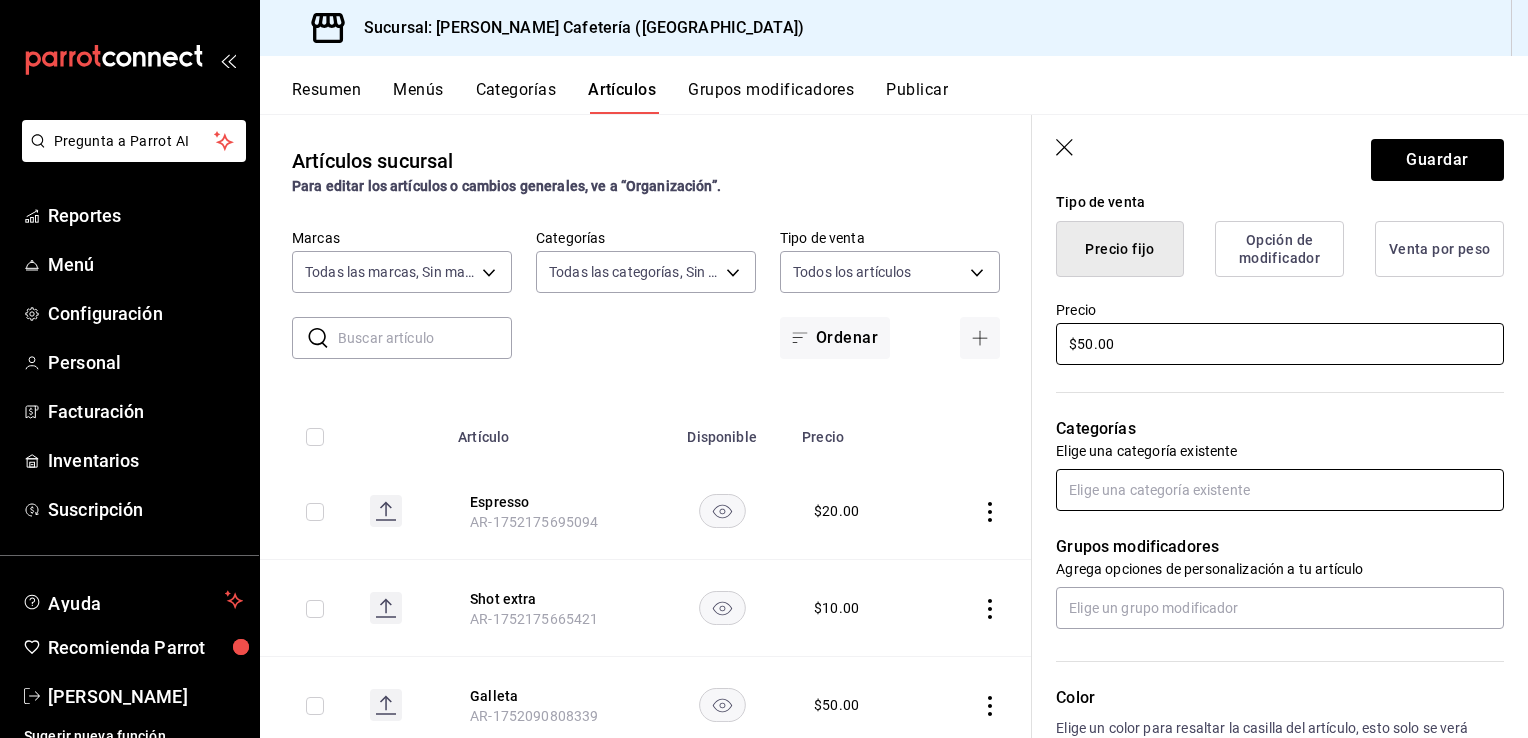 type on "$50.00" 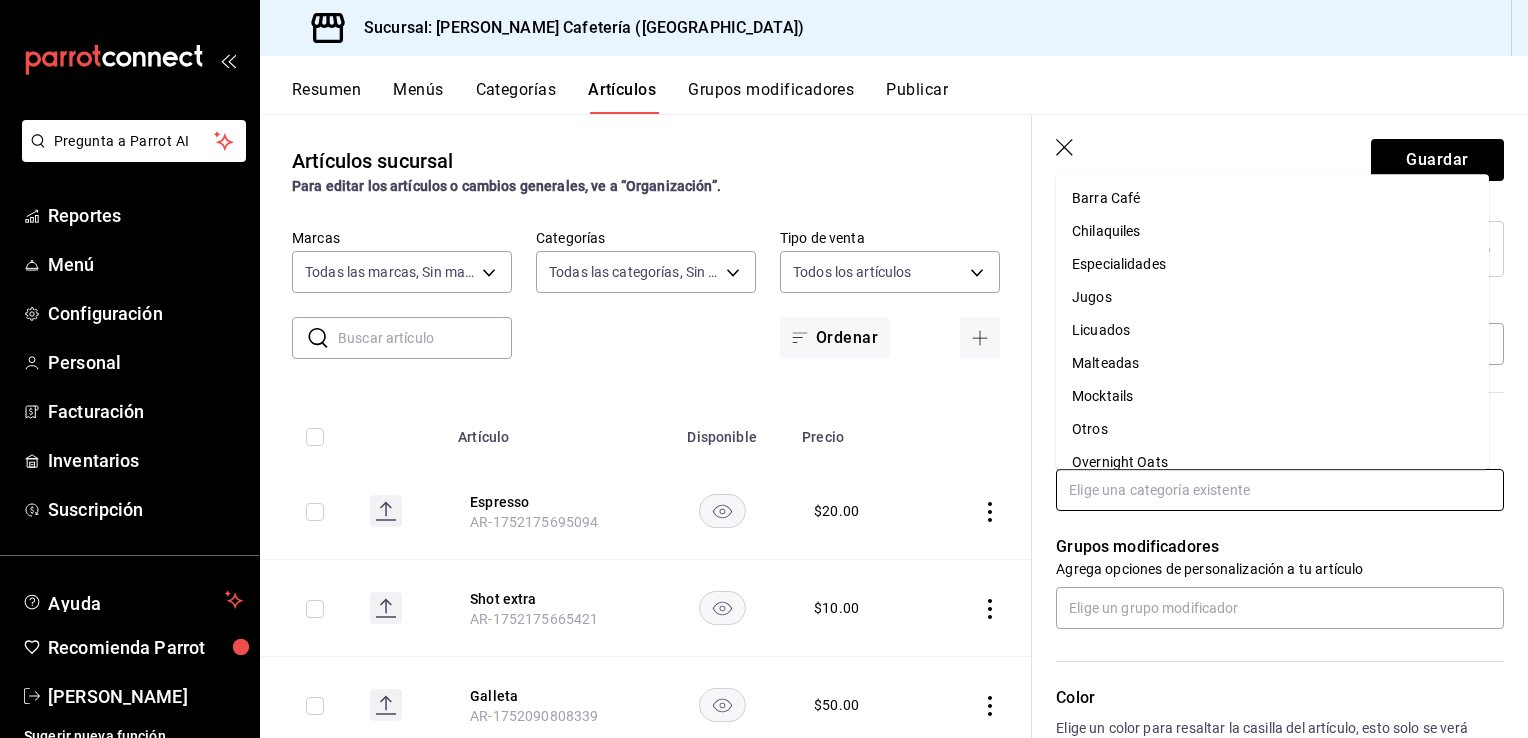 click at bounding box center [1280, 490] 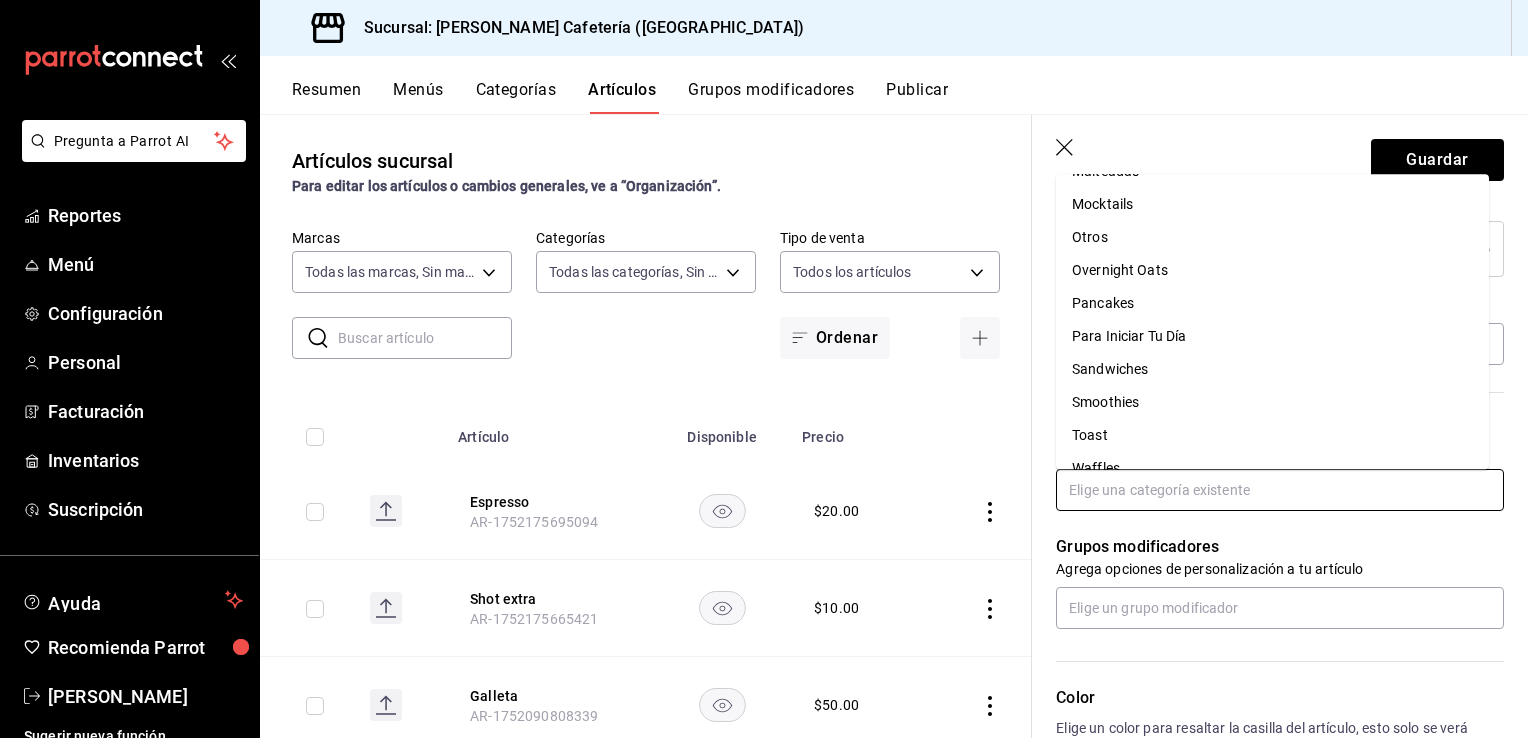 scroll, scrollTop: 216, scrollLeft: 0, axis: vertical 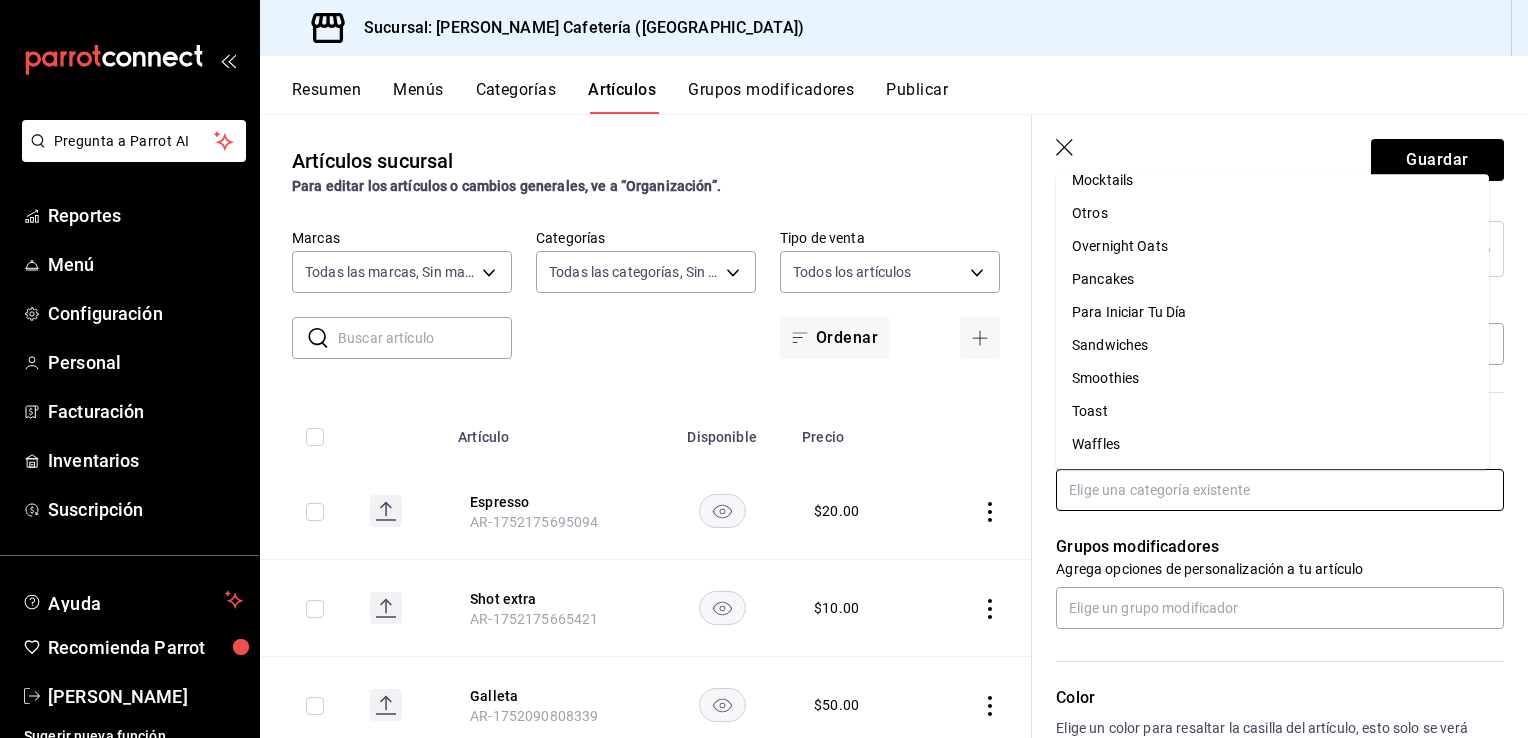click on "Otros" at bounding box center [1272, 213] 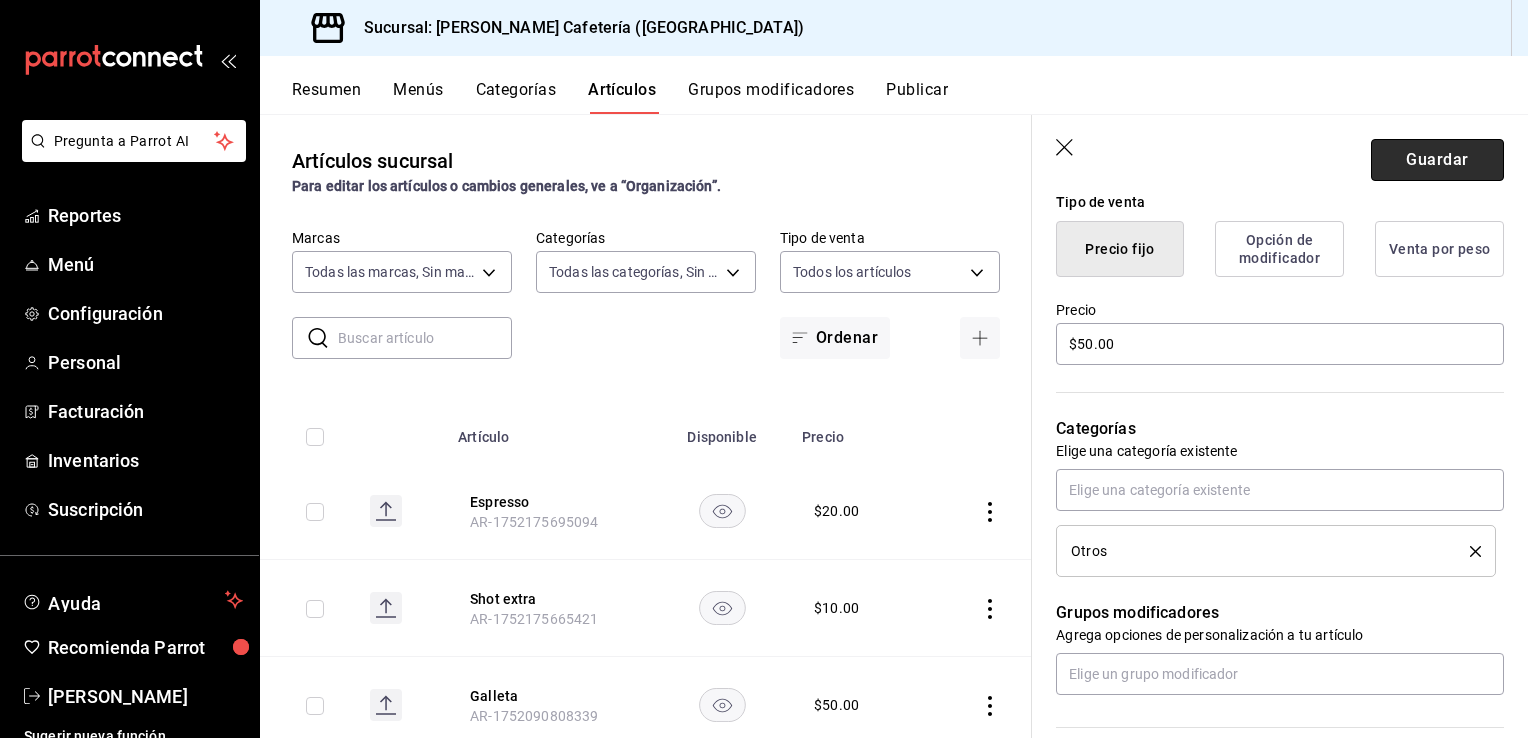 click on "Guardar" at bounding box center (1437, 160) 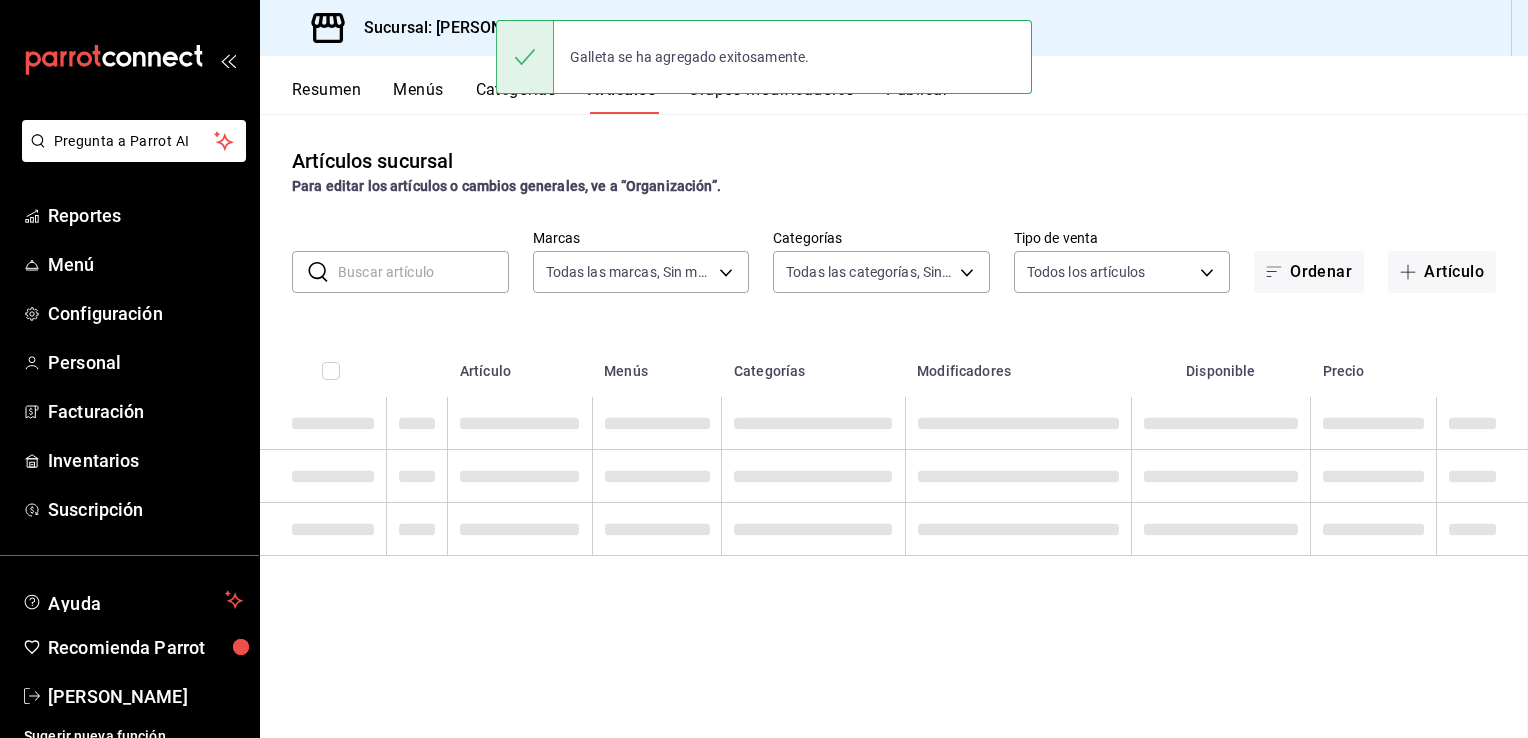 scroll, scrollTop: 0, scrollLeft: 0, axis: both 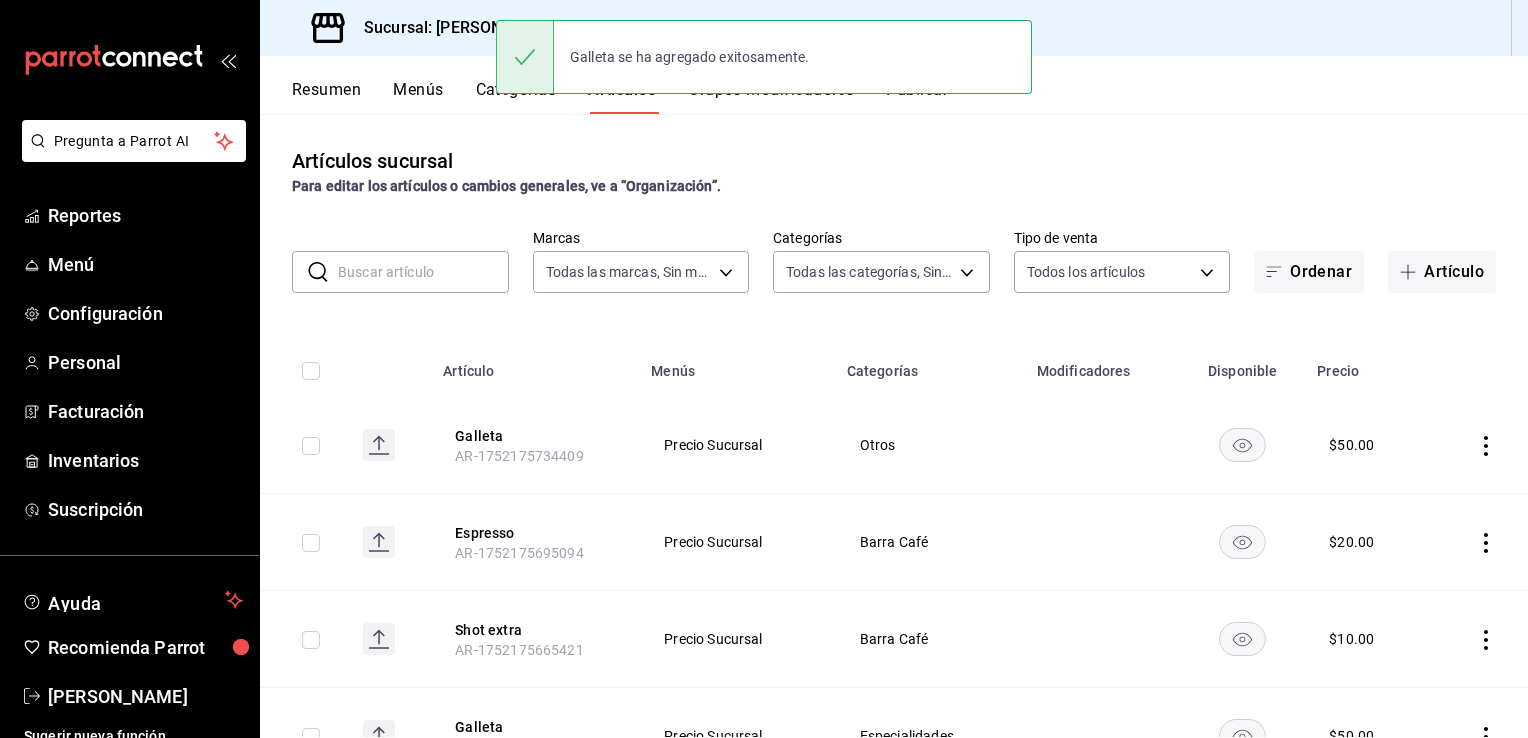 click at bounding box center [423, 272] 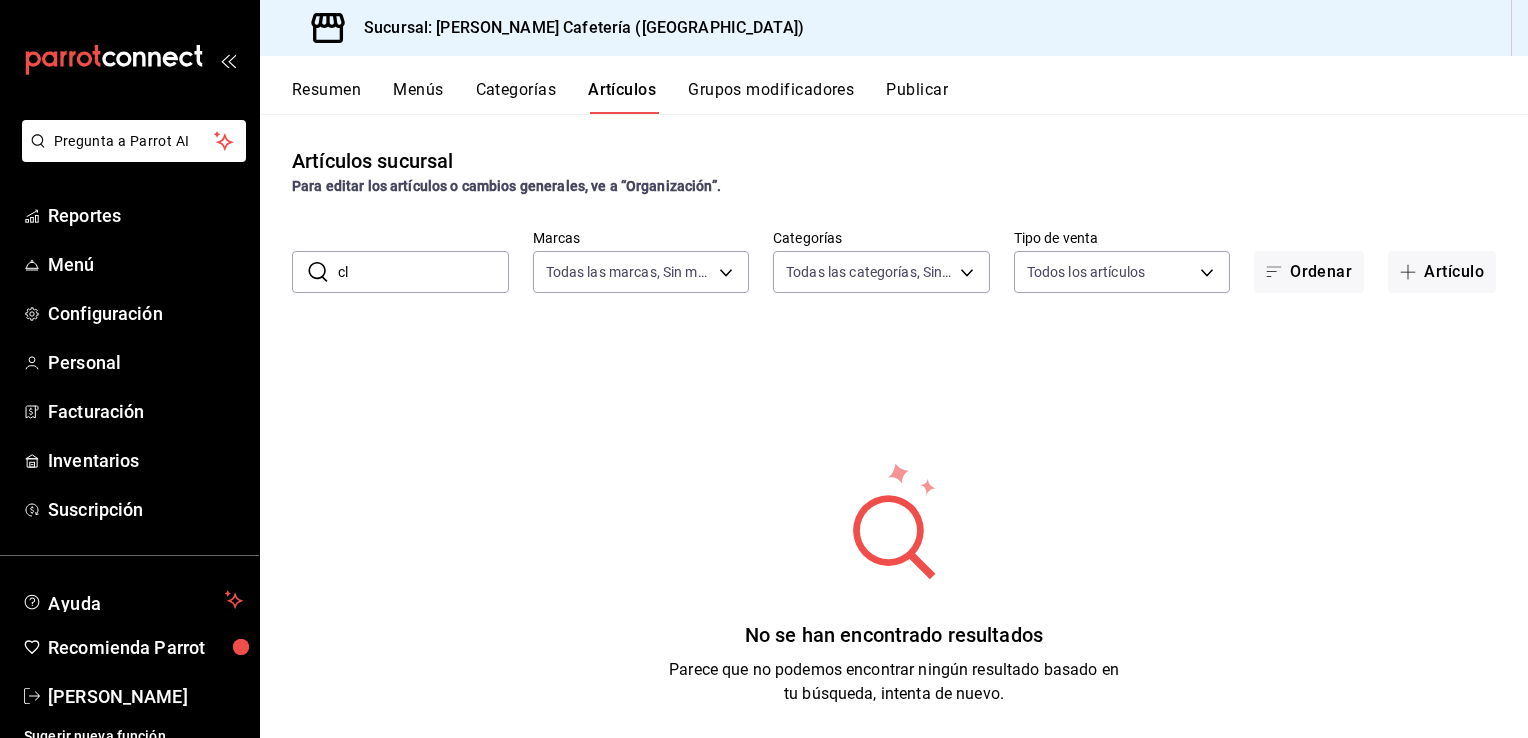 click on "cl" at bounding box center (423, 272) 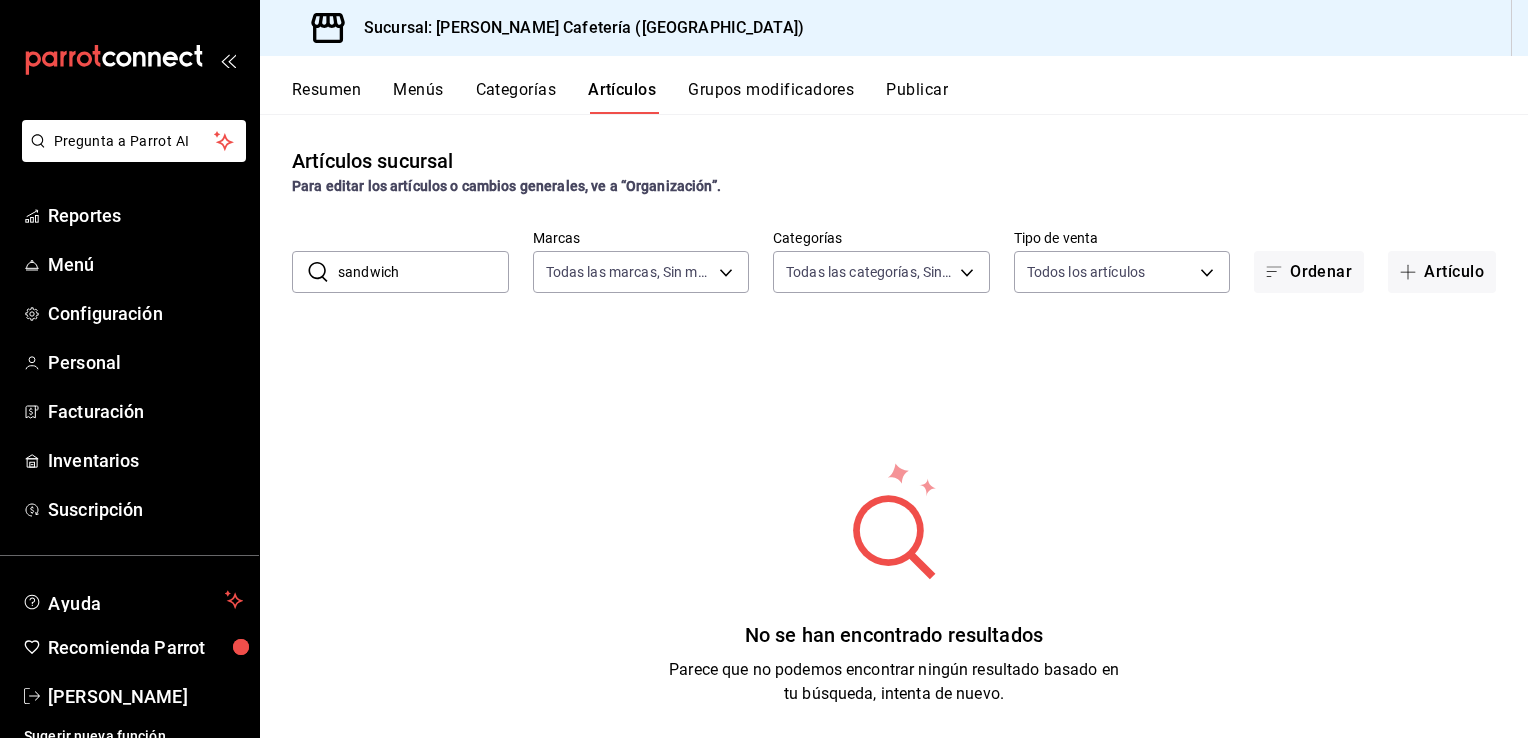 type on "sandwich" 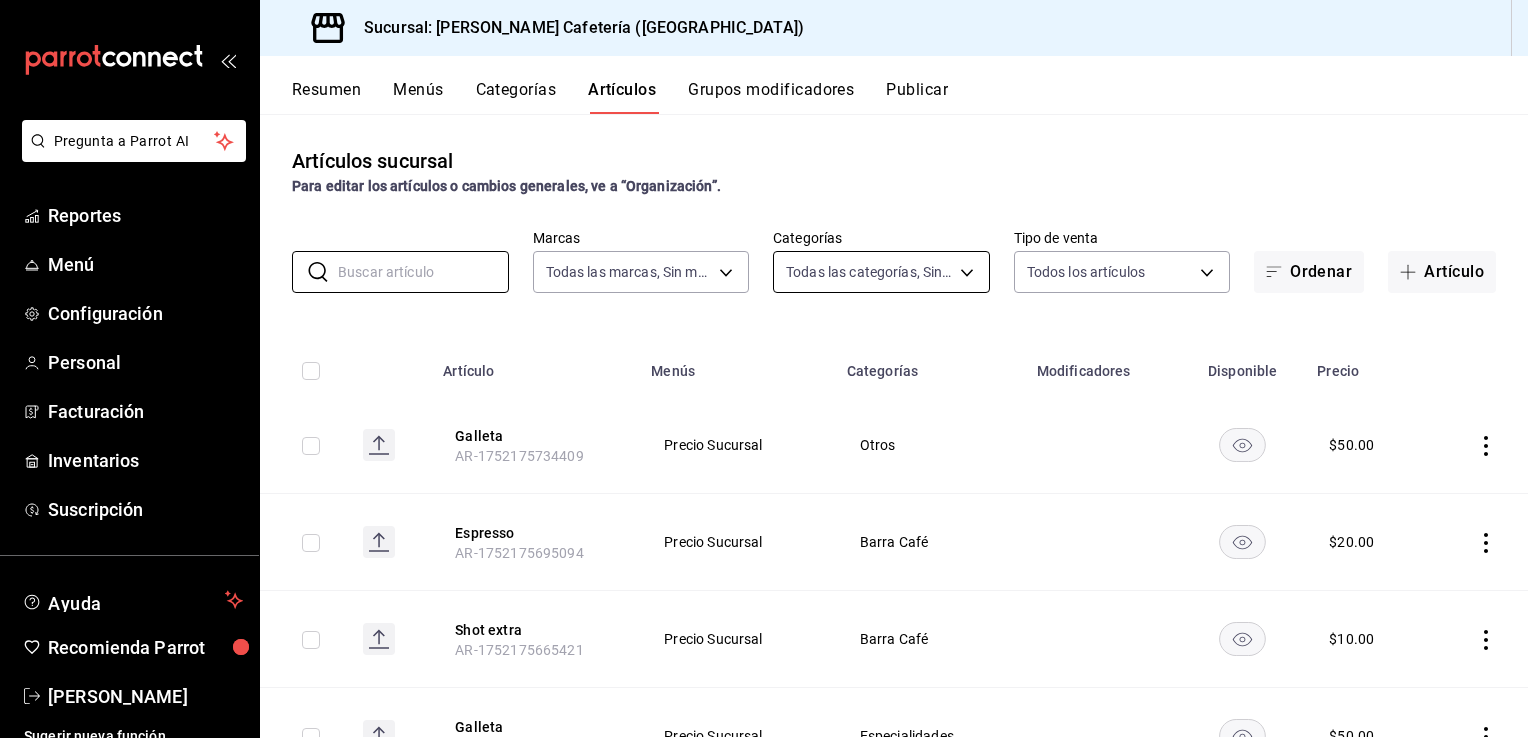 type 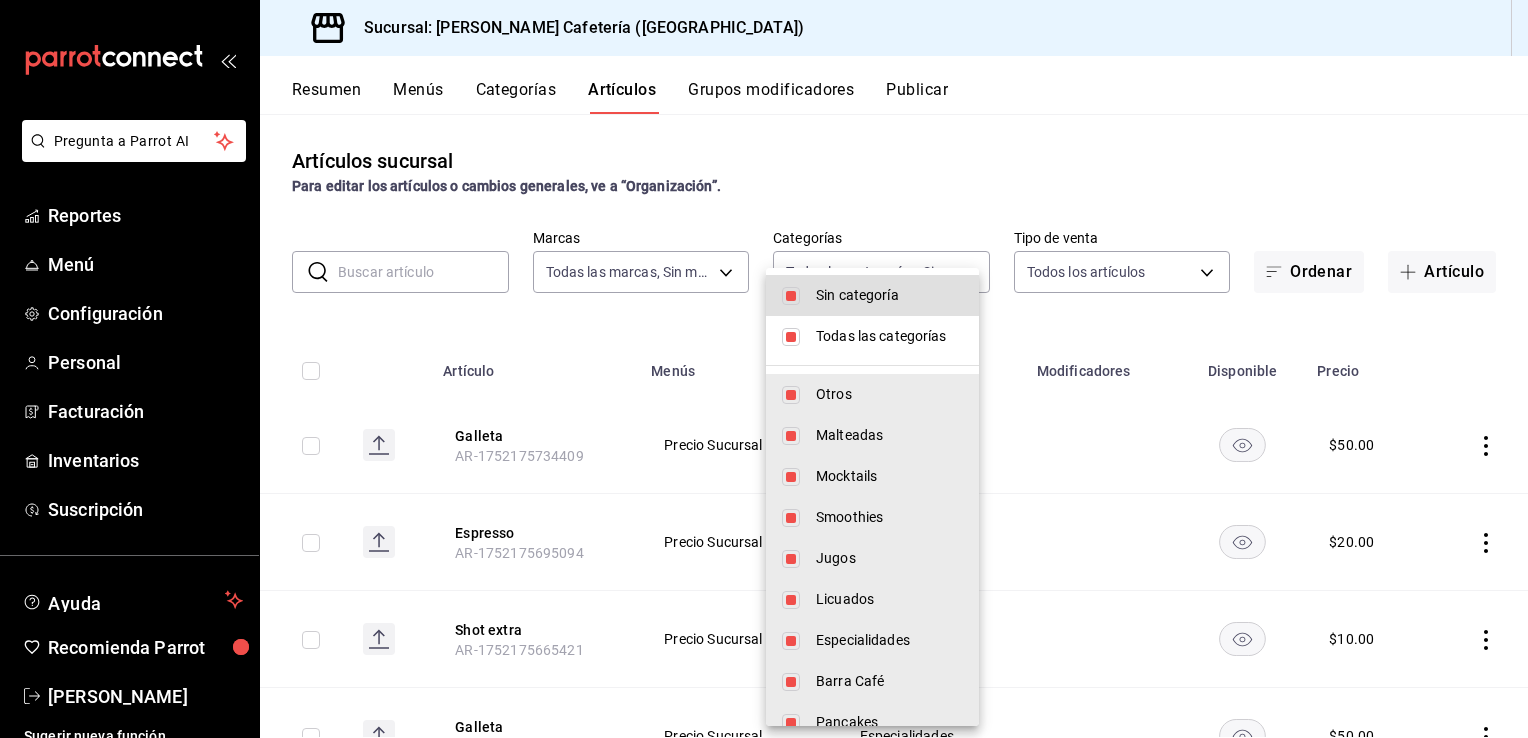 scroll, scrollTop: 0, scrollLeft: 0, axis: both 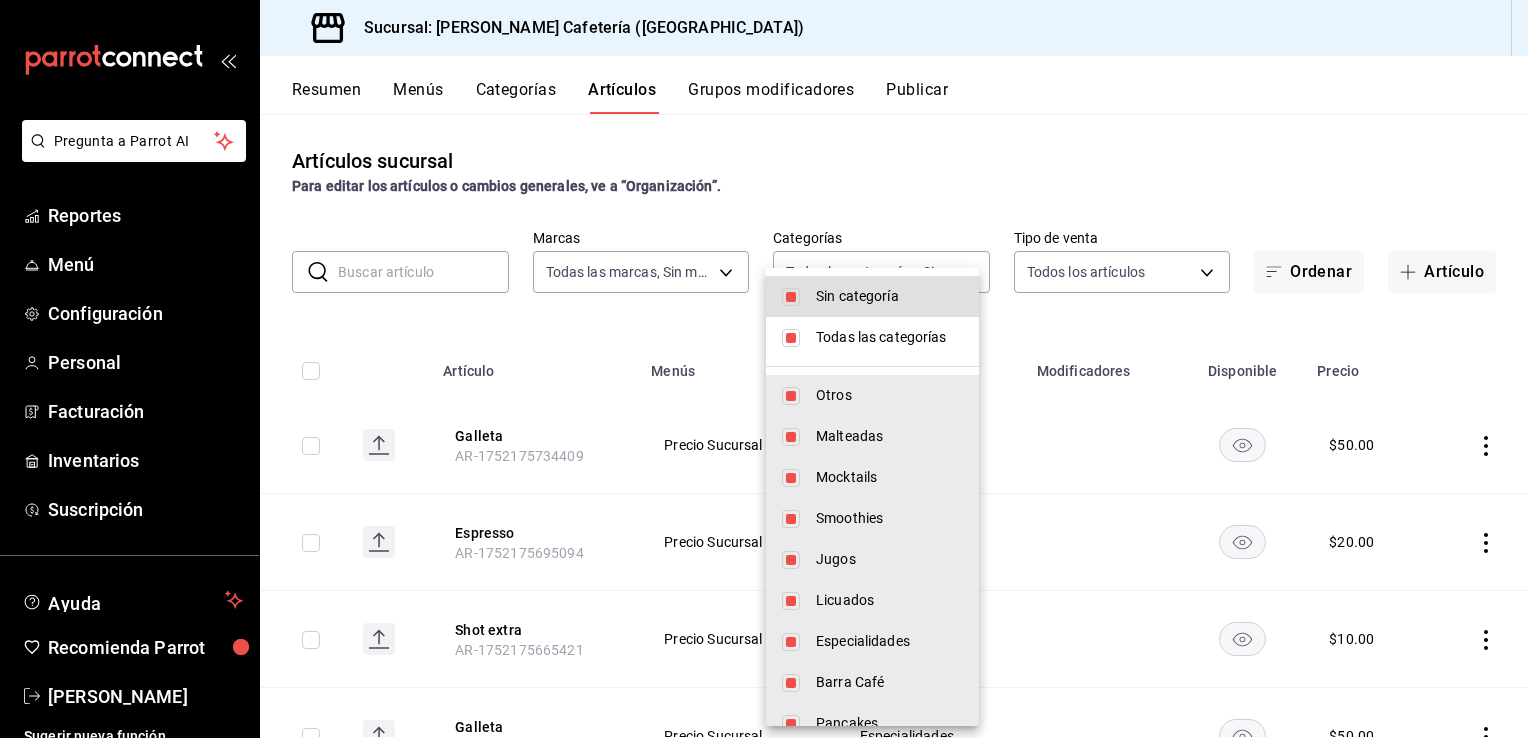 click at bounding box center (791, 338) 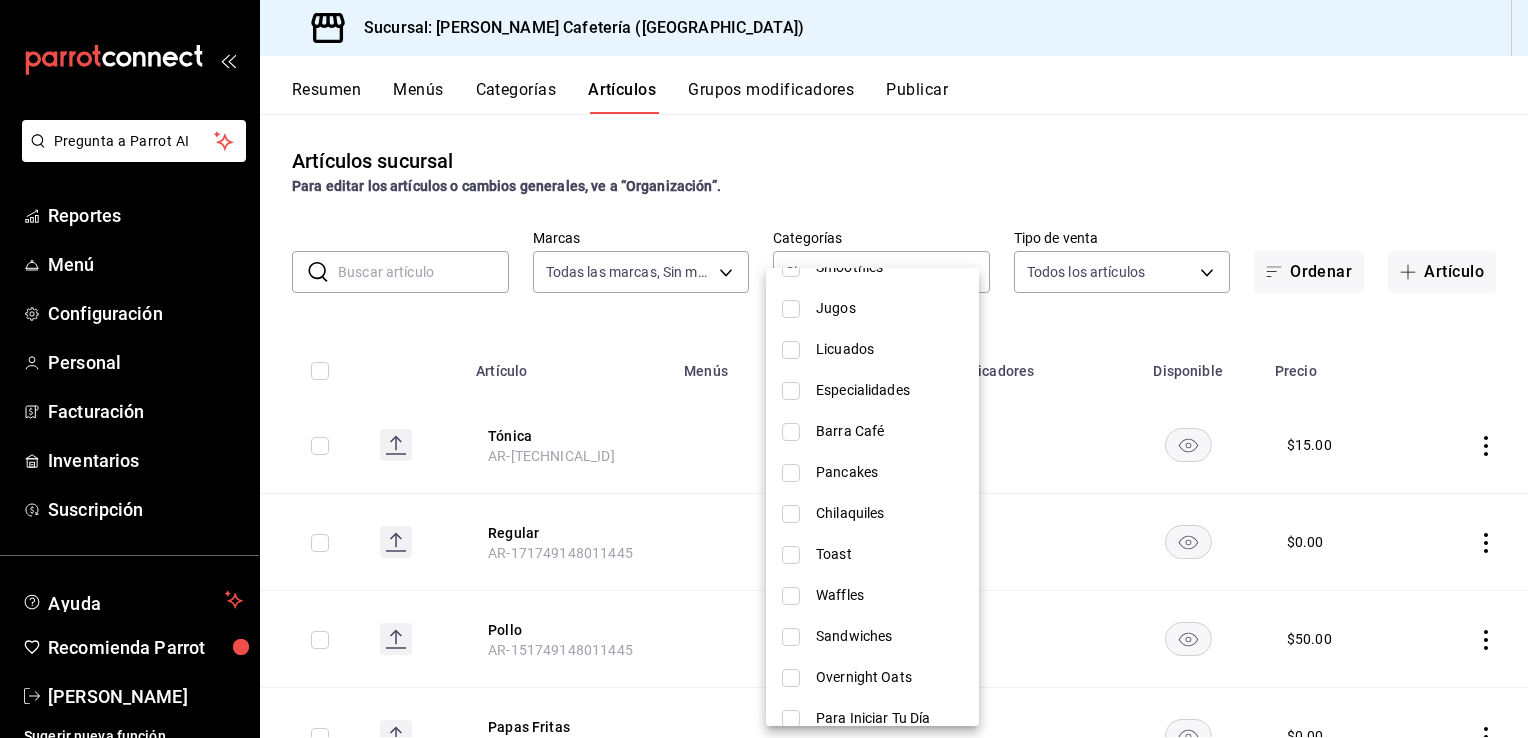 scroll, scrollTop: 272, scrollLeft: 0, axis: vertical 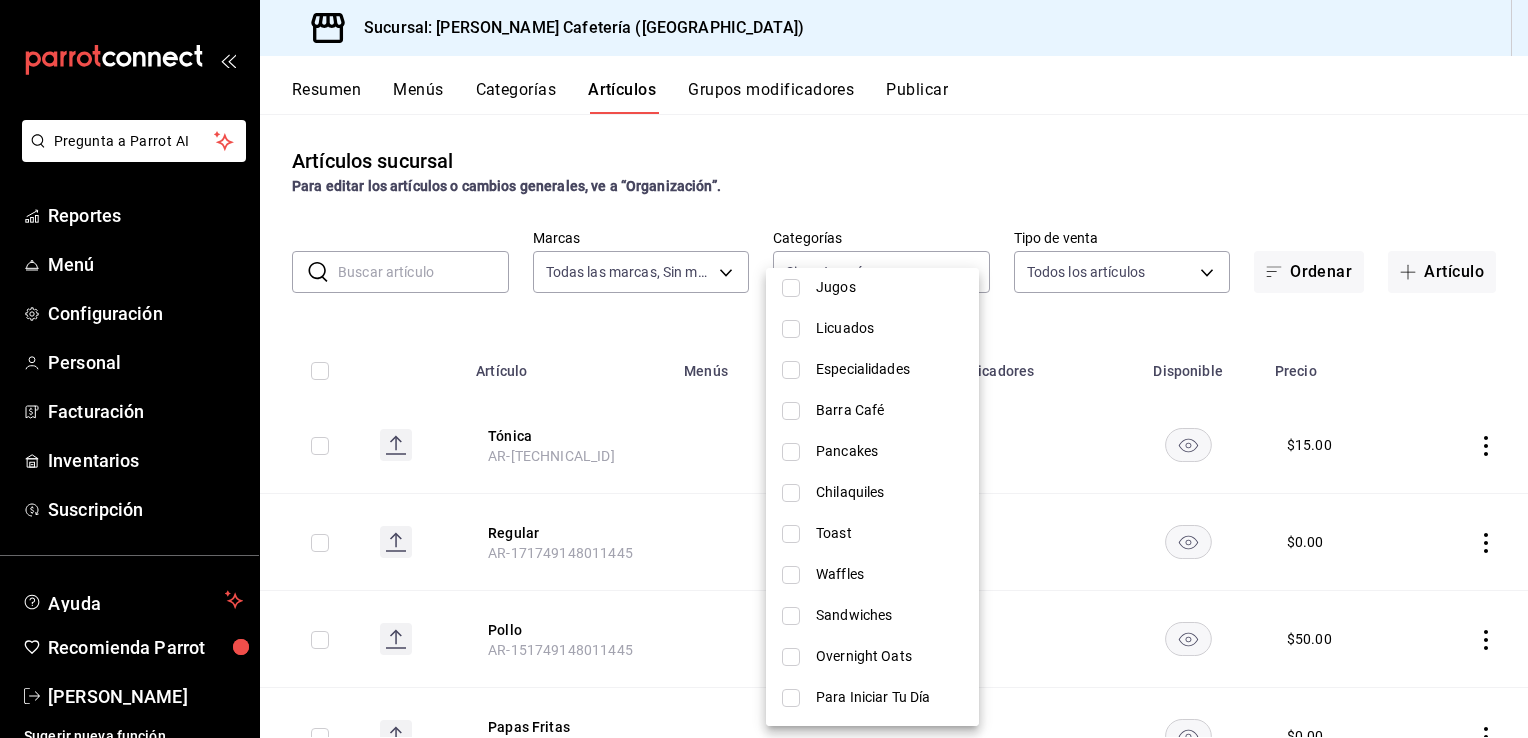 click on "Sandwiches" at bounding box center (889, 615) 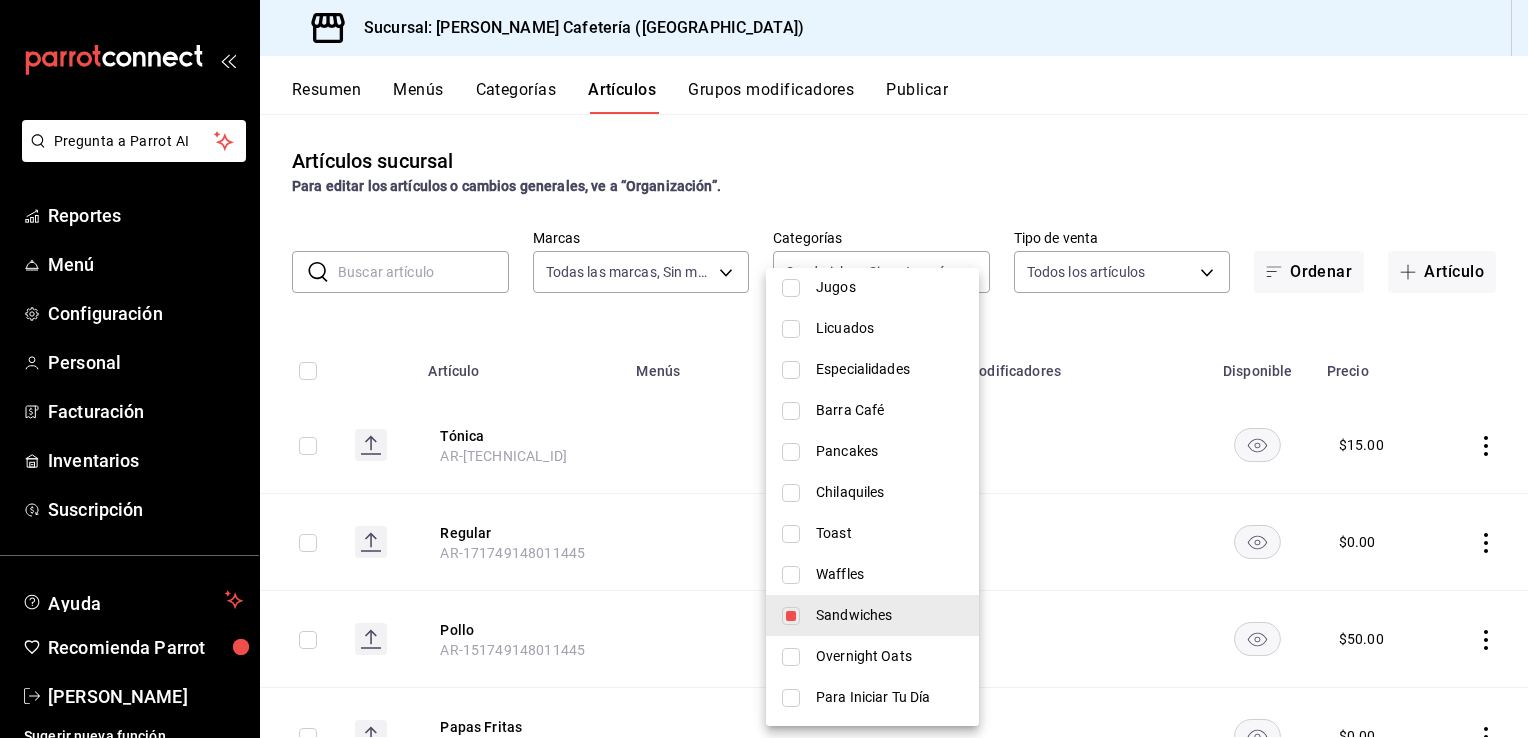 click at bounding box center (764, 369) 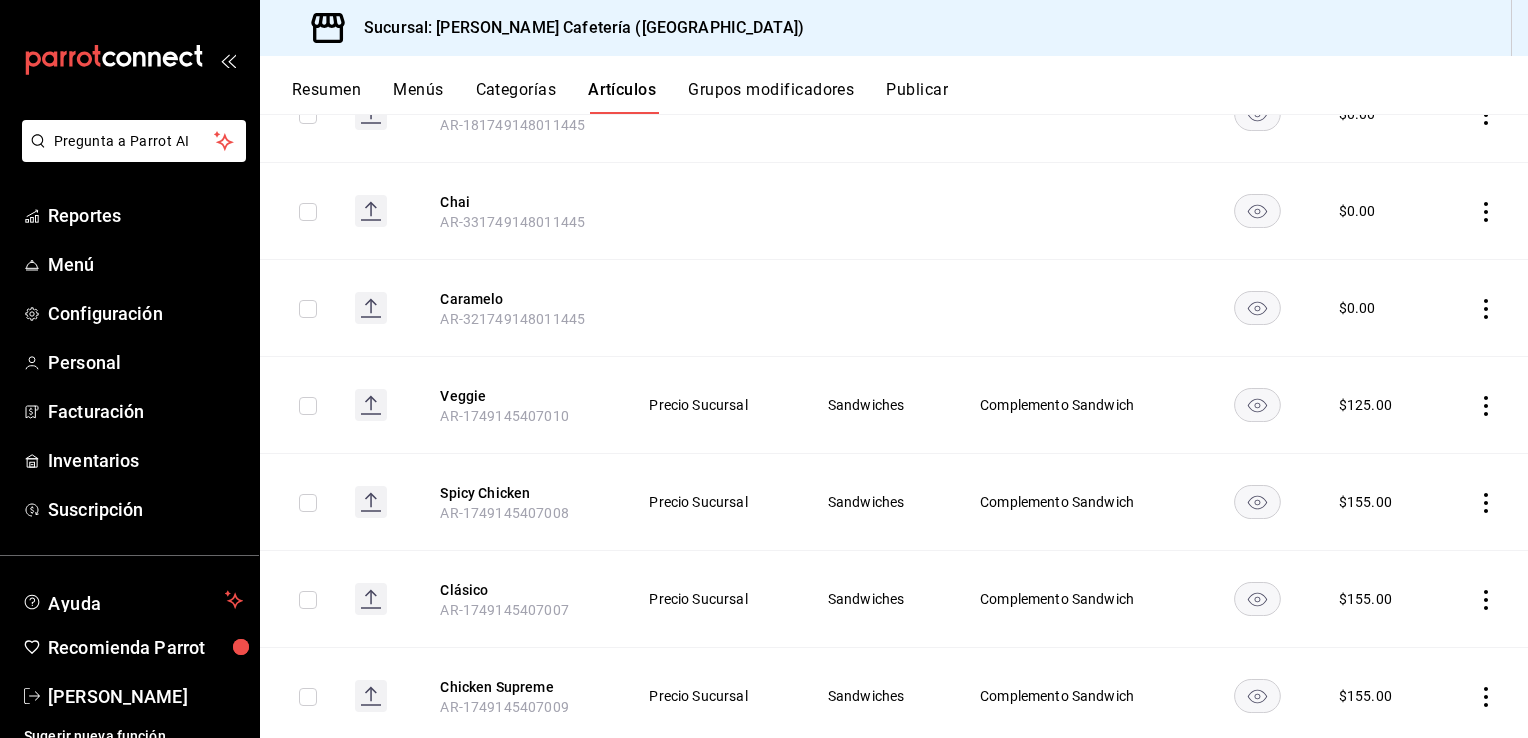 scroll, scrollTop: 1255, scrollLeft: 0, axis: vertical 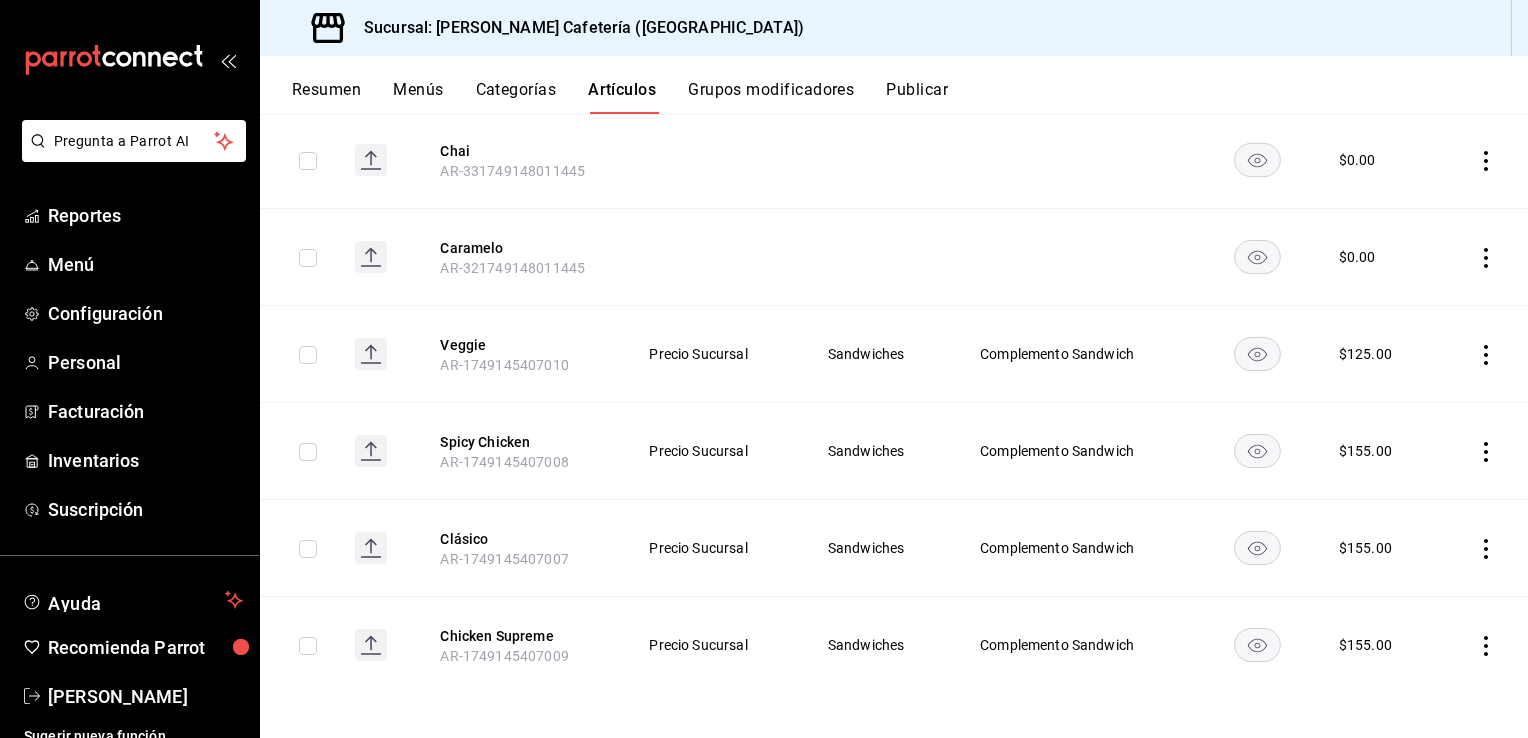click on "AR-1749145407010" at bounding box center (504, 365) 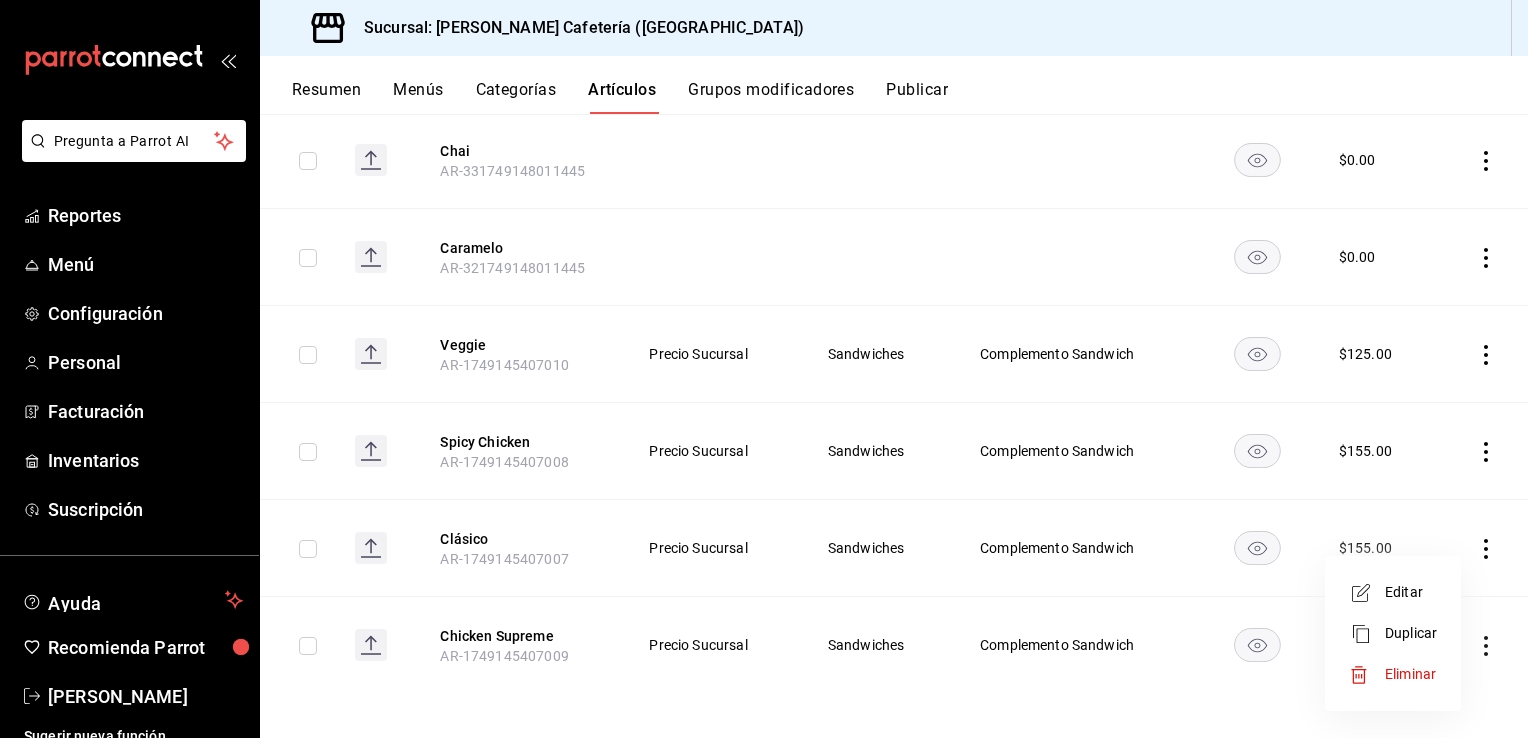 click on "Editar" at bounding box center (1393, 592) 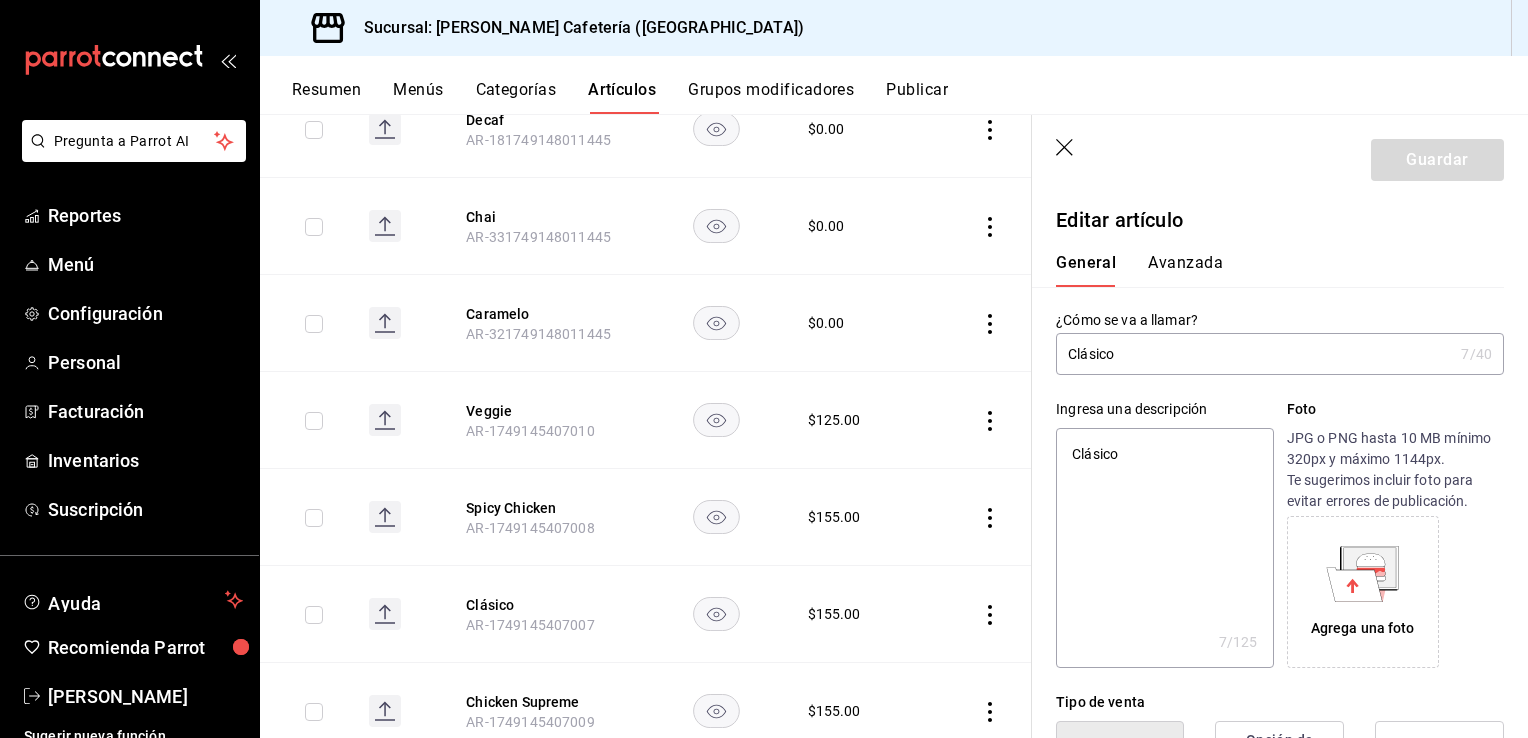 click on "Clásico" at bounding box center [1254, 354] 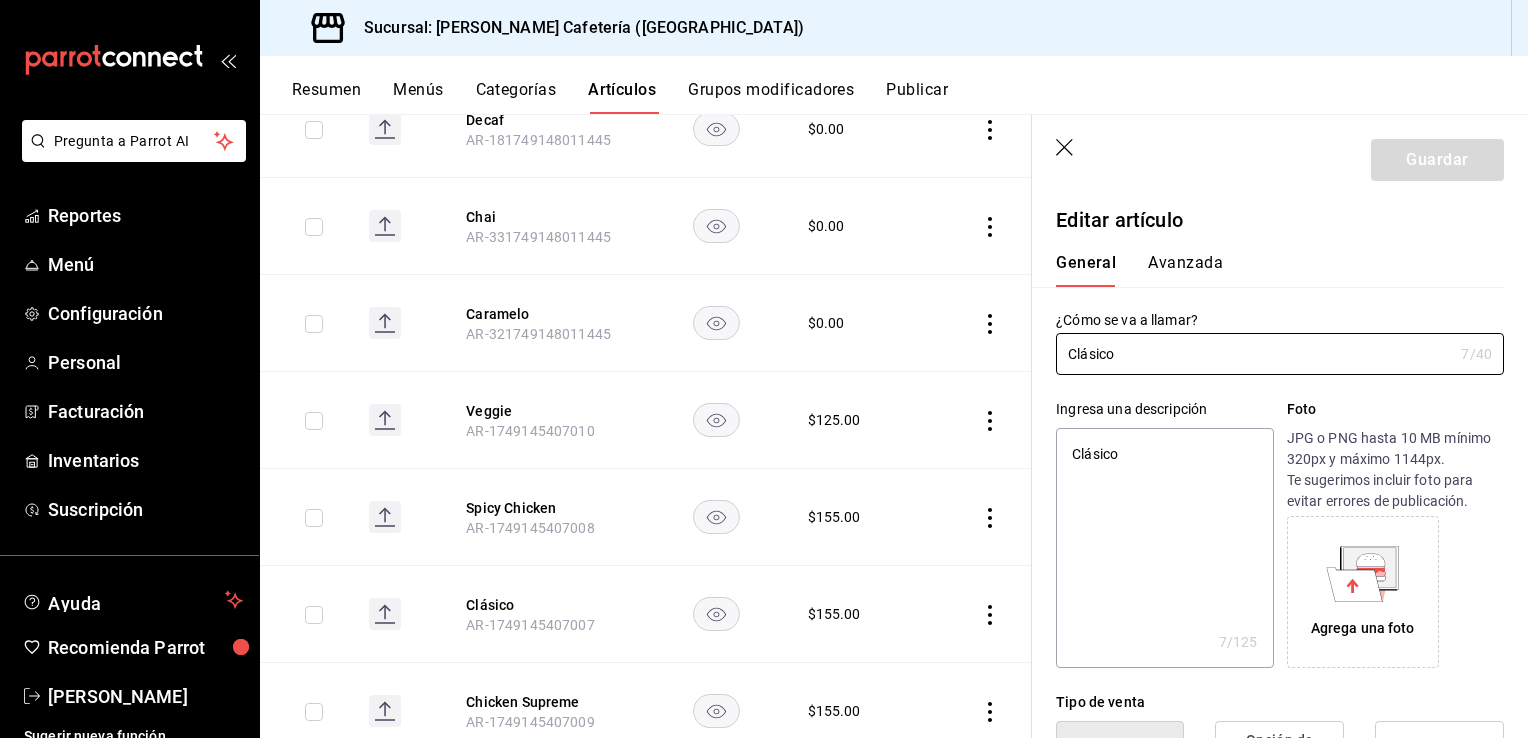 type on "SClásico" 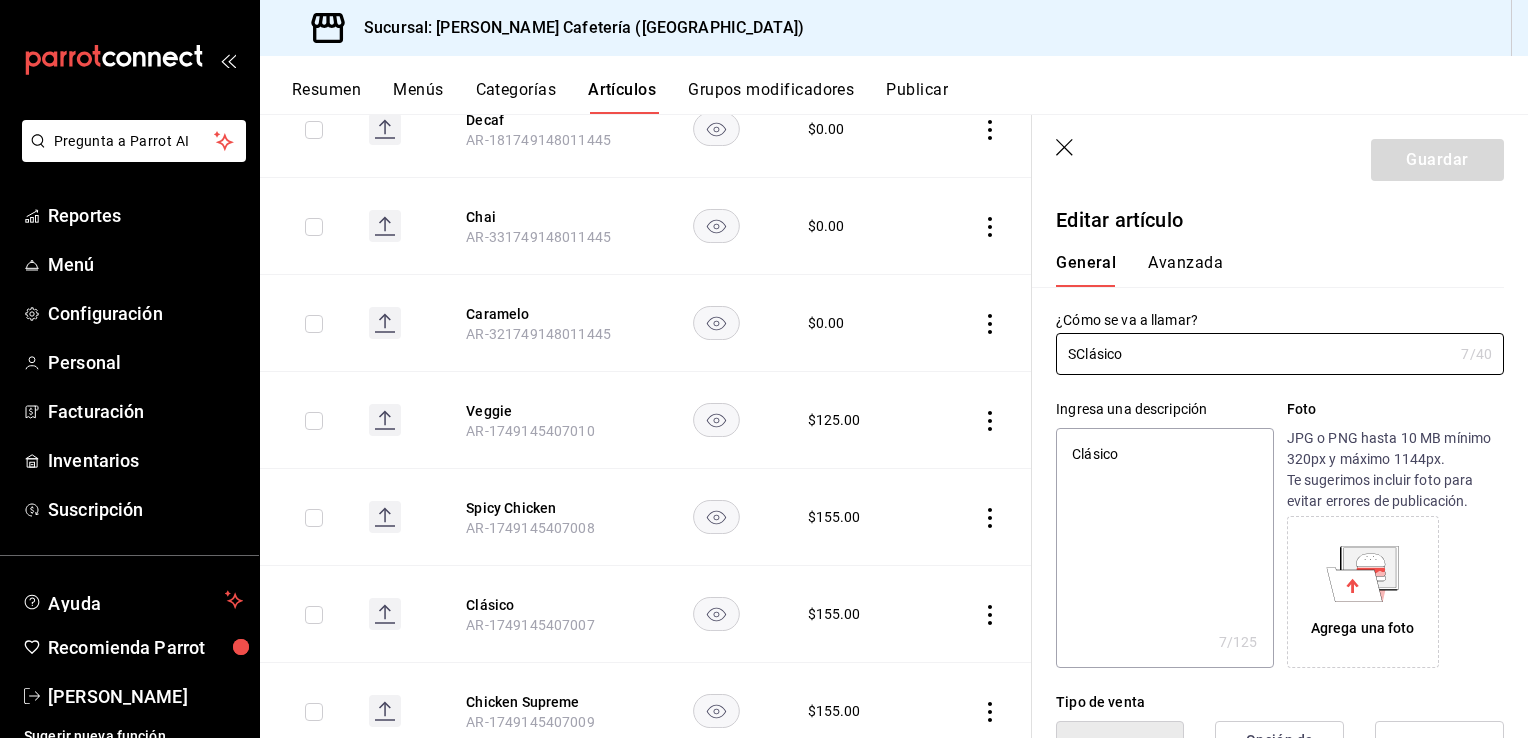 type on "x" 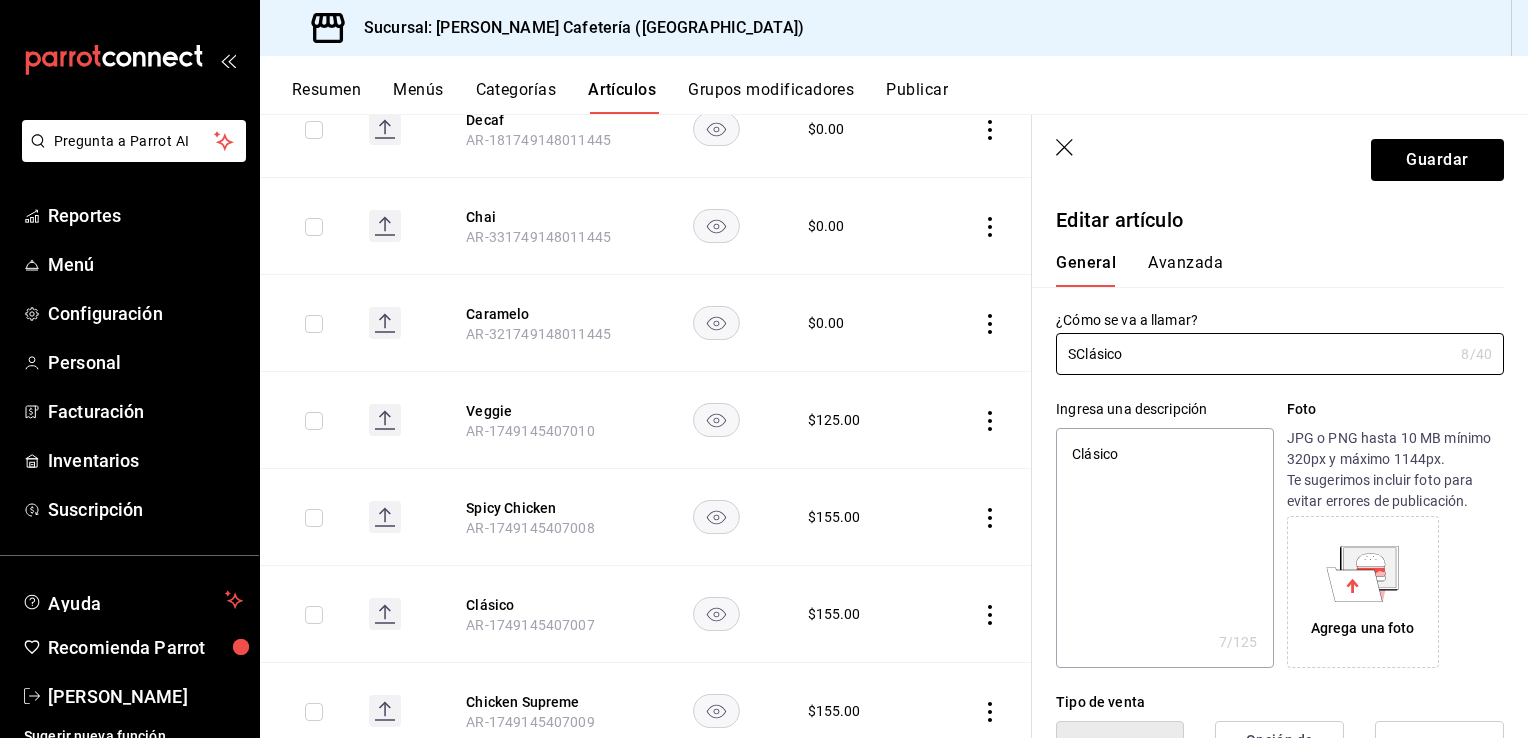 type on "SaClásico" 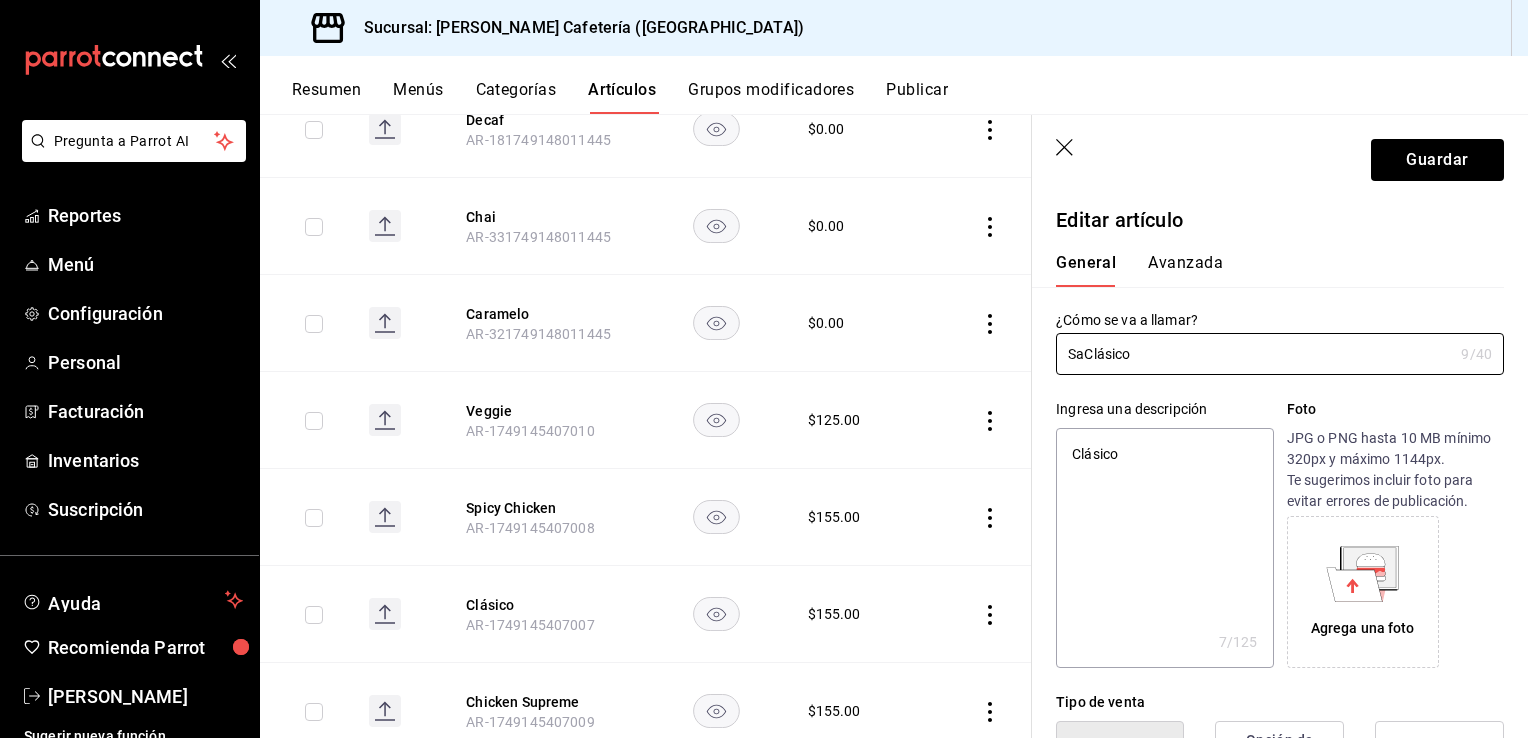 type on "SanClásico" 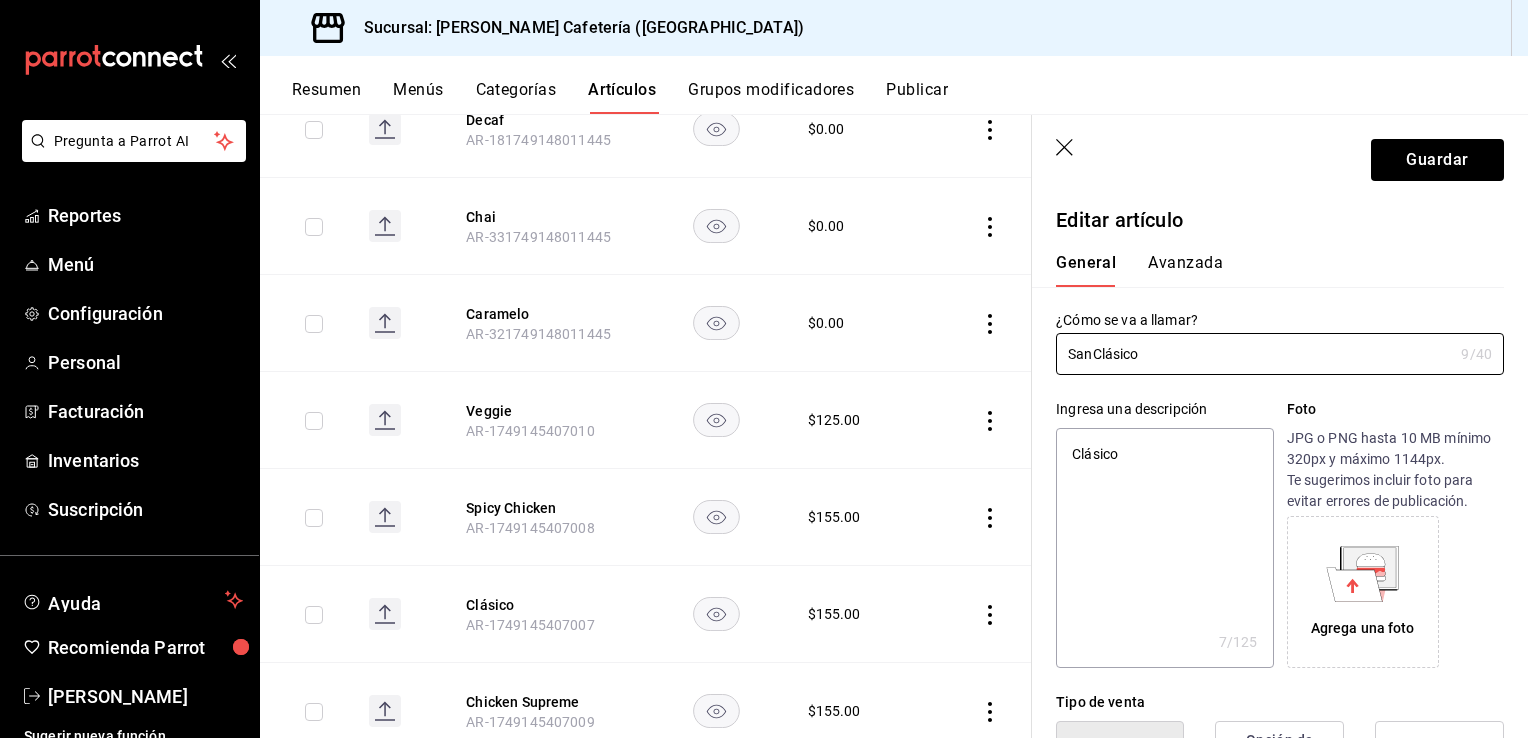 type on "x" 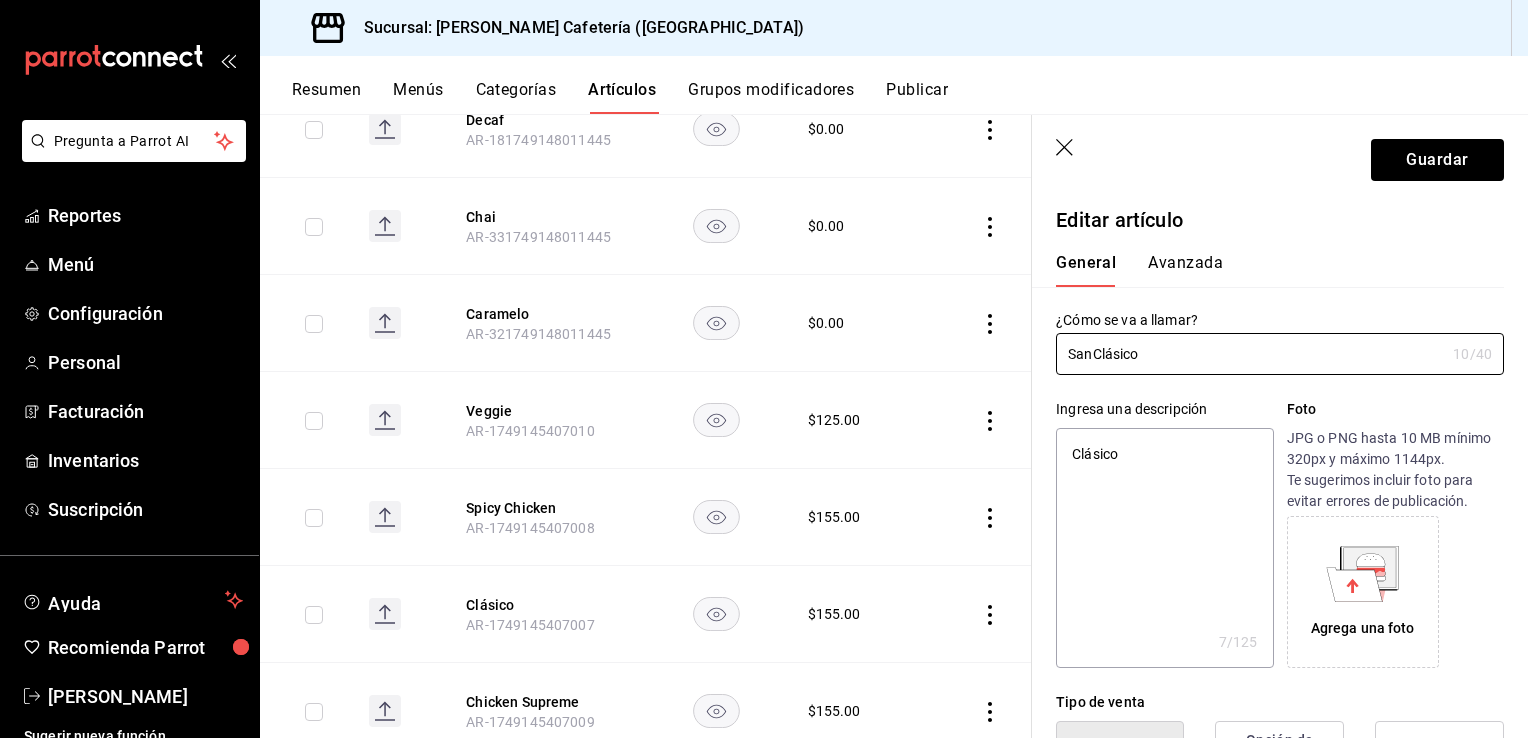 type on "SandClásico" 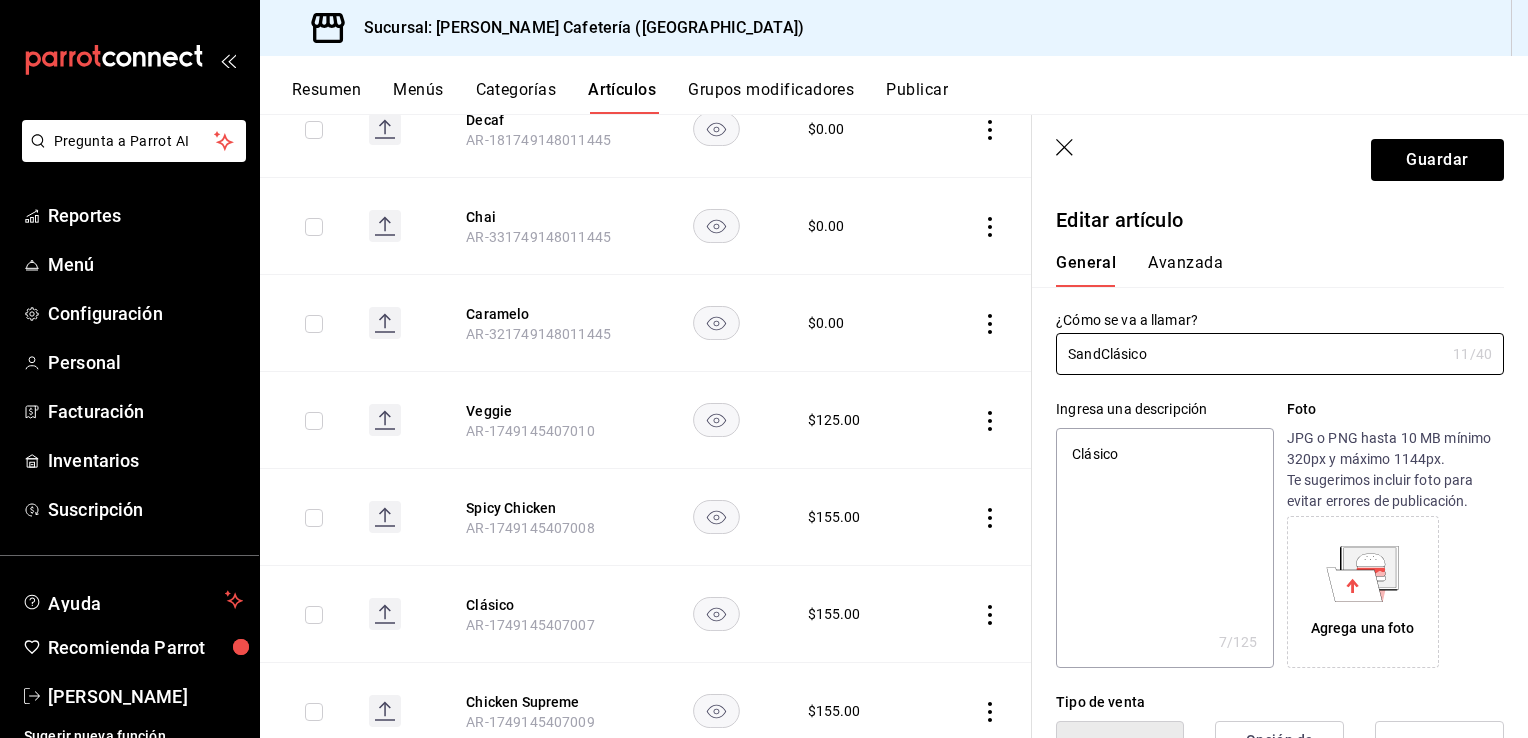 type on "SandwClásico" 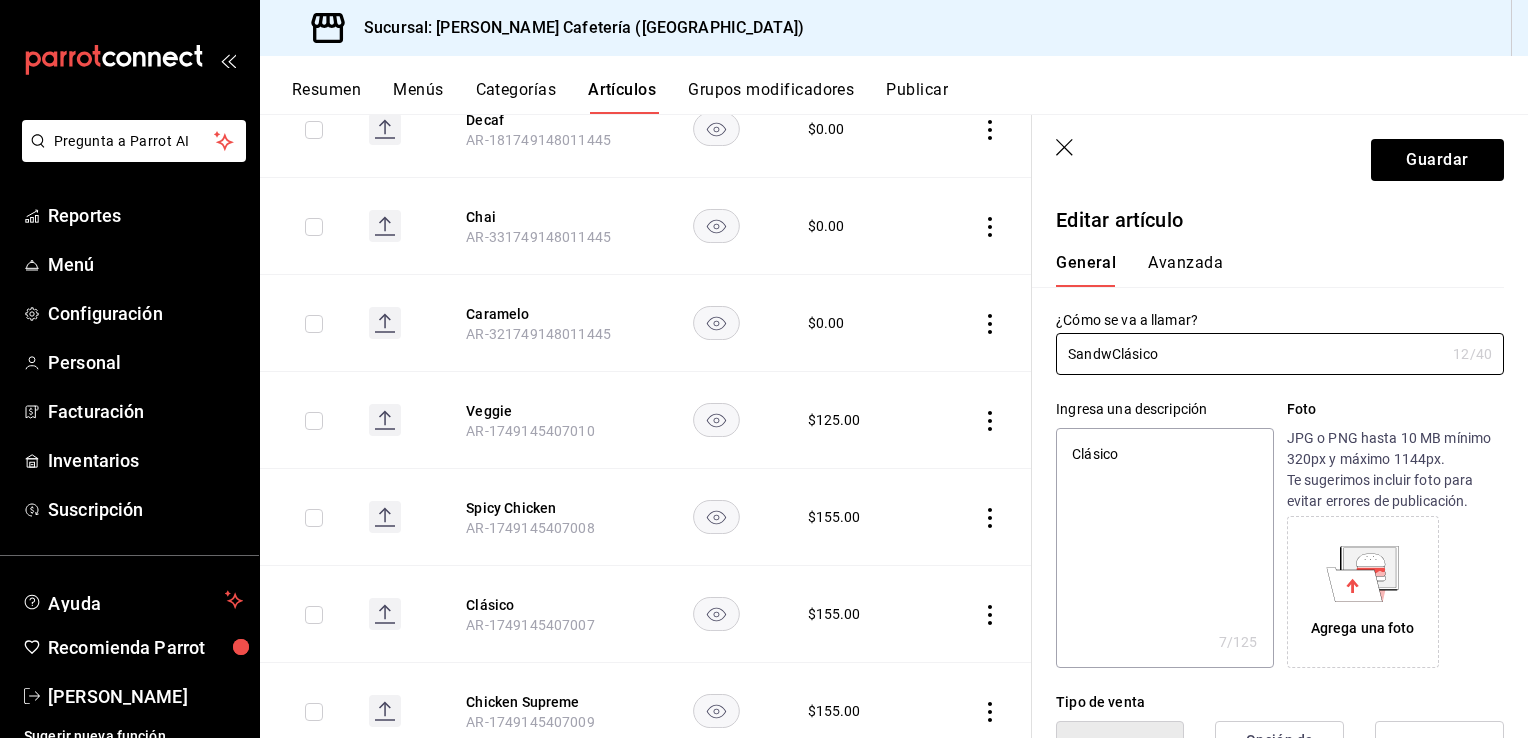 type on "SandwiClásico" 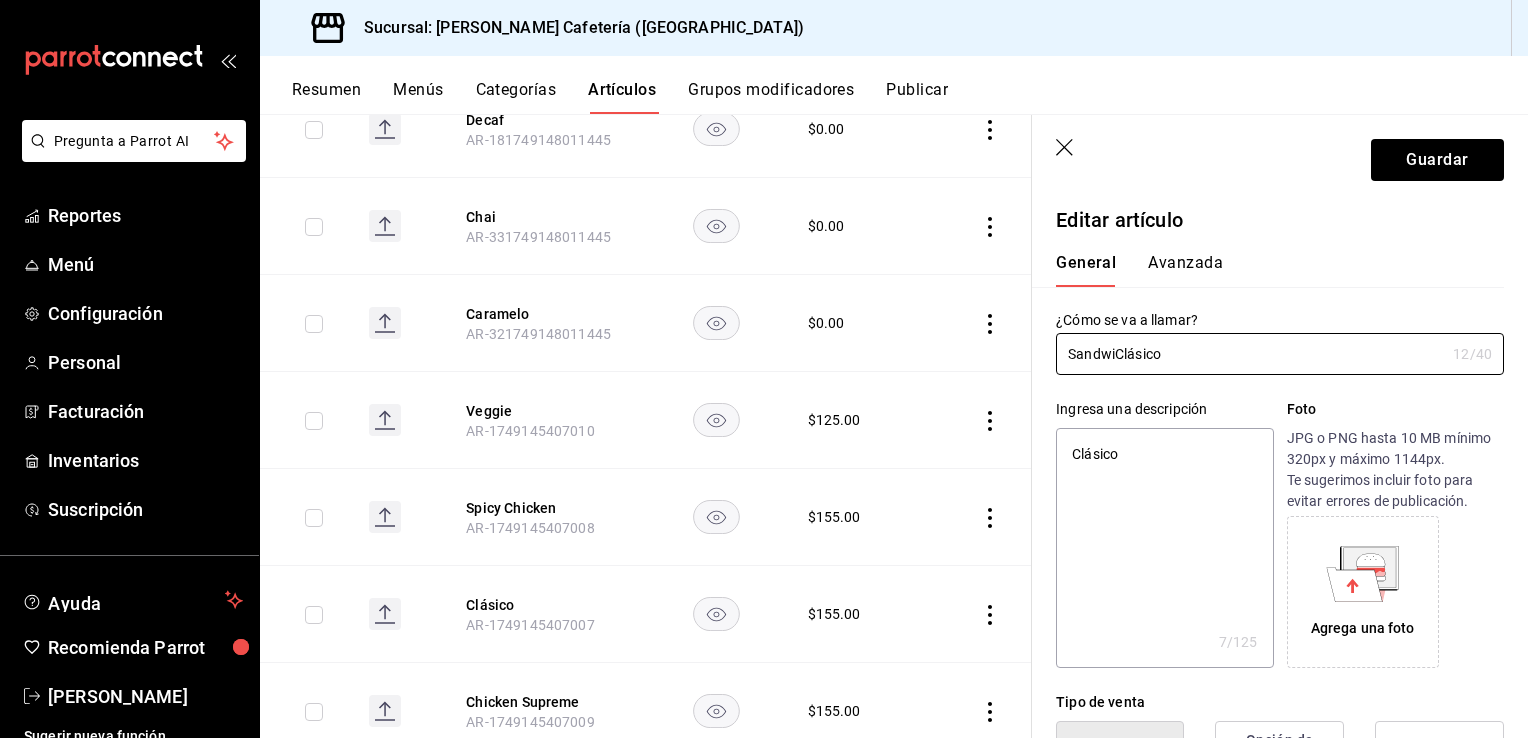 type on "SandwicClásico" 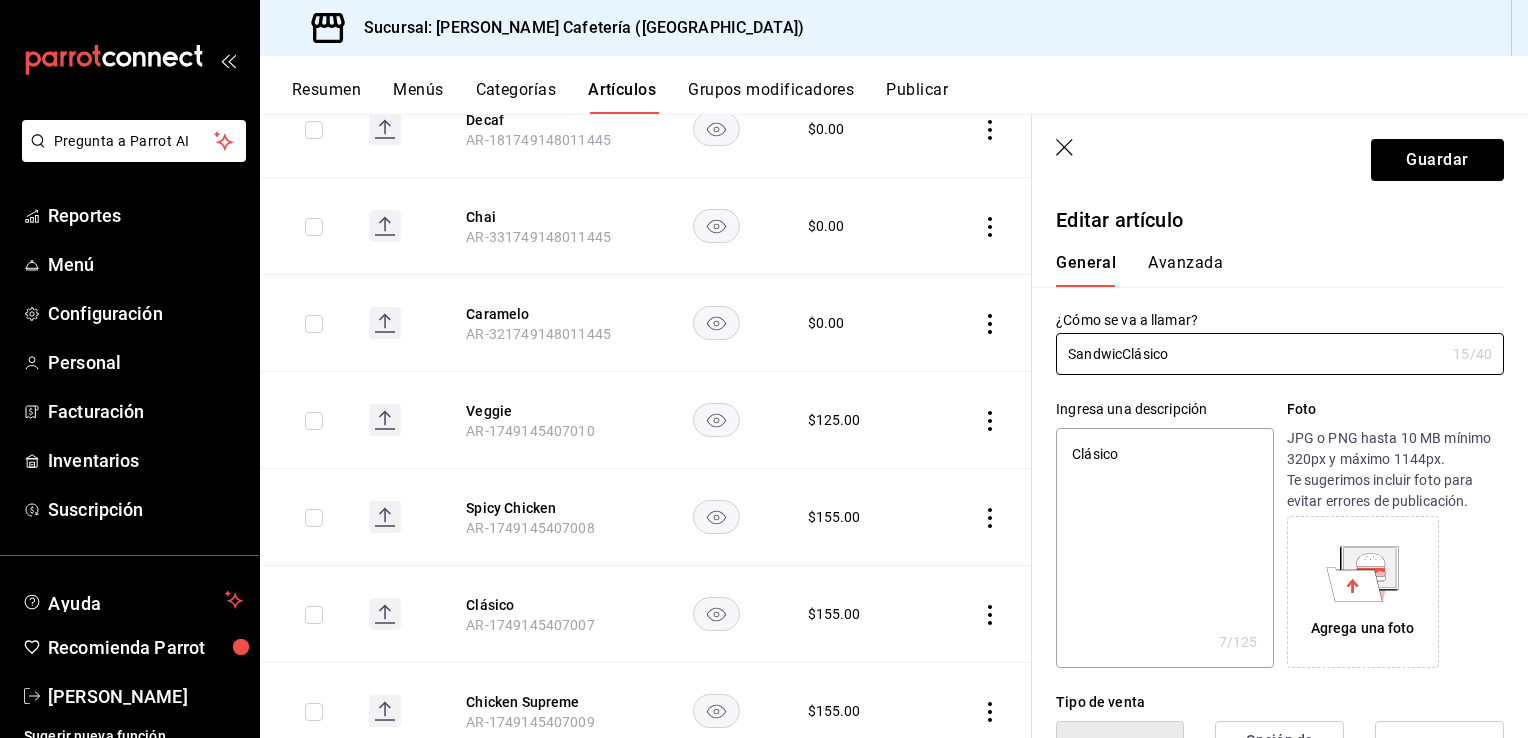 type on "SandwichClásico" 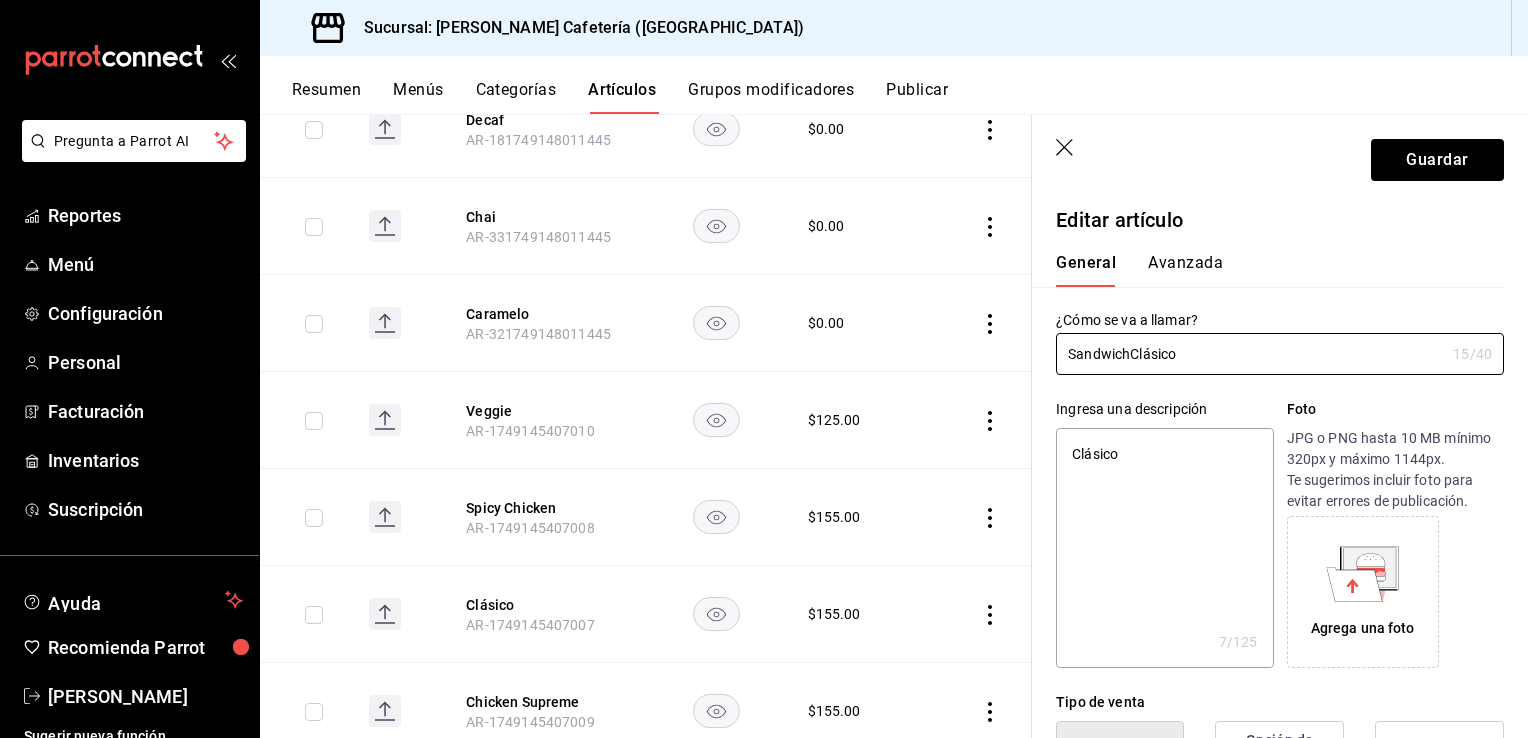 type on "Sandwich Clásico" 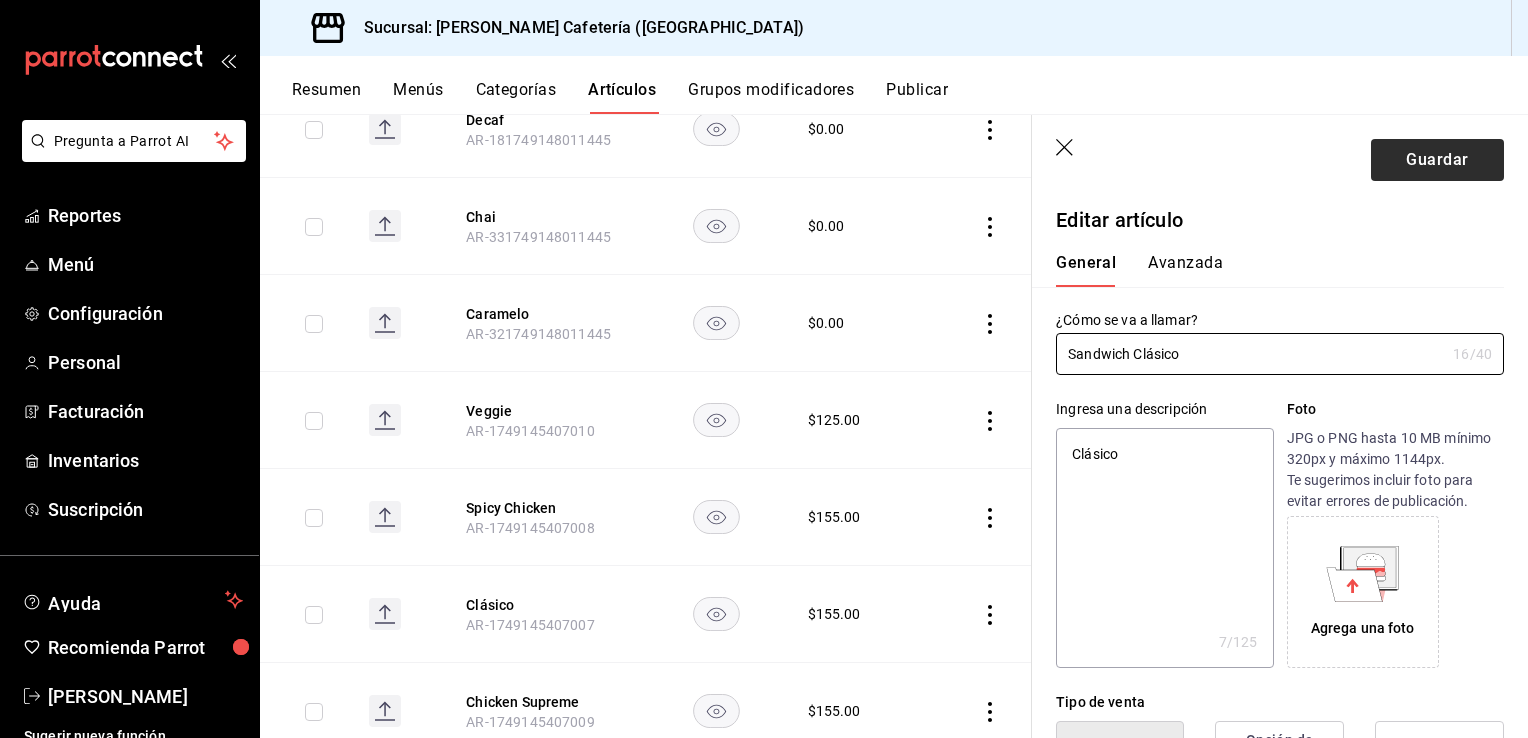type on "Sandwich Clásico" 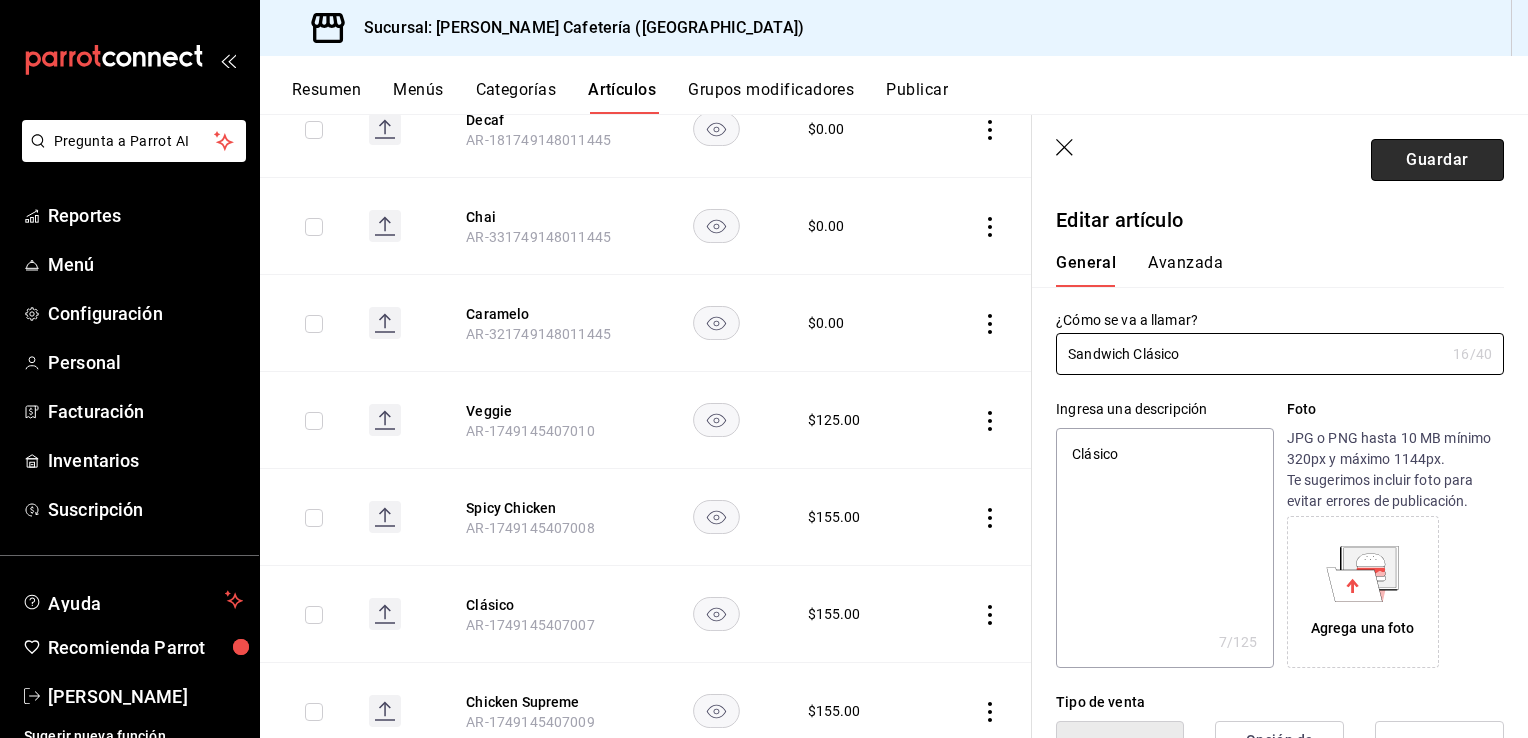 click on "Guardar" at bounding box center (1437, 160) 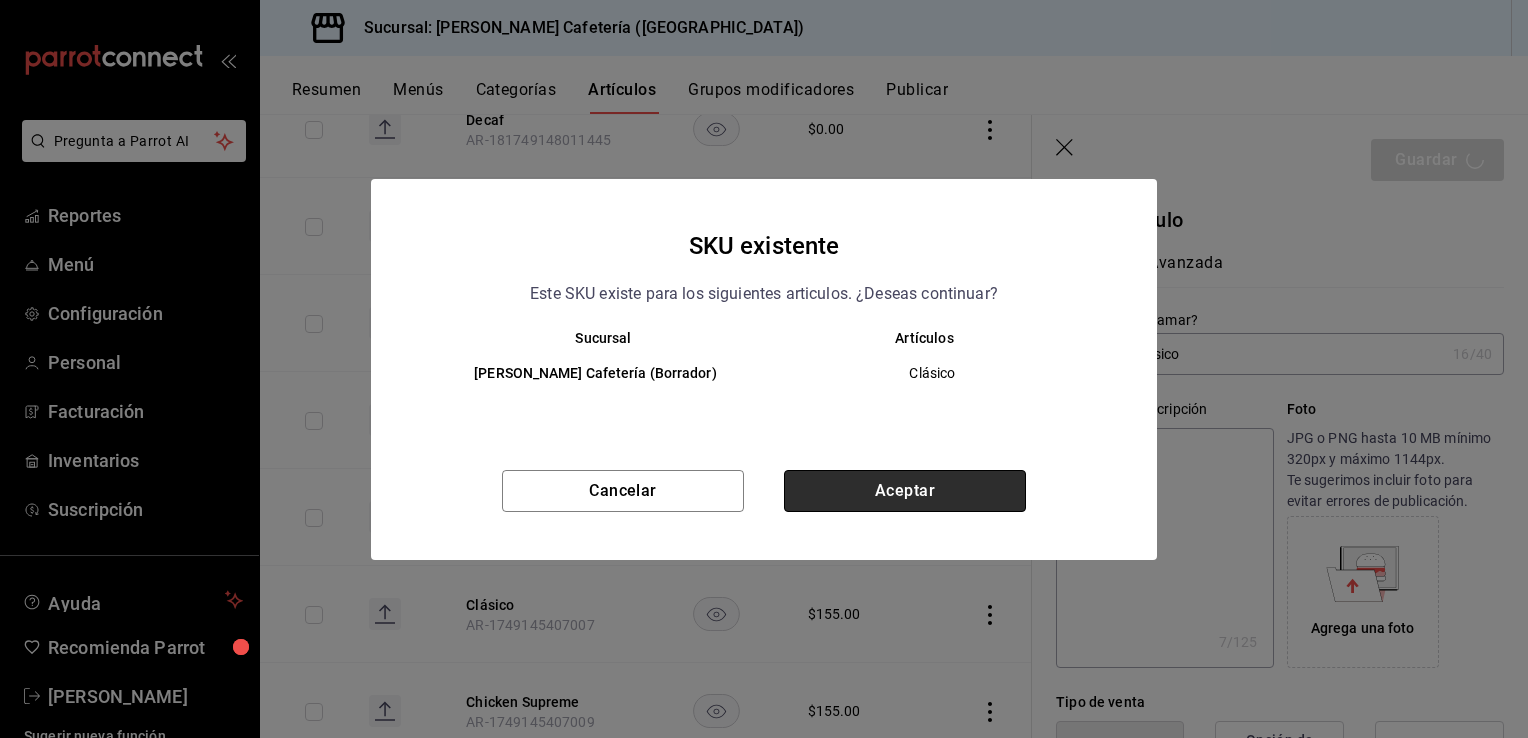 click on "Aceptar" at bounding box center (905, 491) 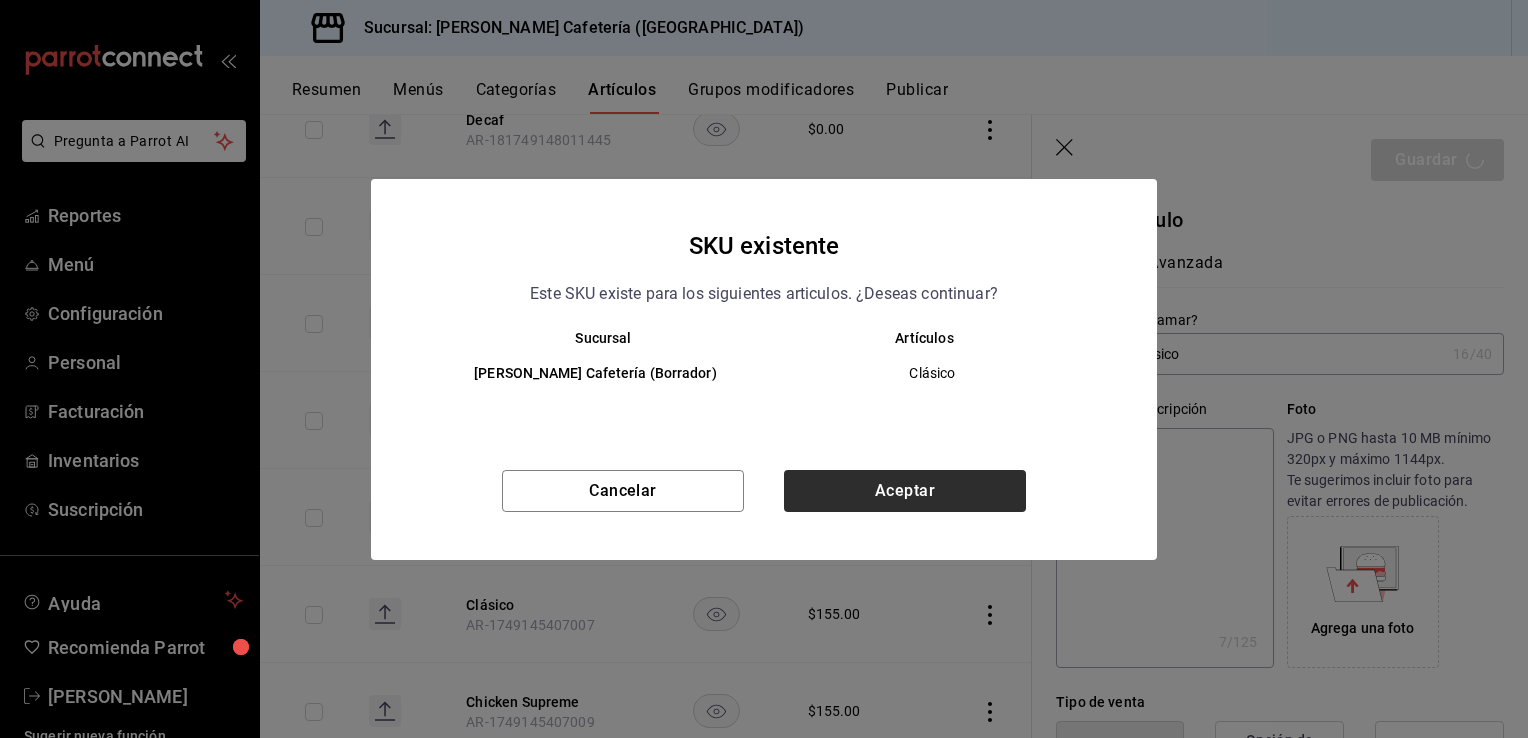 type on "x" 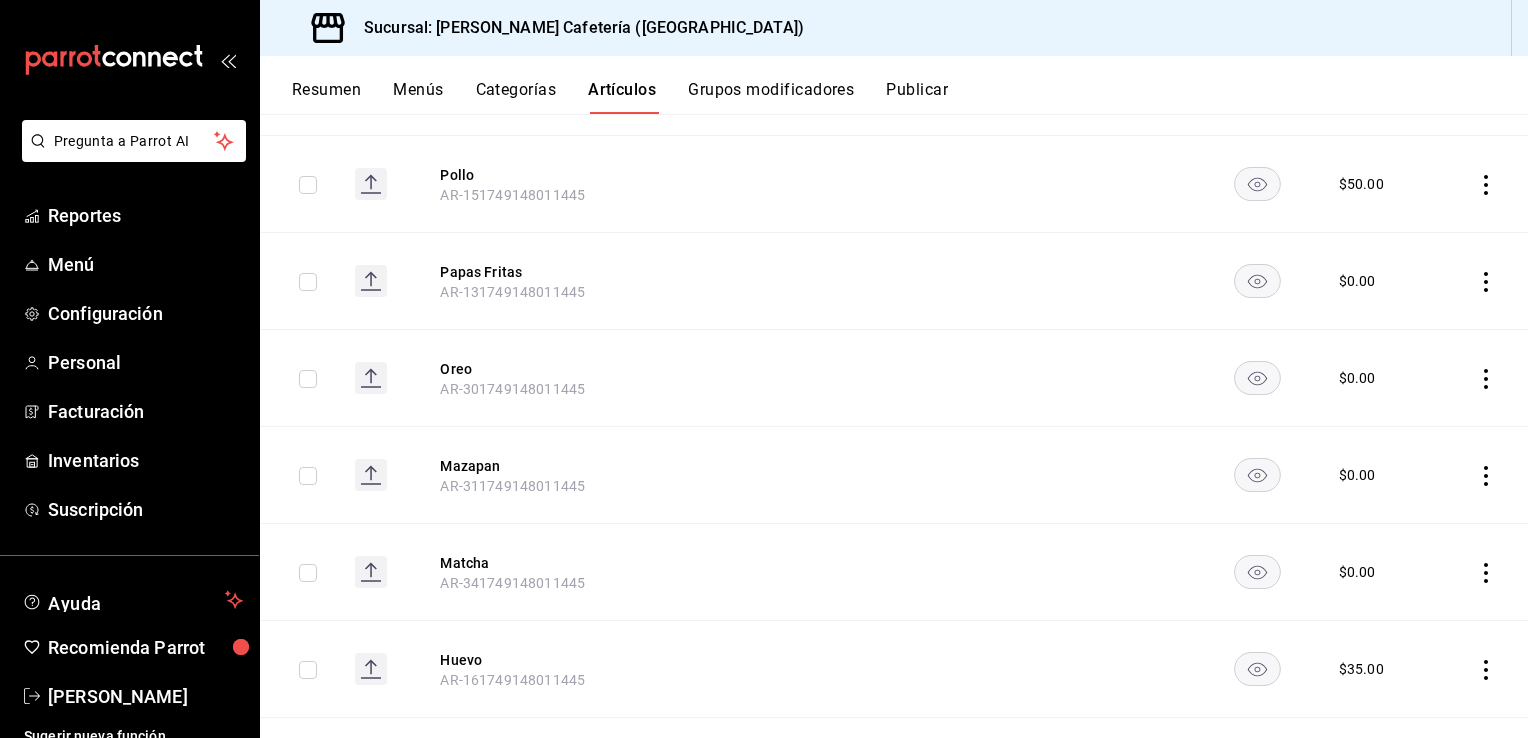 scroll, scrollTop: 0, scrollLeft: 0, axis: both 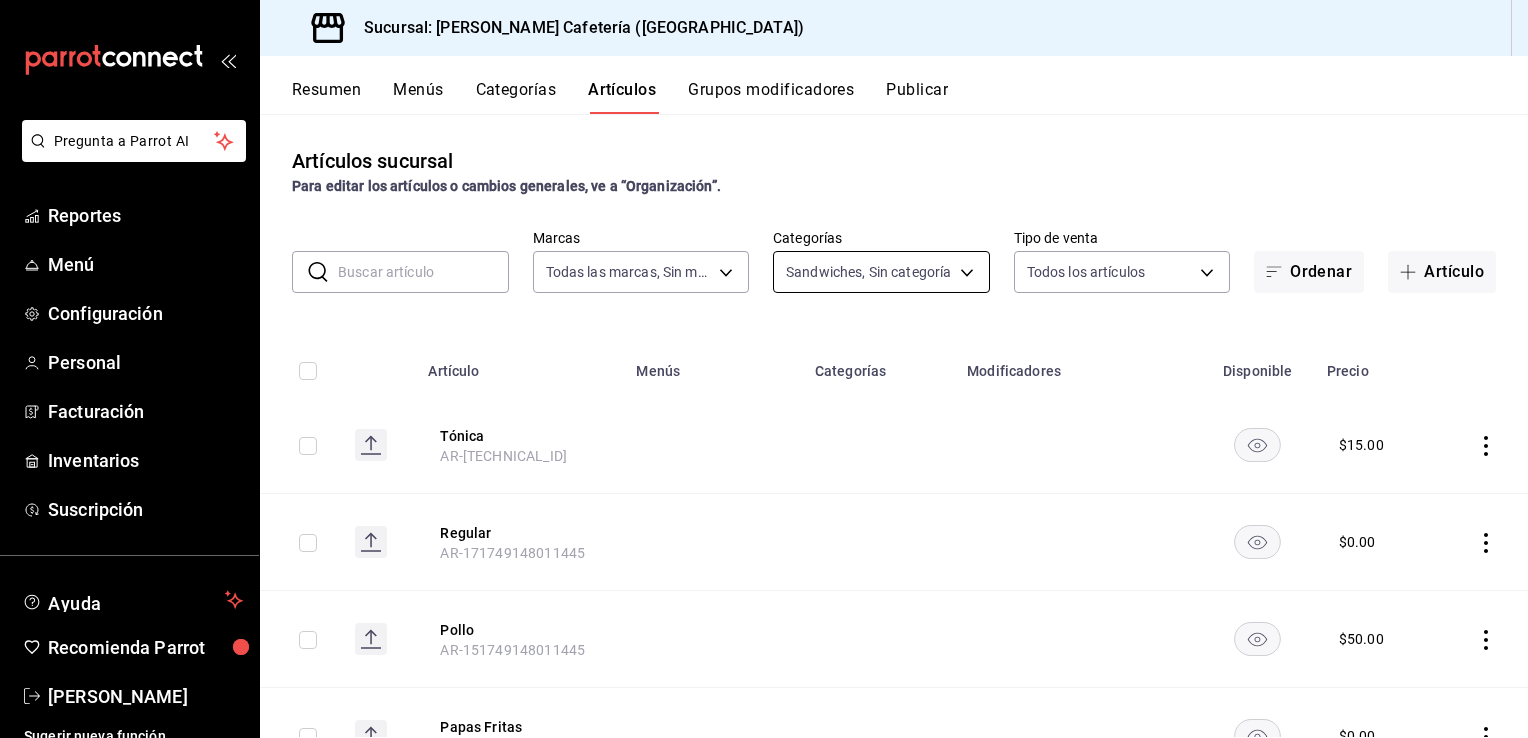 click on "Pregunta a Parrot AI Reportes   Menú   Configuración   Personal   Facturación   Inventarios   Suscripción   Ayuda Recomienda Parrot   [PERSON_NAME]   Sugerir nueva función   Sucursal: [PERSON_NAME] Cafetería ([GEOGRAPHIC_DATA]) Resumen Menús Categorías Artículos Grupos modificadores Publicar Artículos sucursal Para editar los artículos o cambios generales, ve a “Organización”. ​ ​ Marcas Todas las marcas, Sin marca f9d59448-4829-4b2a-bc56-a4ede4f91df2 Categorías Sandwiches, Sin categoría eebbf2d4-3ae7-4b03-875c-5aa3e3f0a491 Tipo de venta Todos los artículos ALL Ordenar Artículo Artículo Menús Categorías Modificadores Disponible Precio Tónica AR-[TECHNICAL_ID] $ 15.00 Regular AR-171749148011445 $ 0.00 Pollo AR-151749148011445 $ 50.00 Papas Fritas AR-131749148011445 $ 0.00 Oreo AR-301749148011445 $ 0.00 Mazapan AR-311749148011445 $ 0.00 Matcha AR-341749148011445 $ 0.00 Huevo  AR-161749148011445 $ 35.00 Ensalada AR-141749148011445 $ 0.00 Decaf AR-181749148011445 $ 0.00 Chai AR-331749148011445 $ 0.00" at bounding box center (764, 369) 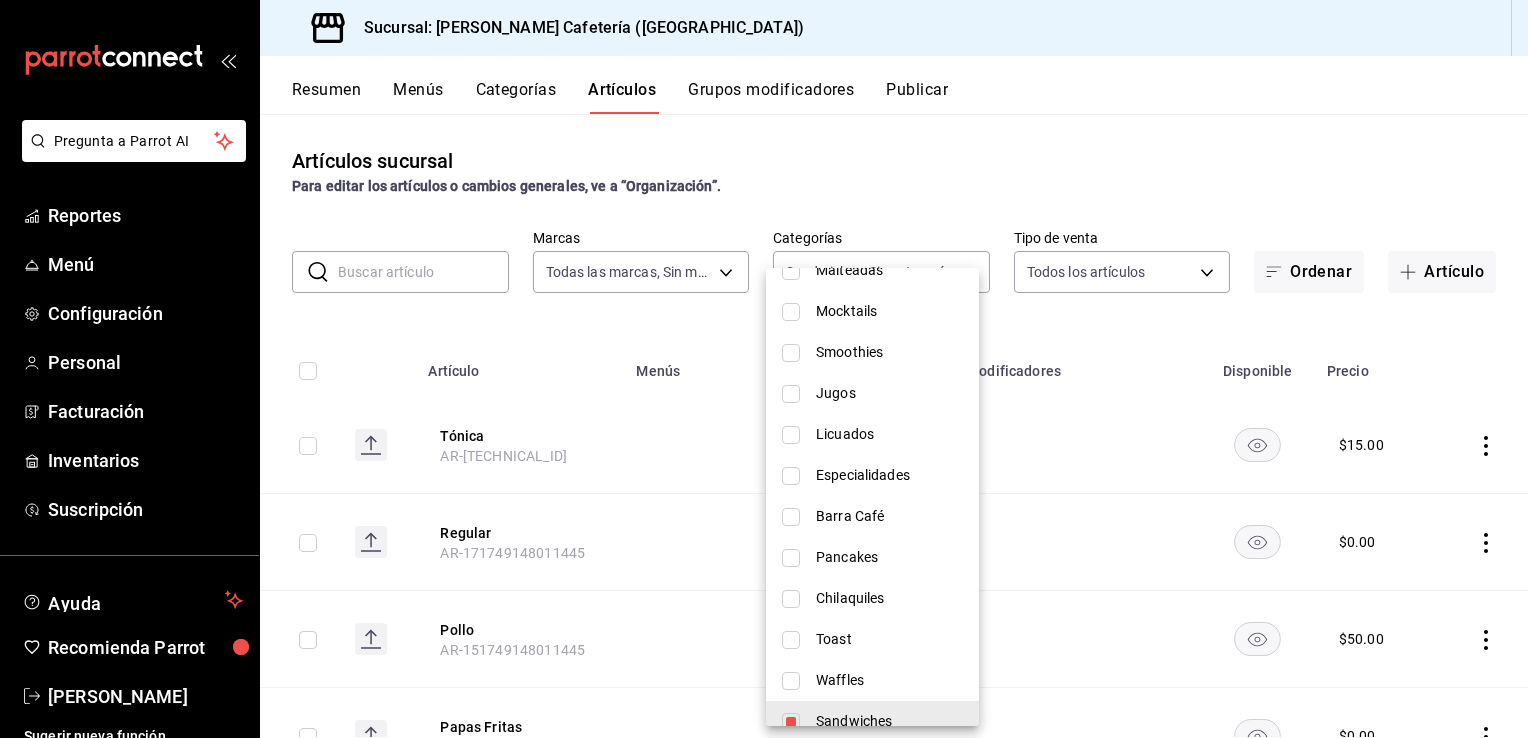 scroll, scrollTop: 272, scrollLeft: 0, axis: vertical 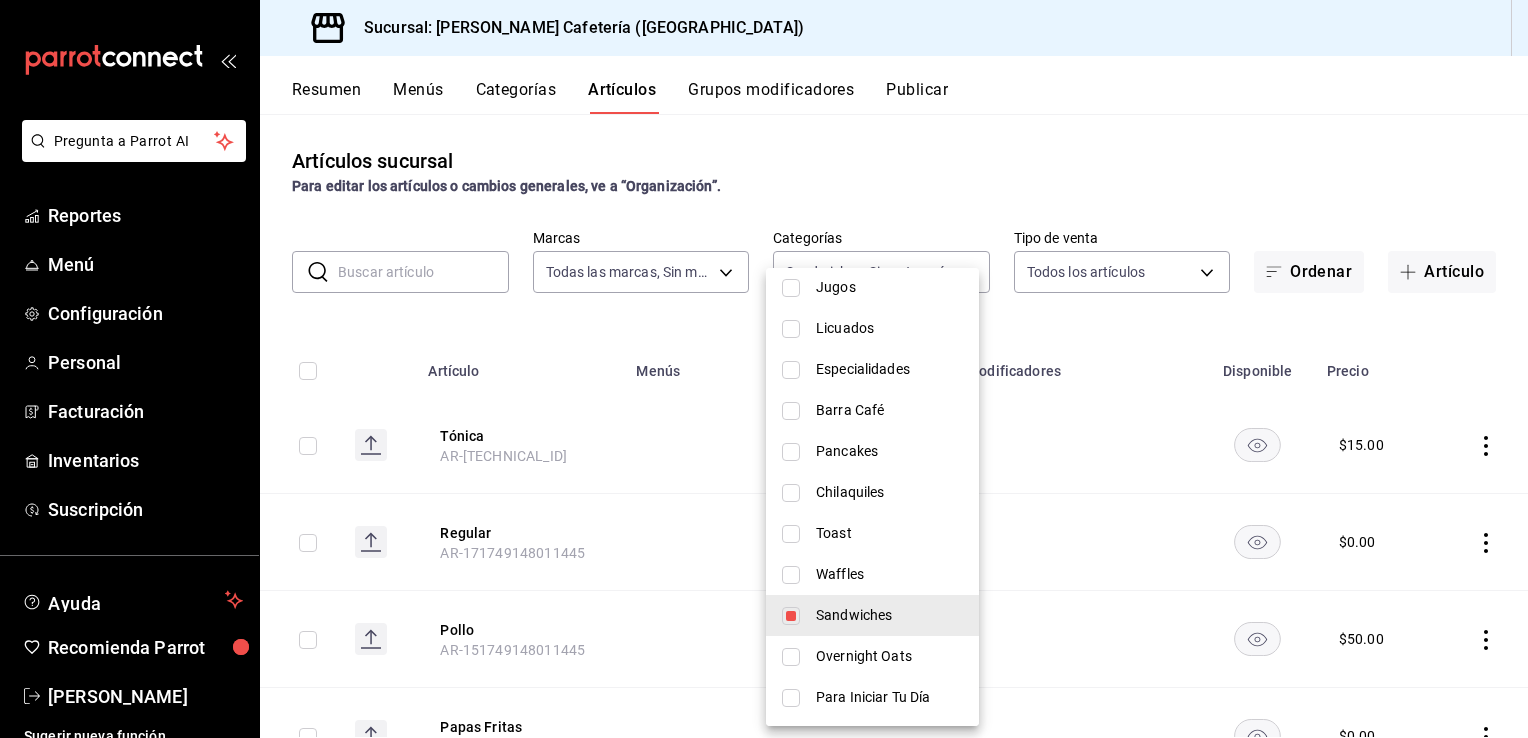 click on "Sandwiches" at bounding box center [872, 615] 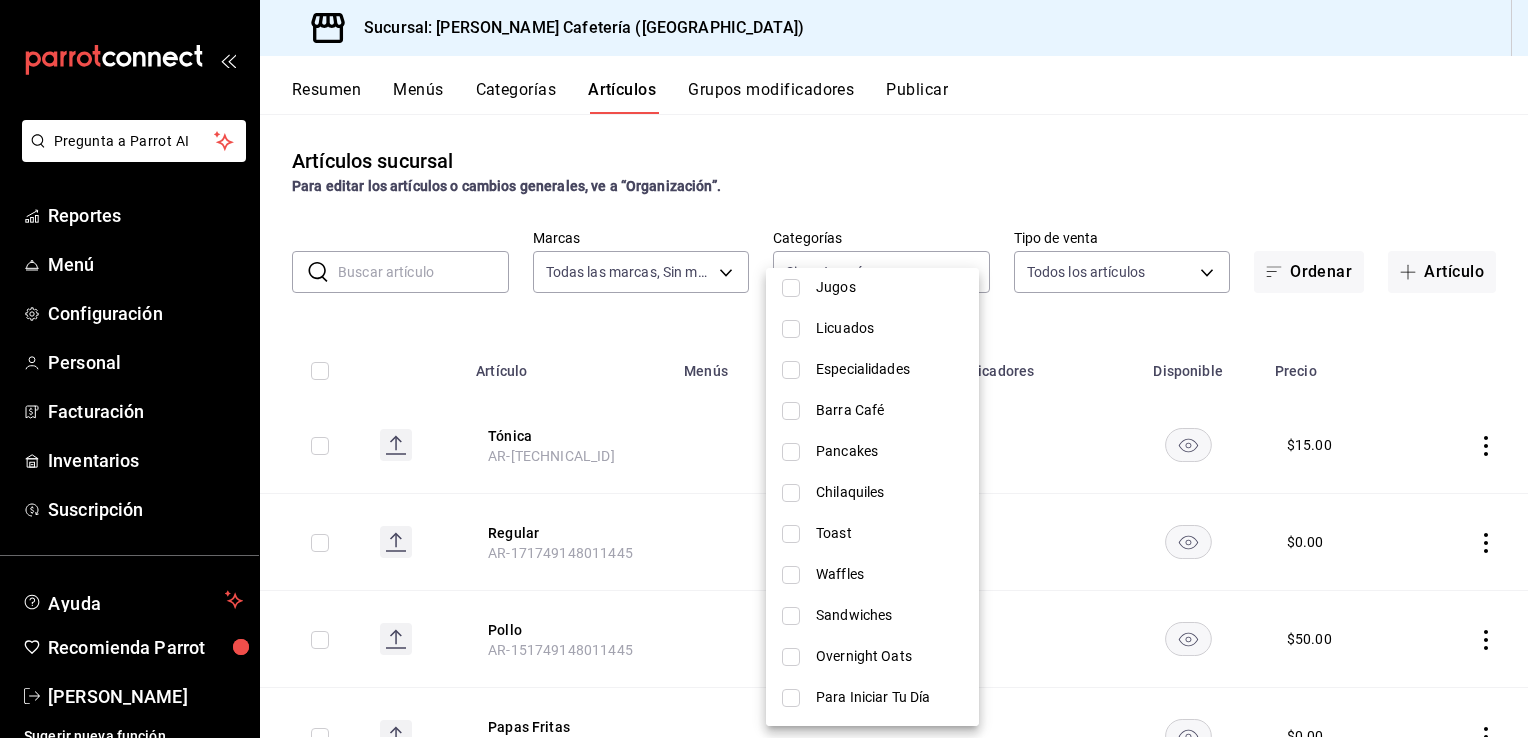 click on "Waffles" at bounding box center (872, 574) 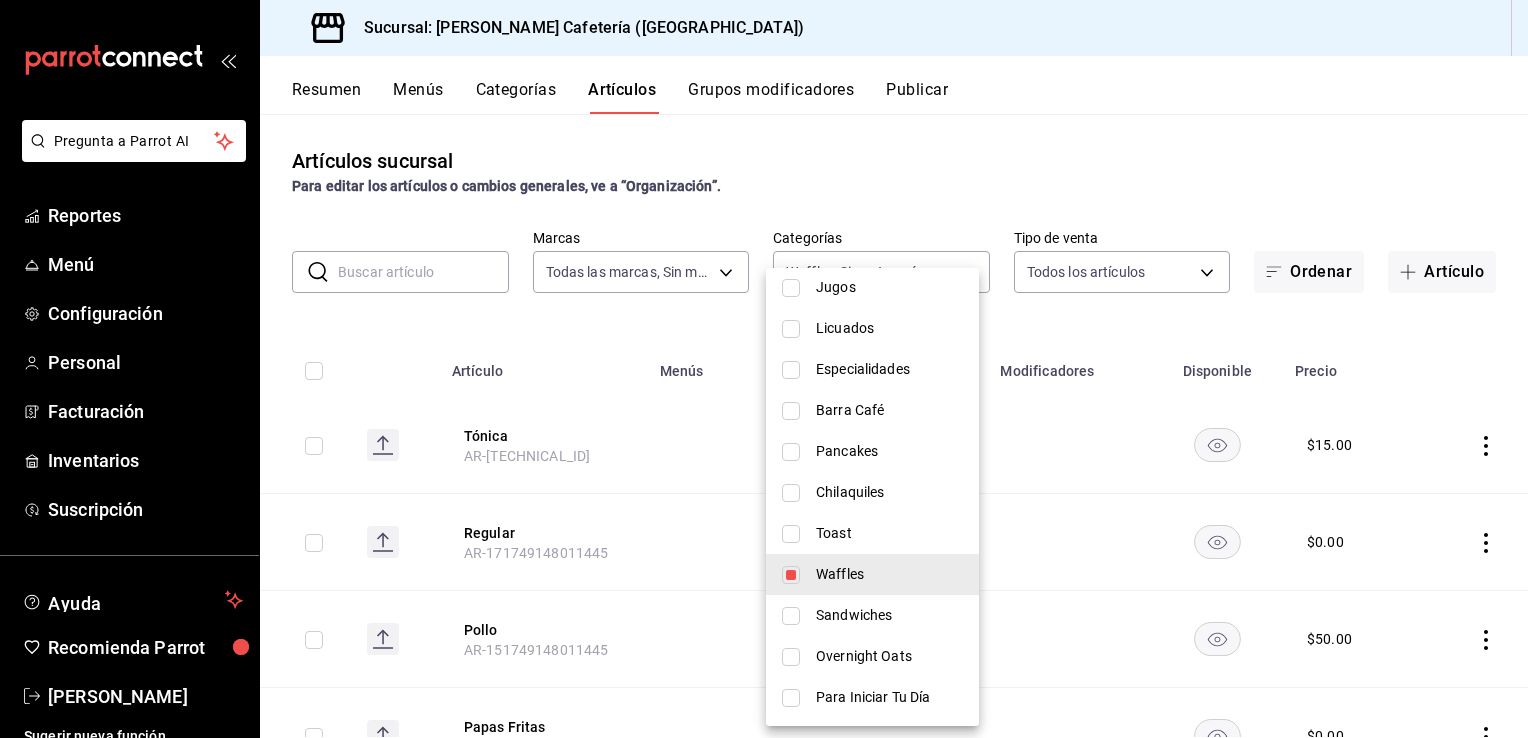 click at bounding box center (764, 369) 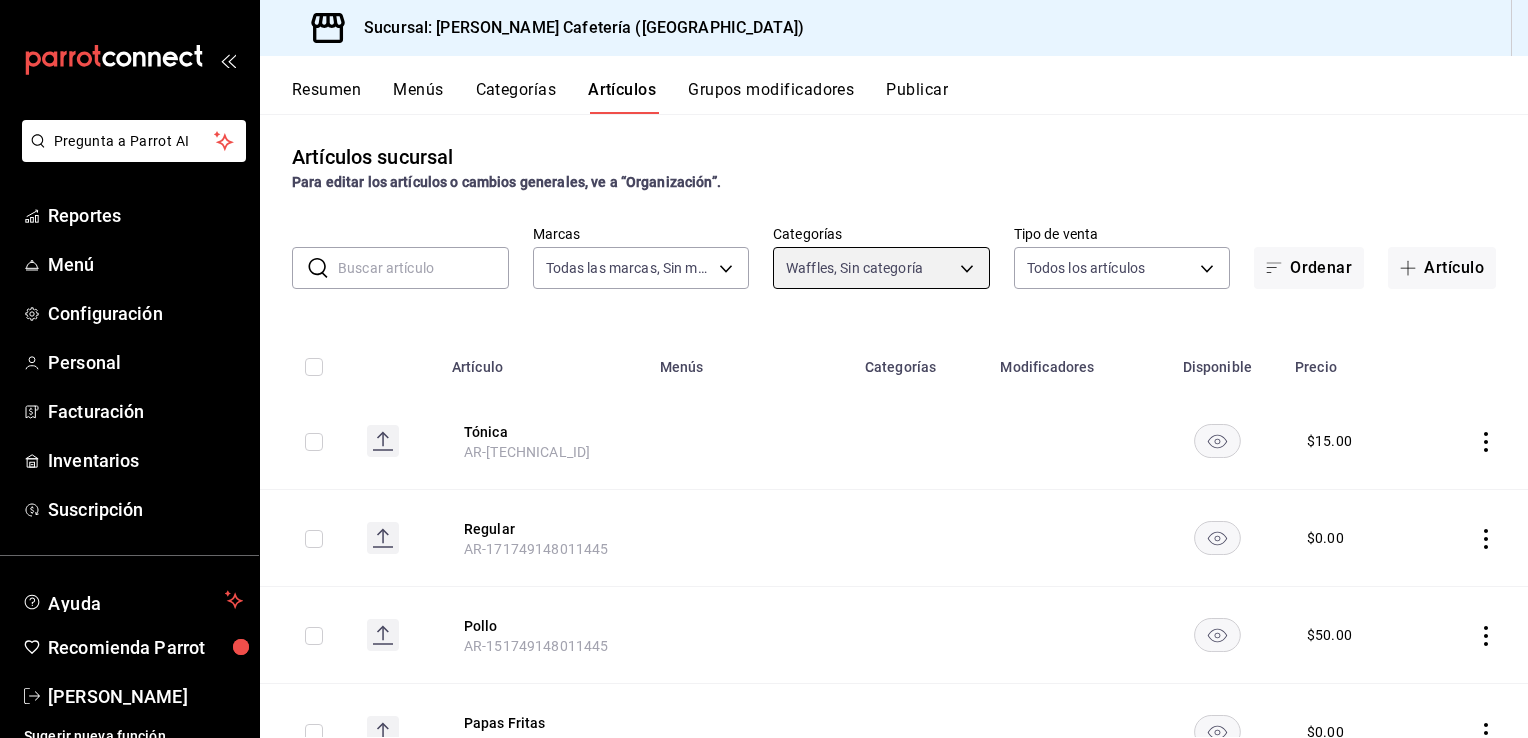 scroll, scrollTop: 0, scrollLeft: 0, axis: both 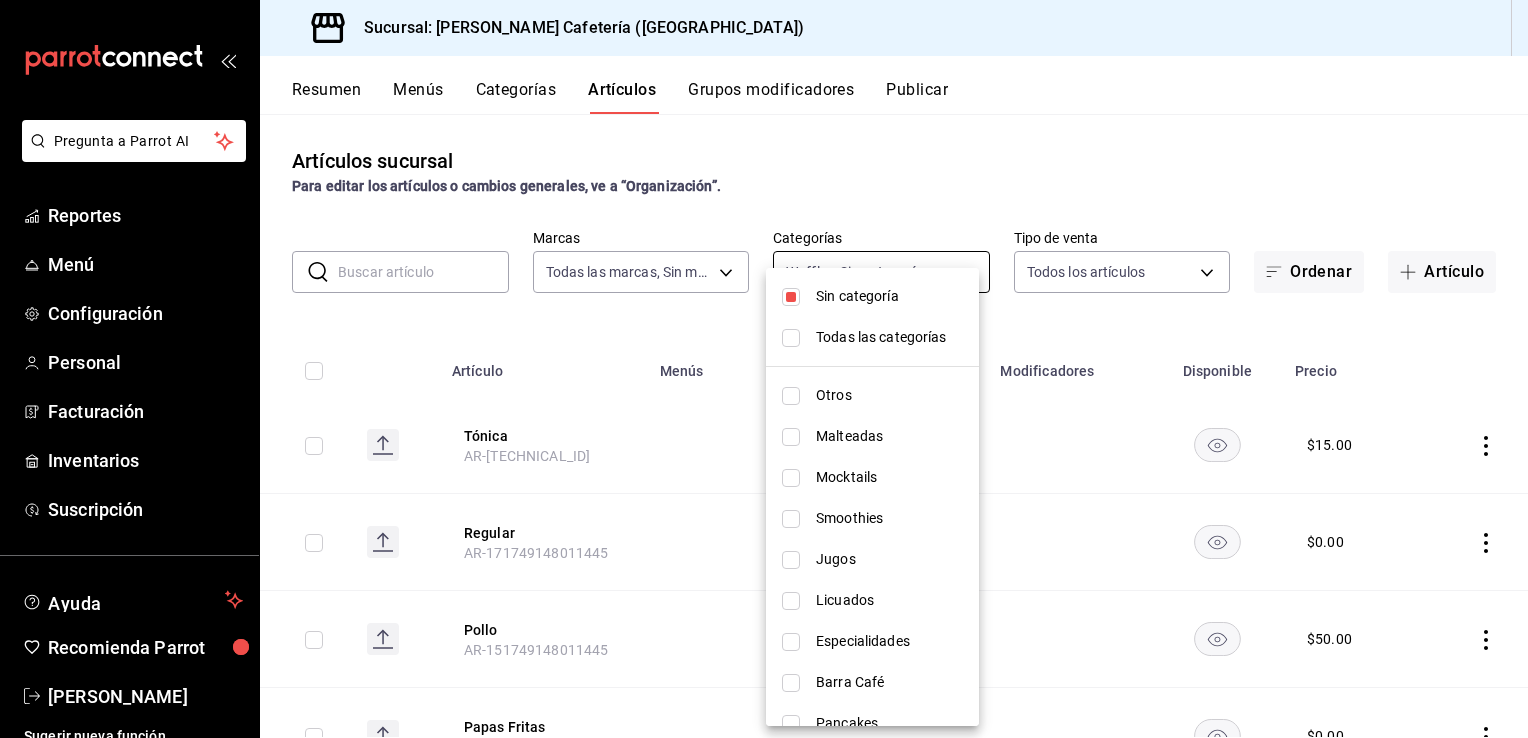 click on "Pregunta a Parrot AI Reportes   Menú   Configuración   Personal   Facturación   Inventarios   Suscripción   Ayuda Recomienda Parrot   [PERSON_NAME]   Sugerir nueva función   Sucursal: [PERSON_NAME] Cafetería ([GEOGRAPHIC_DATA]) Resumen Menús Categorías Artículos Grupos modificadores Publicar Artículos sucursal Para editar los artículos o cambios generales, ve a “Organización”. ​ ​ Marcas Todas las marcas, Sin marca f9d59448-4829-4b2a-bc56-a4ede4f91df2 Categorías Waffles, Sin categoría 14f4e62e-3867-4aaa-8841-601075b59354 Tipo de venta Todos los artículos ALL Ordenar Artículo Artículo Menús Categorías Modificadores Disponible Precio Tónica AR-[TECHNICAL_ID] $ 15.00 Regular AR-171749148011445 $ 0.00 Pollo AR-151749148011445 $ 50.00 Papas Fritas AR-131749148011445 $ 0.00 Oreo AR-301749148011445 $ 0.00 Mazapan AR-311749148011445 $ 0.00 Matcha AR-341749148011445 $ 0.00 Huevo  AR-161749148011445 $ 35.00 Ensalada AR-141749148011445 $ 0.00 Decaf AR-181749148011445 $ 0.00 Chai AR-331749148011445 $ 0.00 $ $" at bounding box center (764, 369) 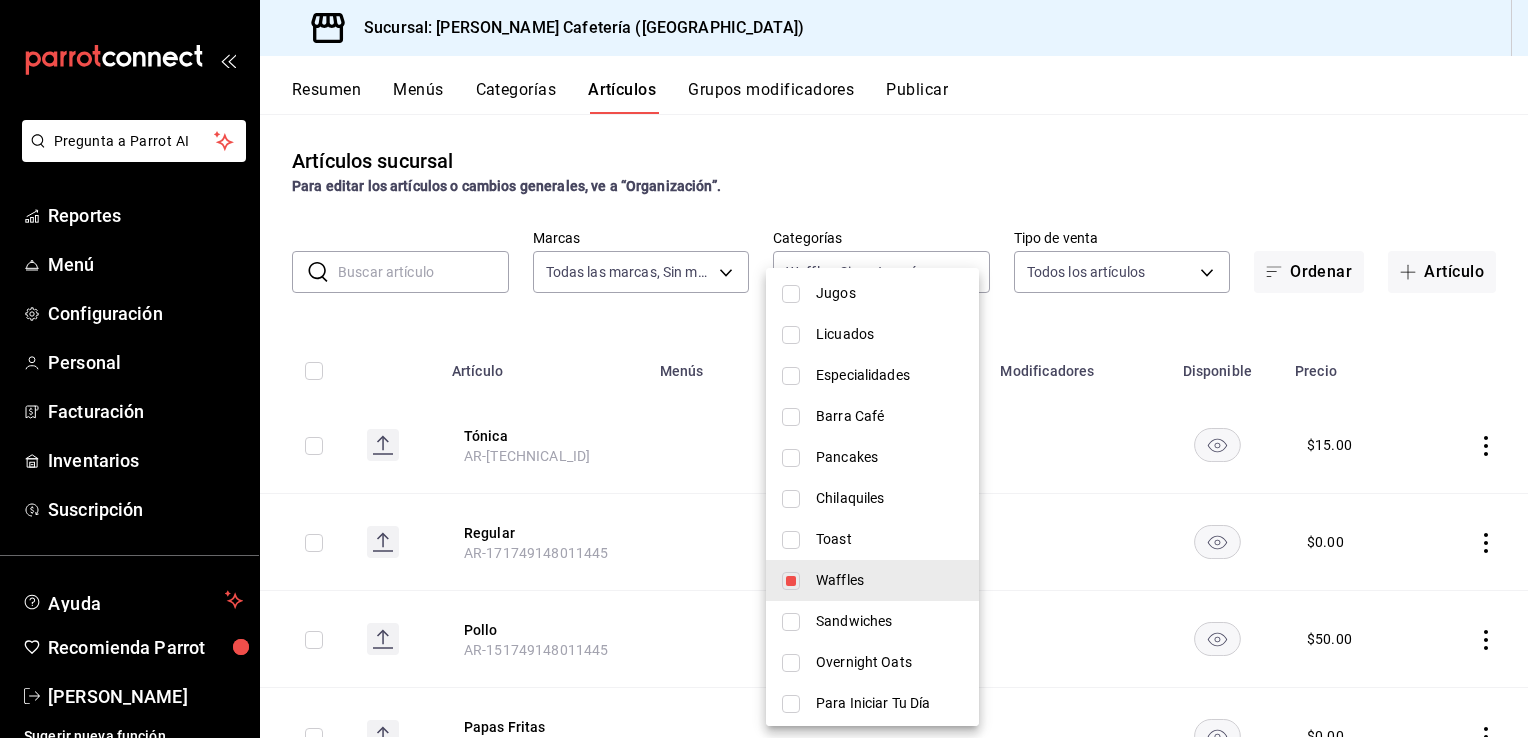 scroll, scrollTop: 272, scrollLeft: 0, axis: vertical 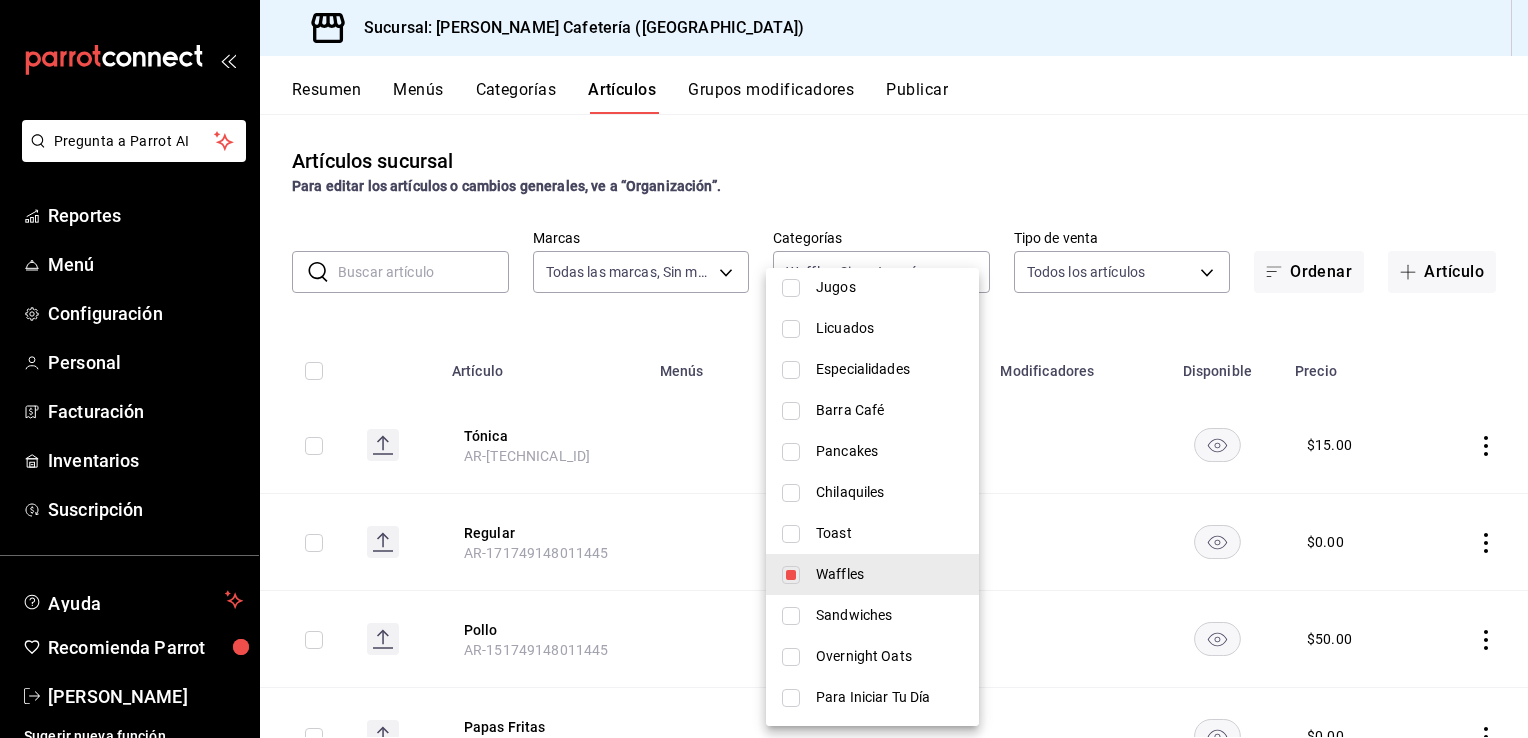 drag, startPoint x: 785, startPoint y: 559, endPoint x: 796, endPoint y: 568, distance: 14.21267 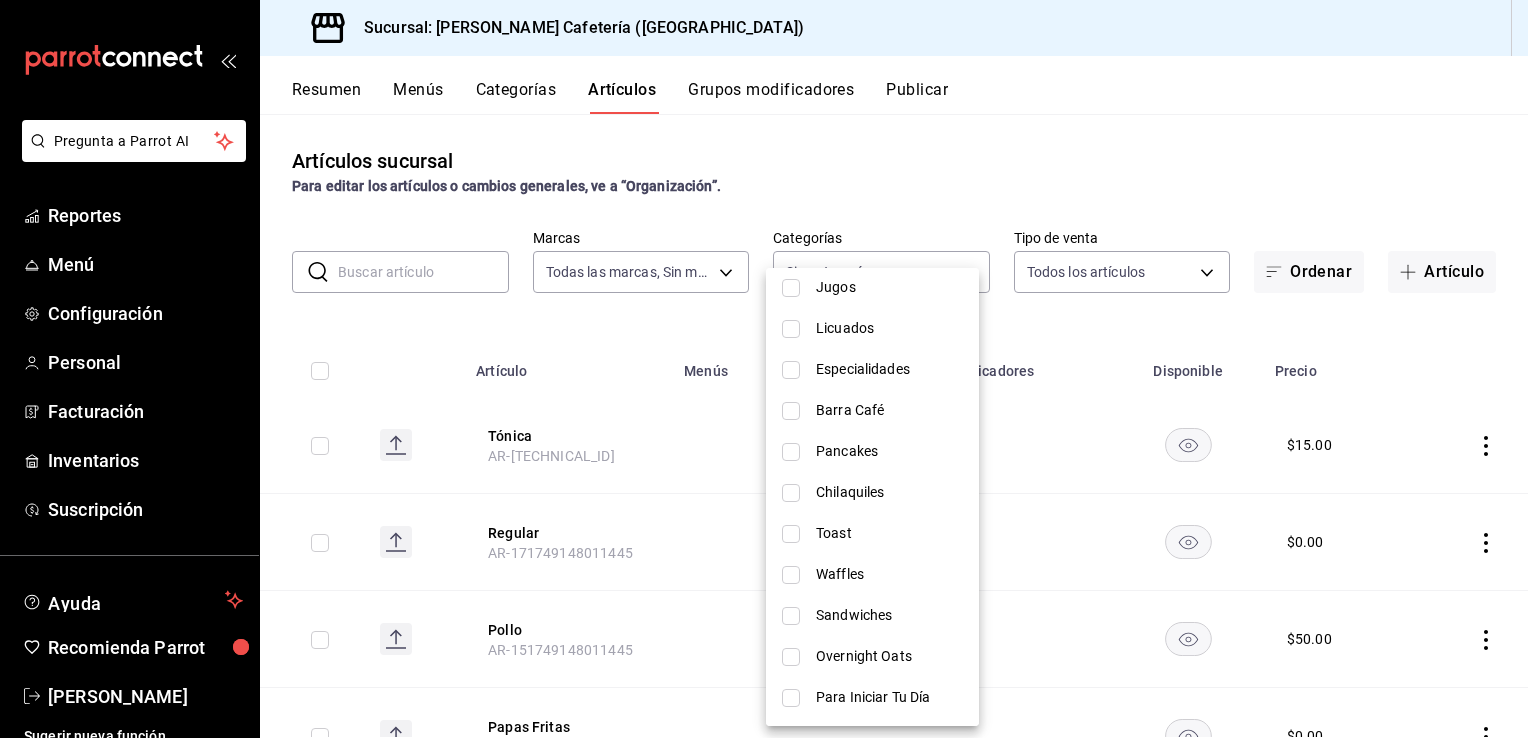 click at bounding box center [791, 452] 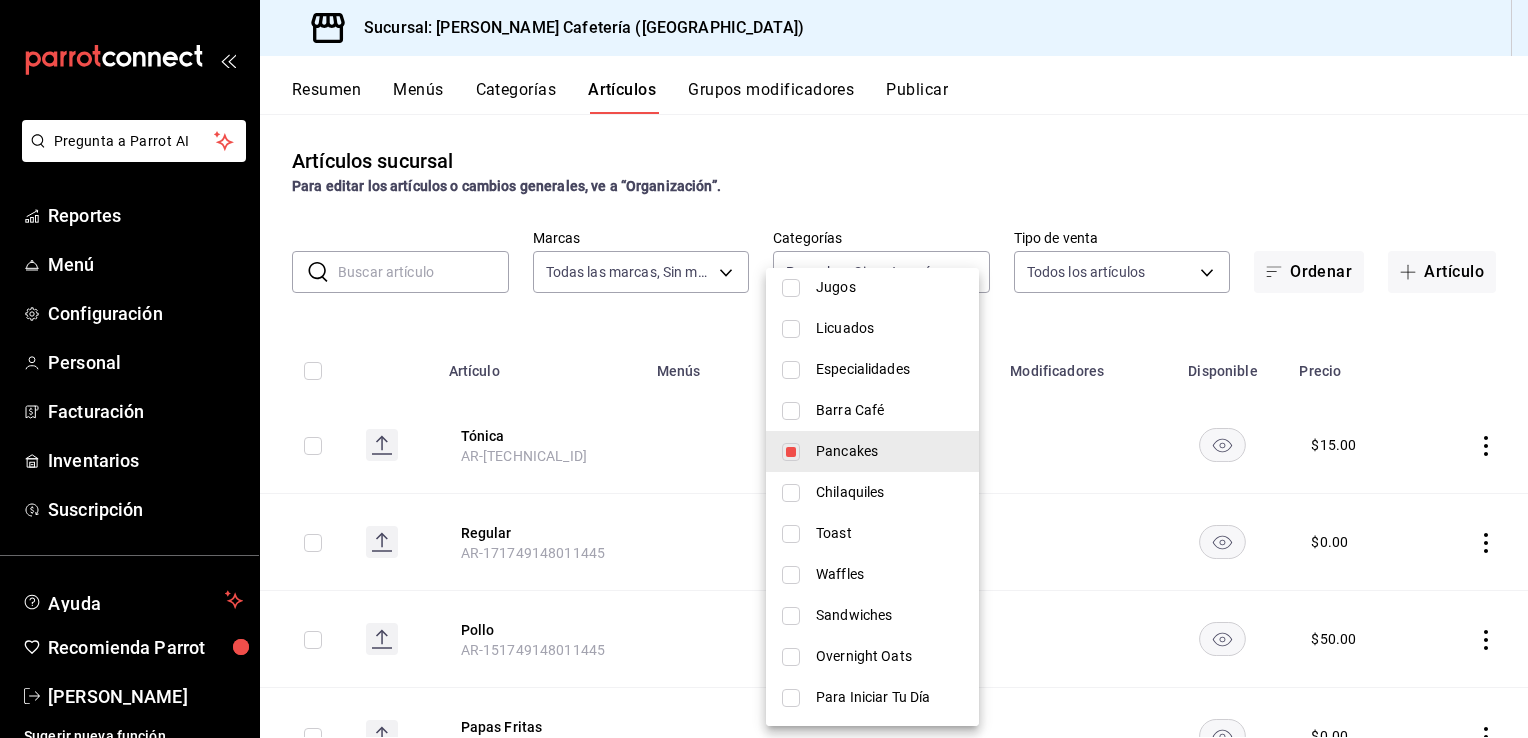 click at bounding box center [764, 369] 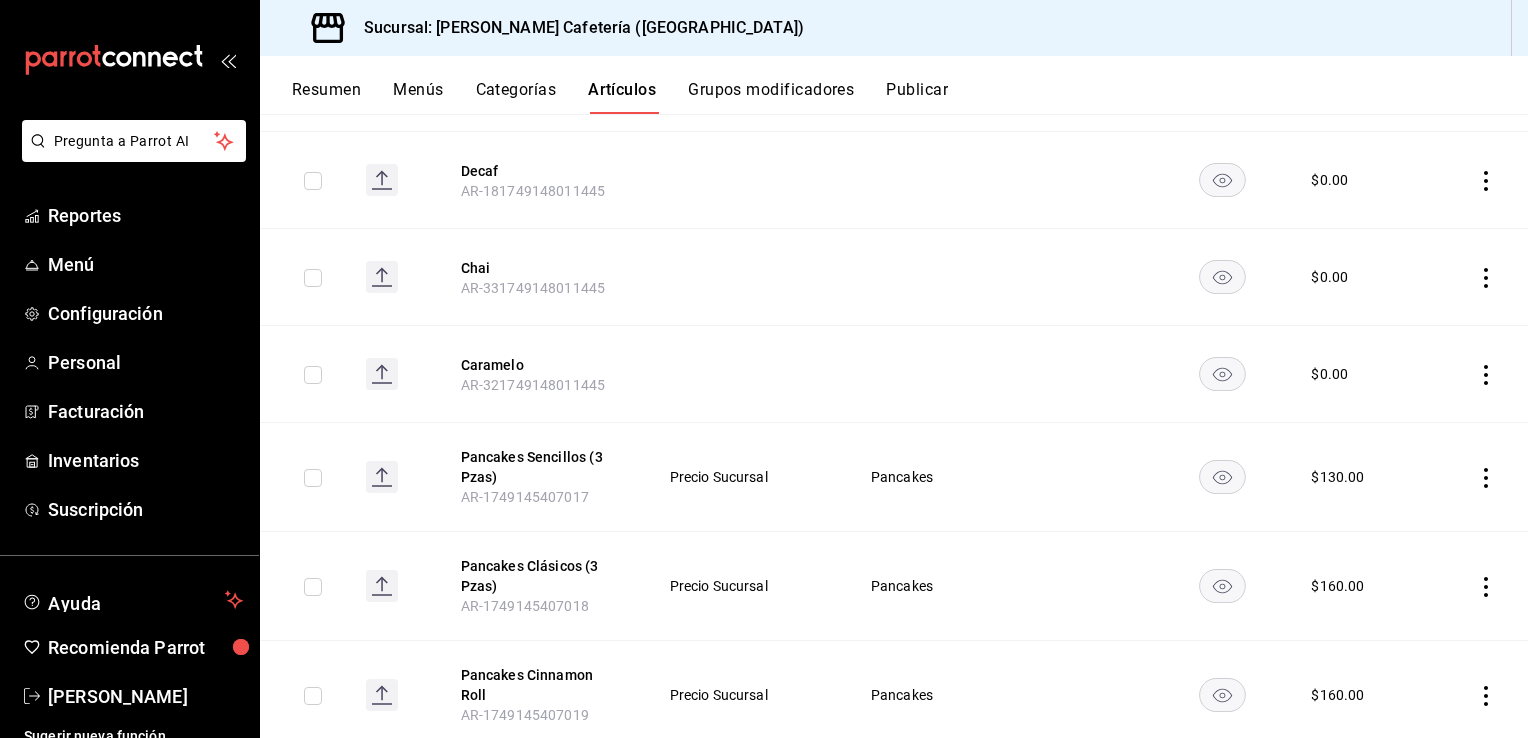 scroll, scrollTop: 1182, scrollLeft: 0, axis: vertical 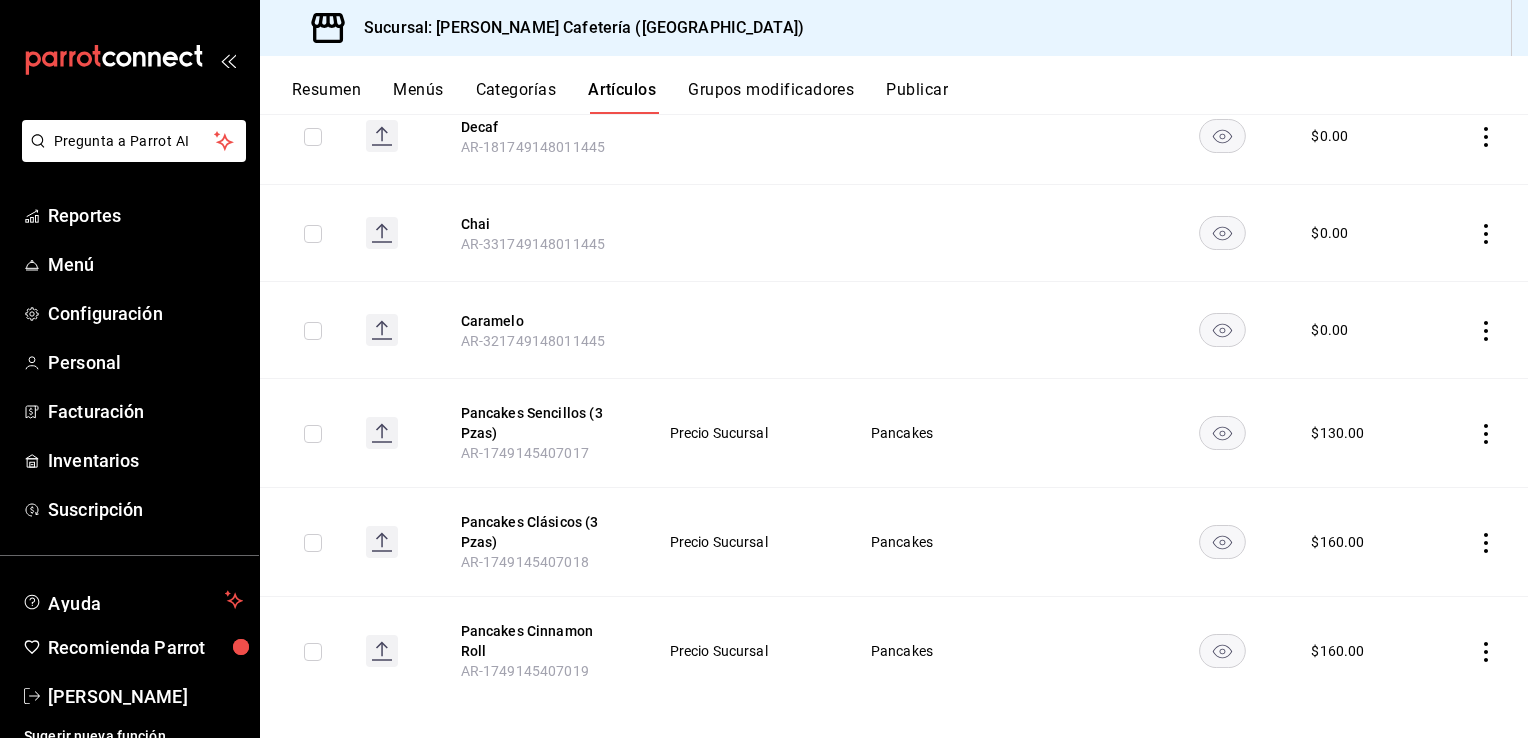 click 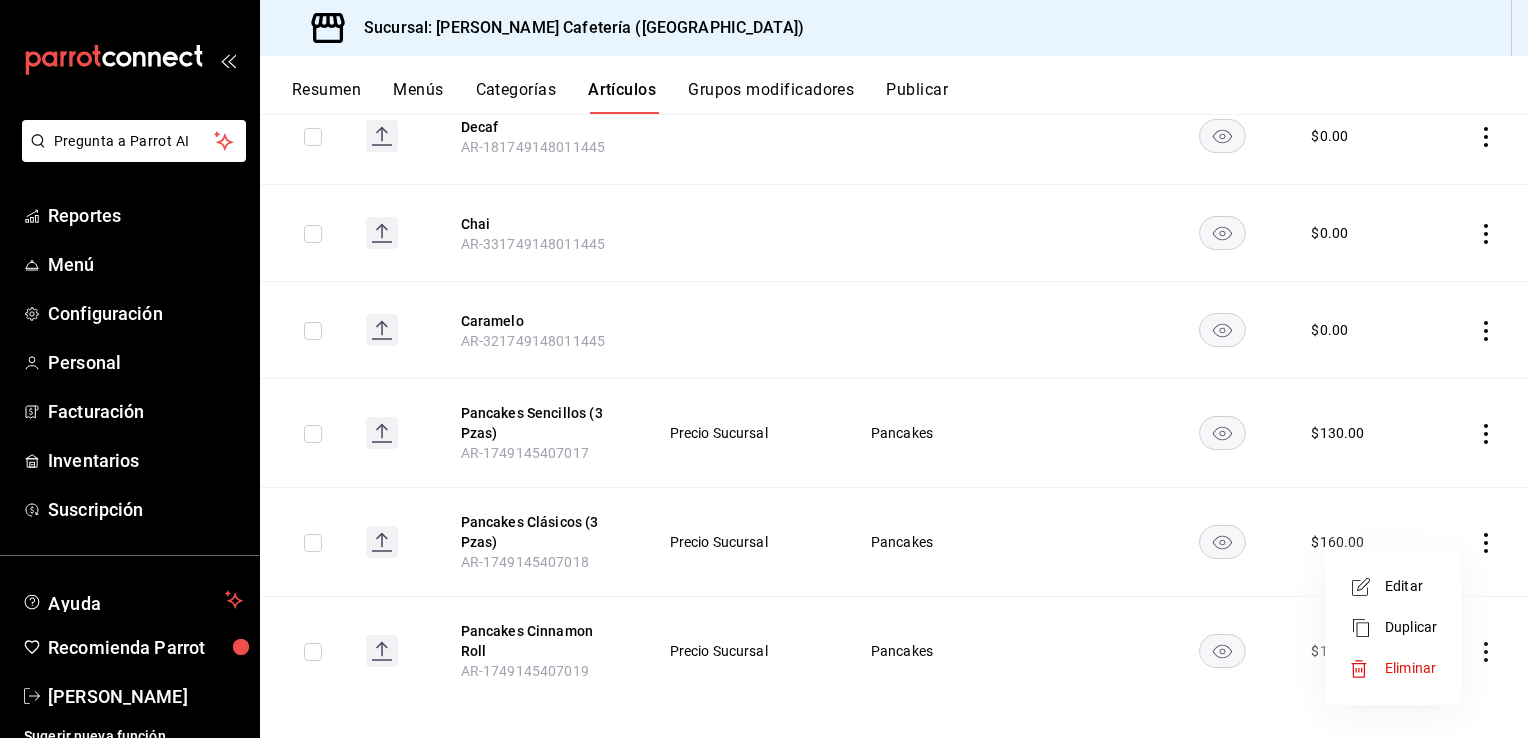 click on "Editar" at bounding box center (1411, 586) 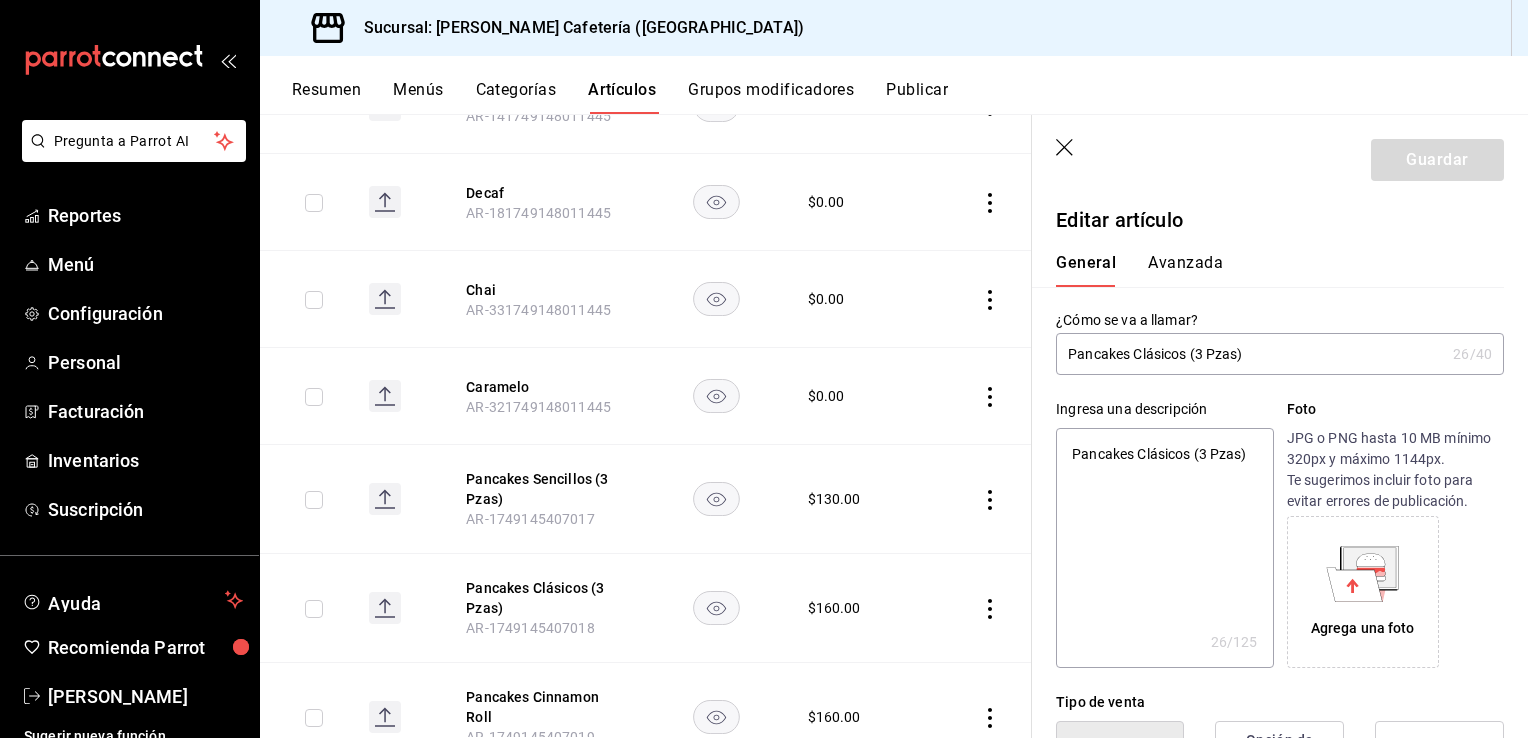 drag, startPoint x: 1188, startPoint y: 352, endPoint x: 1321, endPoint y: 353, distance: 133.00375 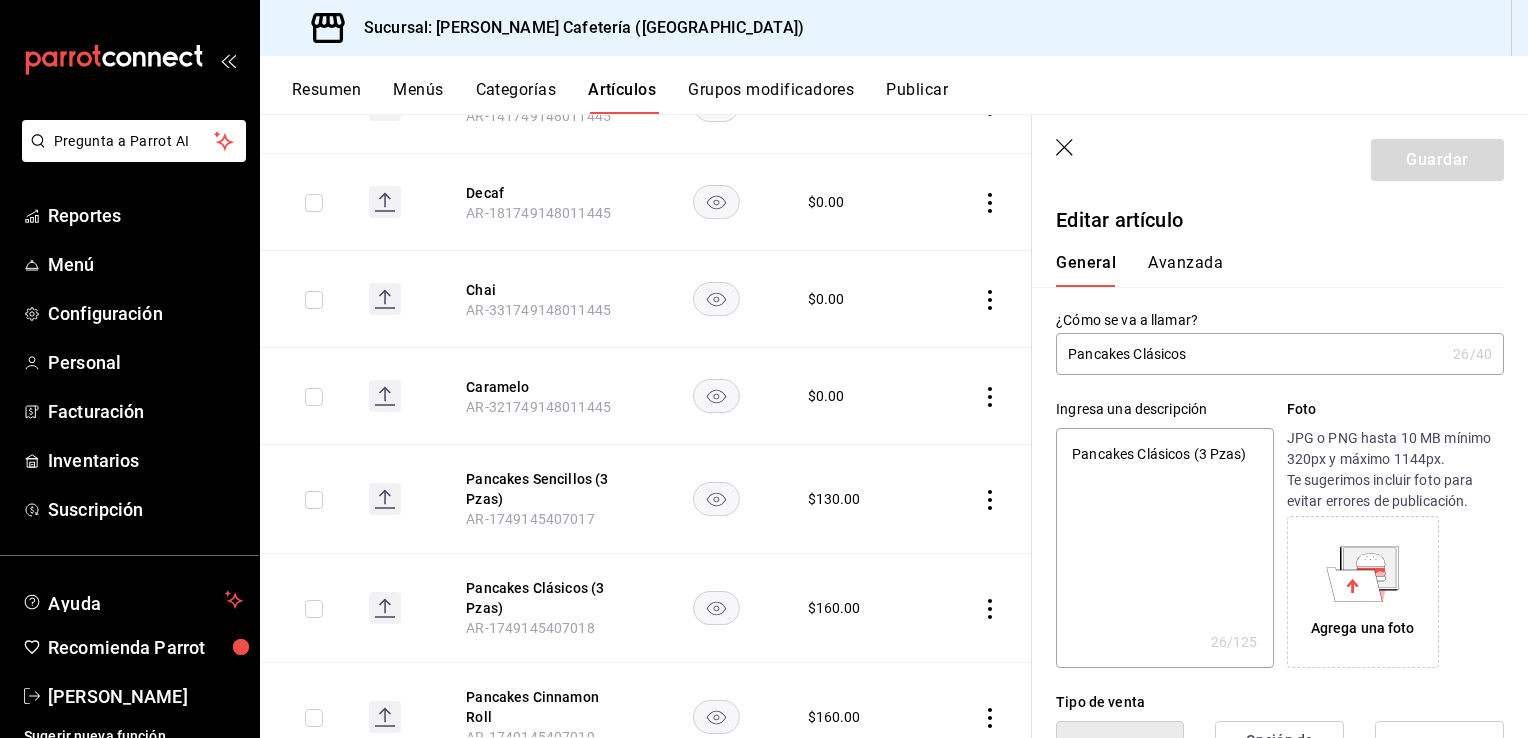 type on "x" 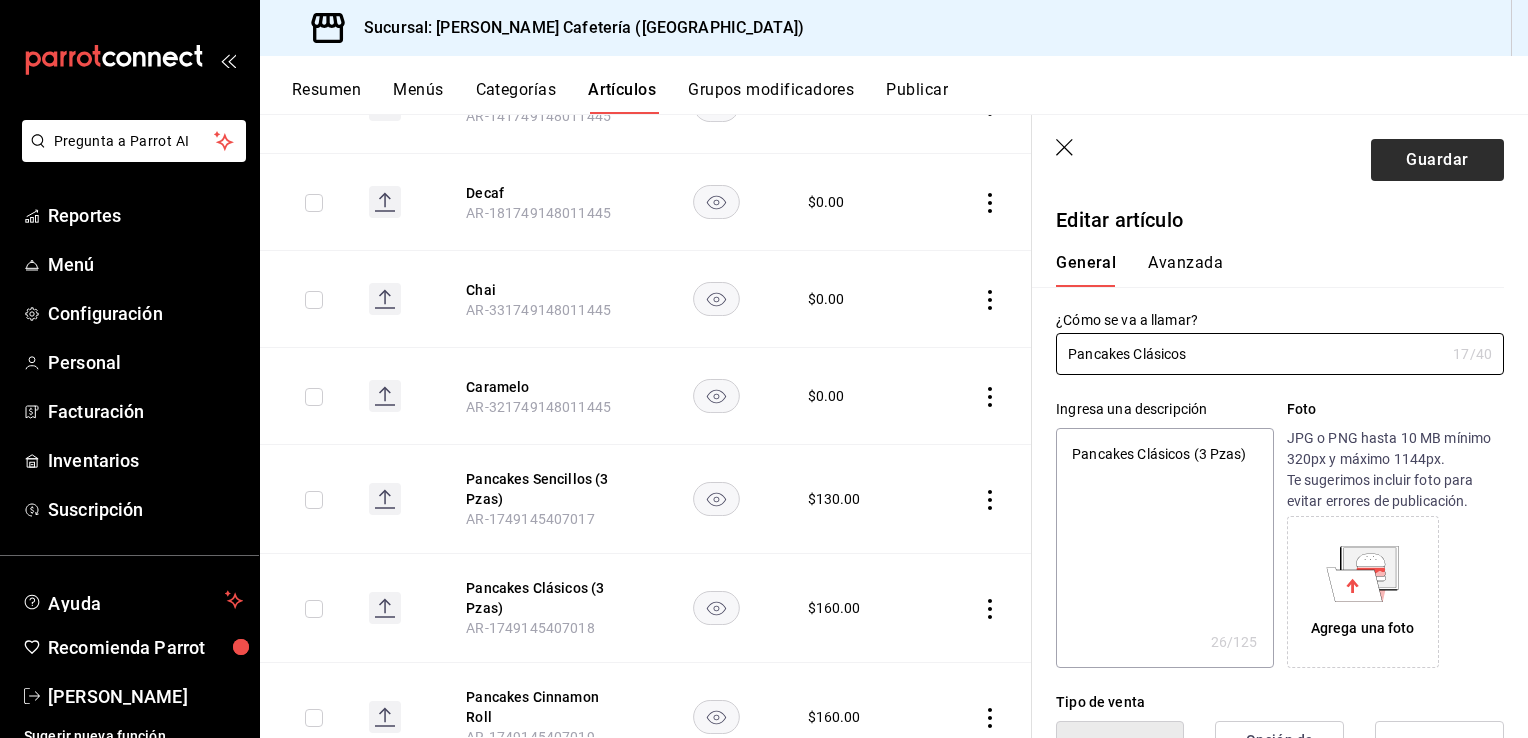 type on "Pancakes Clásicos" 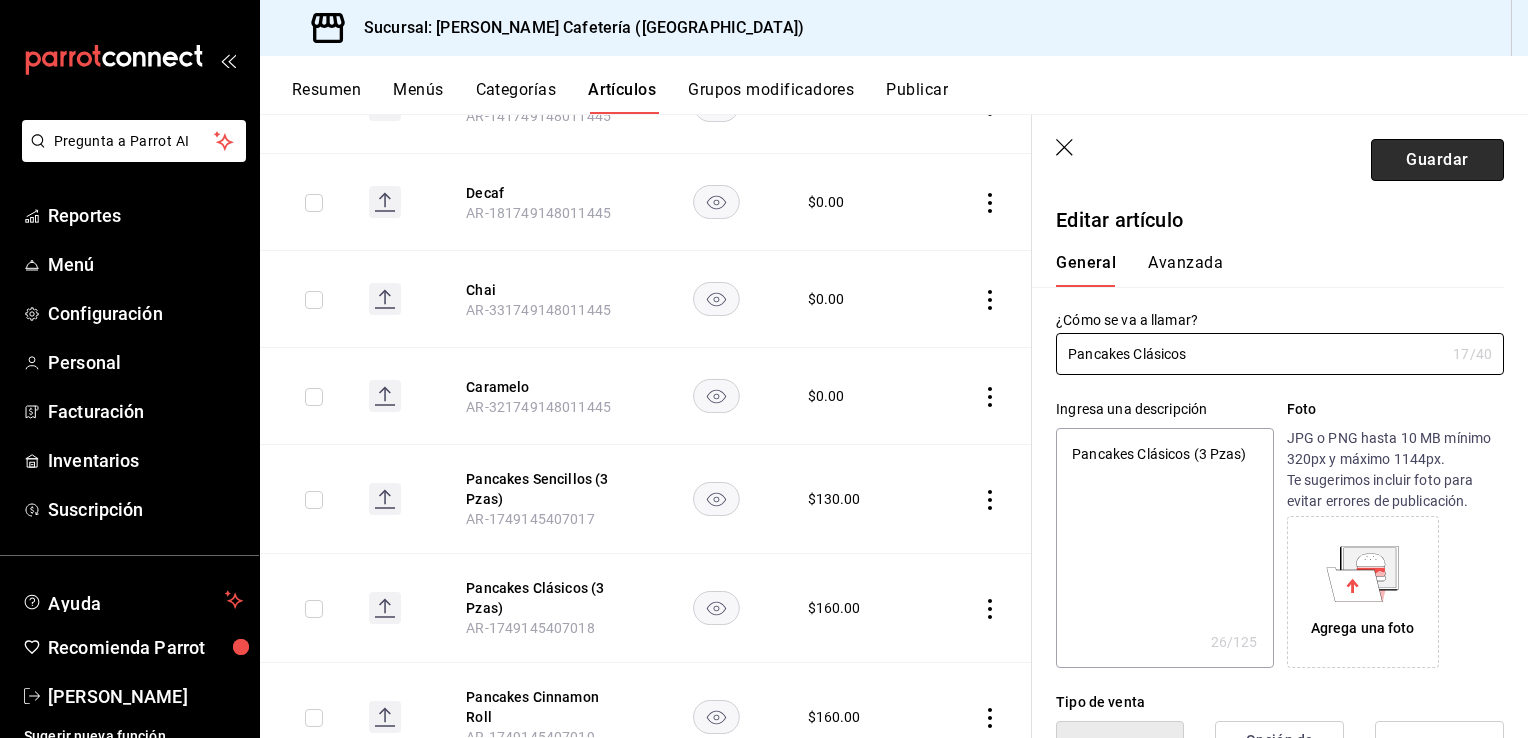 click on "Guardar" at bounding box center (1437, 160) 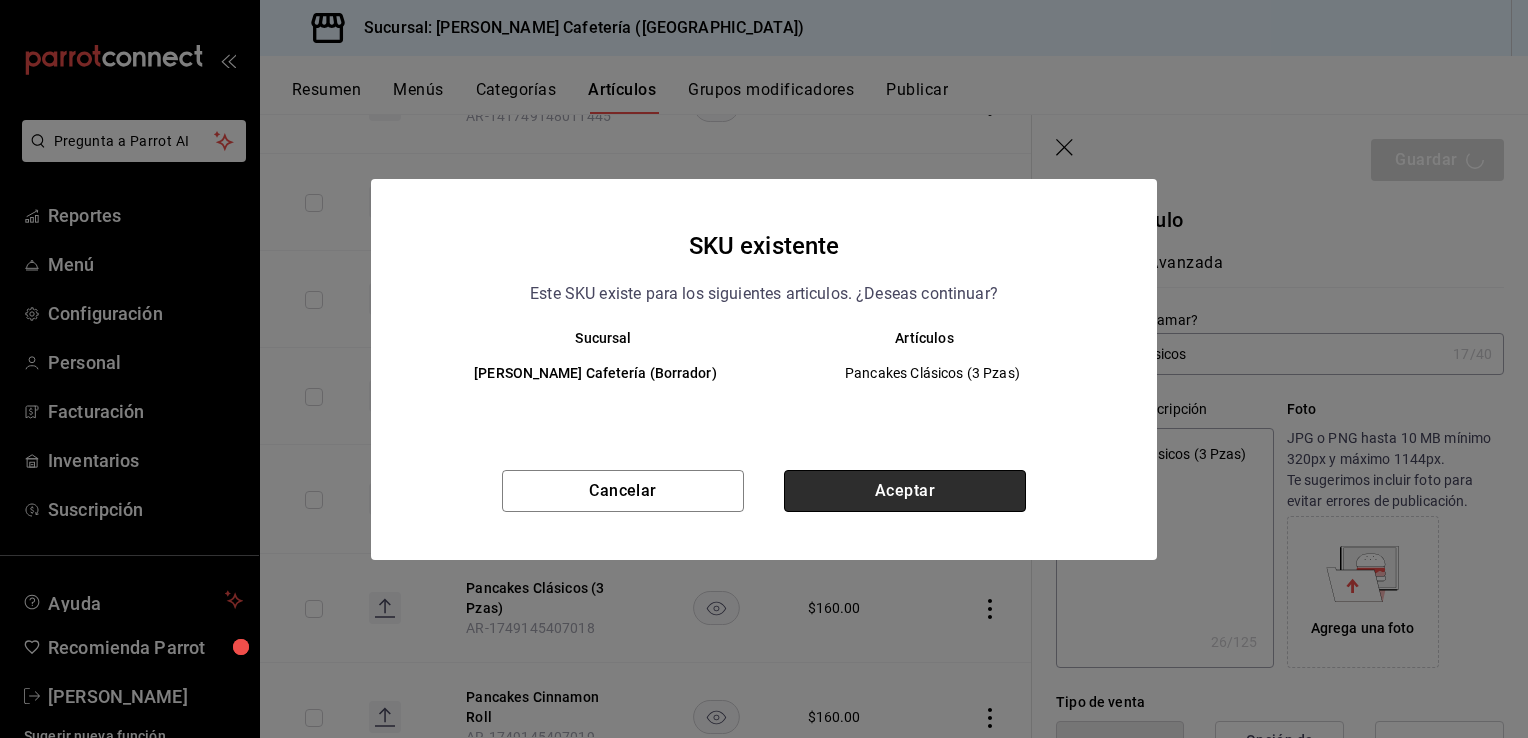 click on "Aceptar" at bounding box center [905, 491] 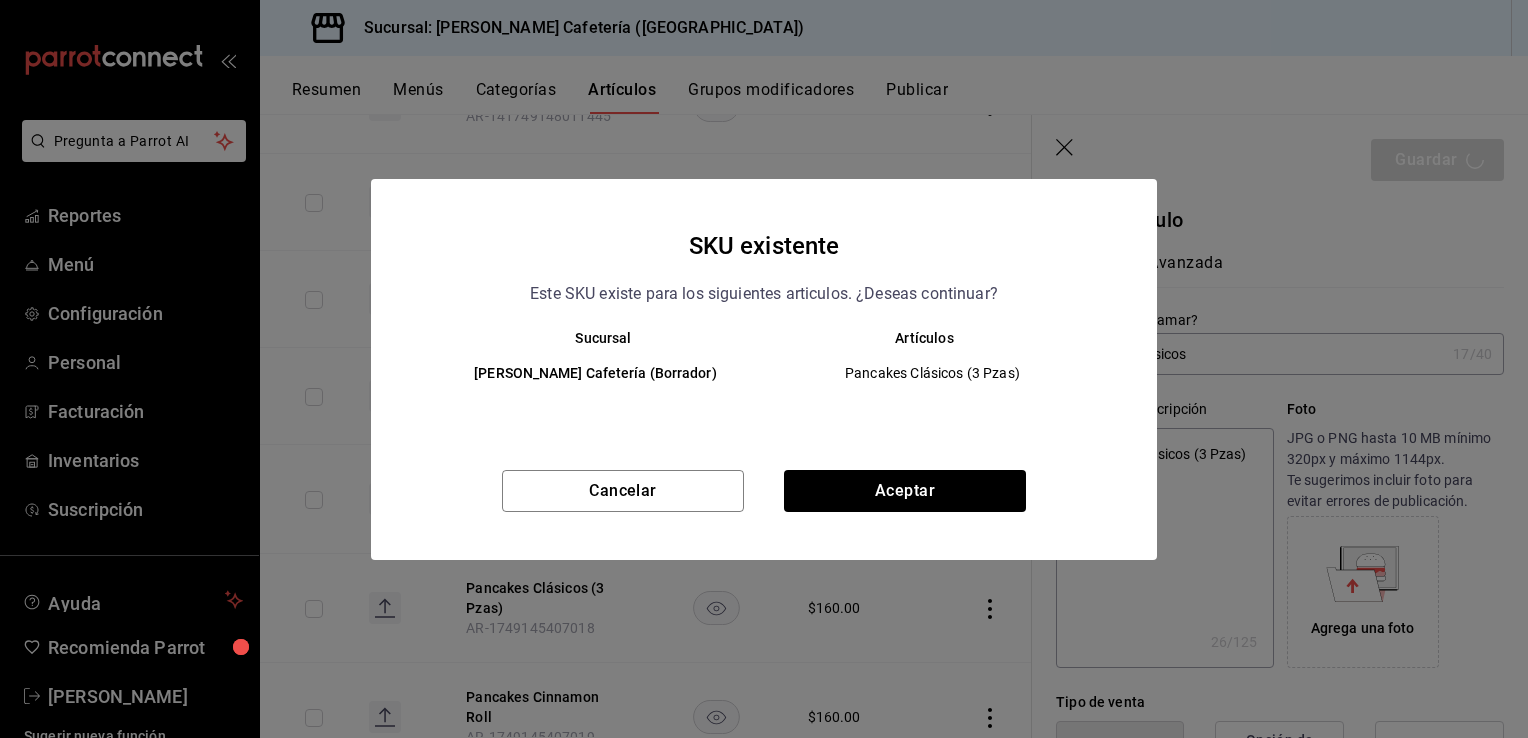 type on "x" 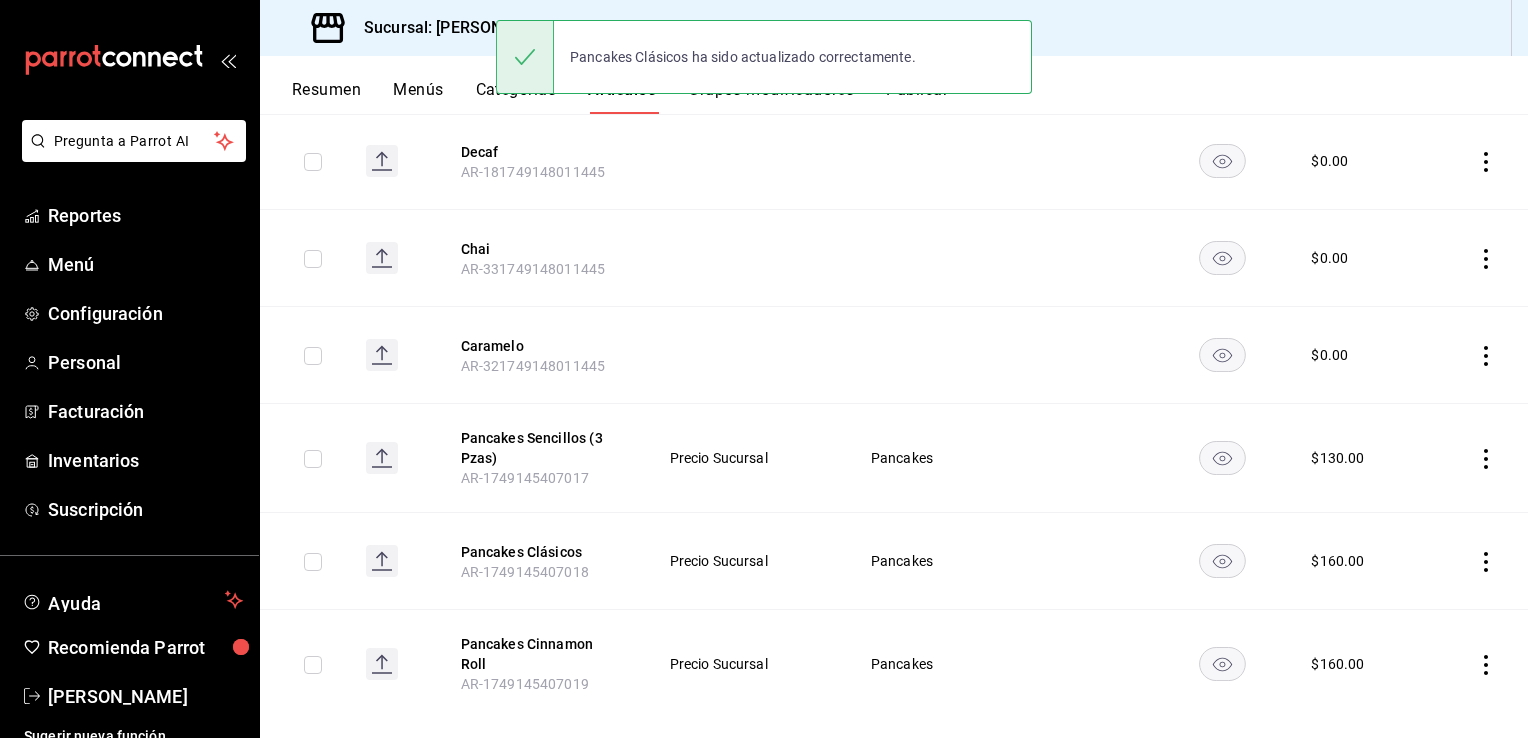 scroll, scrollTop: 1170, scrollLeft: 0, axis: vertical 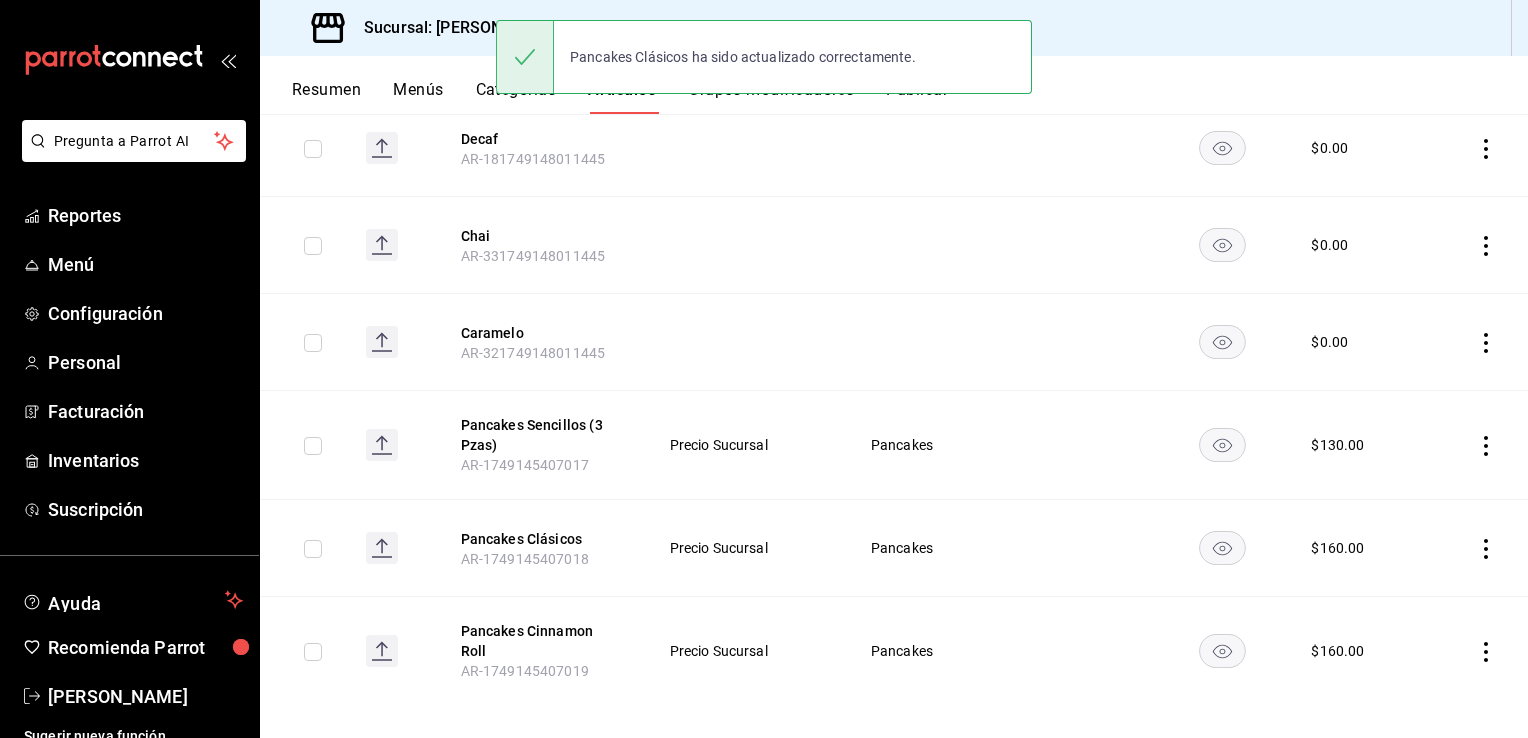 click at bounding box center (1476, 445) 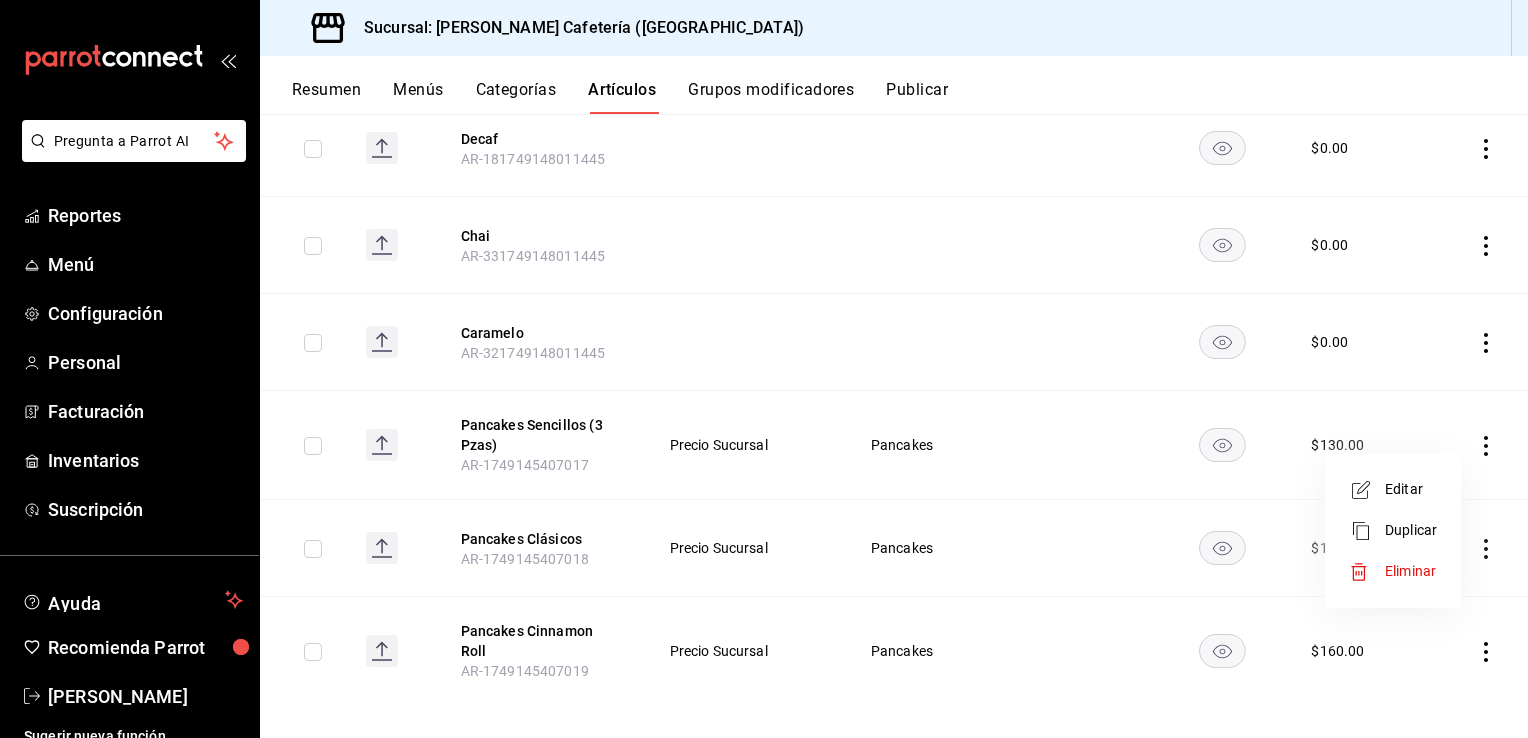 click on "Editar" at bounding box center (1411, 489) 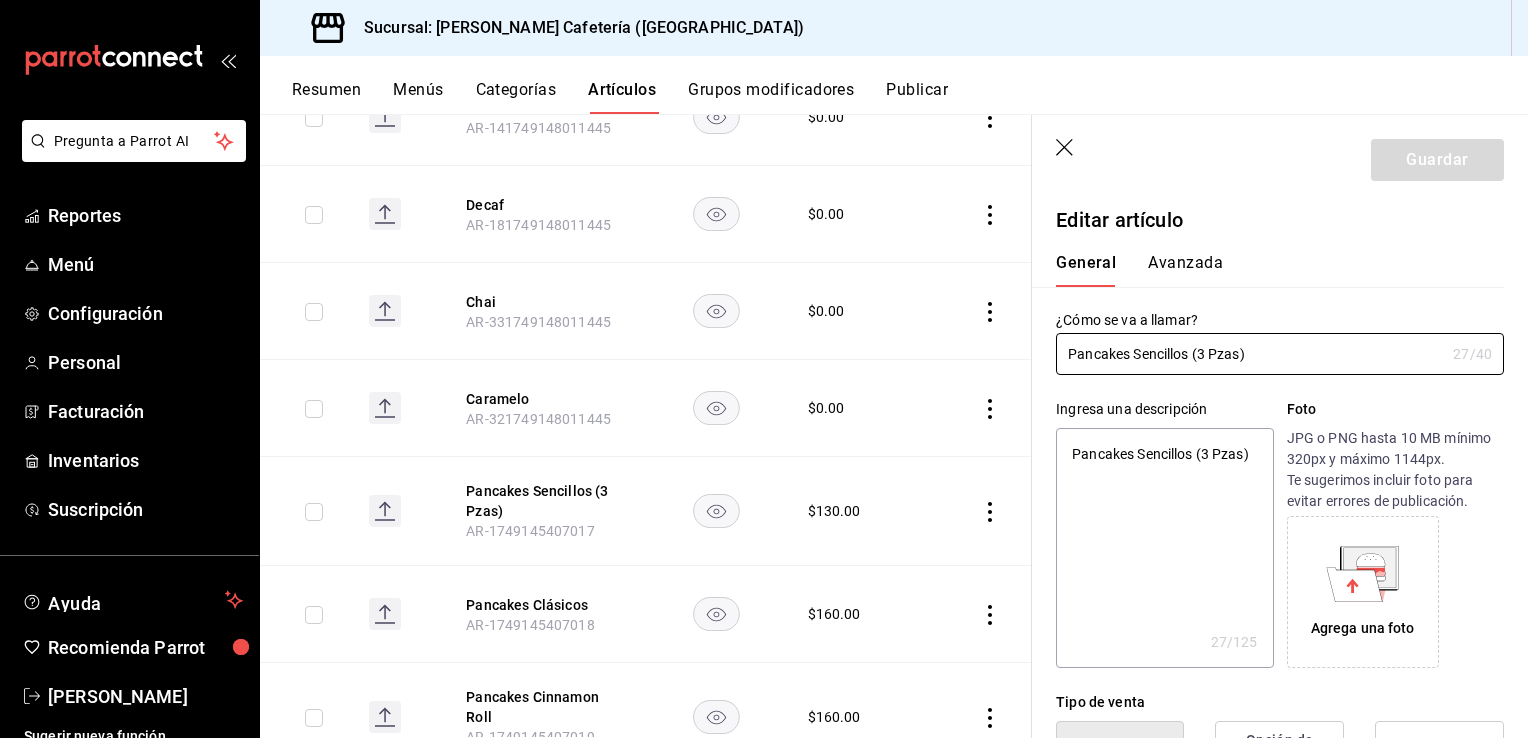 drag, startPoint x: 1191, startPoint y: 359, endPoint x: 1404, endPoint y: 328, distance: 215.24405 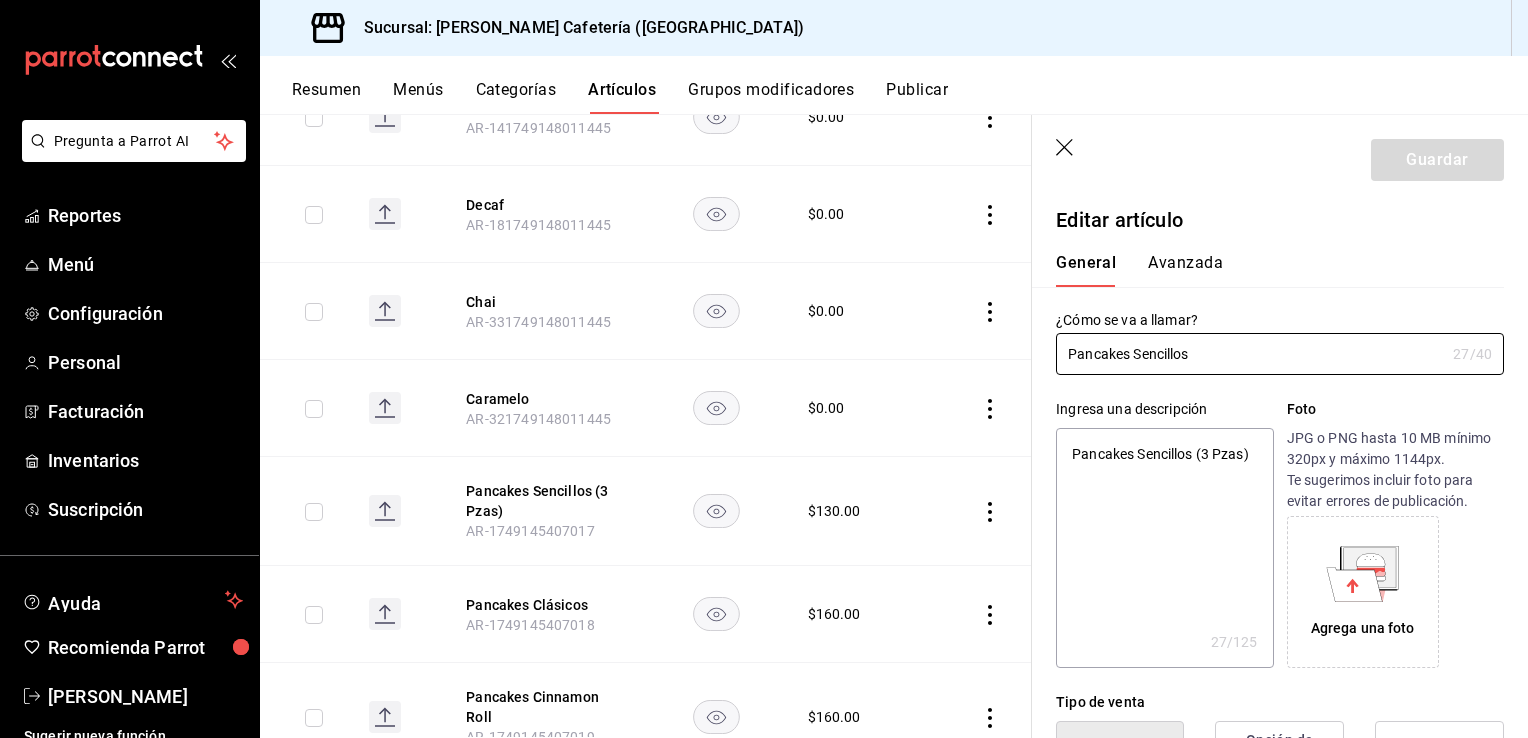 type on "x" 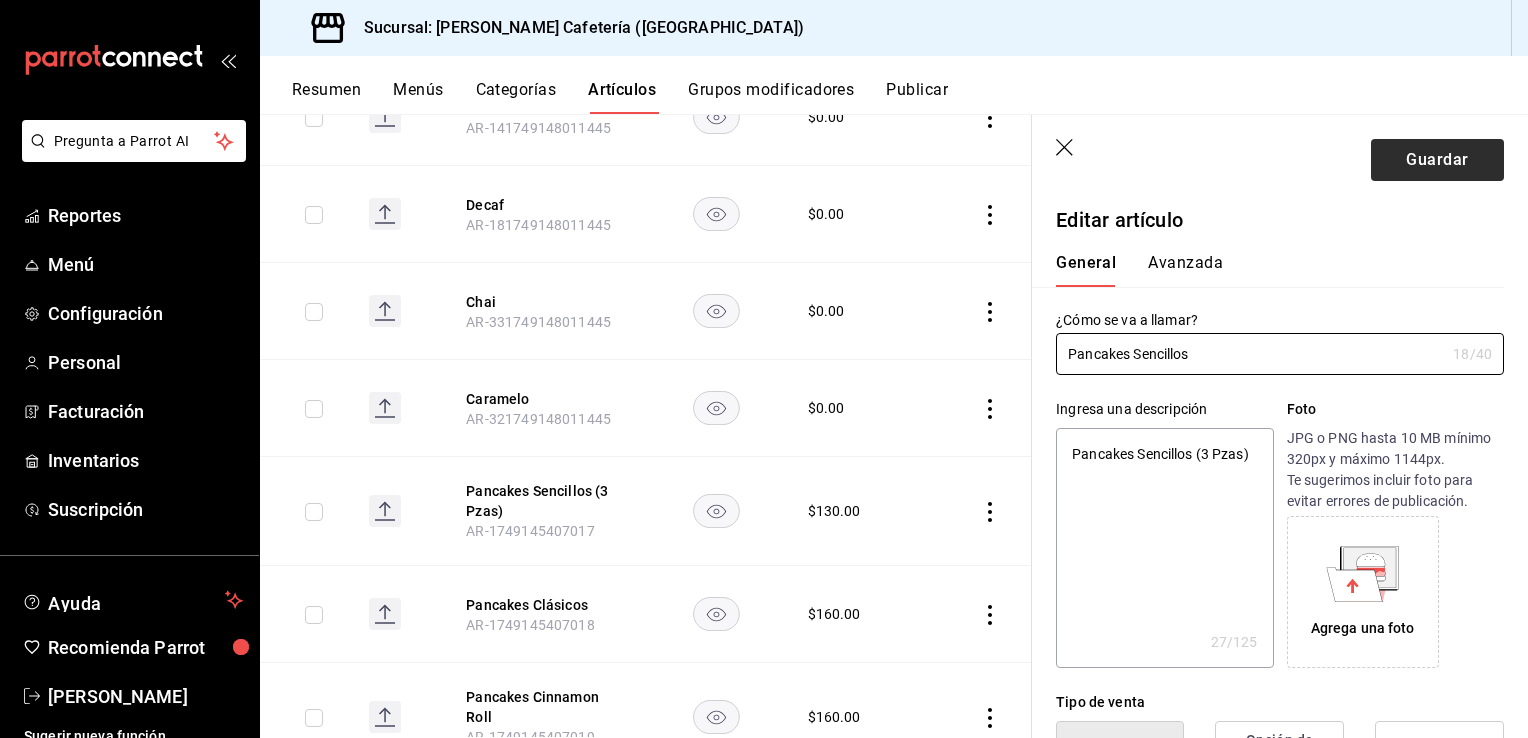 type on "Pancakes Sencillos" 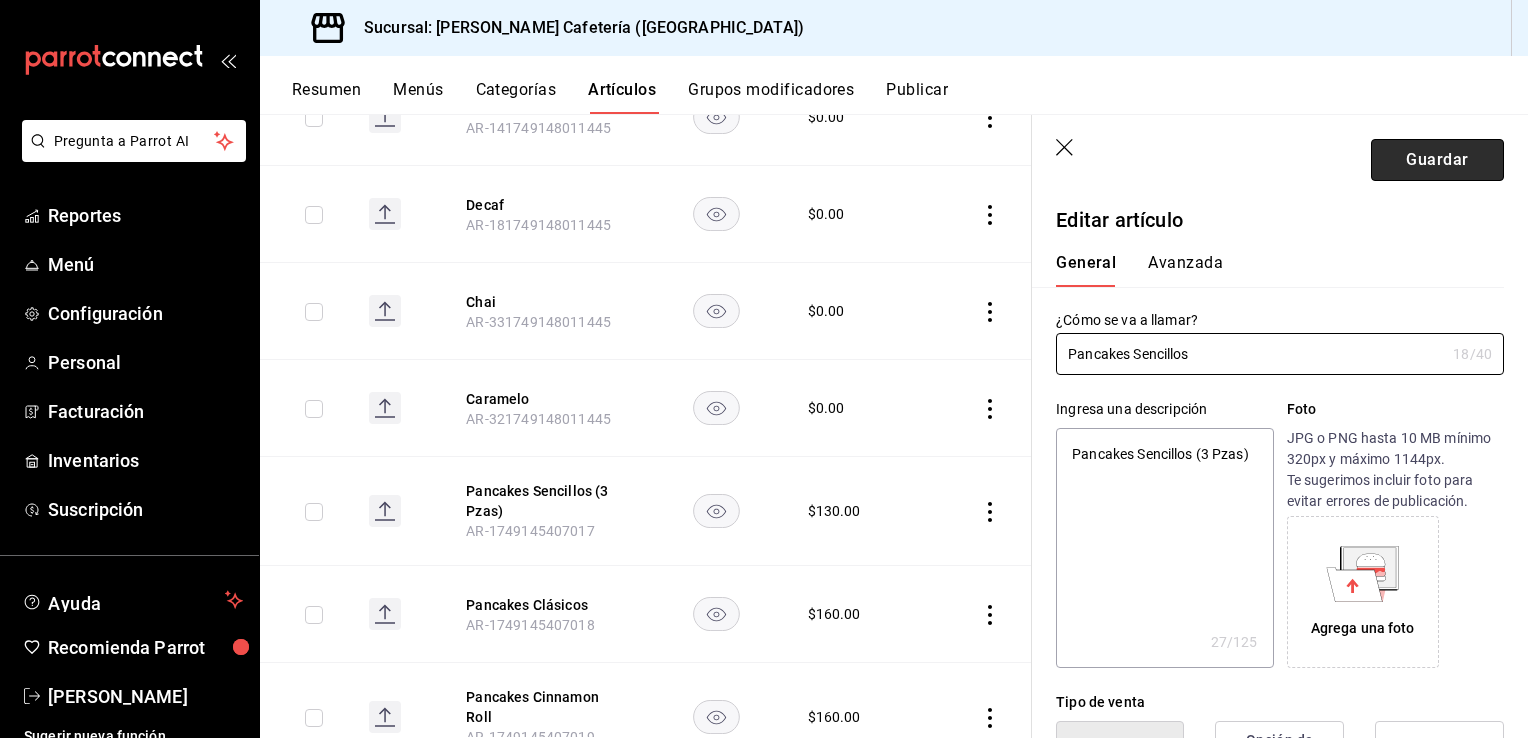 click on "Guardar" at bounding box center [1437, 160] 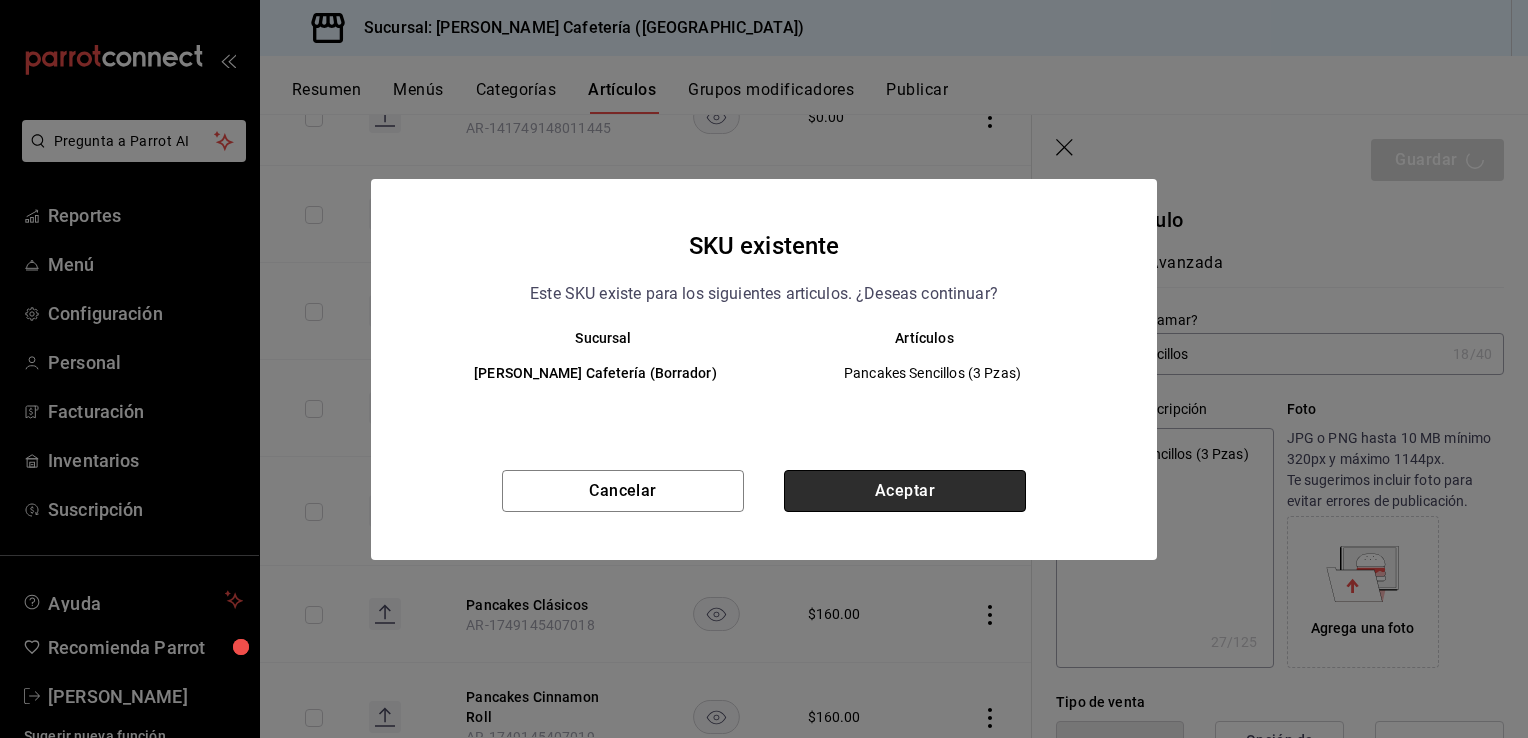 click on "Aceptar" at bounding box center [905, 491] 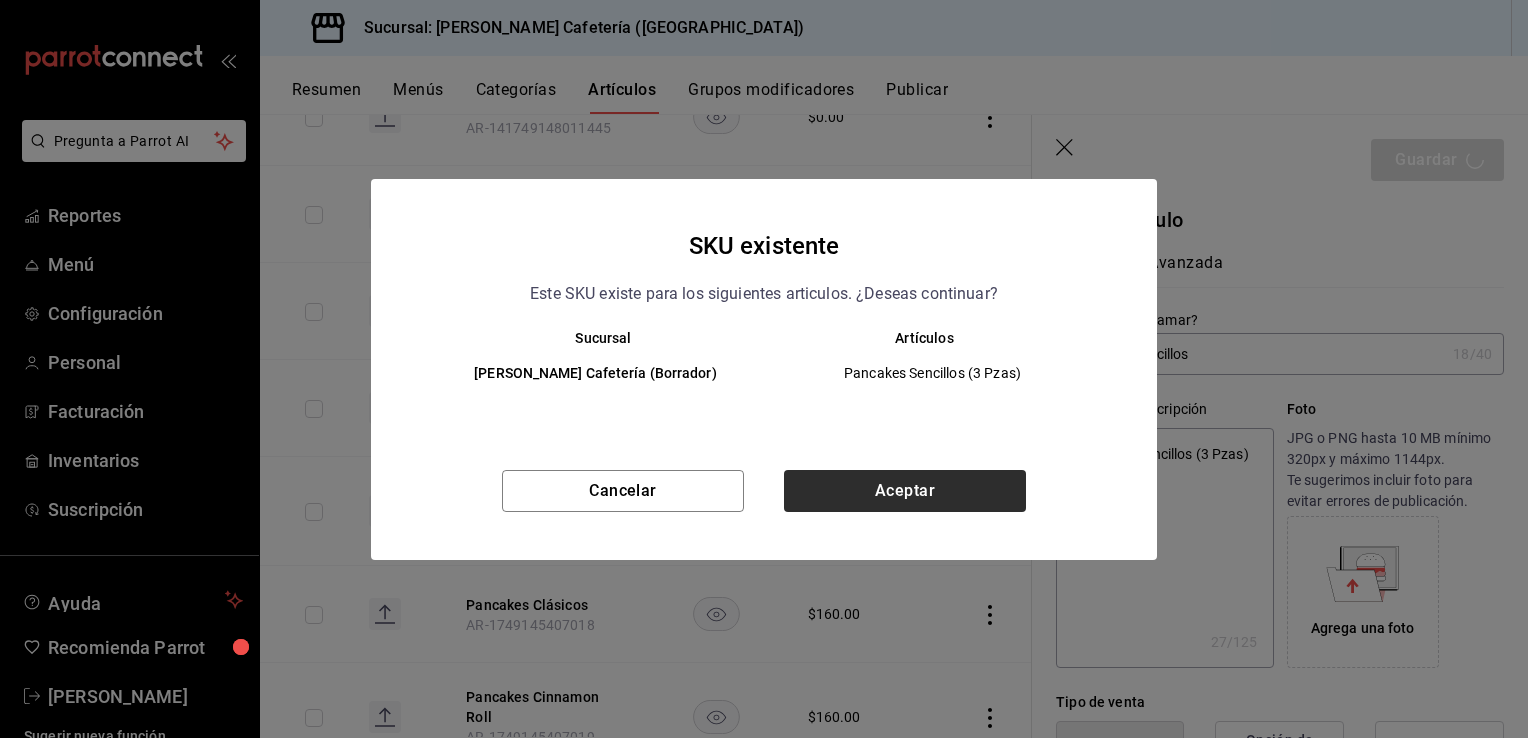 type on "x" 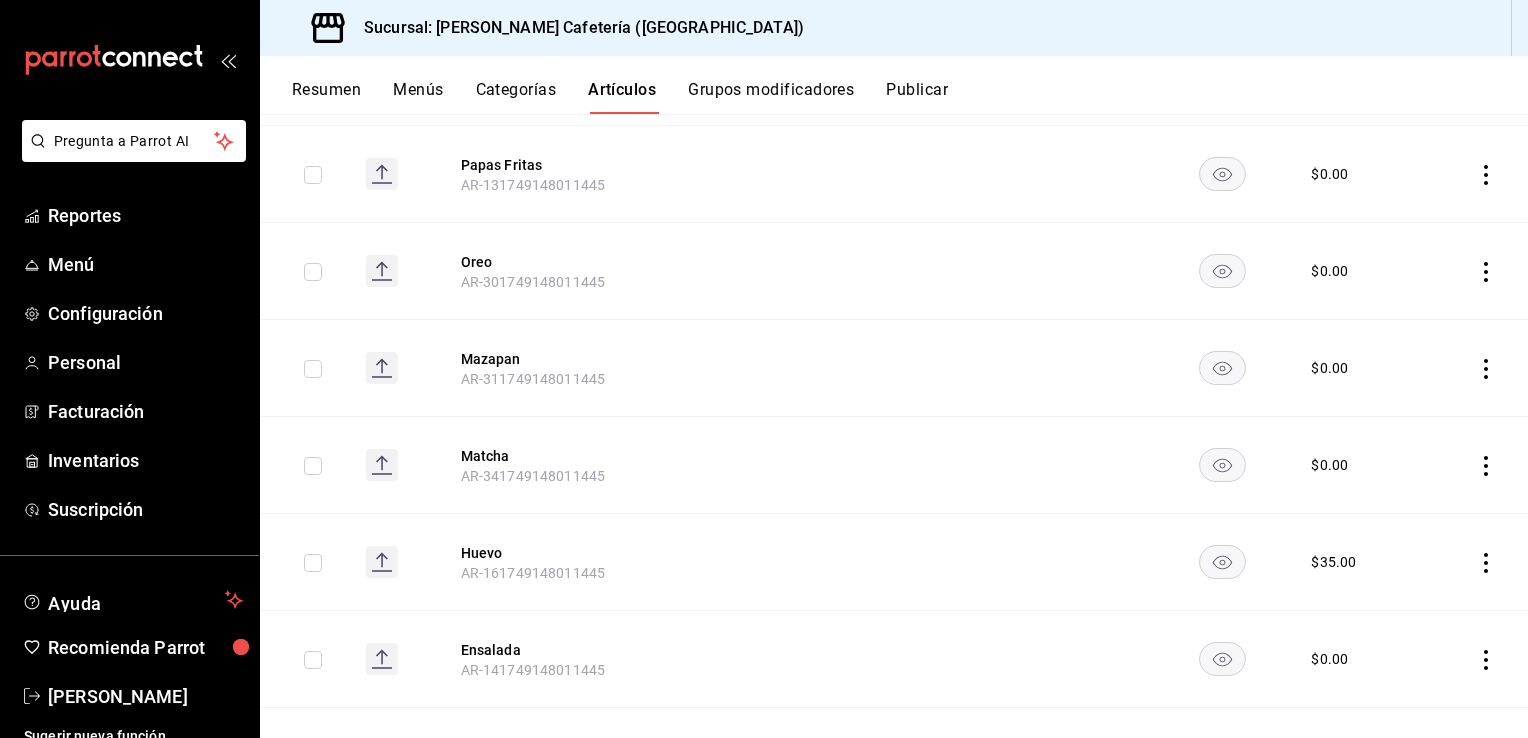 scroll, scrollTop: 558, scrollLeft: 0, axis: vertical 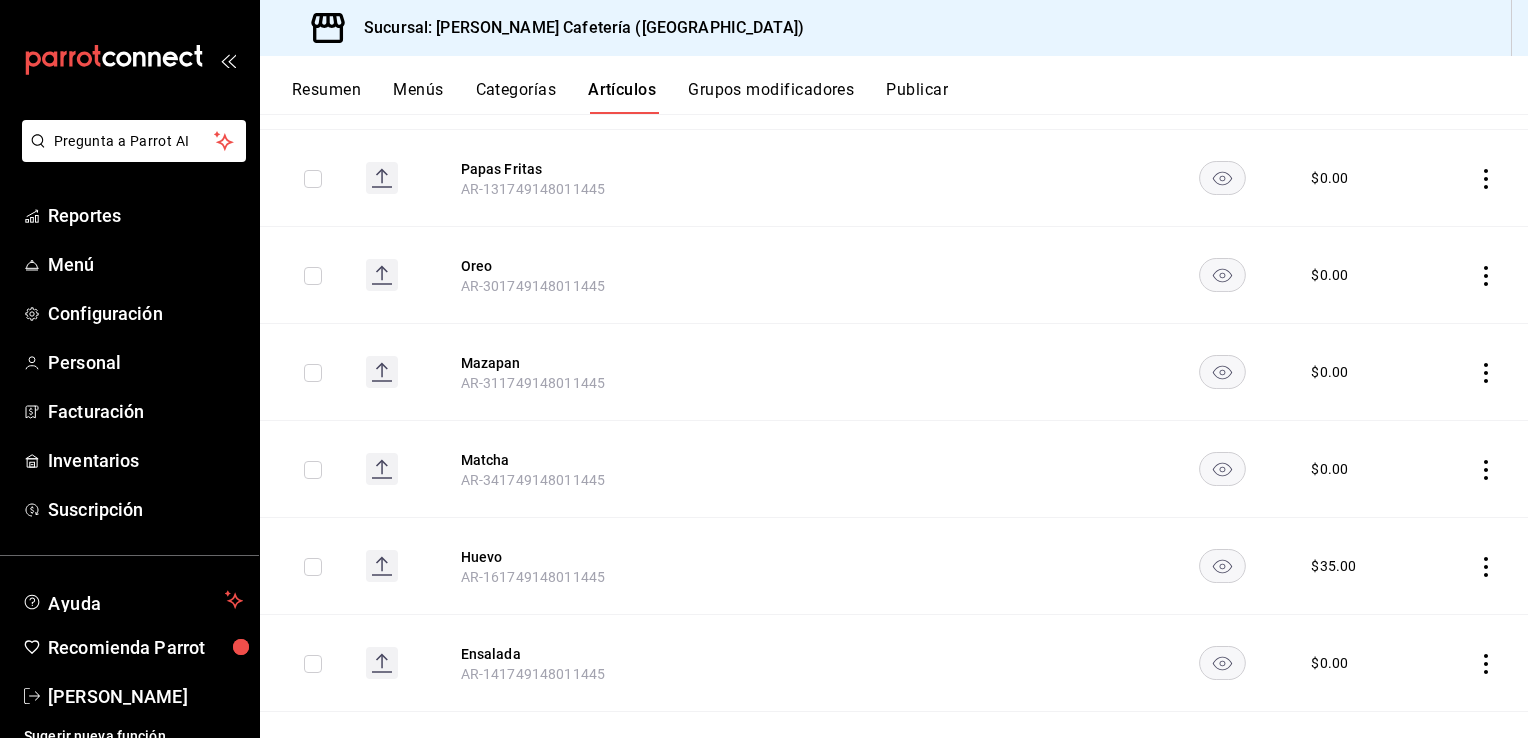 click on "Resumen Menús Categorías Artículos Grupos modificadores Publicar" at bounding box center (894, 85) 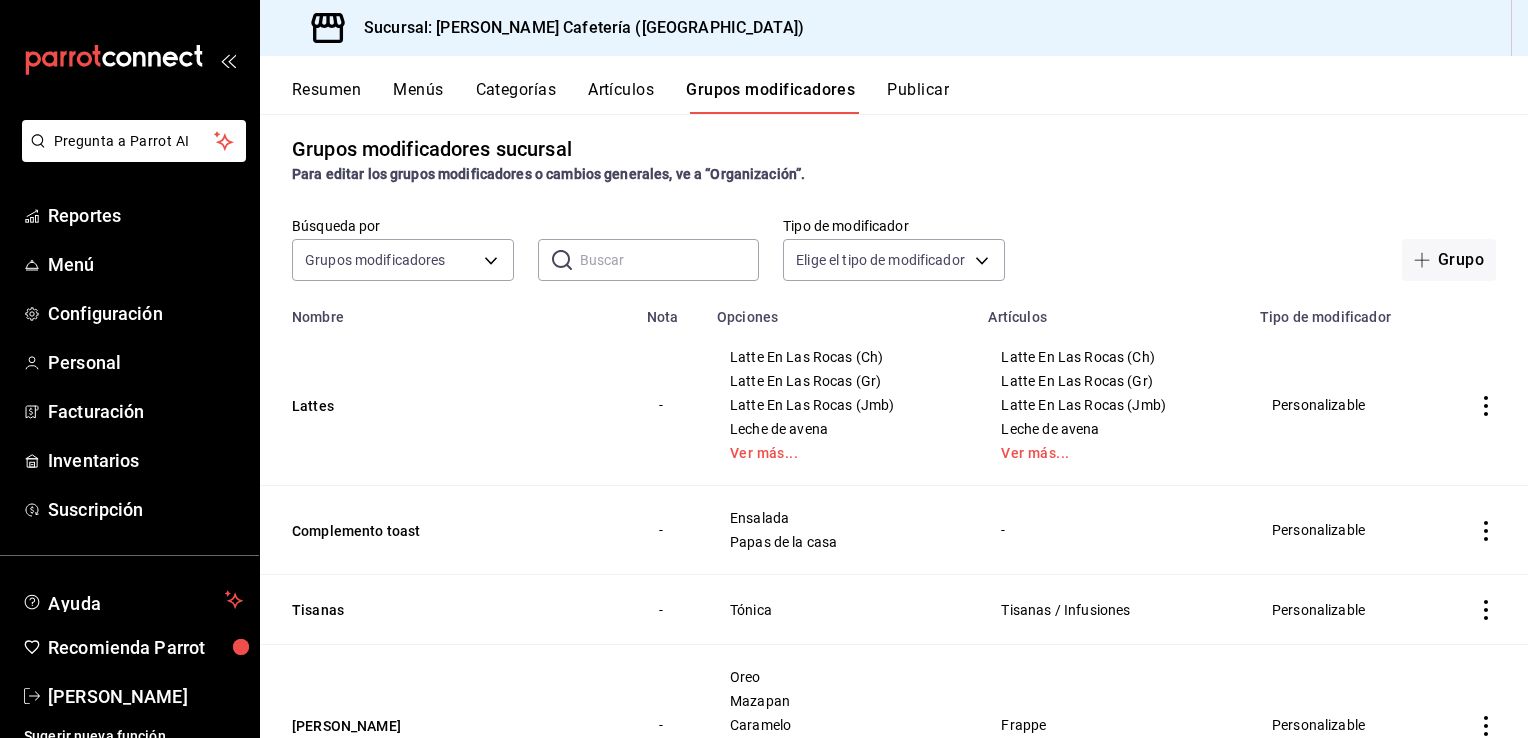 scroll, scrollTop: 0, scrollLeft: 0, axis: both 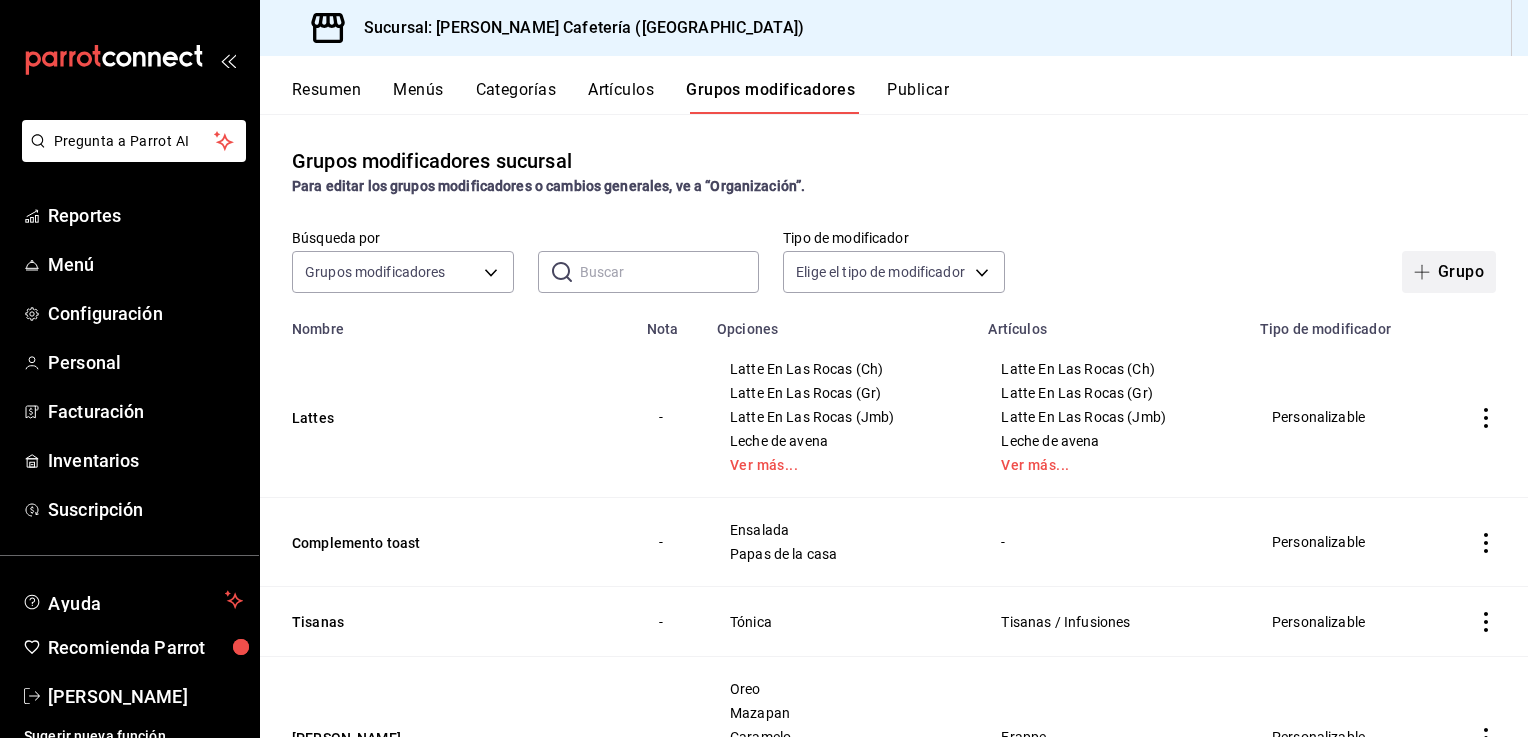 click on "Grupo" at bounding box center [1449, 272] 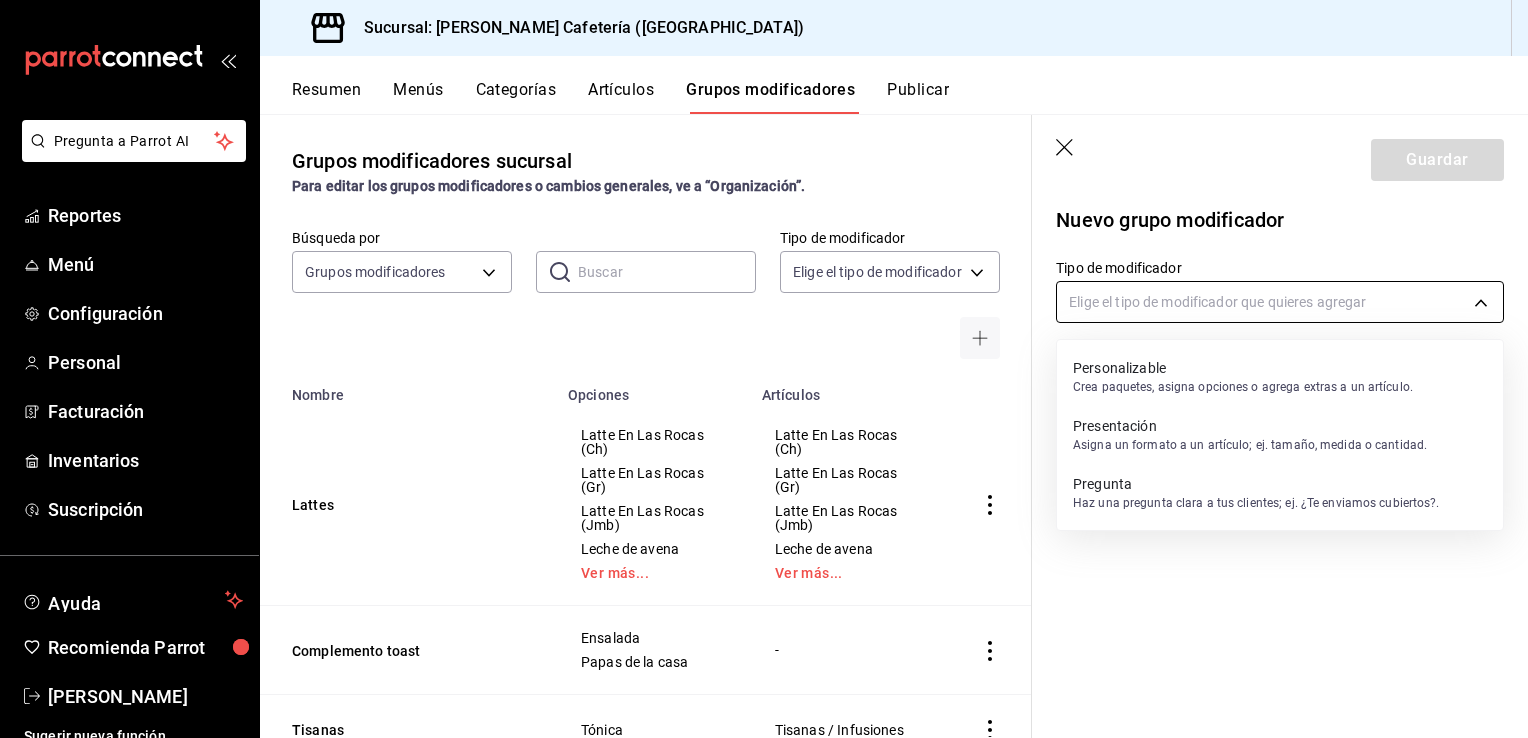click on "Pregunta a Parrot AI Reportes   Menú   Configuración   Personal   Facturación   Inventarios   Suscripción   Ayuda Recomienda Parrot   [PERSON_NAME]   Sugerir nueva función   Sucursal: [PERSON_NAME] Cafetería ([GEOGRAPHIC_DATA]) Resumen Menús Categorías Artículos Grupos modificadores Publicar Grupos modificadores sucursal Para editar los grupos modificadores o cambios generales, ve a “Organización”. Búsqueda por Grupos modificadores GROUP ​ ​ Tipo de modificador Elige el tipo de modificador Nombre Opciones Artículos Lattes Latte En Las Rocas (Ch) Latte En Las Rocas (Gr) Latte En Las Rocas (Jmb) Leche [PERSON_NAME] Ver más... Latte En [GEOGRAPHIC_DATA] (Ch) Latte En [GEOGRAPHIC_DATA] (Gr) Latte En Las Rocas (Jmb) Leche [PERSON_NAME] Ver más... Complemento toast Ensalada Papas de la casa - Tisanas Tónica Tisanas / Infusiones Sabor Frappe Oreo Mazapan Caramelo Chai Ver más... Frappe Café Americano Regular Decaf Americano (Reg / Decaf) Proteína Chilaquiles Pollo Huevo  Chilaquiles Rojos Chilaquiles Verdes Complemento Sandwich" at bounding box center (764, 369) 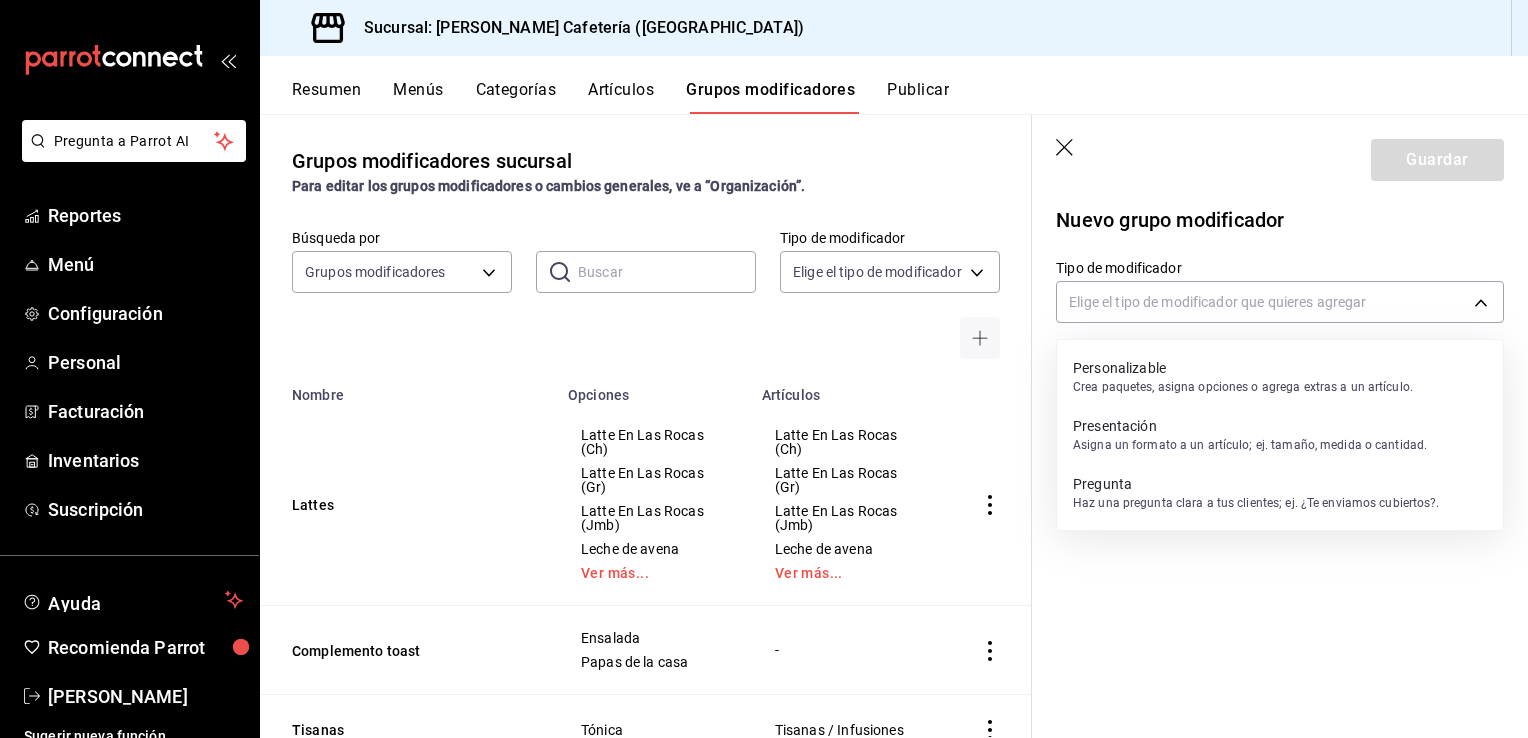 click at bounding box center (764, 369) 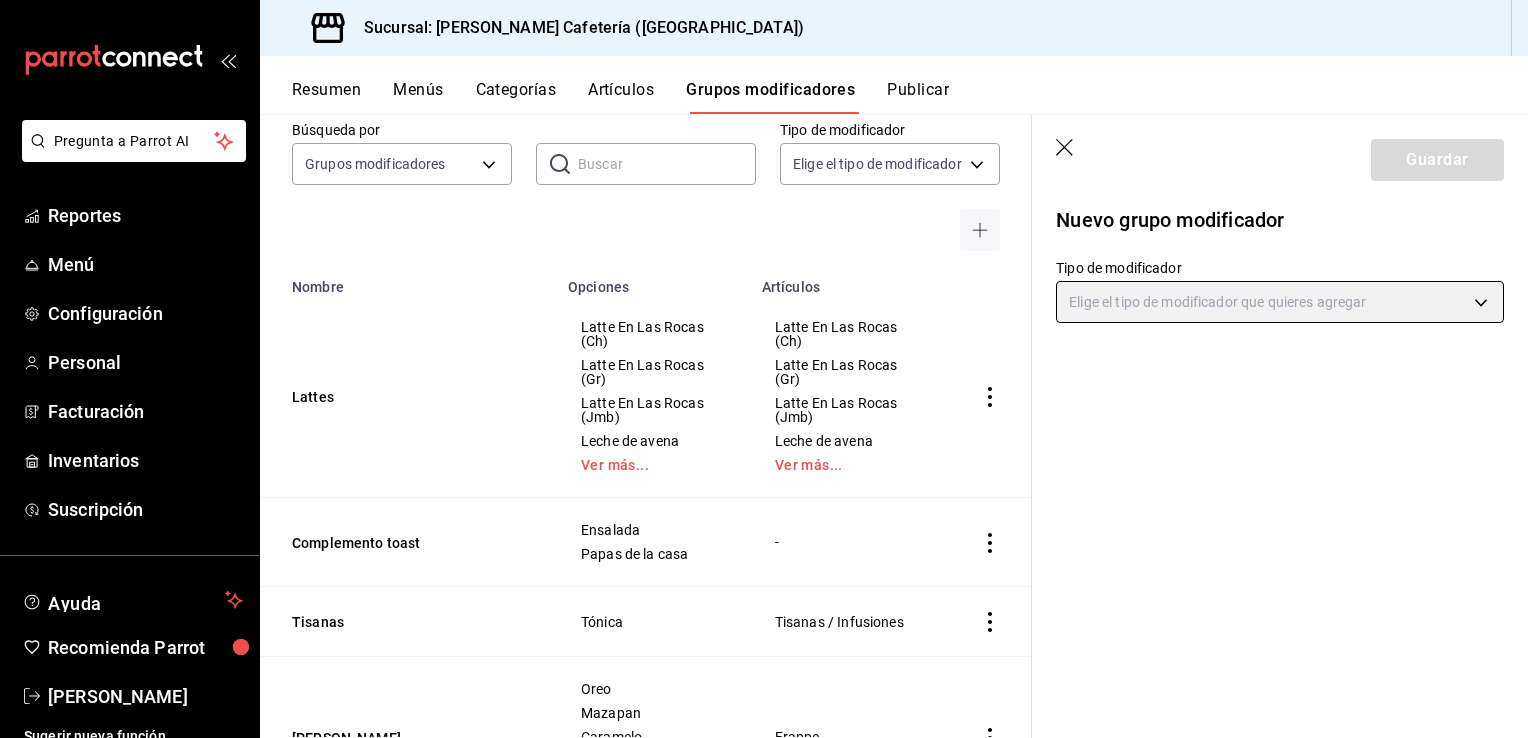 scroll, scrollTop: 0, scrollLeft: 0, axis: both 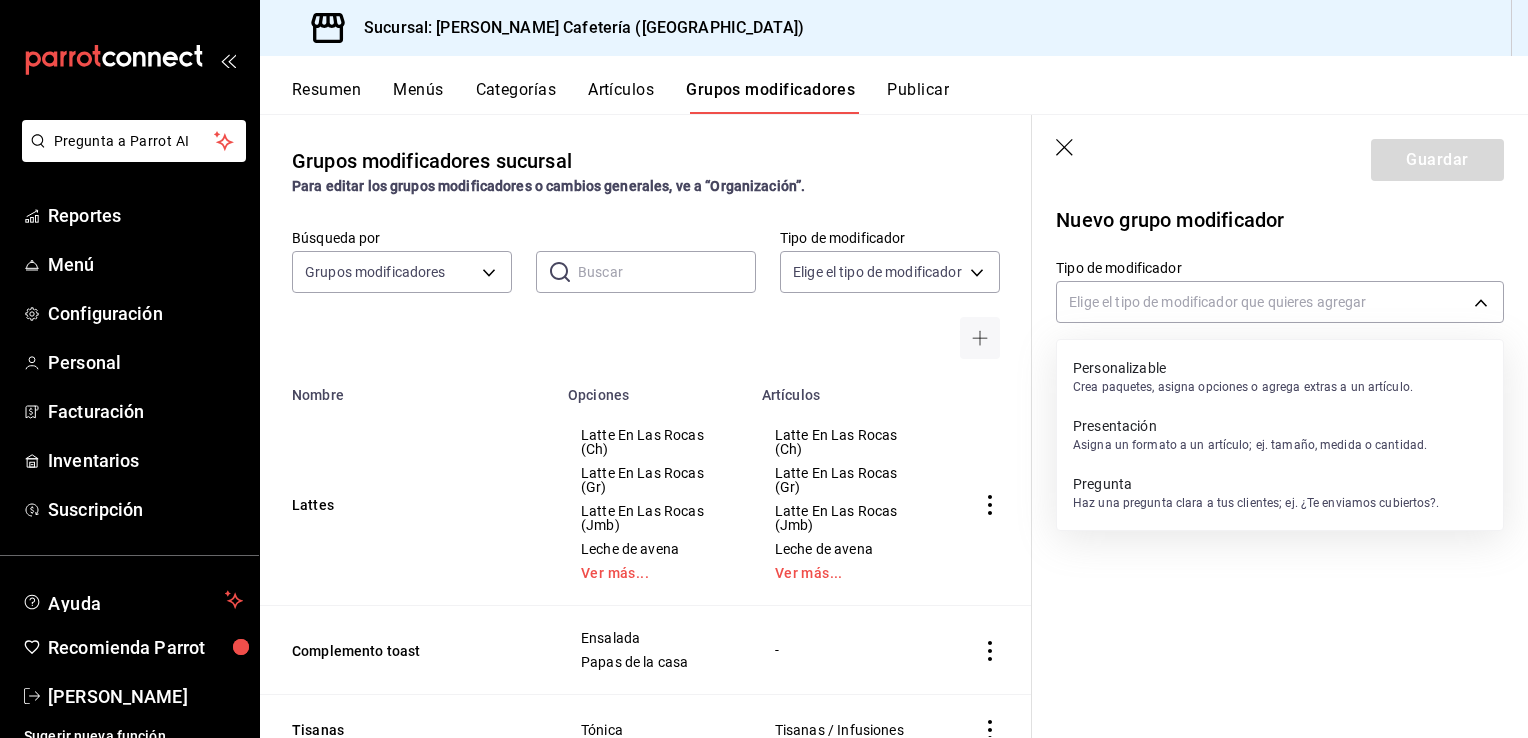 click on "Pregunta a Parrot AI Reportes   Menú   Configuración   Personal   Facturación   Inventarios   Suscripción   Ayuda Recomienda Parrot   [PERSON_NAME]   Sugerir nueva función   Sucursal: [PERSON_NAME] Cafetería ([GEOGRAPHIC_DATA]) Resumen Menús Categorías Artículos Grupos modificadores Publicar Grupos modificadores sucursal Para editar los grupos modificadores o cambios generales, ve a “Organización”. Búsqueda por Grupos modificadores GROUP ​ ​ Tipo de modificador Elige el tipo de modificador Nombre Opciones Artículos Lattes Latte En Las Rocas (Ch) Latte En Las Rocas (Gr) Latte En Las Rocas (Jmb) Leche [PERSON_NAME] Ver más... Latte En [GEOGRAPHIC_DATA] (Ch) Latte En [GEOGRAPHIC_DATA] (Gr) Latte En Las Rocas (Jmb) Leche [PERSON_NAME] Ver más... Complemento toast Ensalada Papas de la casa - Tisanas Tónica Tisanas / Infusiones Sabor Frappe Oreo Mazapan Caramelo Chai Ver más... Frappe Café Americano Regular Decaf Americano (Reg / Decaf) Proteína Chilaquiles Pollo Huevo  Chilaquiles Rojos Chilaquiles Verdes Complemento Sandwich" at bounding box center (764, 369) 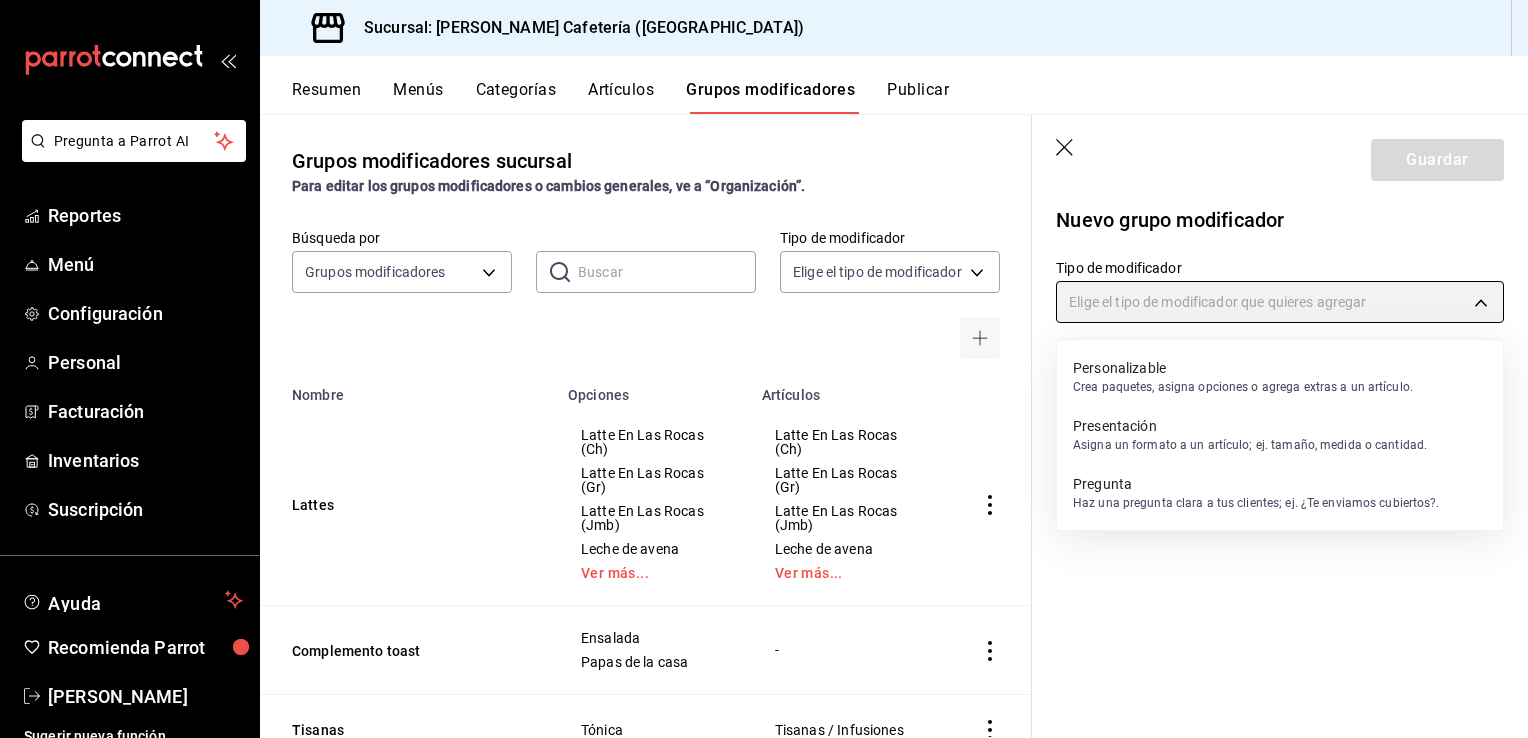 type on "CUSTOMIZABLE" 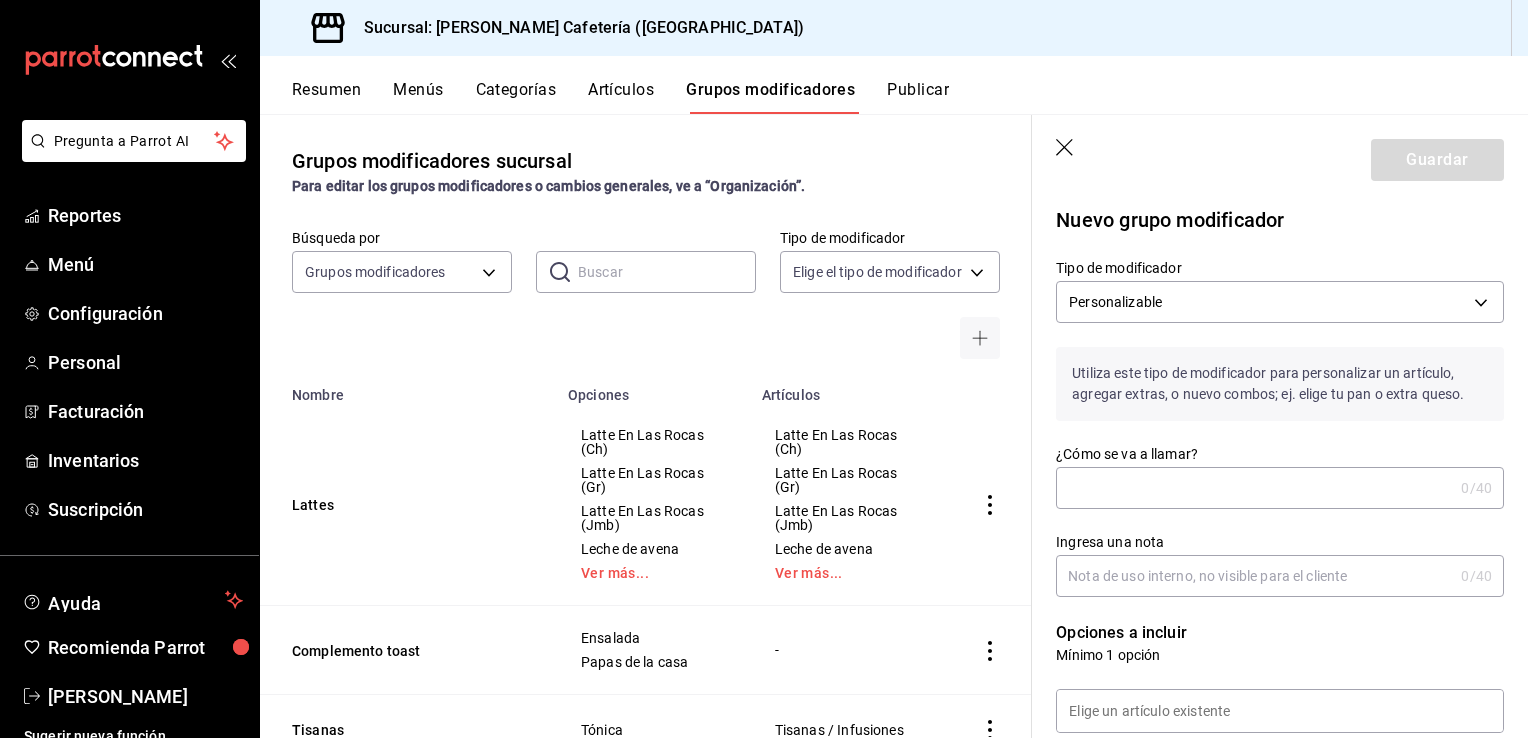 click on "¿Cómo se va a llamar?" at bounding box center [1254, 488] 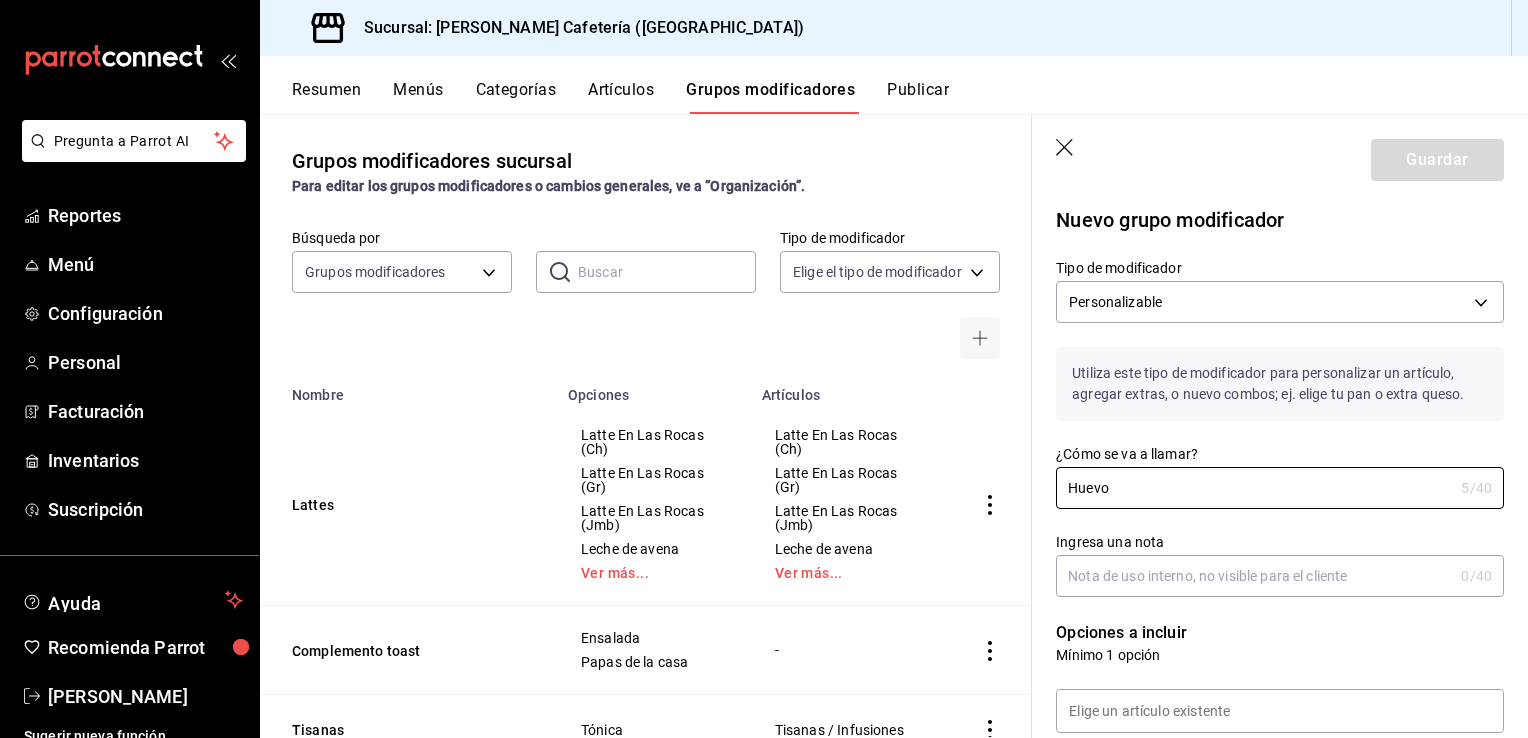 type on "Huevo" 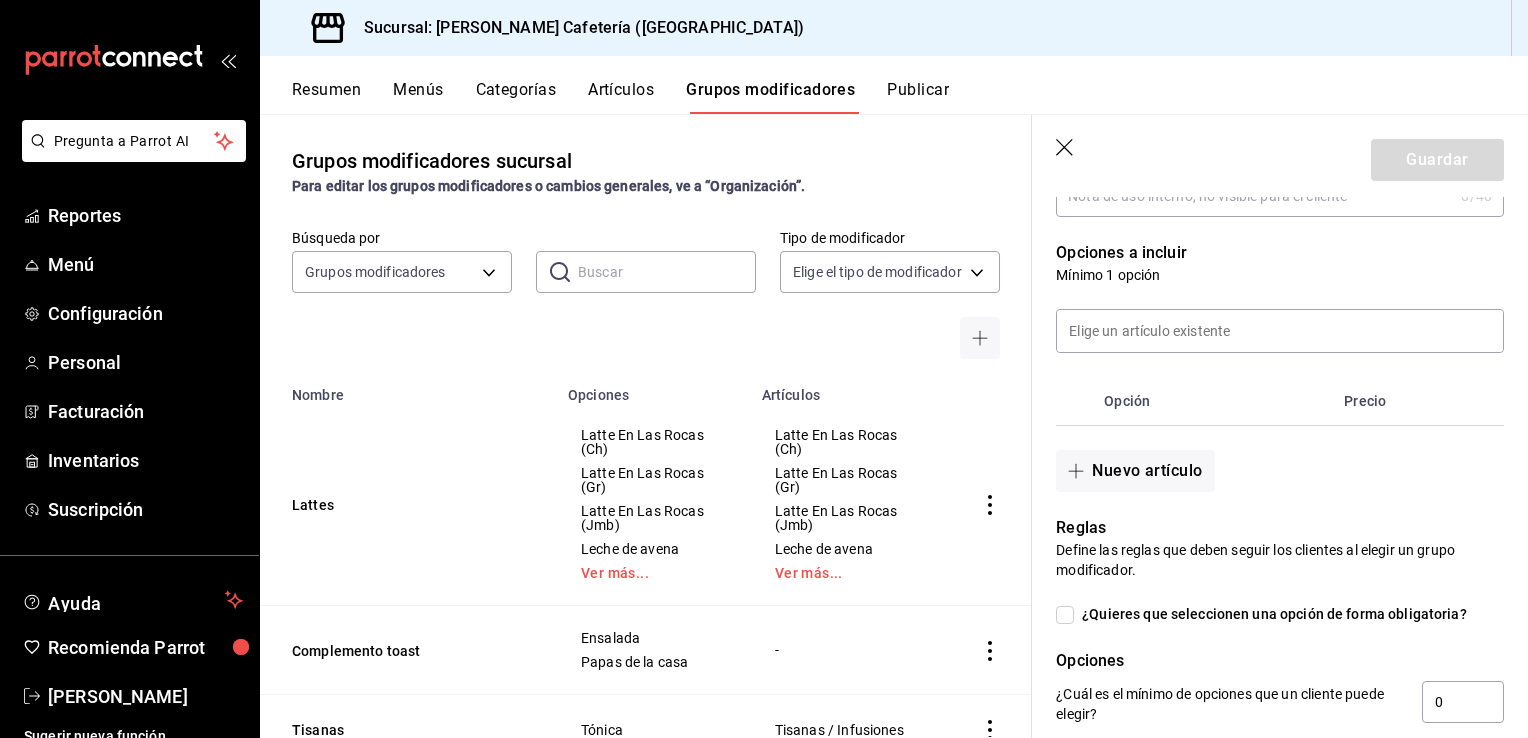 scroll, scrollTop: 380, scrollLeft: 0, axis: vertical 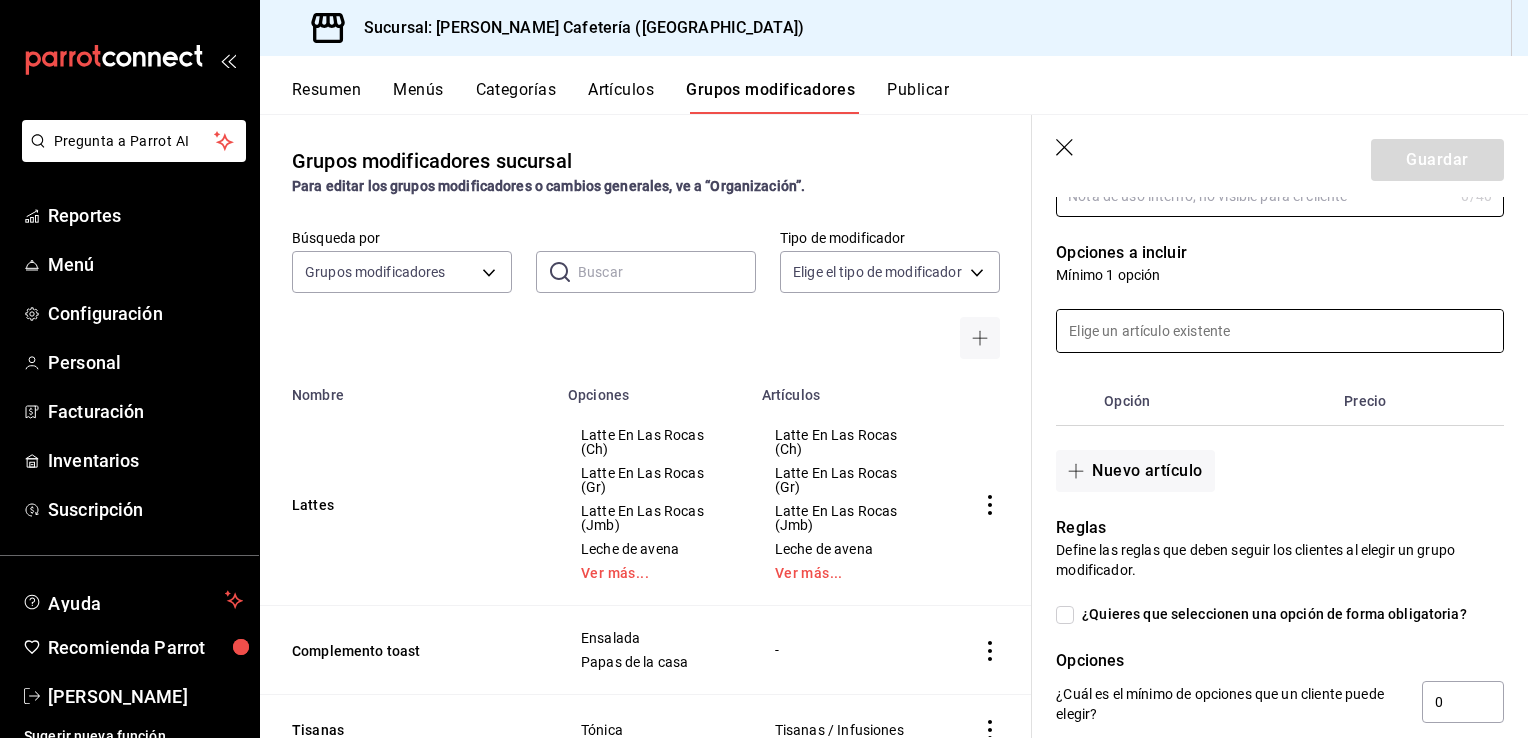 click at bounding box center (1280, 331) 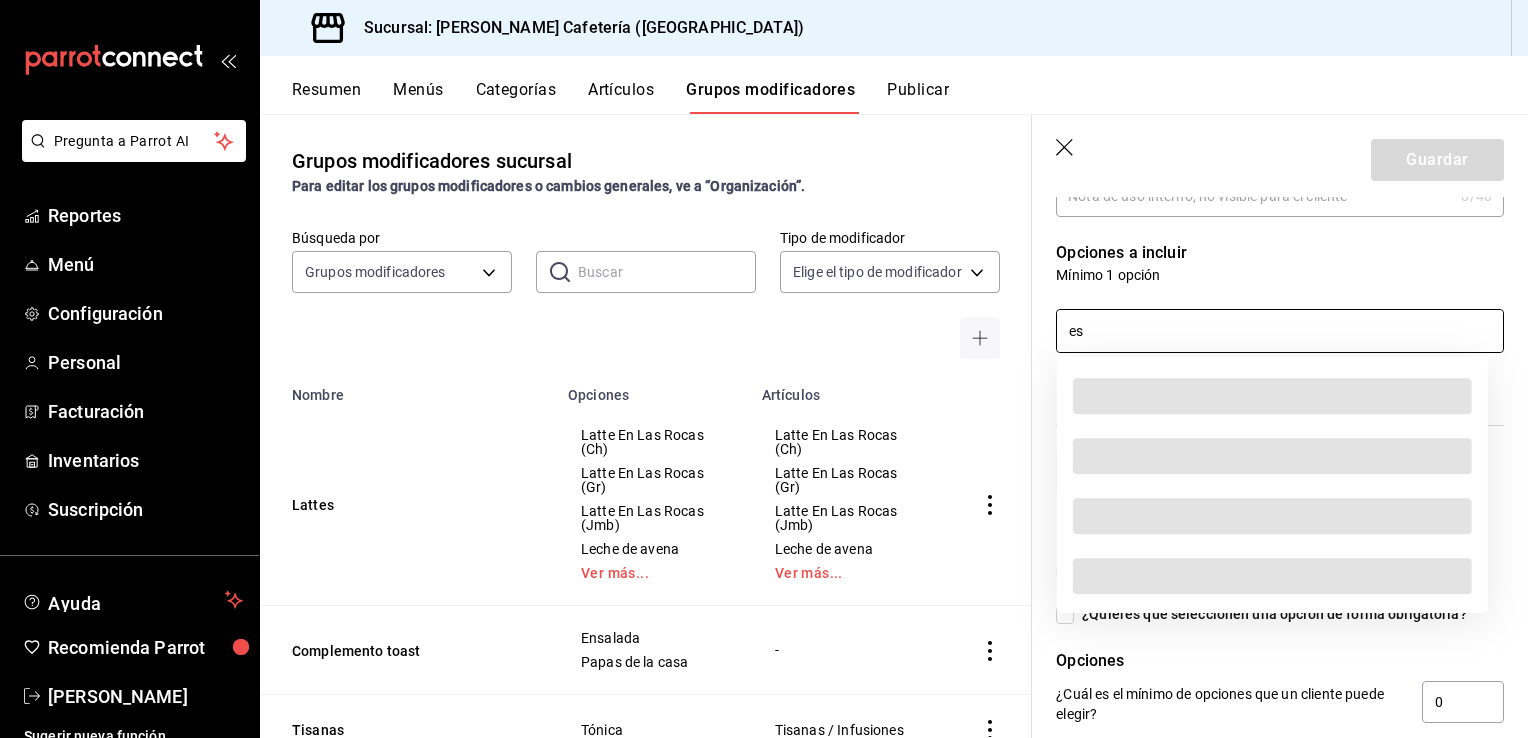 type on "e" 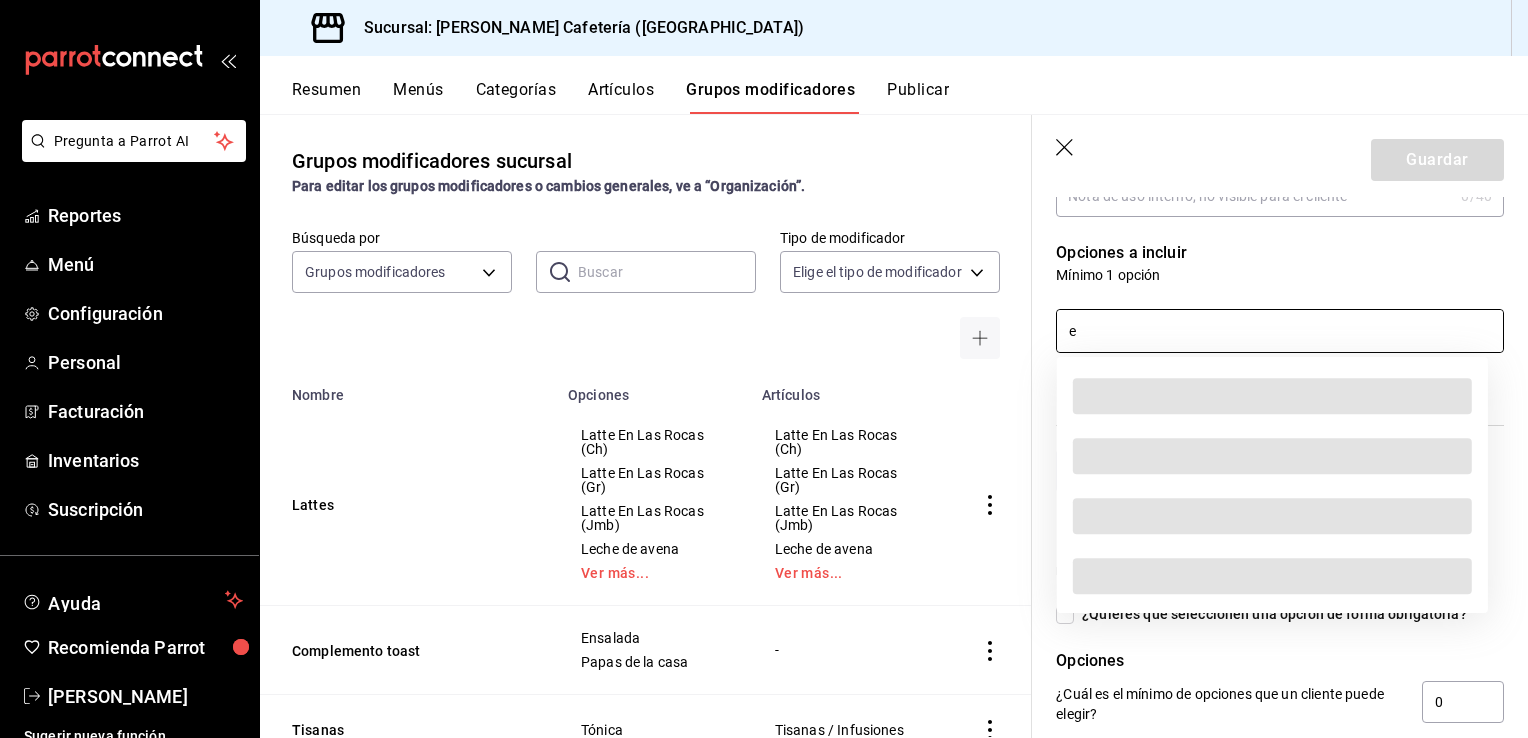 type 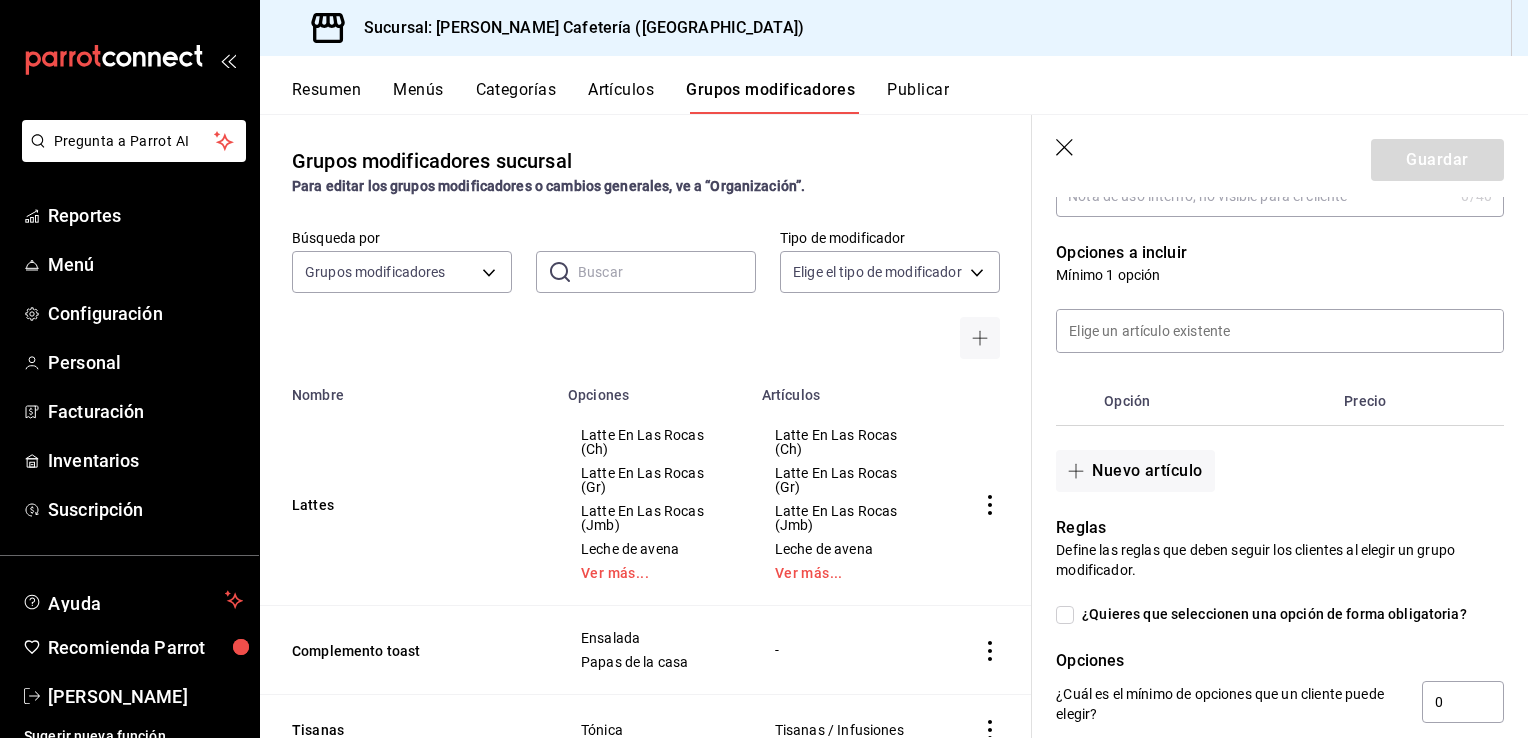 click on "Opciones a incluir" at bounding box center [1280, 253] 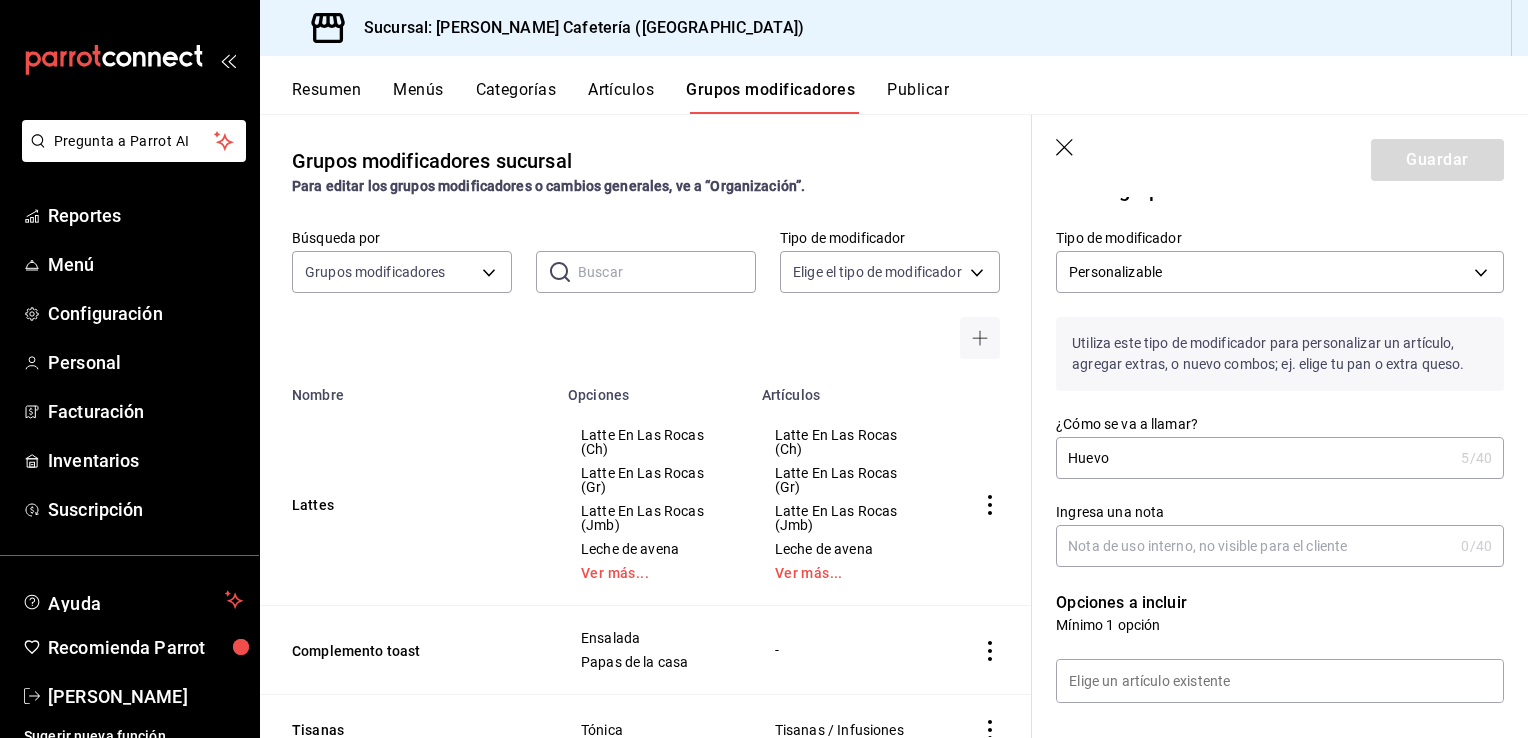 scroll, scrollTop: 0, scrollLeft: 0, axis: both 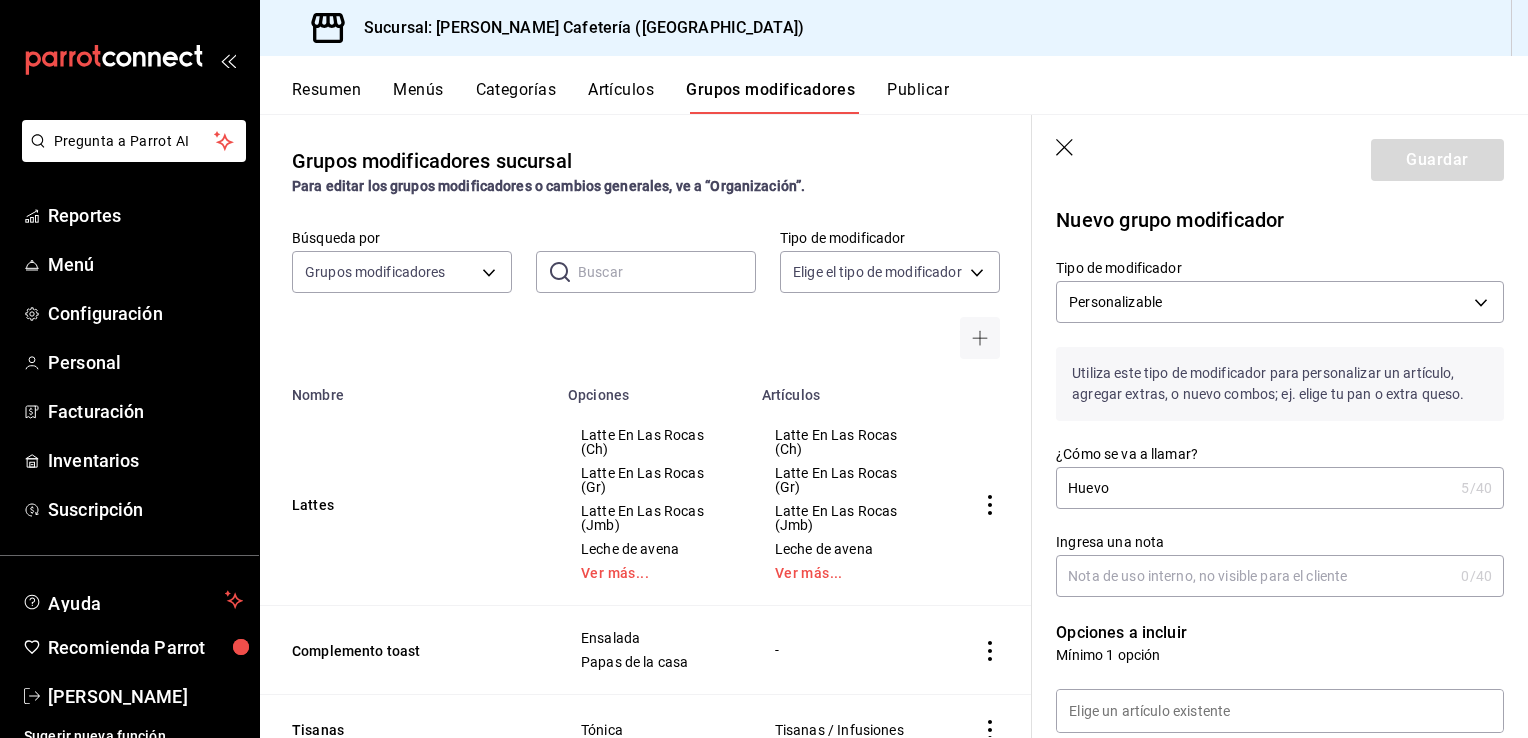 click 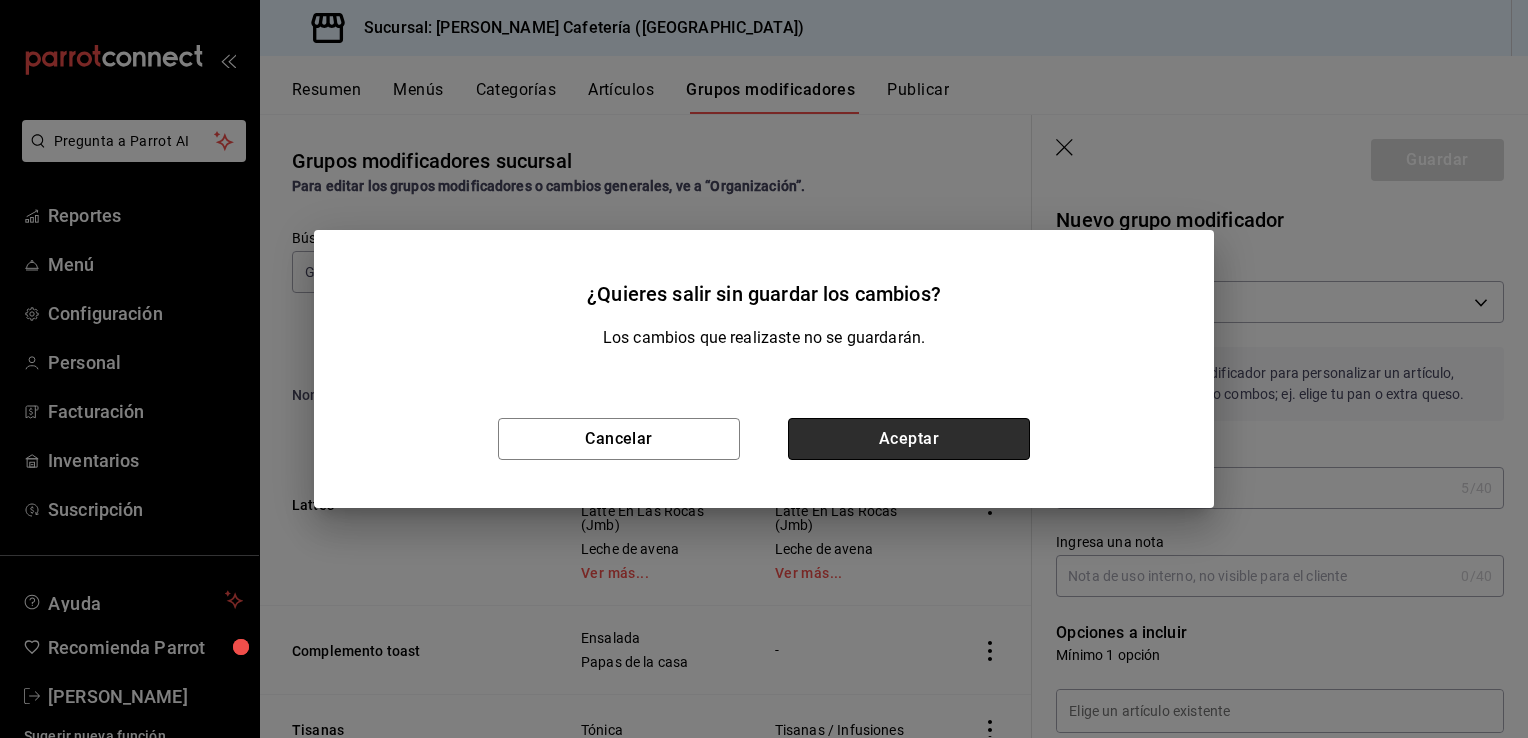 click on "Aceptar" at bounding box center (909, 439) 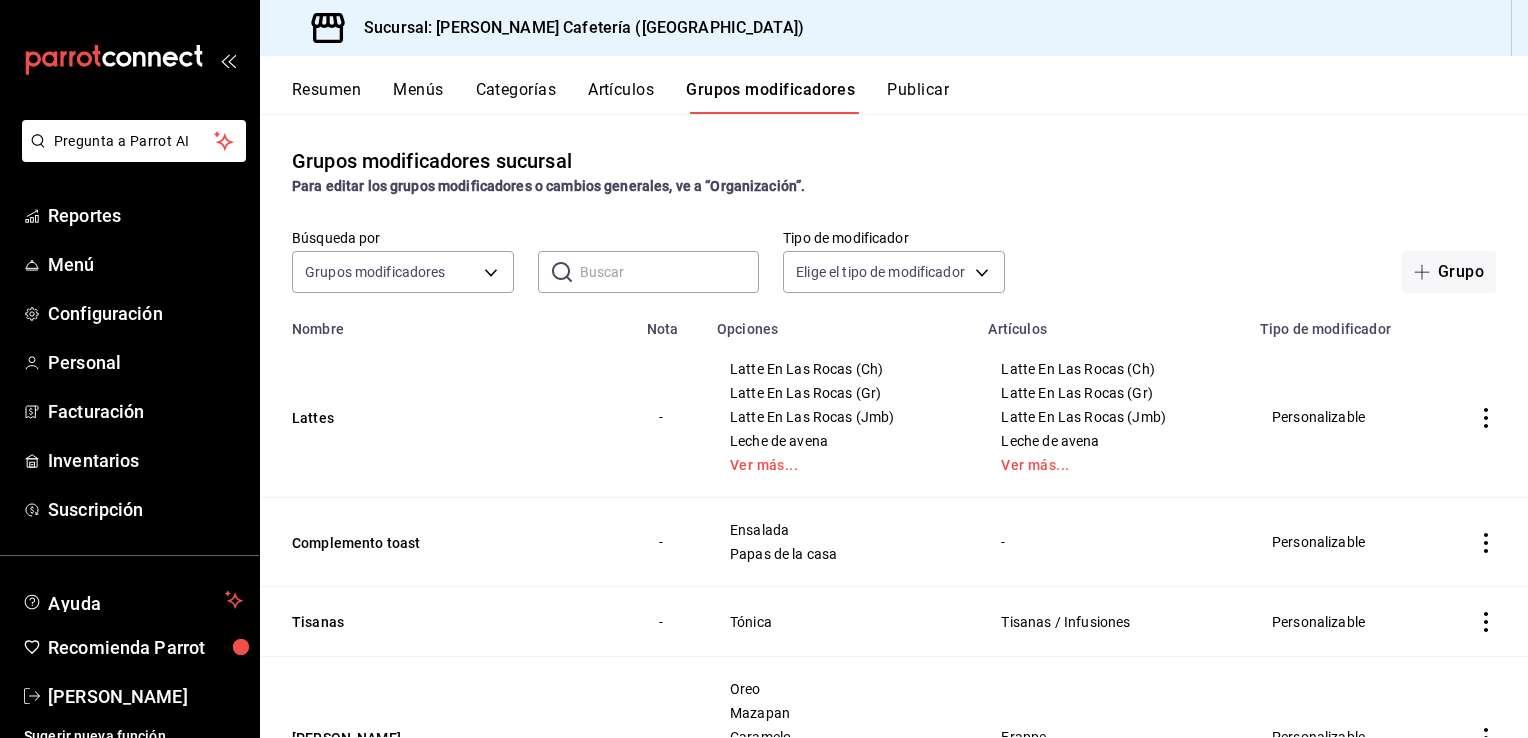 click on "Artículos" at bounding box center [621, 97] 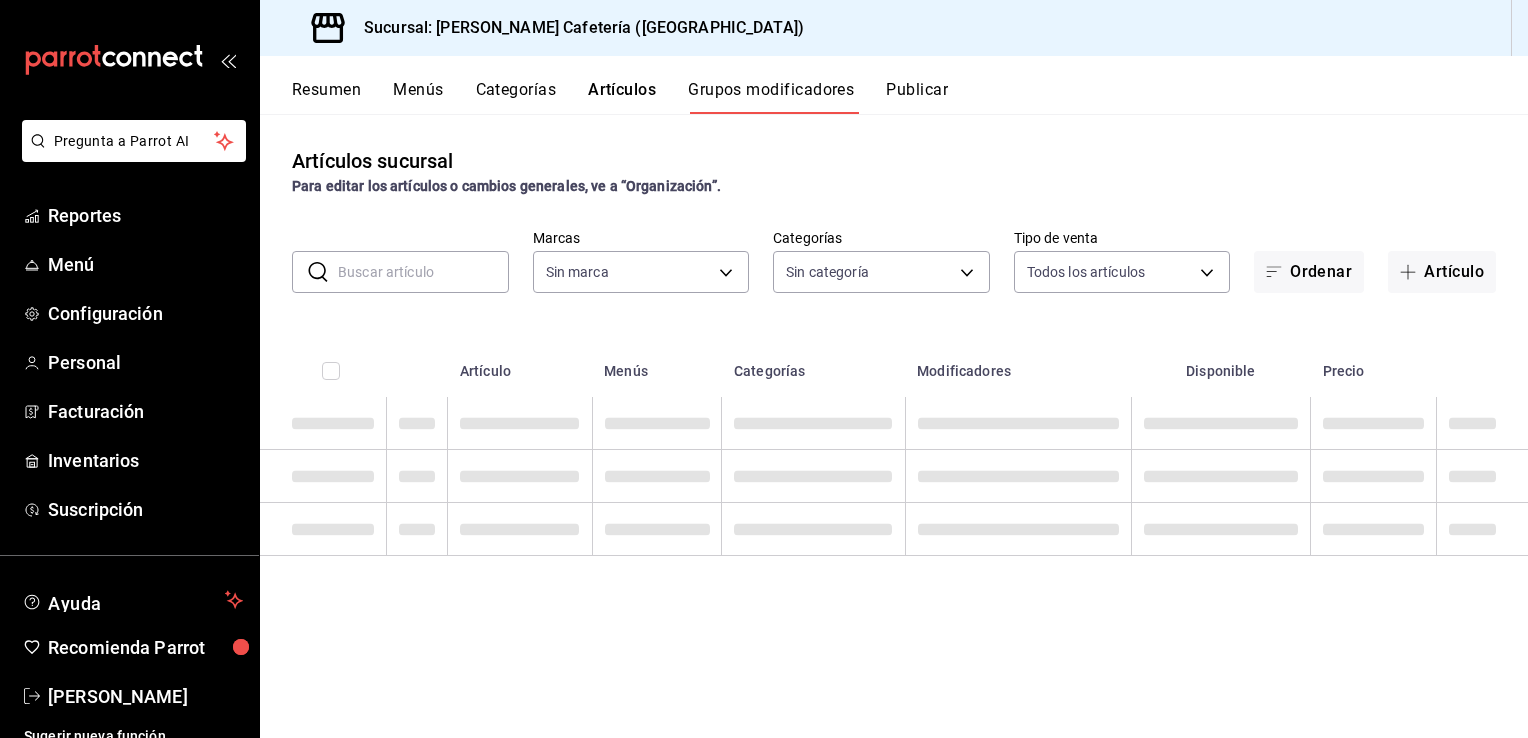 type on "f9d59448-4829-4b2a-bc56-a4ede4f91df2" 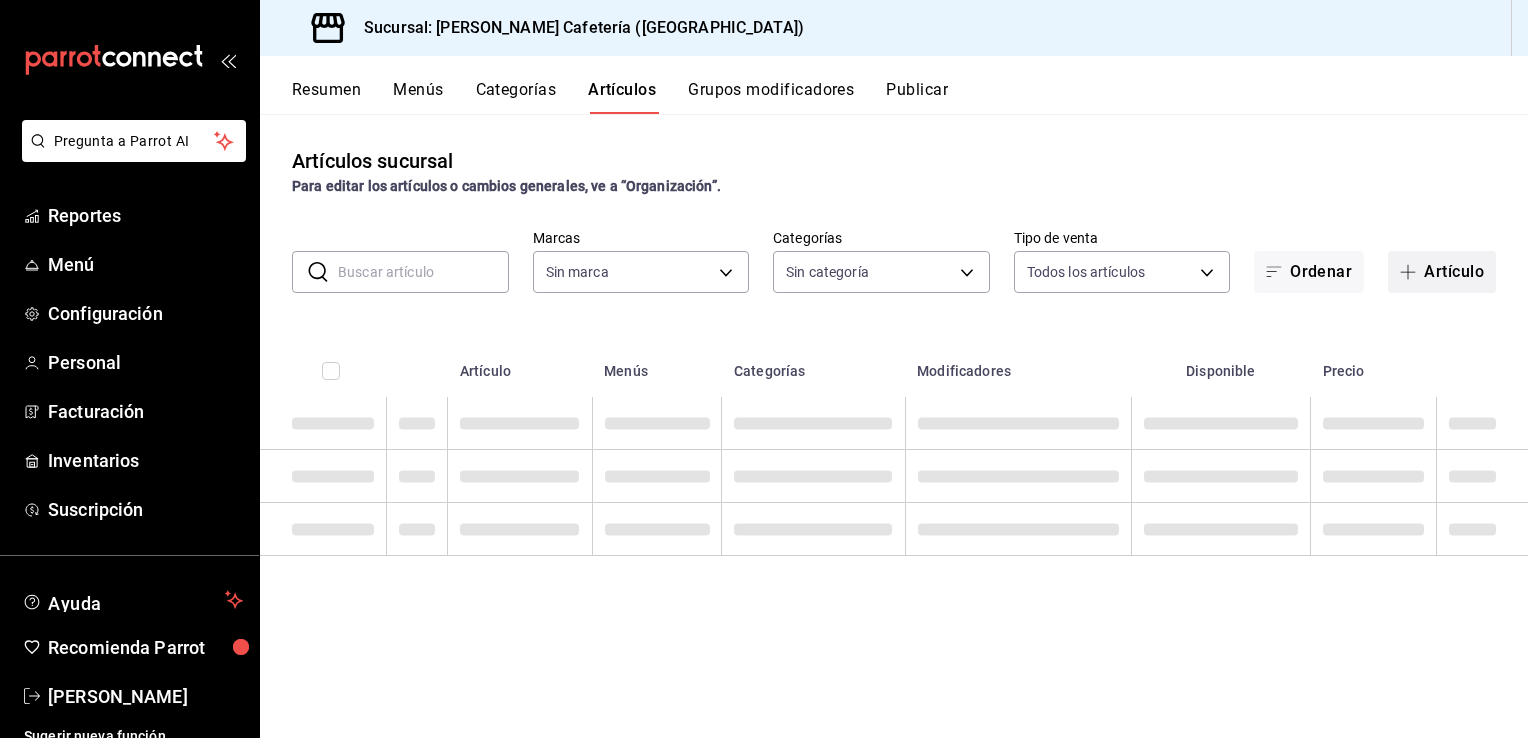type on "f9d59448-4829-4b2a-bc56-a4ede4f91df2" 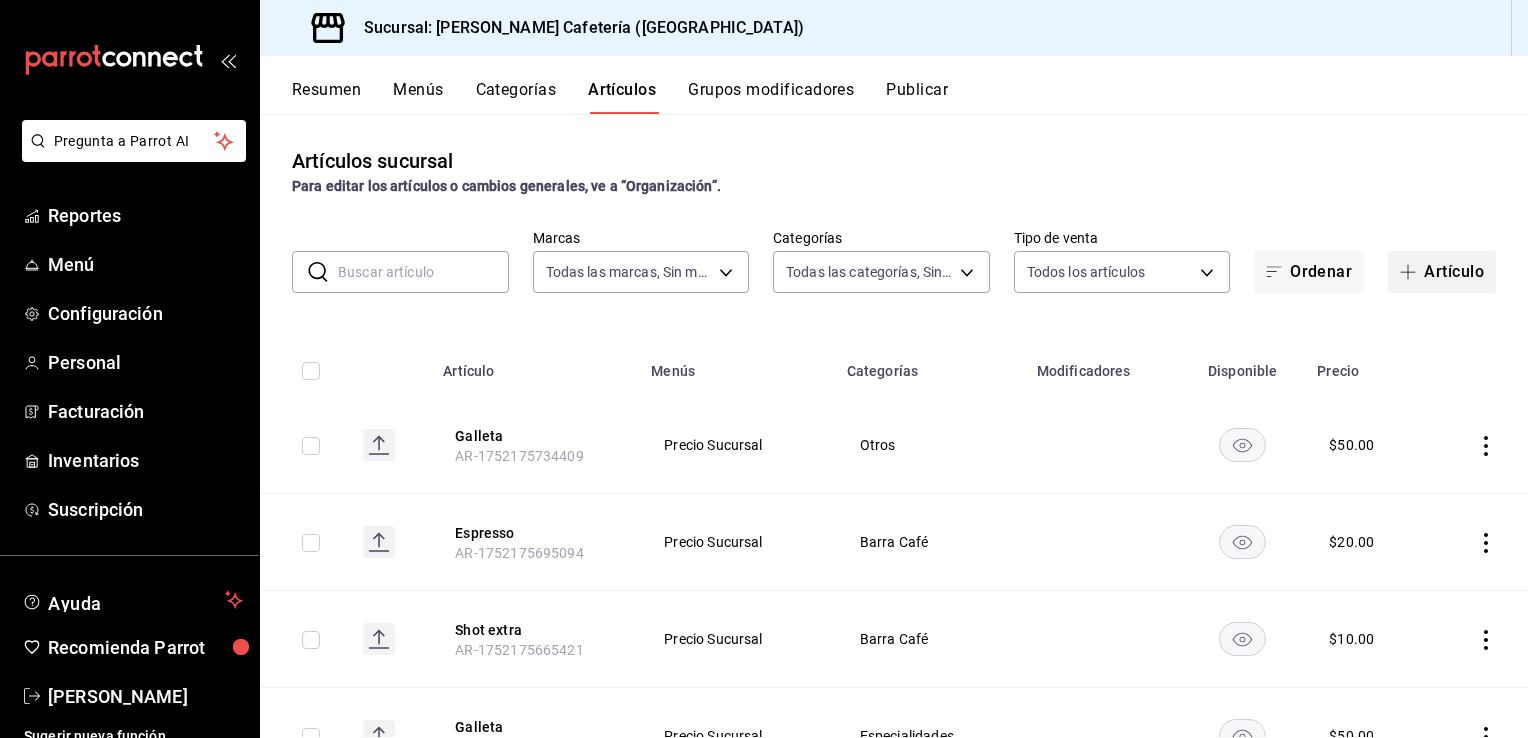 type on "770bbc5e-167d-487e-91ea-049e02e369f9,b4e0cb4f-4499-42c8-a00d-527692d08816,4ef50aec-f9c0-4d13-ba1b-2e77d1781097,fe70a13c-ce9c-4d9a-accc-8bc96f673ecc,ed8b3db1-577c-42eb-854e-d0b3b0fa3158,efc314d2-1171-448d-9880-8764478b70df,a00bef6b-421d-4e69-9f0d-018b5203d8cb,c0685039-9b54-44e1-a1c6-733179069dfe,bc938c80-57c3-4f40-94fb-8df1216e00b7,4777599a-c4d0-4955-8b6c-e5c6cf5ccdd3,5a1aabca-e5a9-4d5c-8982-5c5c2de7b7a1,14f4e62e-3867-4aaa-8841-601075b59354,eebbf2d4-3ae7-4b03-875c-5aa3e3f0a491,4c6e9f4d-b8ff-4dde-a34f-3ea5865e5077,b7d281ab-1581-44a7-8b9a-16c931619c17" 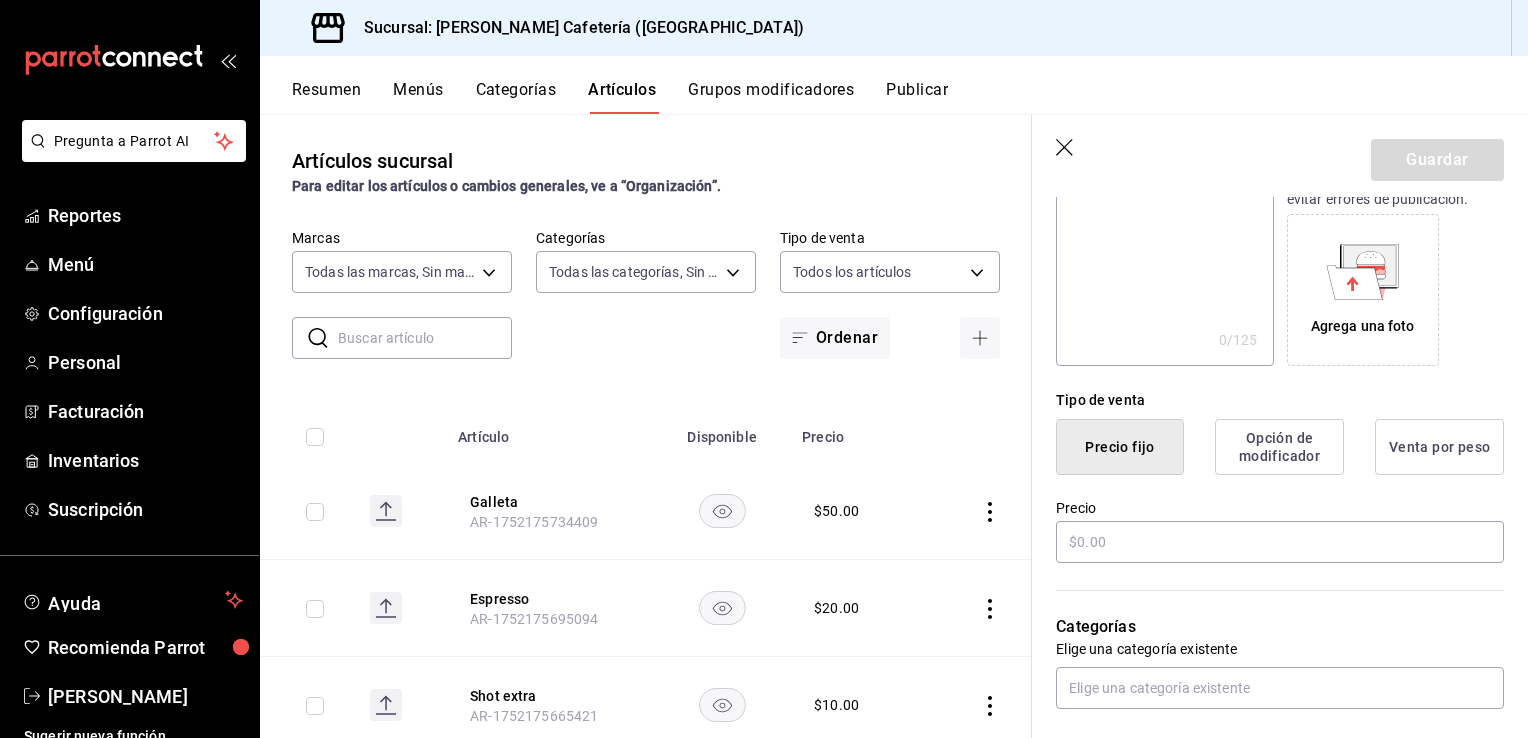 scroll, scrollTop: 400, scrollLeft: 0, axis: vertical 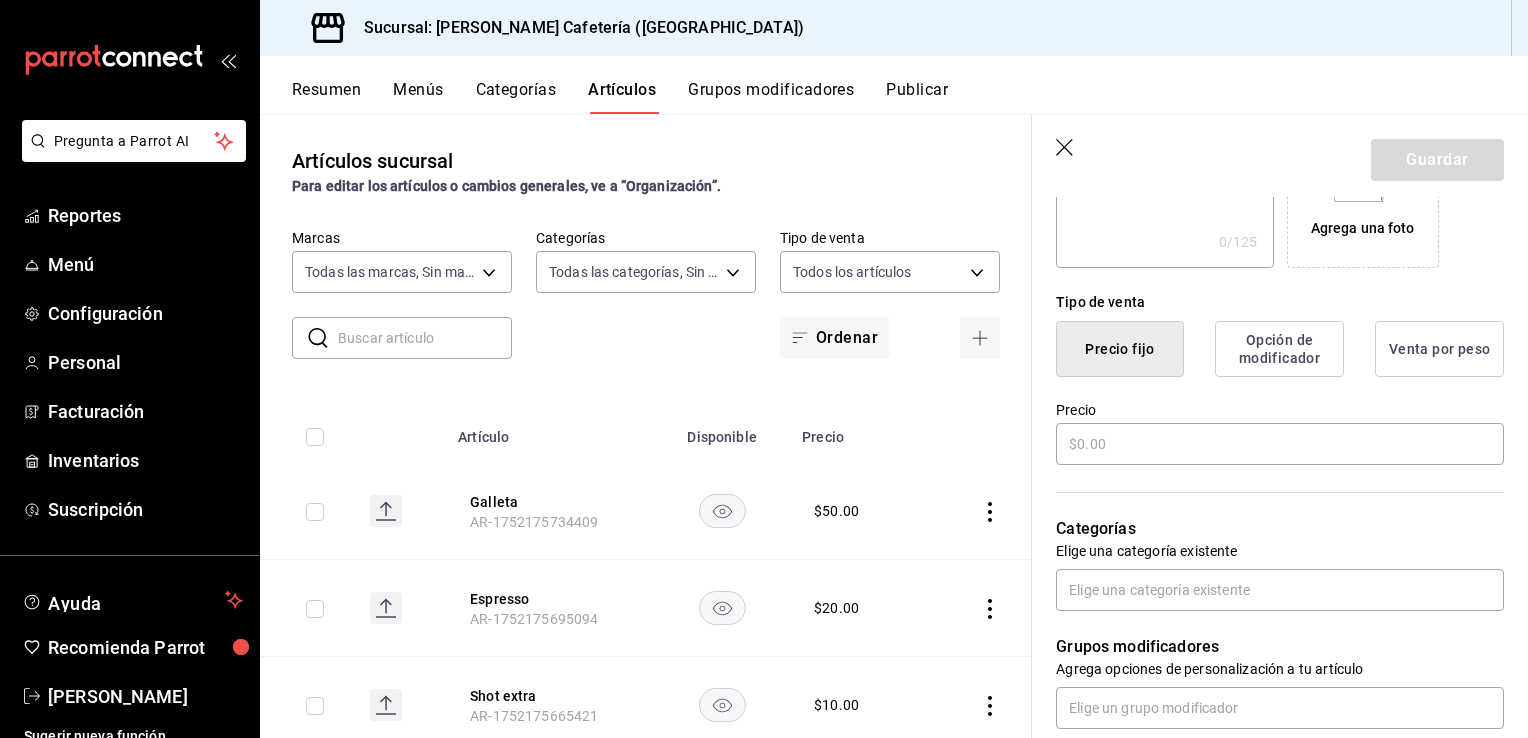 type on "Estrellado" 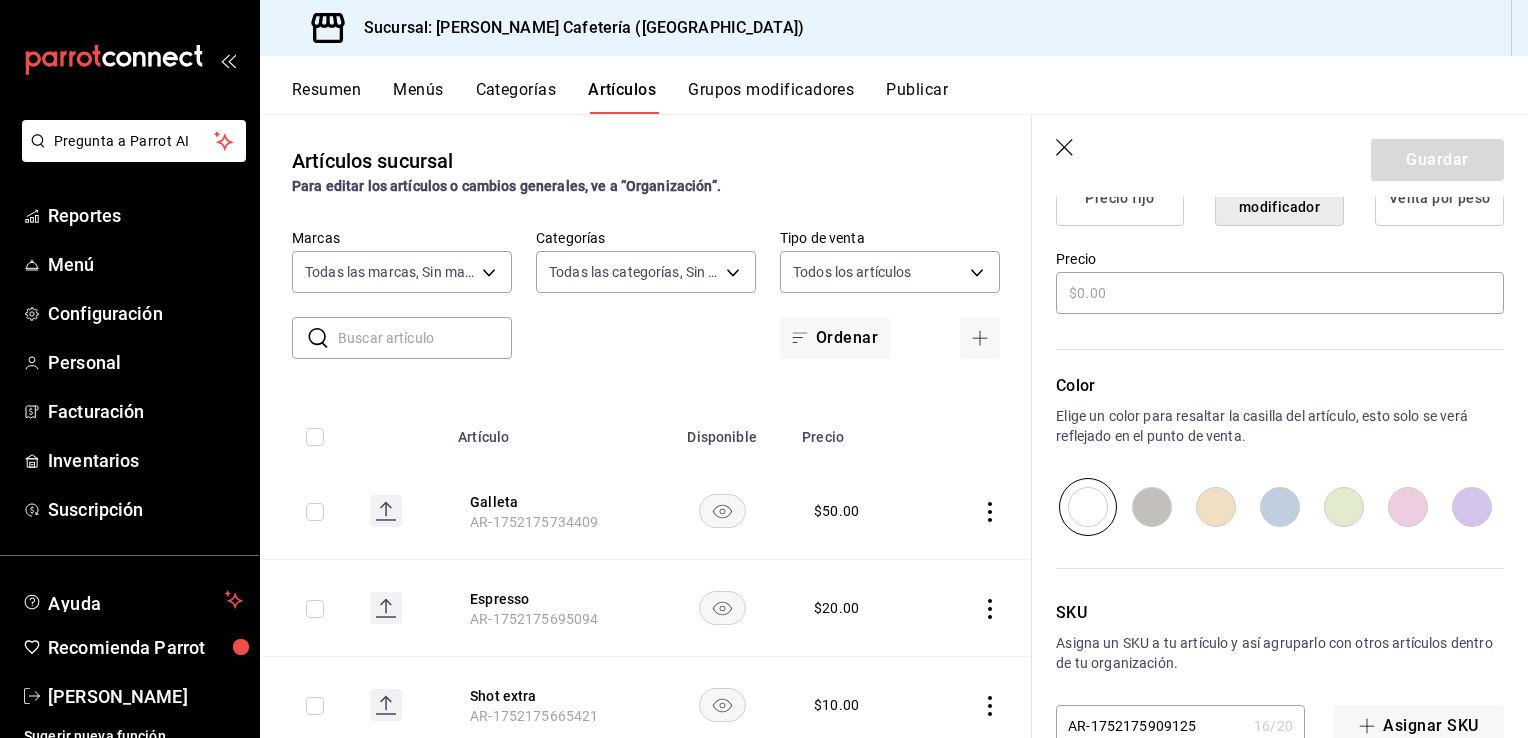 scroll, scrollTop: 599, scrollLeft: 0, axis: vertical 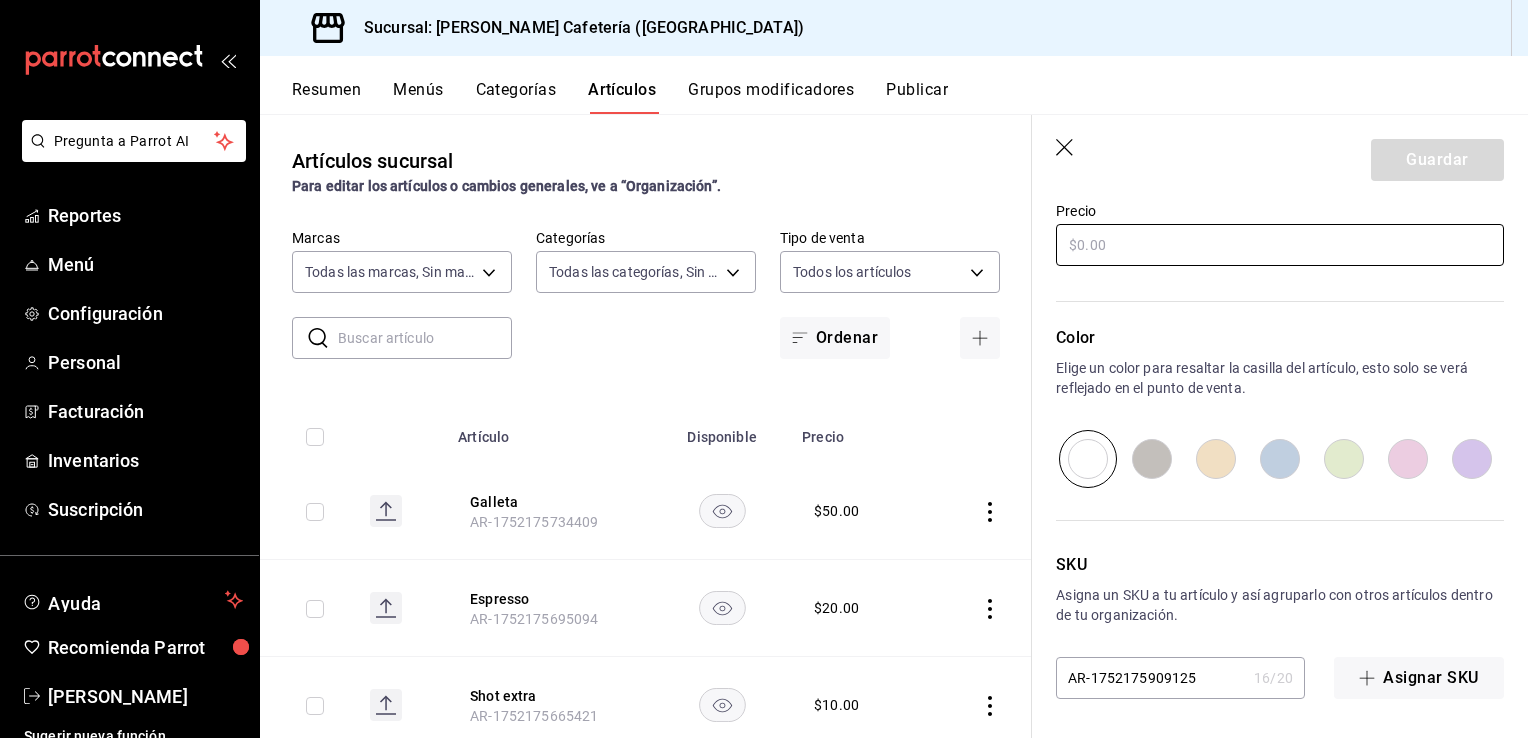 click at bounding box center [1280, 245] 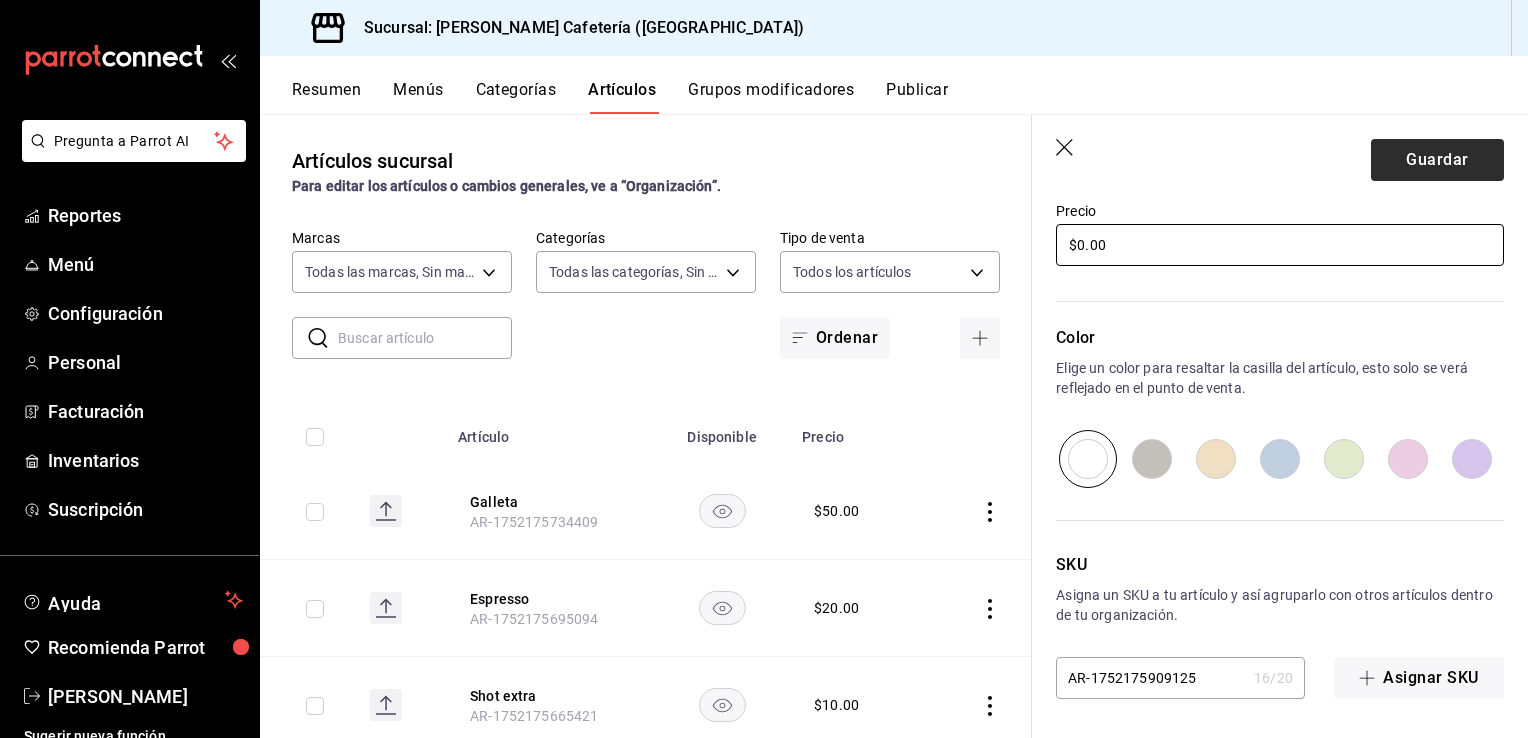 type on "$0.00" 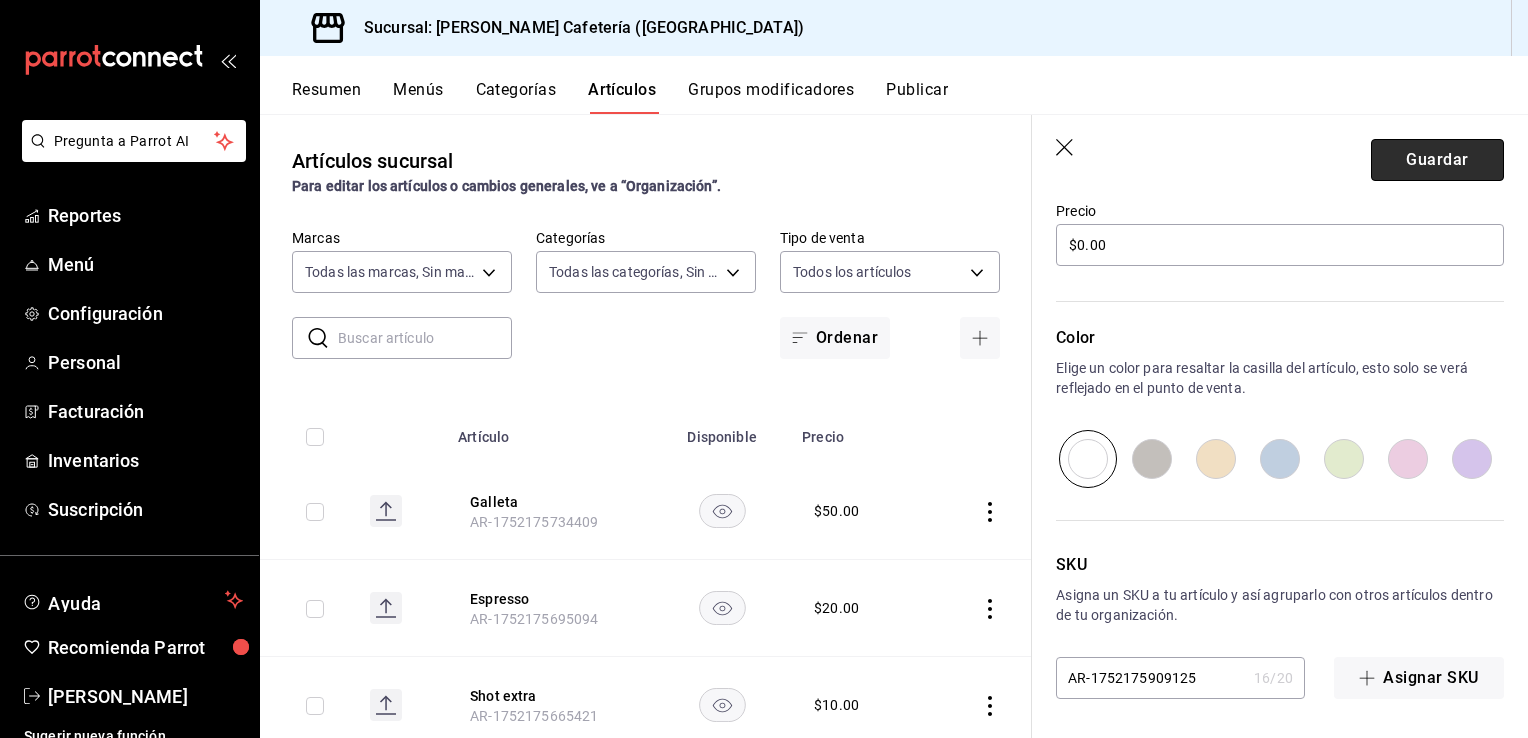 click on "Guardar" at bounding box center [1437, 160] 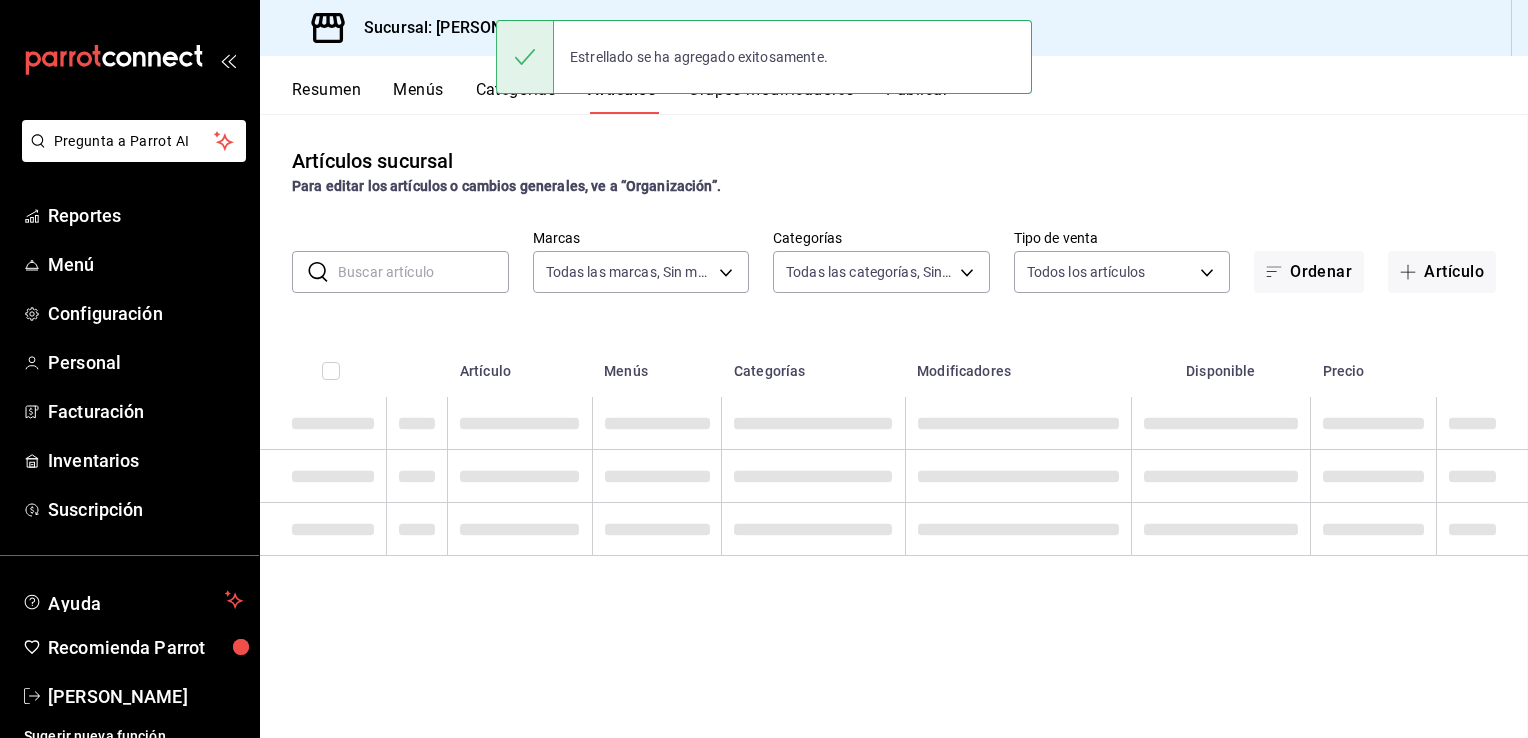 scroll, scrollTop: 0, scrollLeft: 0, axis: both 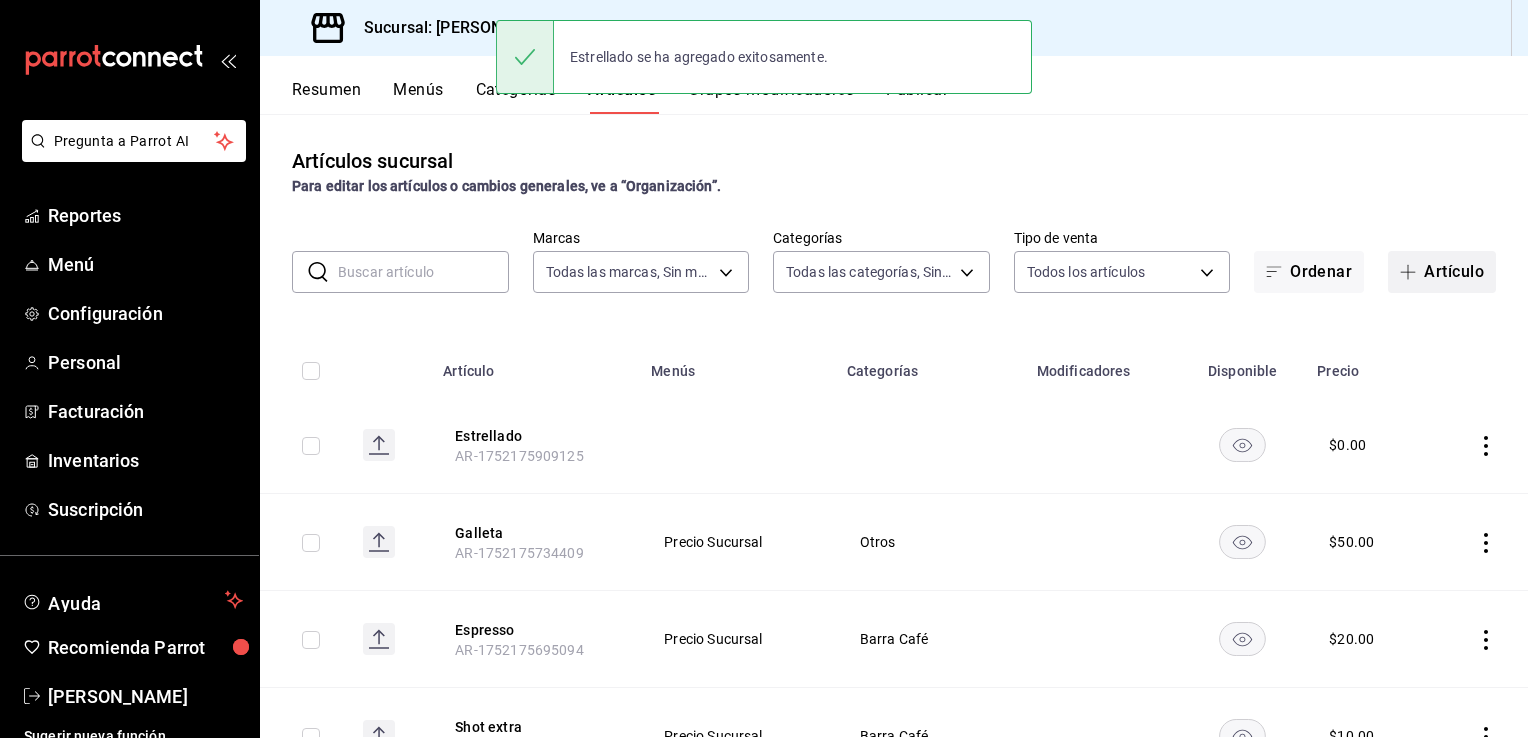 click on "Artículo" at bounding box center (1442, 272) 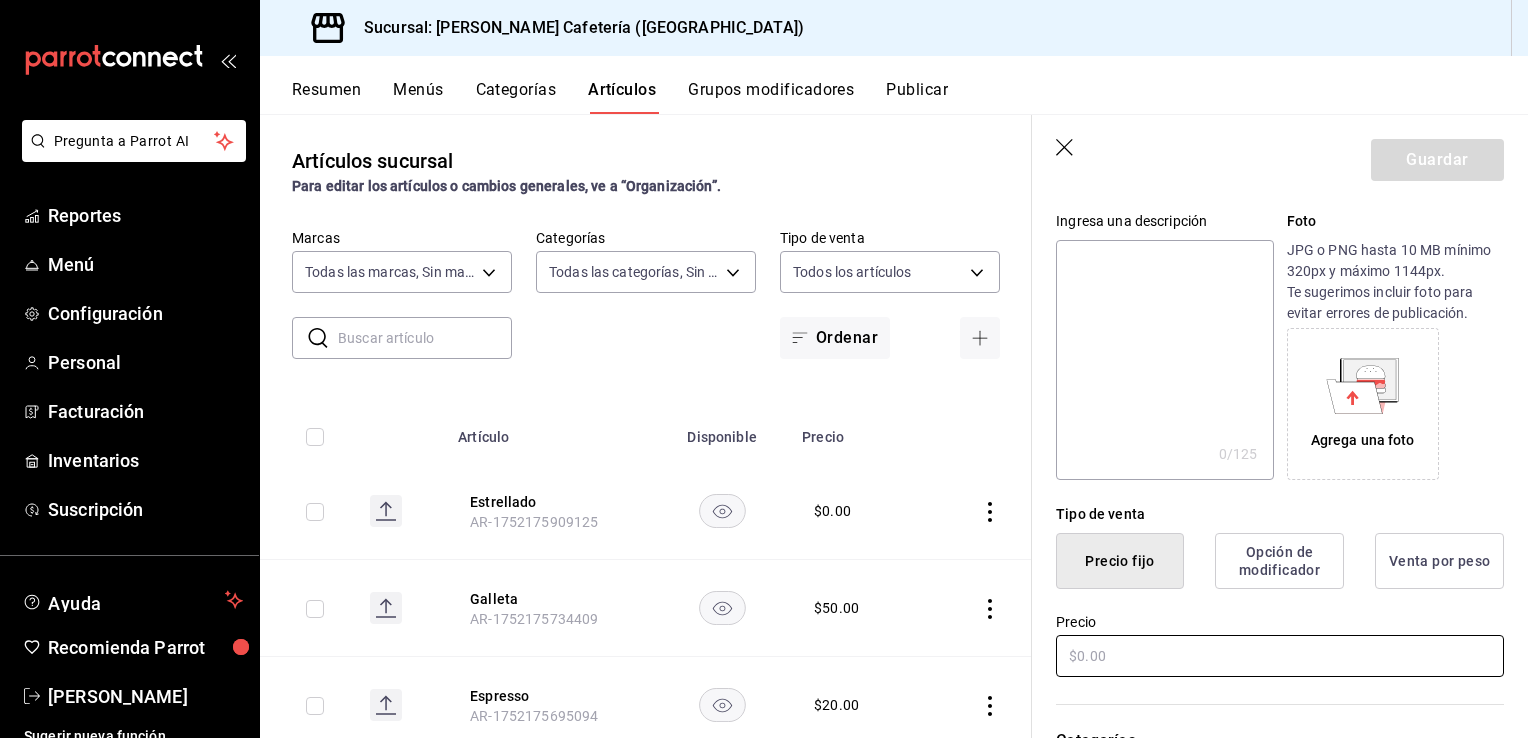 scroll, scrollTop: 400, scrollLeft: 0, axis: vertical 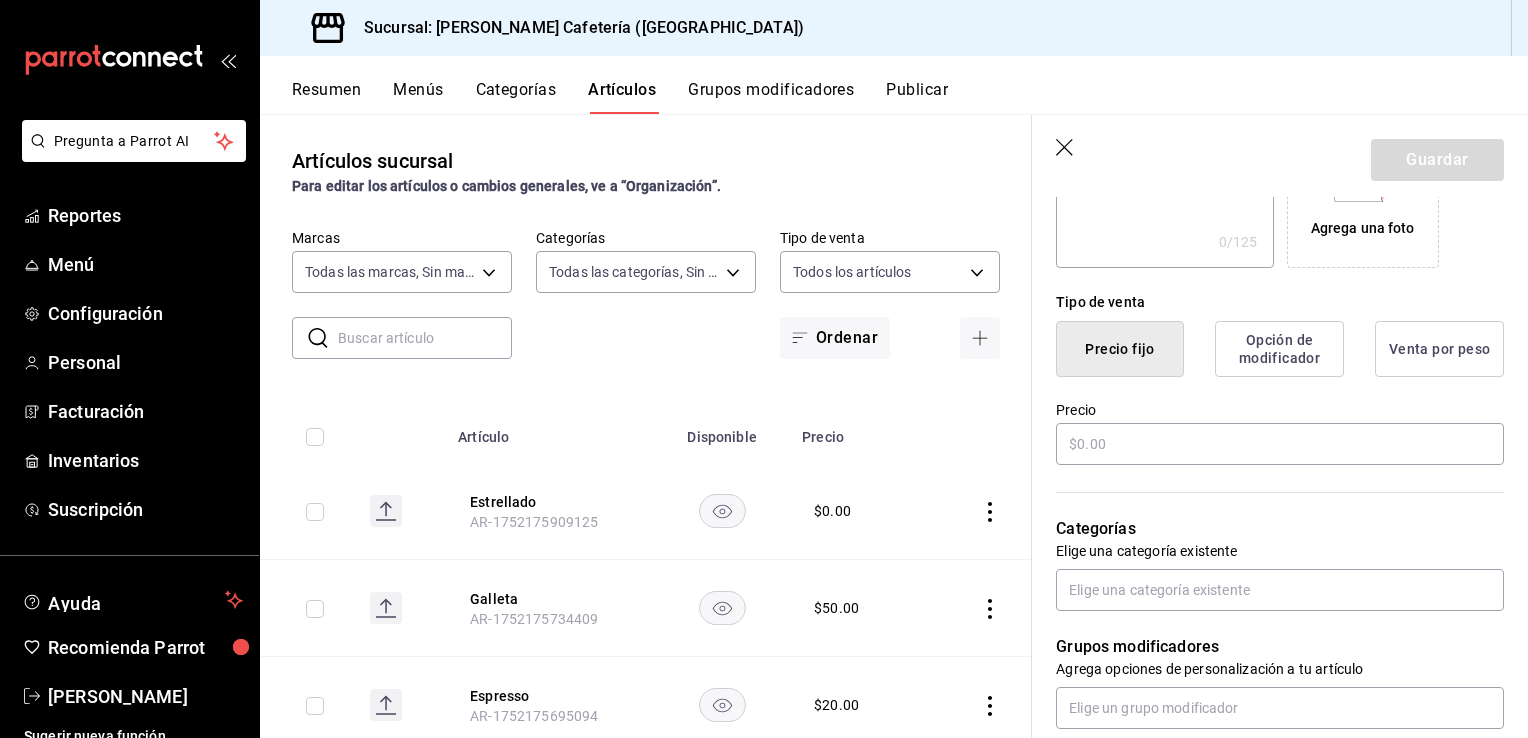 type on "Revuelto" 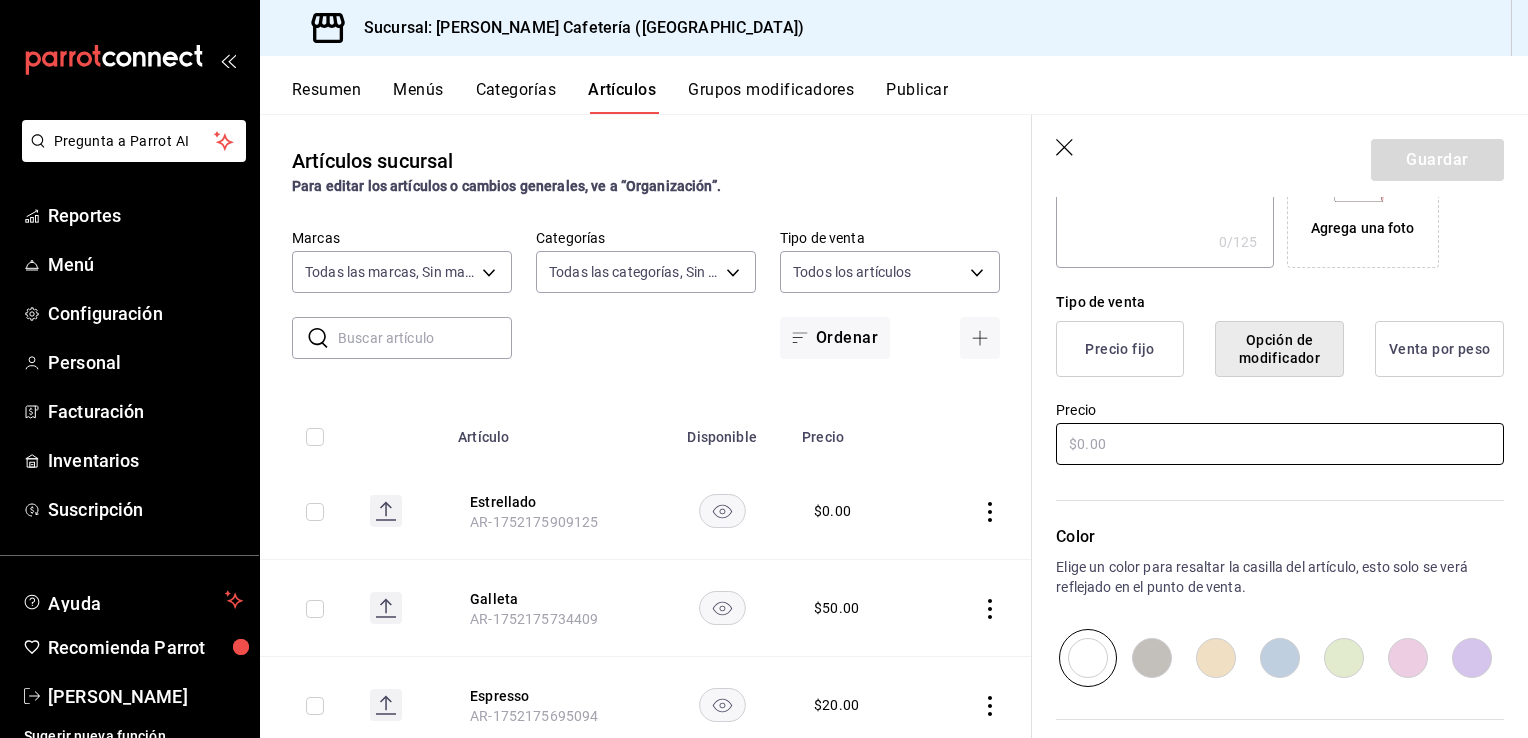 click at bounding box center (1280, 444) 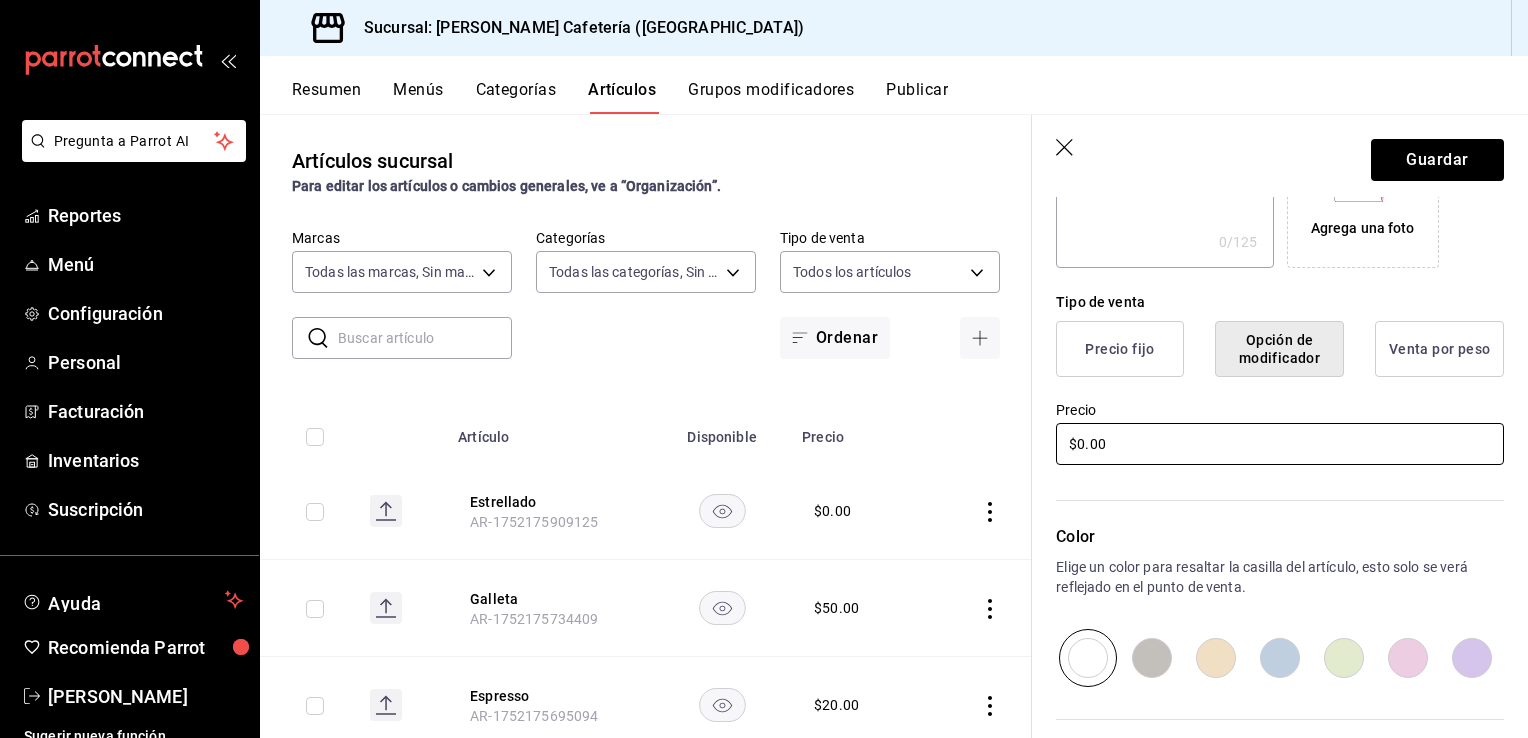 type on "$0.00" 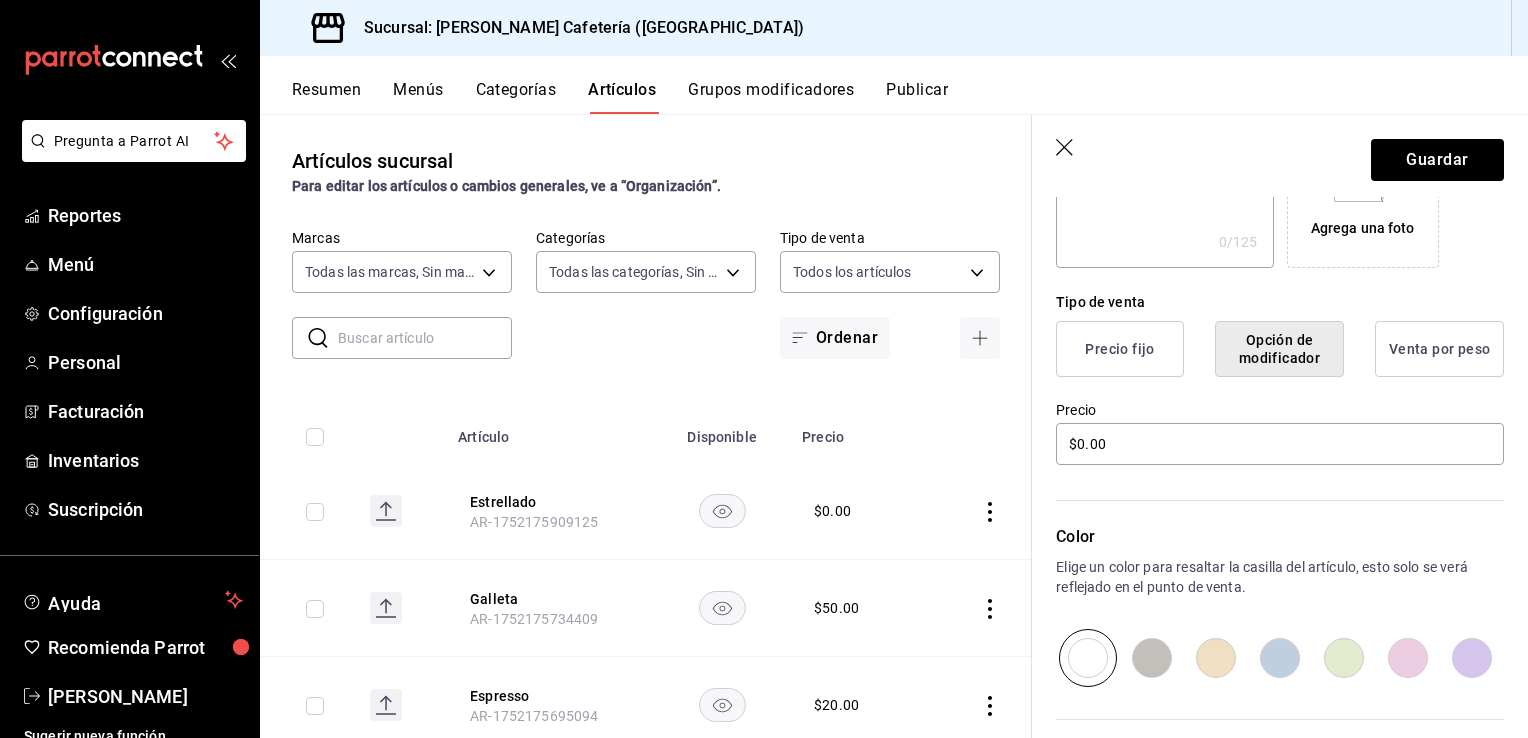 click on "Guardar" at bounding box center (1280, 156) 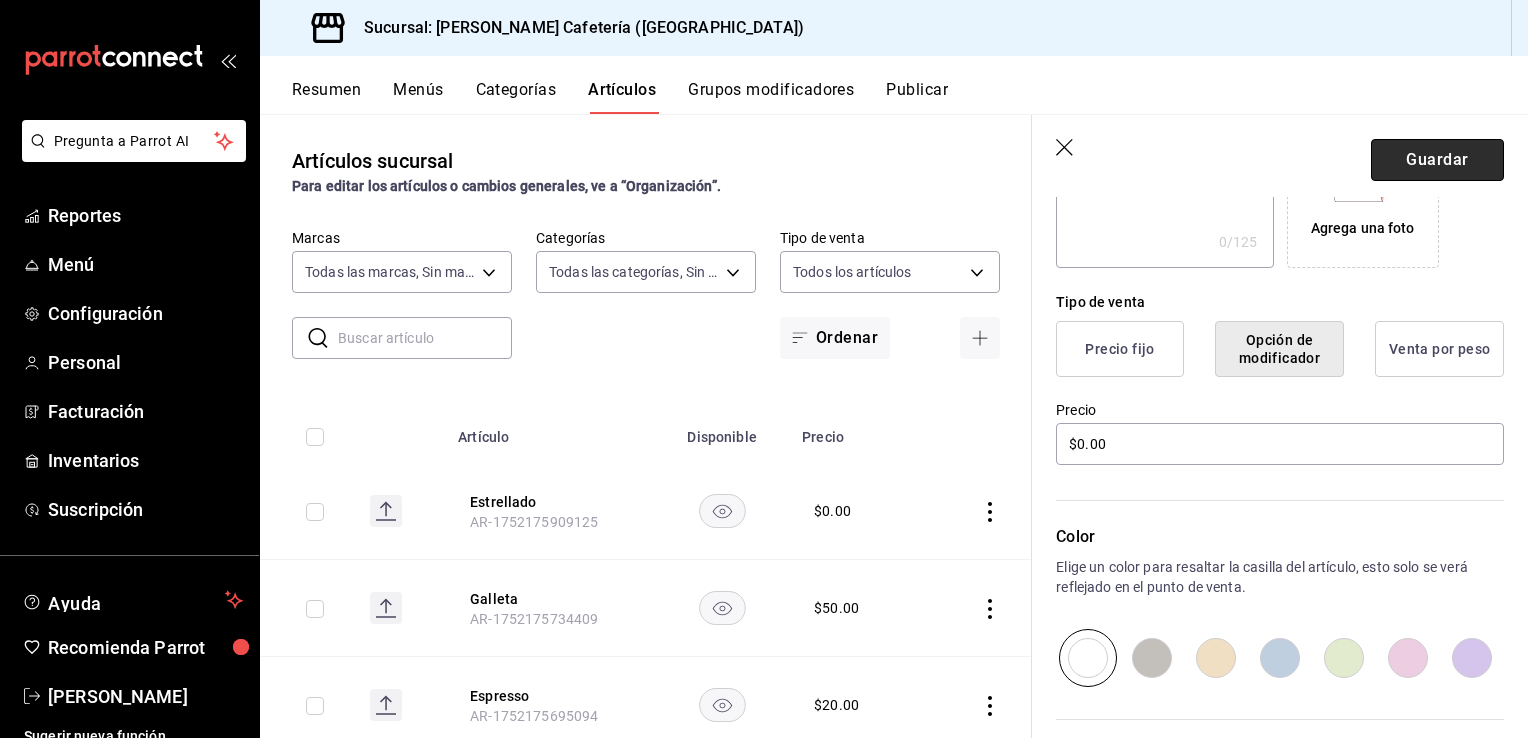 click on "Guardar" at bounding box center [1437, 160] 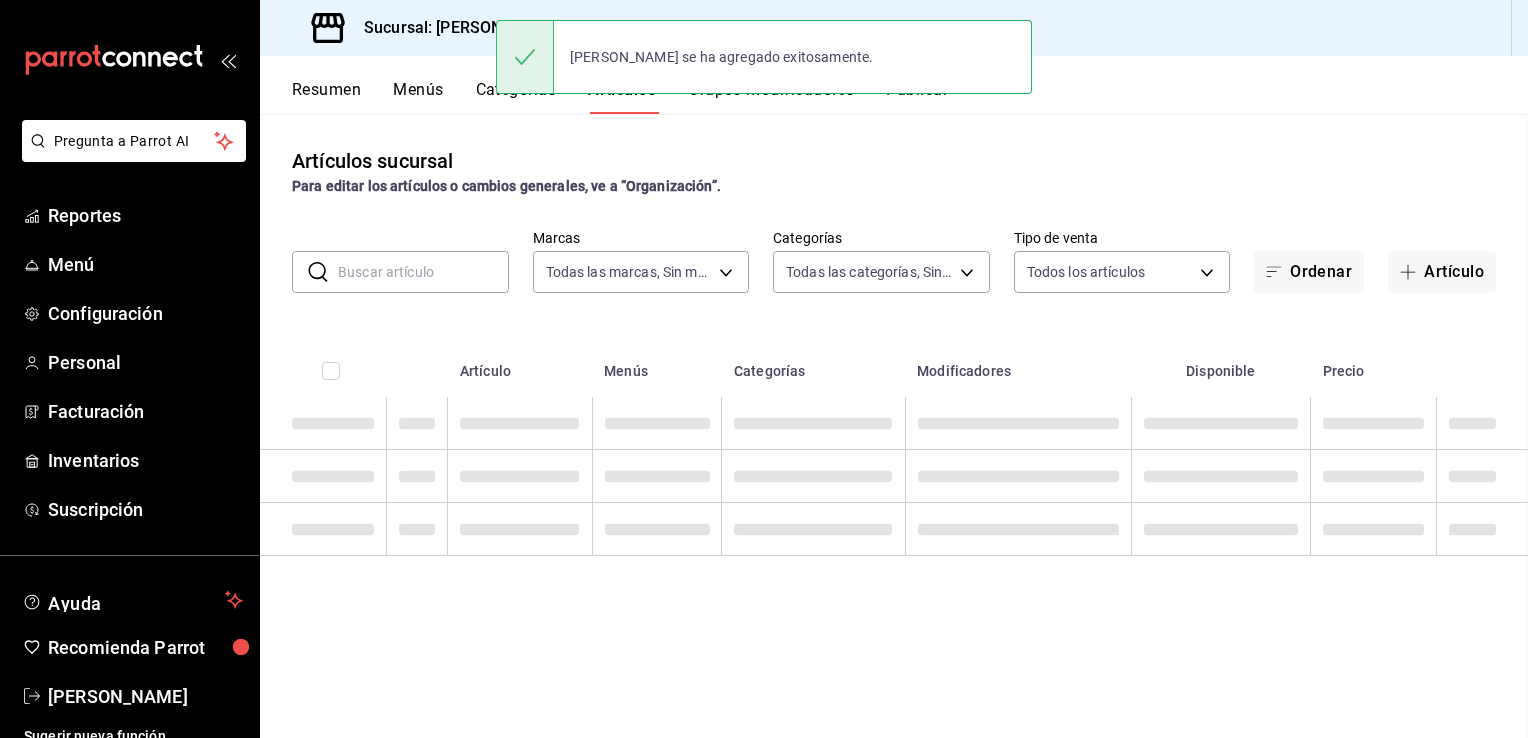 scroll, scrollTop: 0, scrollLeft: 0, axis: both 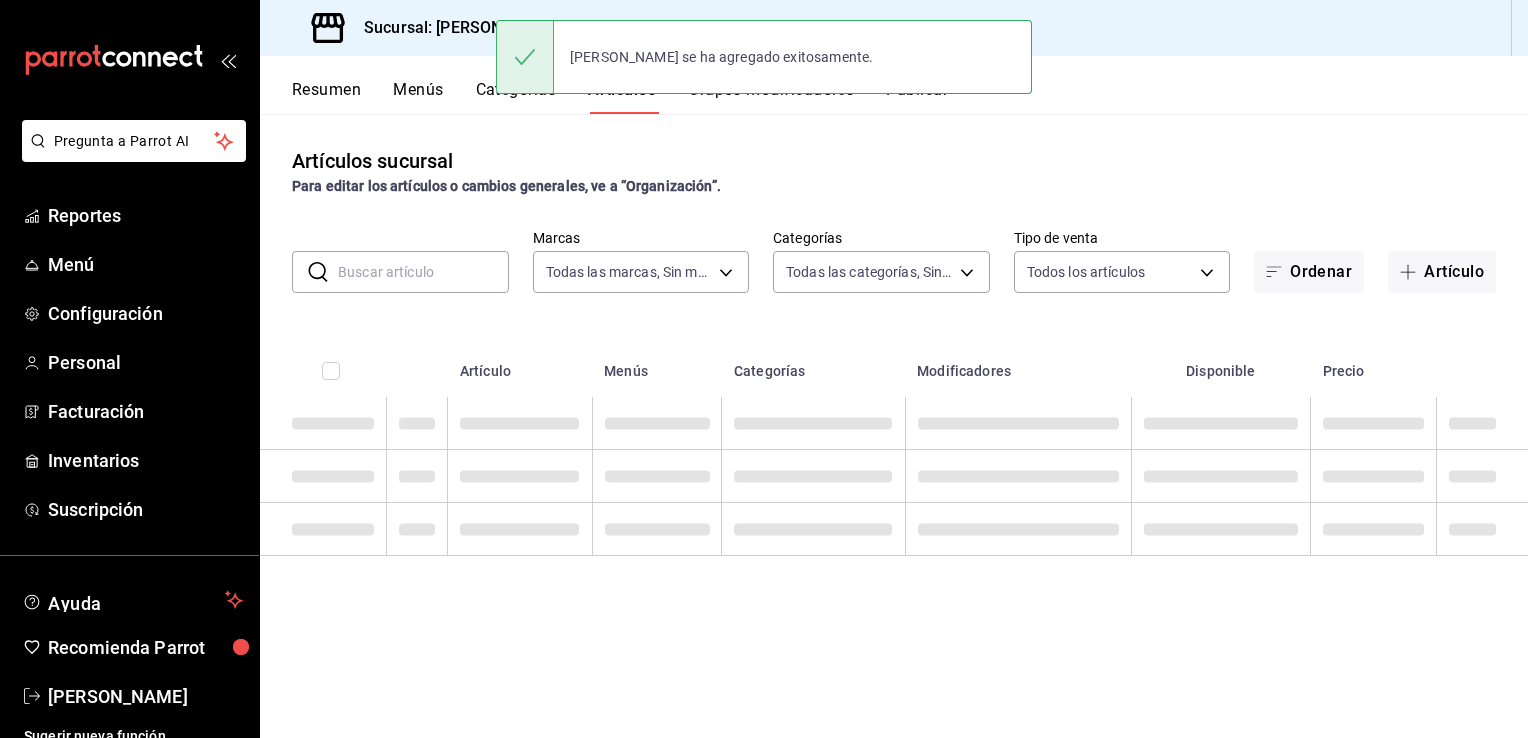 click on "[PERSON_NAME] se ha agregado exitosamente." at bounding box center (764, 57) 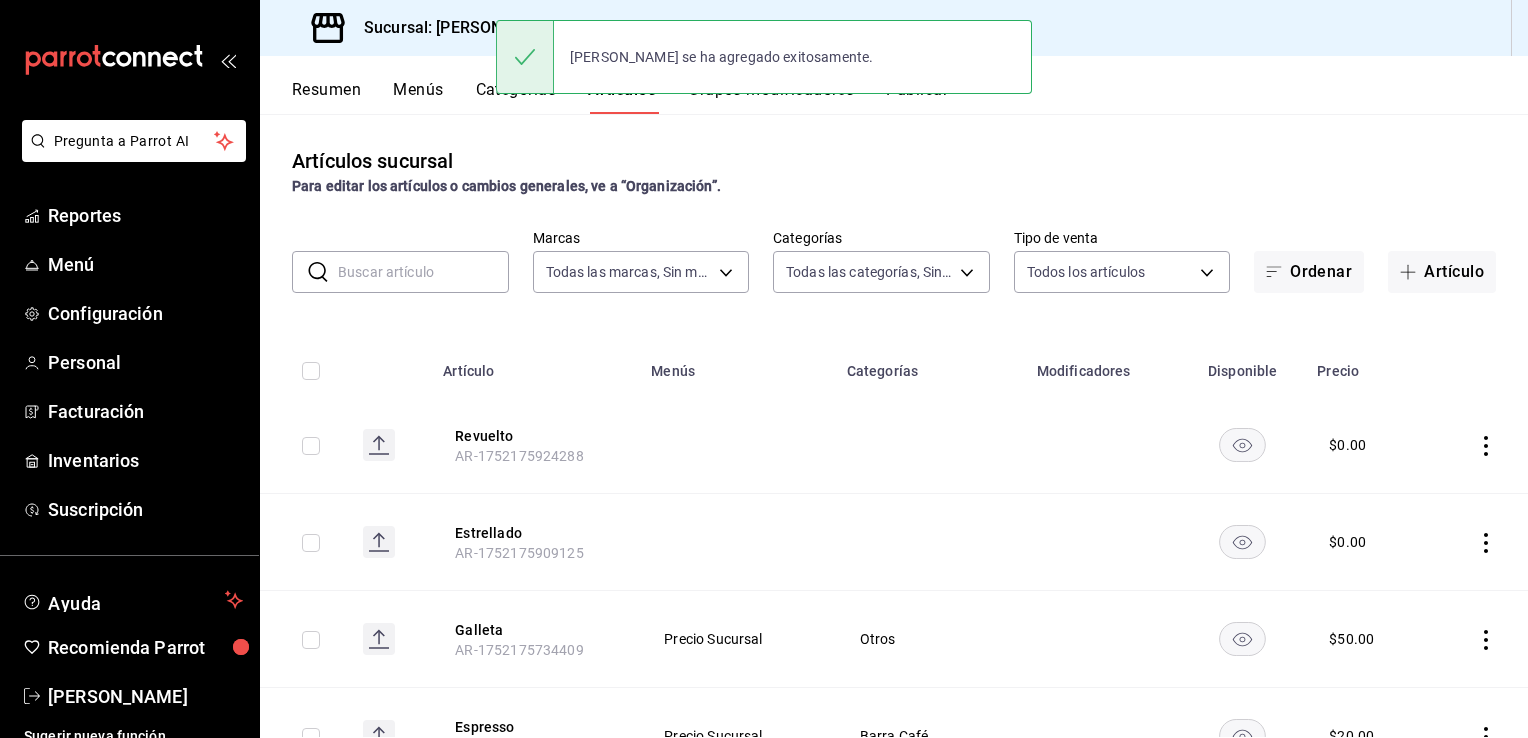 click on "[PERSON_NAME] se ha agregado exitosamente." at bounding box center (764, 57) 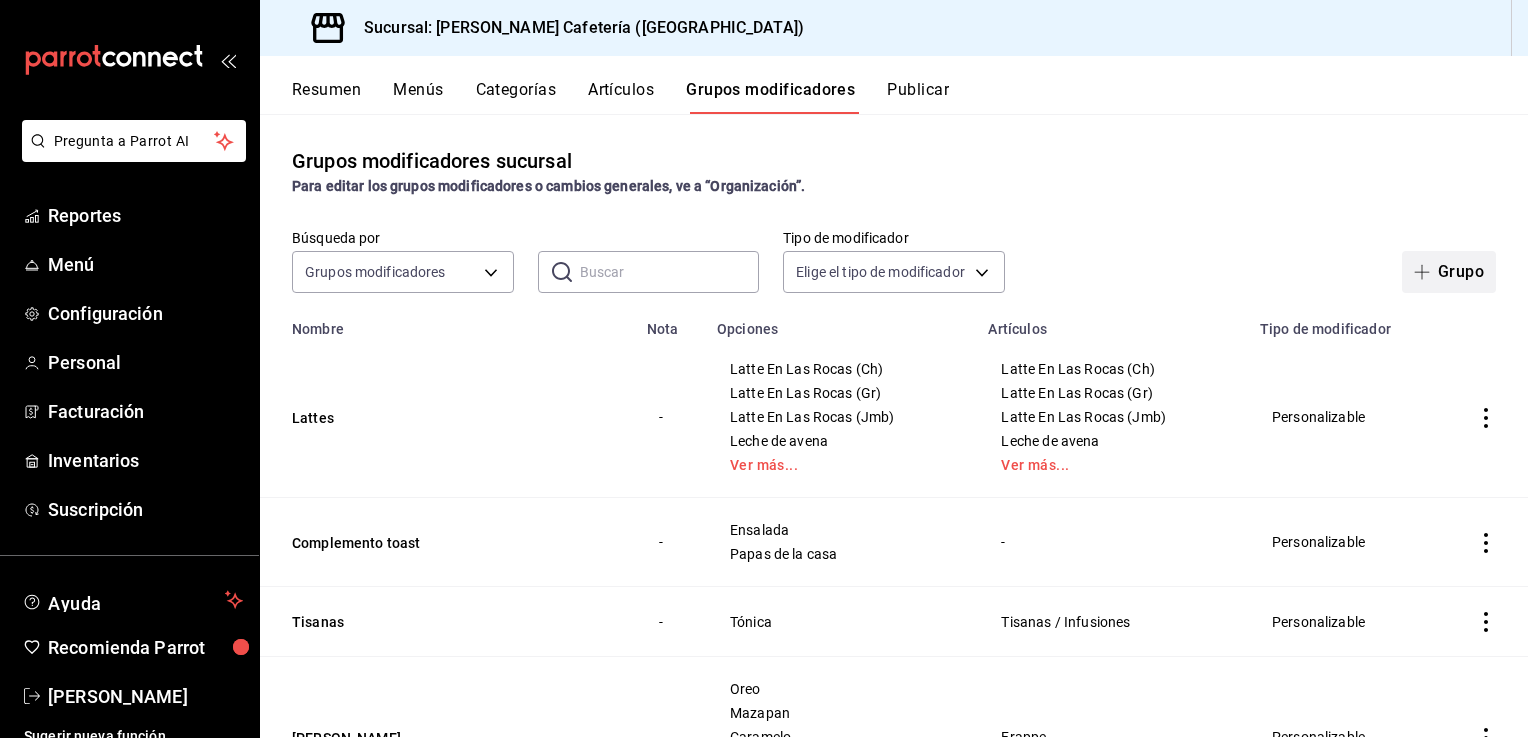 click on "Grupo" at bounding box center (1449, 272) 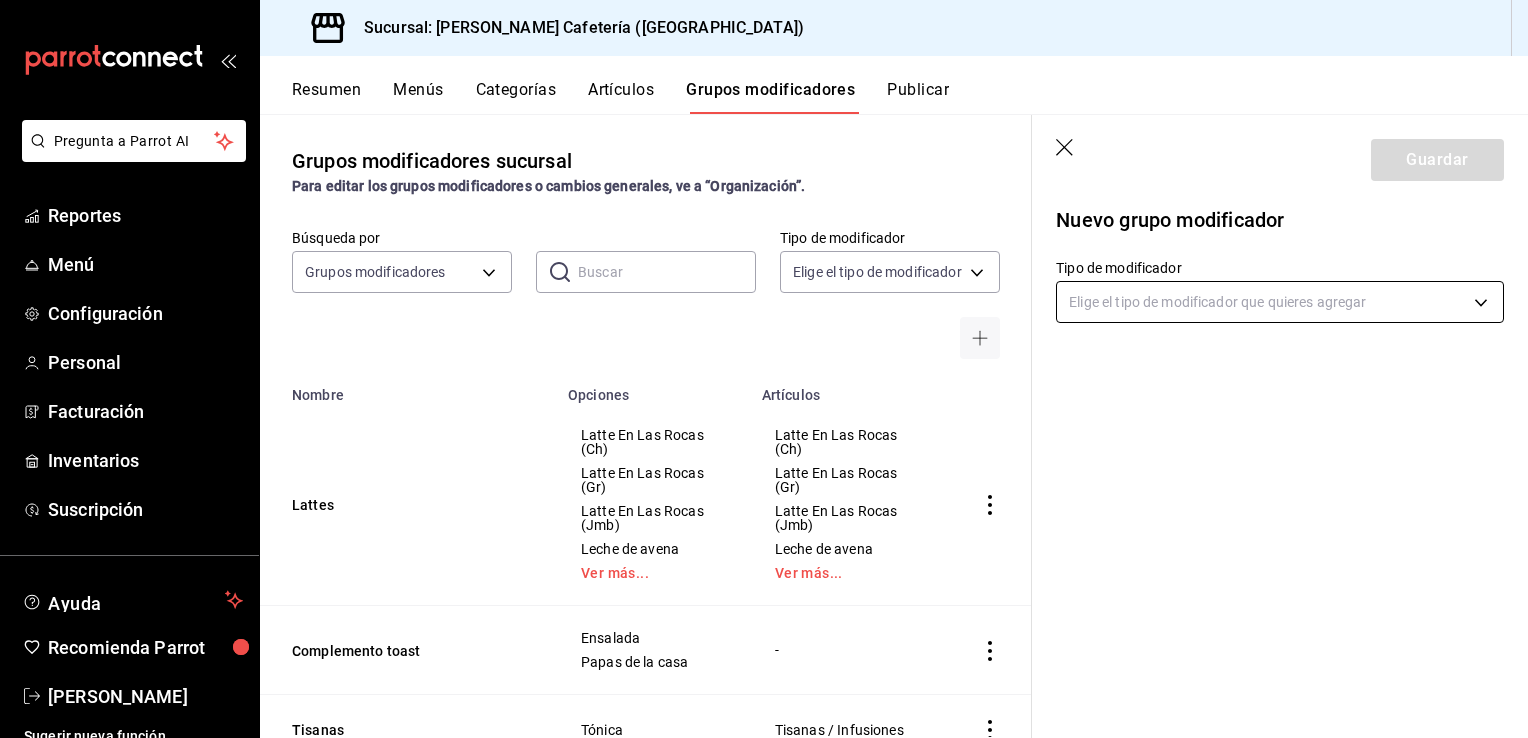 click on "Pregunta a Parrot AI Reportes   Menú   Configuración   Personal   Facturación   Inventarios   Suscripción   Ayuda Recomienda Parrot   [PERSON_NAME]   Sugerir nueva función   Sucursal: [PERSON_NAME] Cafetería ([GEOGRAPHIC_DATA]) Resumen Menús Categorías Artículos Grupos modificadores Publicar Grupos modificadores sucursal Para editar los grupos modificadores o cambios generales, ve a “Organización”. Búsqueda por Grupos modificadores GROUP ​ ​ Tipo de modificador Elige el tipo de modificador Nombre Opciones Artículos Lattes Latte En Las Rocas (Ch) Latte En Las Rocas (Gr) Latte En Las Rocas (Jmb) Leche [PERSON_NAME] Ver más... Latte En [GEOGRAPHIC_DATA] (Ch) Latte En [GEOGRAPHIC_DATA] (Gr) Latte En Las Rocas (Jmb) Leche [PERSON_NAME] Ver más... Complemento toast Ensalada Papas de la casa - Tisanas Tónica Tisanas / Infusiones Sabor Frappe Oreo Mazapan Caramelo Chai Ver más... Frappe Café Americano Regular Decaf Americano (Reg / Decaf) Proteína Chilaquiles Pollo Huevo  Chilaquiles Rojos Chilaquiles Verdes Complemento Sandwich" at bounding box center (764, 369) 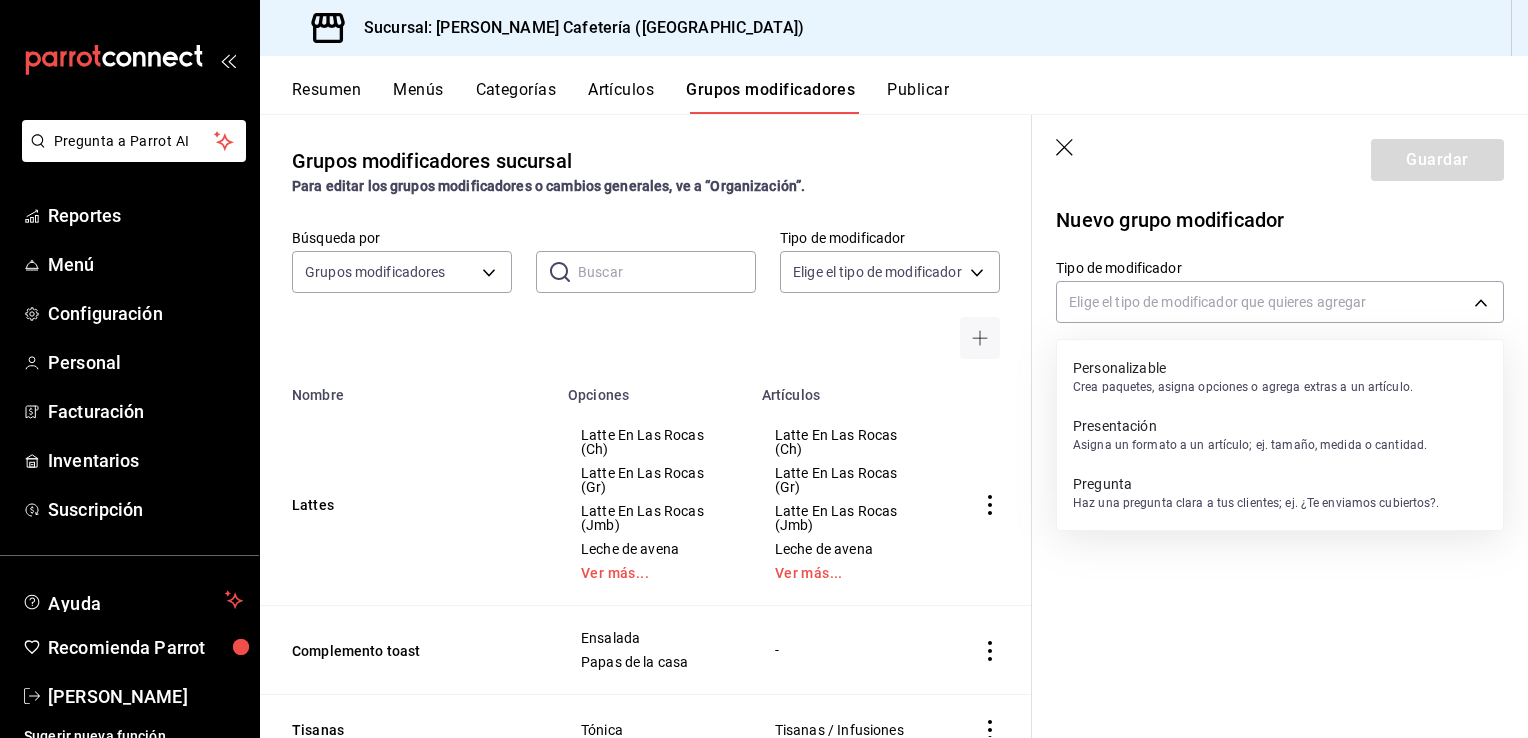 click on "Crea paquetes, asigna opciones o agrega extras a un artículo." at bounding box center [1243, 387] 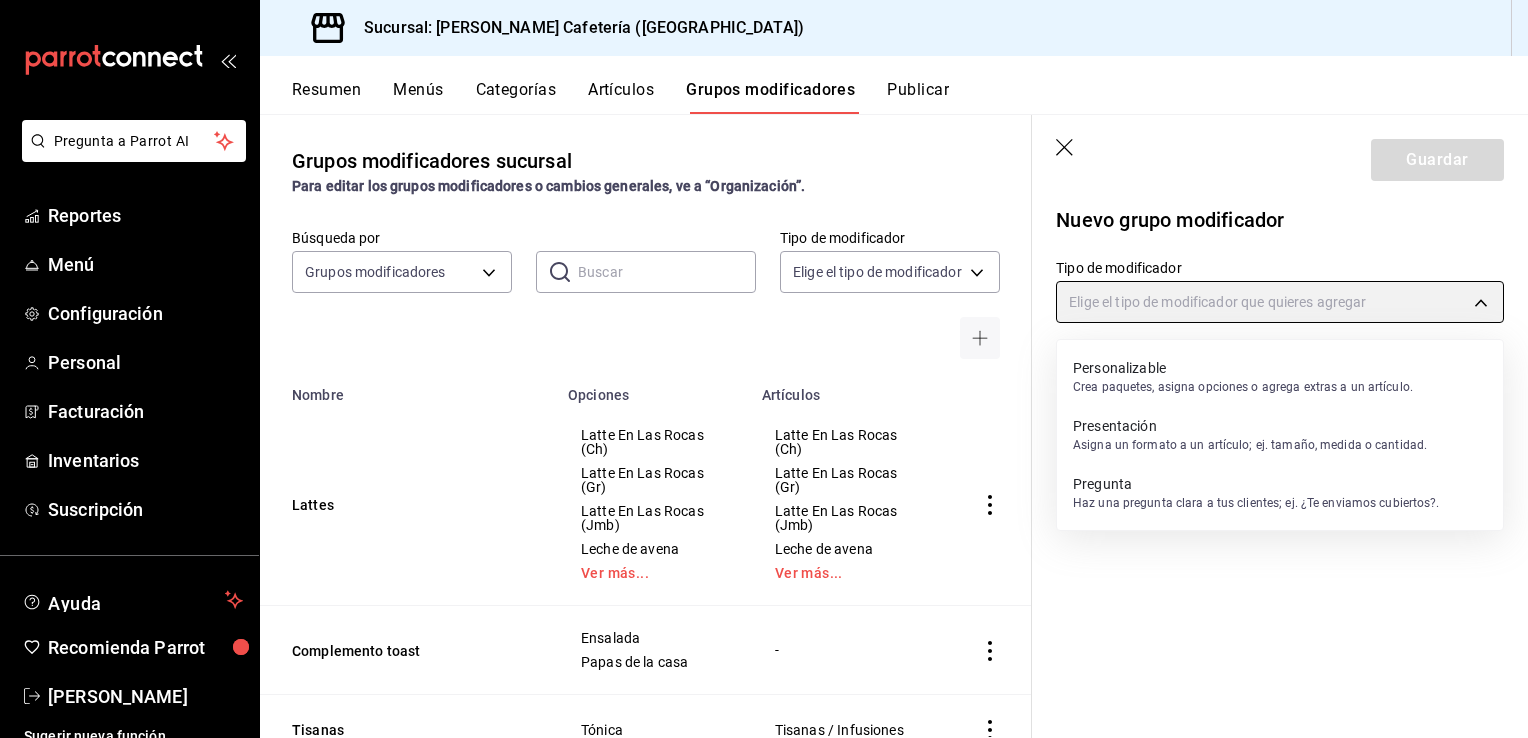 type on "CUSTOMIZABLE" 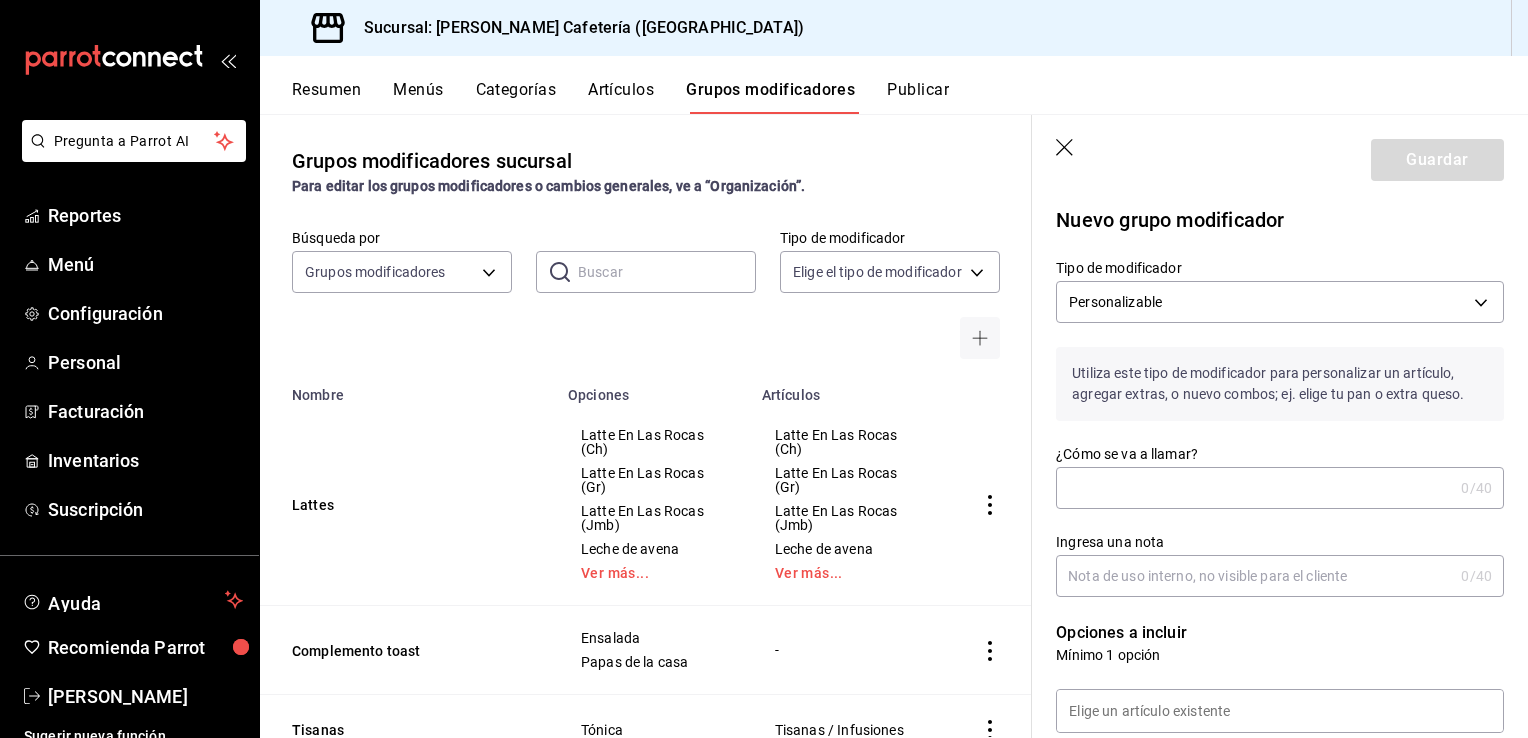 click on "¿Cómo se va a llamar?" at bounding box center [1254, 488] 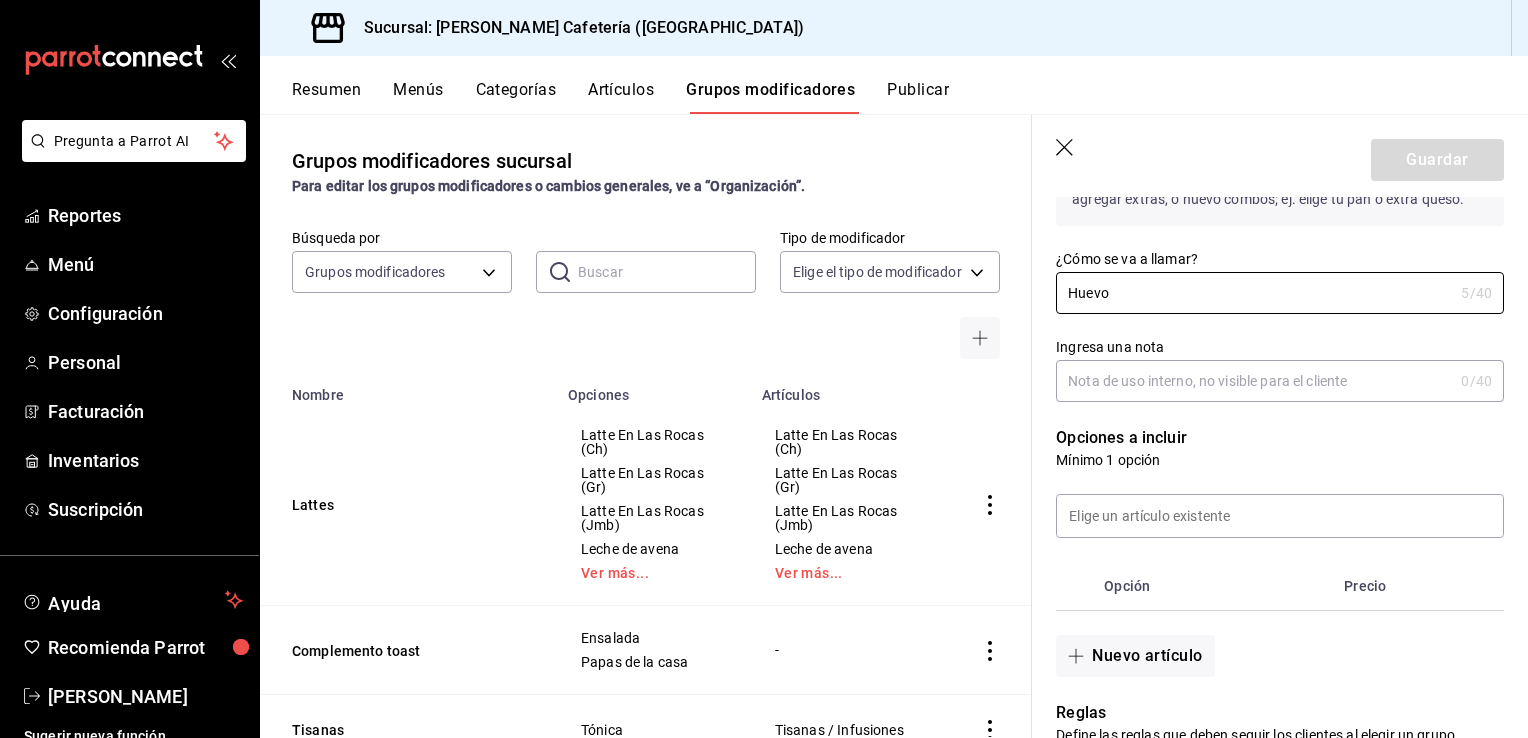 scroll, scrollTop: 300, scrollLeft: 0, axis: vertical 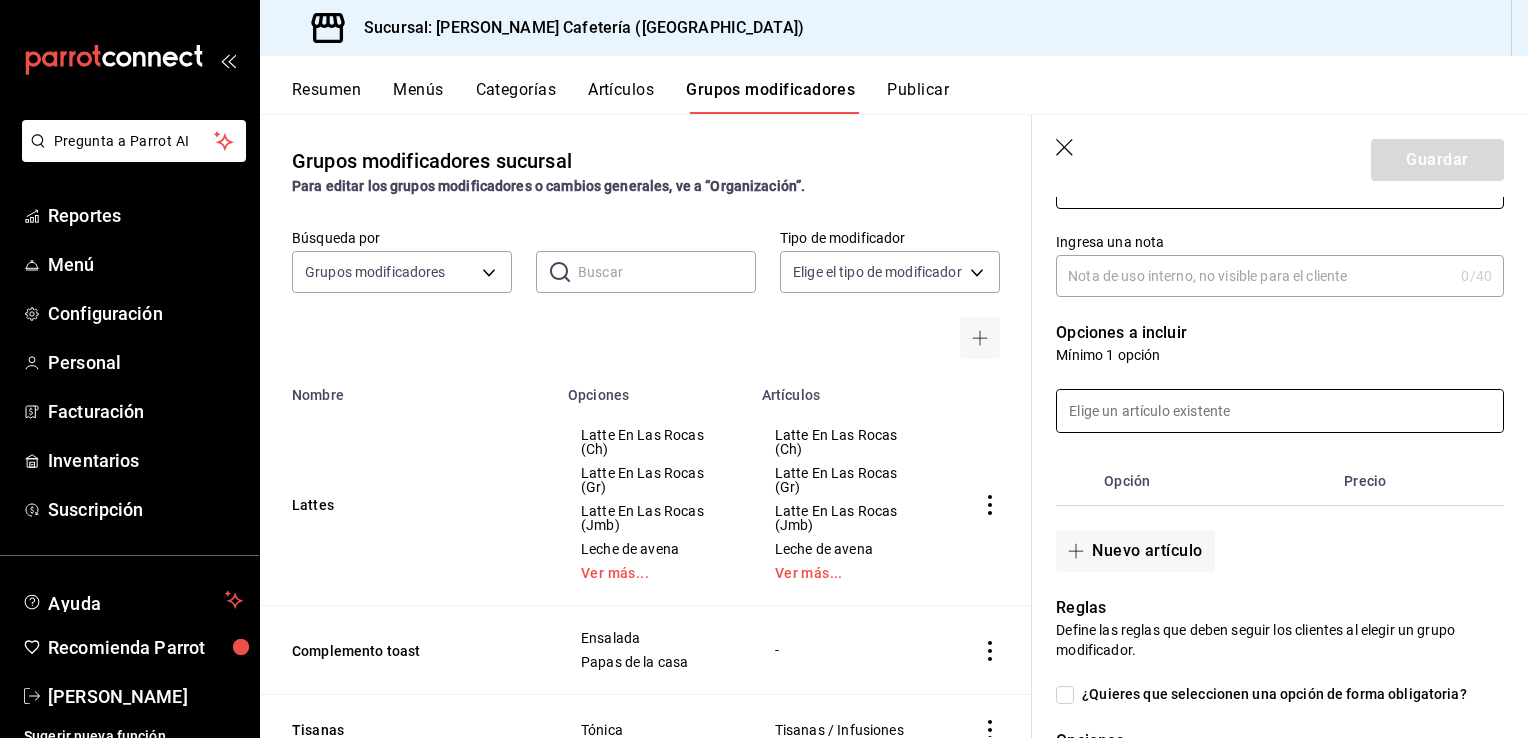 type on "Huevo" 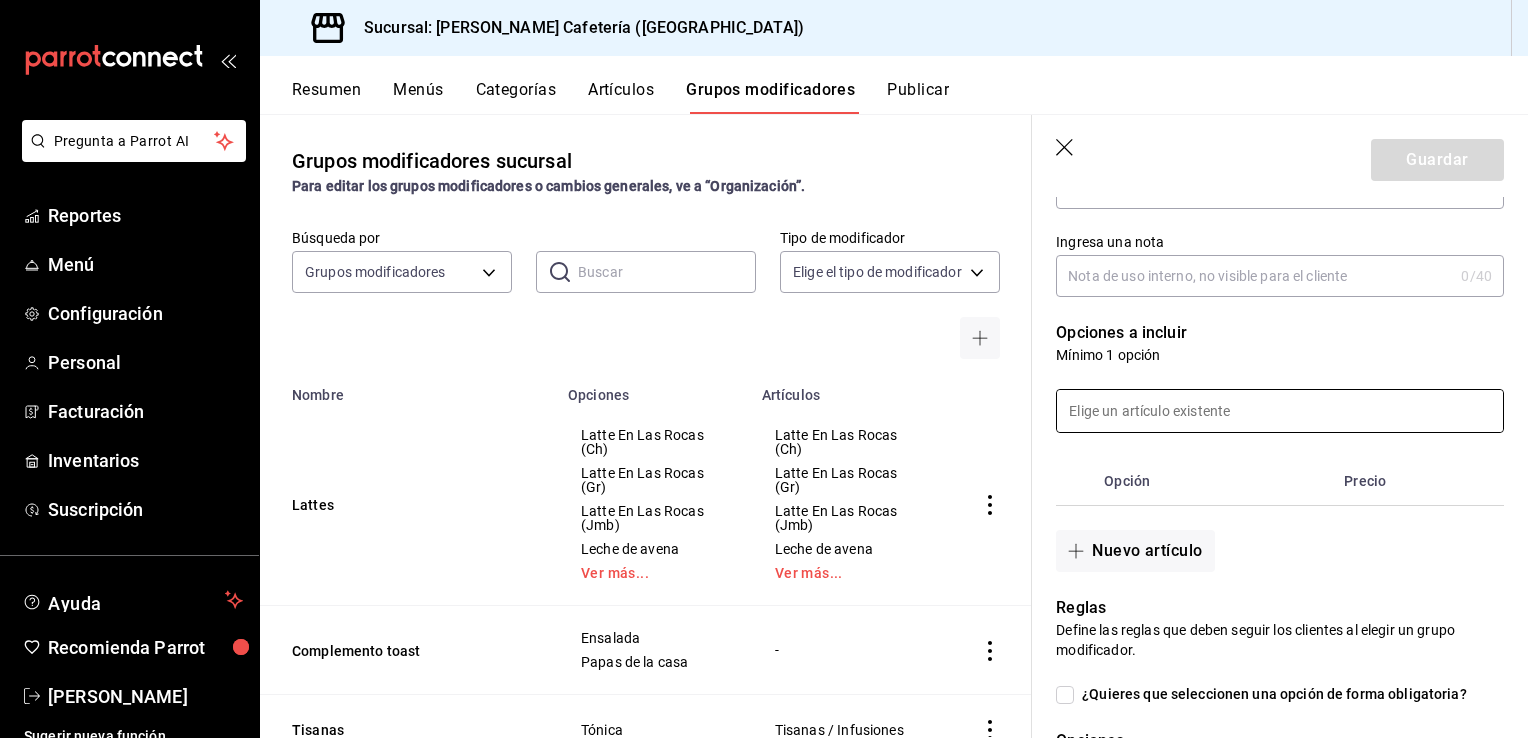 click at bounding box center [1280, 411] 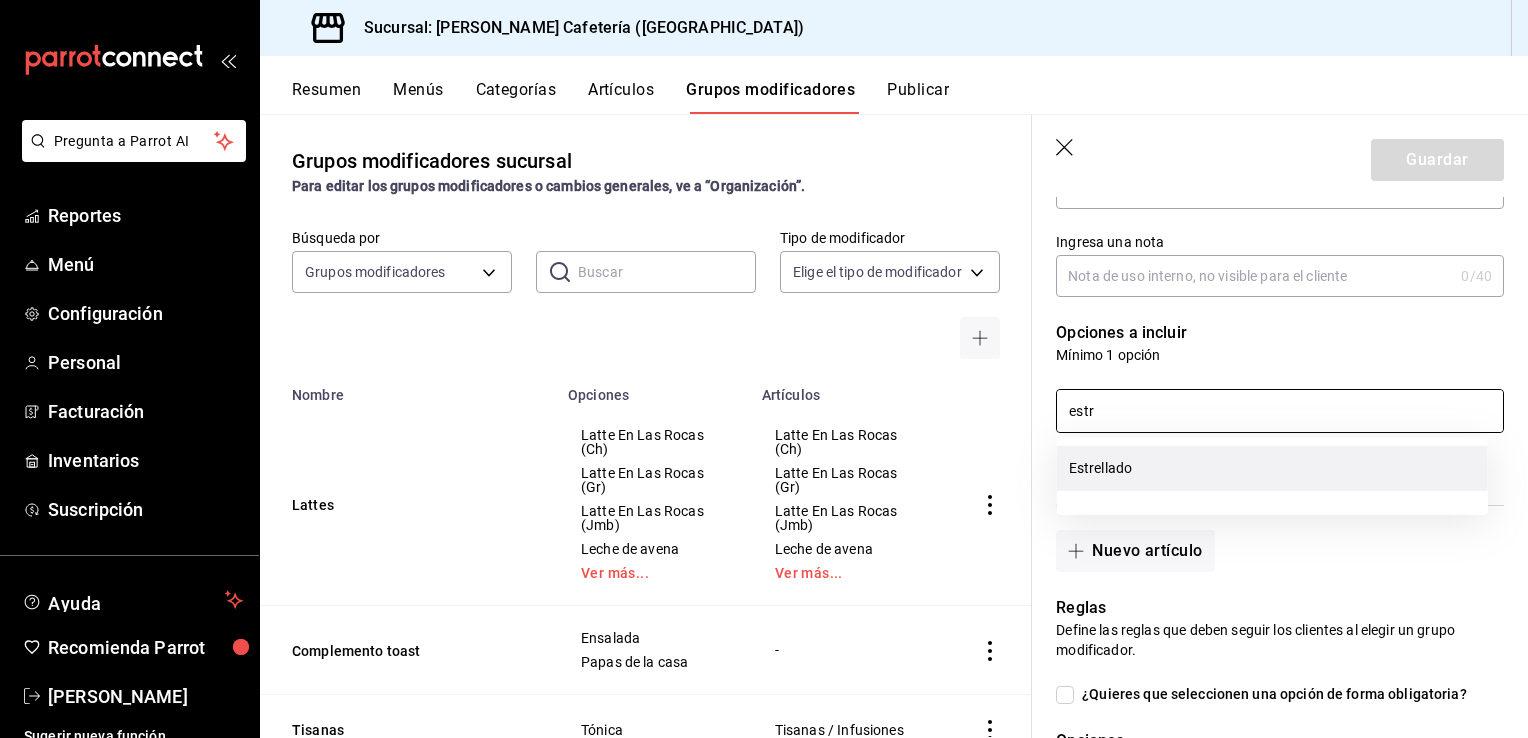 click on "Estrellado" at bounding box center (1272, 468) 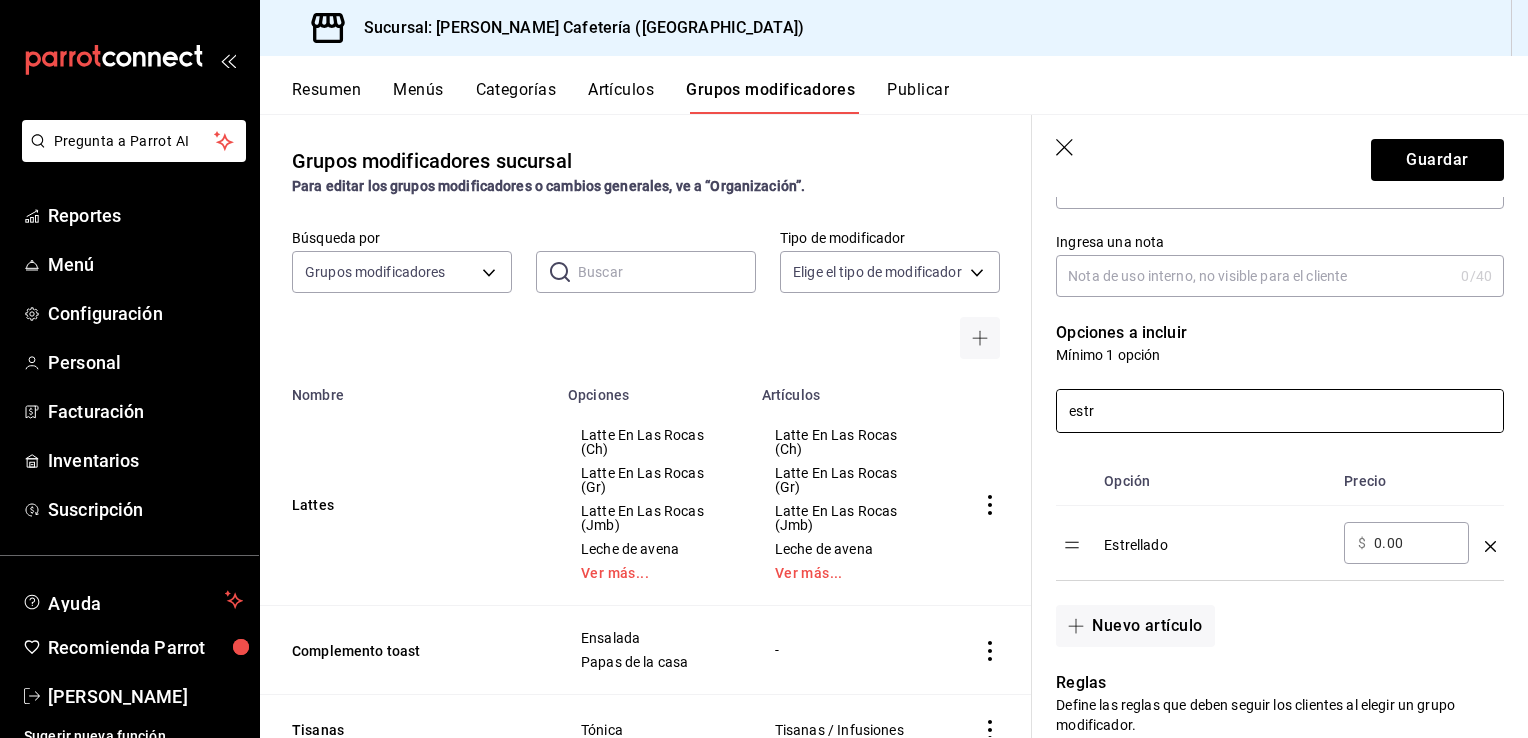 click on "estr" at bounding box center (1280, 411) 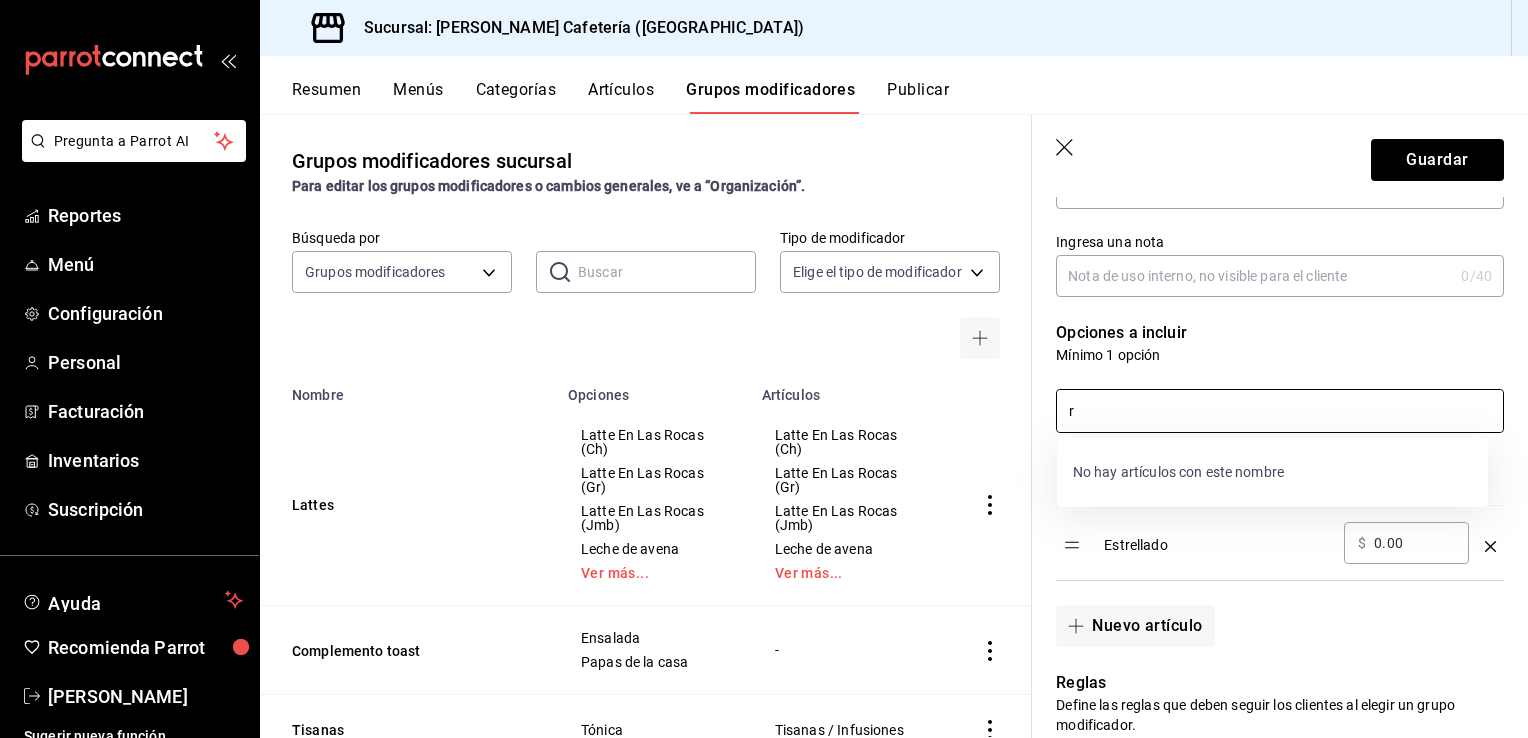 click on "r" at bounding box center (1280, 411) 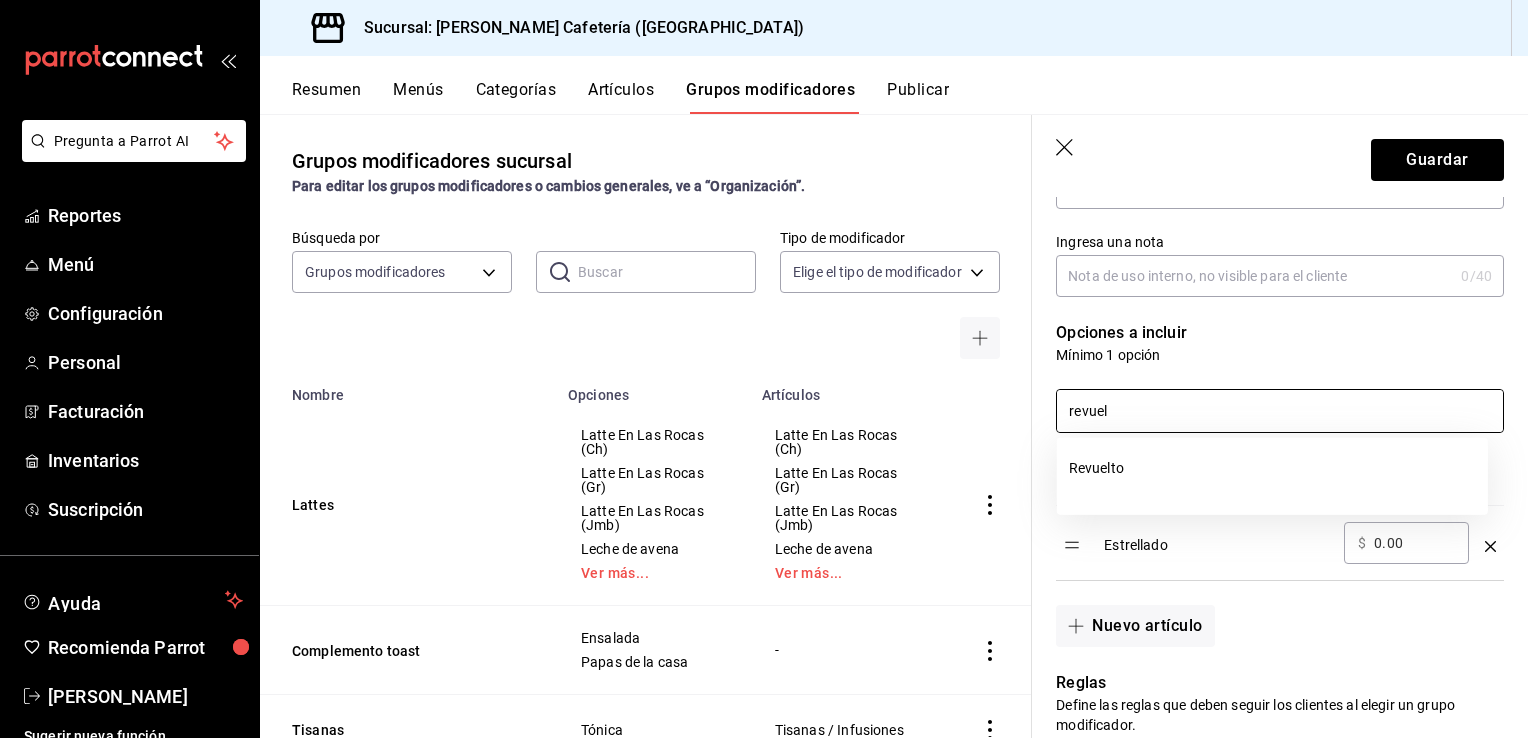 click on "Revuelto" at bounding box center [1272, 468] 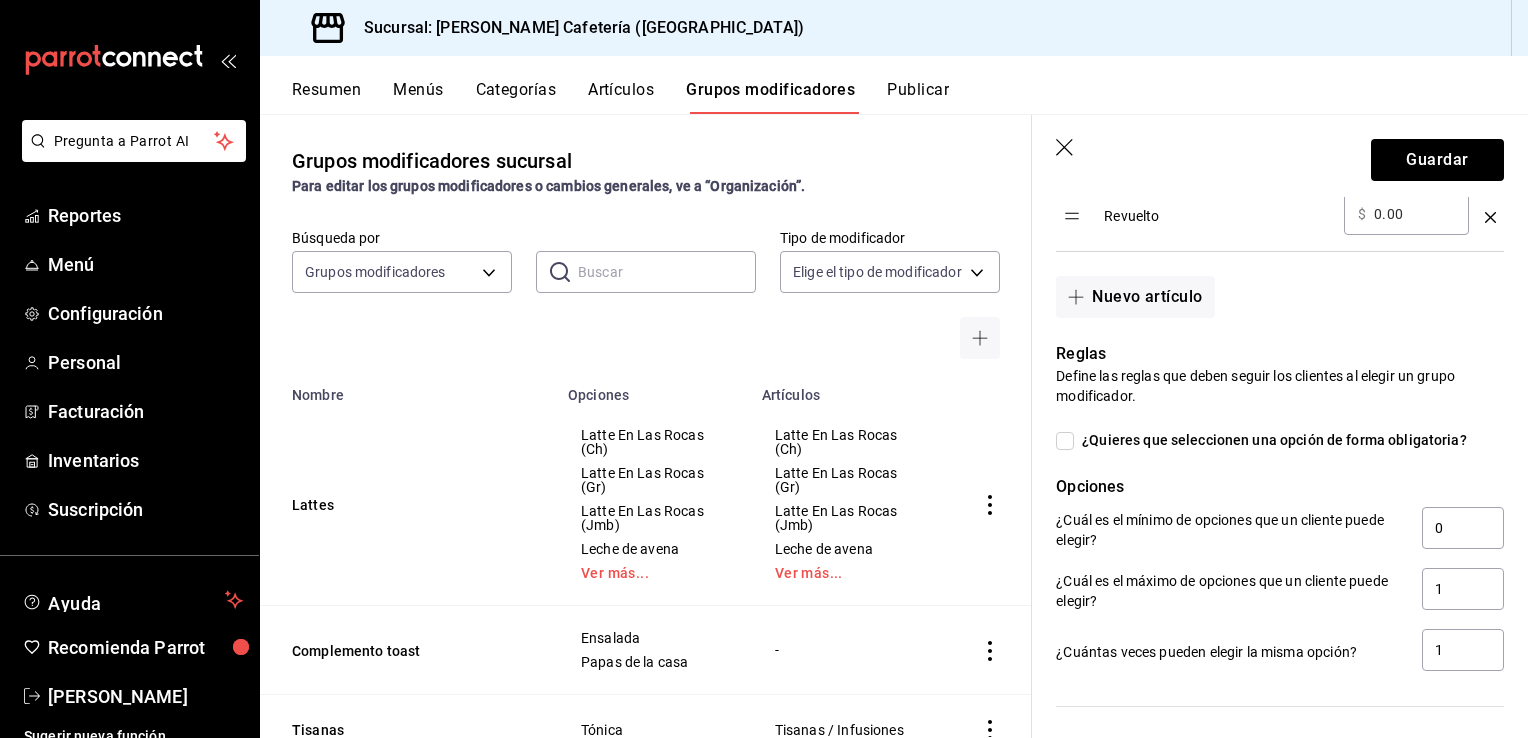 scroll, scrollTop: 800, scrollLeft: 0, axis: vertical 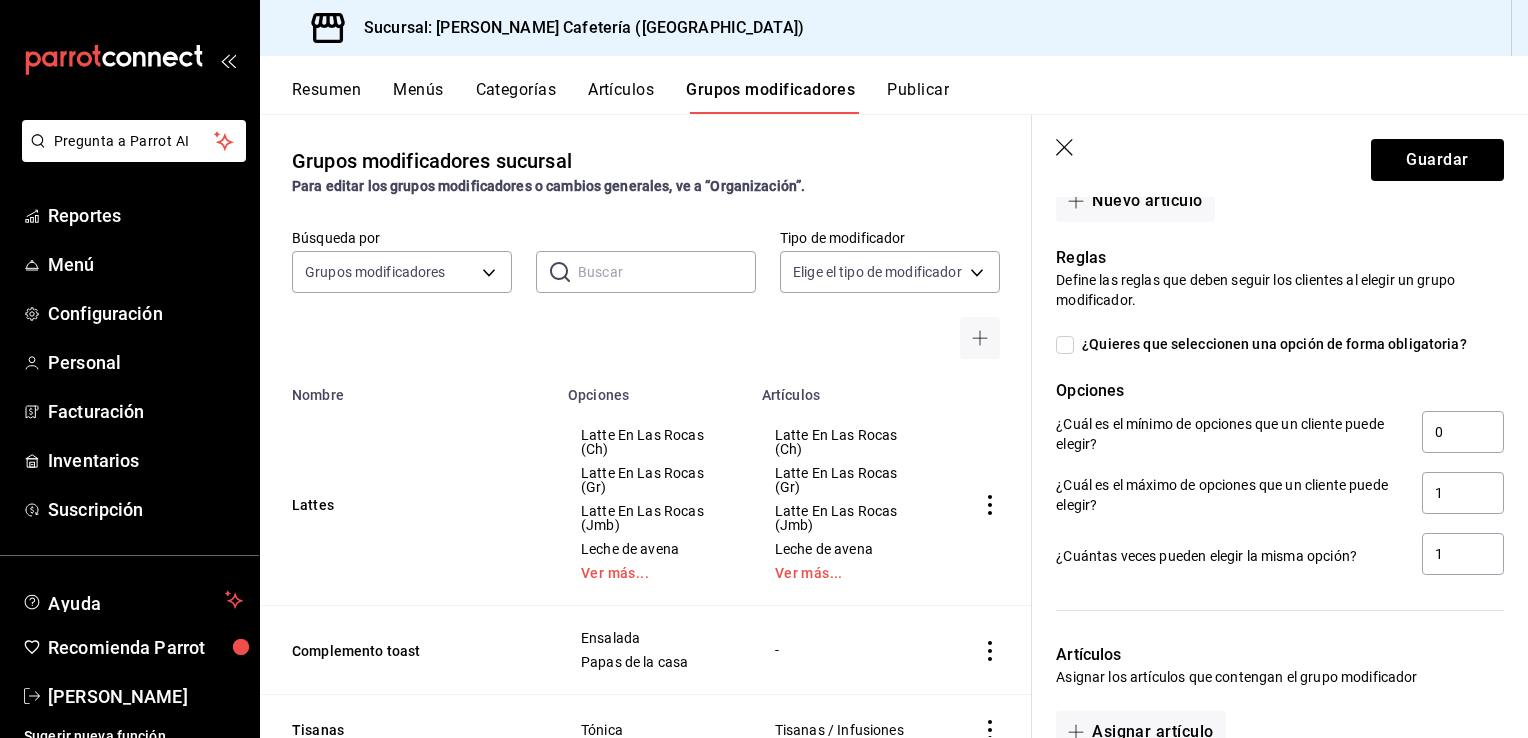 type on "revuel" 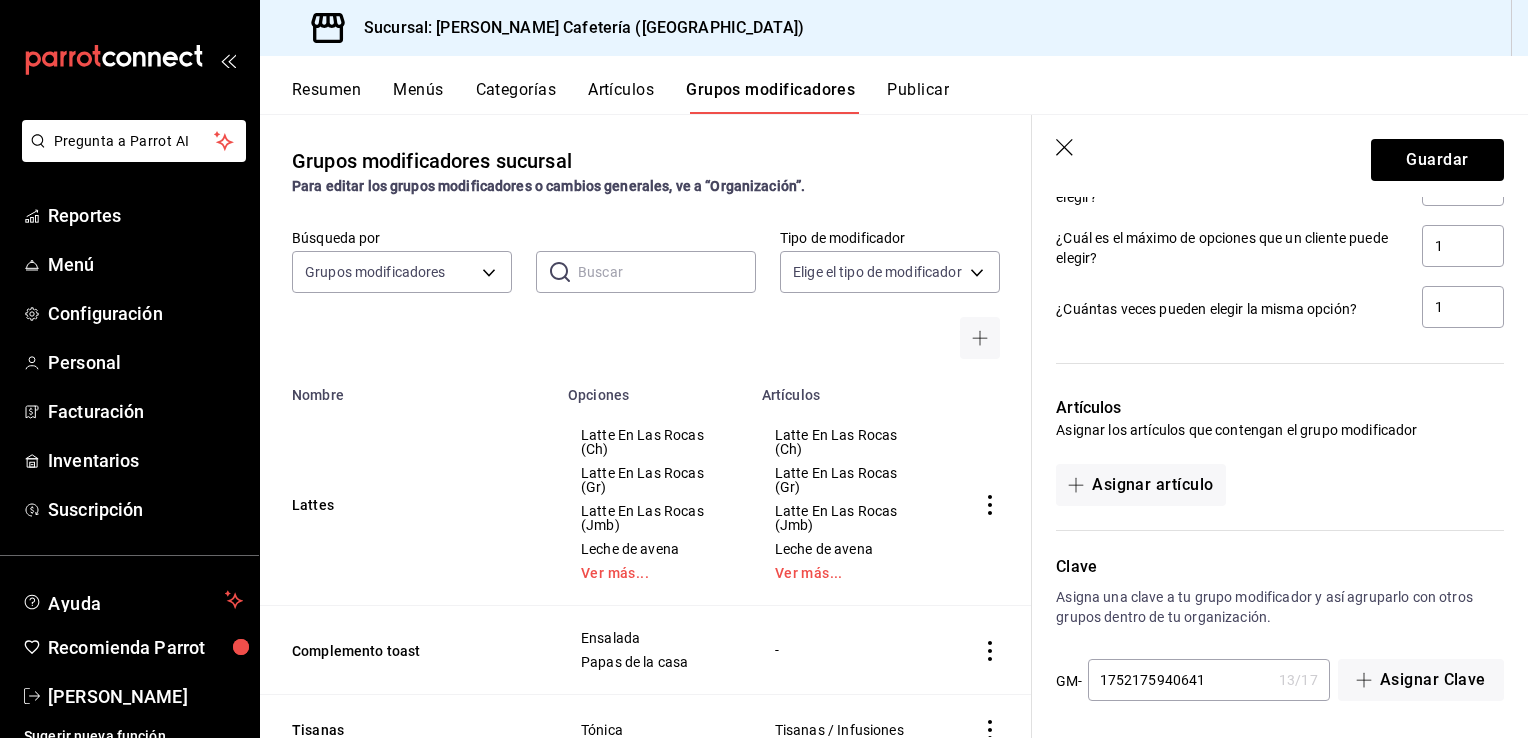 scroll, scrollTop: 1051, scrollLeft: 0, axis: vertical 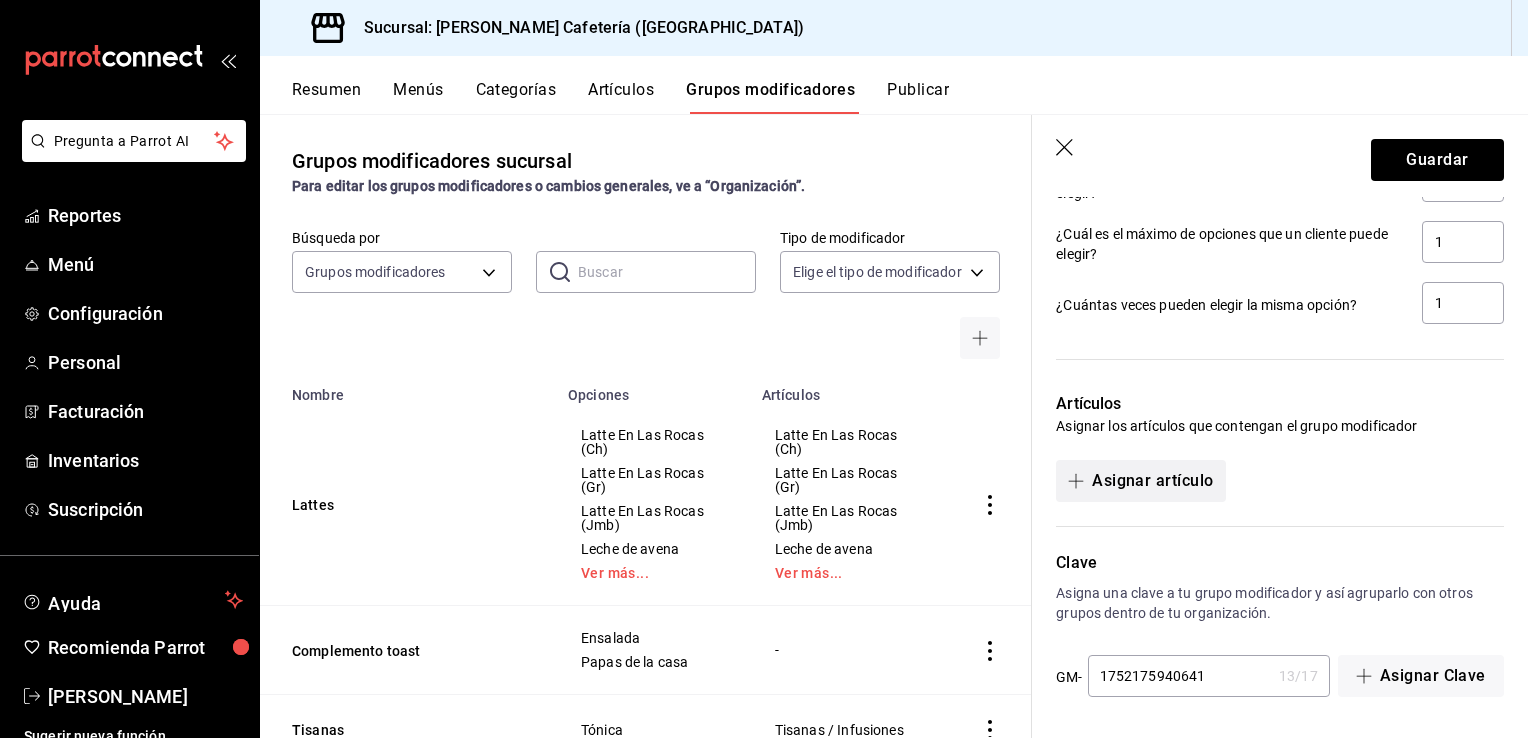 click on "Asignar artículo" at bounding box center (1140, 481) 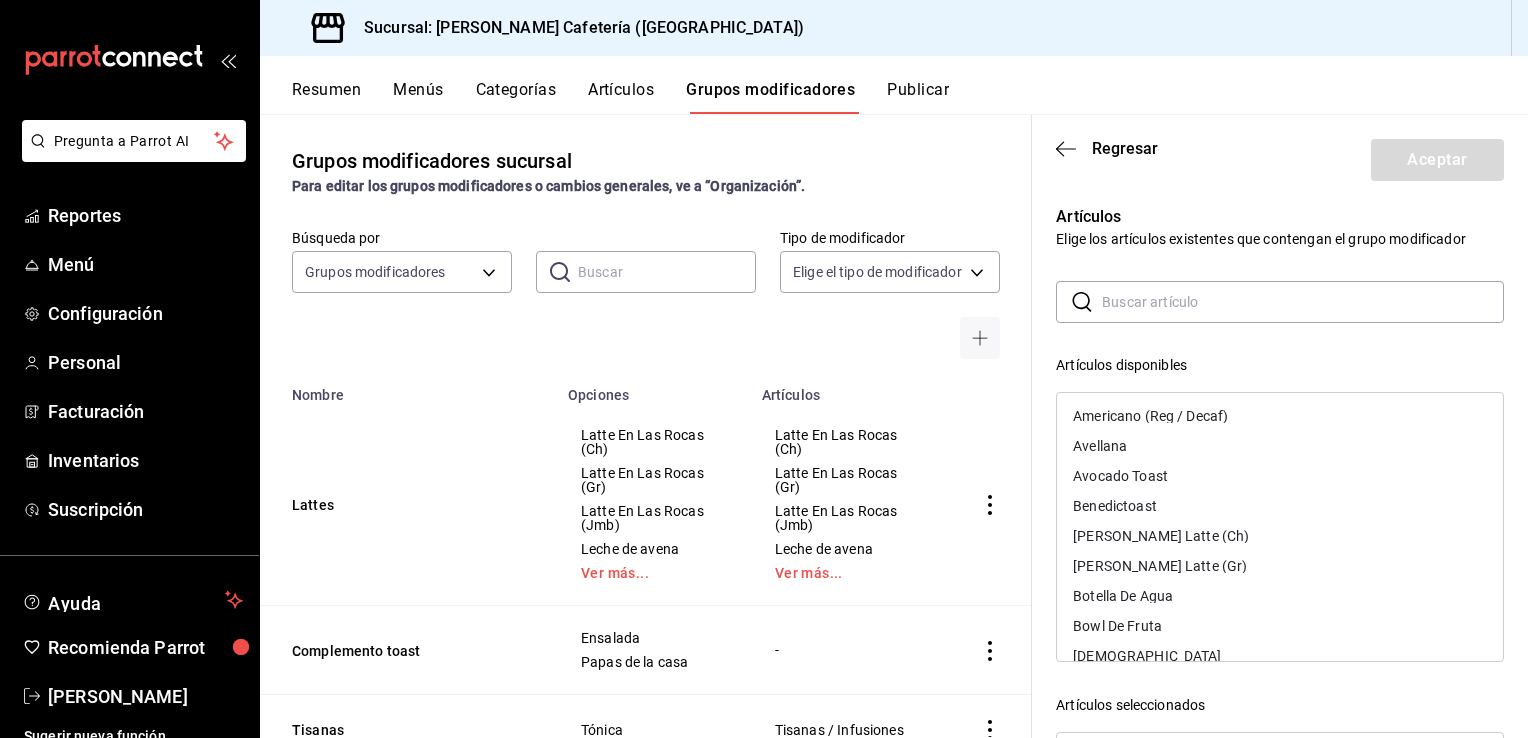 click at bounding box center (1303, 302) 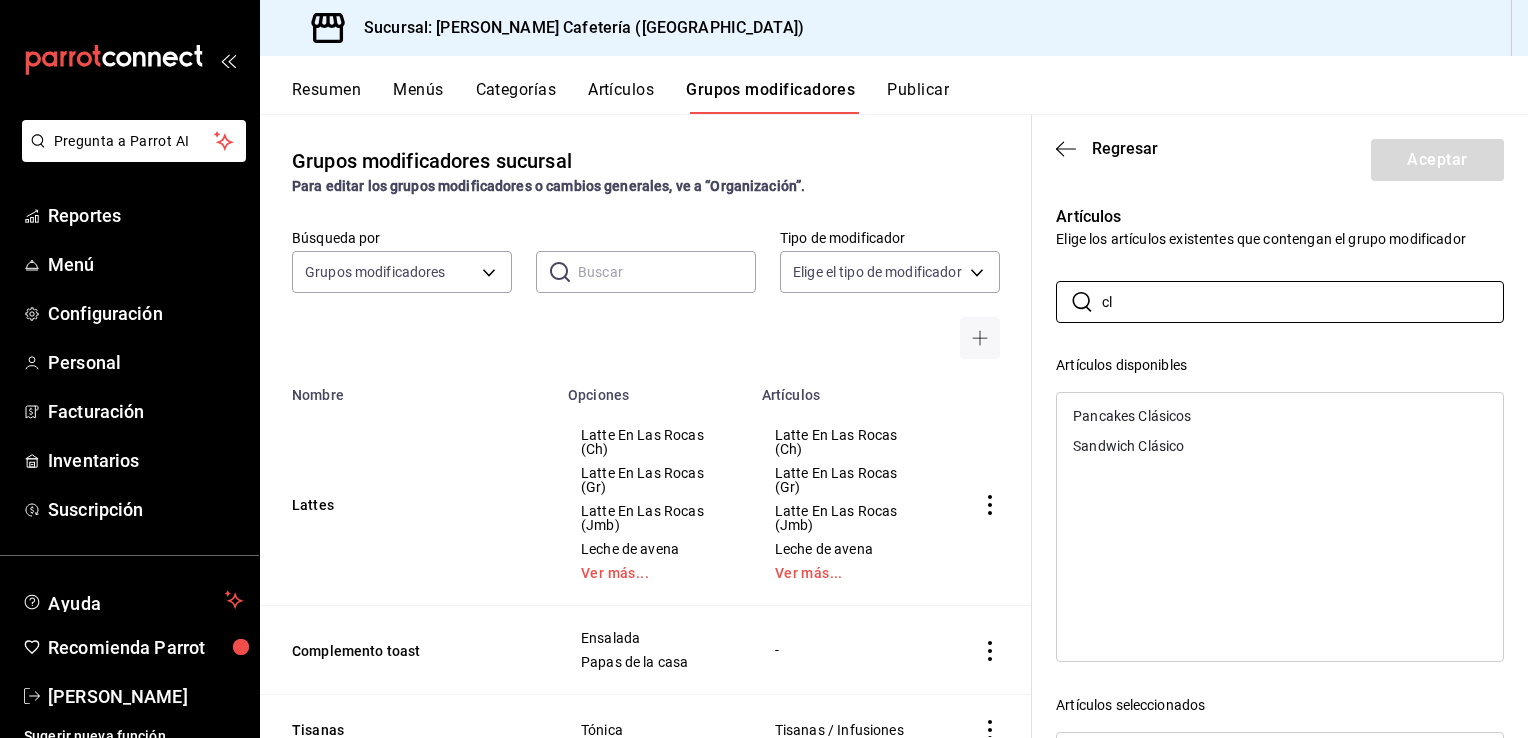 click on "Pancakes Clásicos" at bounding box center (1280, 416) 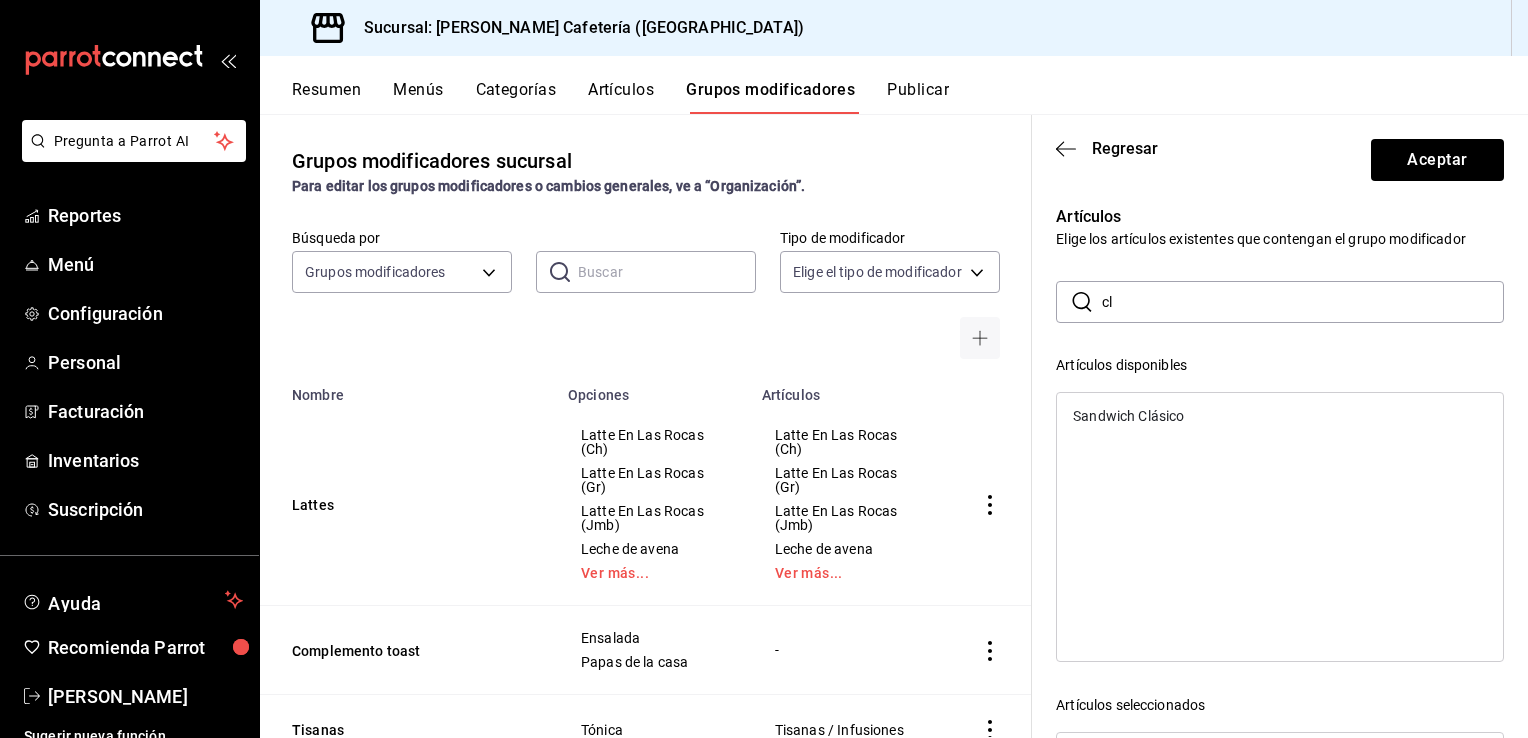 click on "Sandwich Clásico" at bounding box center [1280, 416] 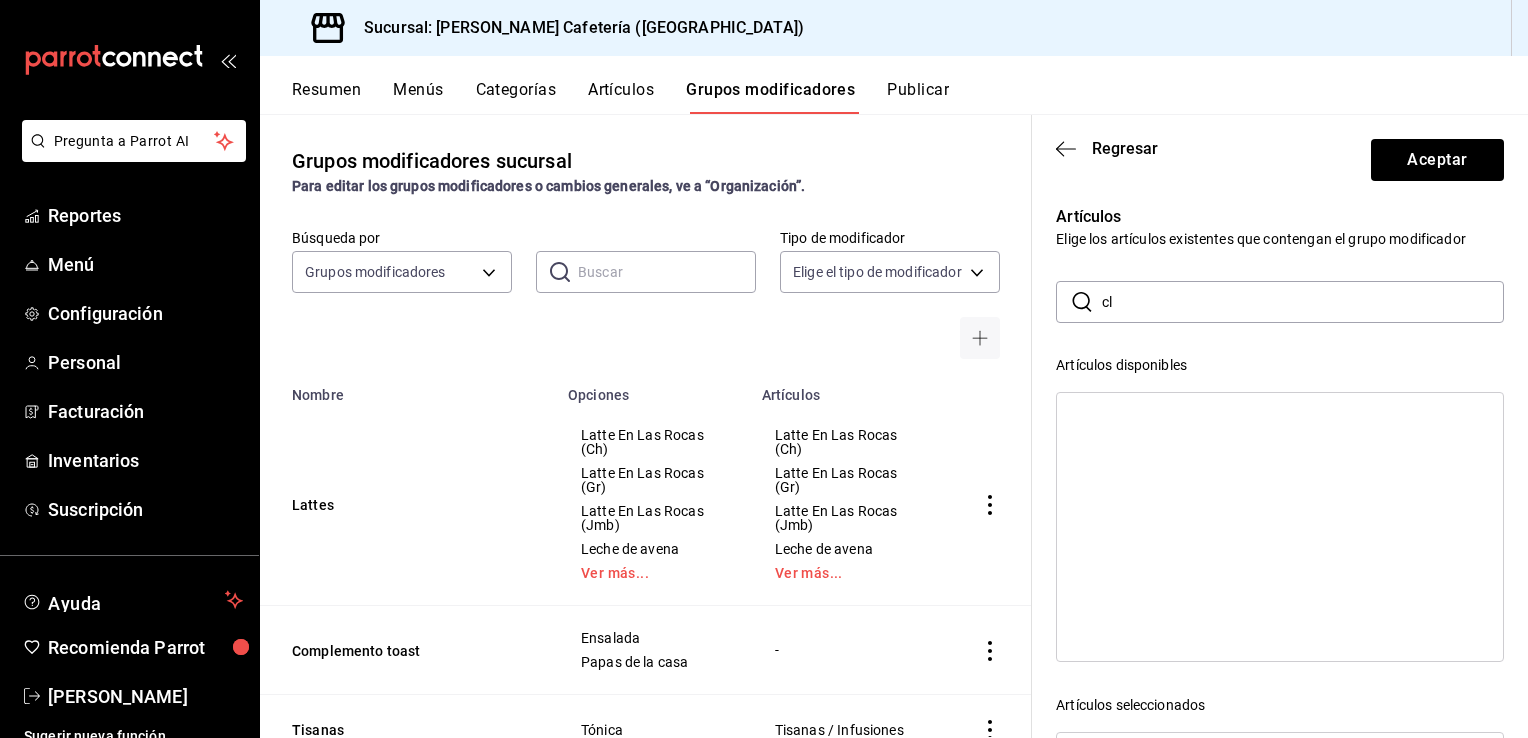 click on "cl" at bounding box center (1303, 302) 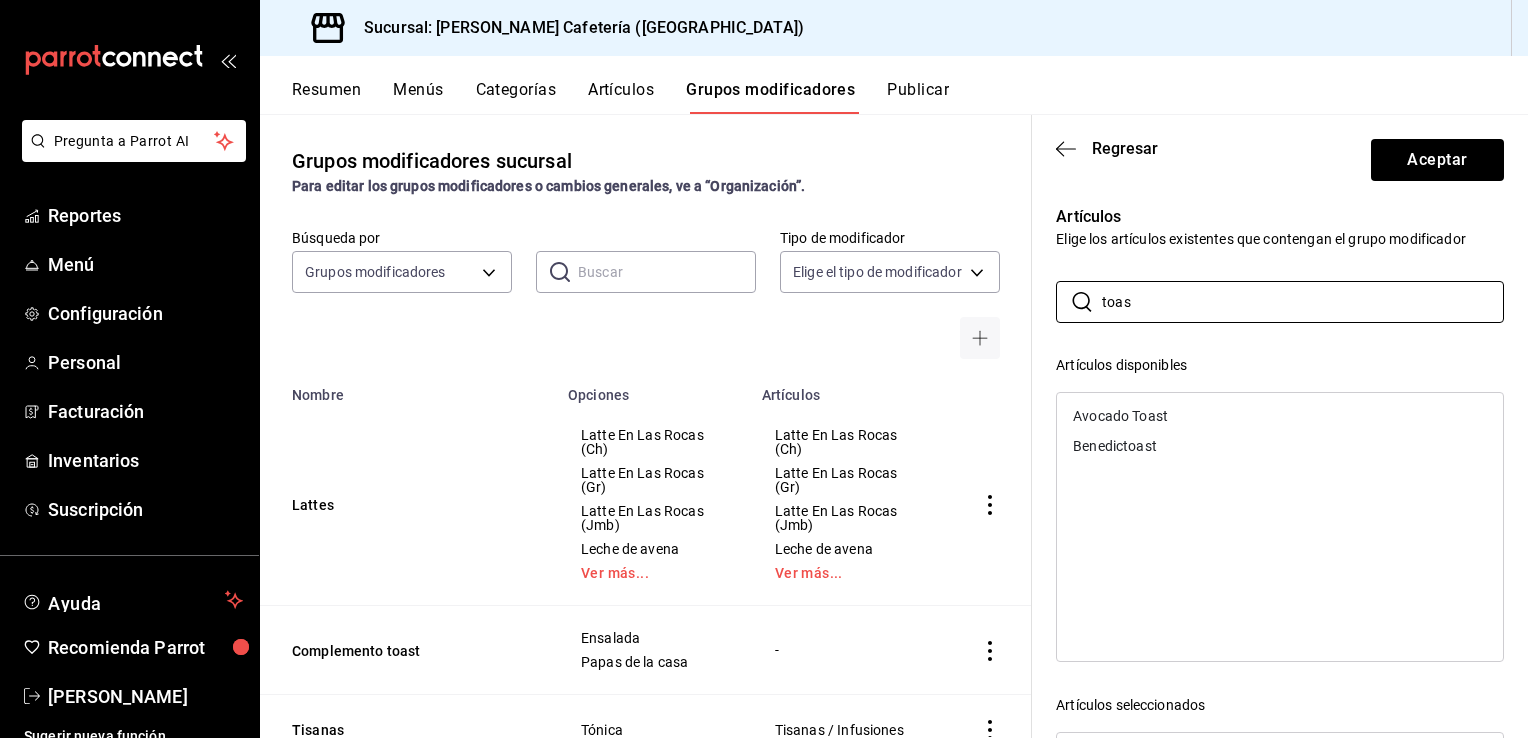 type on "toas" 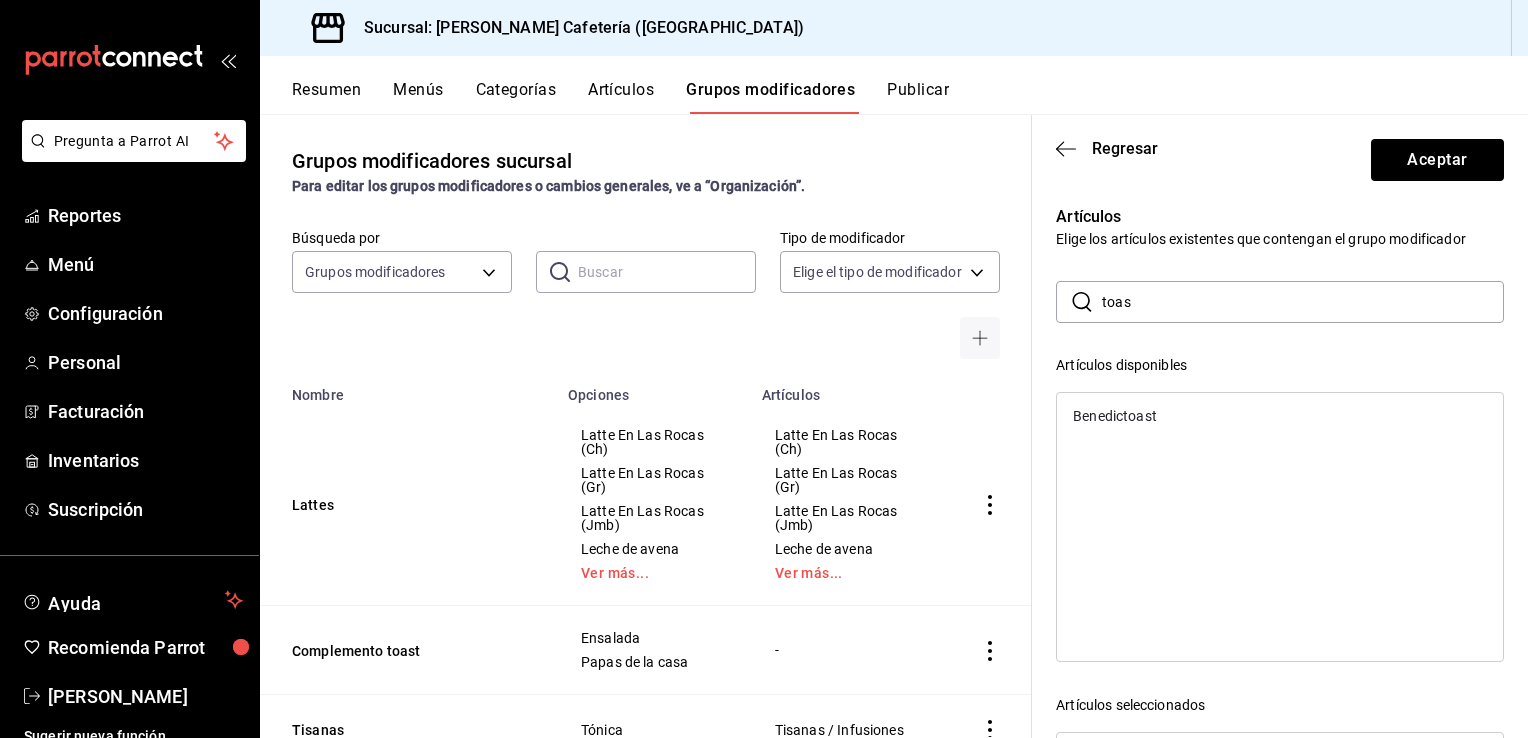 click on "toas" at bounding box center (1303, 302) 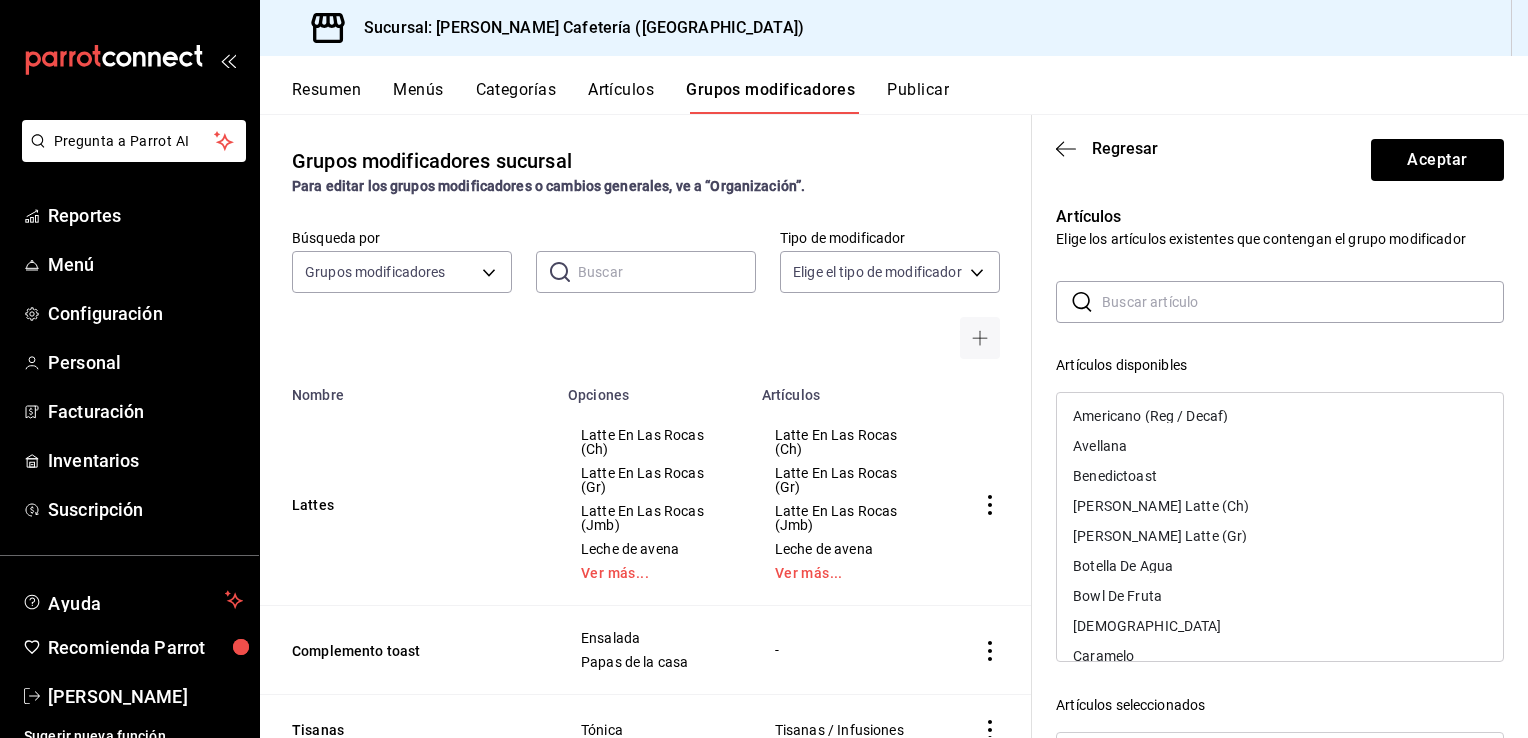 click at bounding box center [1303, 302] 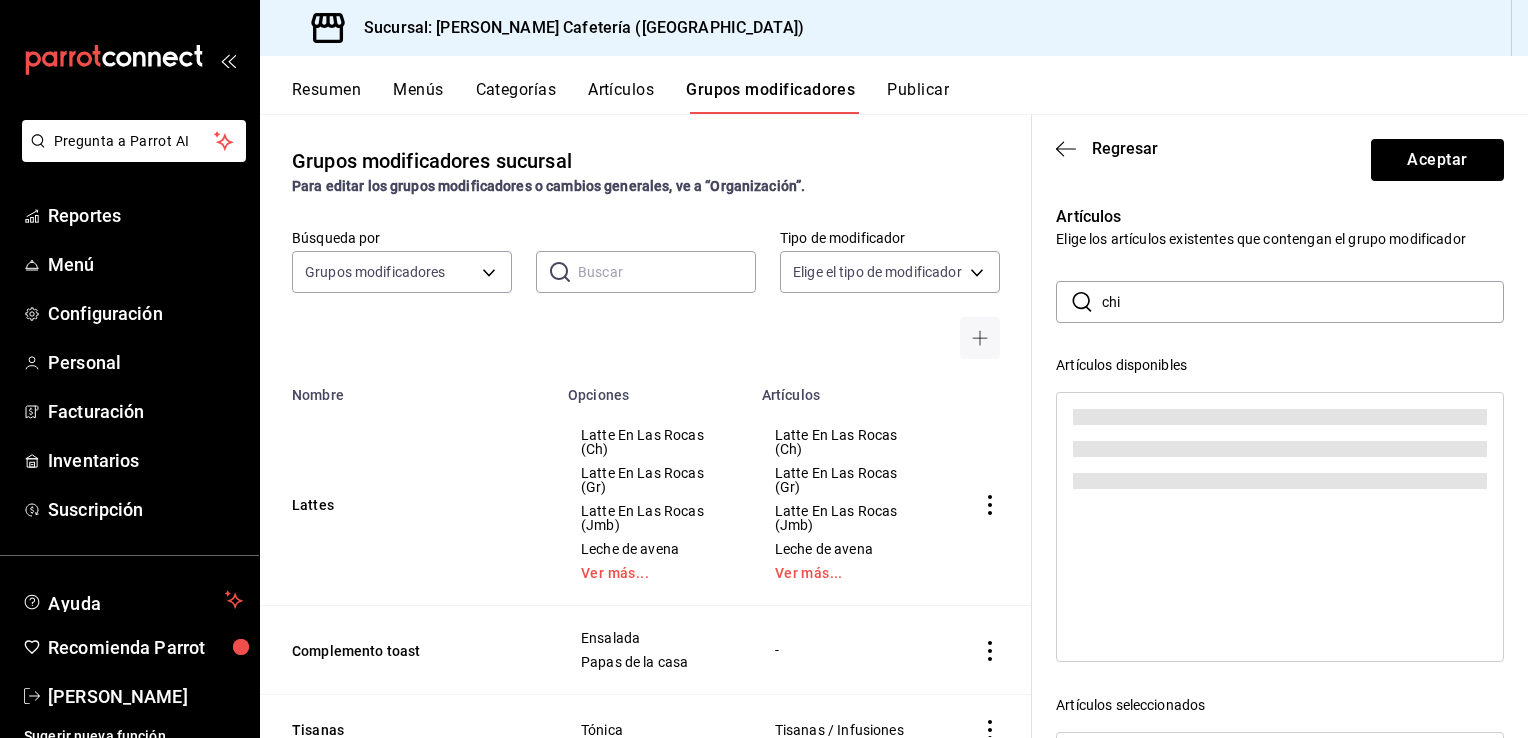 type on "chil" 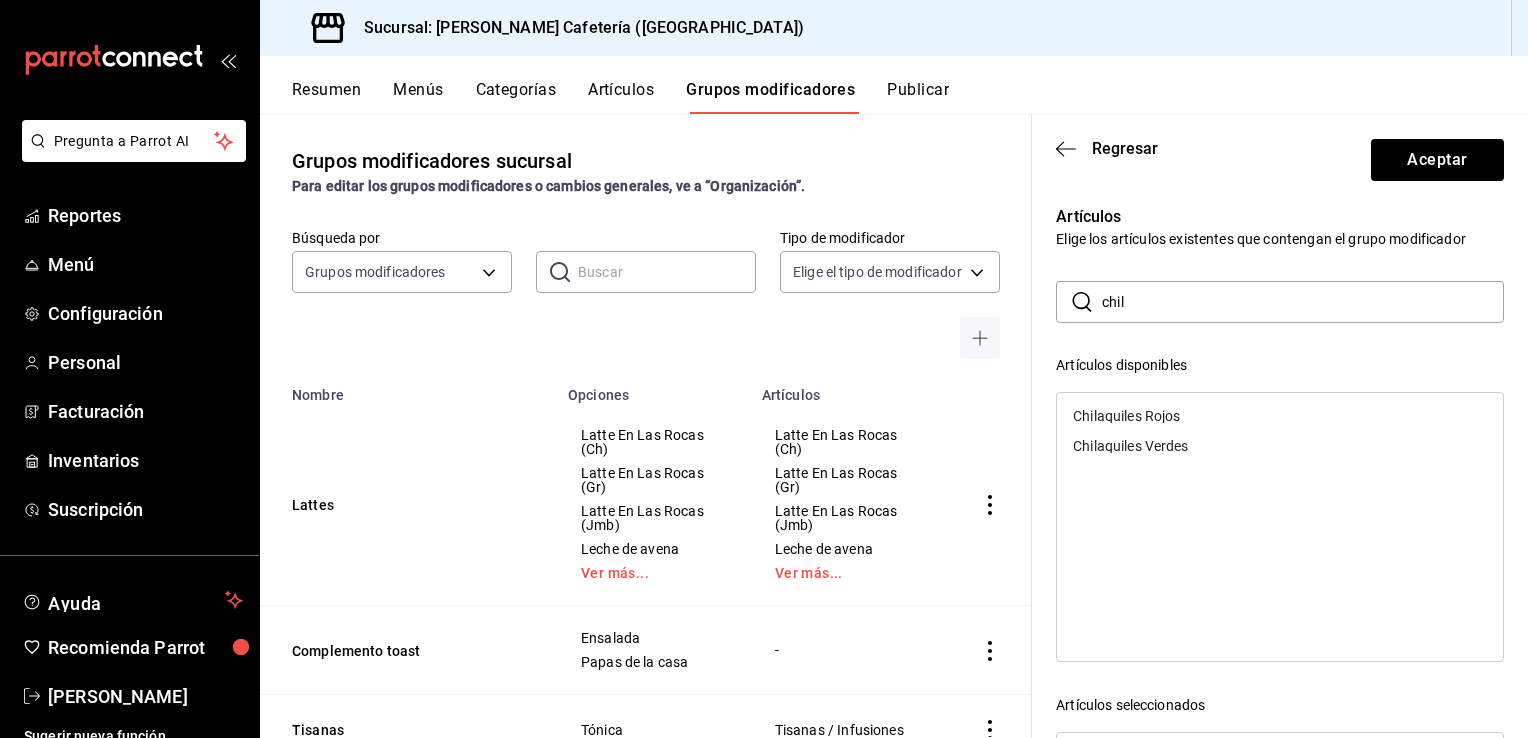 click on "chil" at bounding box center (1303, 302) 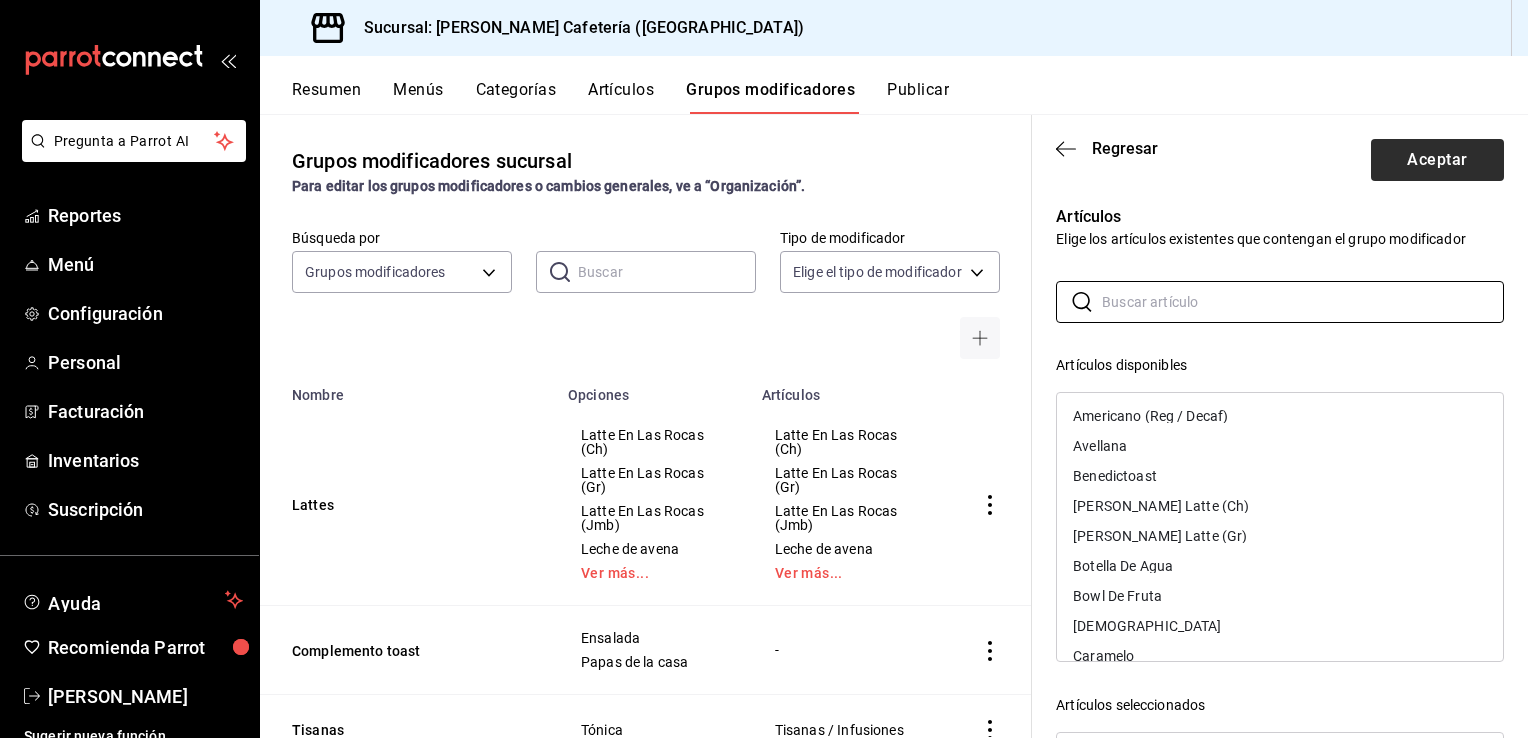 type 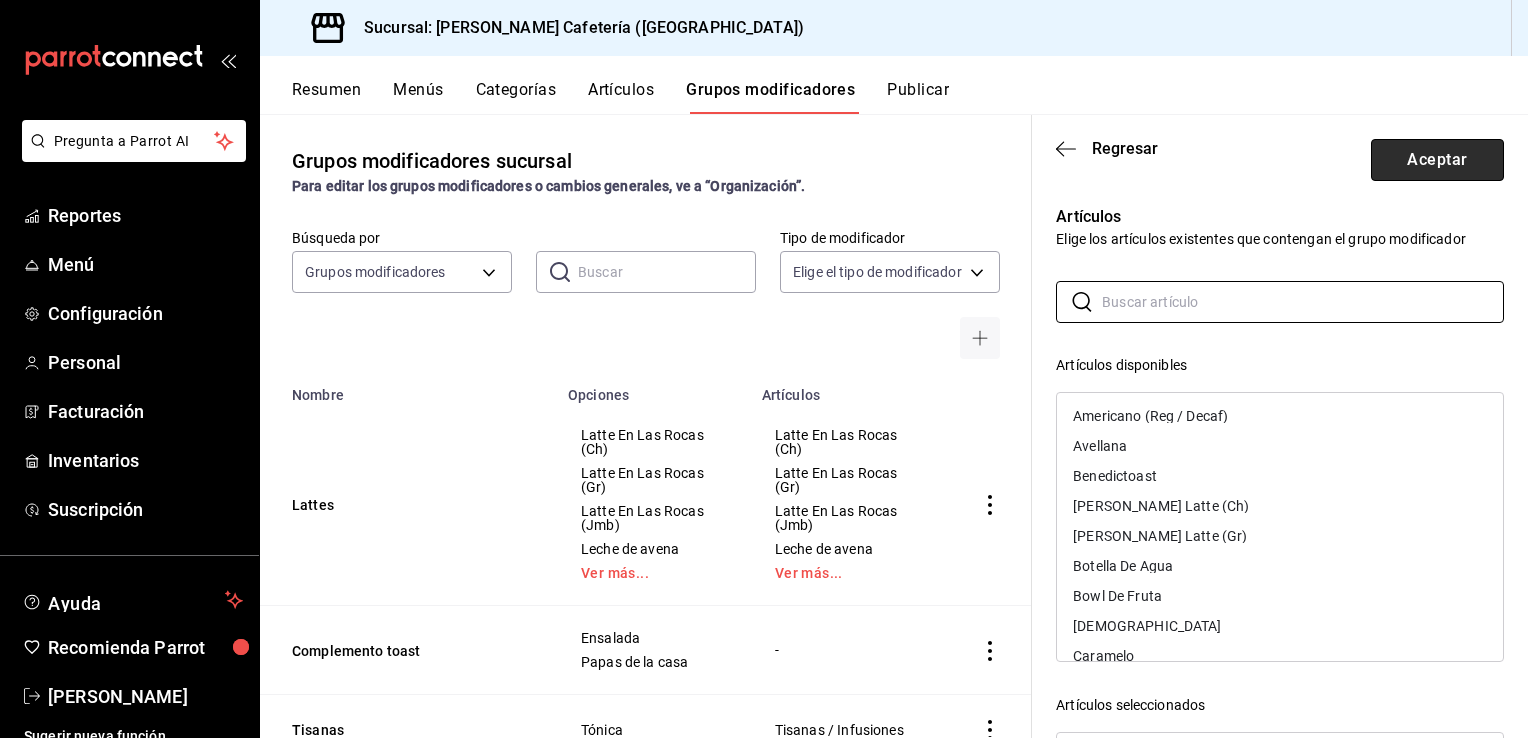 click on "Aceptar" at bounding box center (1437, 160) 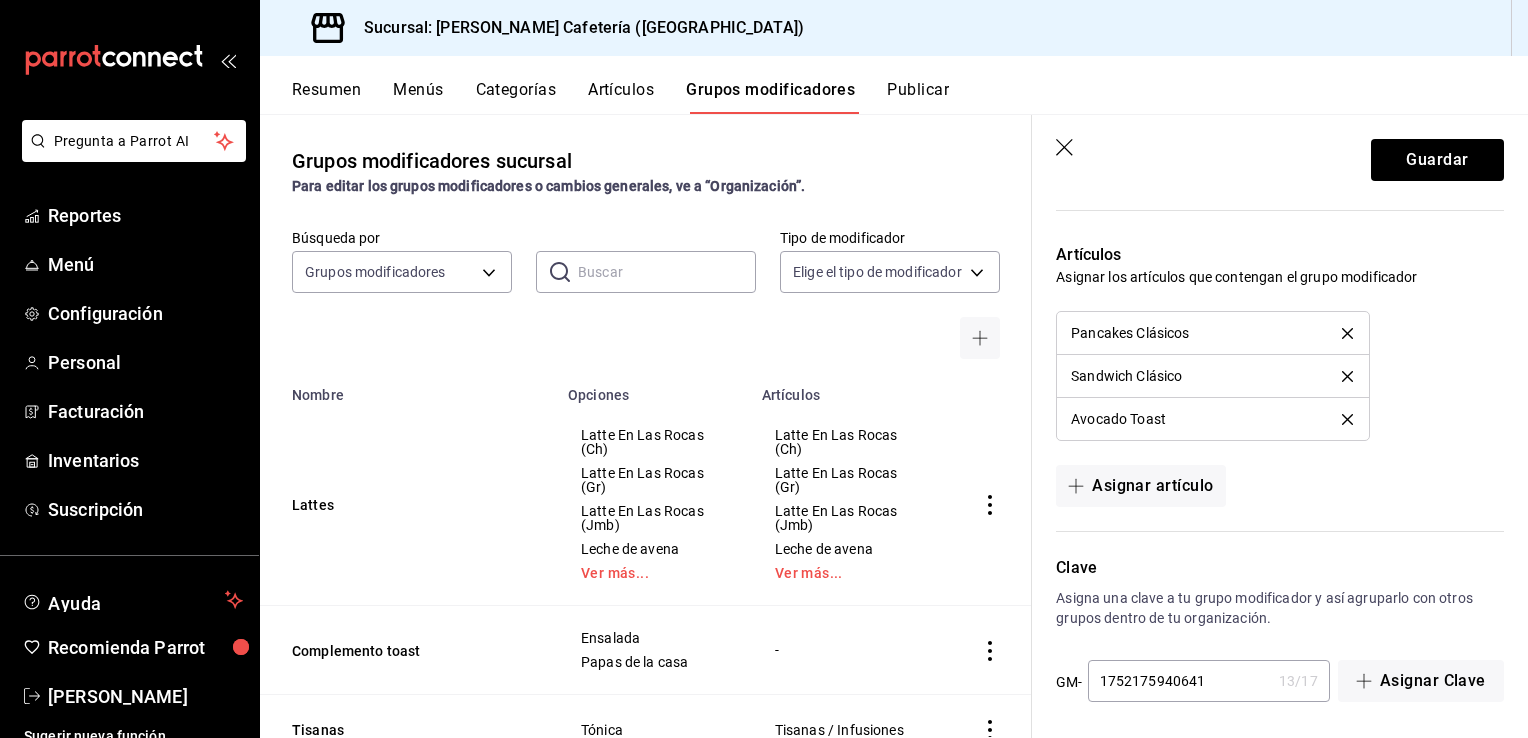 scroll, scrollTop: 1204, scrollLeft: 0, axis: vertical 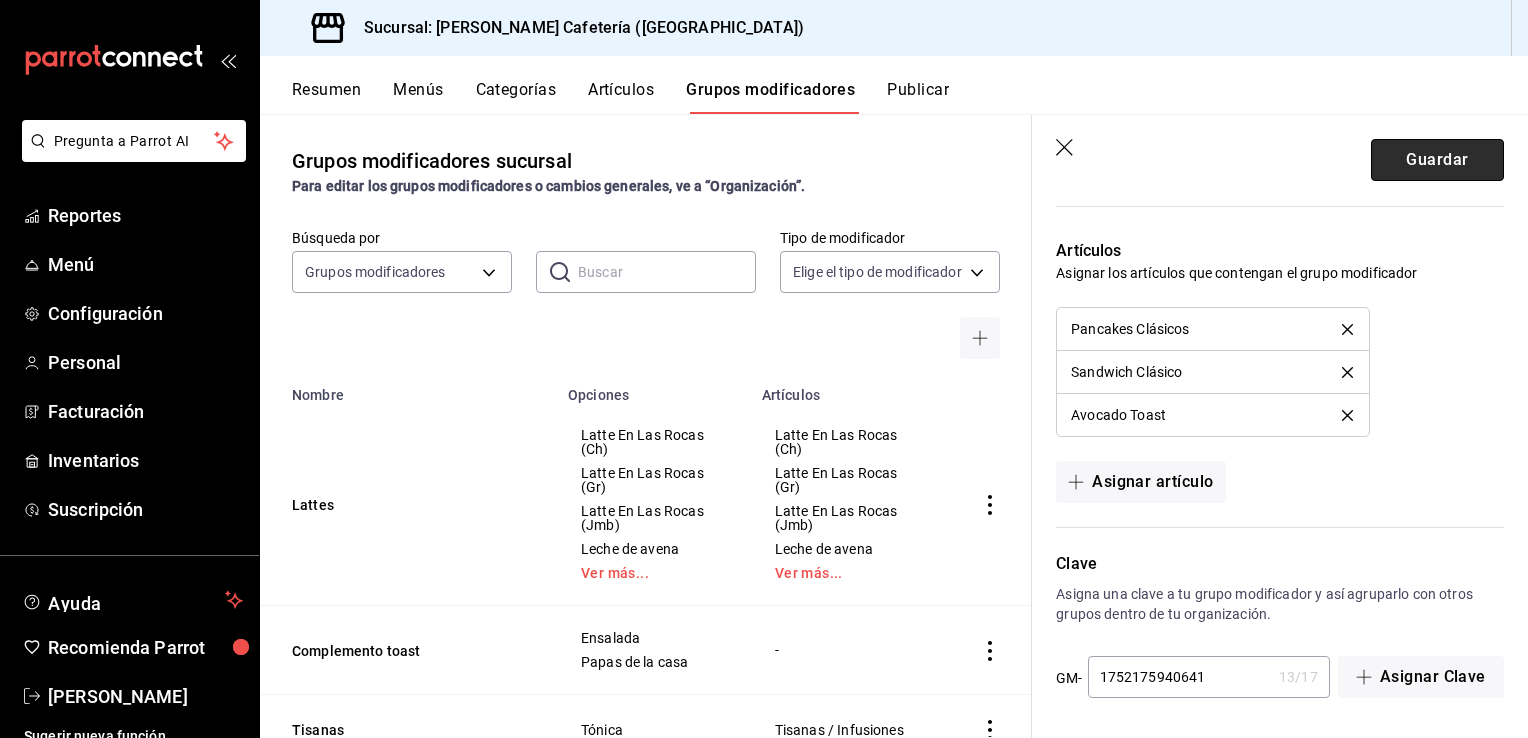 click on "Guardar" at bounding box center [1437, 160] 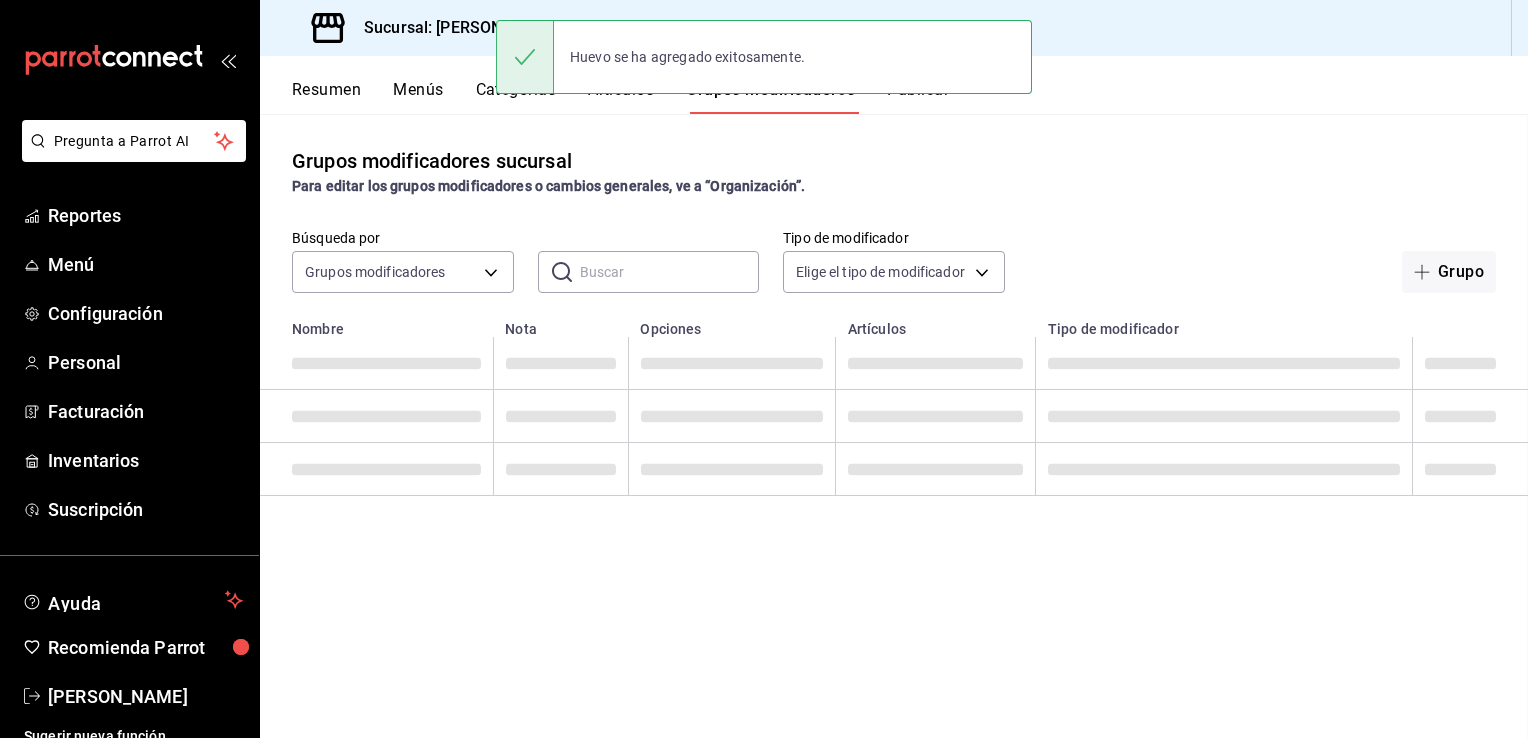 scroll, scrollTop: 0, scrollLeft: 0, axis: both 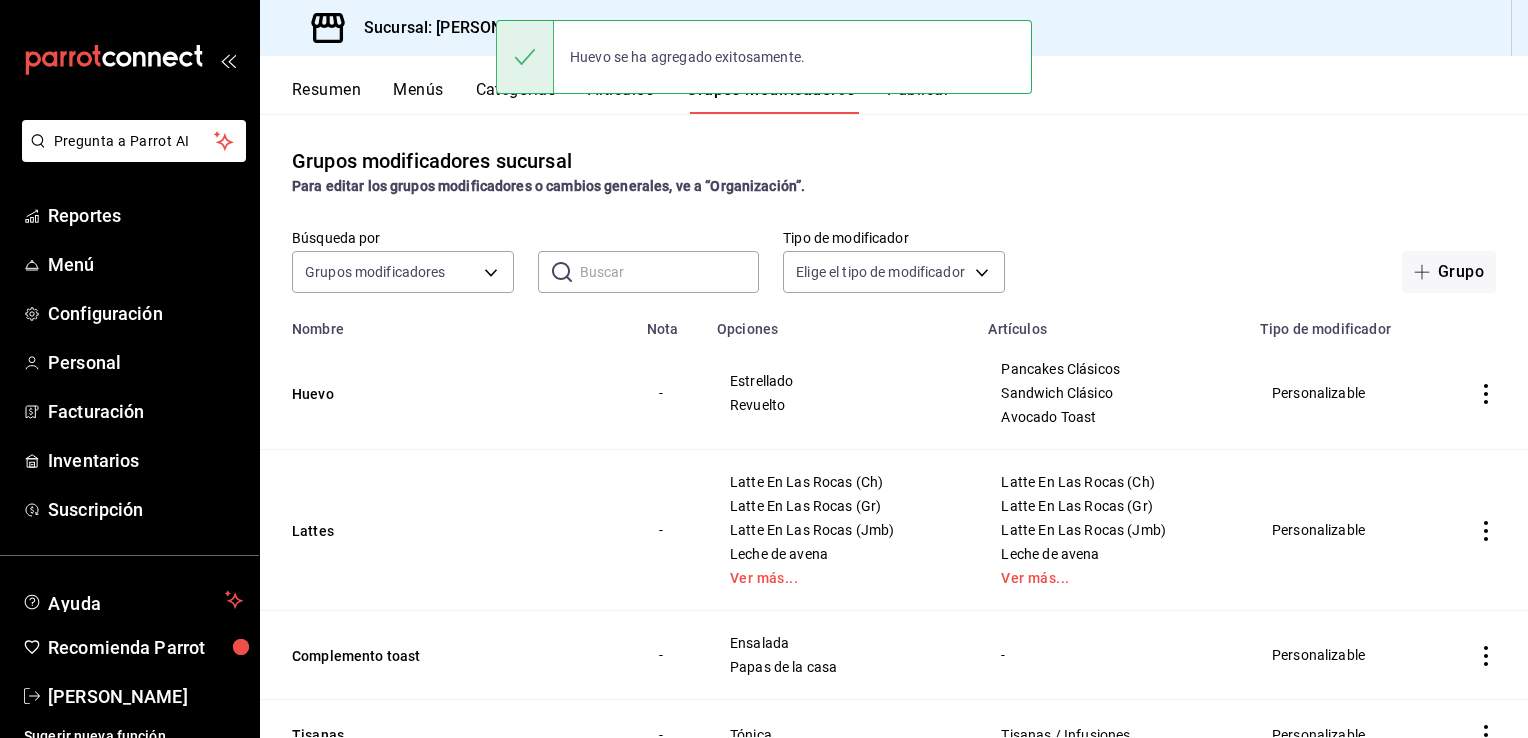 click at bounding box center (1486, 530) 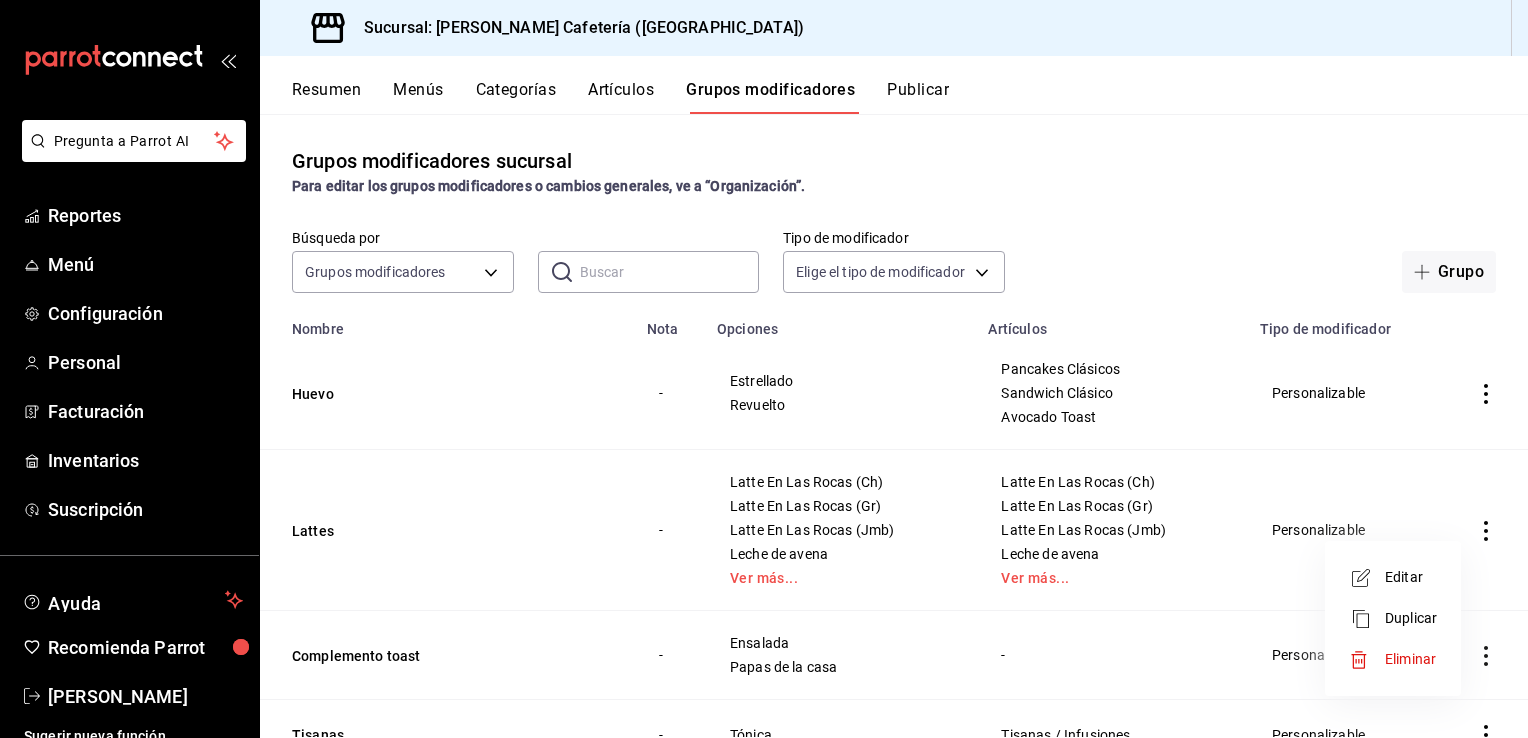 click on "Editar" at bounding box center (1411, 577) 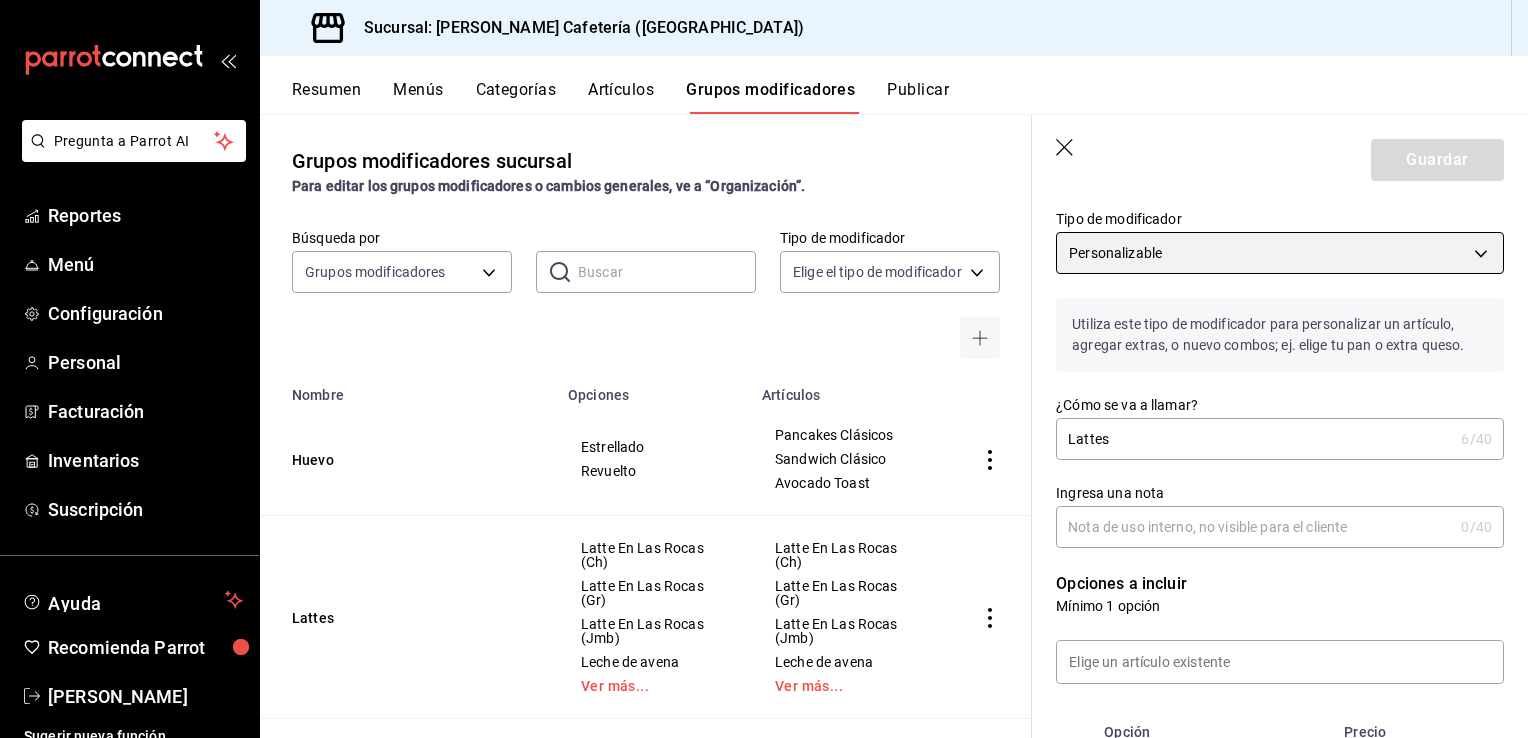 scroll, scrollTop: 200, scrollLeft: 0, axis: vertical 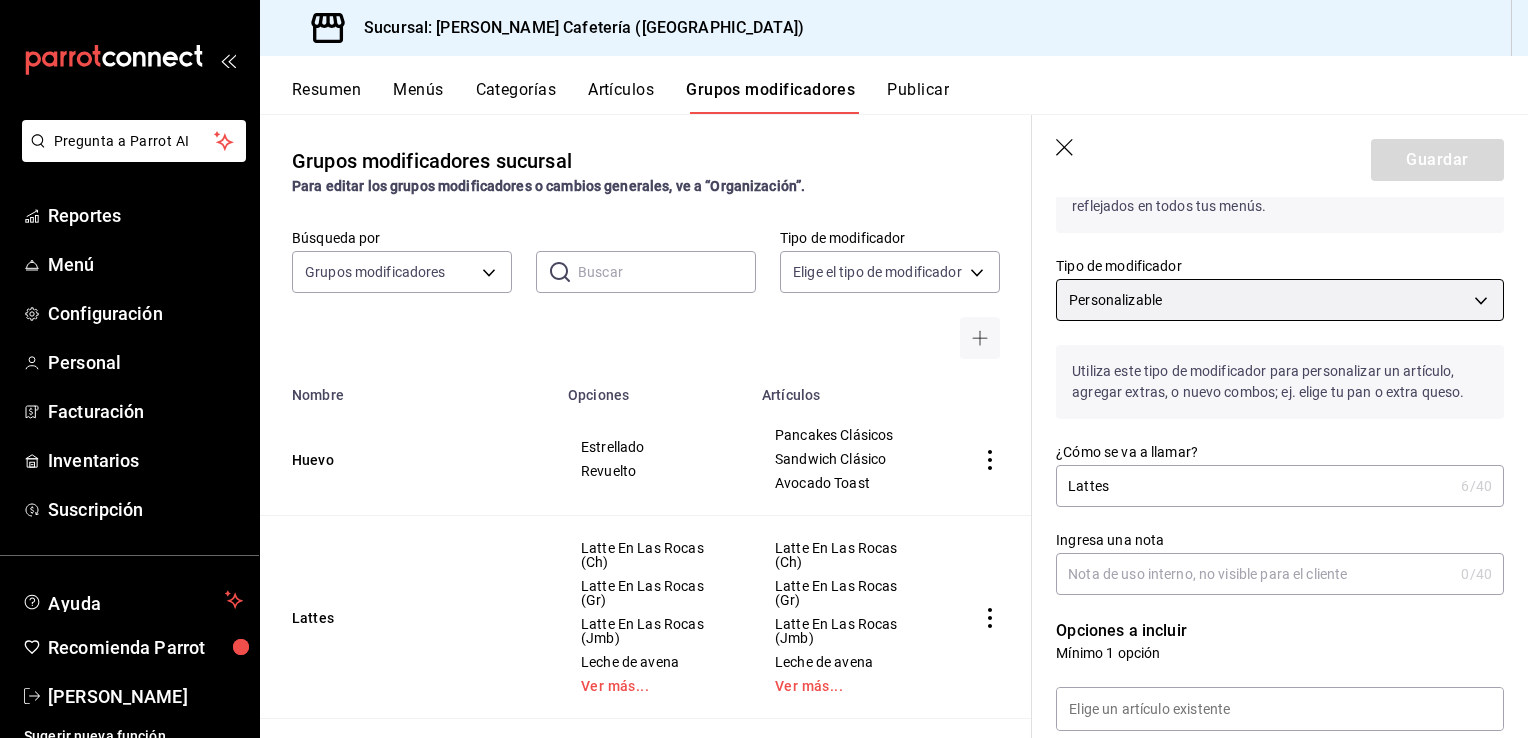 click on "Pregunta a Parrot AI Reportes   Menú   Configuración   Personal   Facturación   Inventarios   Suscripción   Ayuda Recomienda Parrot   [PERSON_NAME]   Sugerir nueva función   Sucursal: [PERSON_NAME] Cafetería ([GEOGRAPHIC_DATA]) Resumen Menús Categorías Artículos Grupos modificadores Publicar Grupos modificadores sucursal Para editar los grupos modificadores o cambios generales, ve a “Organización”. Búsqueda por Grupos modificadores GROUP ​ ​ Tipo de modificador Elige el tipo de modificador Nombre Opciones Artículos Huevo Estrellado Revuelto Pancakes Clásicos Sandwich Clásico Avocado Toast Lattes Latte En Las Rocas (Ch) Latte En Las Rocas (Gr) Latte En Las Rocas (Jmb) Leche [PERSON_NAME] Ver más... Latte En [GEOGRAPHIC_DATA] (Ch) Latte En [GEOGRAPHIC_DATA] (Gr) Latte En Las Rocas (Jmb) Leche [PERSON_NAME] Ver más... Complemento toast Ensalada Papas de la casa - Tisanas Tónica Tisanas / Infusiones Sabor Frappe Oreo Mazapan Caramelo Chai Ver más... Frappe Café Americano Regular Decaf Americano (Reg / Decaf) Pollo Huevo  Guardar" at bounding box center [764, 369] 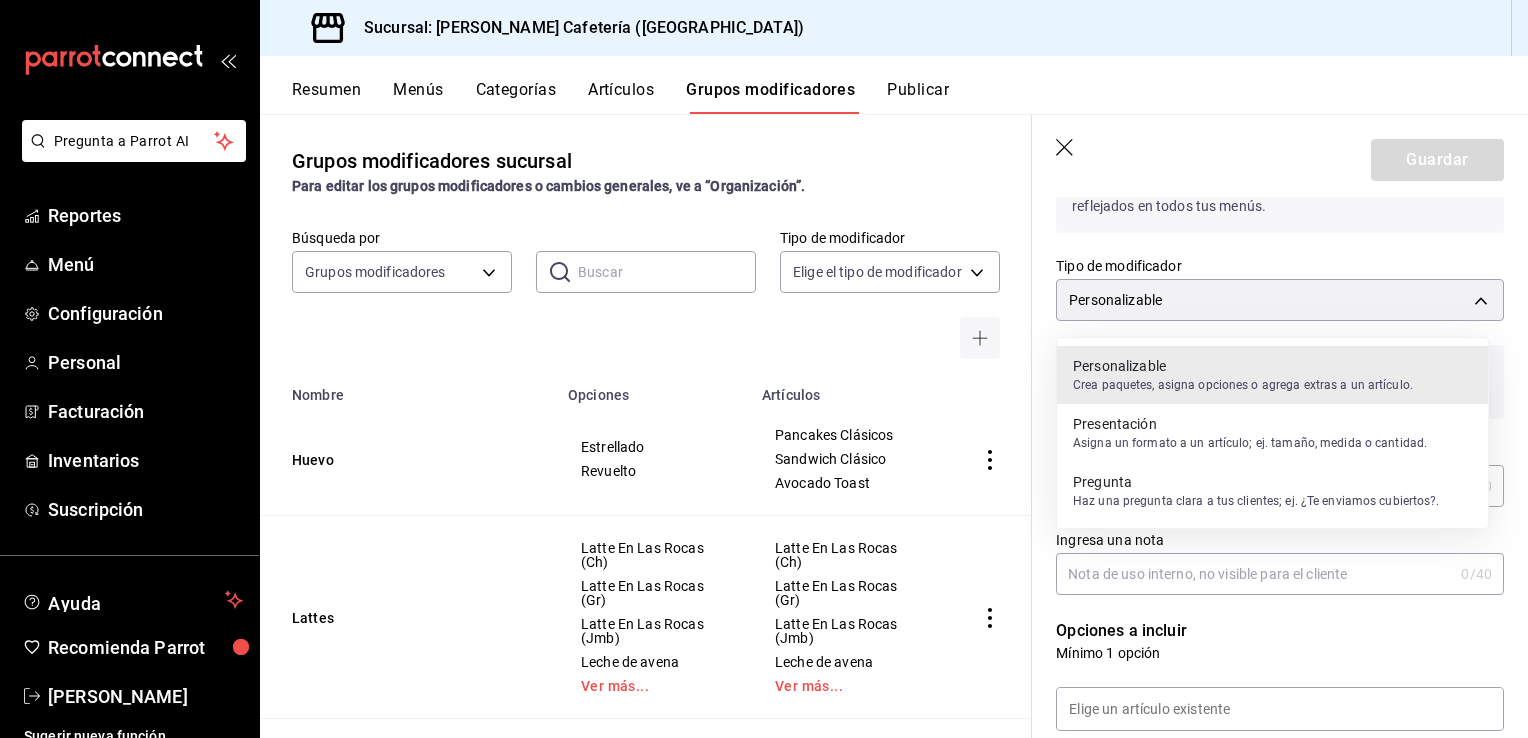 click at bounding box center (764, 369) 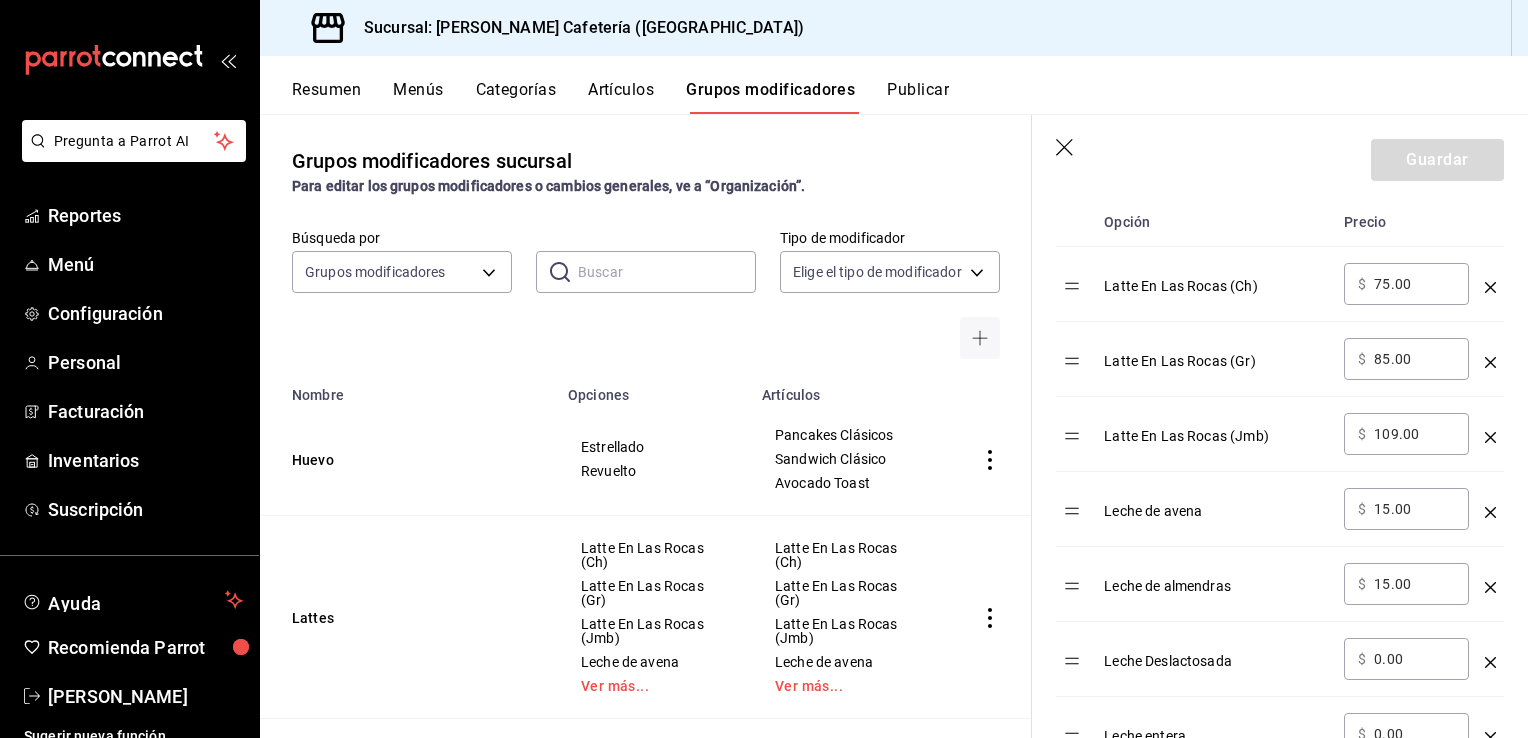 scroll, scrollTop: 500, scrollLeft: 0, axis: vertical 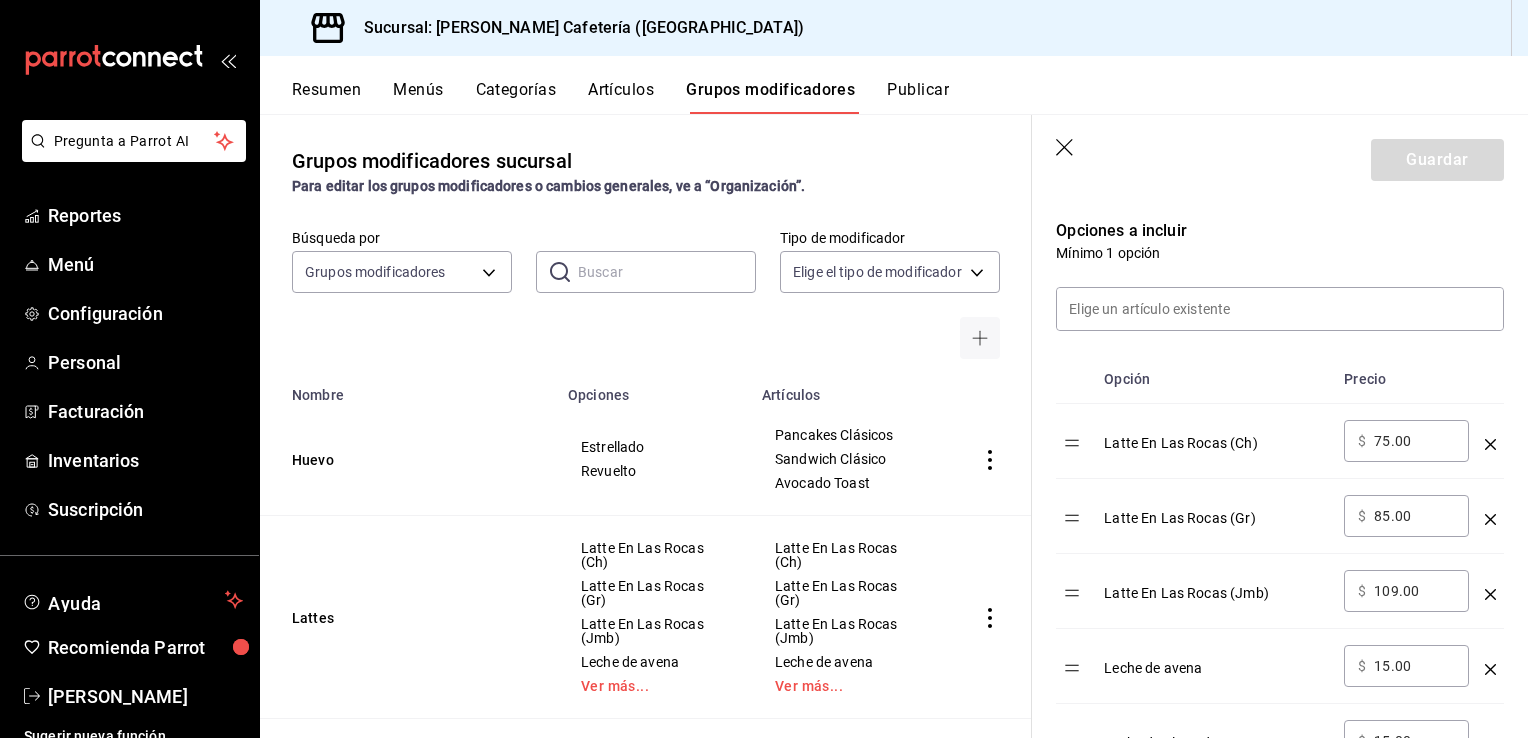 click 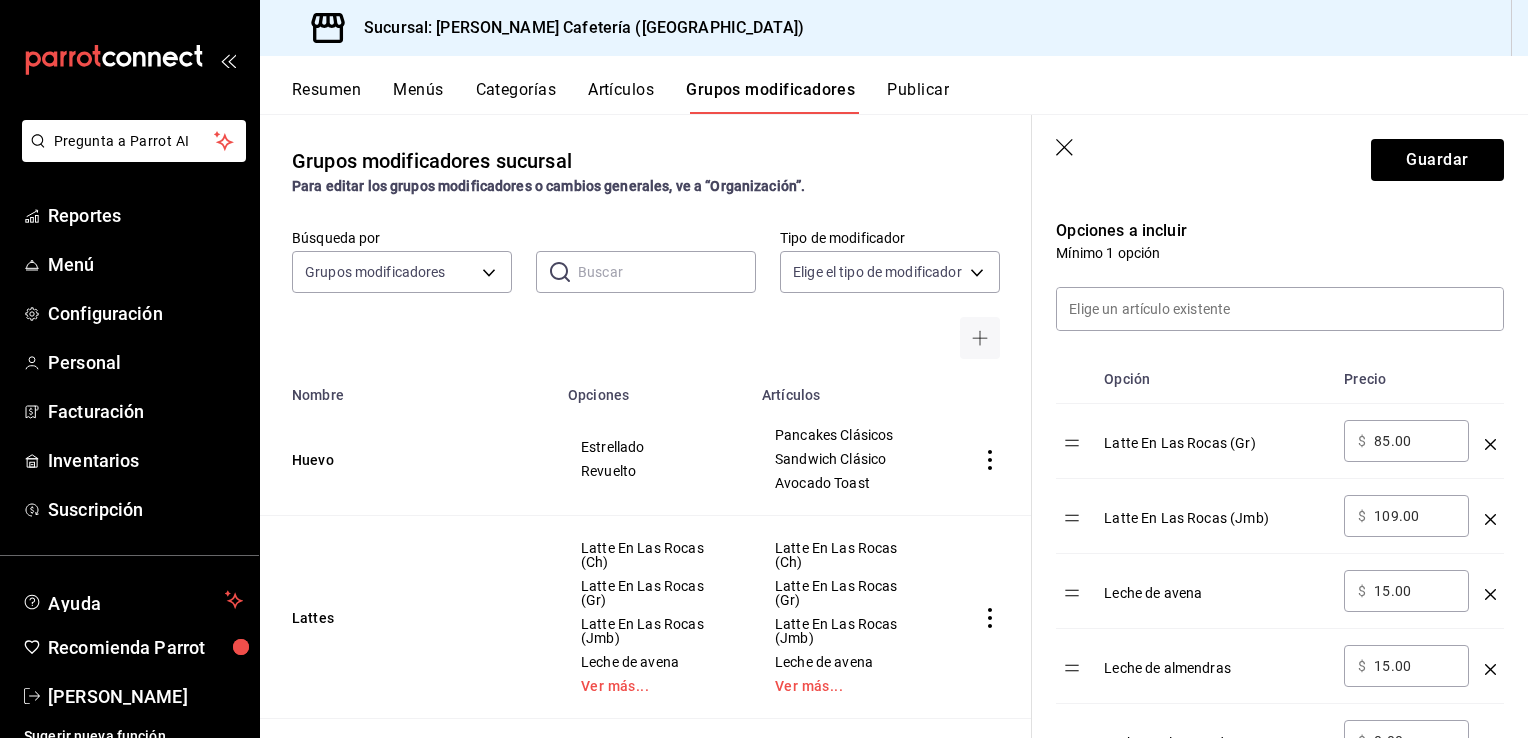 click 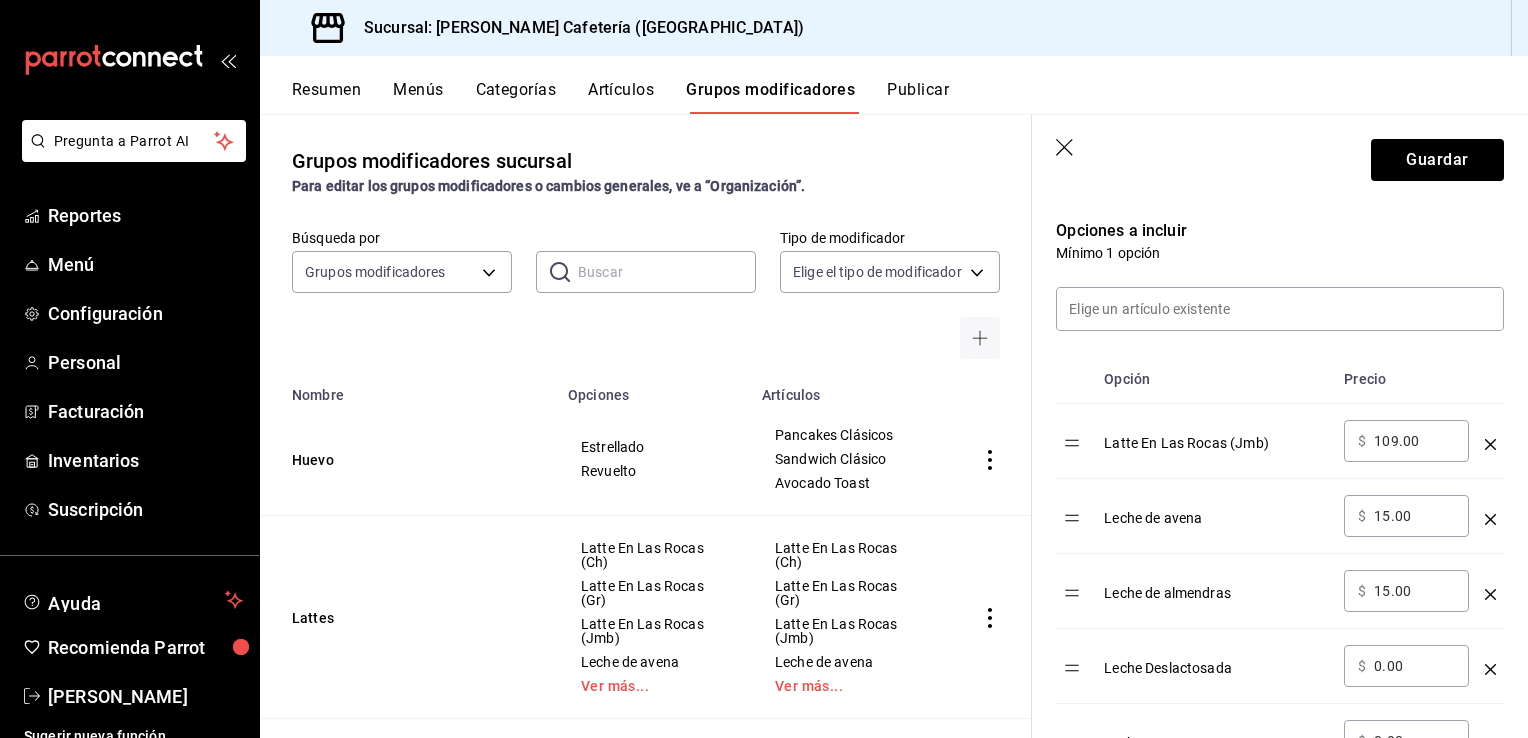 click 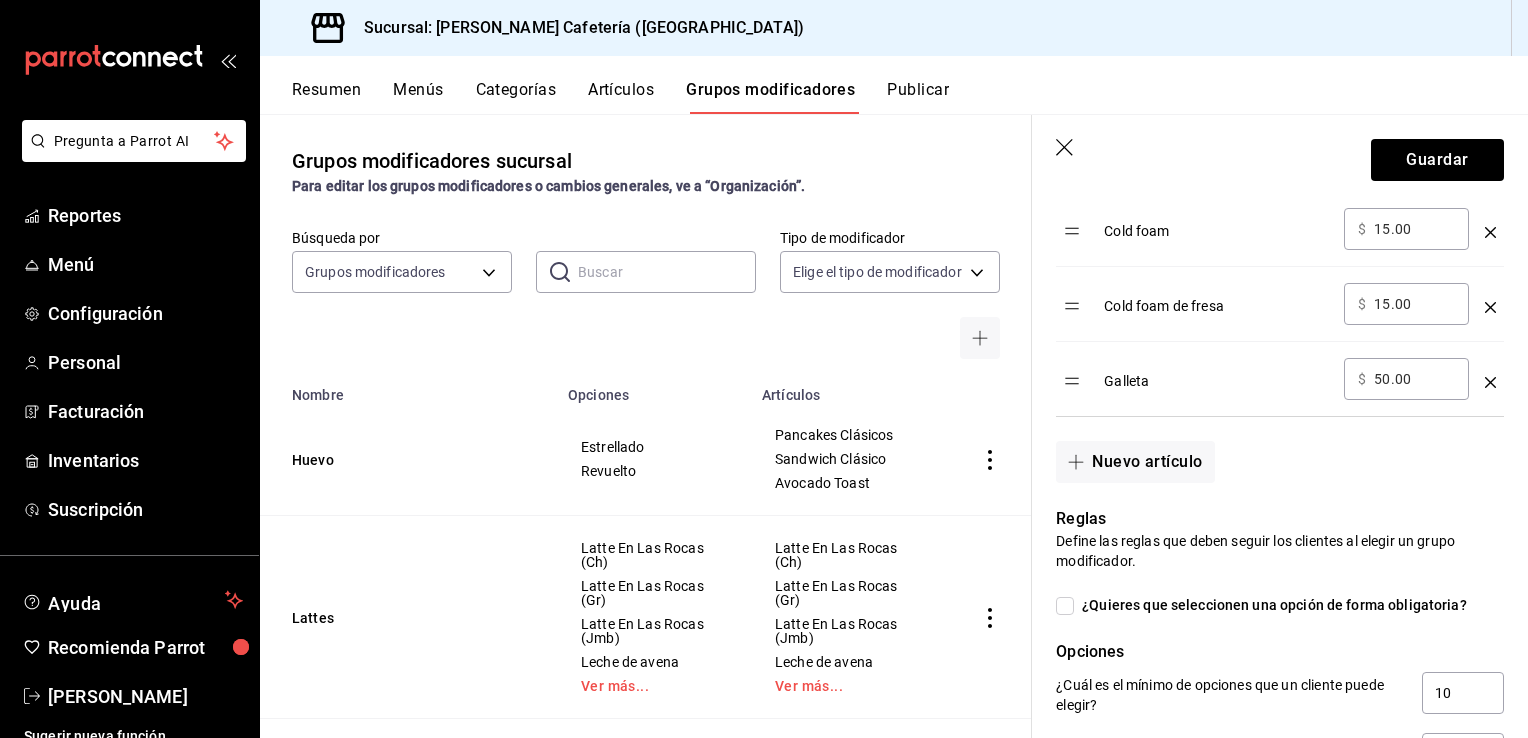 scroll, scrollTop: 1300, scrollLeft: 0, axis: vertical 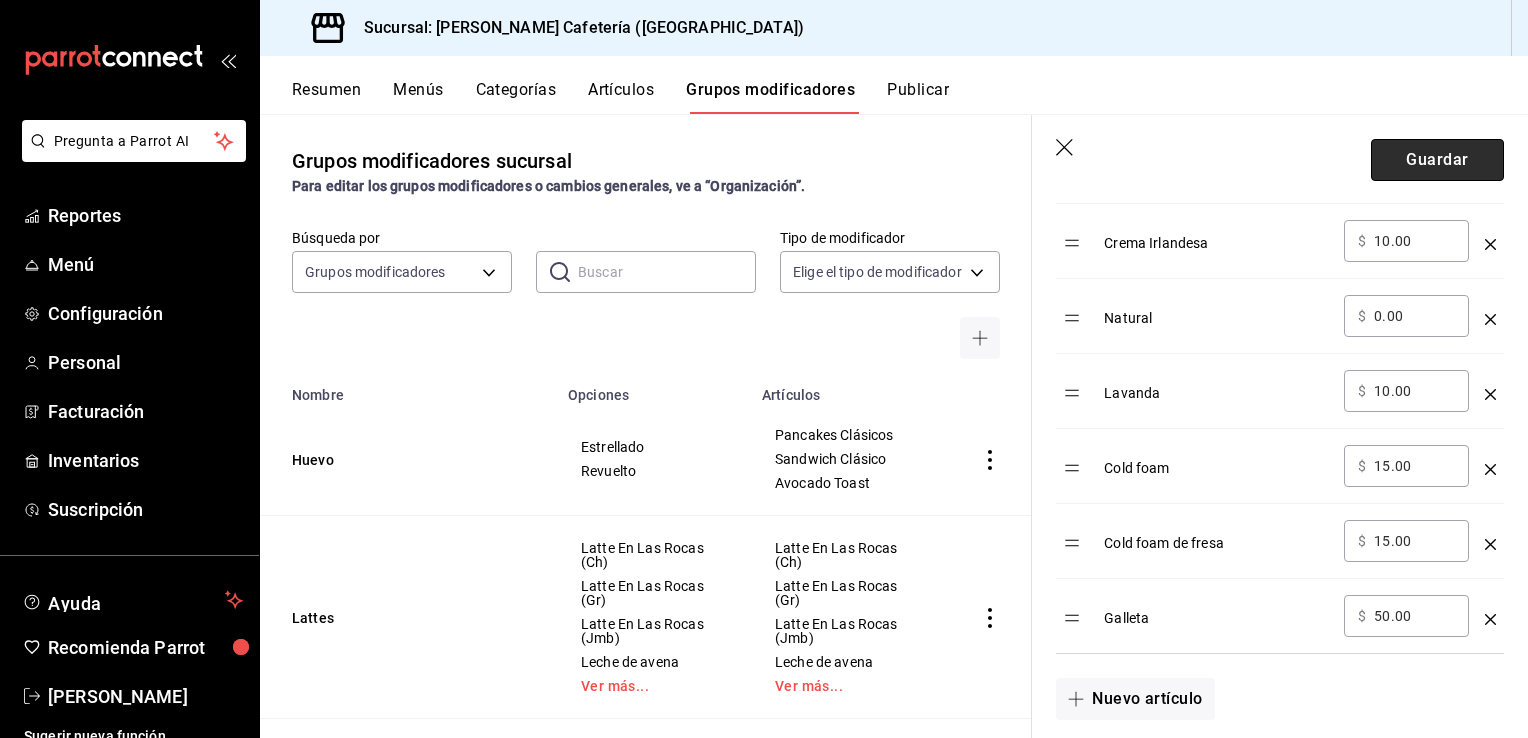 click on "Guardar" at bounding box center [1437, 160] 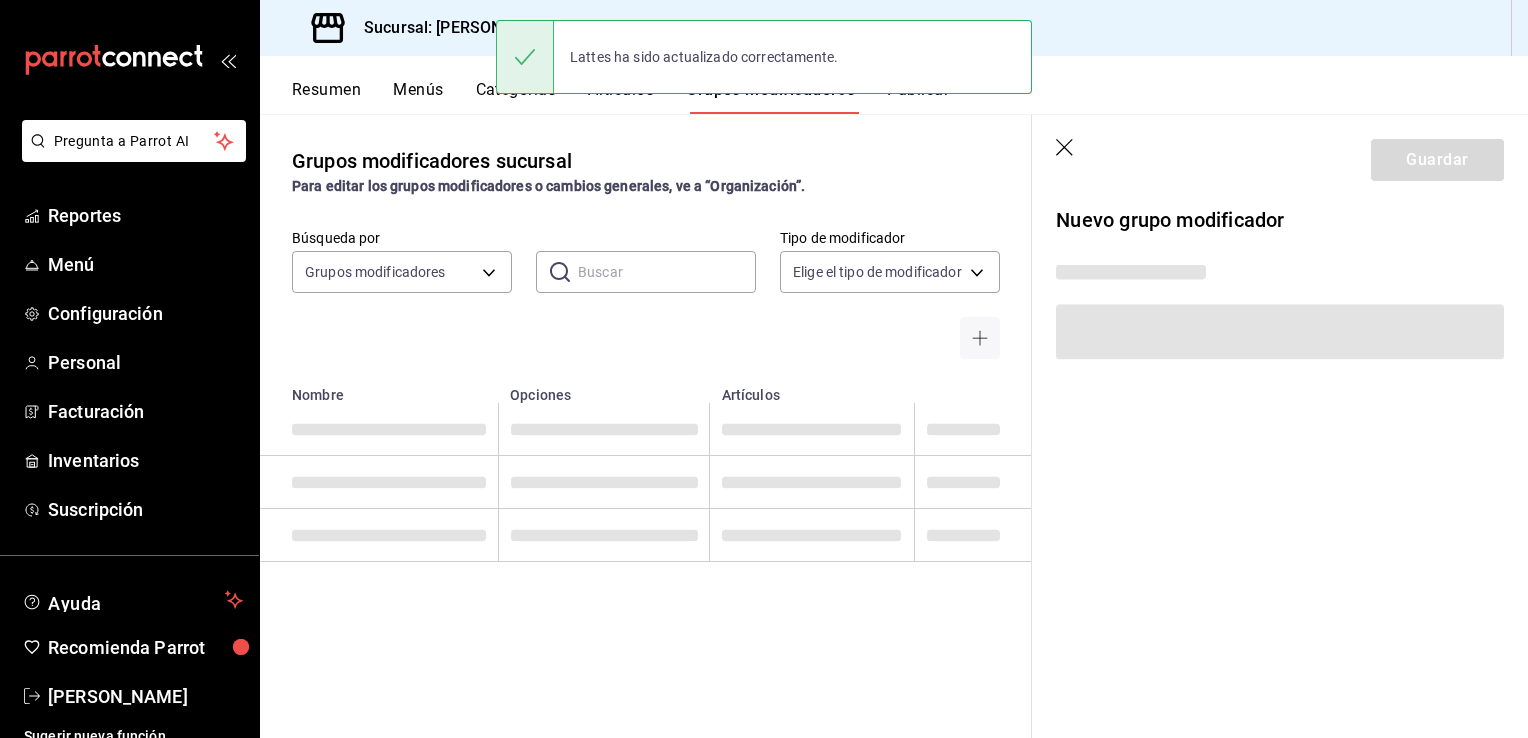 scroll, scrollTop: 0, scrollLeft: 0, axis: both 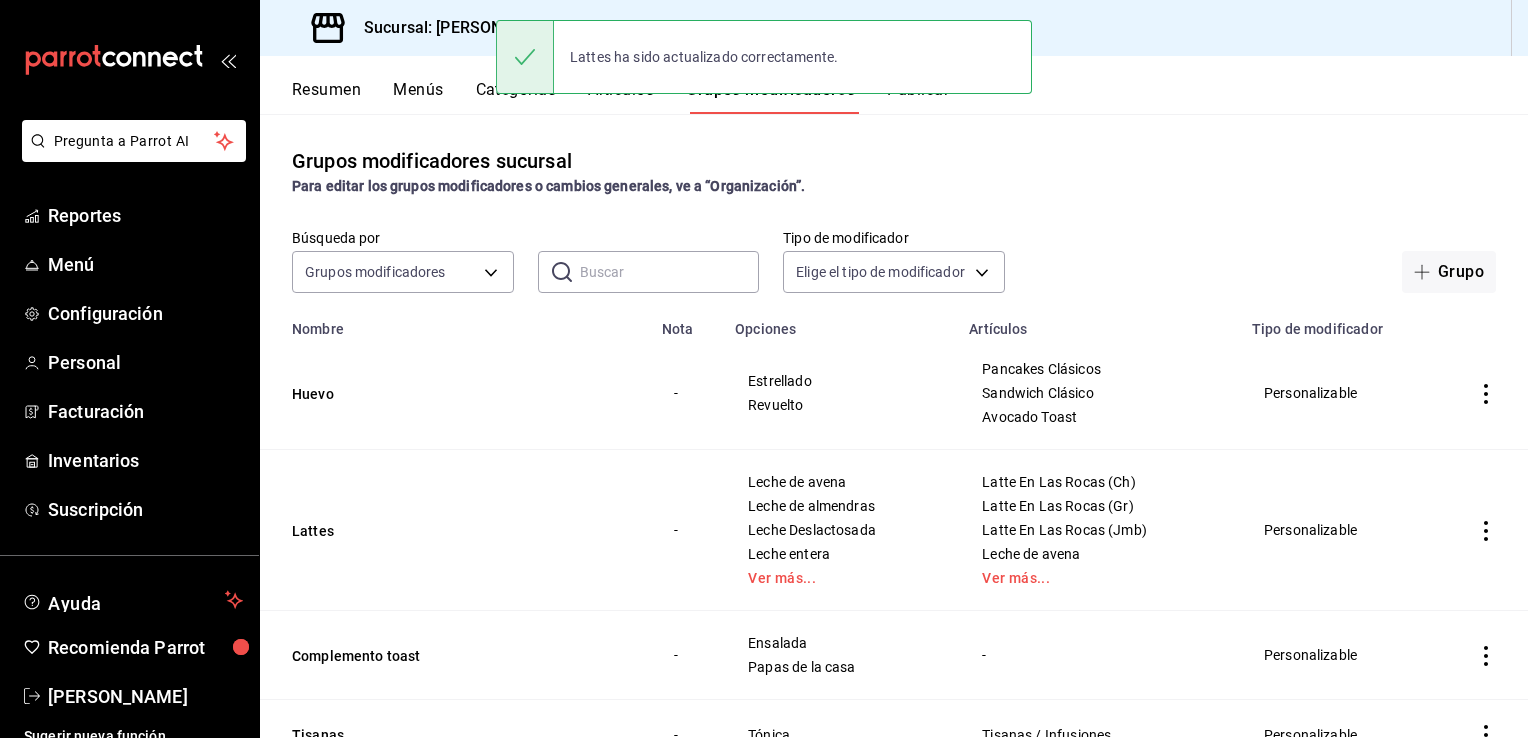 click 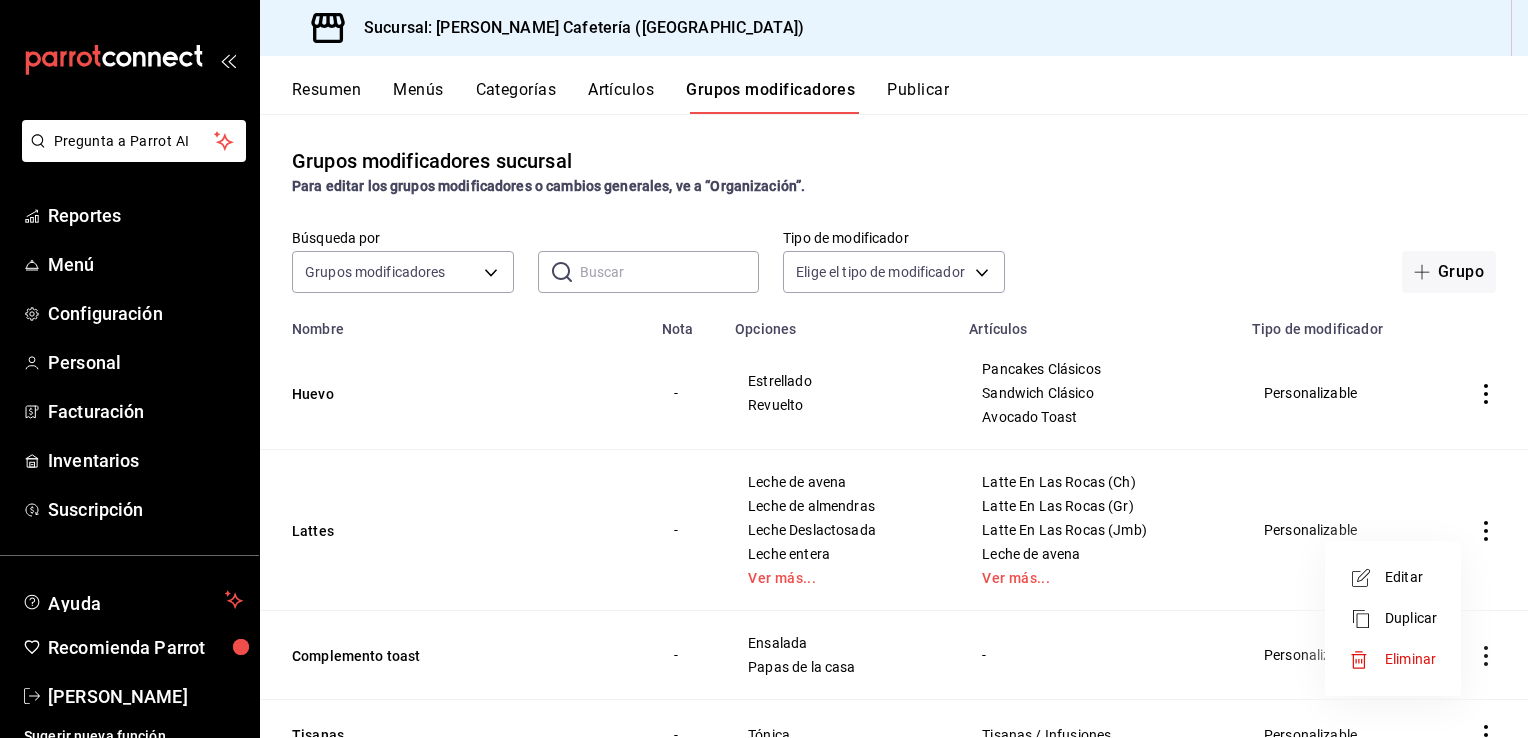 click on "Editar" at bounding box center [1411, 577] 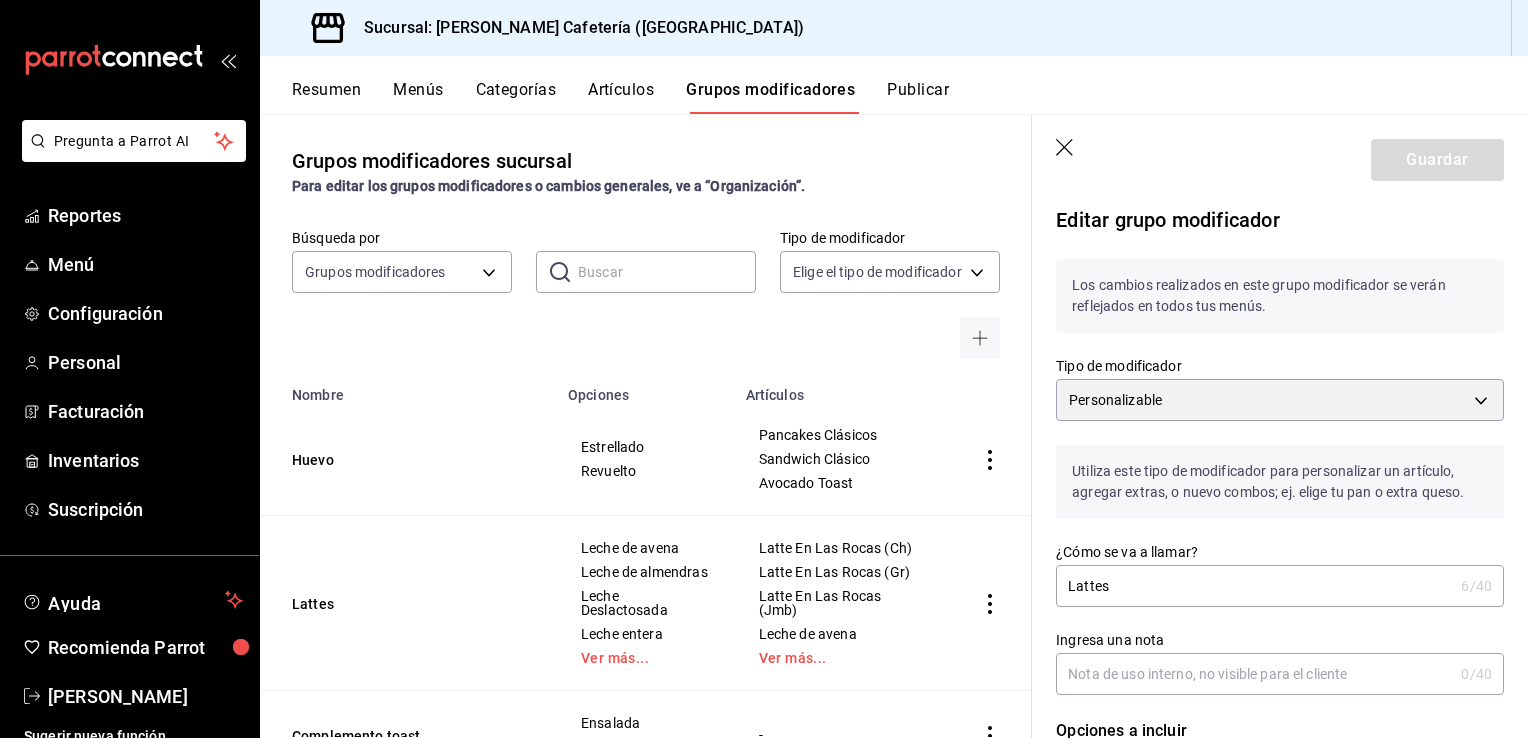 click on "Lattes" at bounding box center (1254, 586) 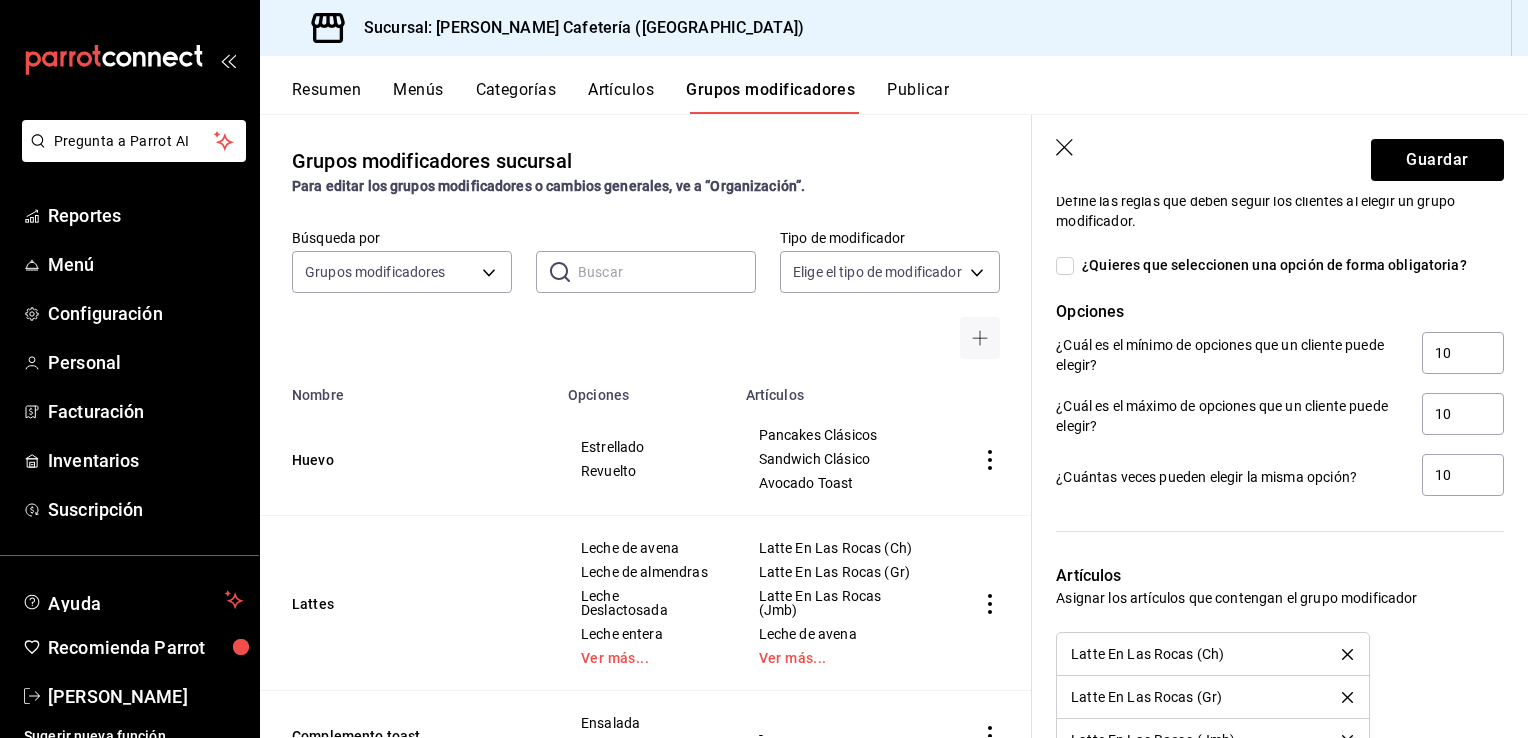 scroll, scrollTop: 1800, scrollLeft: 0, axis: vertical 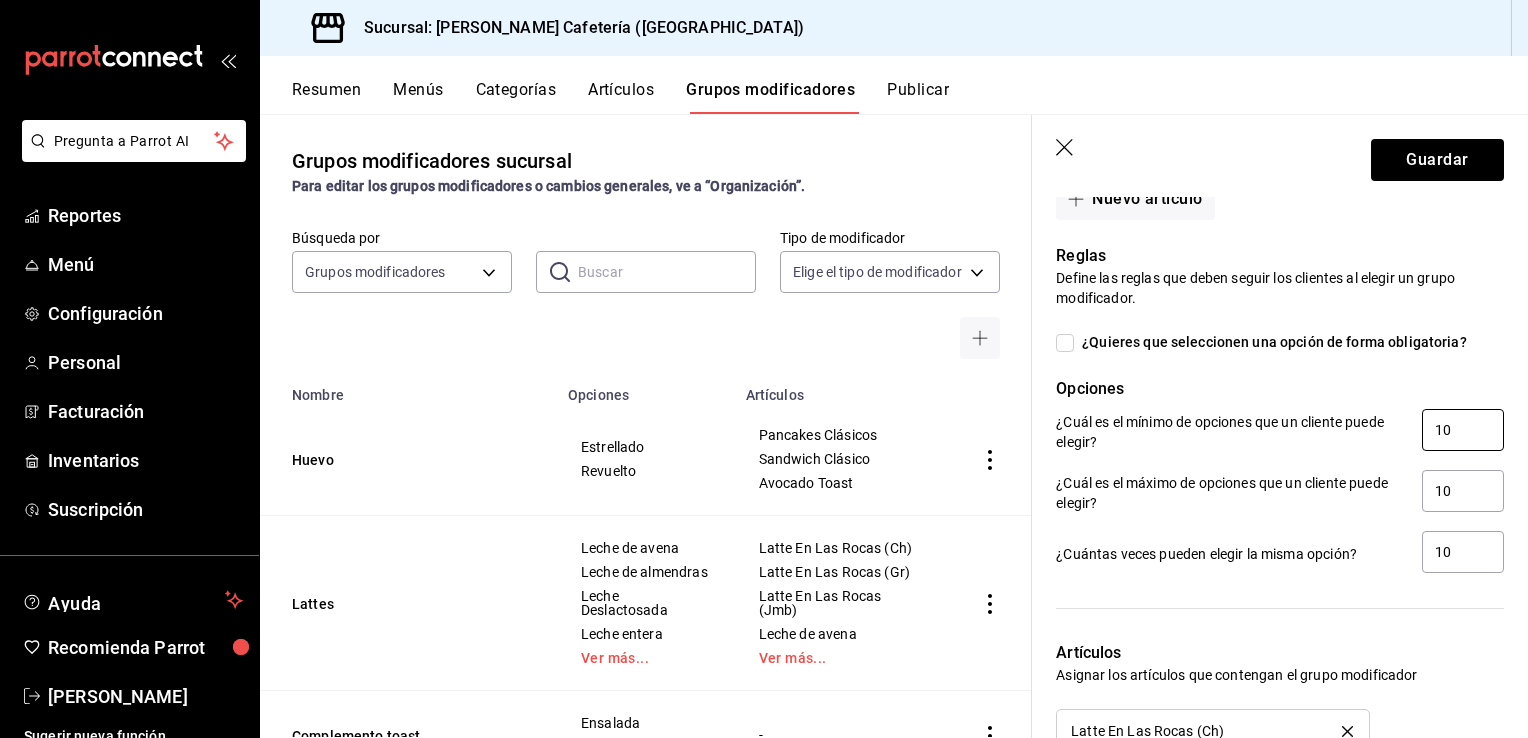type on "Jarabes" 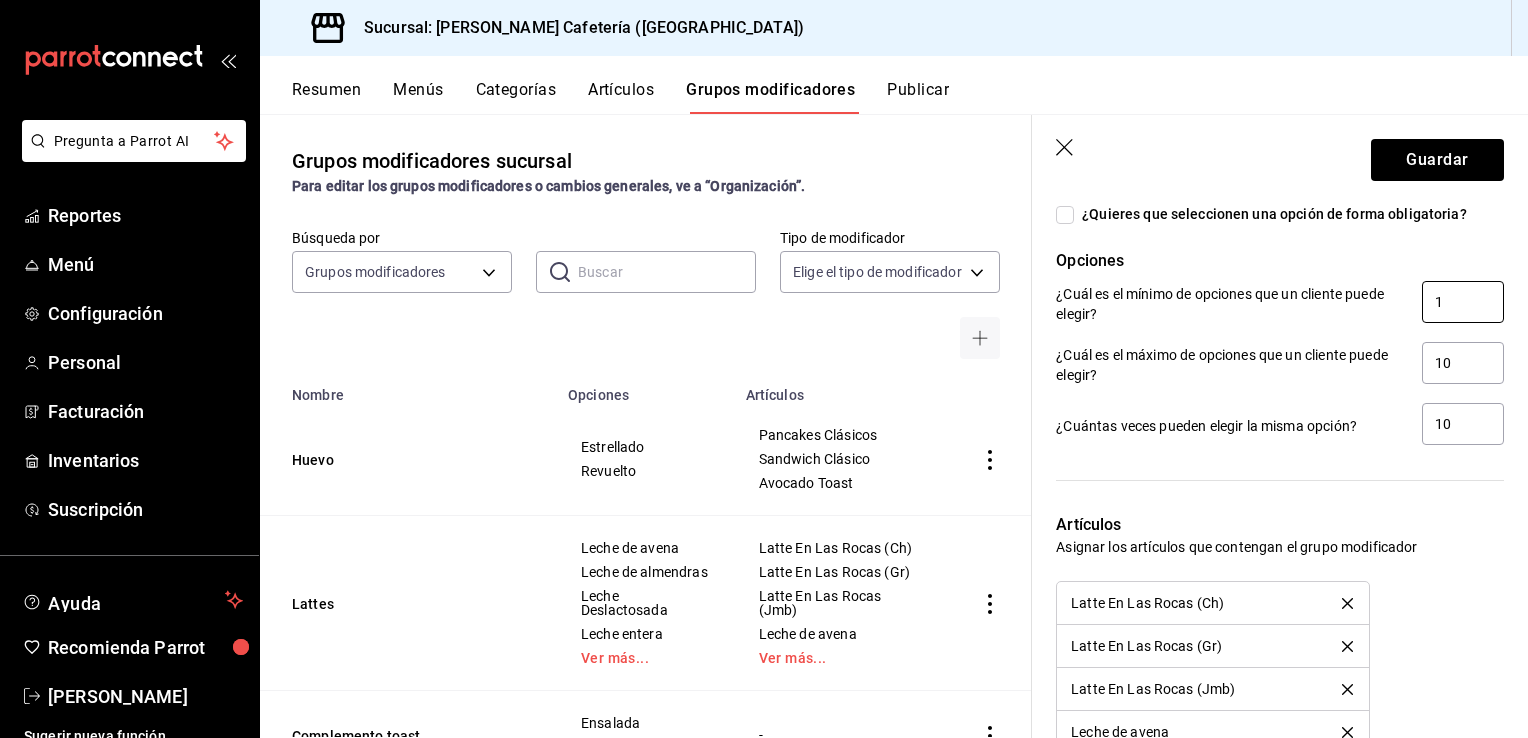 scroll, scrollTop: 2000, scrollLeft: 0, axis: vertical 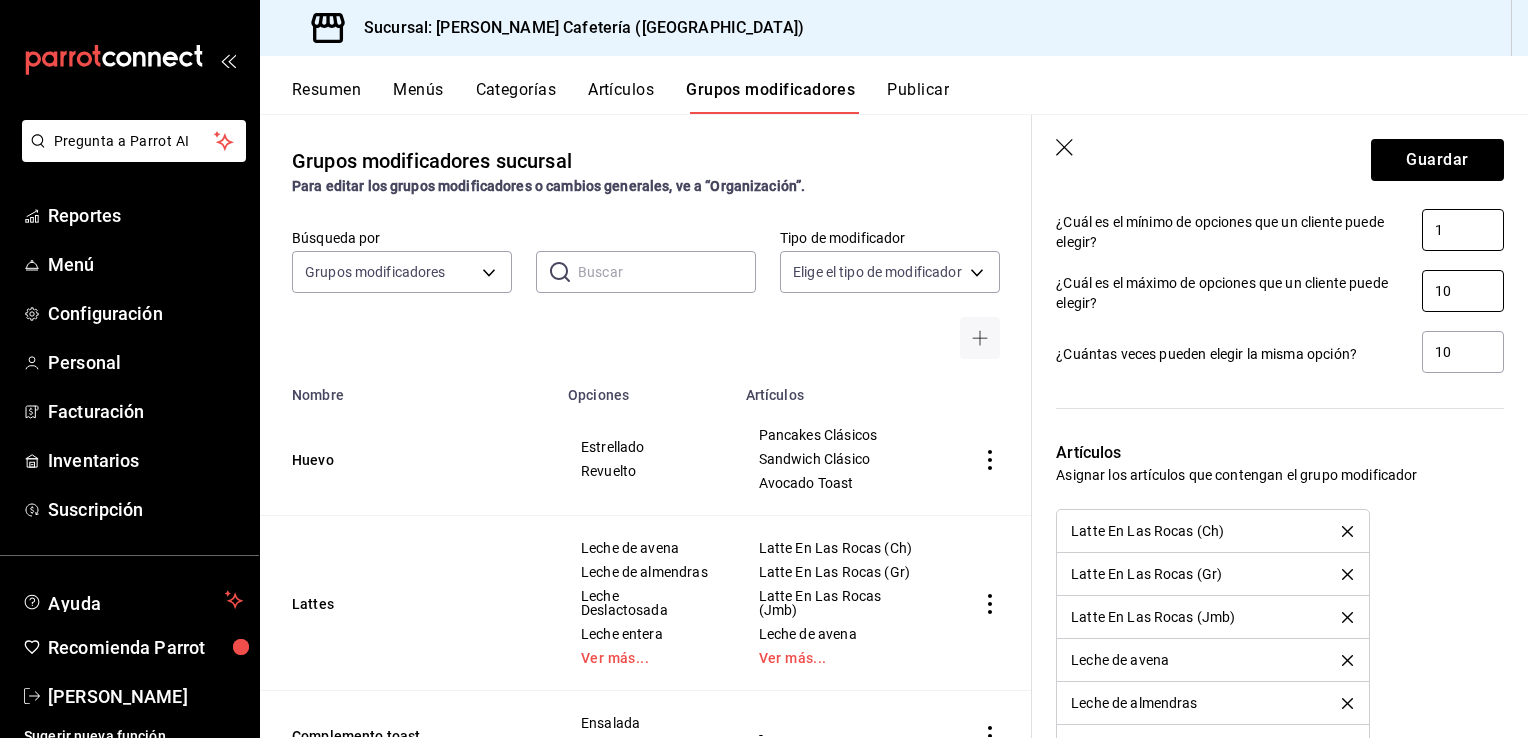 type on "1" 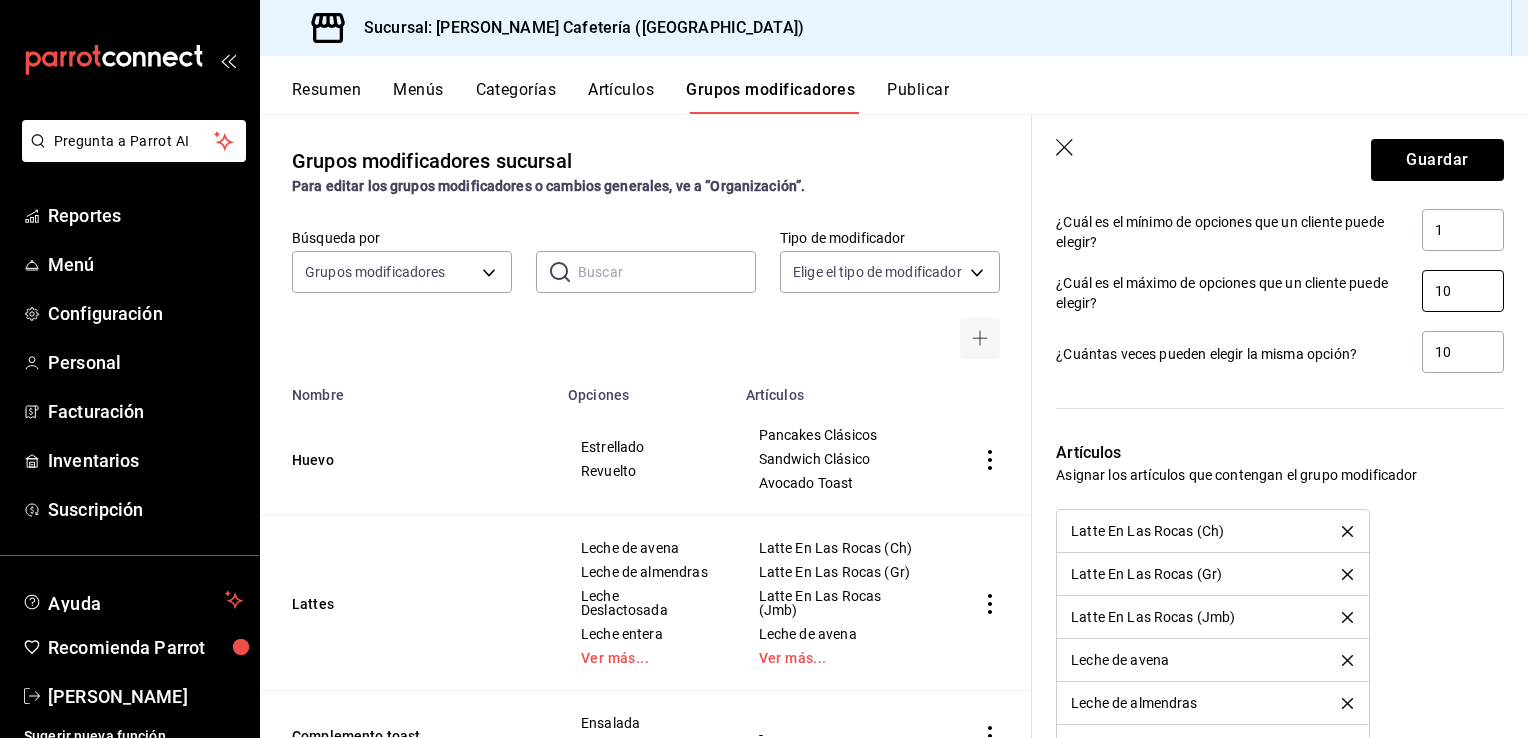 drag, startPoint x: 1451, startPoint y: 294, endPoint x: 1388, endPoint y: 301, distance: 63.387695 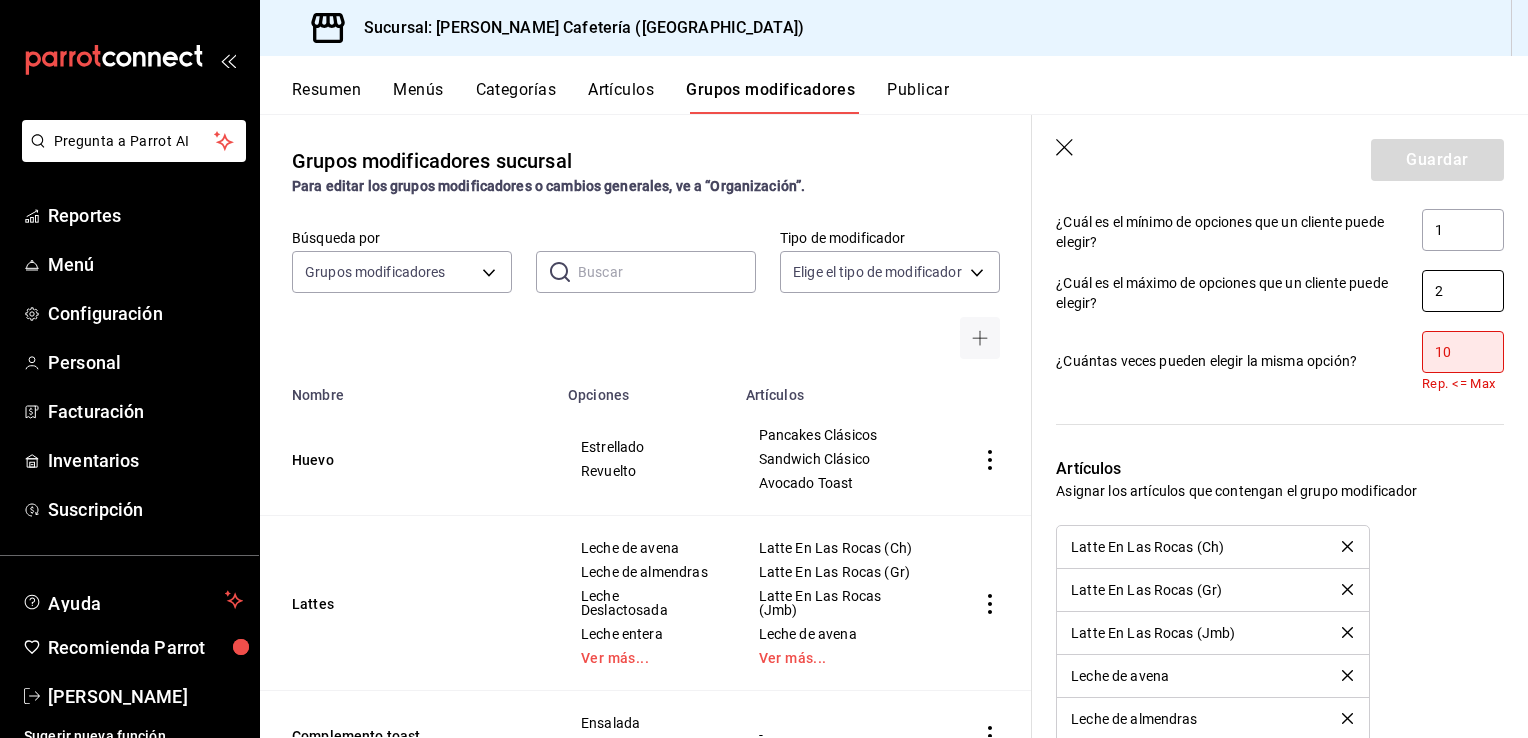 type on "2" 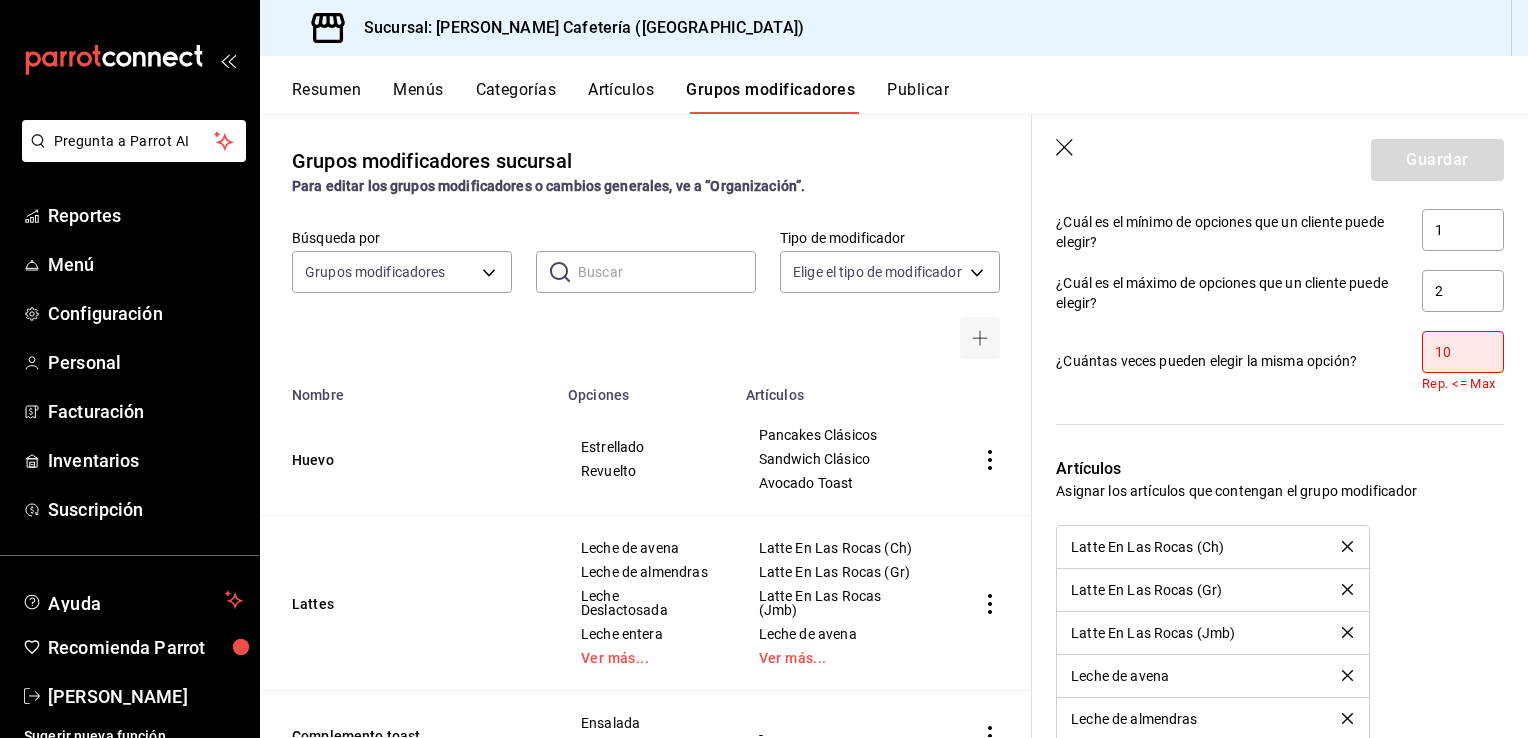 drag, startPoint x: 1455, startPoint y: 354, endPoint x: 1340, endPoint y: 362, distance: 115.27792 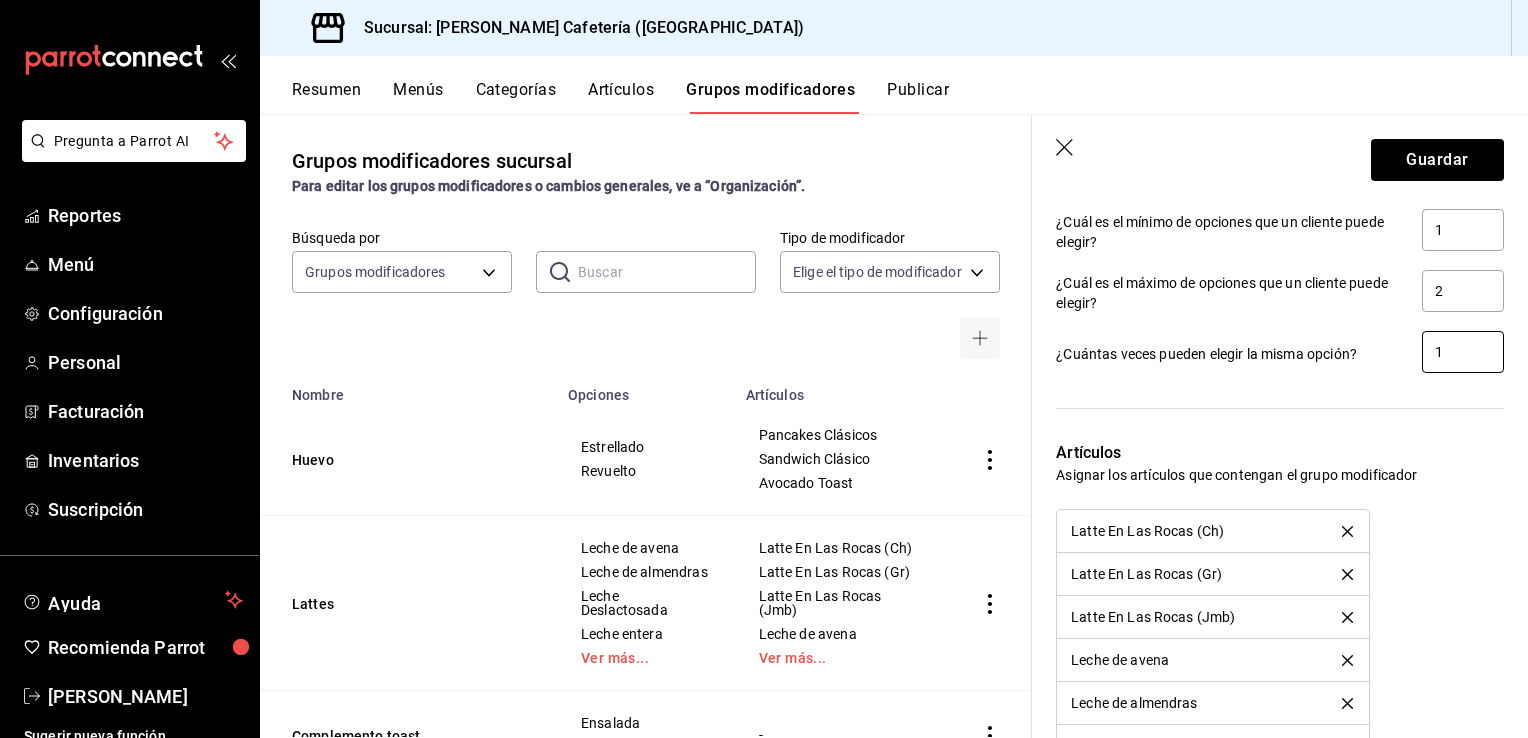 drag, startPoint x: 1442, startPoint y: 344, endPoint x: 1318, endPoint y: 346, distance: 124.01613 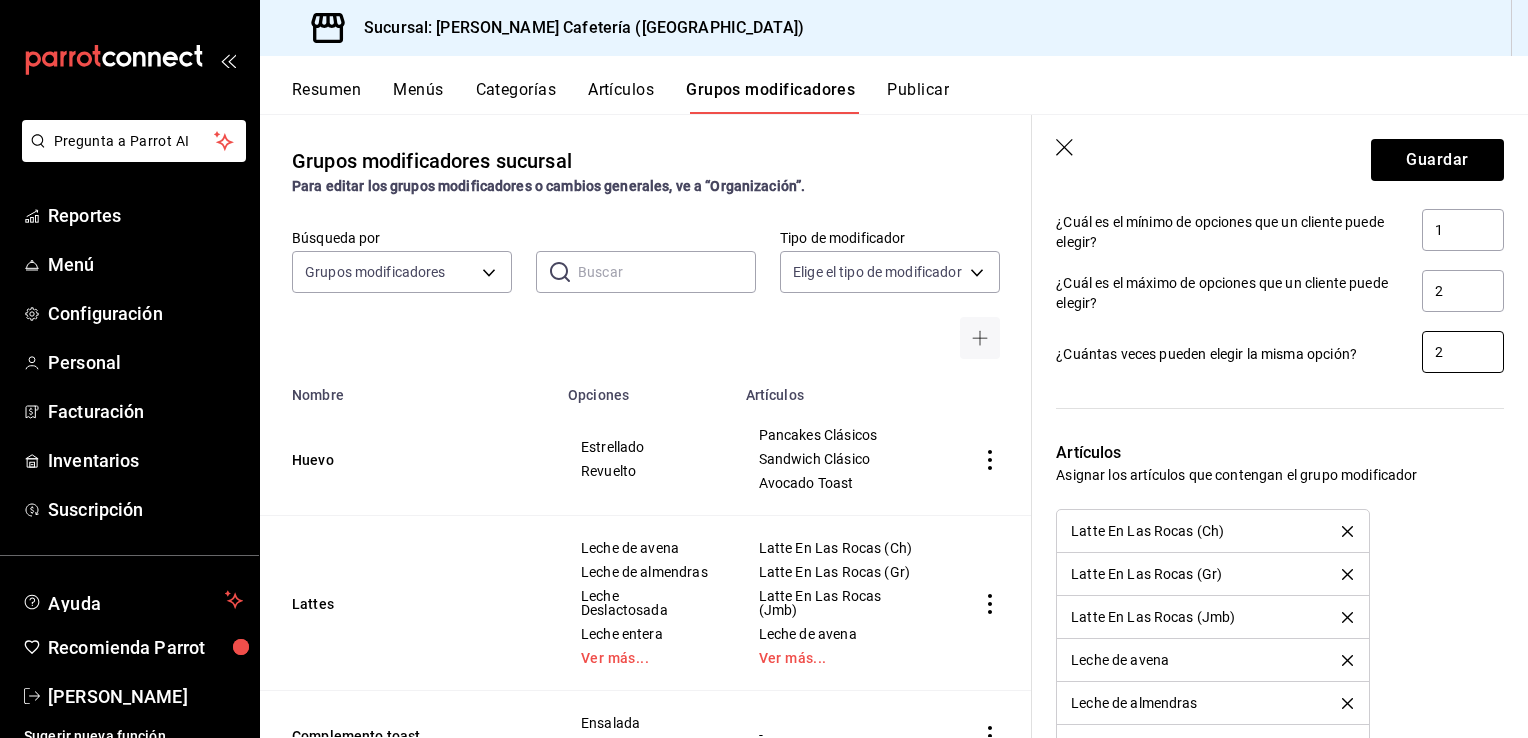 type on "2" 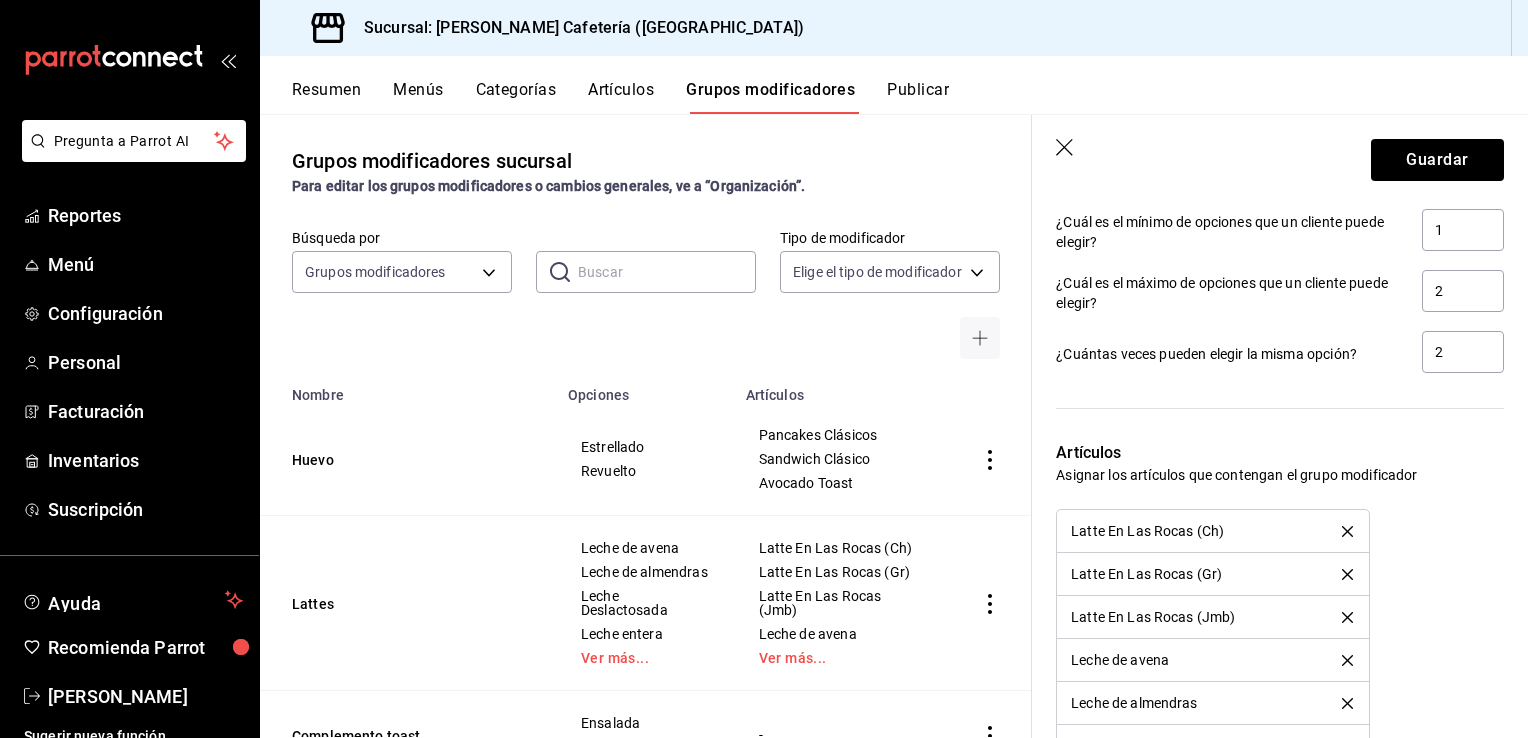 click on "¿Cuántas veces pueden elegir la misma opción?" at bounding box center [1231, 354] 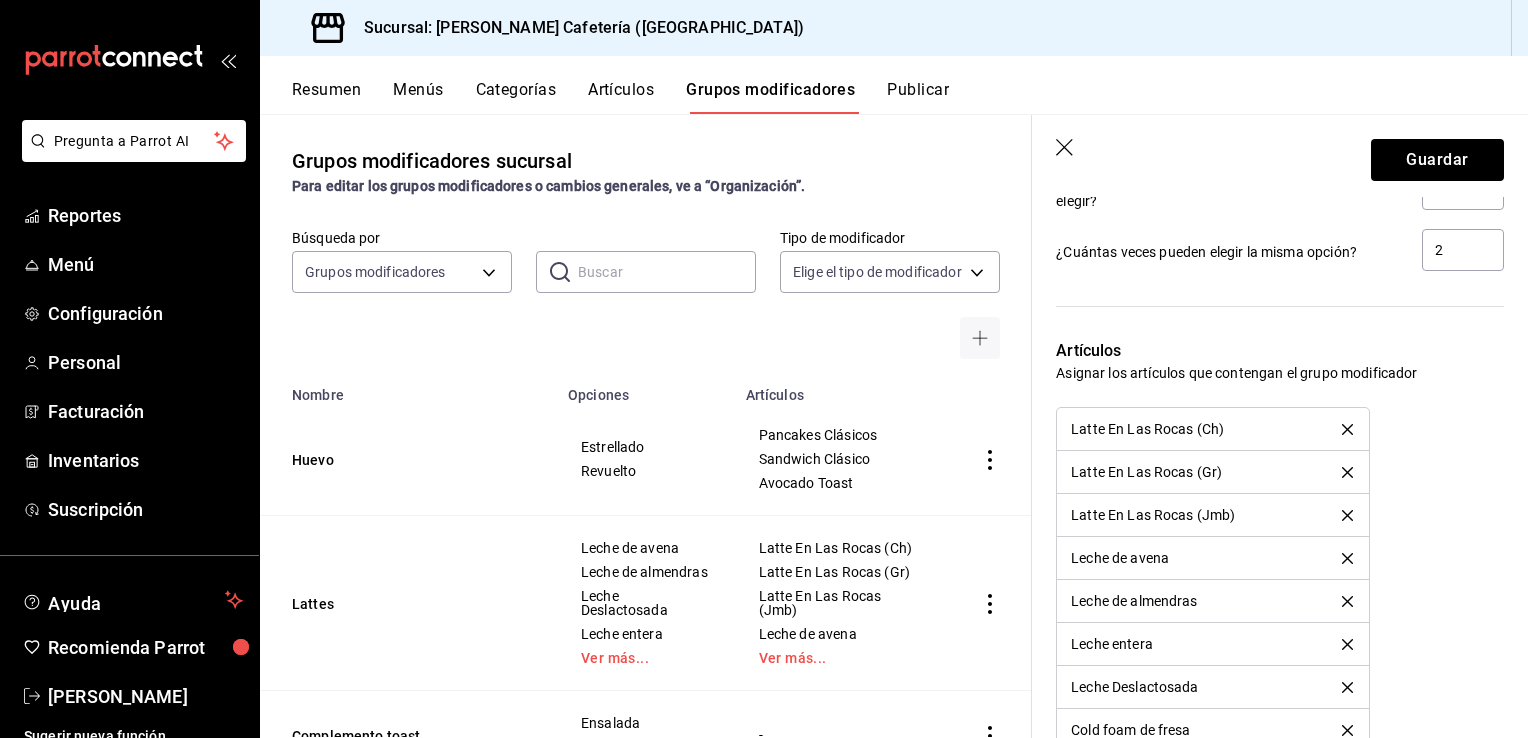 scroll, scrollTop: 2200, scrollLeft: 0, axis: vertical 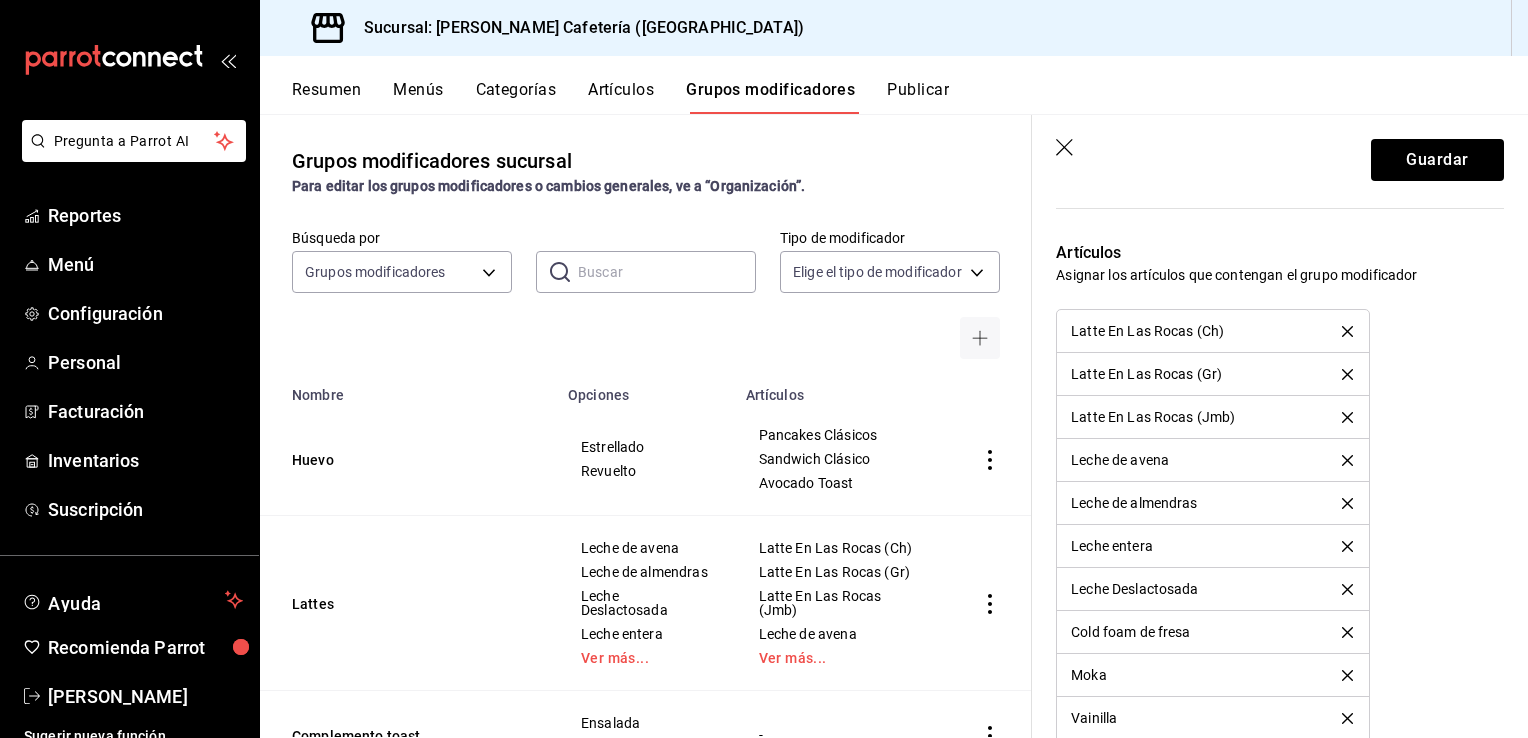 click on "Latte En Las Rocas (Ch)" at bounding box center [1212, 331] 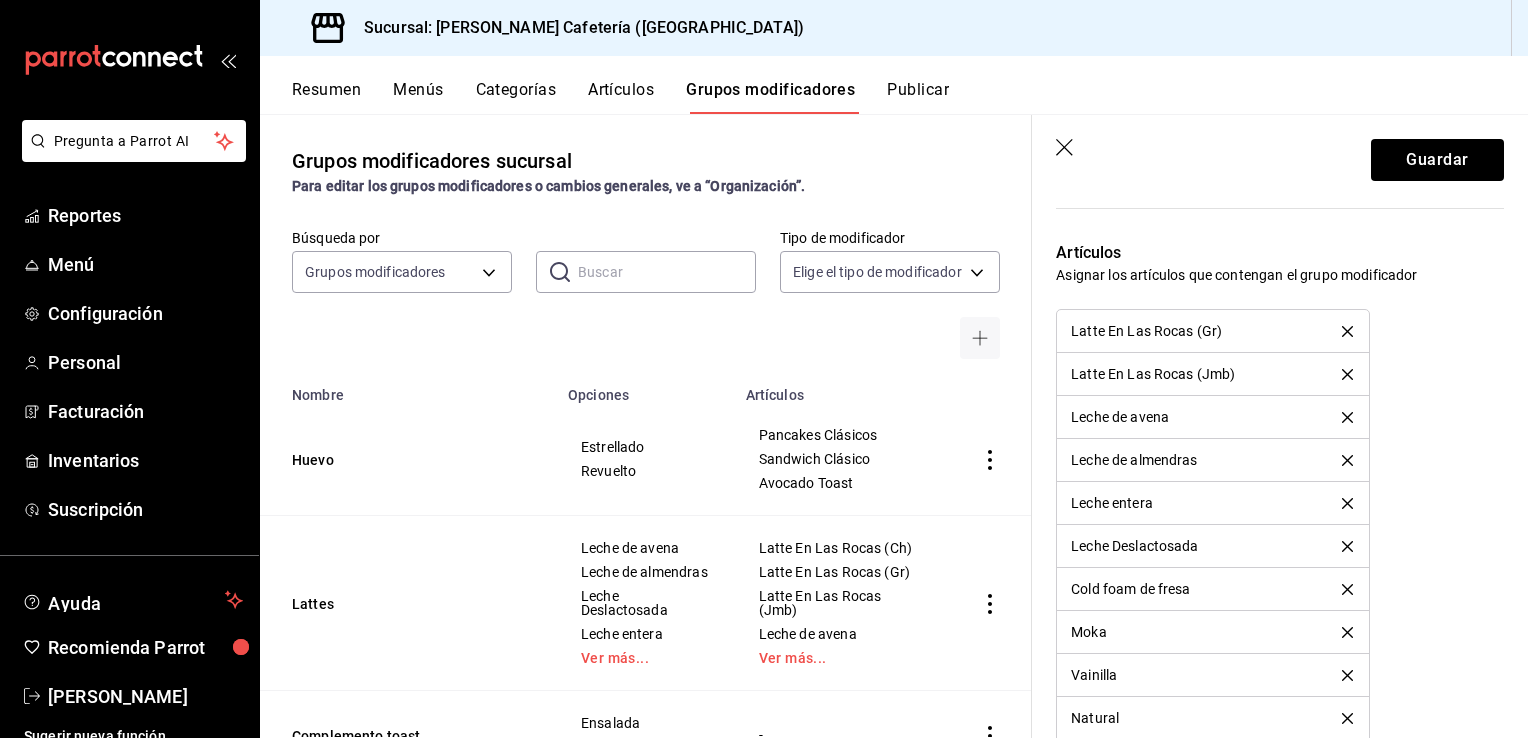 click 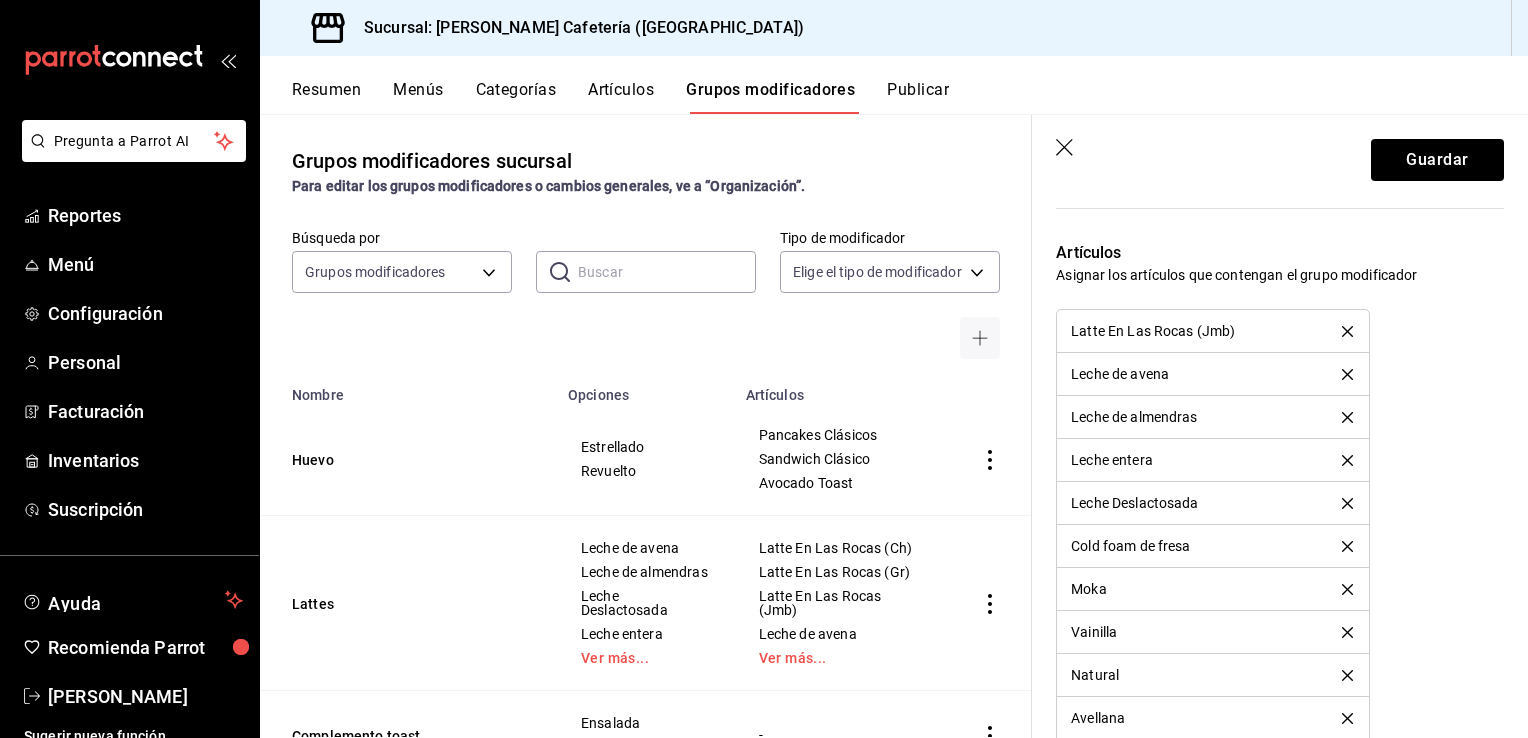 click at bounding box center (1347, 331) 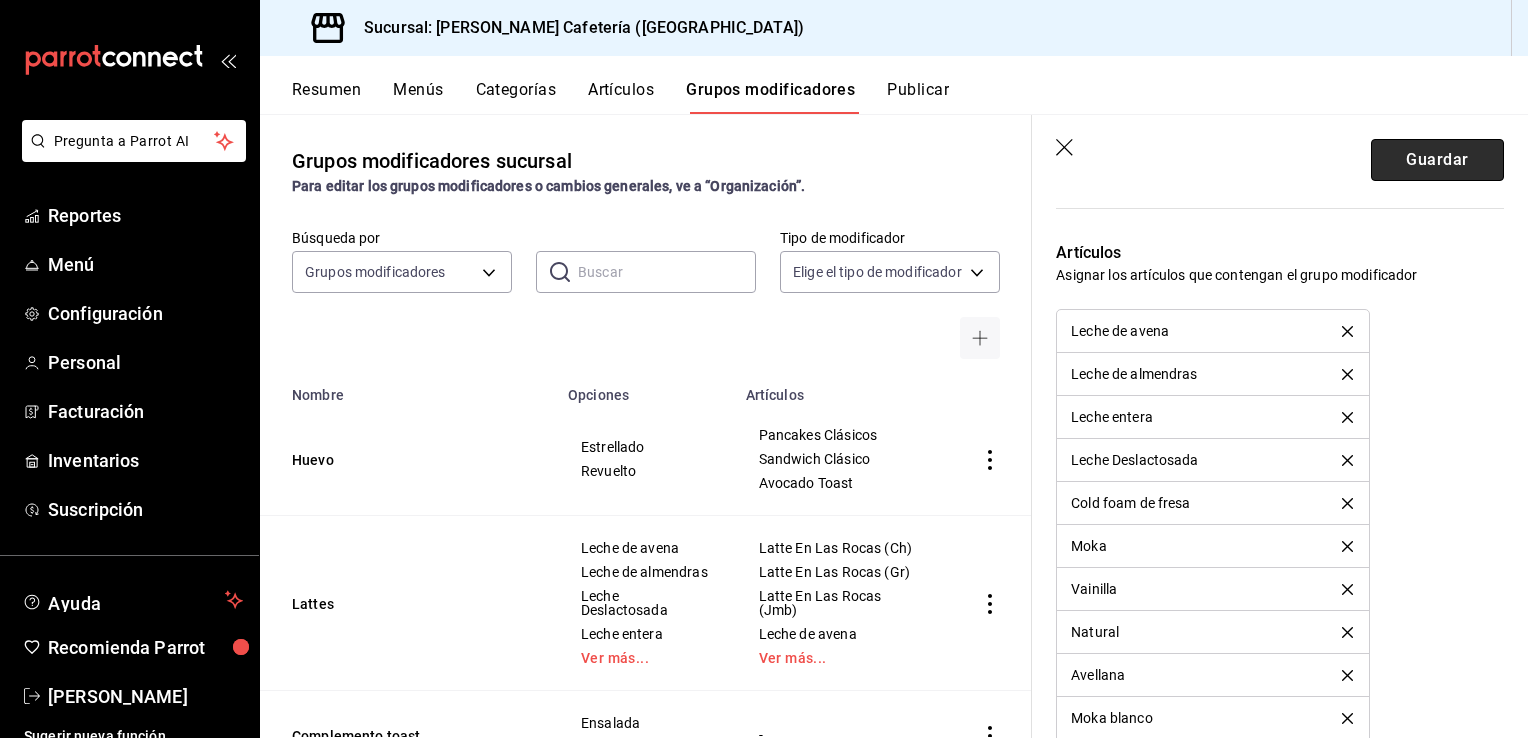 click on "Guardar" at bounding box center (1437, 160) 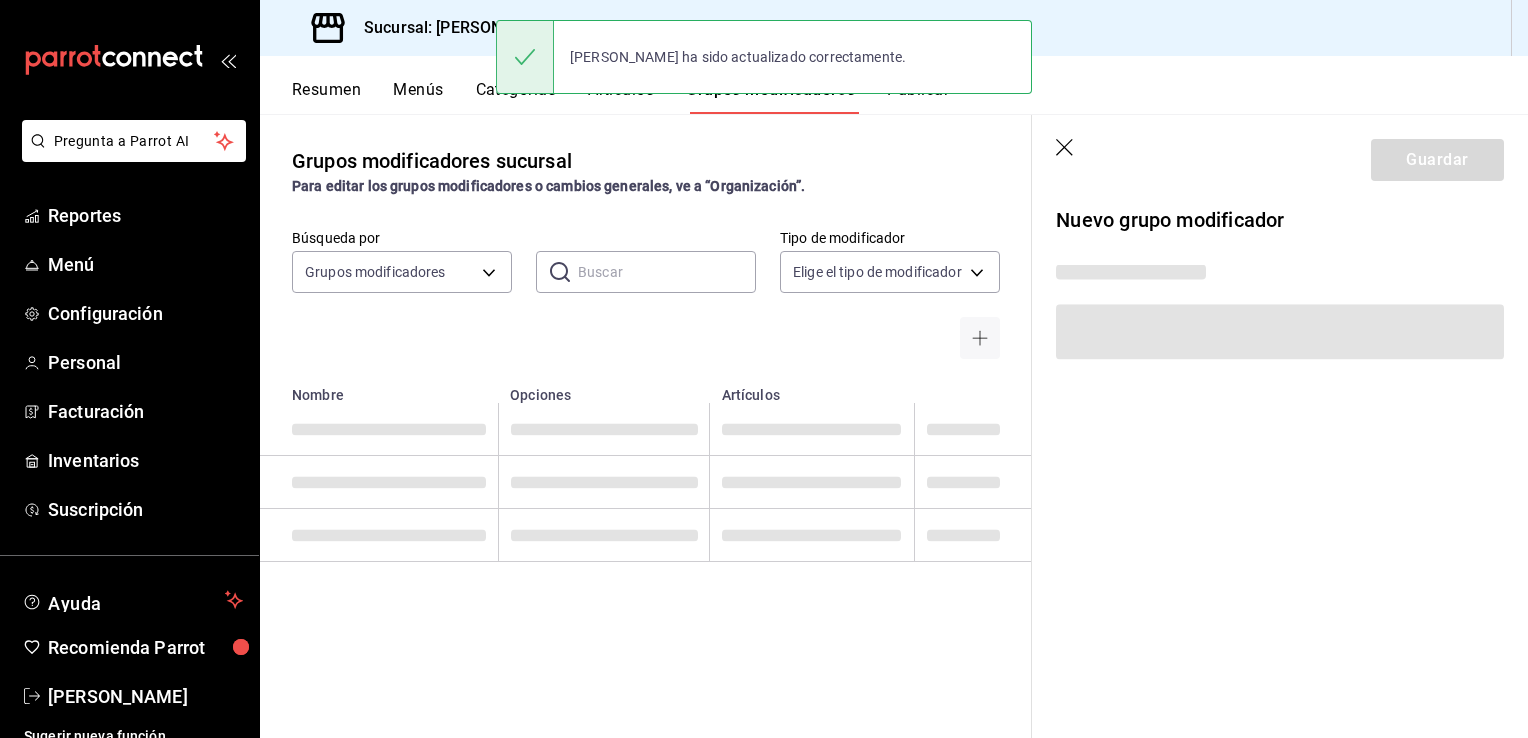 scroll, scrollTop: 0, scrollLeft: 0, axis: both 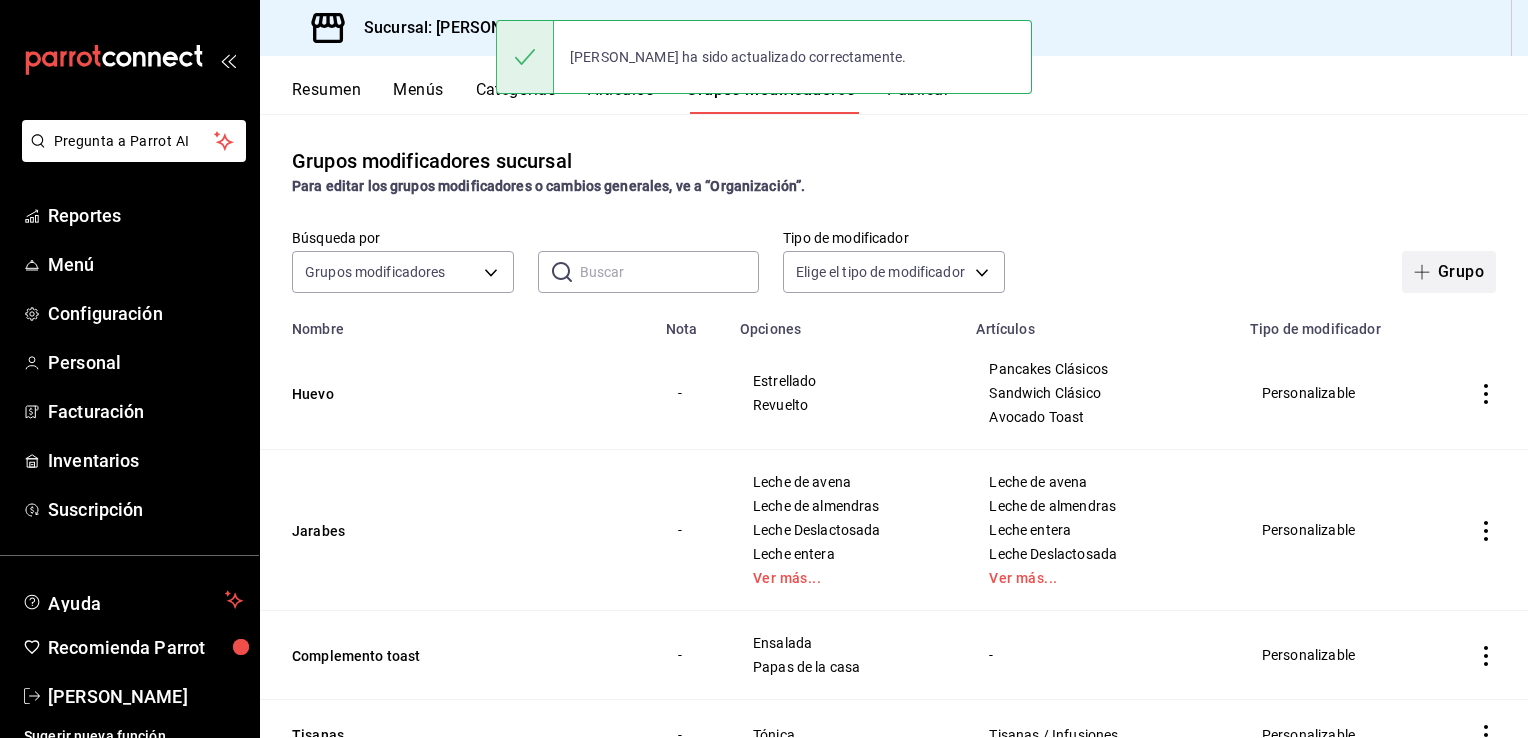click on "Grupo" at bounding box center [1449, 272] 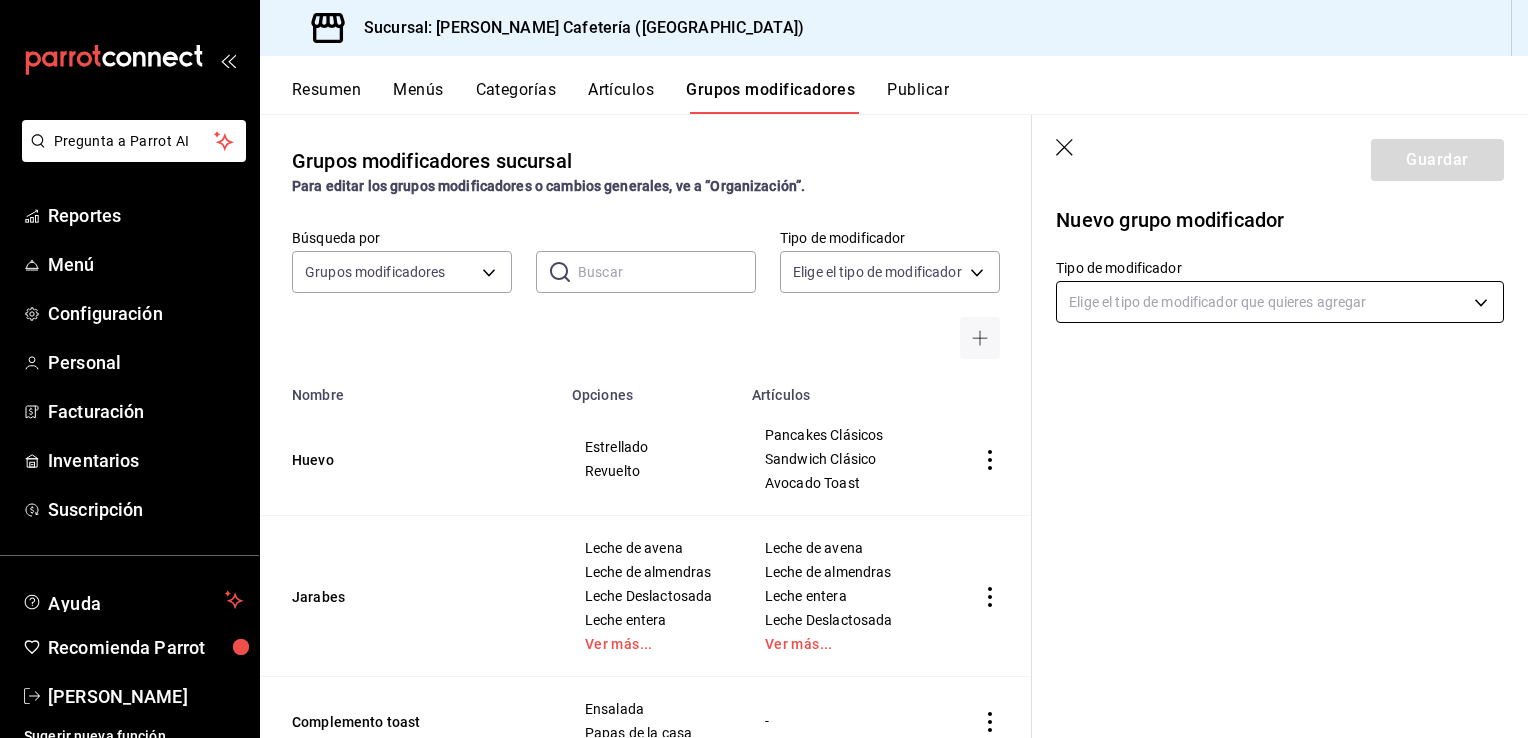 click on "Pregunta a Parrot AI Reportes   Menú   Configuración   Personal   Facturación   Inventarios   Suscripción   Ayuda Recomienda Parrot   [PERSON_NAME]   Sugerir nueva función   Sucursal: [PERSON_NAME] Cafetería ([GEOGRAPHIC_DATA]) Resumen Menús Categorías Artículos Grupos modificadores Publicar Grupos modificadores sucursal Para editar los grupos modificadores o cambios generales, ve a “Organización”. Búsqueda por Grupos modificadores GROUP ​ ​ Tipo de modificador Elige el tipo de modificador Nombre Opciones Artículos Huevo Estrellado Revuelto Pancakes Clásicos Sandwich Clásico Avocado Toast Jarabes Leche [PERSON_NAME] Leche de almendras Leche Deslactosada Leche entera Ver más... Leche [PERSON_NAME] Leche de almendras Leche entera Leche Deslactosada Ver más... Complemento toast Ensalada Papas de la casa - Tisanas Tónica Tisanas / Infusiones Sabor Frappe Oreo Mazapan Caramelo Chai Ver más... Frappe Café Americano Regular Decaf Americano (Reg / Decaf) Proteína Chilaquiles Pollo Huevo  Chilaquiles Rojos Ensalada" at bounding box center [764, 369] 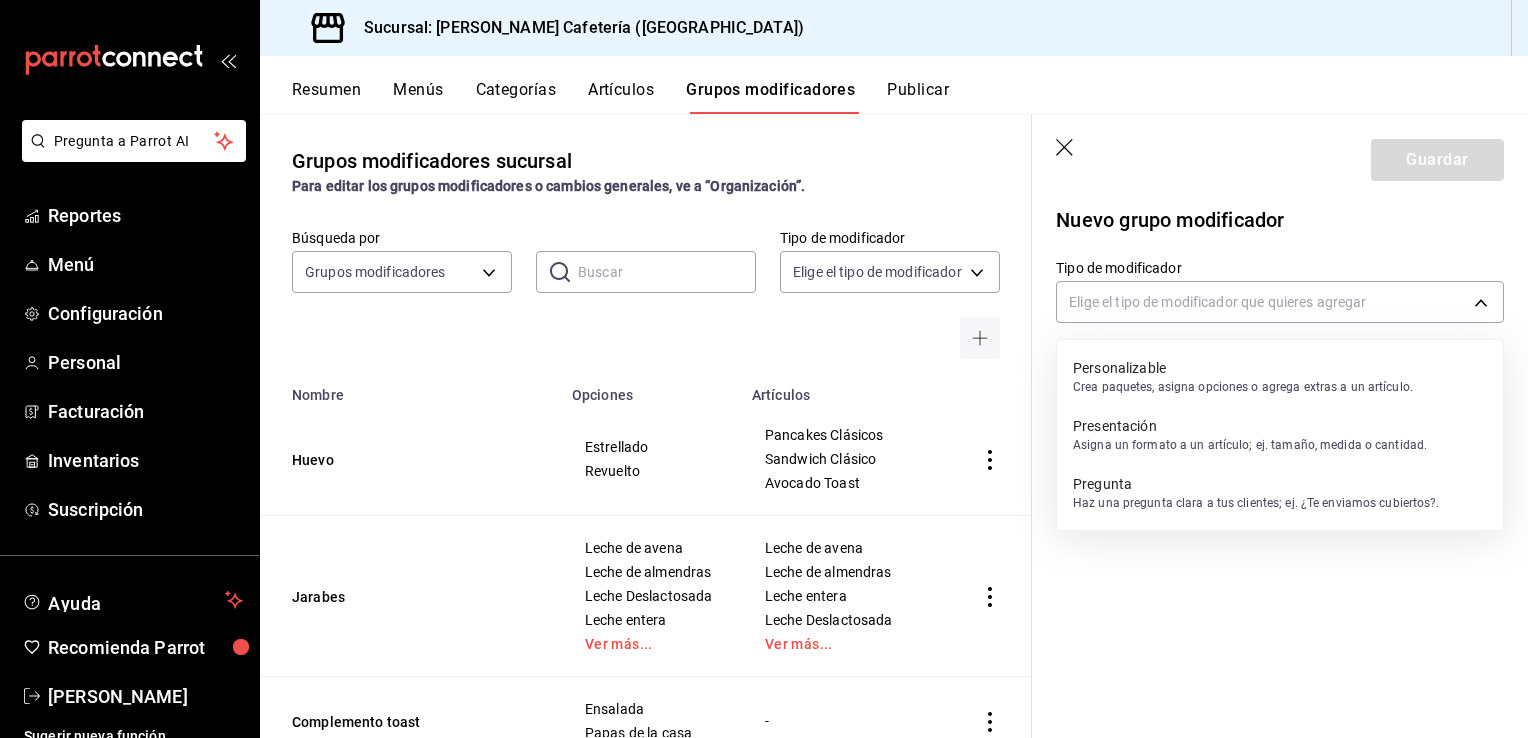 click on "Asigna un formato a un artículo; ej. tamaño, medida o cantidad." at bounding box center [1250, 445] 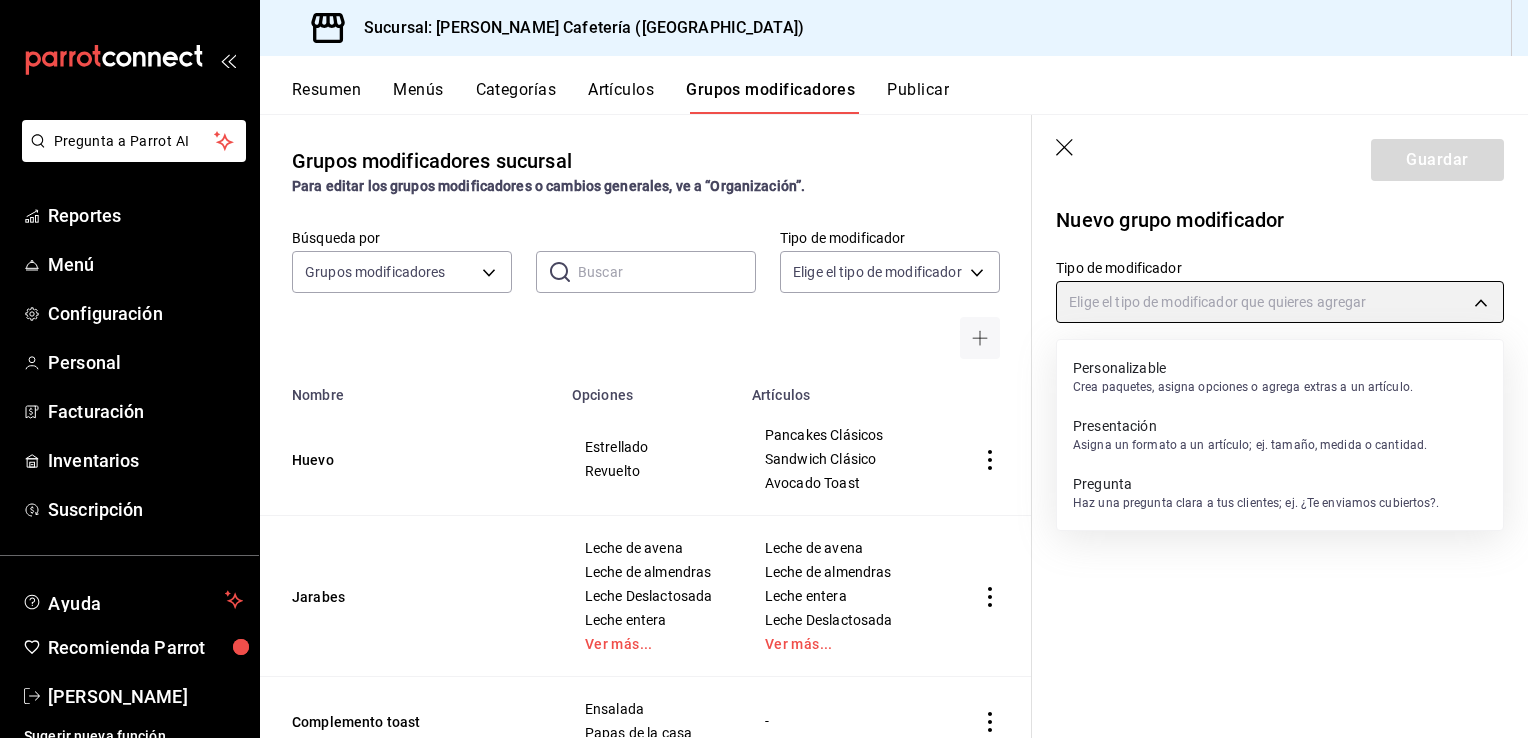 type on "PRESENTATION" 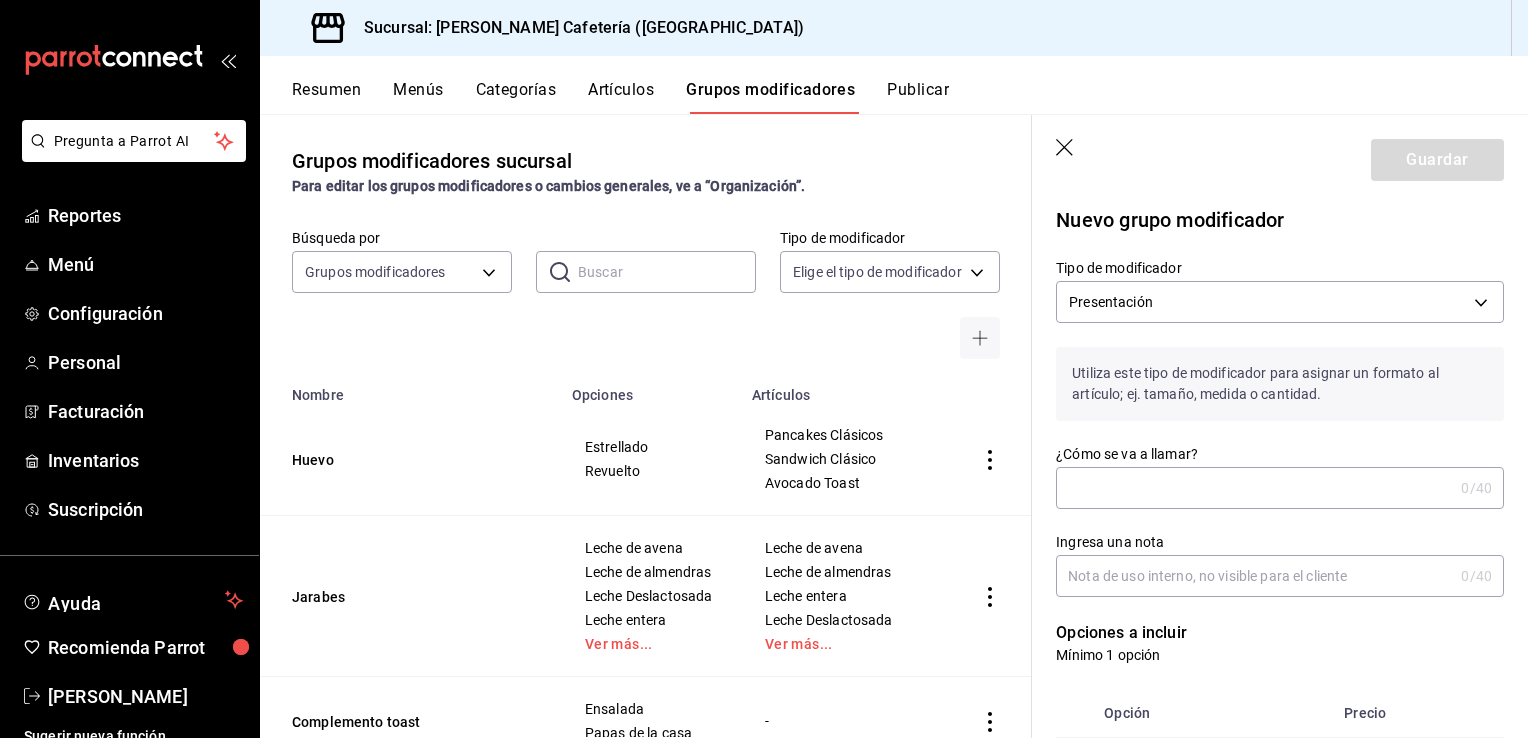 click on "¿Cómo se va a llamar?" at bounding box center [1254, 488] 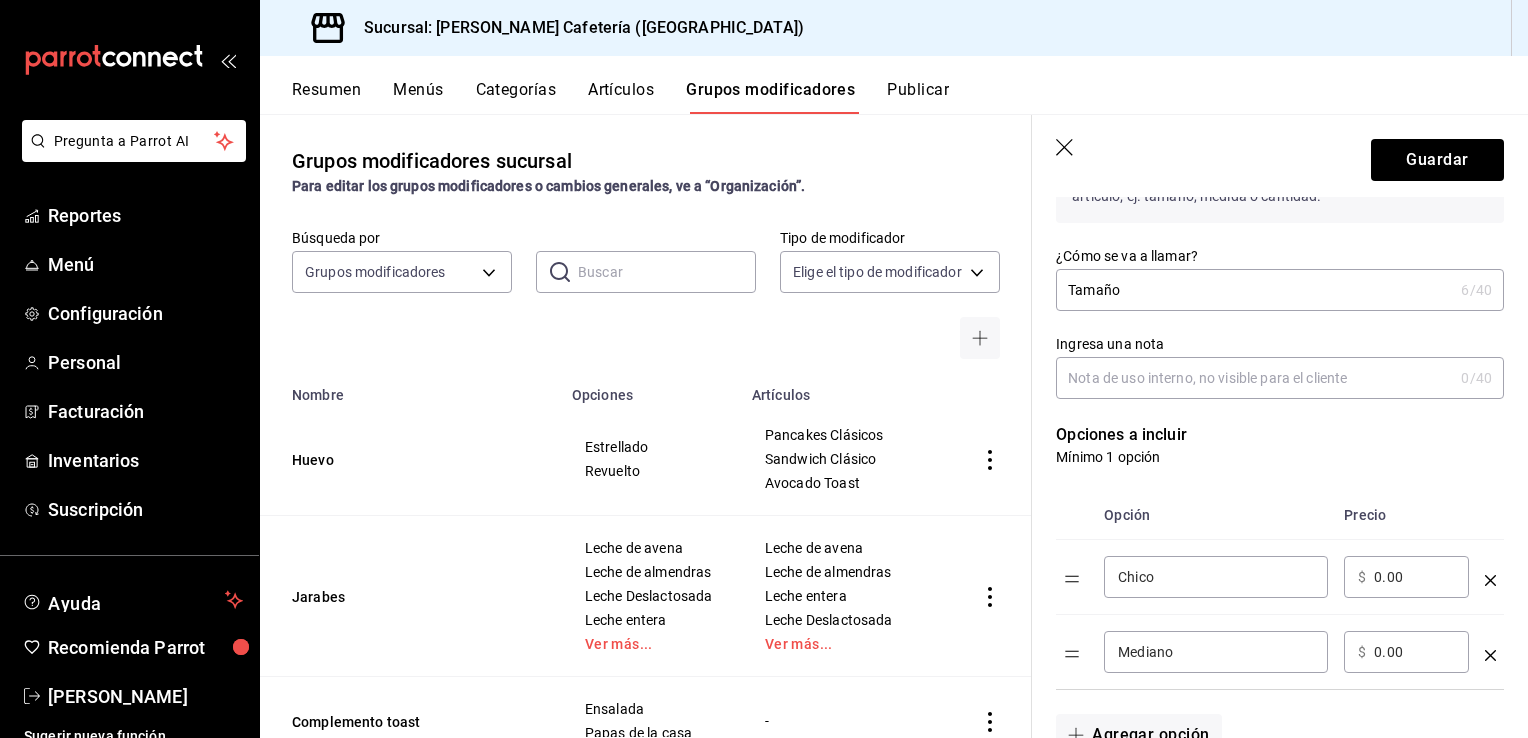 scroll, scrollTop: 300, scrollLeft: 0, axis: vertical 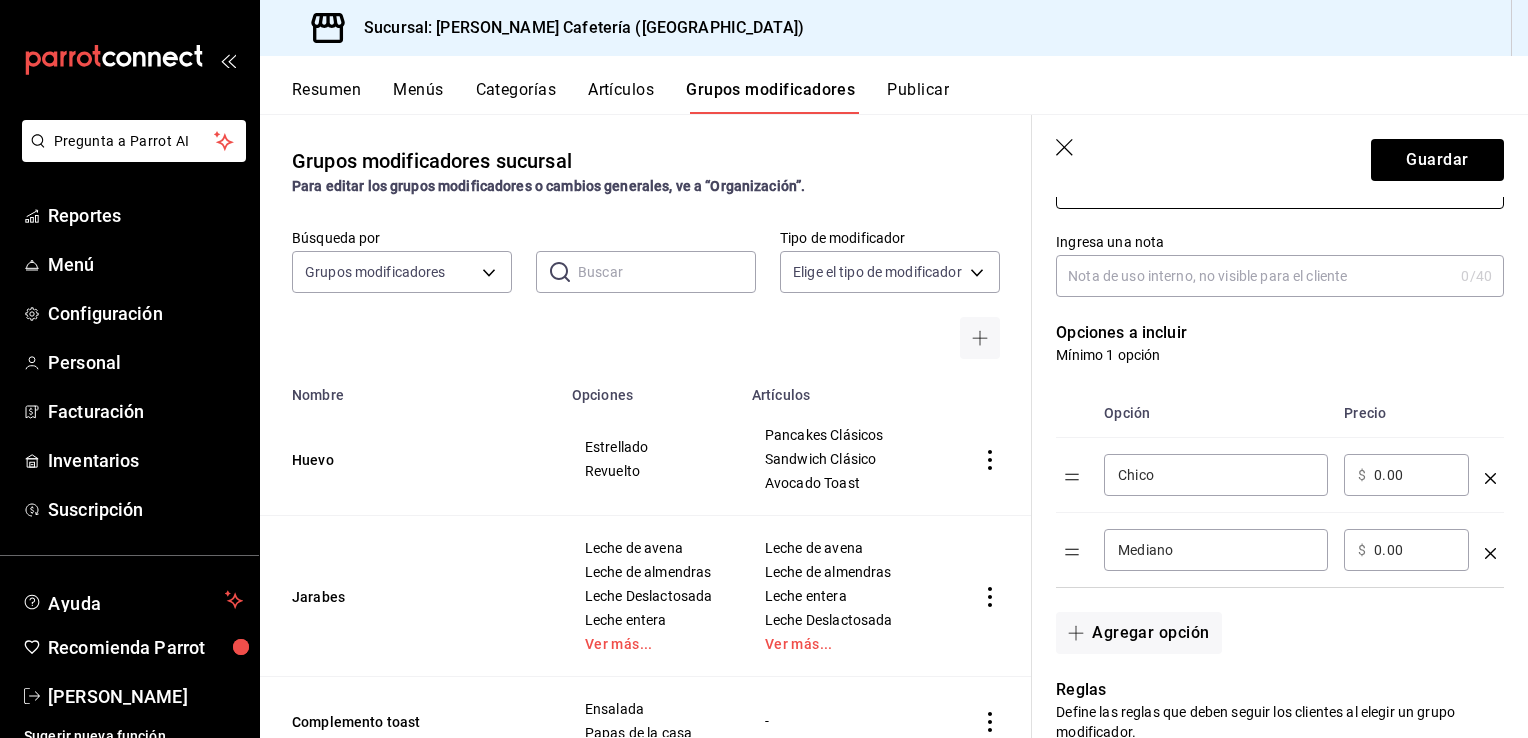 type on "Tamaño" 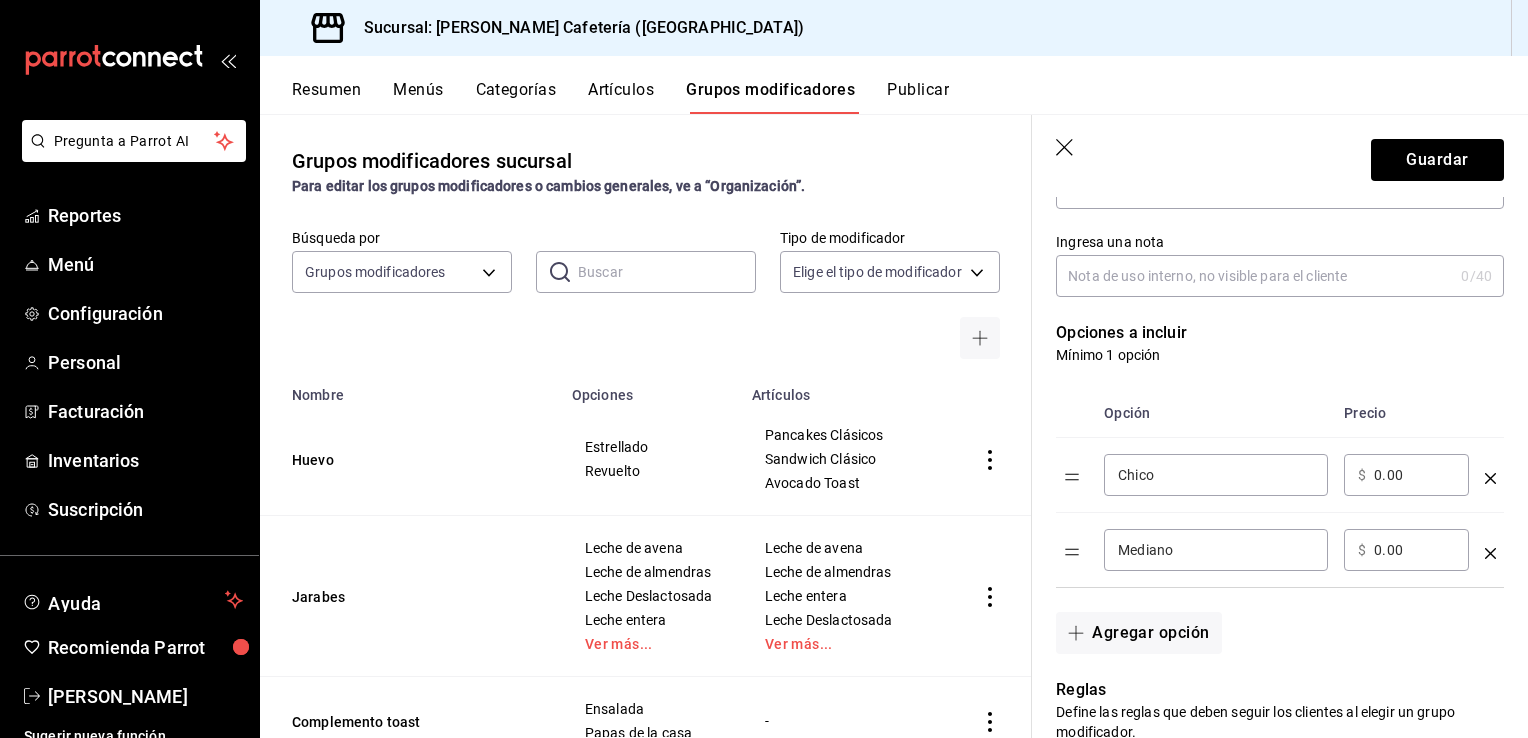 click on "0.00" at bounding box center [1414, 475] 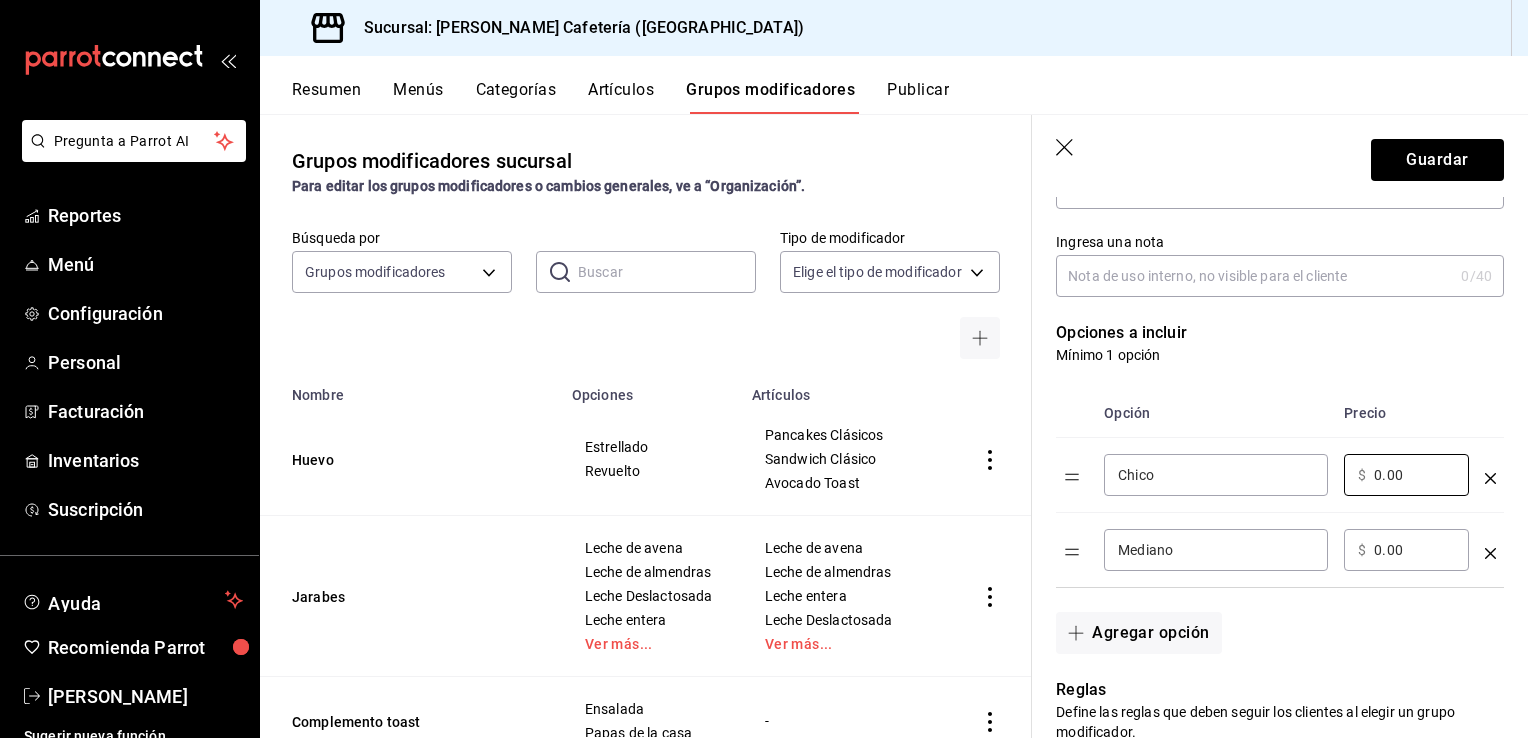 click on "Mediano ​" at bounding box center [1216, 550] 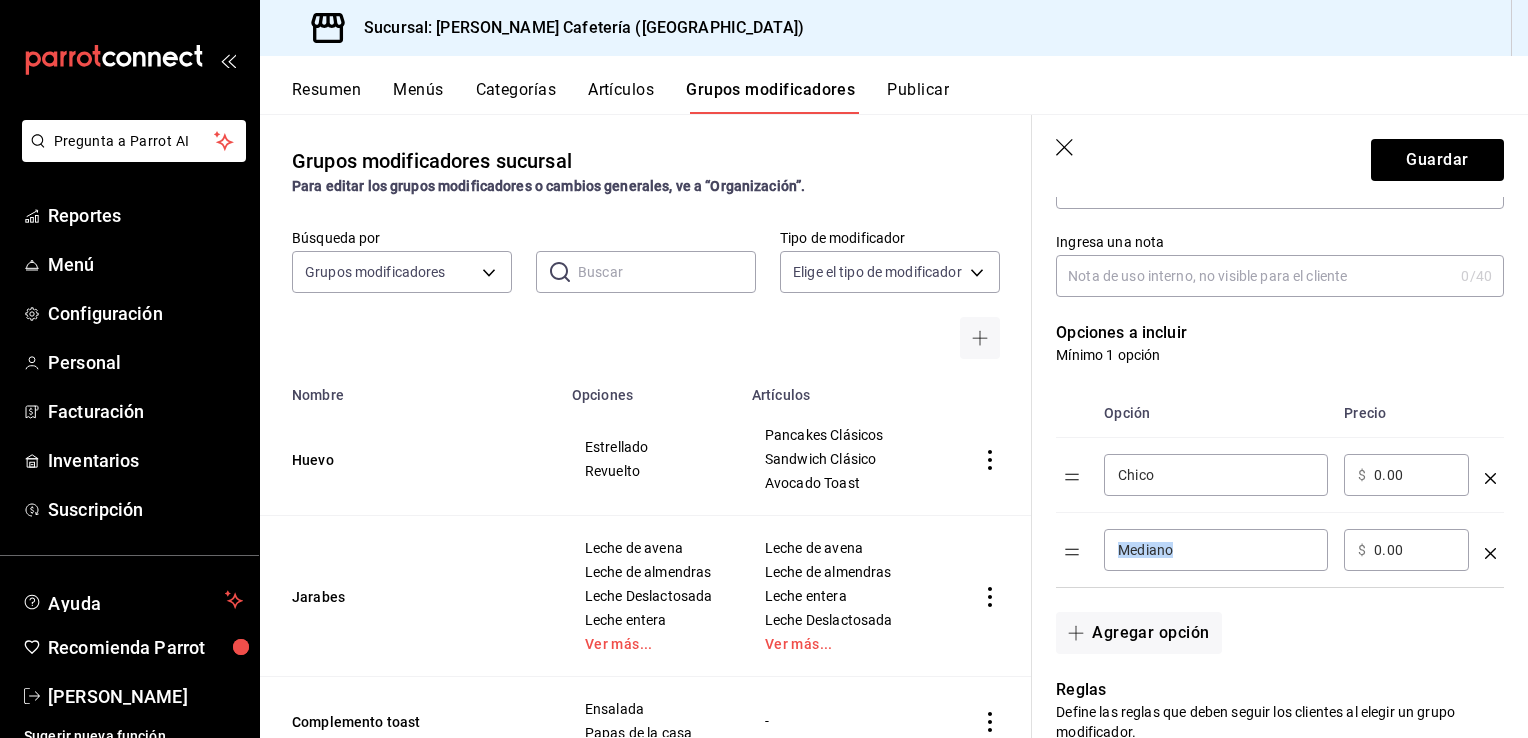 click on "Mediano ​" at bounding box center [1216, 550] 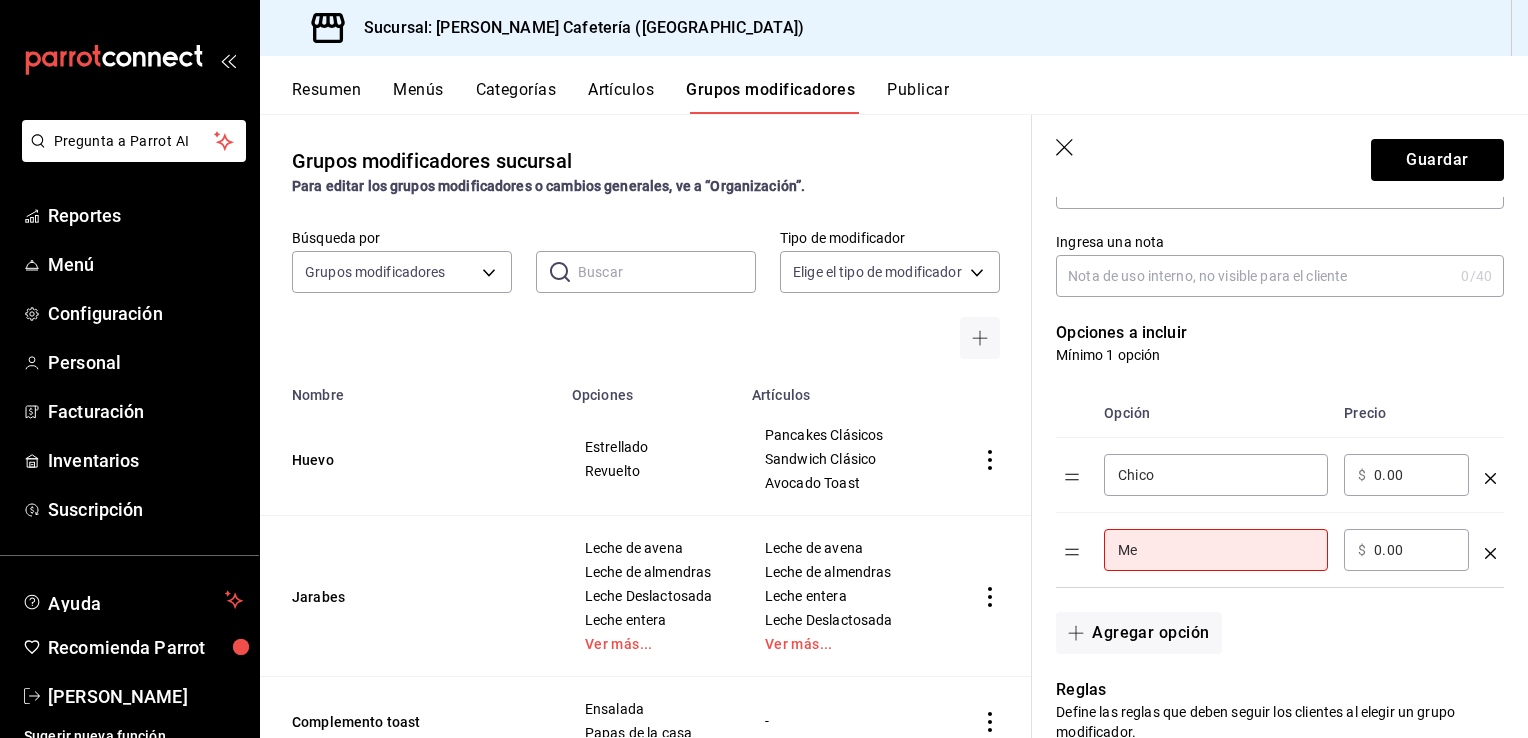 type on "M" 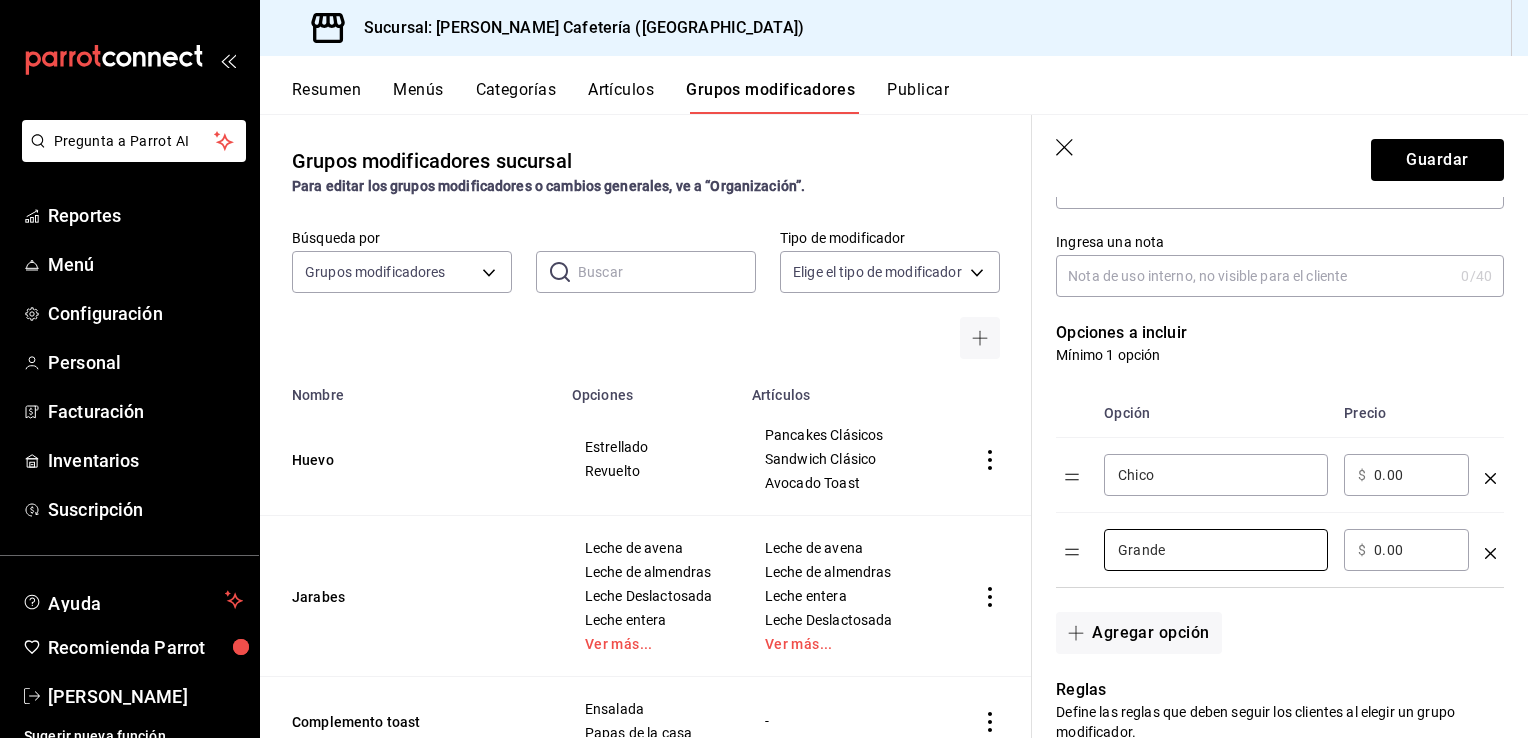 type on "Grande" 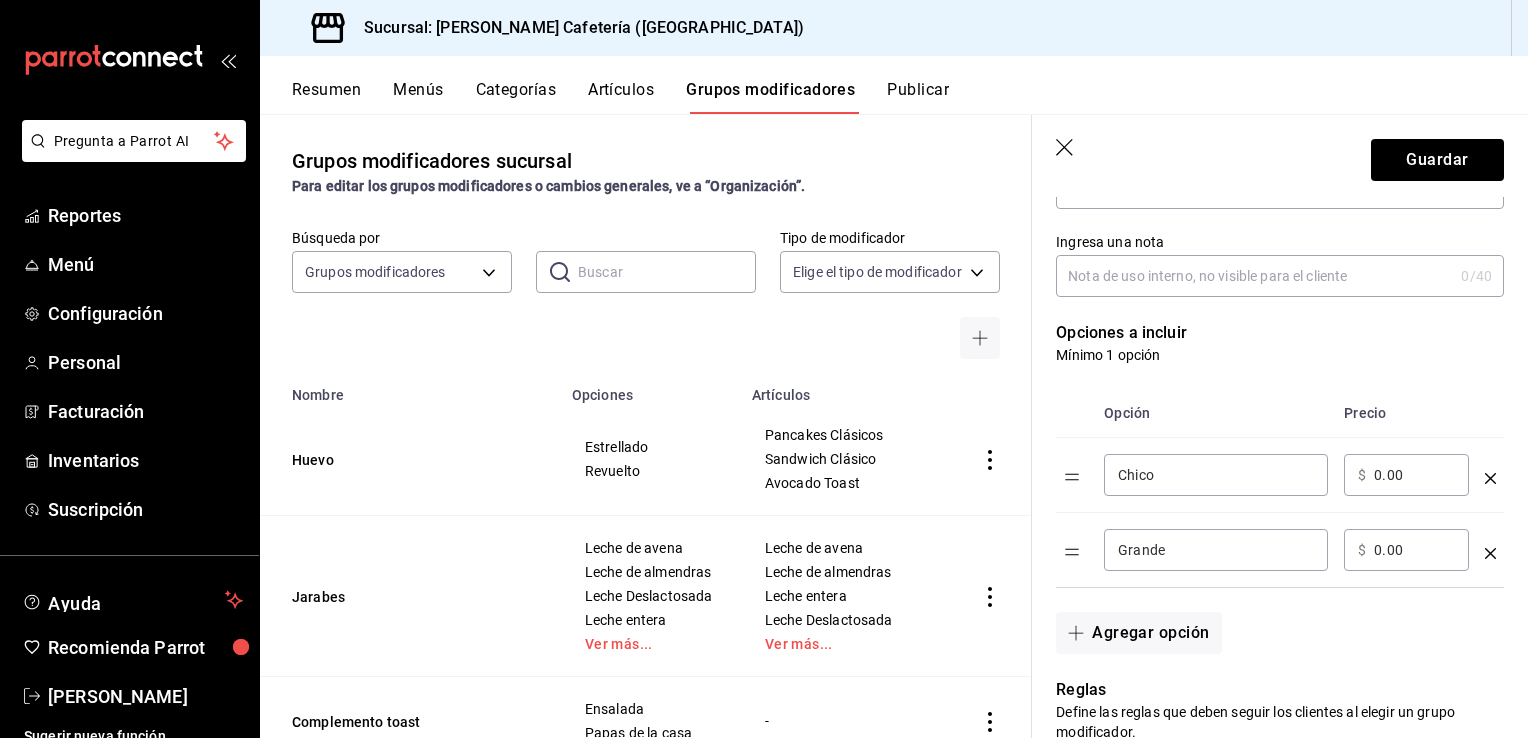 click on "0.00" at bounding box center [1414, 550] 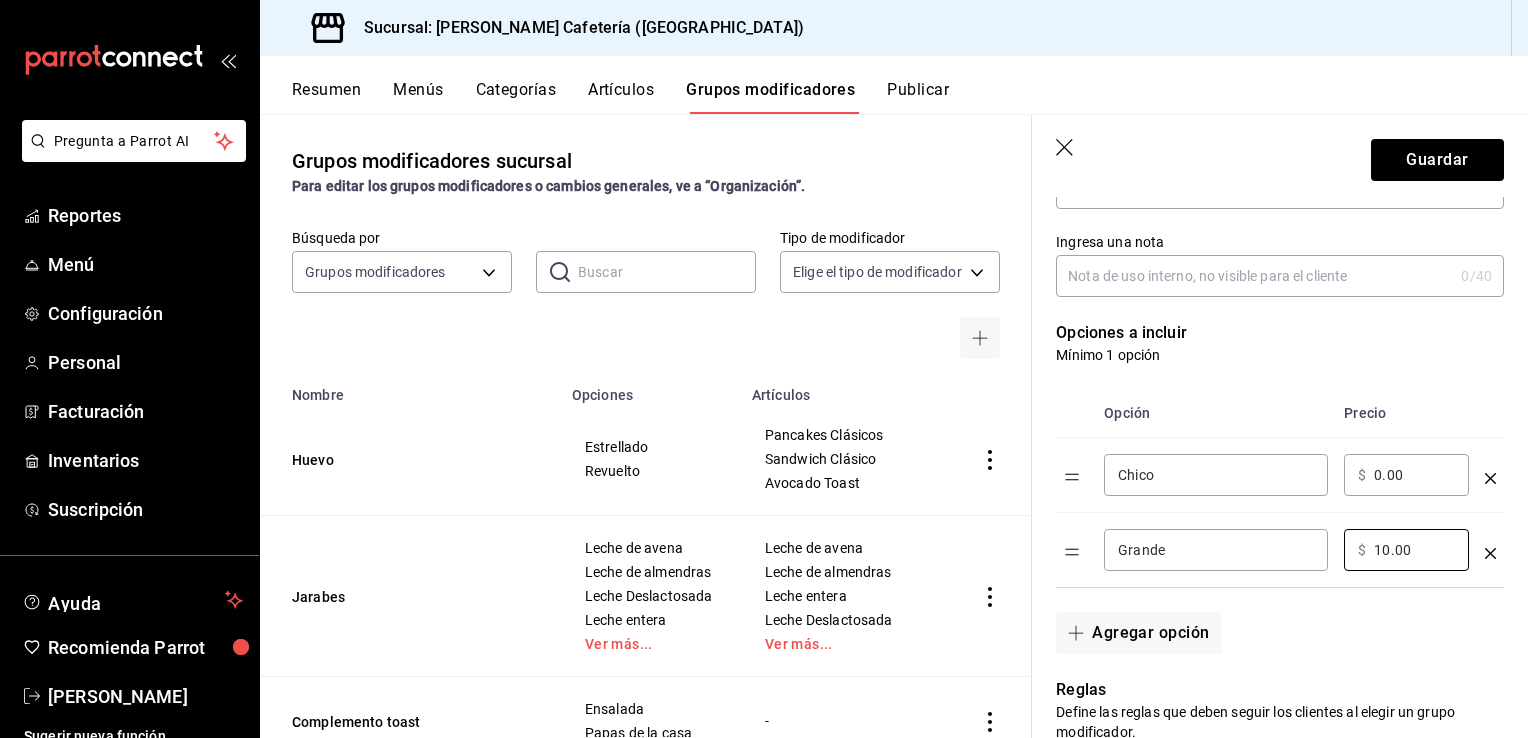 type on "10.00" 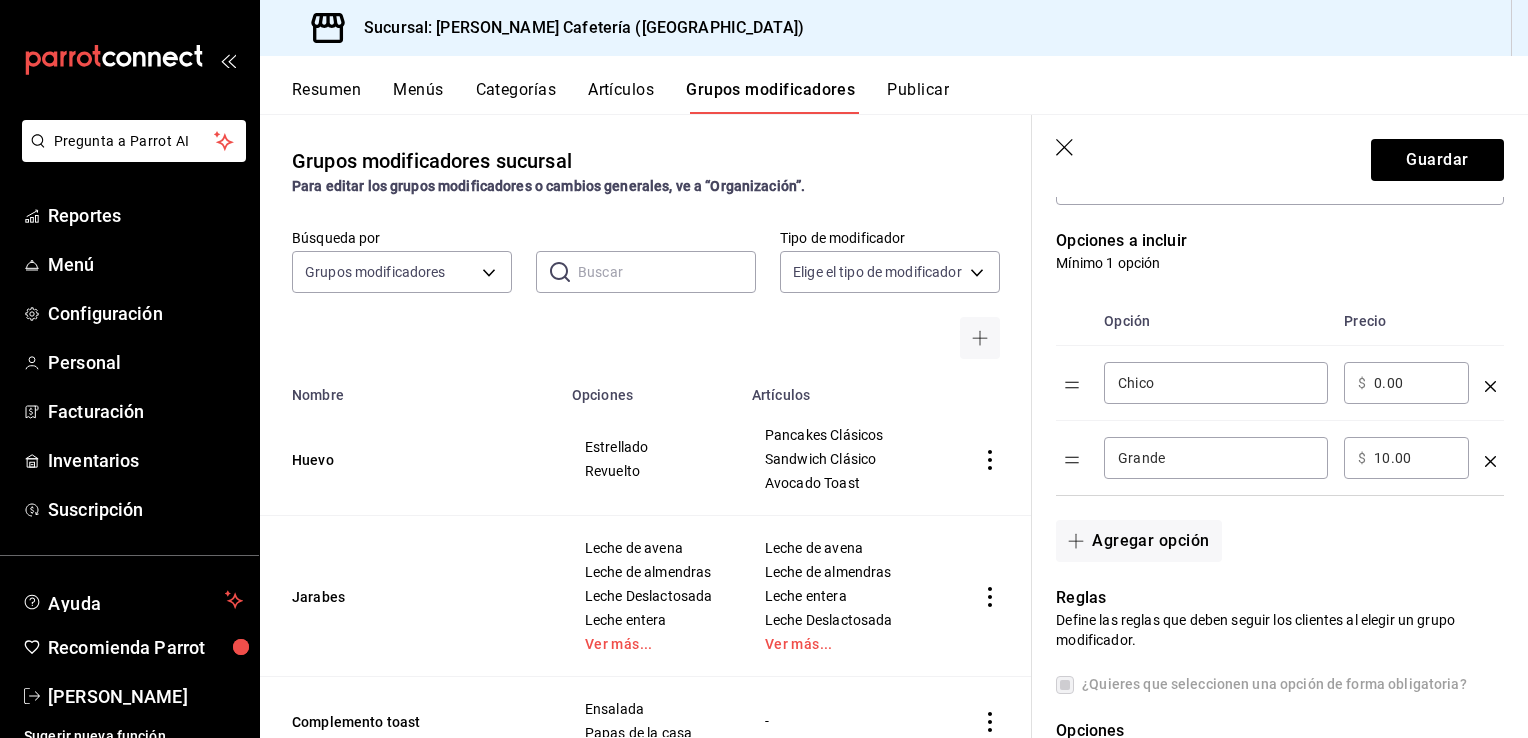 scroll, scrollTop: 400, scrollLeft: 0, axis: vertical 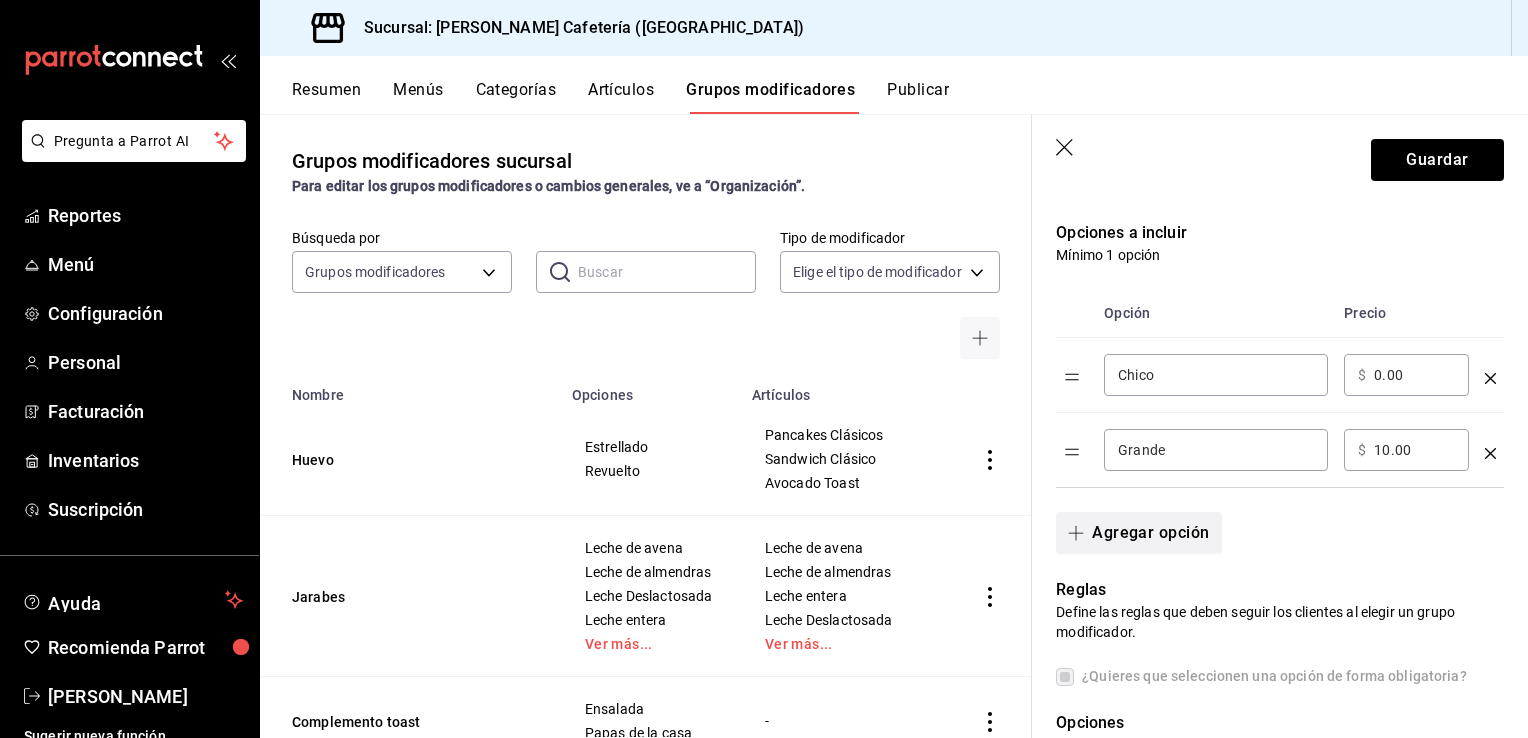 click on "Agregar opción" at bounding box center [1138, 533] 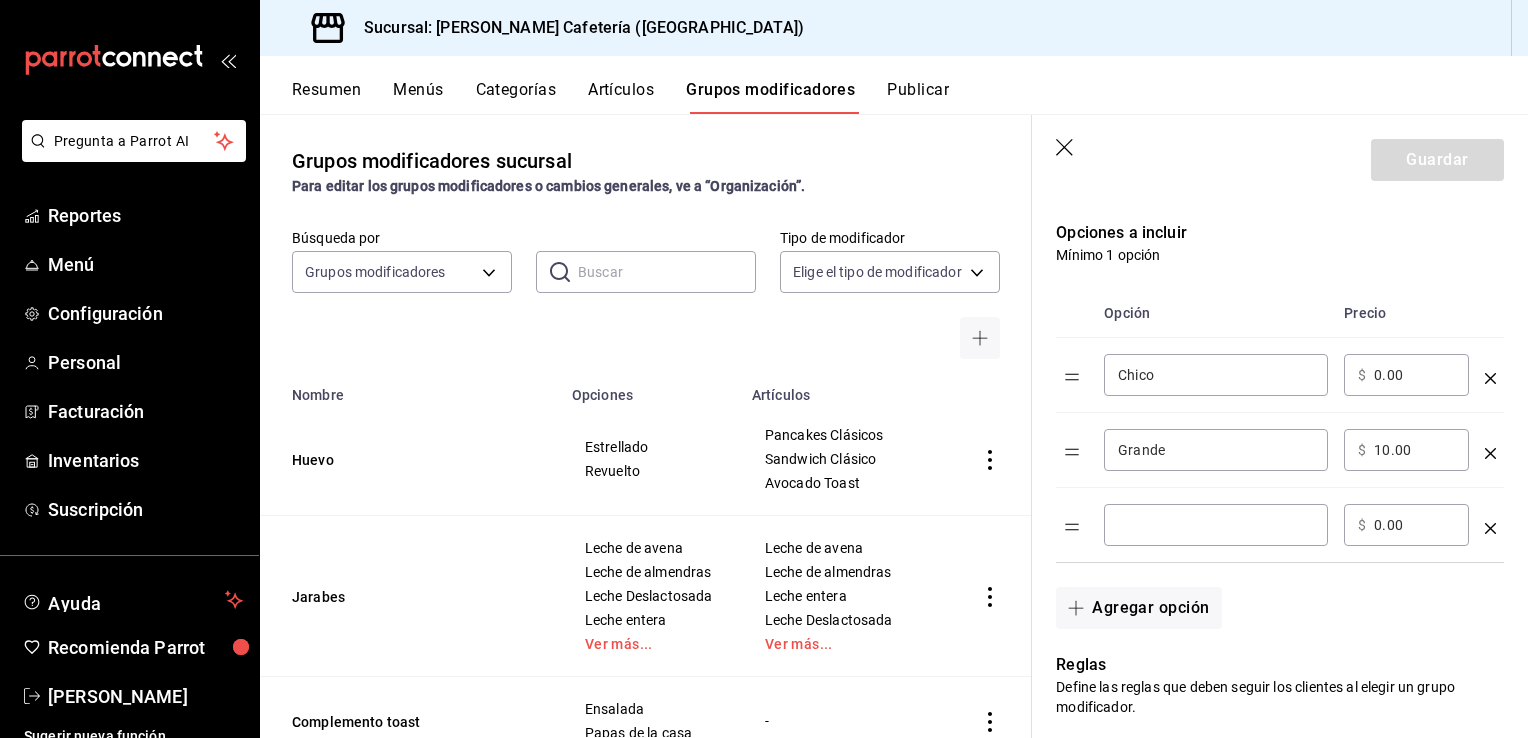 click at bounding box center (1216, 525) 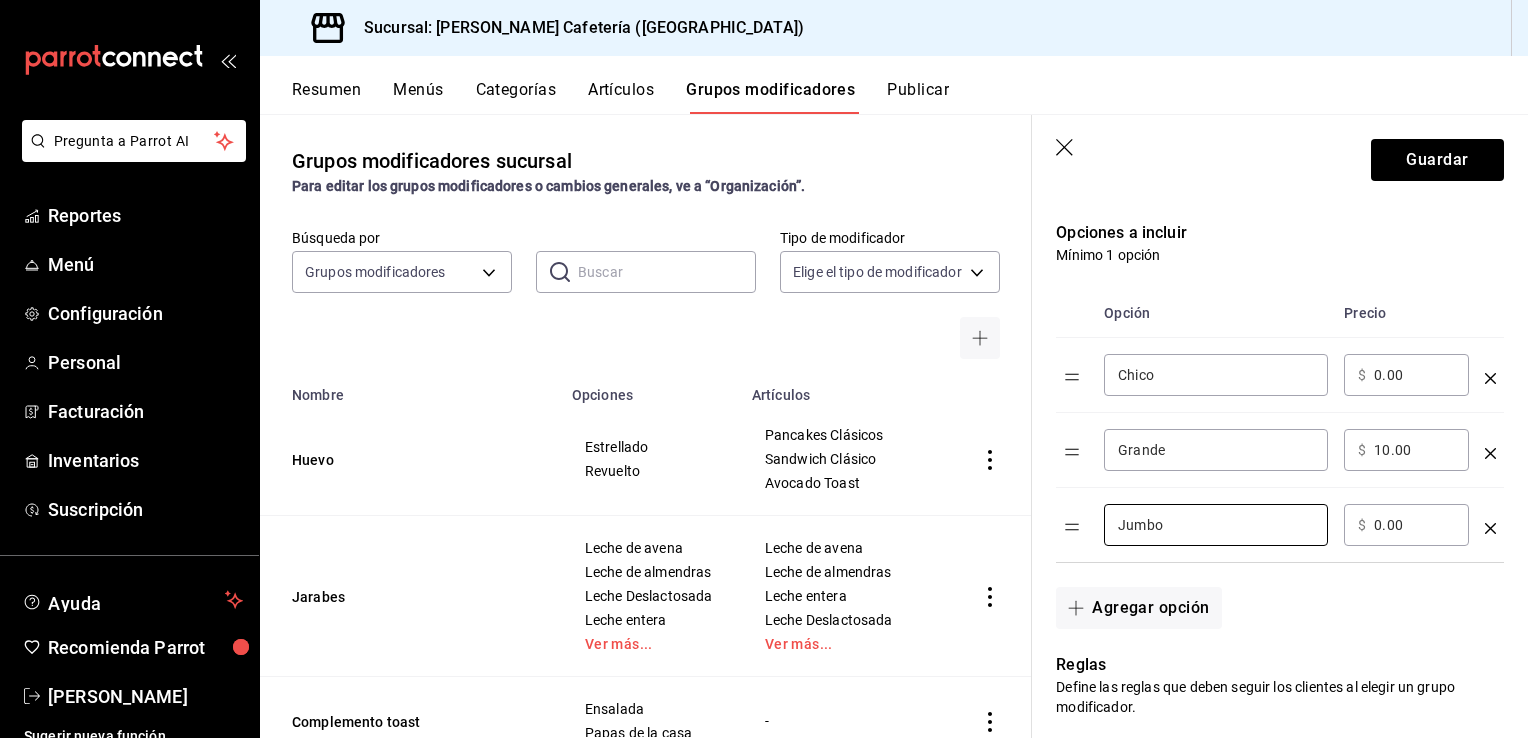 type on "Jumbo" 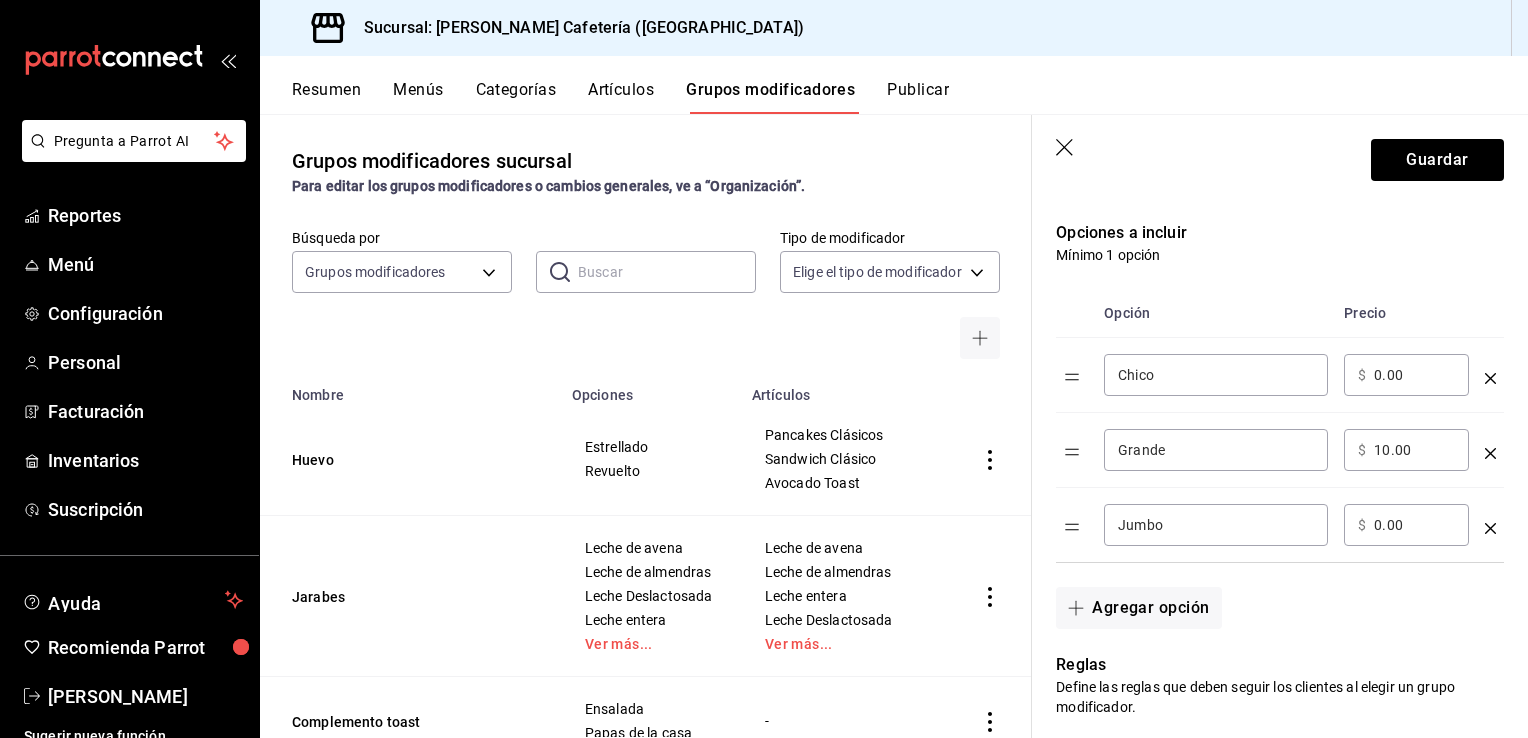 click on "0.00" at bounding box center [1414, 525] 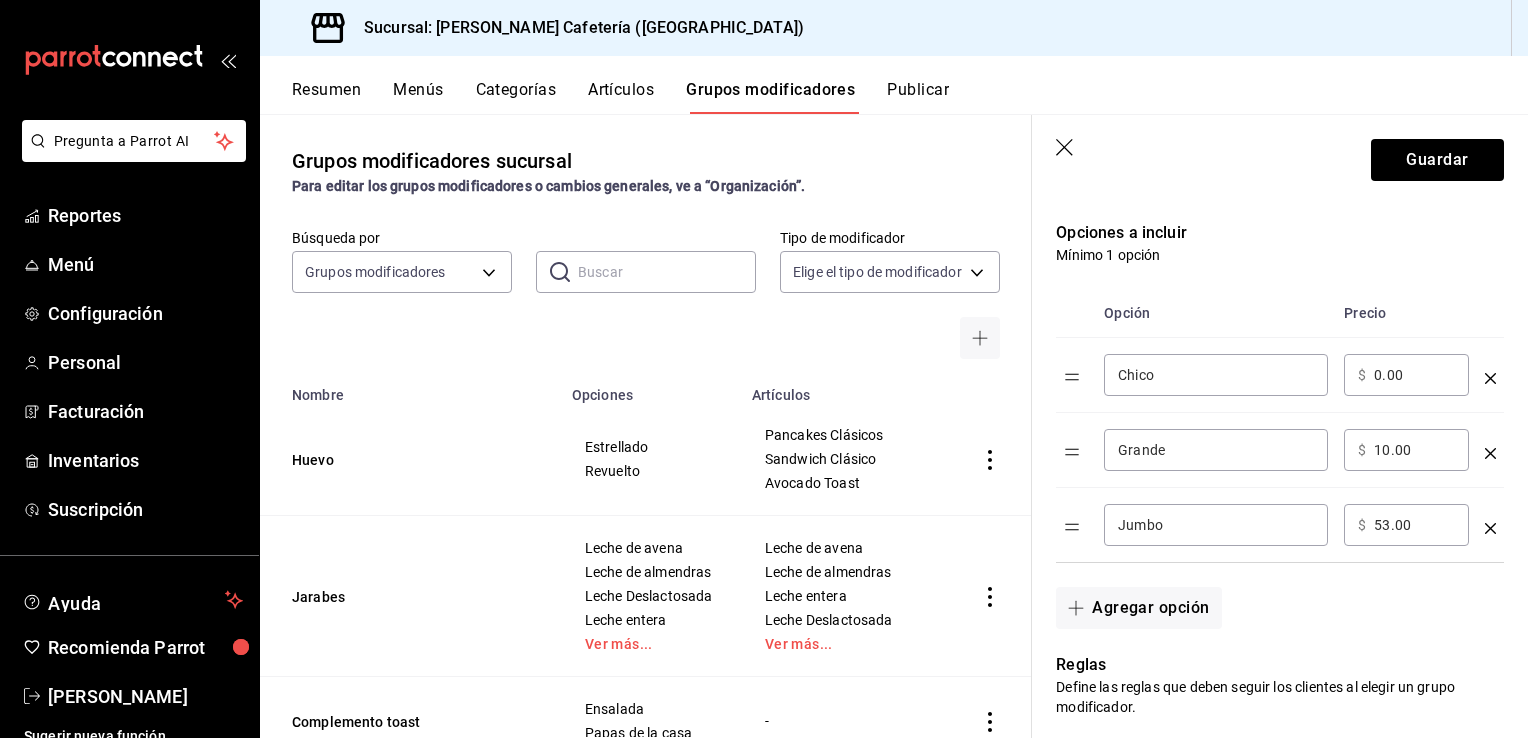 type on "5.00" 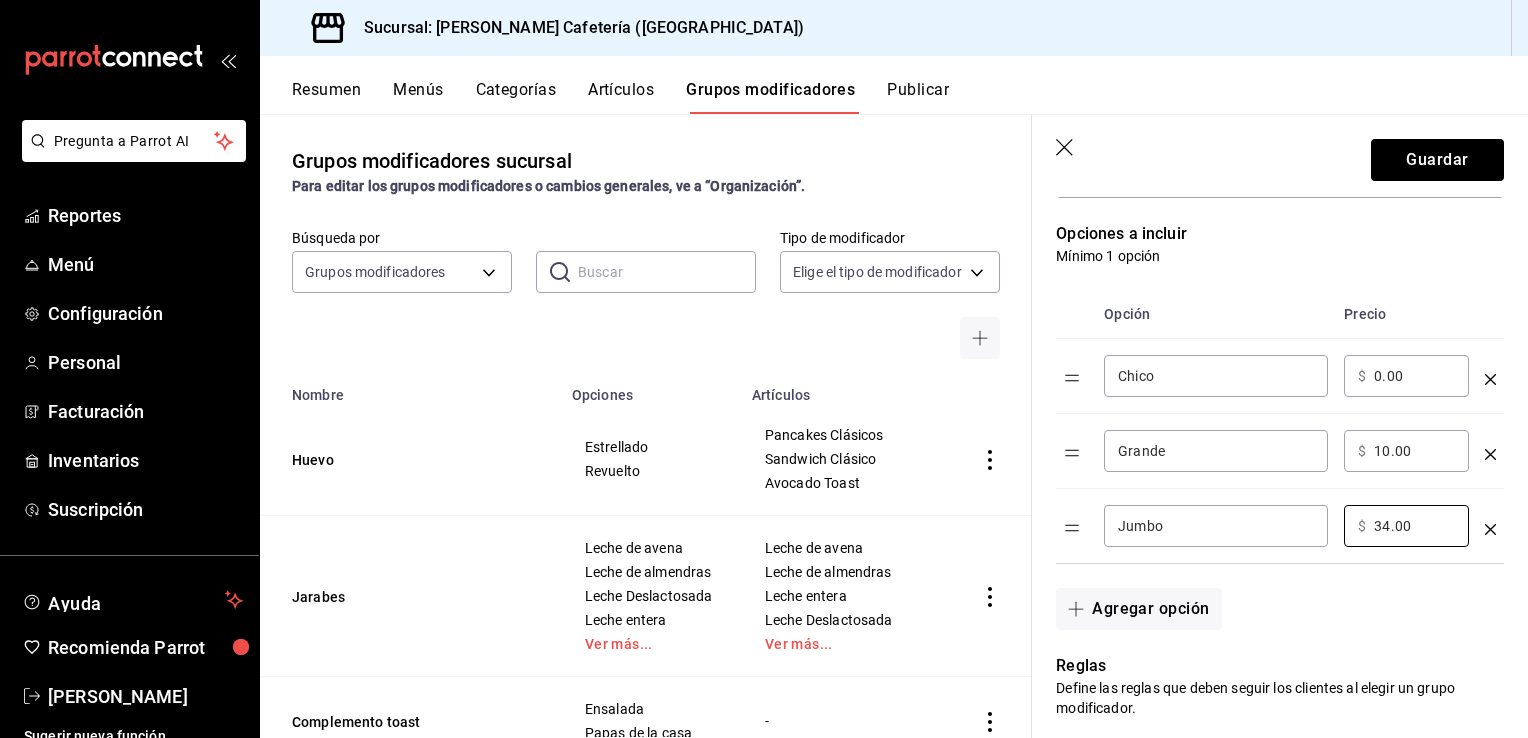 scroll, scrollTop: 400, scrollLeft: 0, axis: vertical 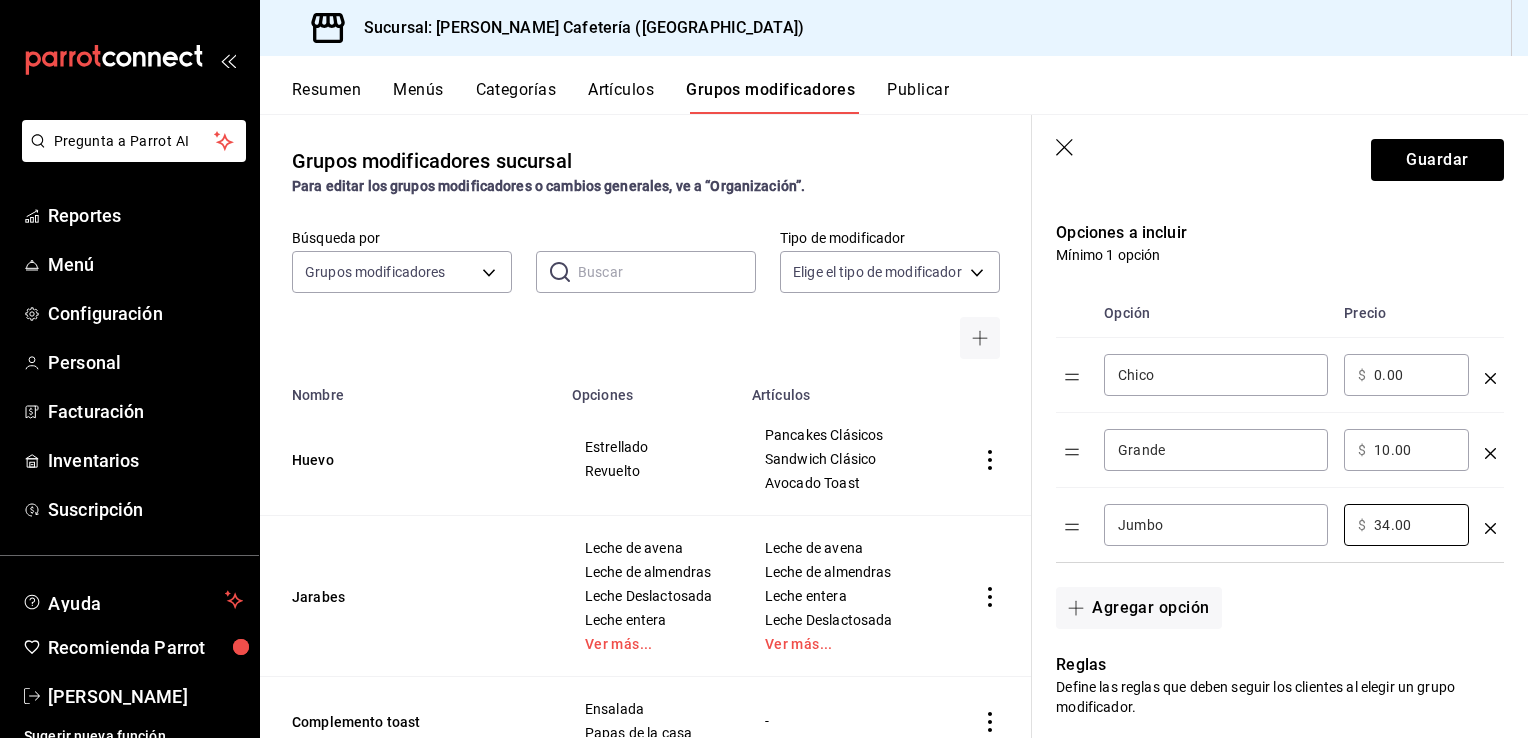 type on "34.00" 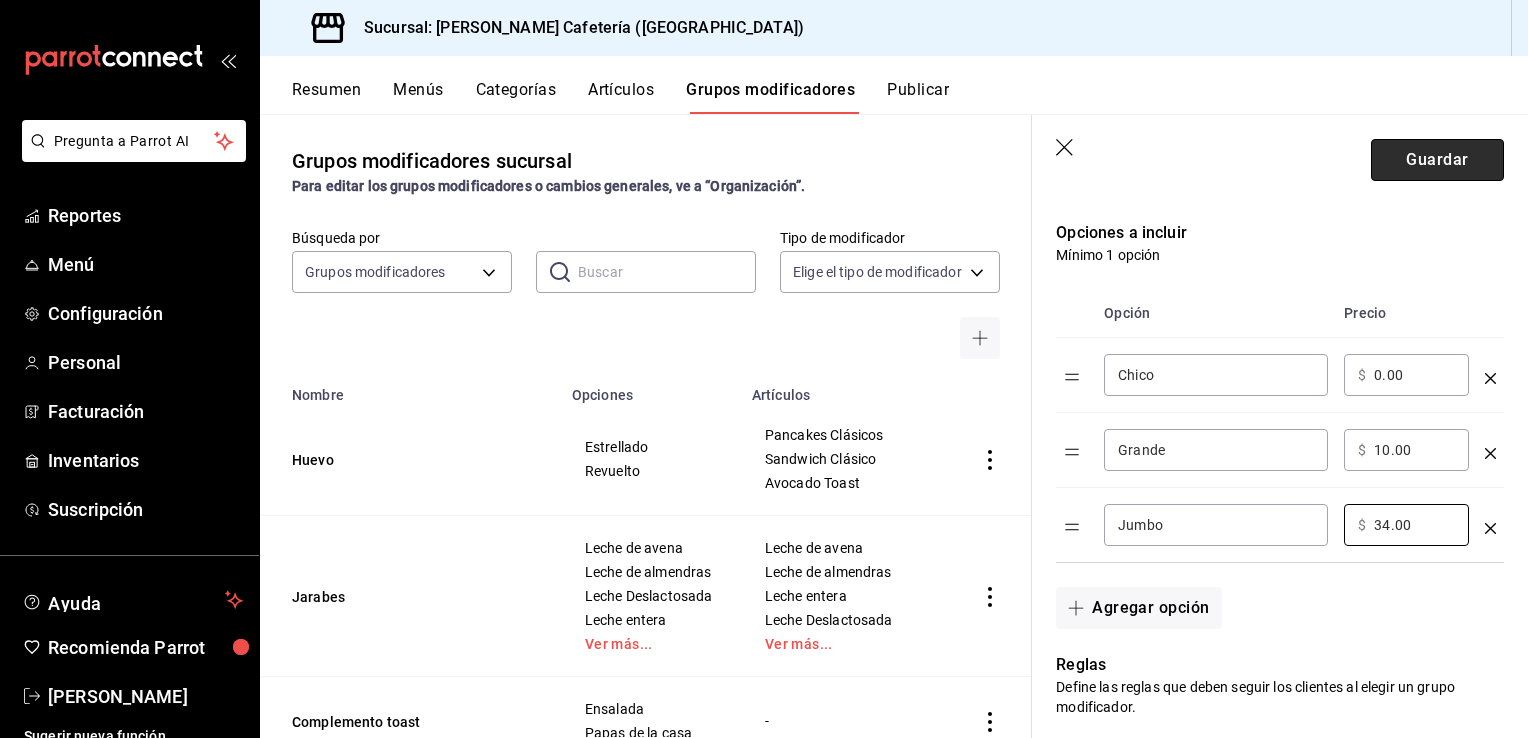 click on "Guardar" at bounding box center [1437, 160] 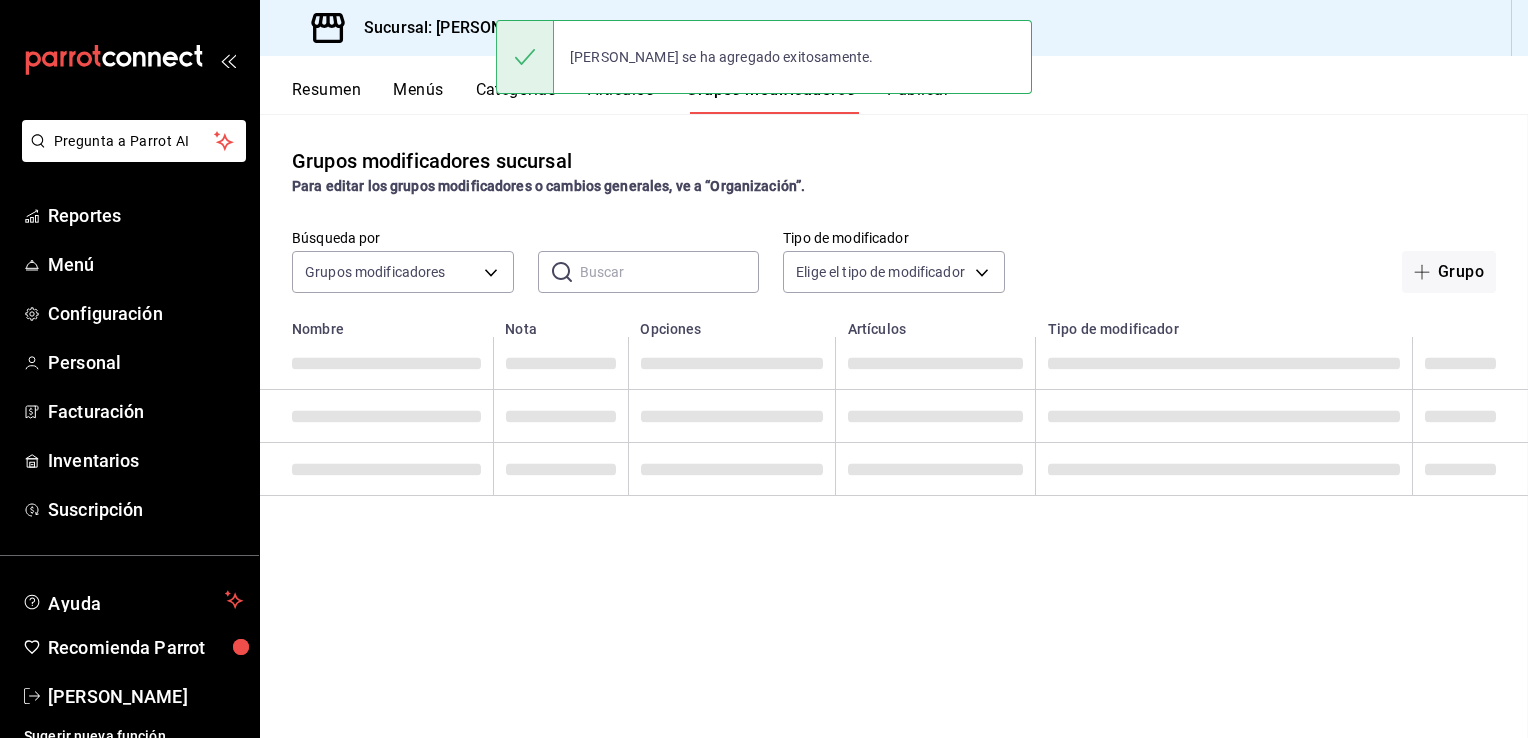 scroll, scrollTop: 0, scrollLeft: 0, axis: both 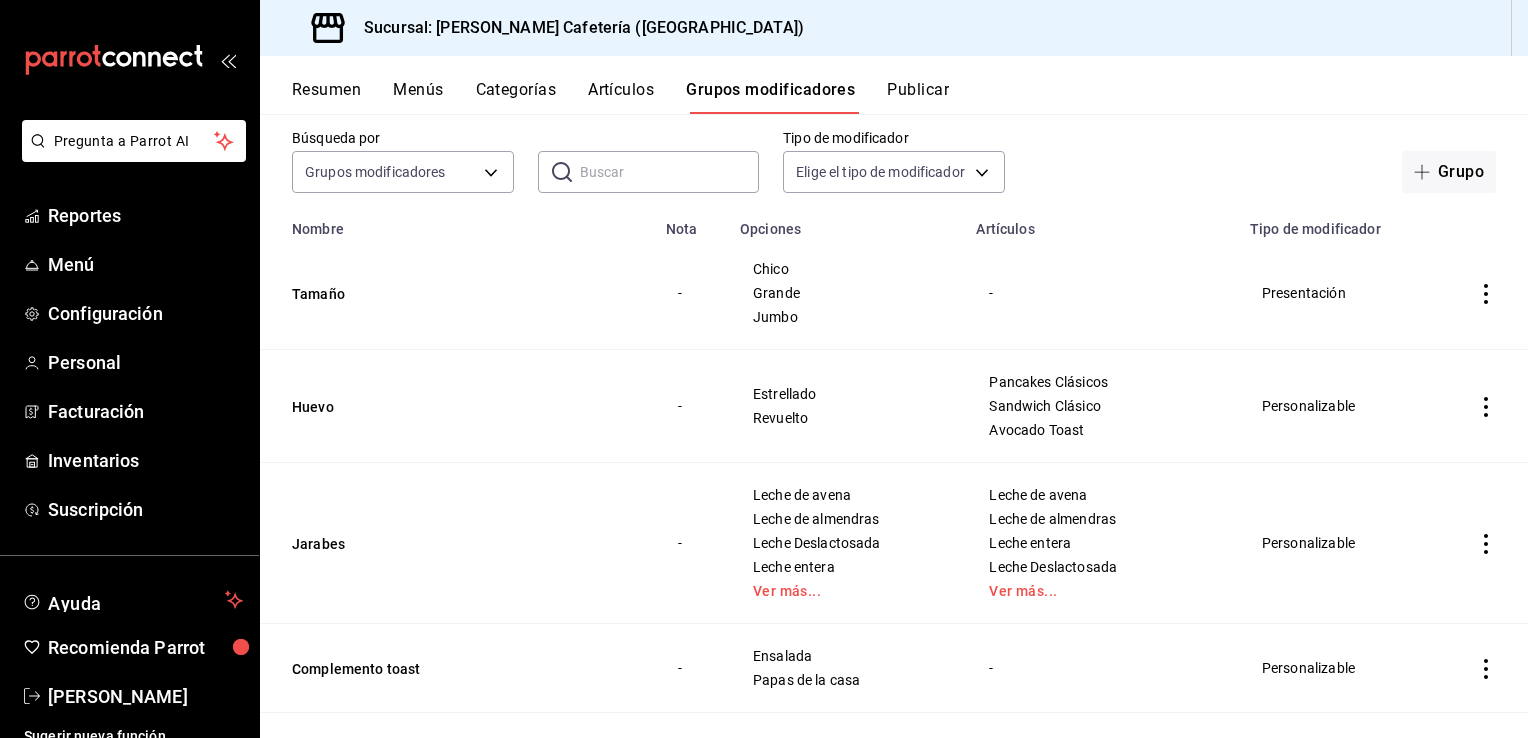 drag, startPoint x: 1296, startPoint y: 297, endPoint x: 1056, endPoint y: 269, distance: 241.6278 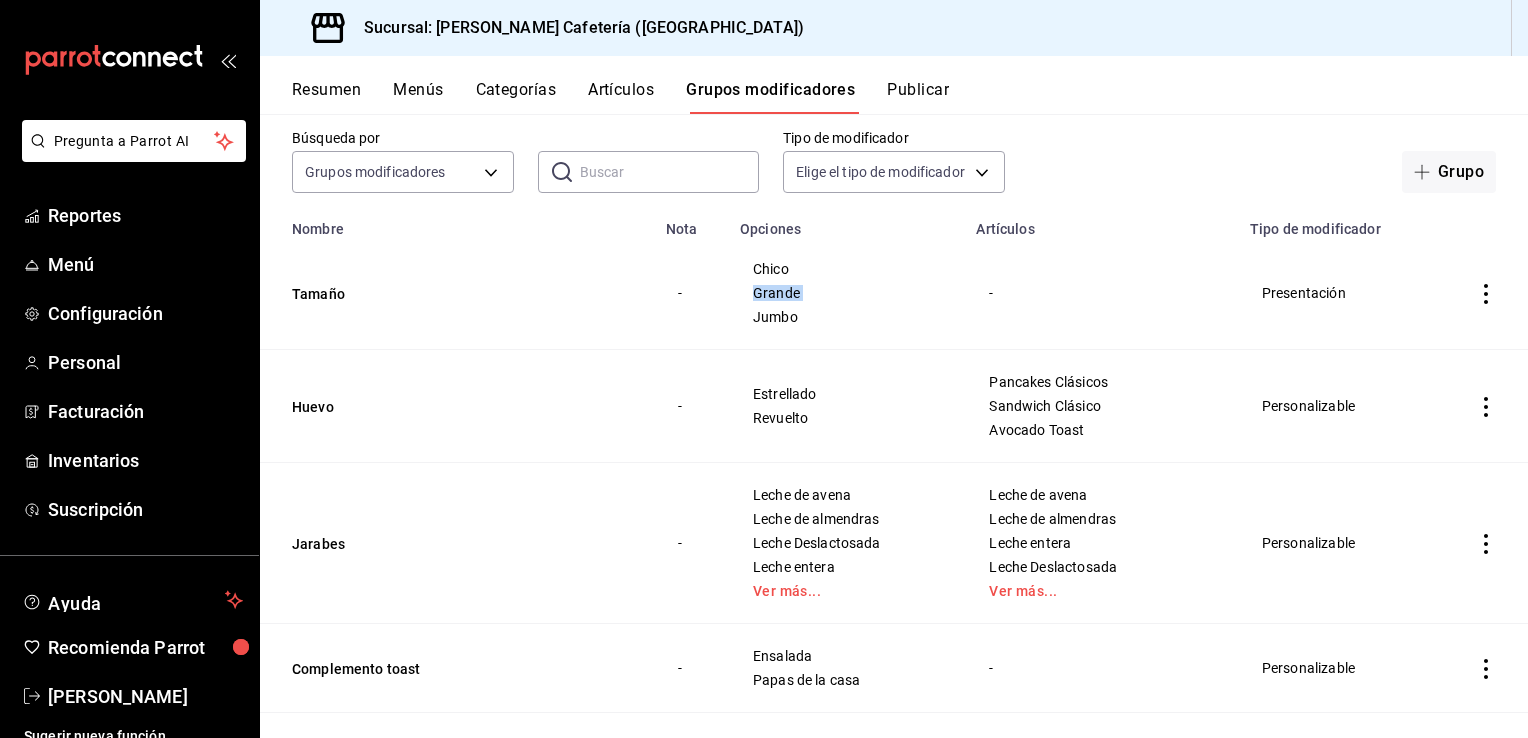 click 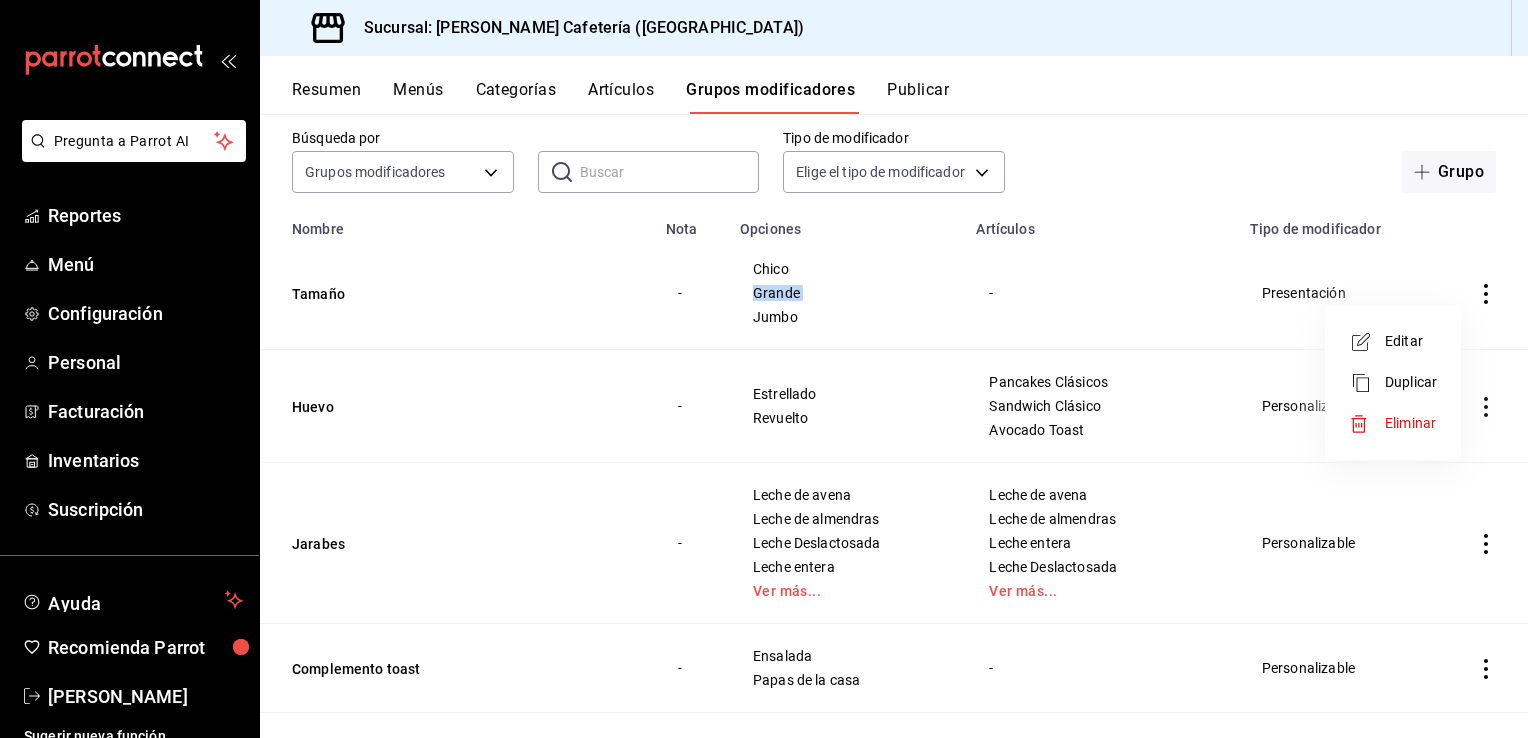 click on "Editar" at bounding box center [1411, 341] 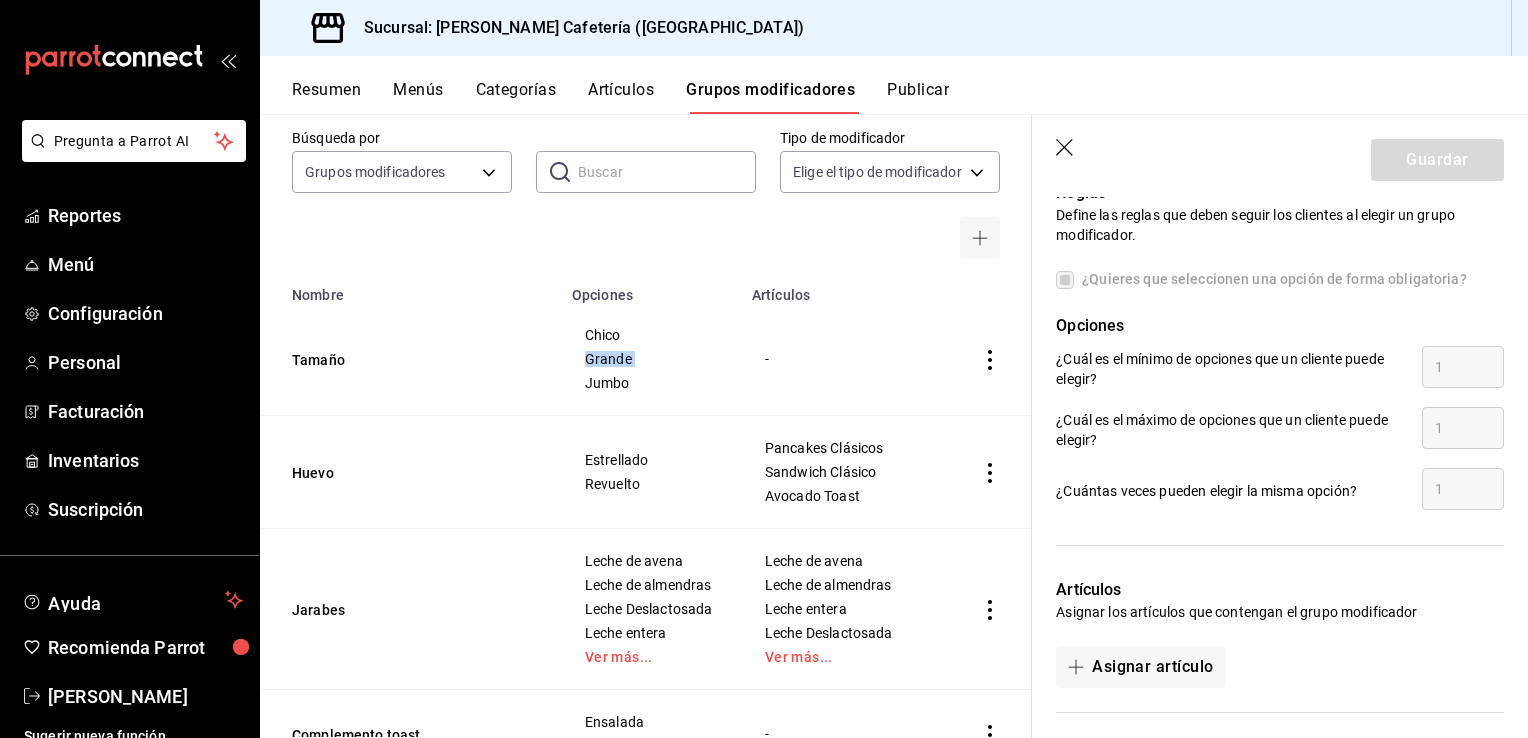 scroll, scrollTop: 1156, scrollLeft: 0, axis: vertical 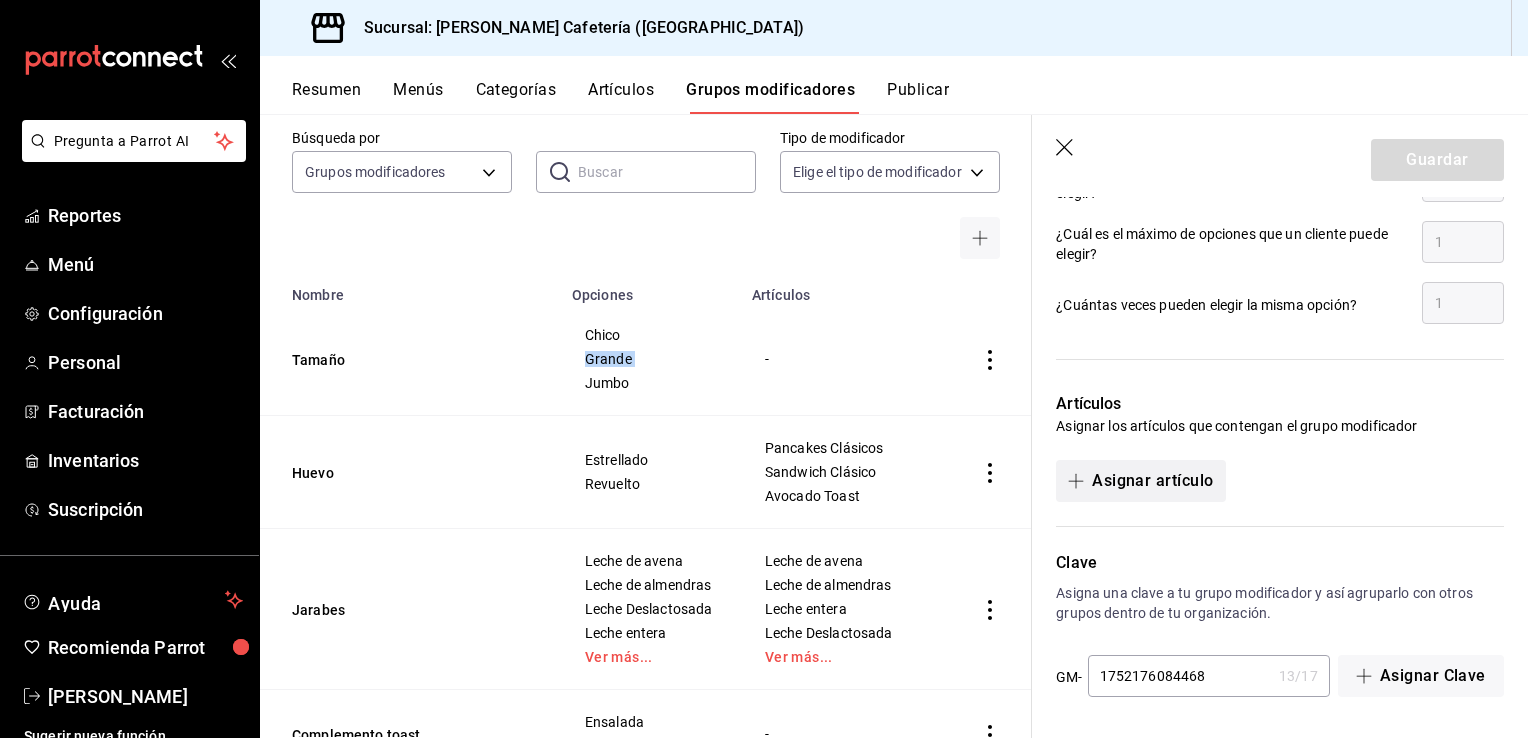click on "Asignar artículo" at bounding box center (1140, 481) 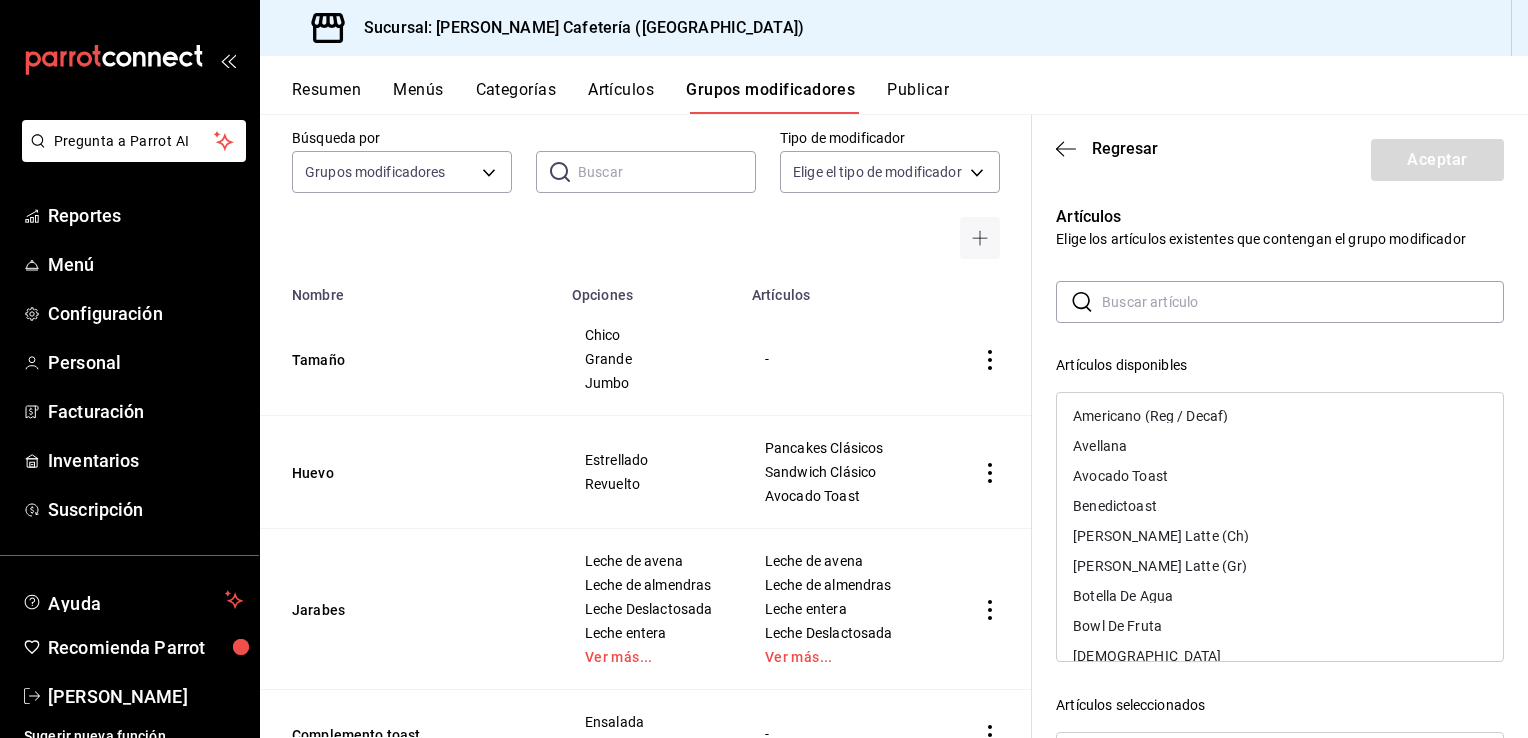 drag, startPoint x: 1157, startPoint y: 326, endPoint x: 1145, endPoint y: 298, distance: 30.463093 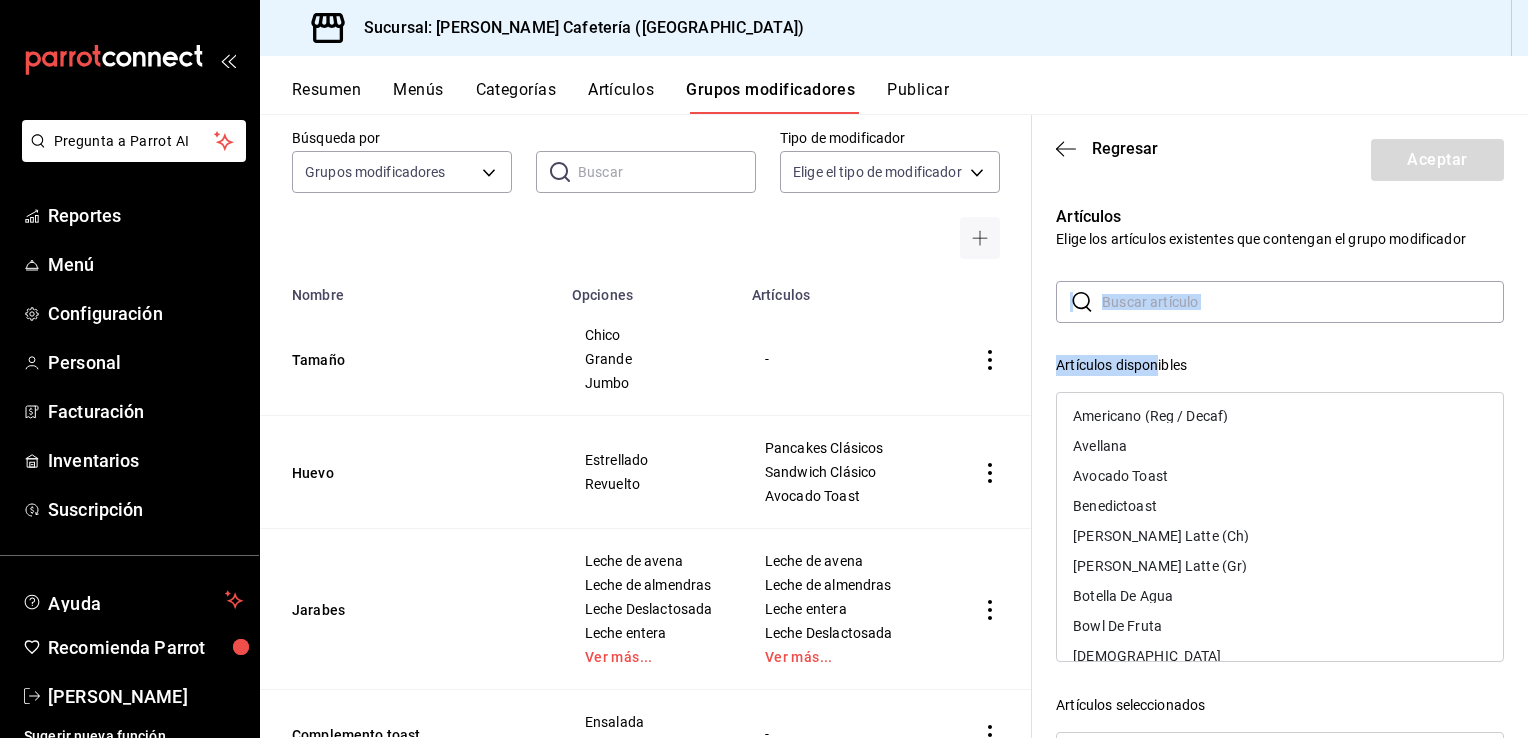 click at bounding box center [1303, 302] 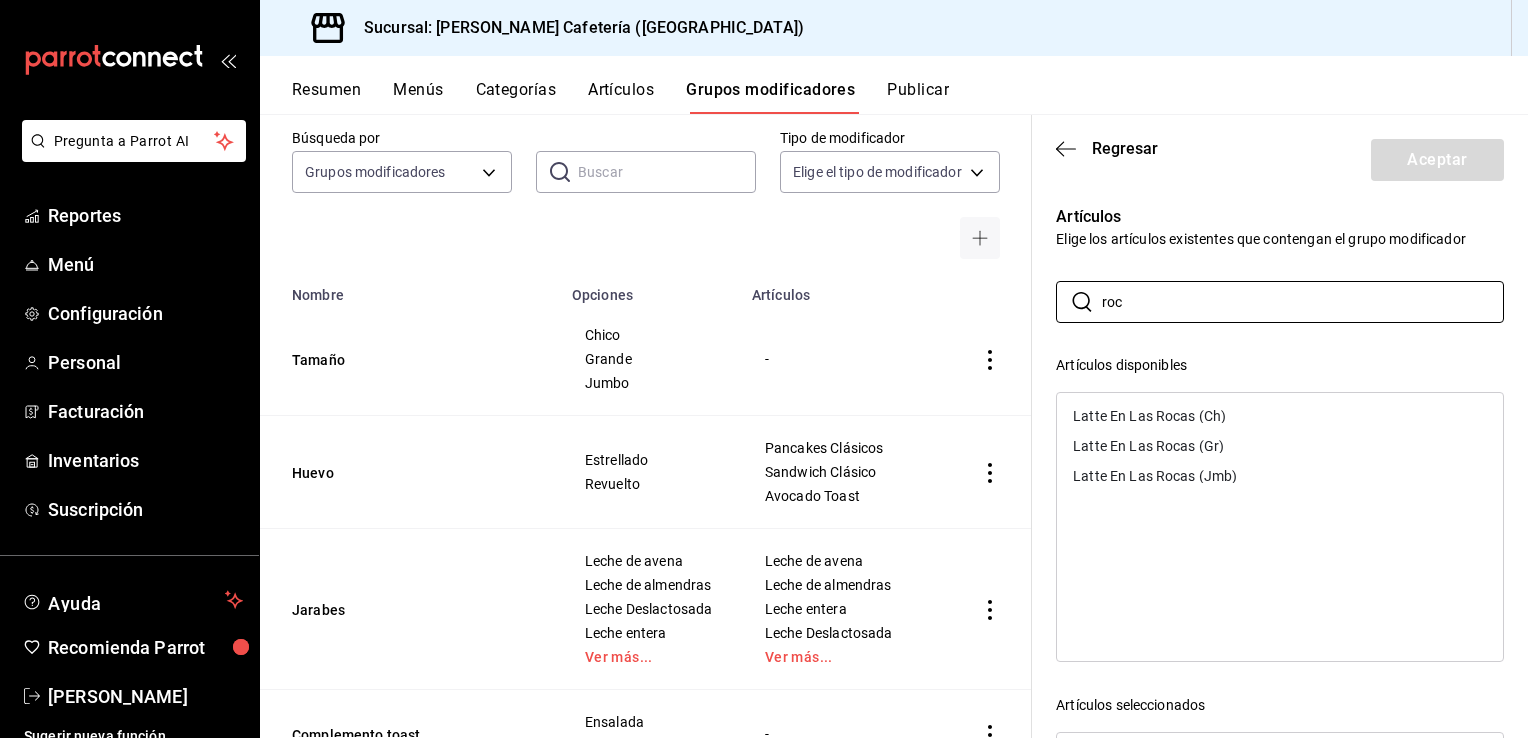 type on "roc" 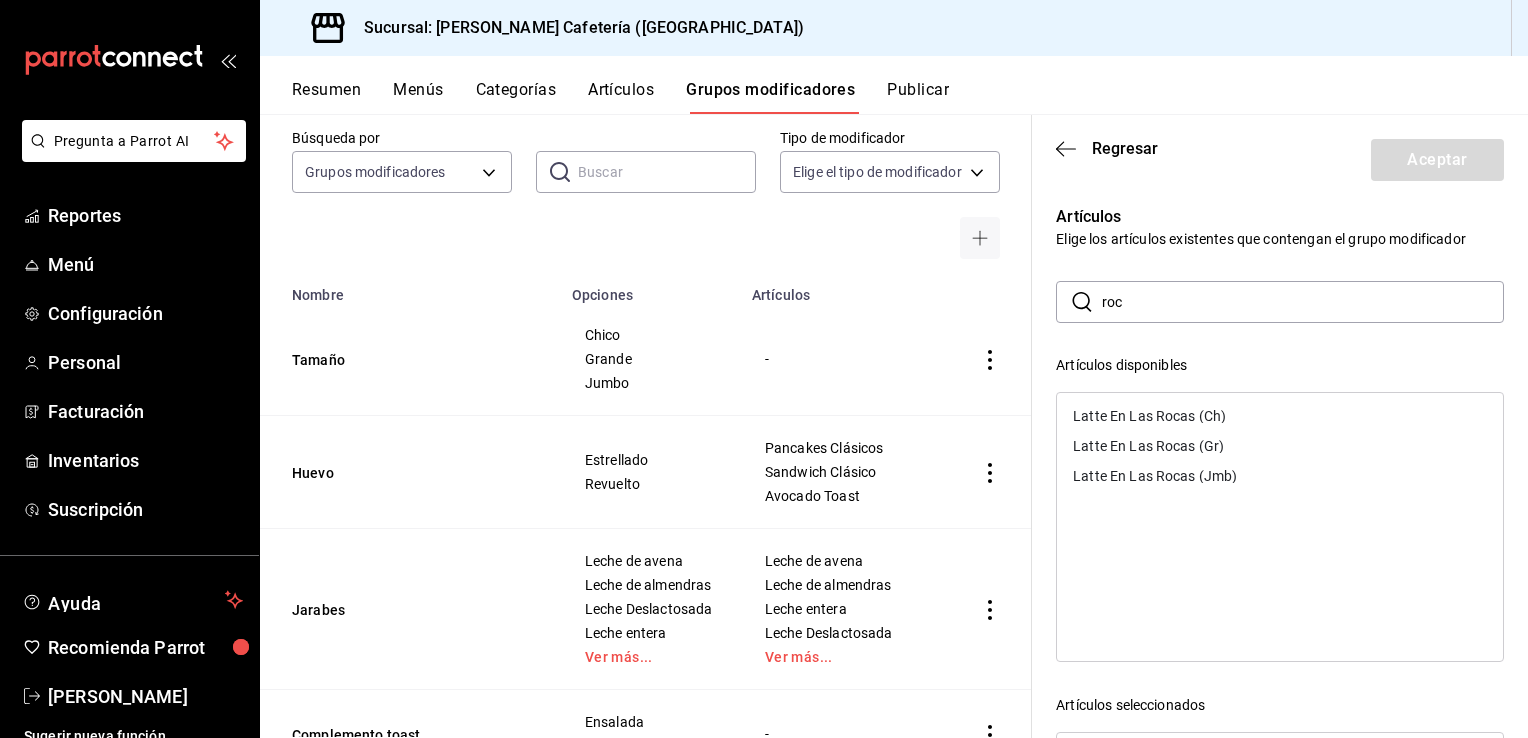 click on "Artículos disponibles" at bounding box center [1280, 365] 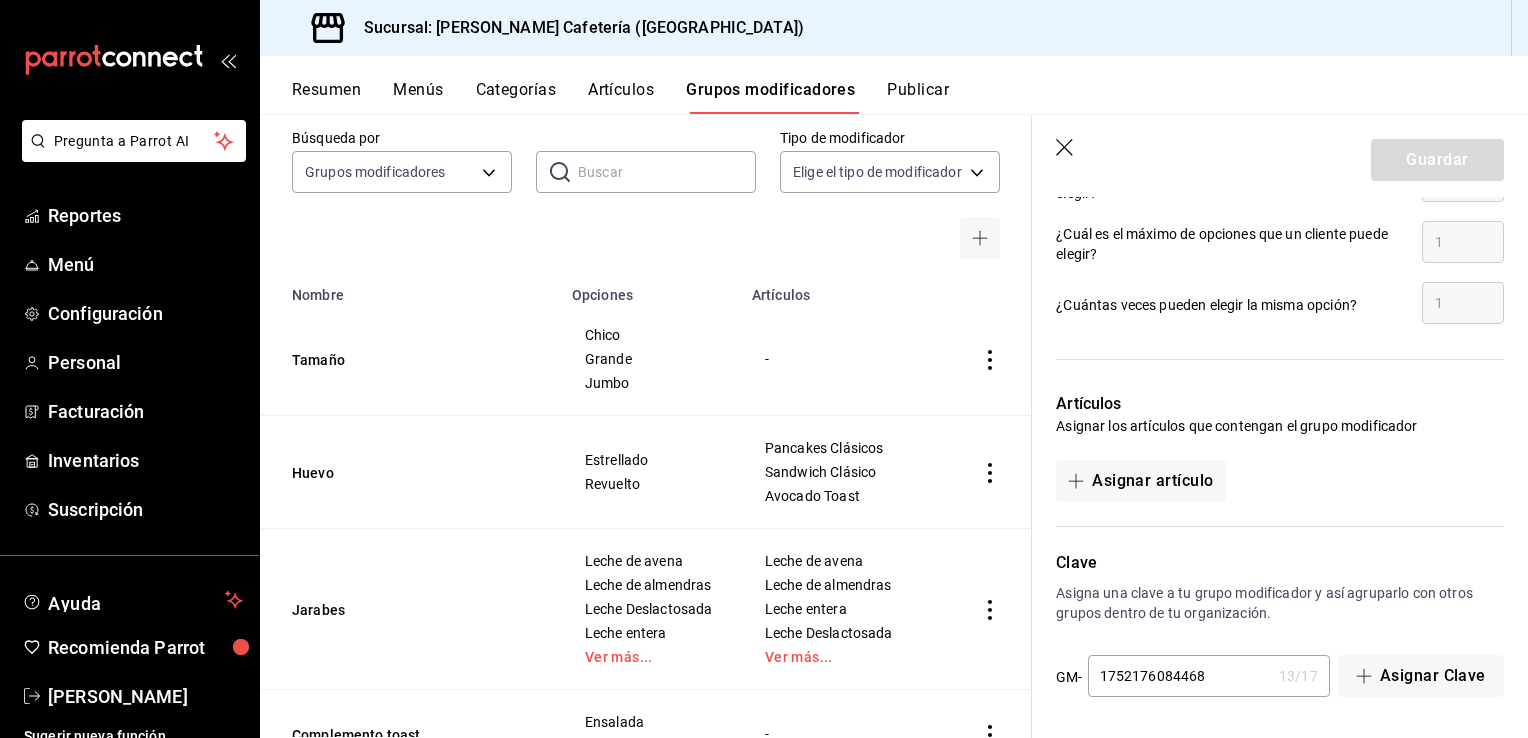 click on "Artículos" at bounding box center [621, 97] 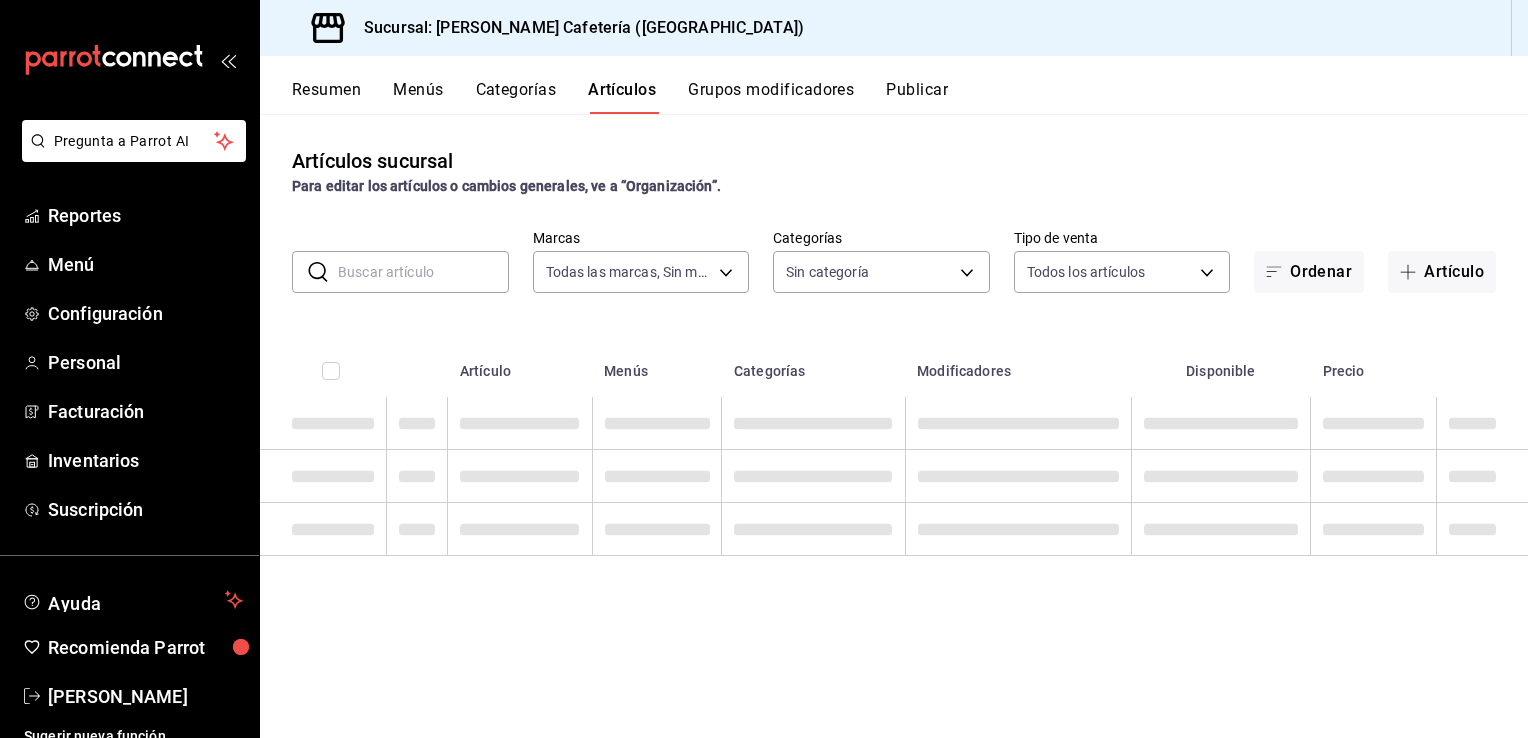 type on "f9d59448-4829-4b2a-bc56-a4ede4f91df2" 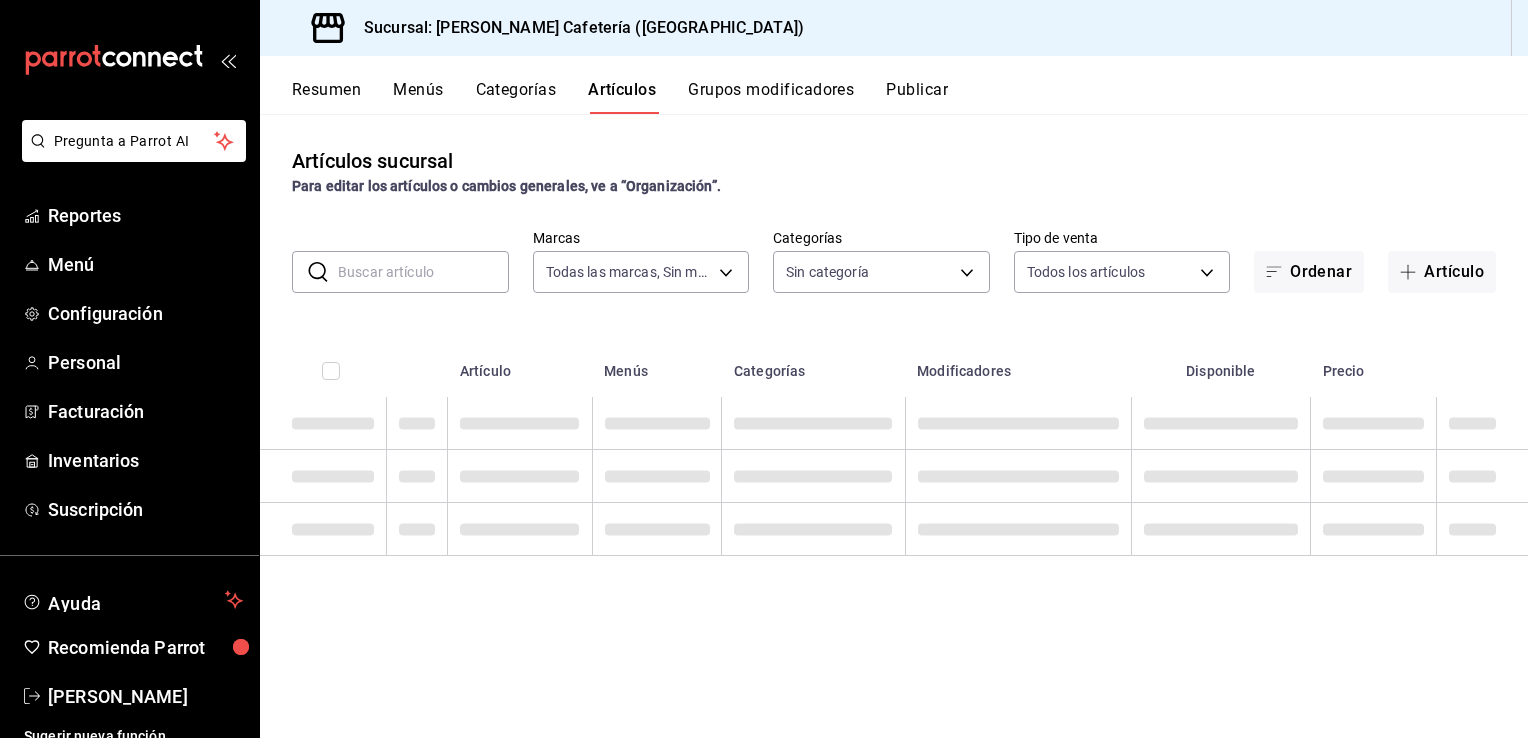 type on "770bbc5e-167d-487e-91ea-049e02e369f9,b4e0cb4f-4499-42c8-a00d-527692d08816,4ef50aec-f9c0-4d13-ba1b-2e77d1781097,fe70a13c-ce9c-4d9a-accc-8bc96f673ecc,ed8b3db1-577c-42eb-854e-d0b3b0fa3158,efc314d2-1171-448d-9880-8764478b70df,a00bef6b-421d-4e69-9f0d-018b5203d8cb,c0685039-9b54-44e1-a1c6-733179069dfe,bc938c80-57c3-4f40-94fb-8df1216e00b7,4777599a-c4d0-4955-8b6c-e5c6cf5ccdd3,5a1aabca-e5a9-4d5c-8982-5c5c2de7b7a1,14f4e62e-3867-4aaa-8841-601075b59354,eebbf2d4-3ae7-4b03-875c-5aa3e3f0a491,4c6e9f4d-b8ff-4dde-a34f-3ea5865e5077,b7d281ab-1581-44a7-8b9a-16c931619c17" 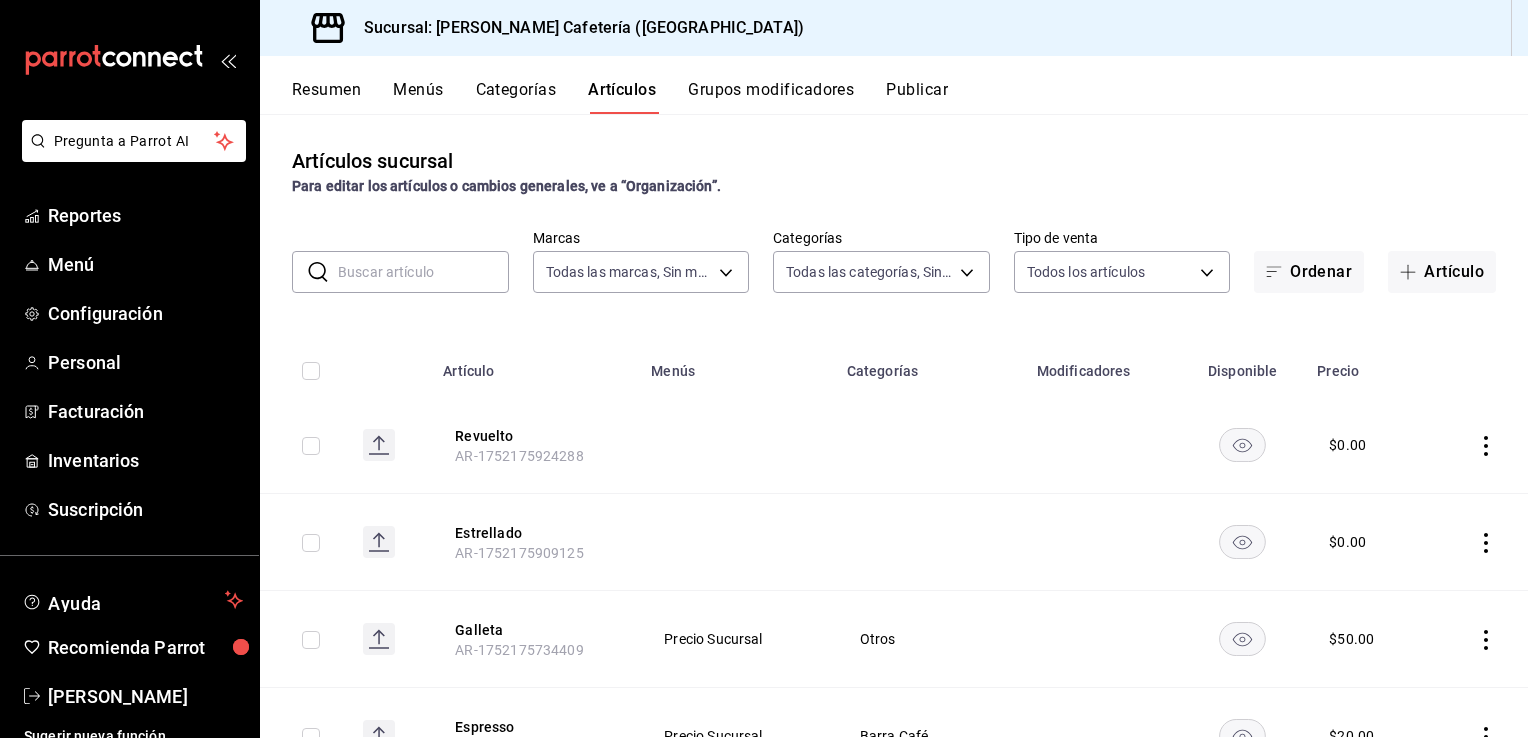 click at bounding box center [423, 272] 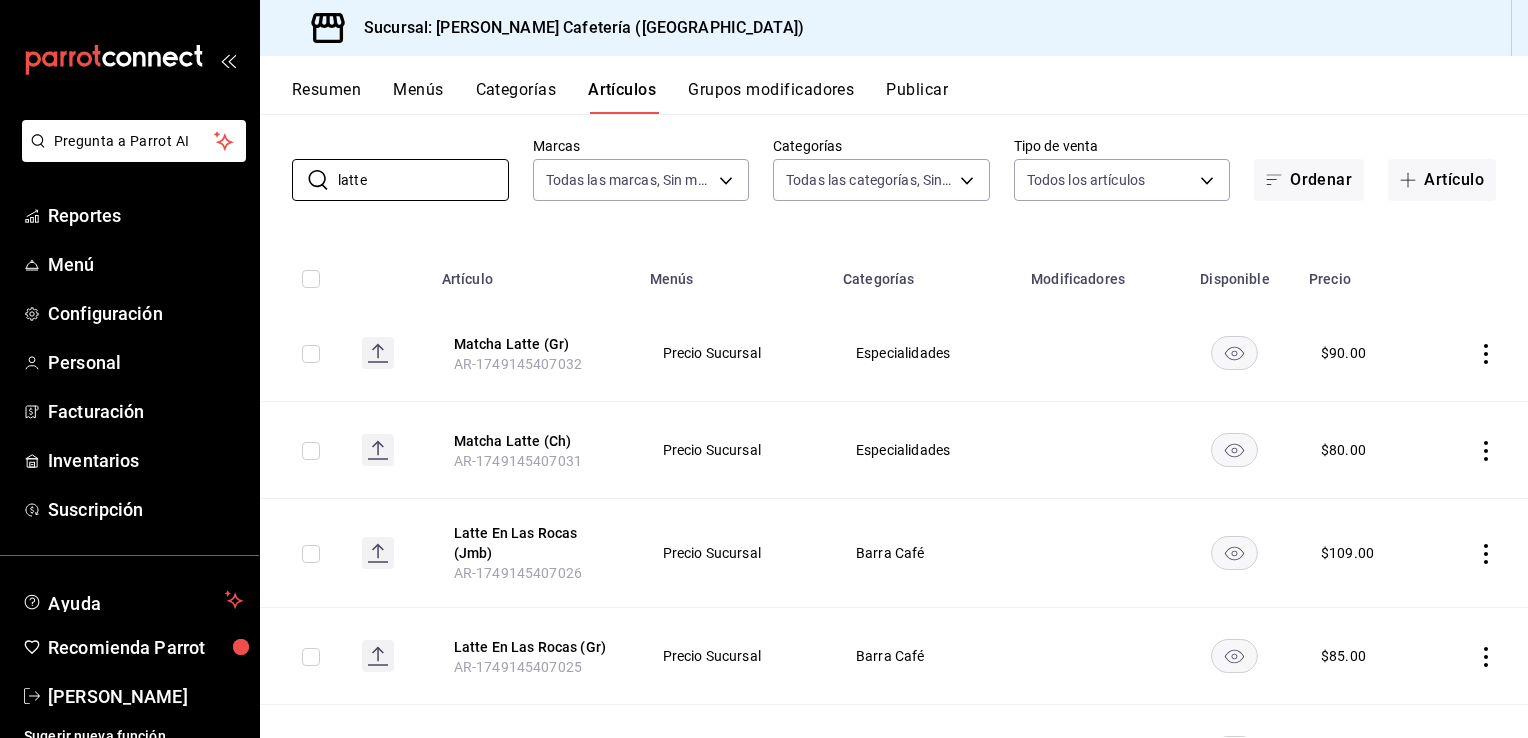 scroll, scrollTop: 100, scrollLeft: 0, axis: vertical 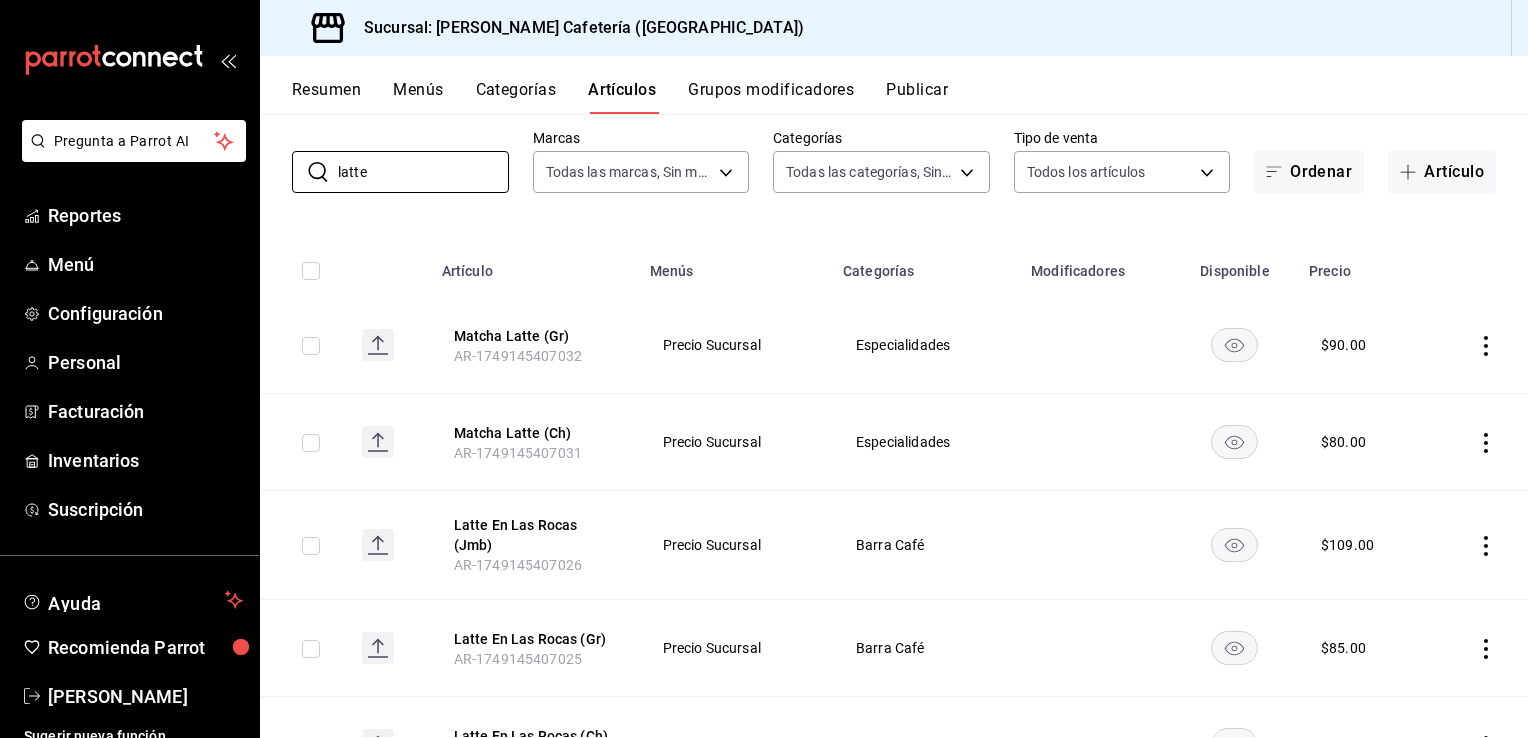 type on "latte" 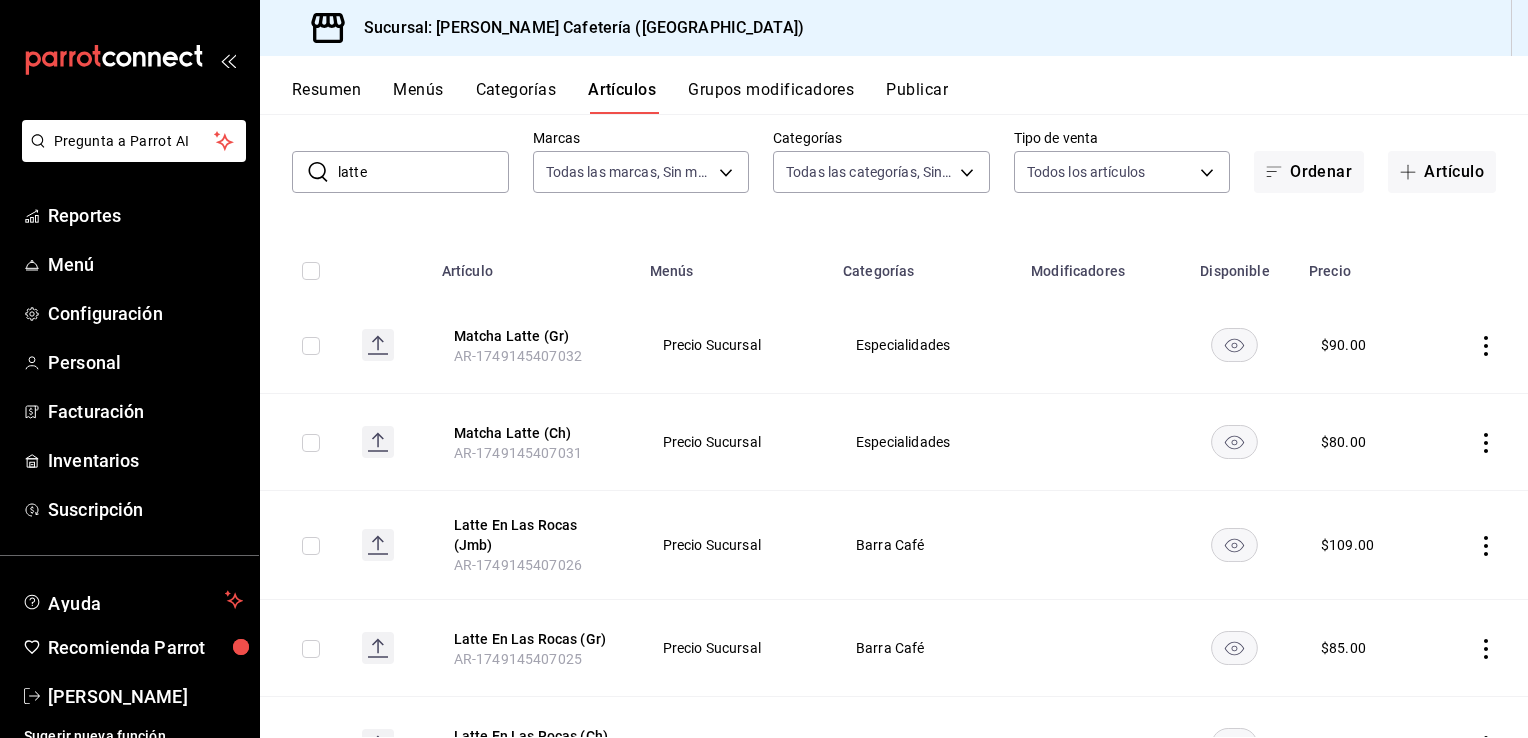 click 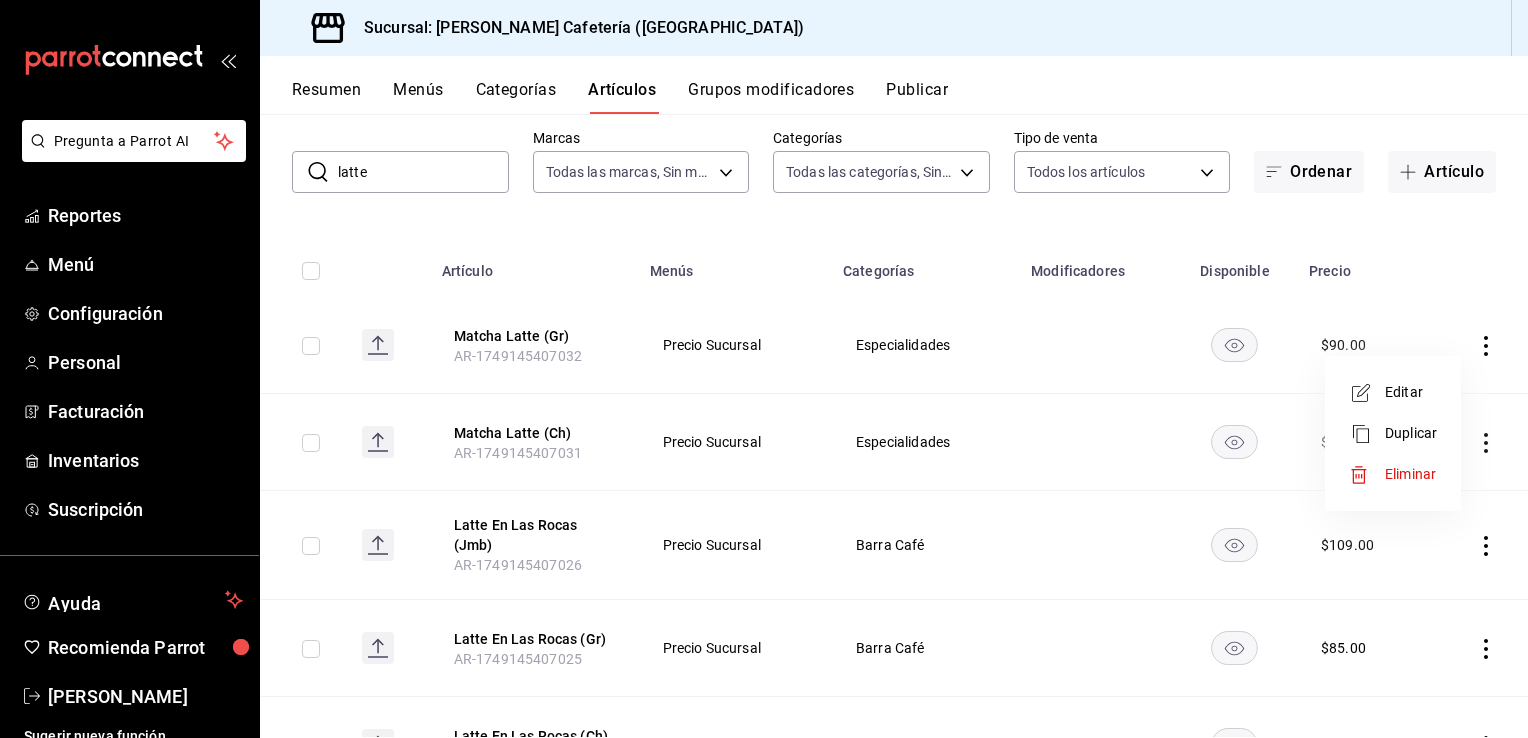 click on "Eliminar" at bounding box center [1410, 474] 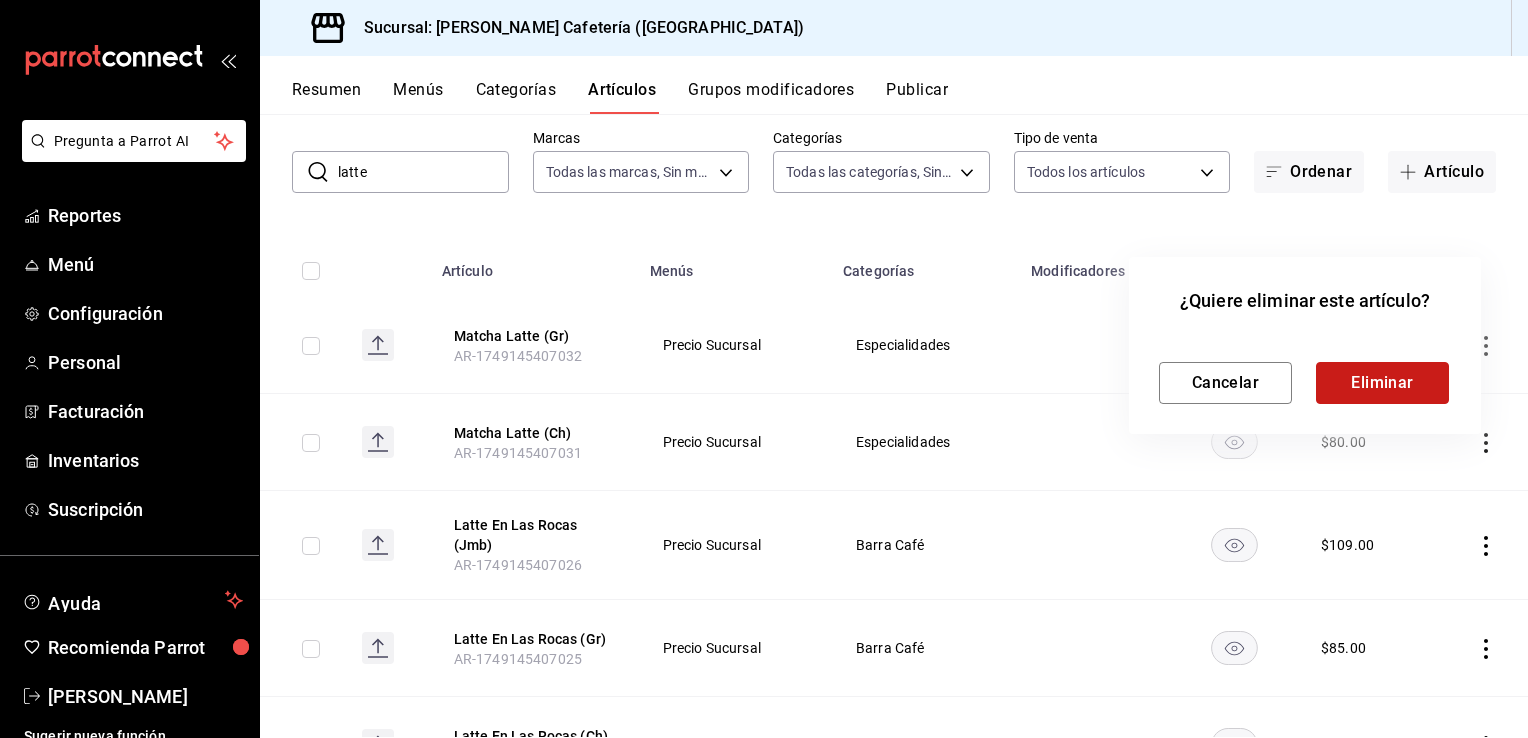 click on "Eliminar" at bounding box center [1382, 383] 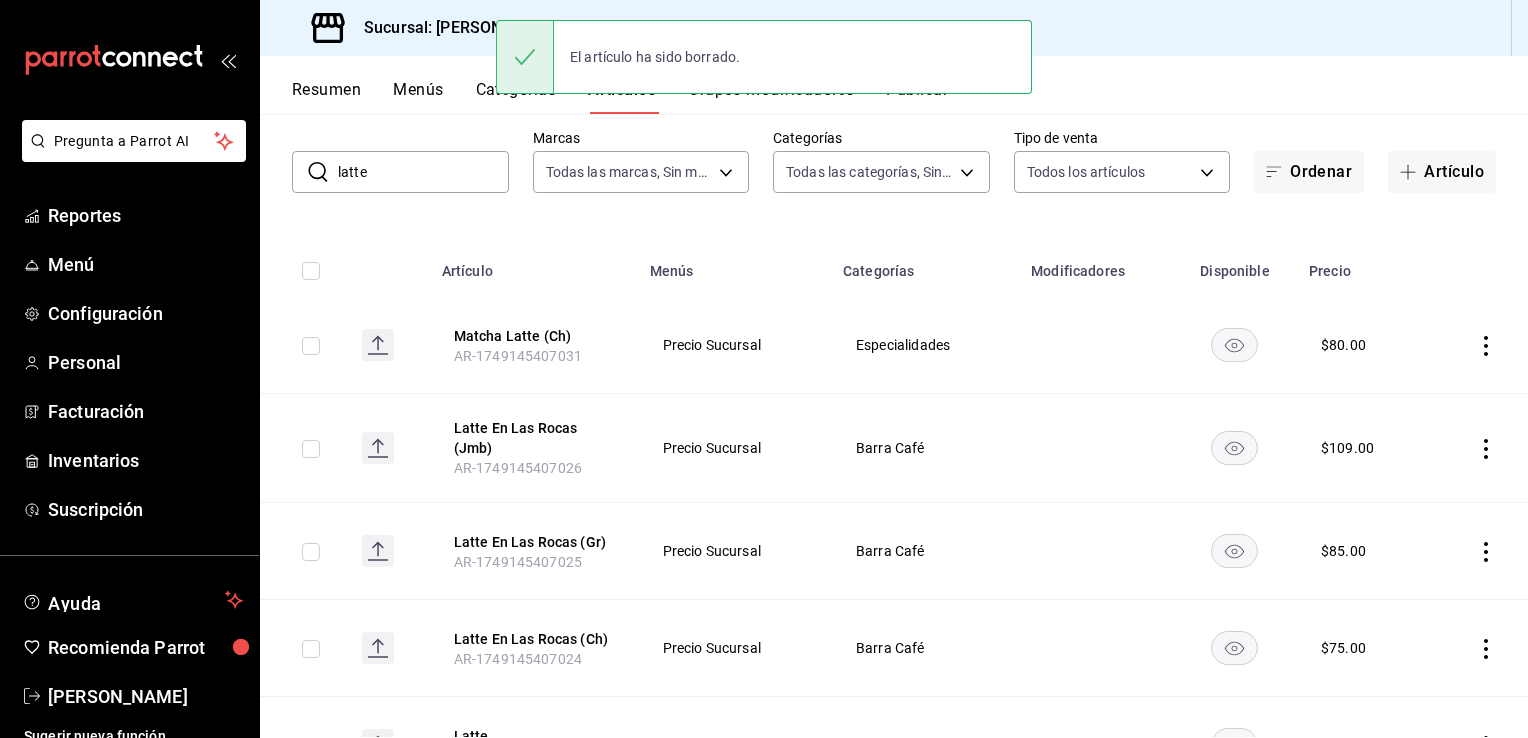 click 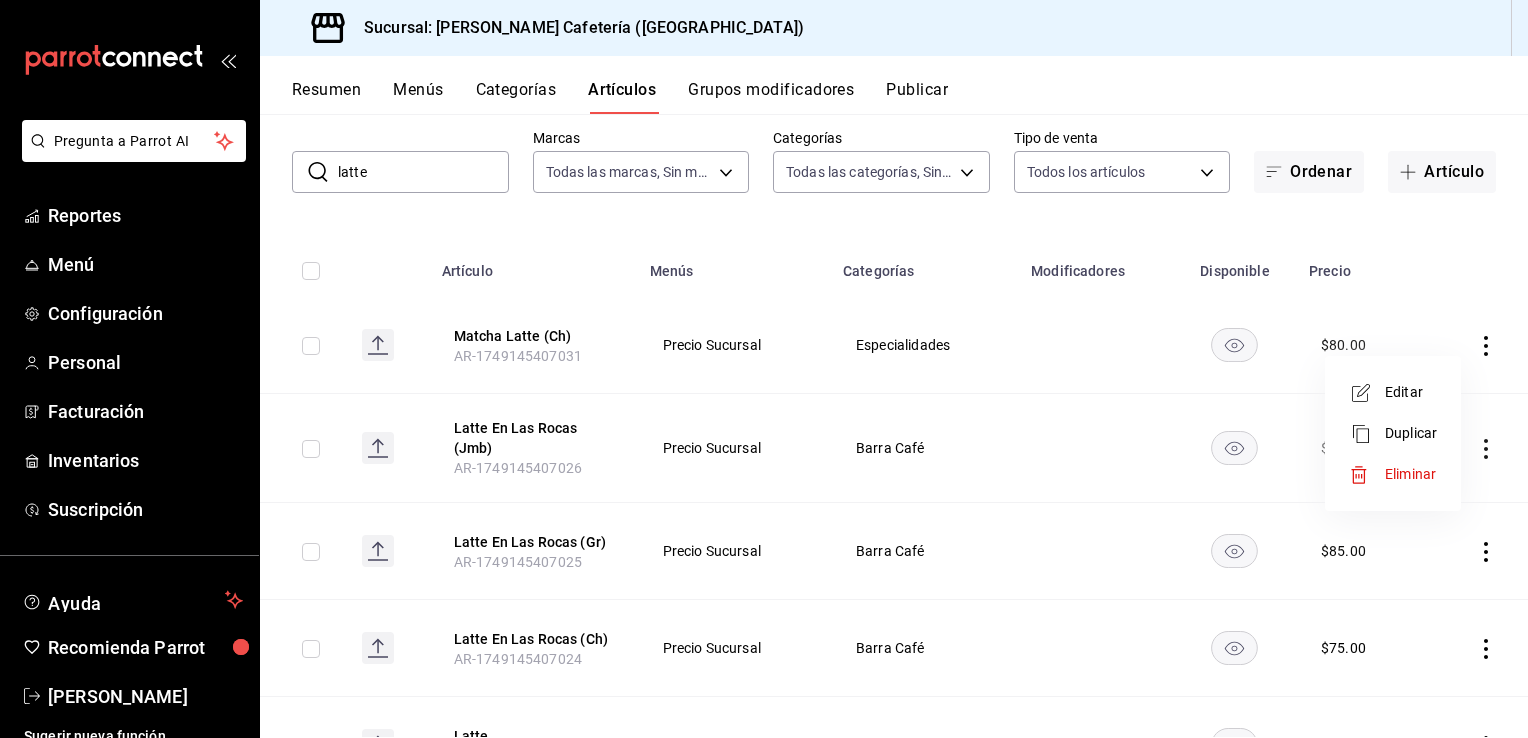 click on "Editar" at bounding box center [1411, 392] 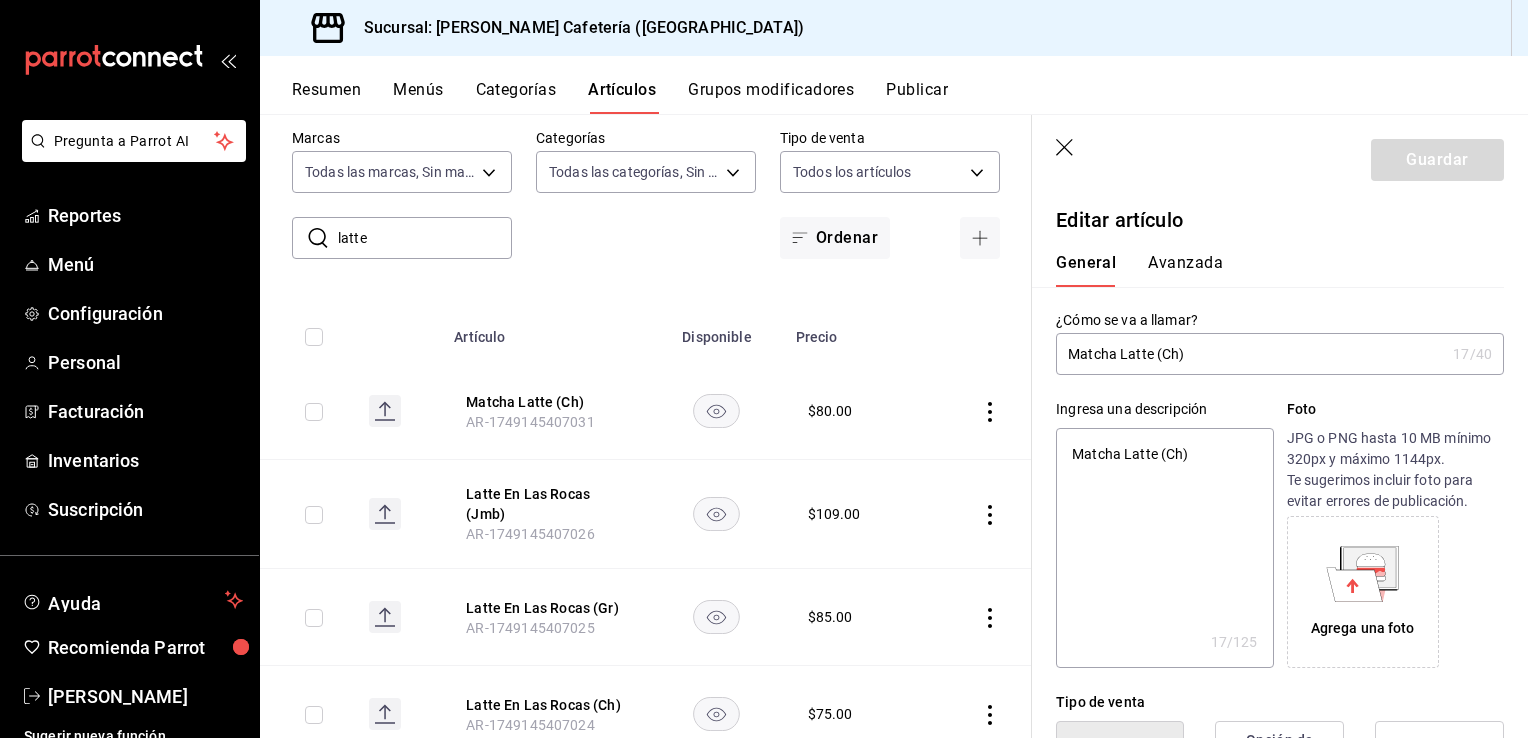 type on "x" 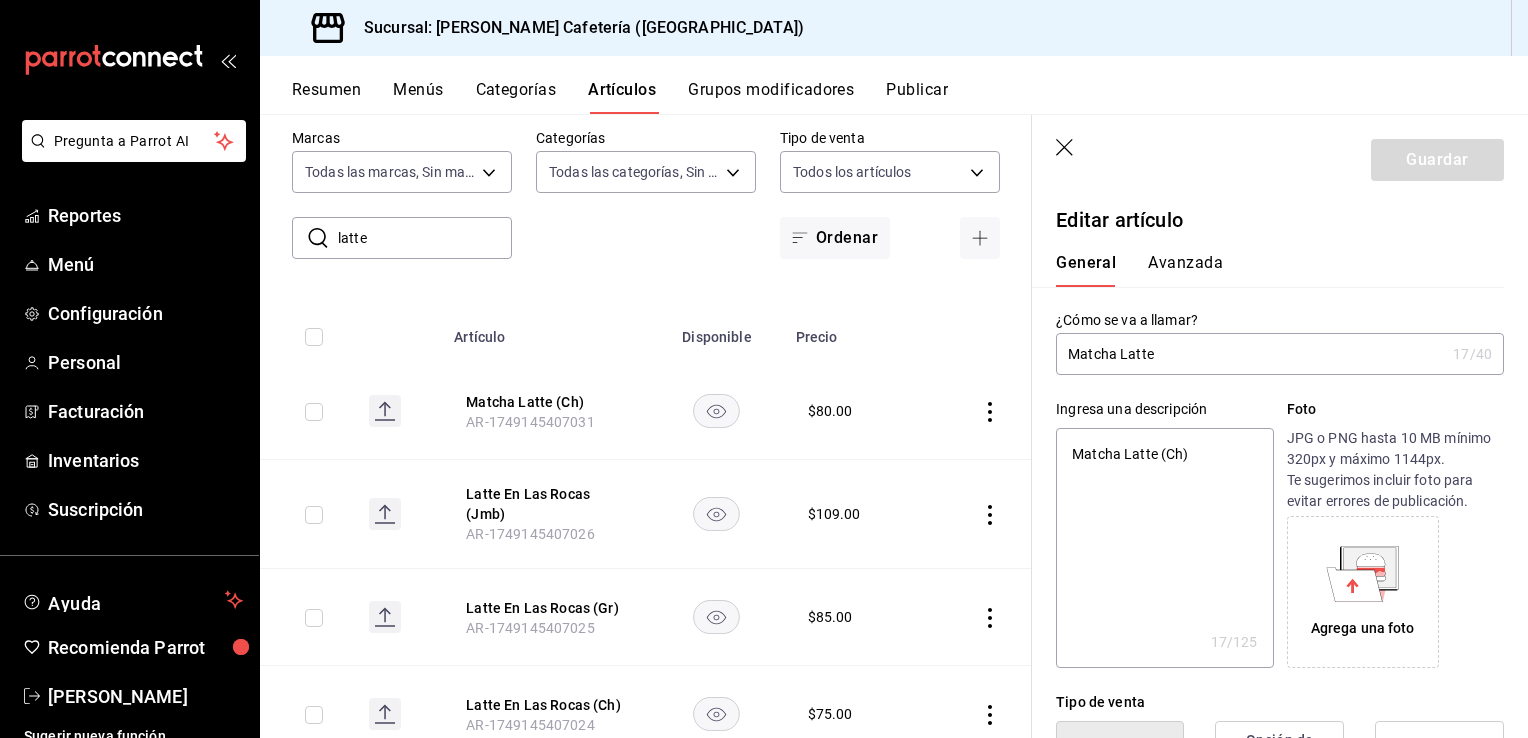 type on "x" 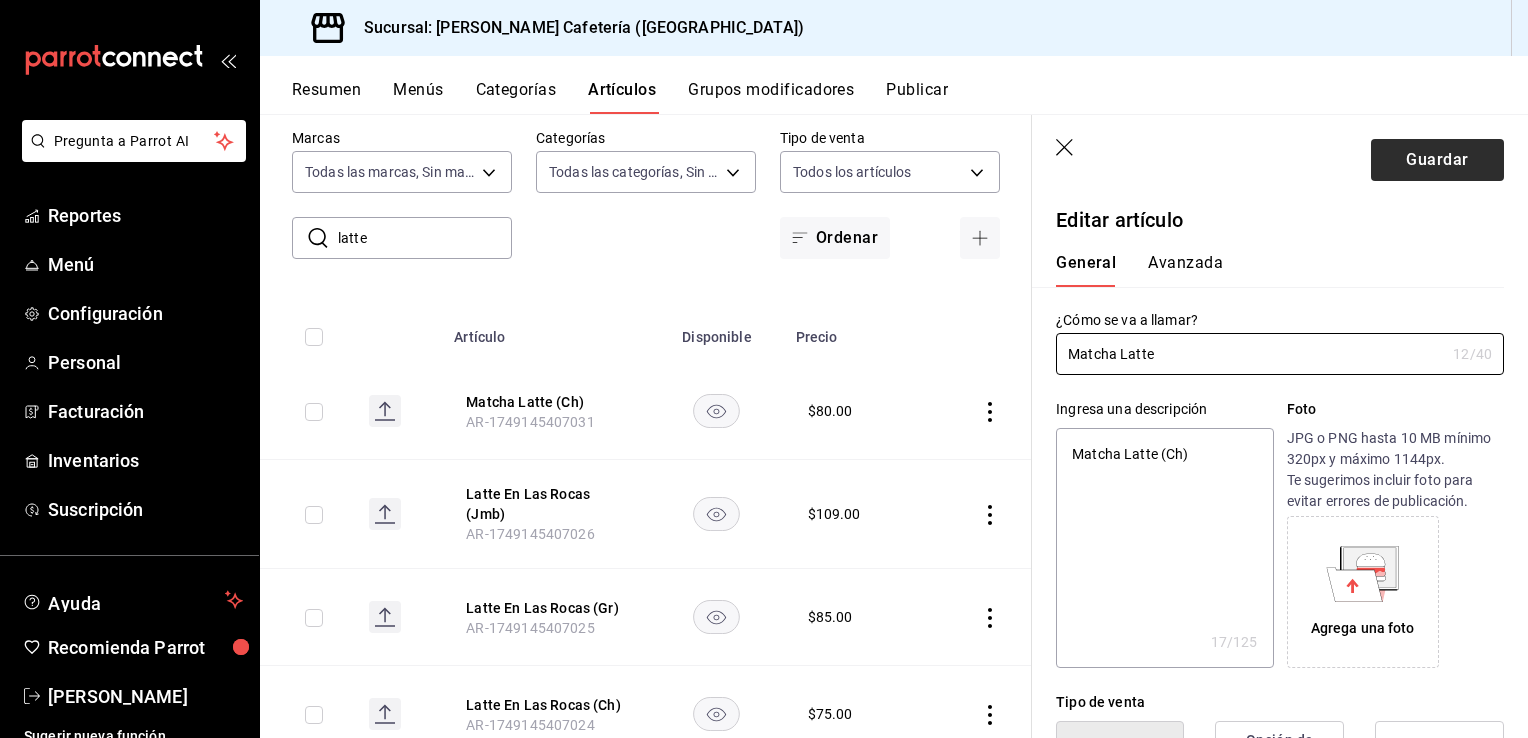 type on "Matcha Latte" 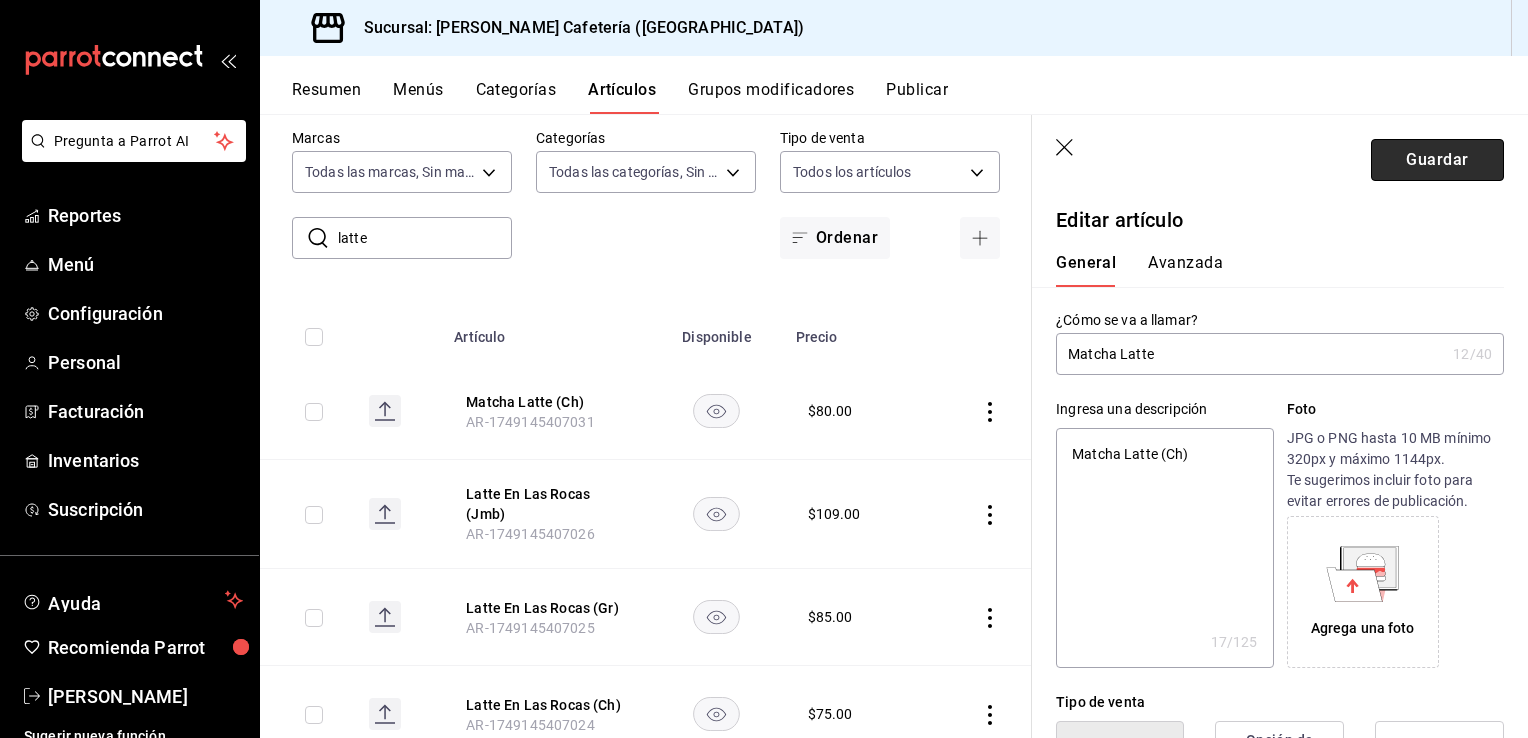 click on "Guardar" at bounding box center (1437, 160) 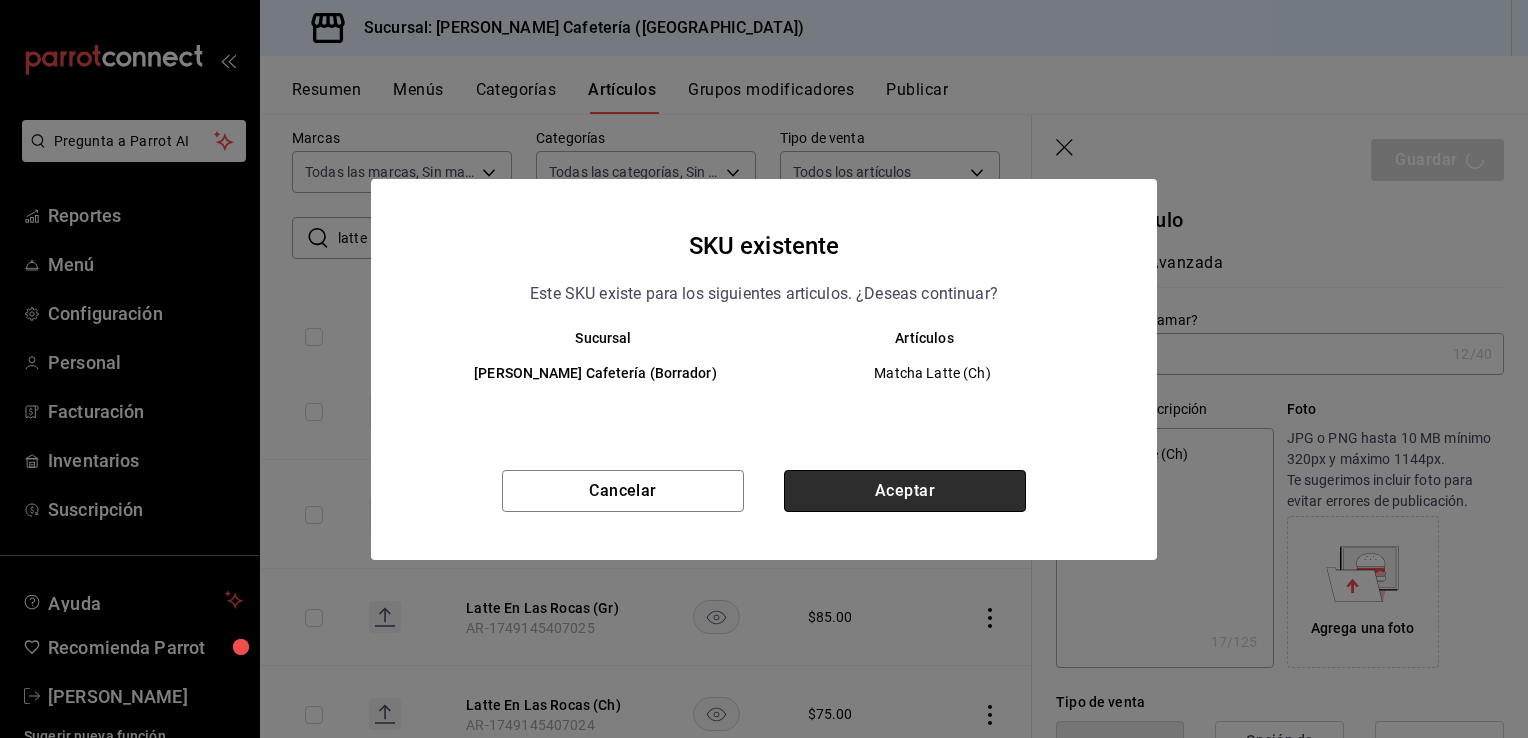 click on "Aceptar" at bounding box center (905, 491) 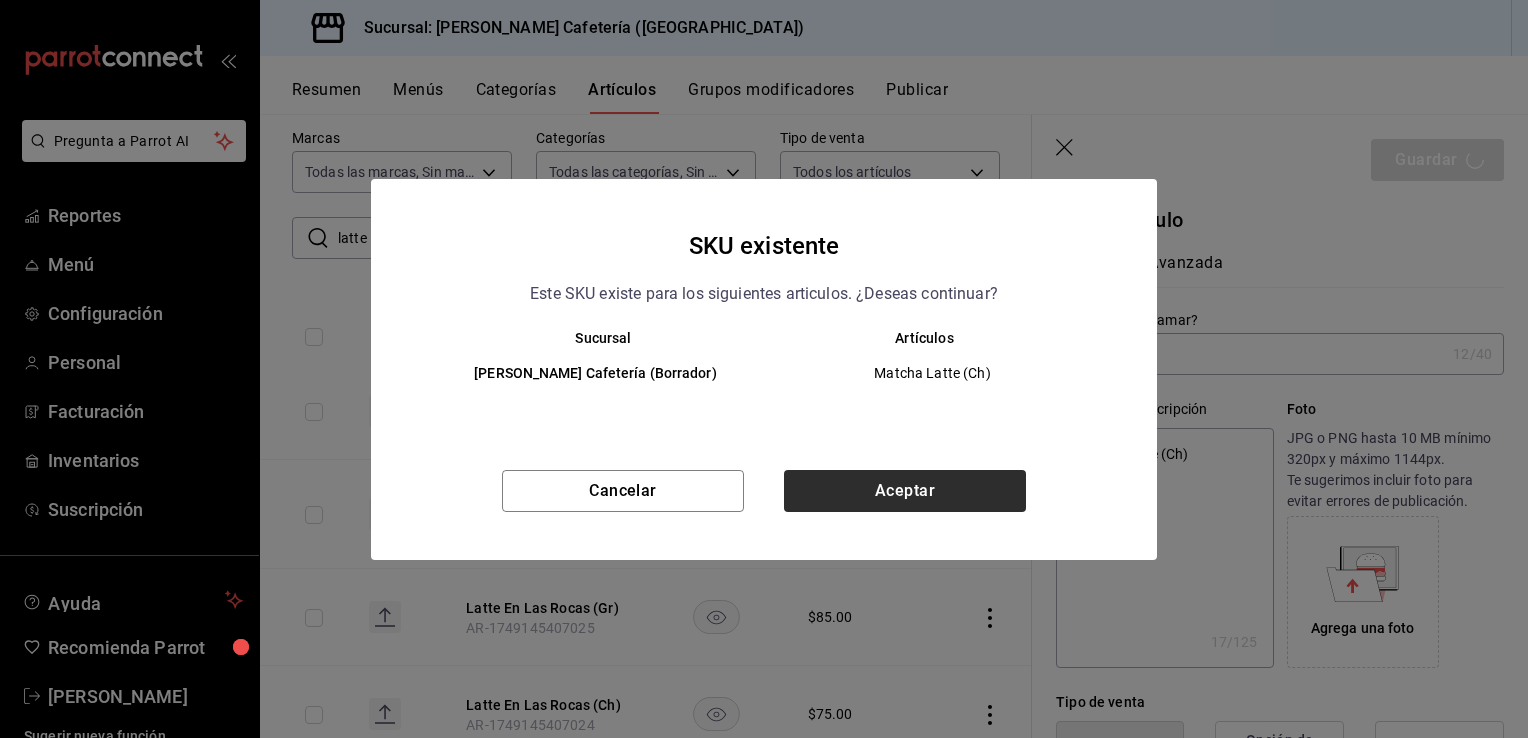 type on "x" 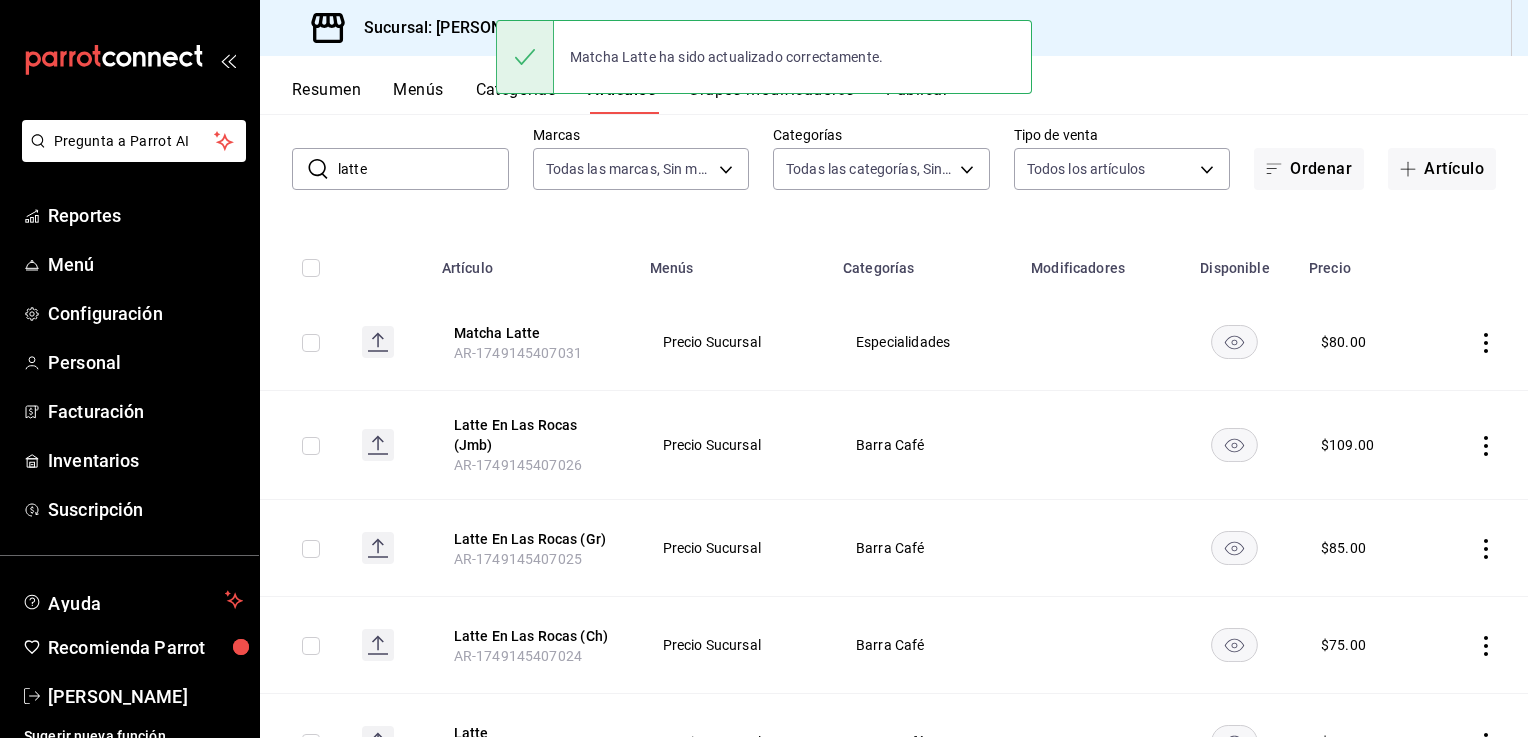 scroll, scrollTop: 200, scrollLeft: 0, axis: vertical 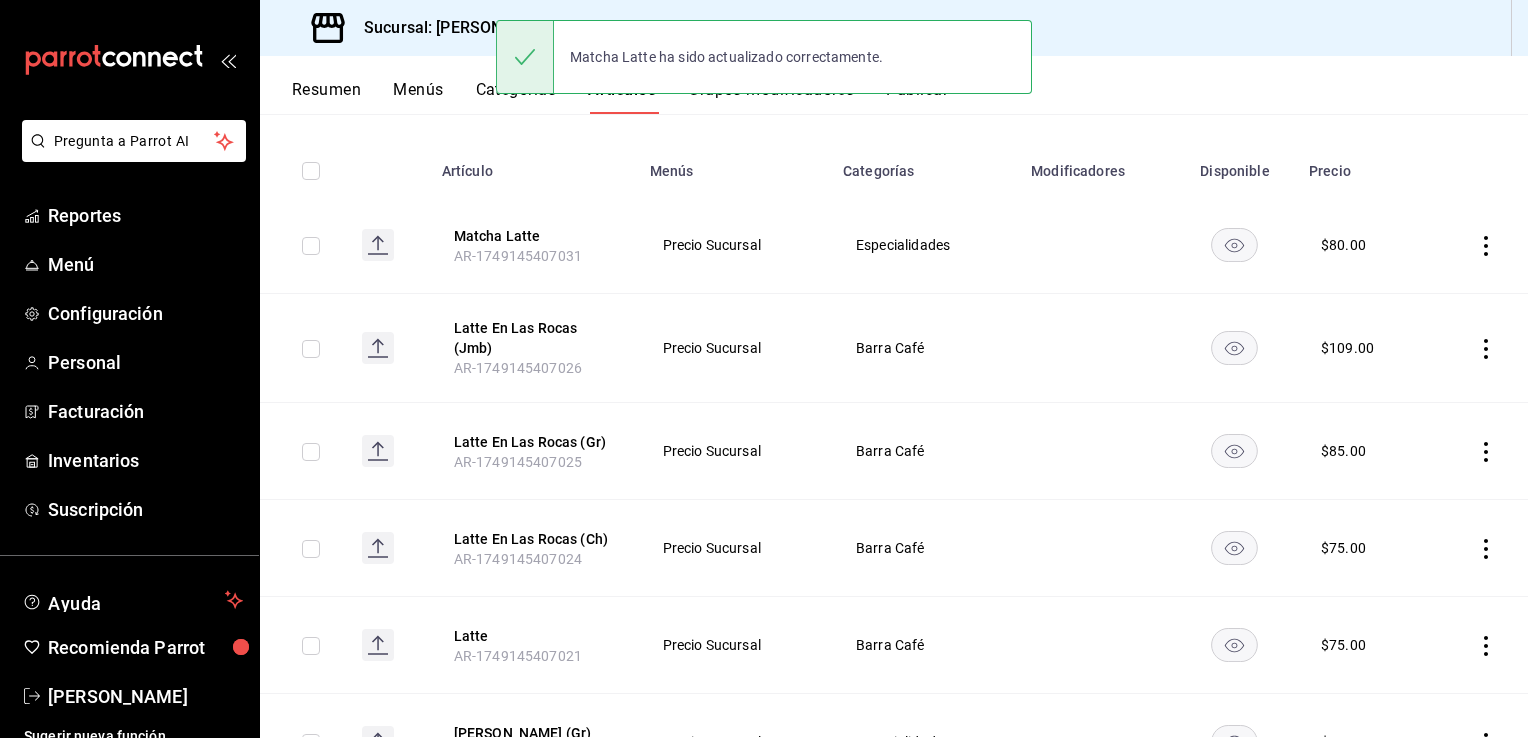 click 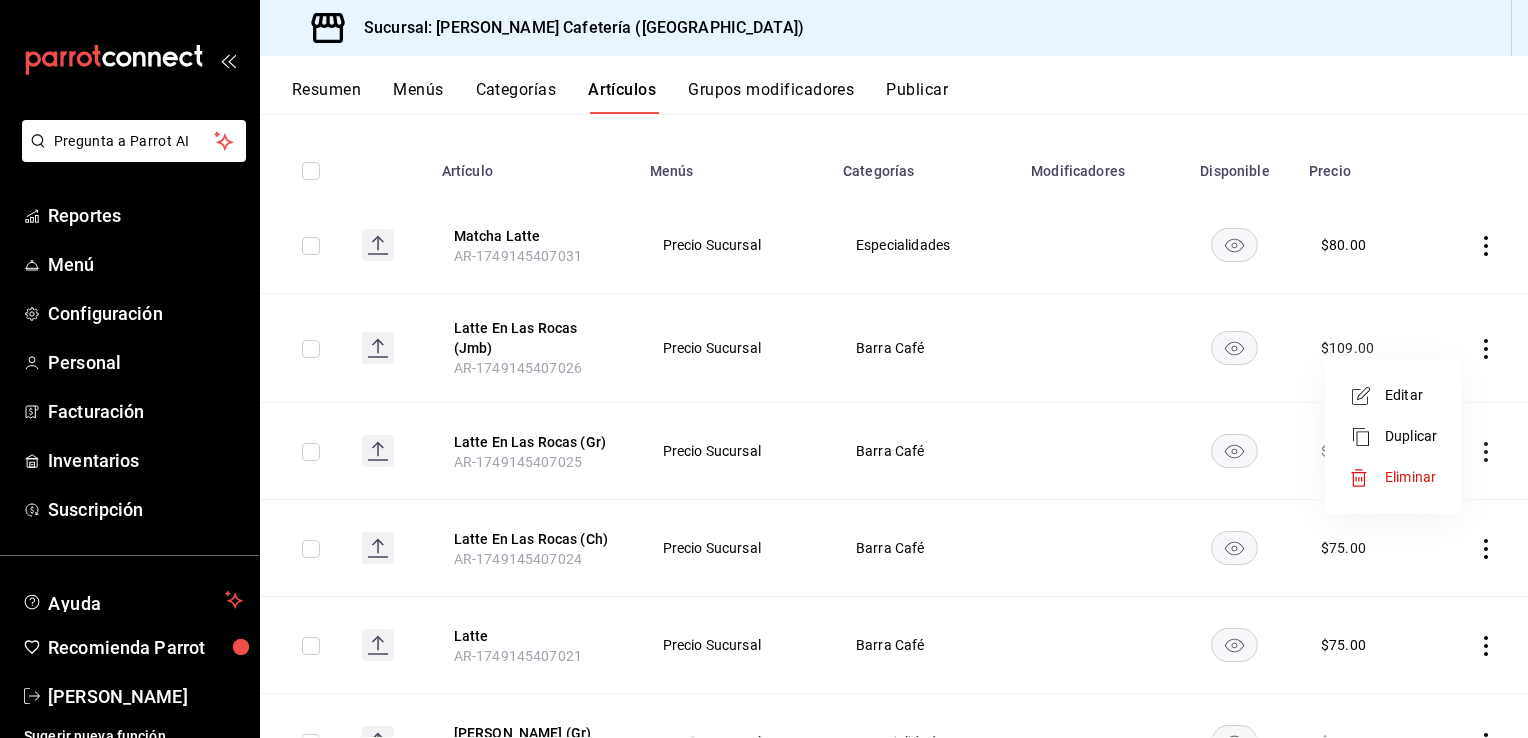 click on "Eliminar" at bounding box center (1410, 477) 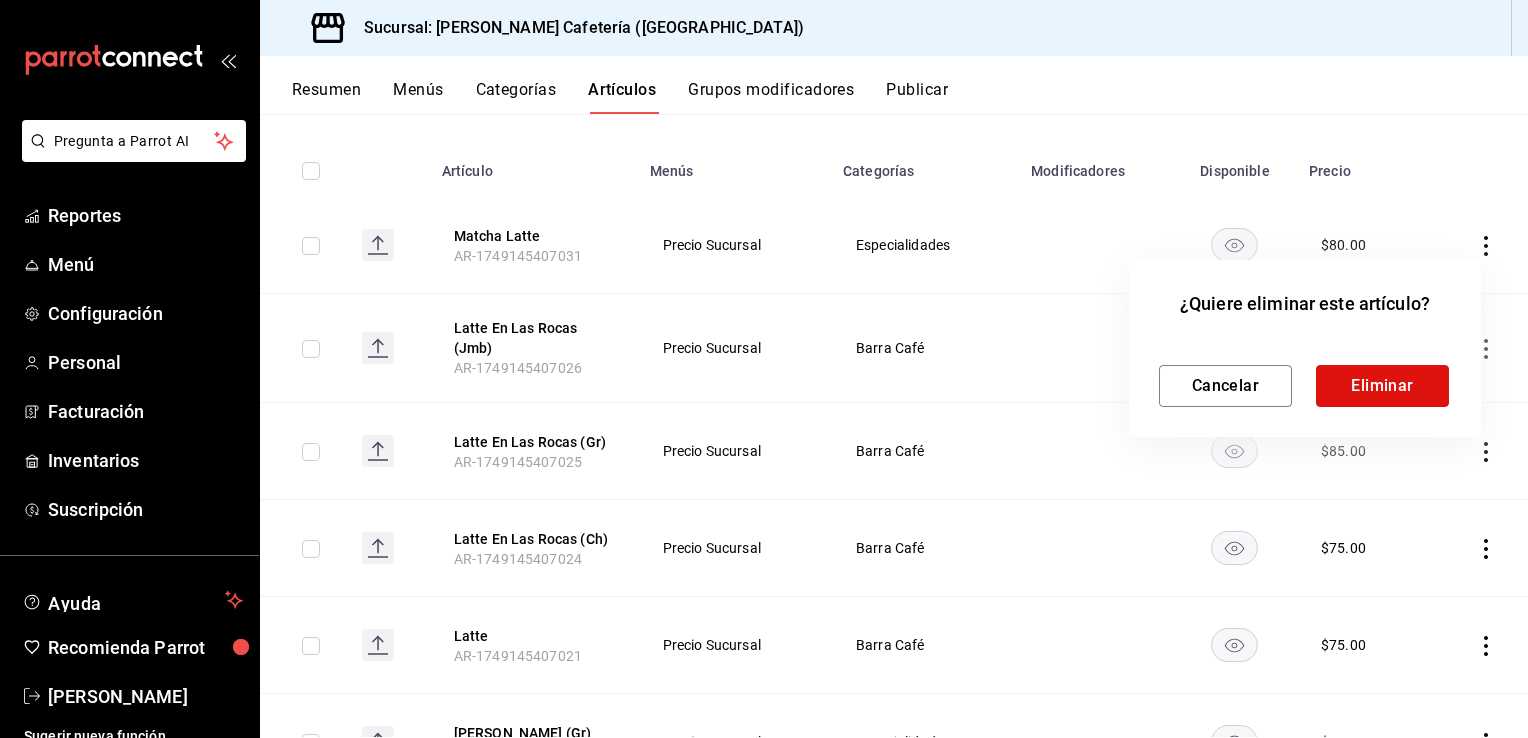 click on "Eliminar" at bounding box center (1382, 386) 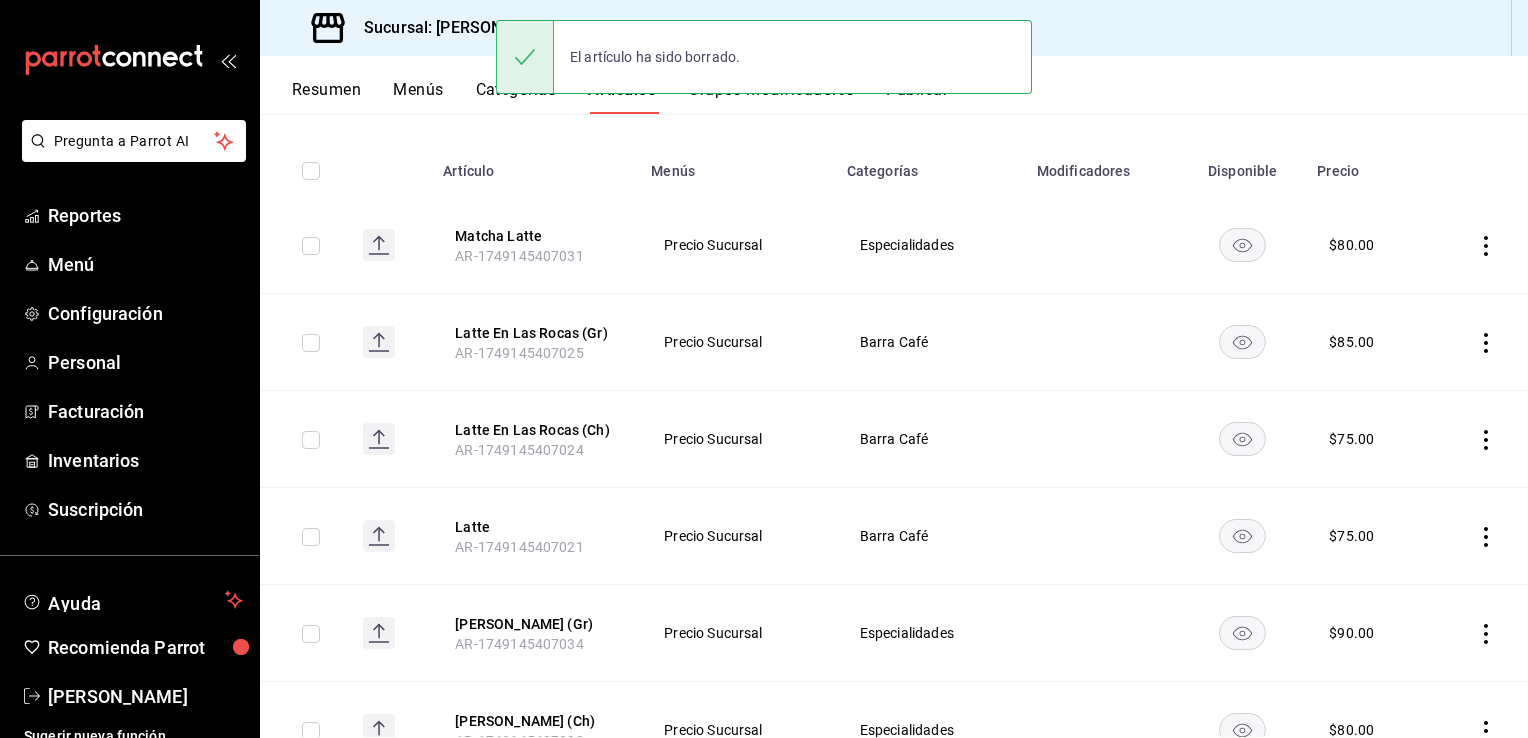 click 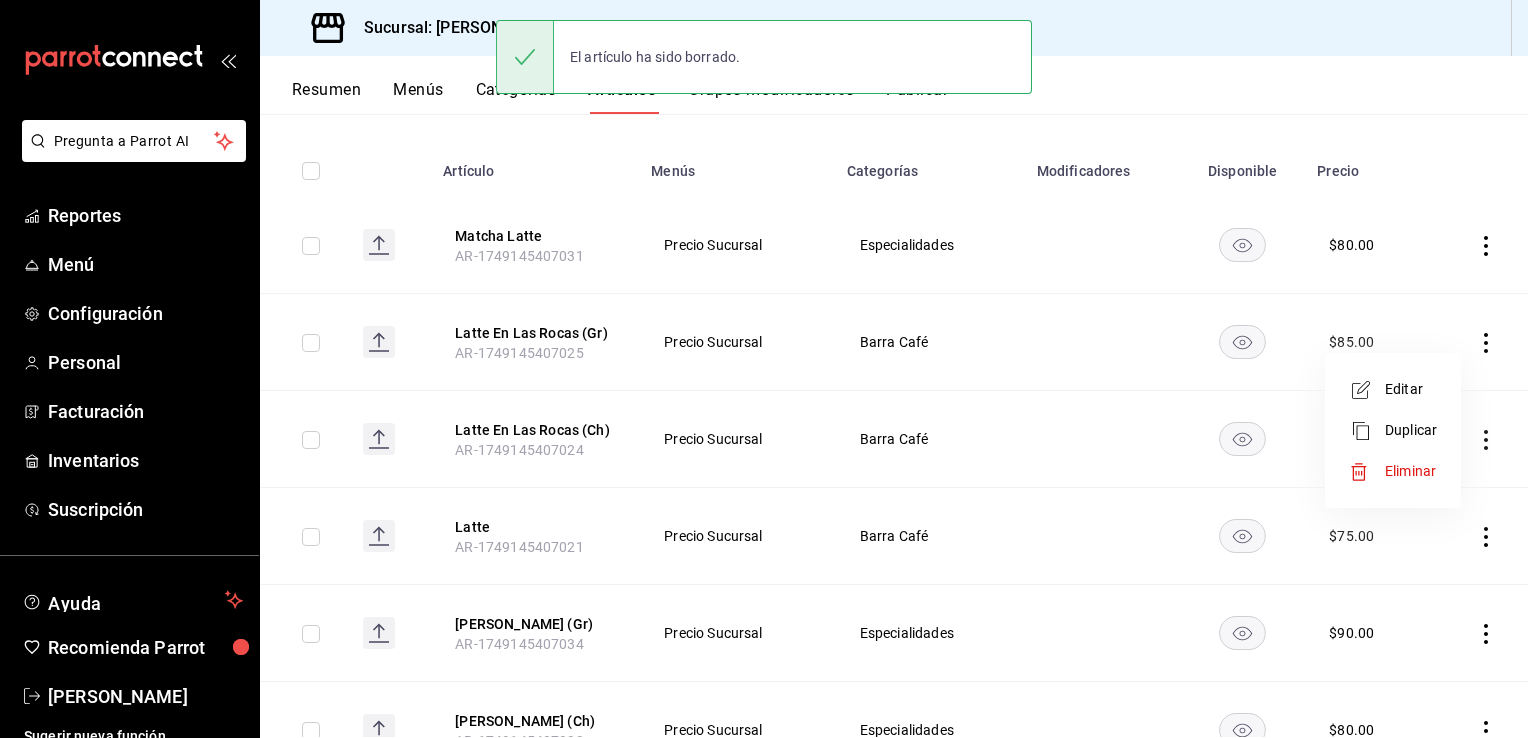 click on "Editar" at bounding box center [1411, 389] 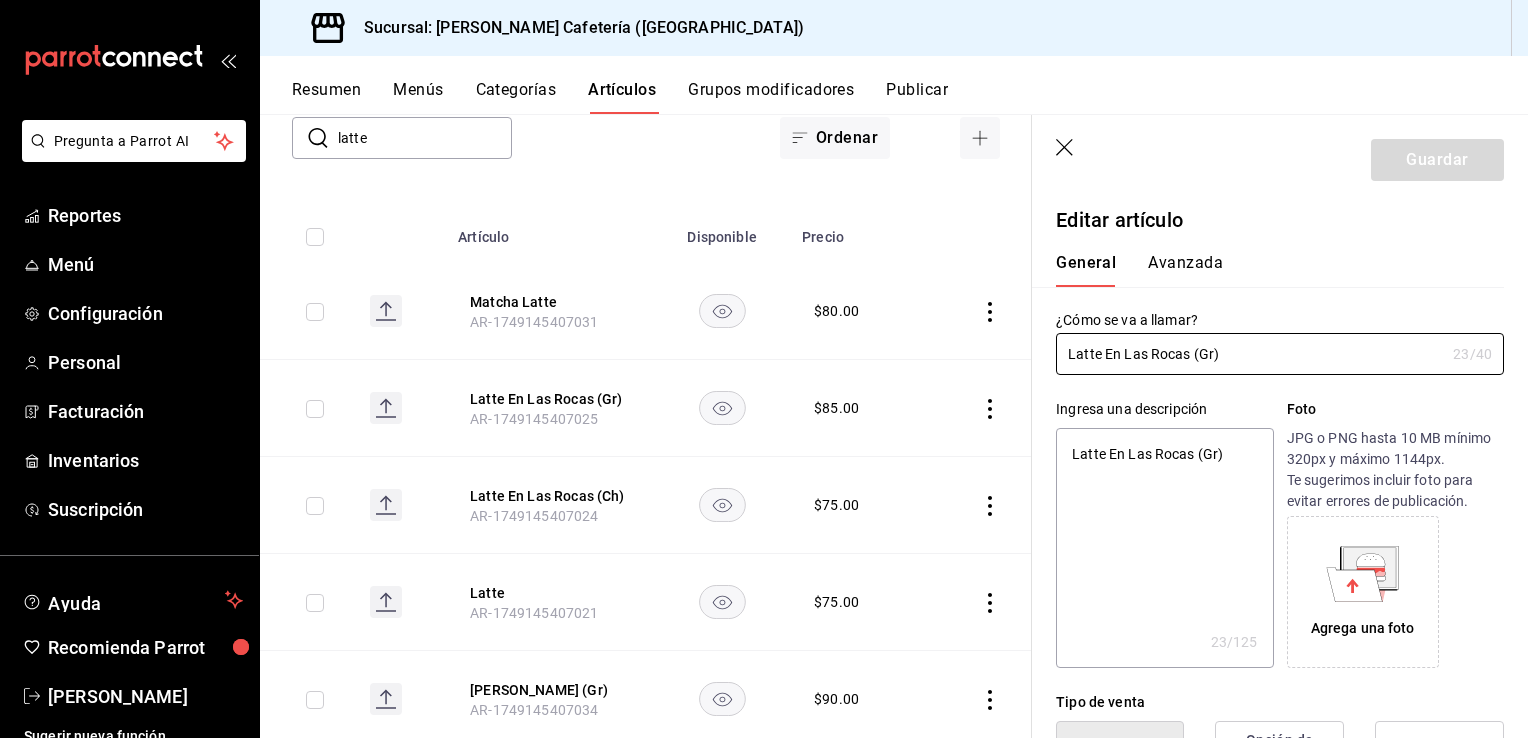 type on "x" 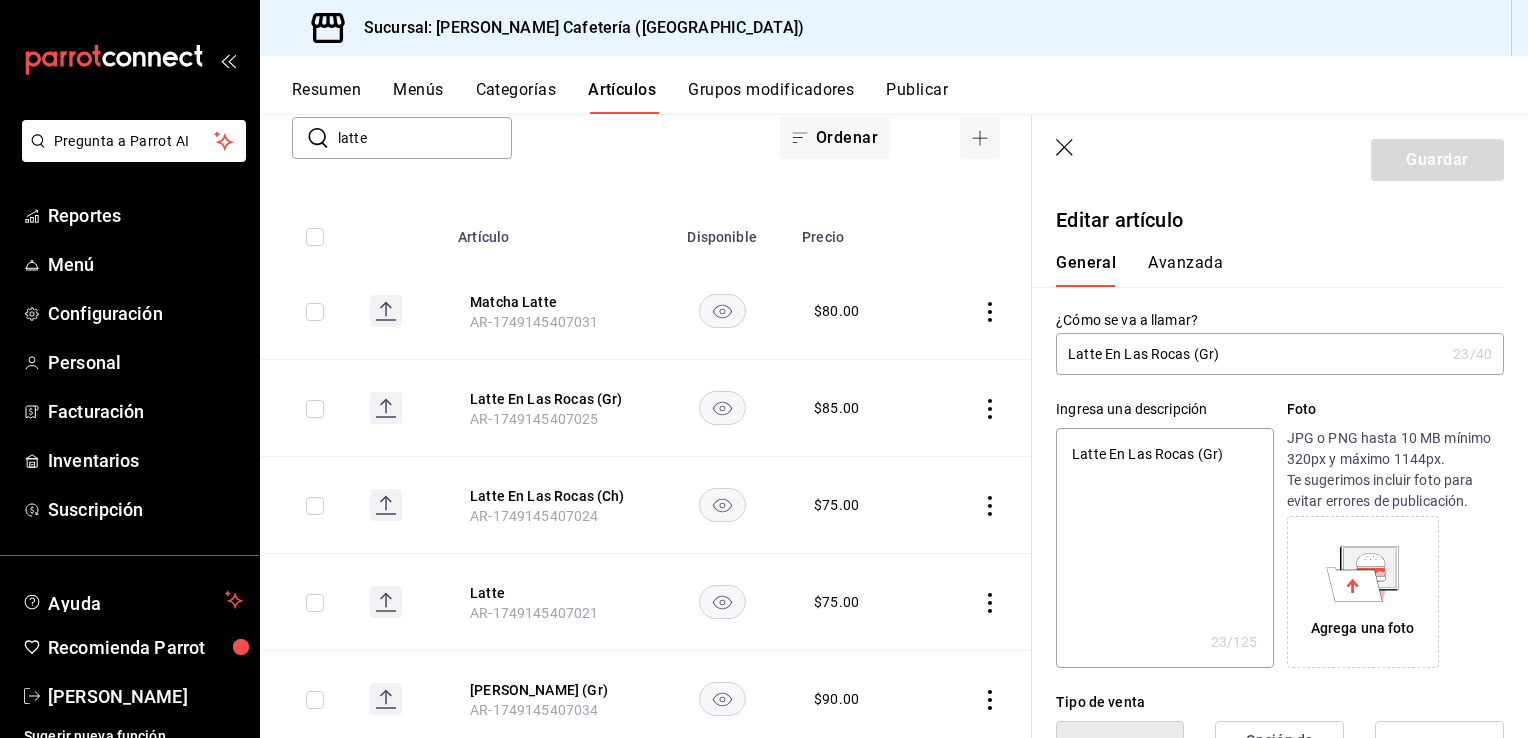 drag, startPoint x: 1191, startPoint y: 356, endPoint x: 1345, endPoint y: 348, distance: 154.20766 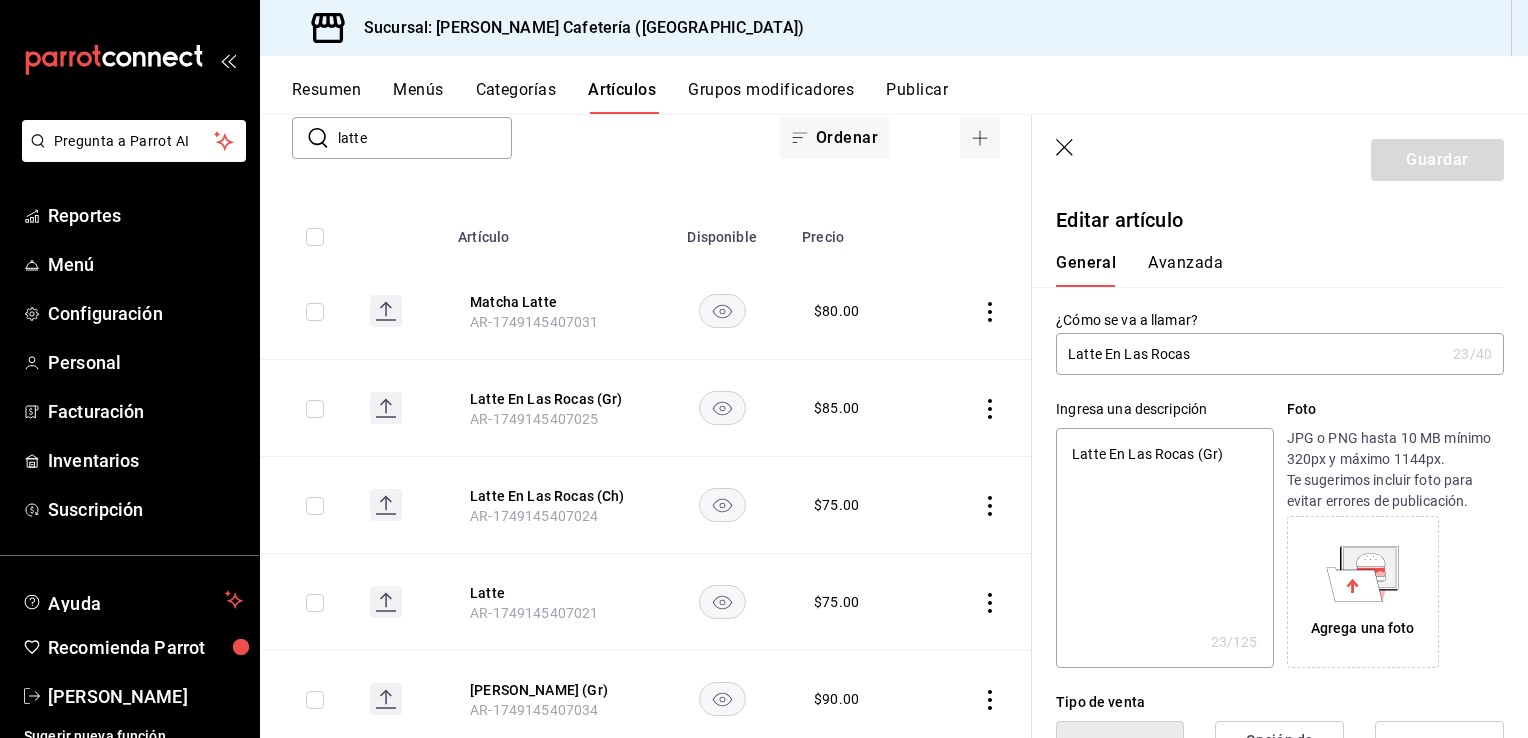 type on "x" 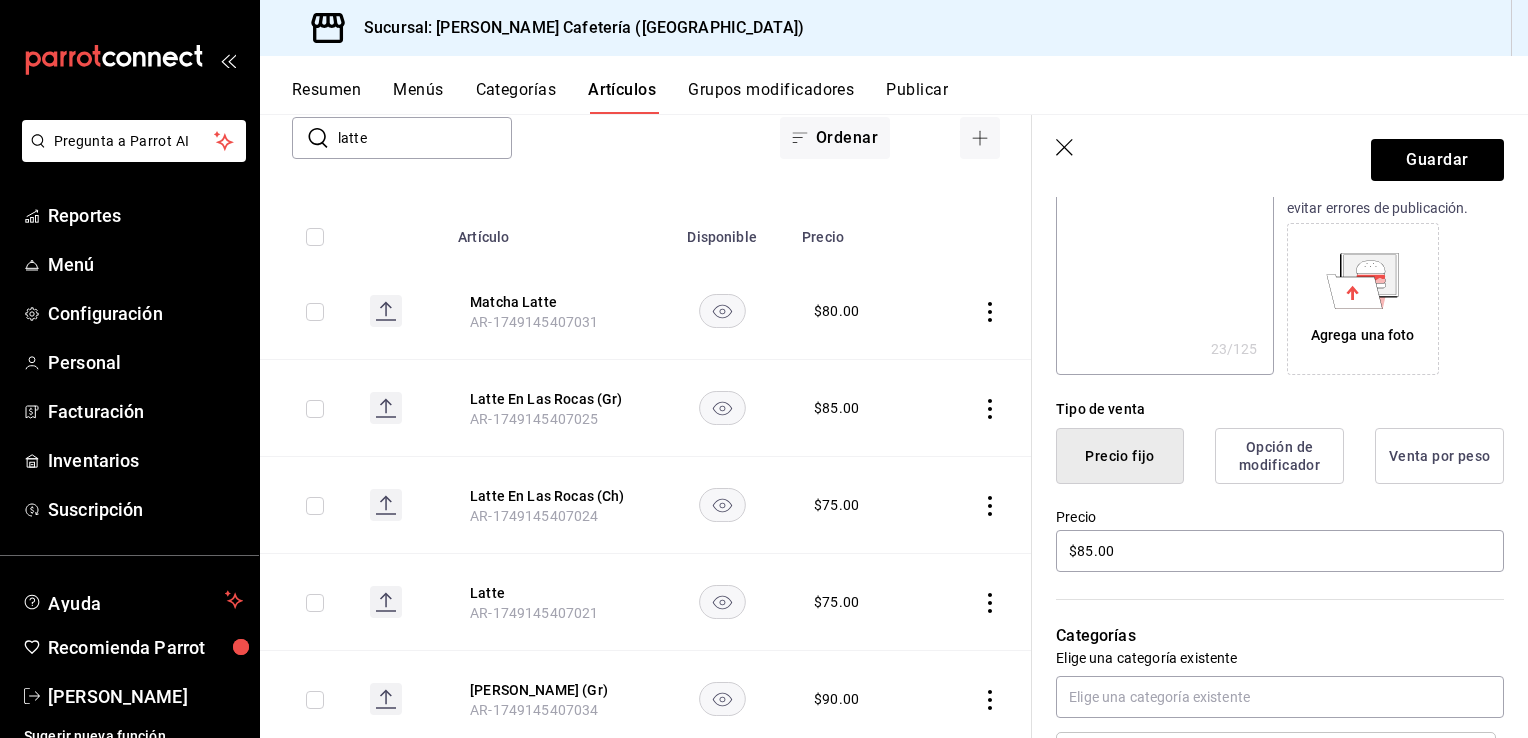 scroll, scrollTop: 500, scrollLeft: 0, axis: vertical 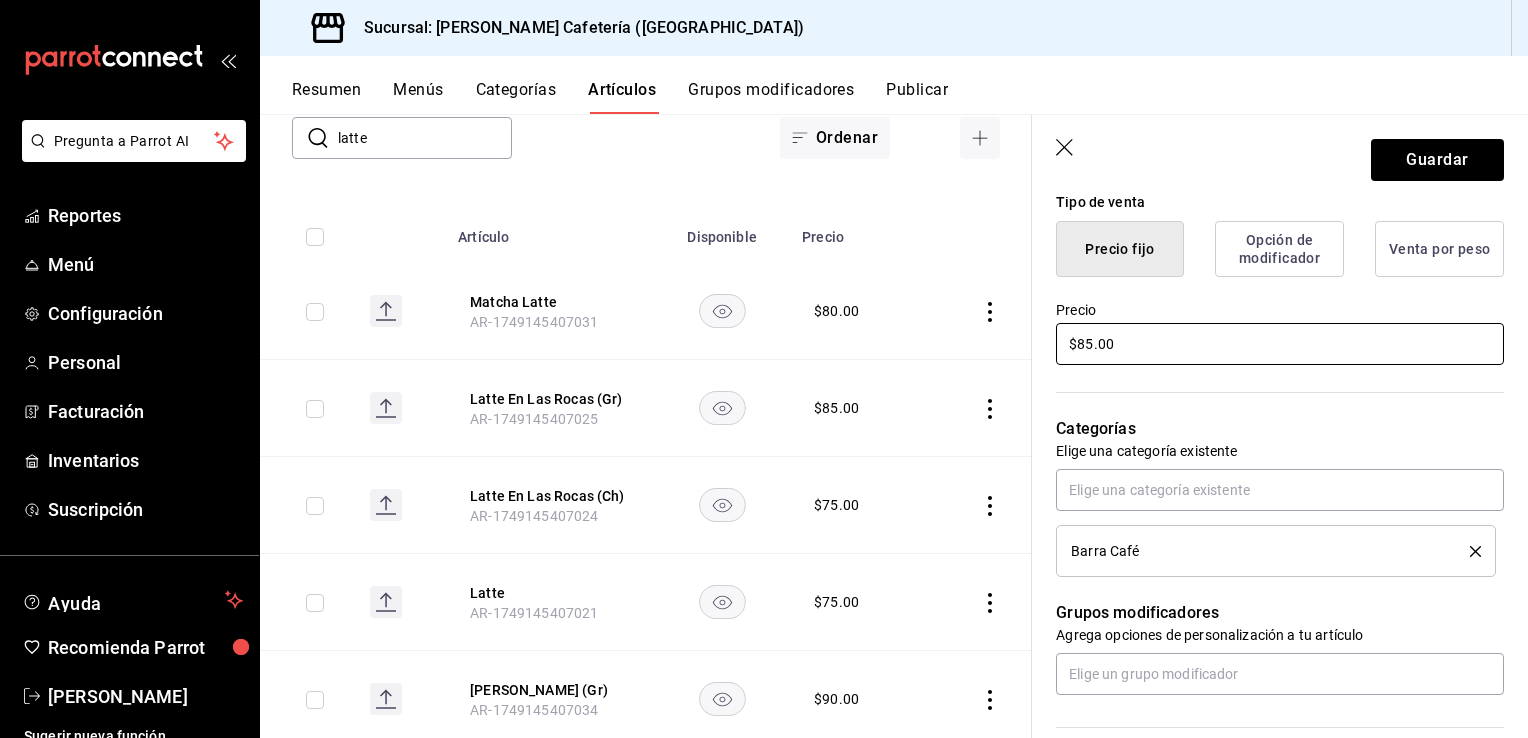 type on "Latte En Las Rocas" 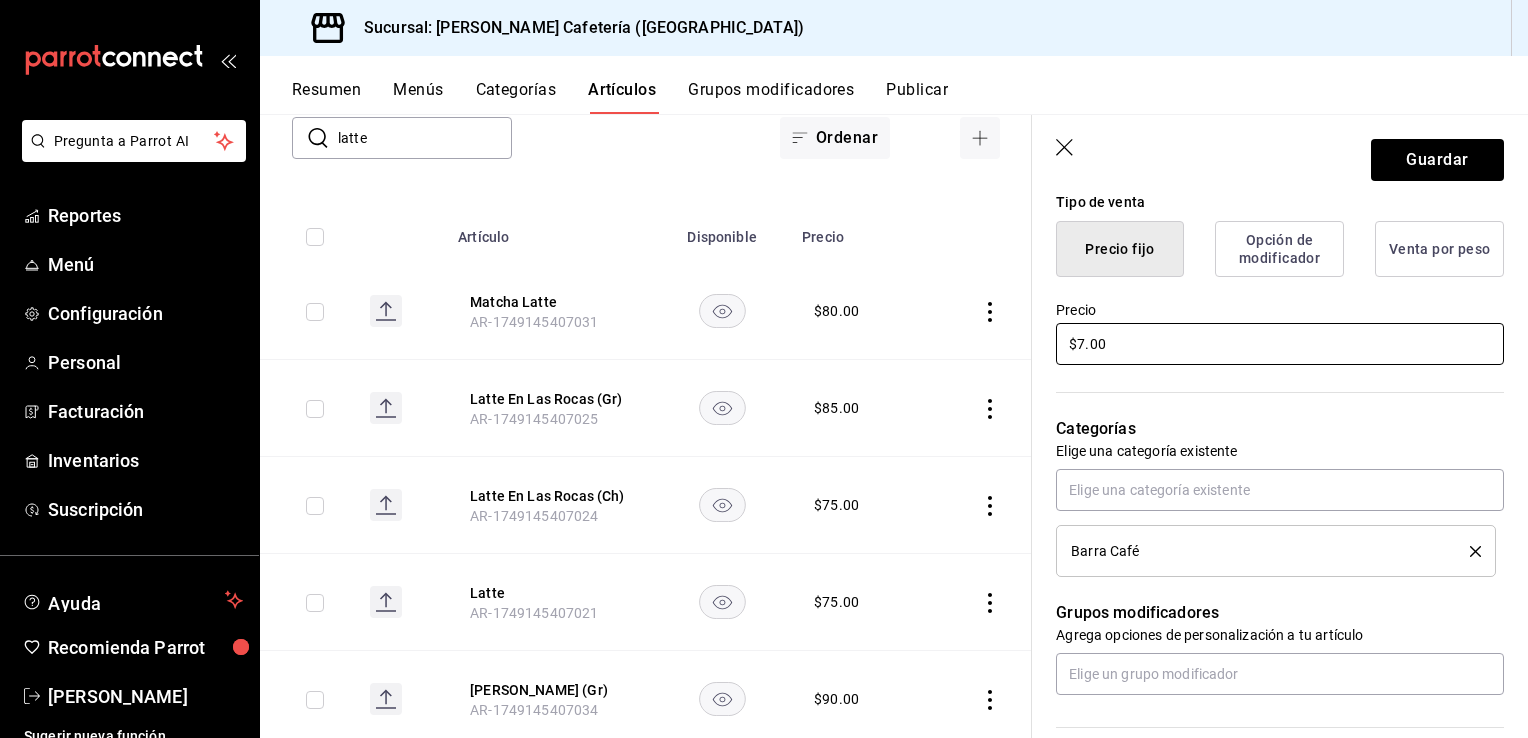 type on "x" 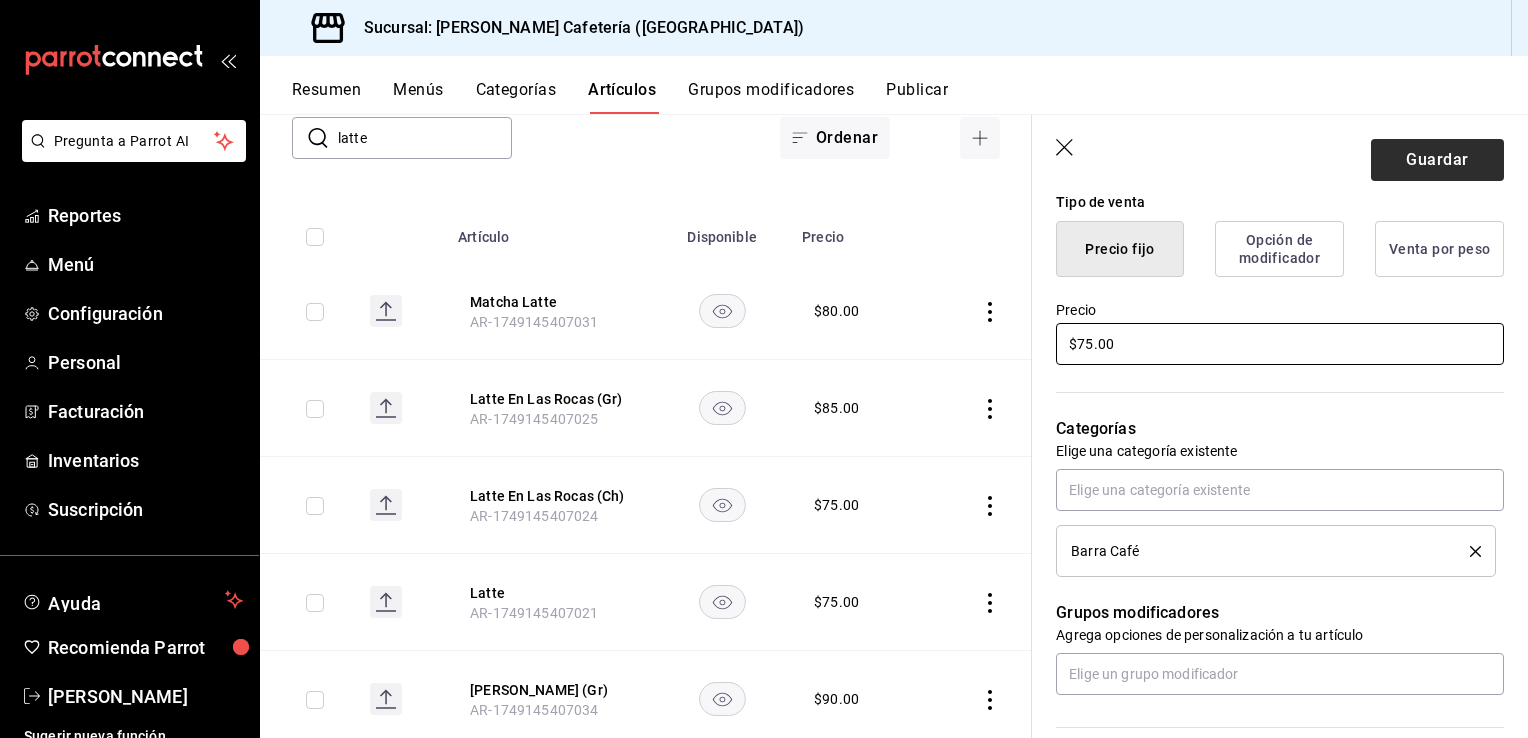 type on "$75.00" 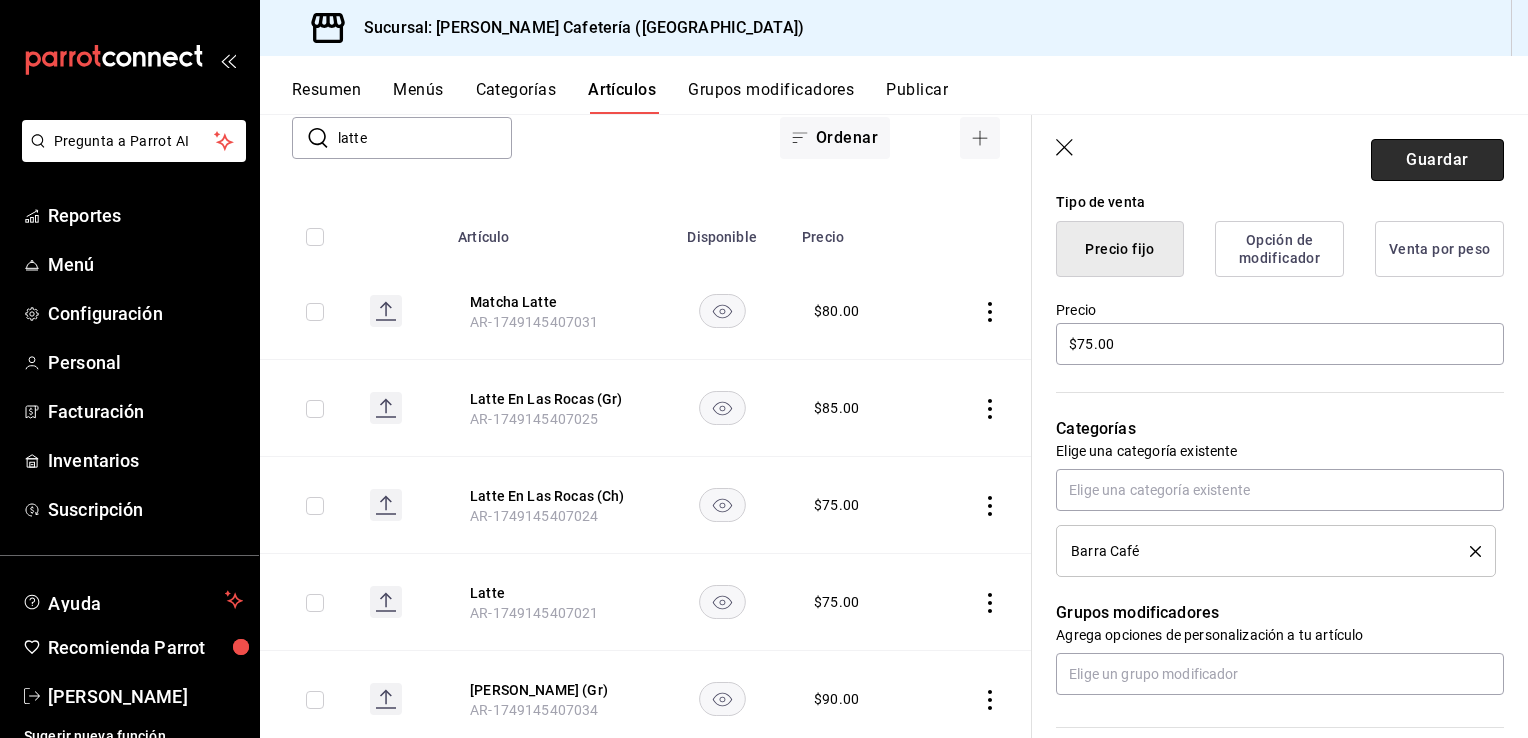 click on "Guardar" at bounding box center [1437, 160] 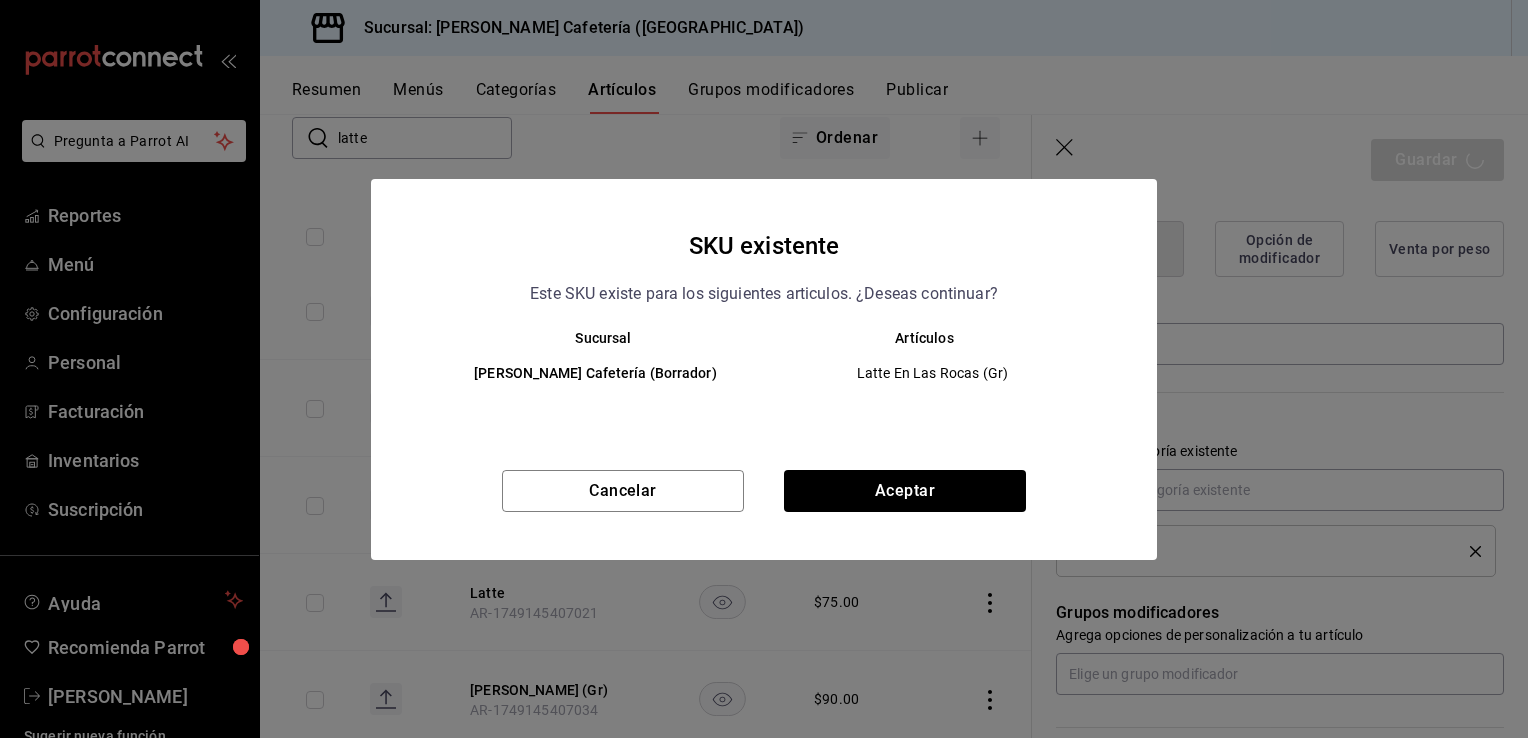 click on "Cancelar Aceptar" at bounding box center [764, 515] 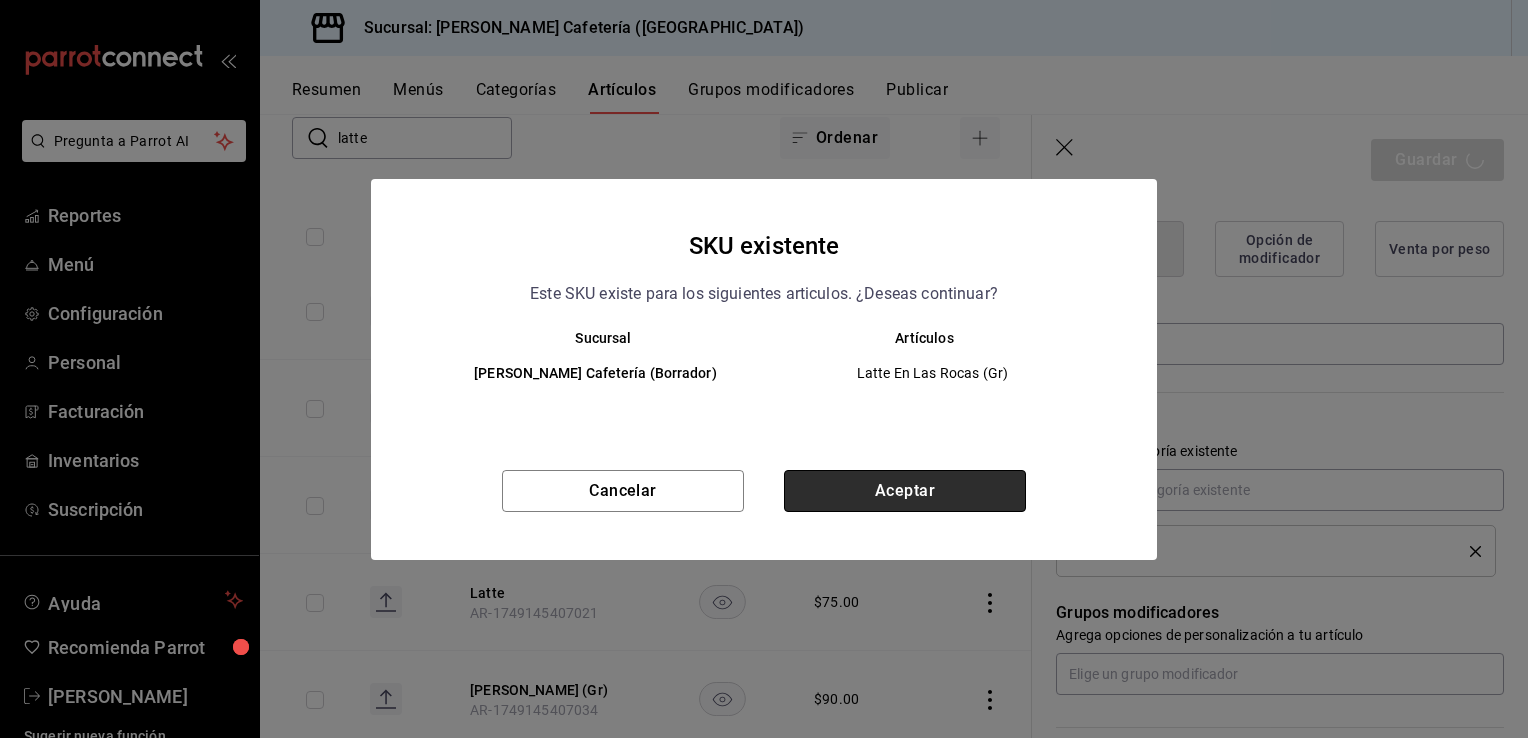 click on "Aceptar" at bounding box center [905, 491] 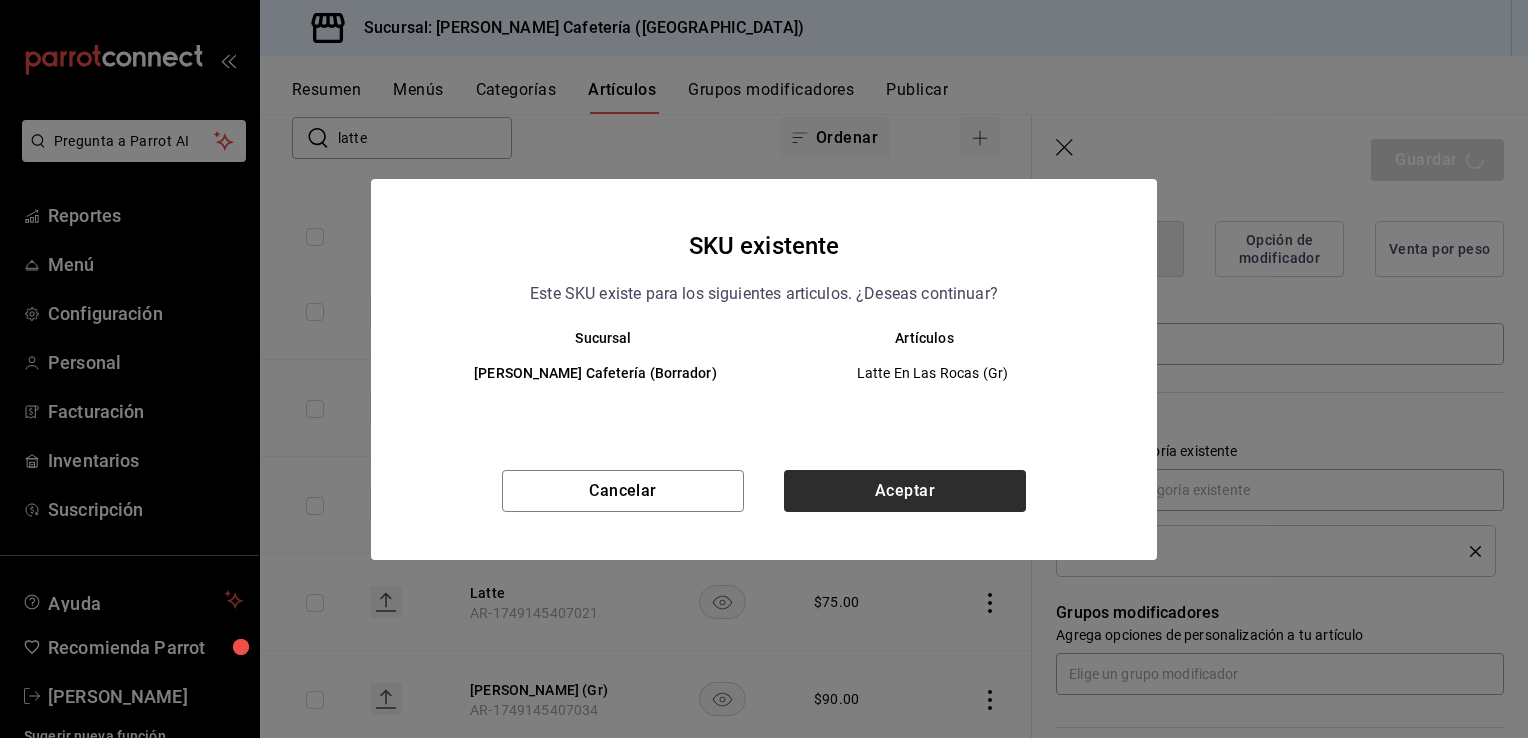 type on "x" 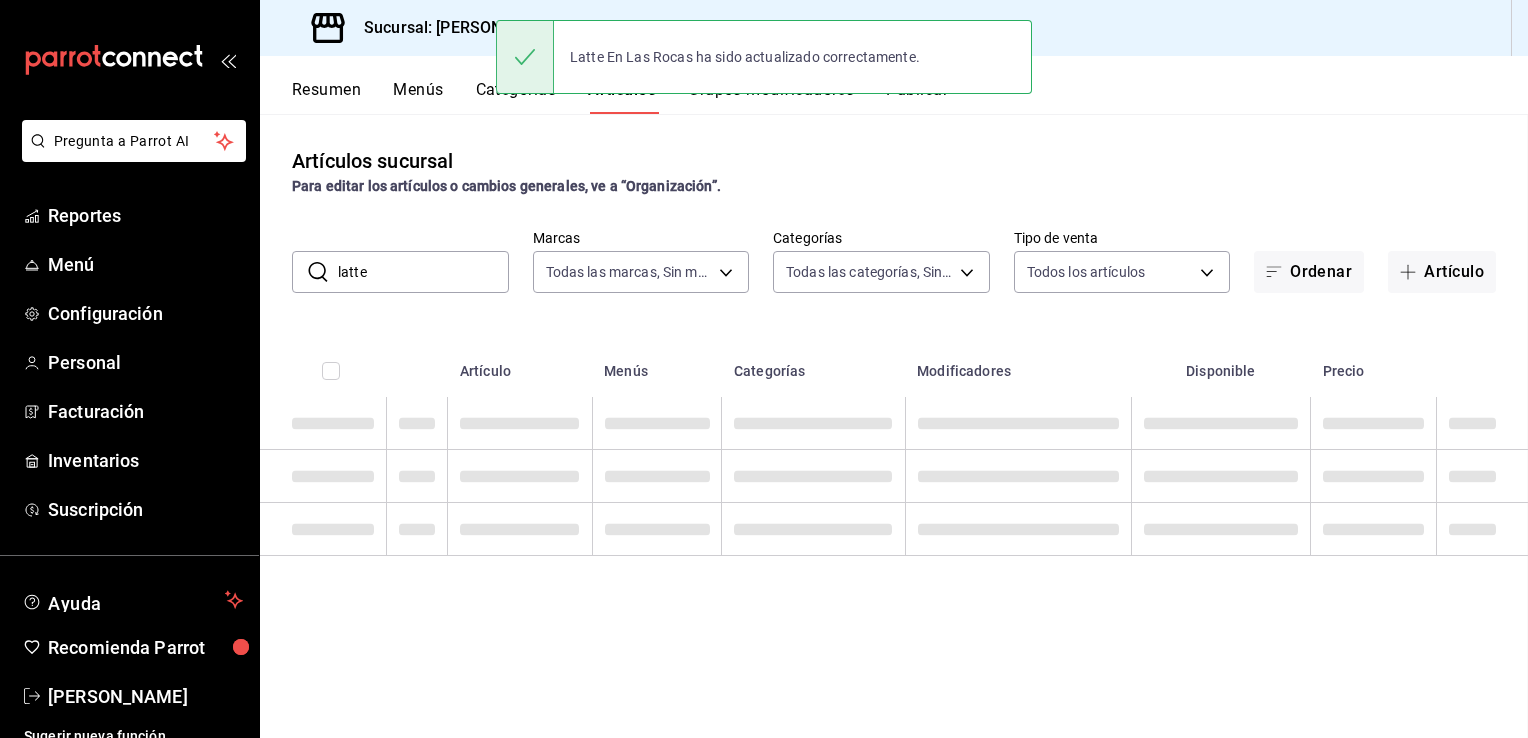 scroll, scrollTop: 0, scrollLeft: 0, axis: both 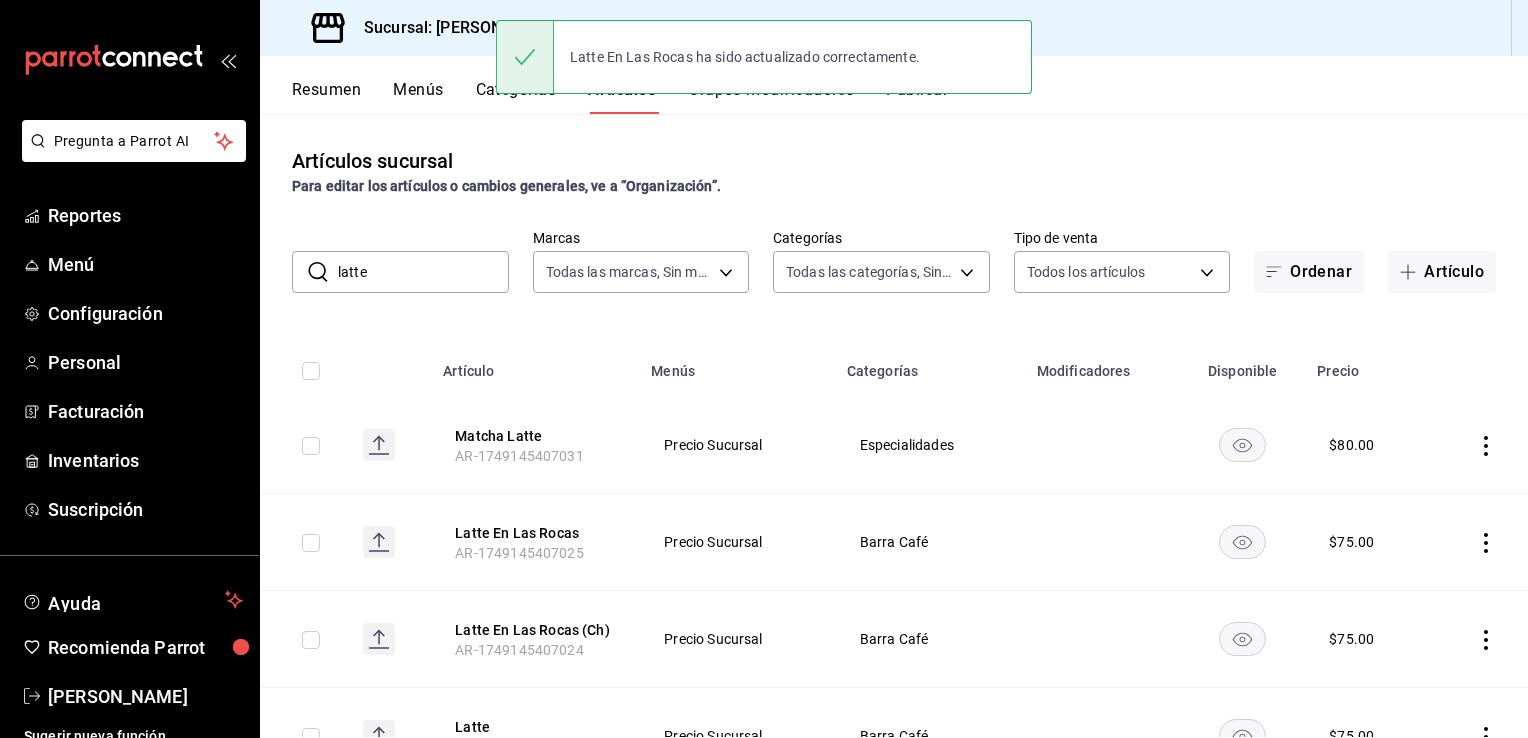 click 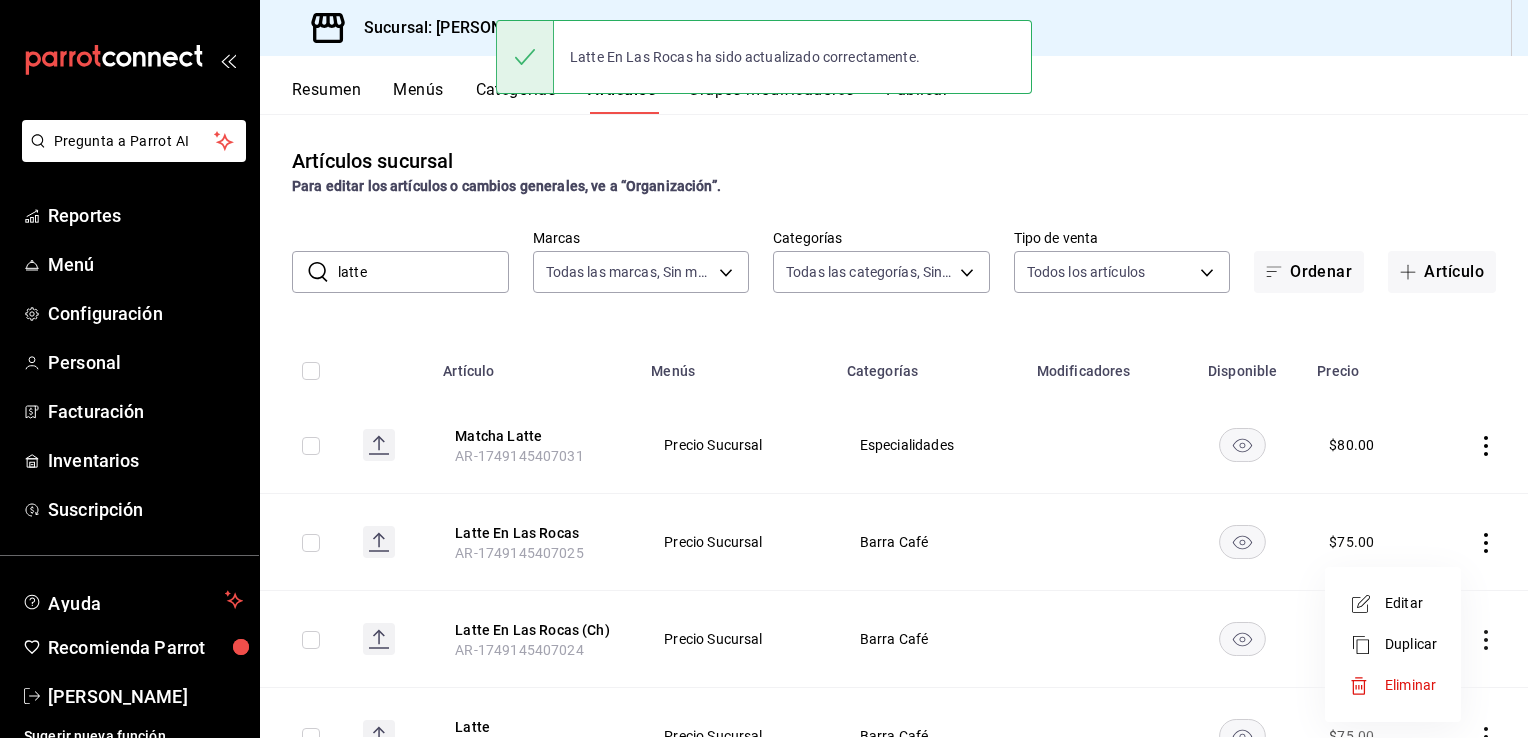 click on "Eliminar" at bounding box center [1411, 685] 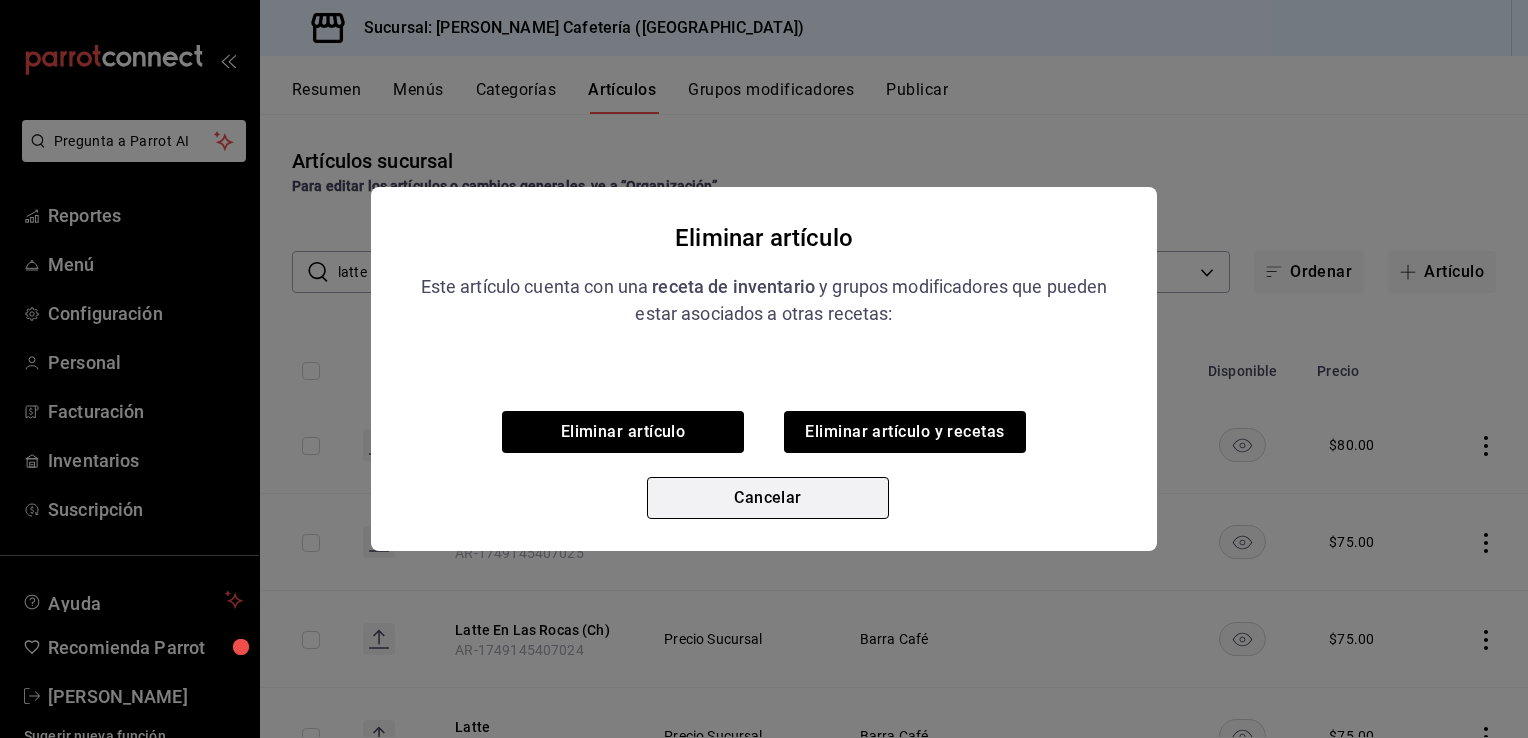 click on "Cancelar" at bounding box center (768, 498) 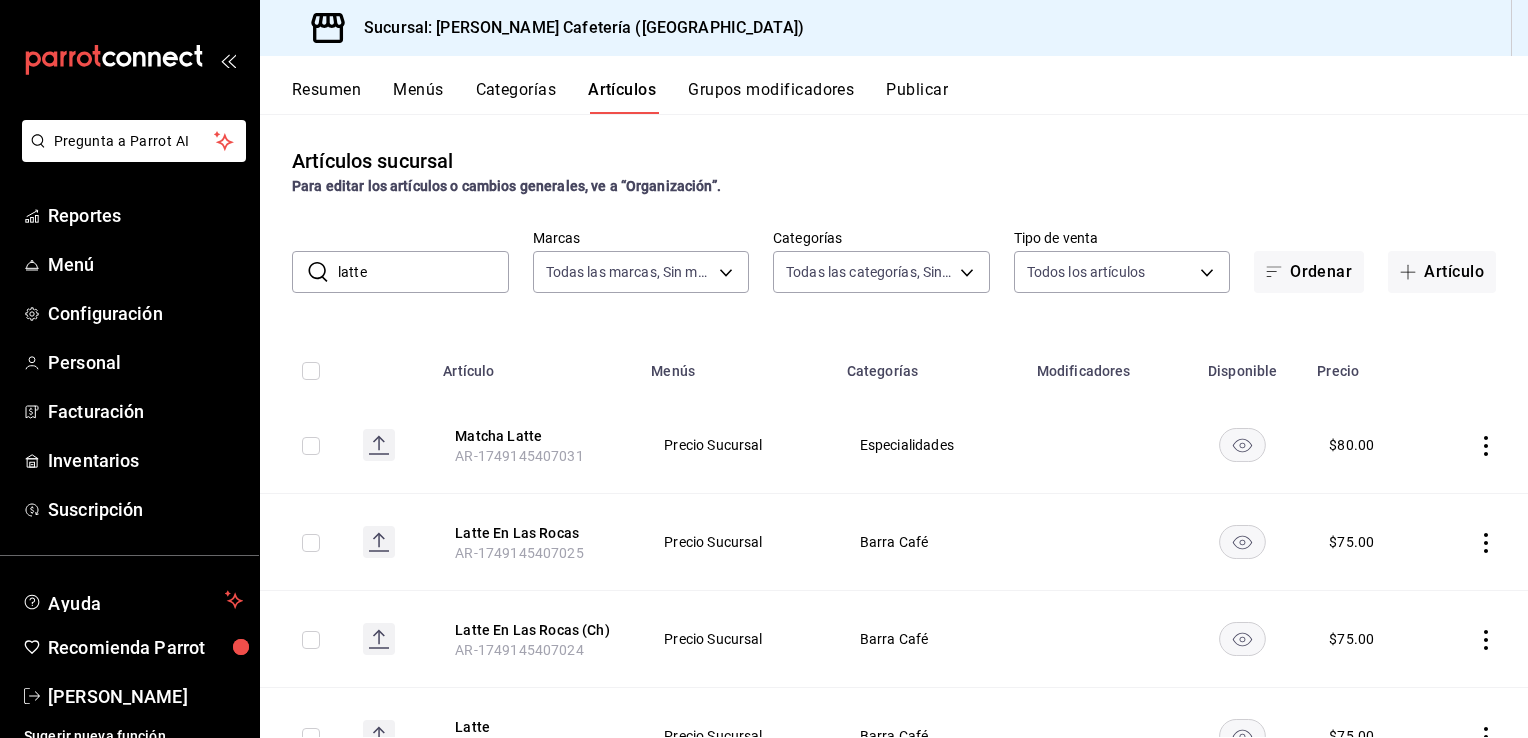 click 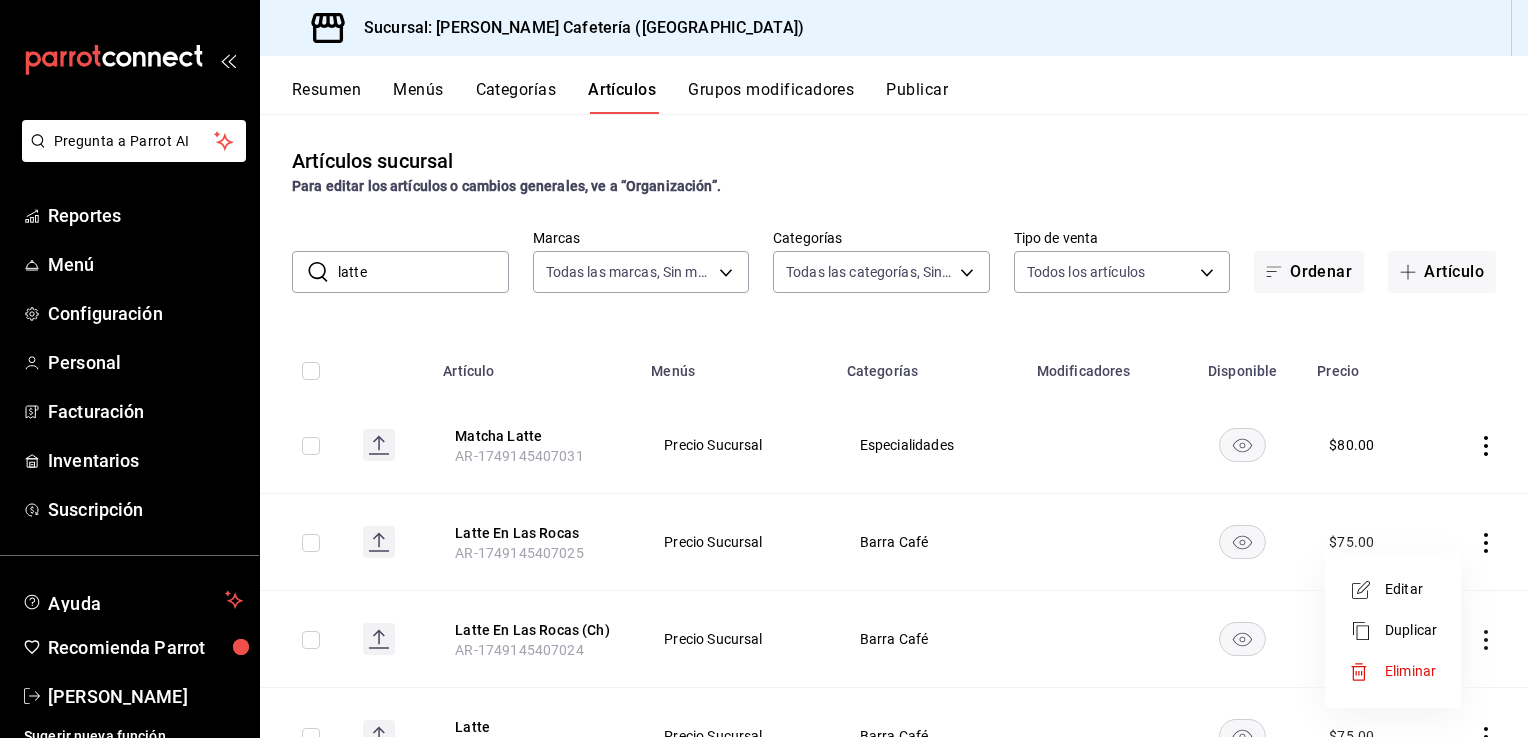 click on "Eliminar" at bounding box center (1393, 671) 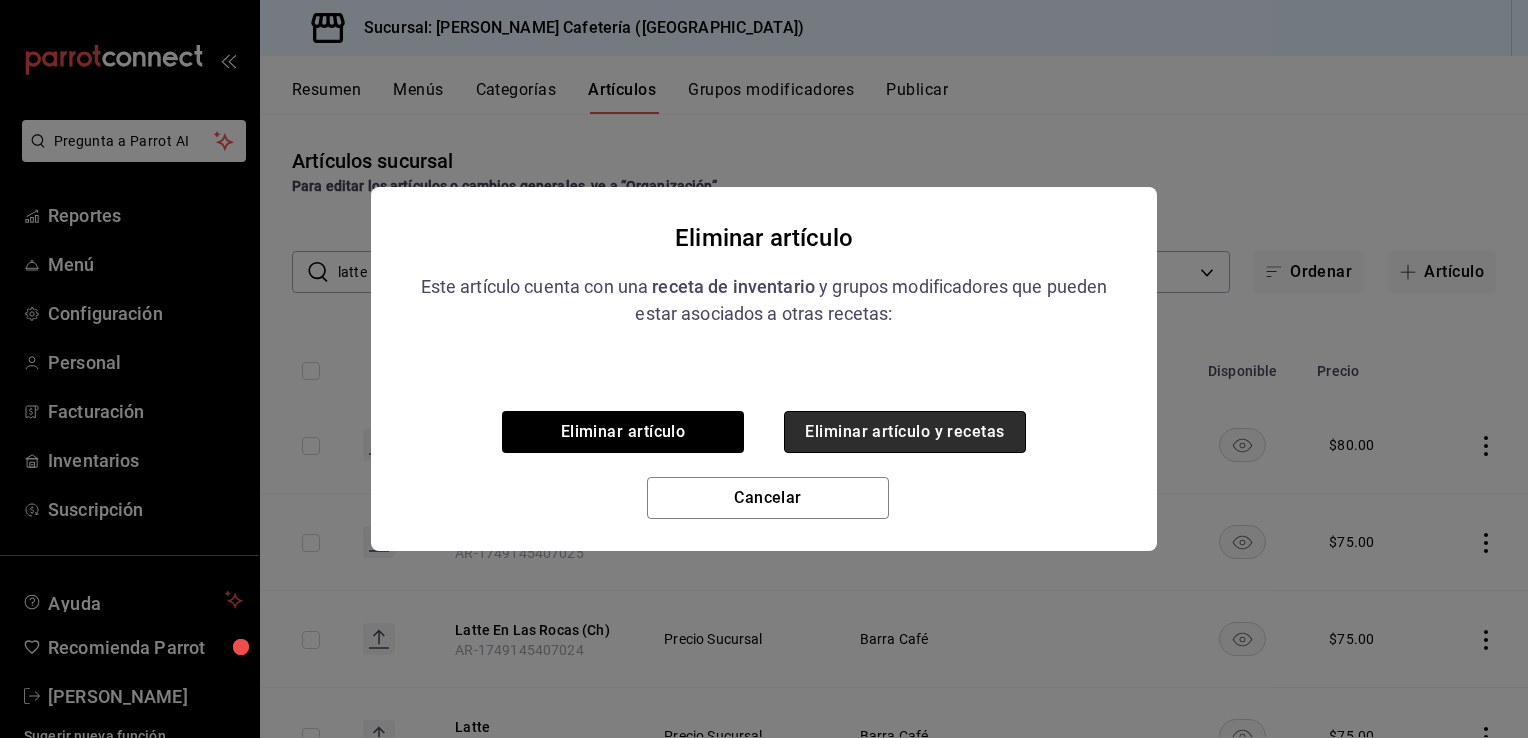 click on "Eliminar artículo y recetas" at bounding box center [905, 432] 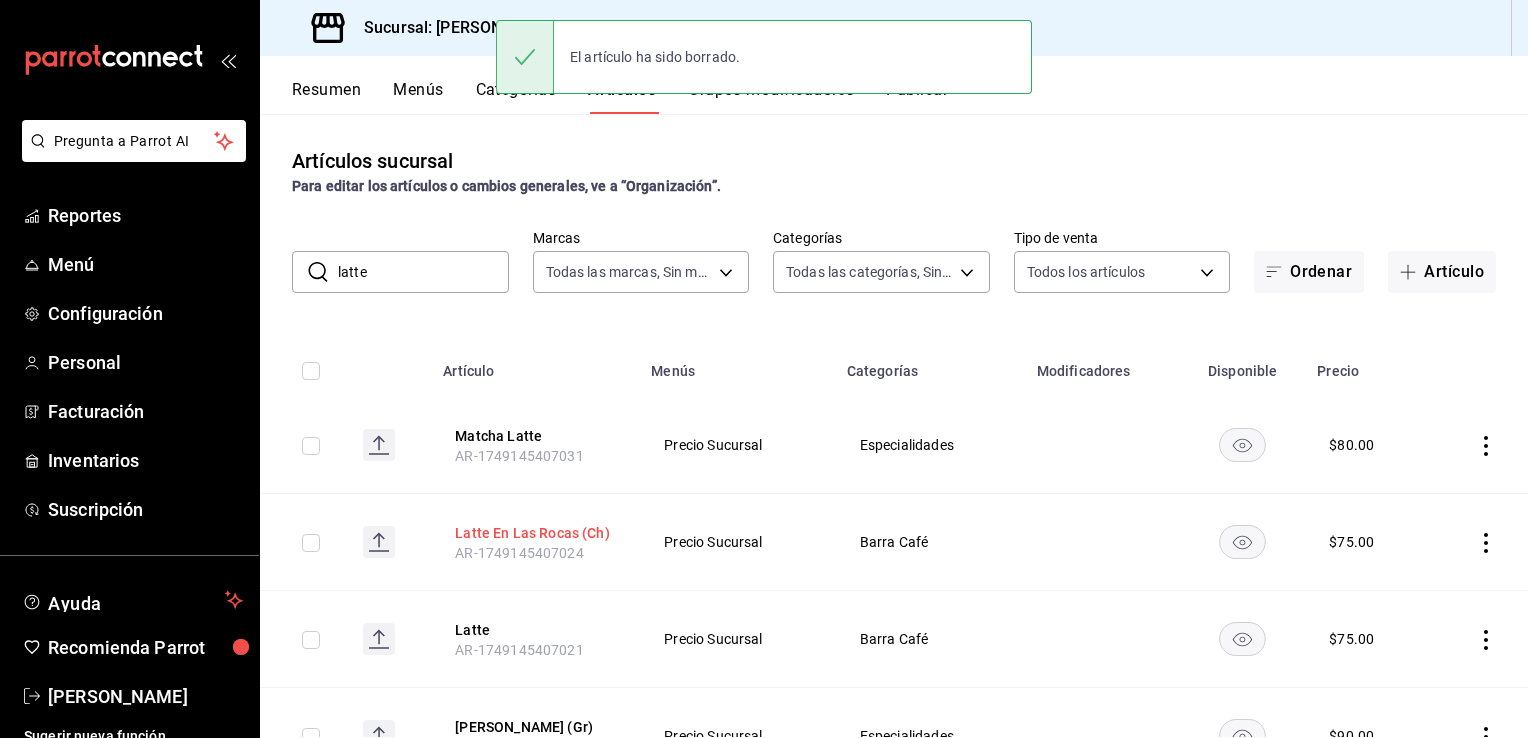 click on "Latte En Las Rocas (Ch)" at bounding box center [535, 533] 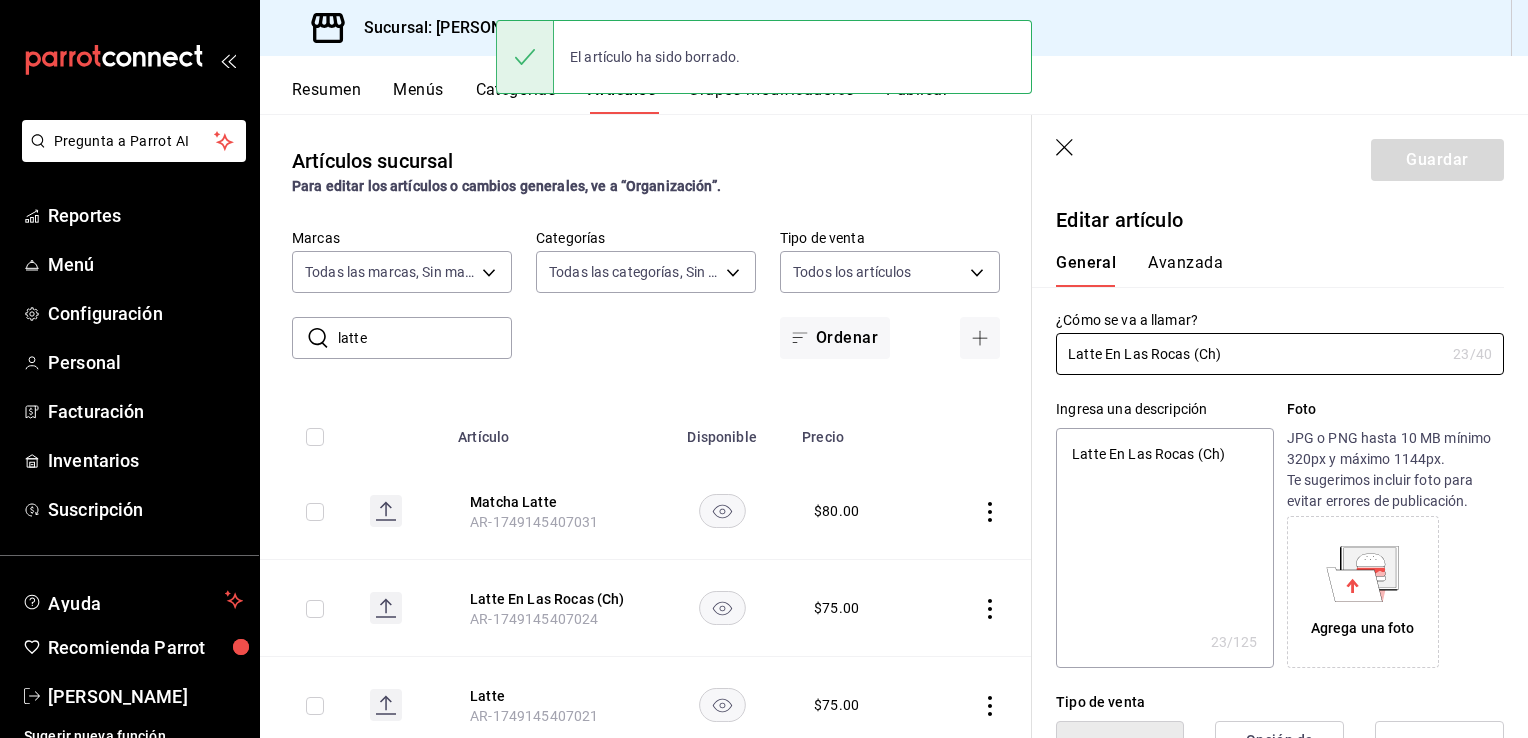 type on "x" 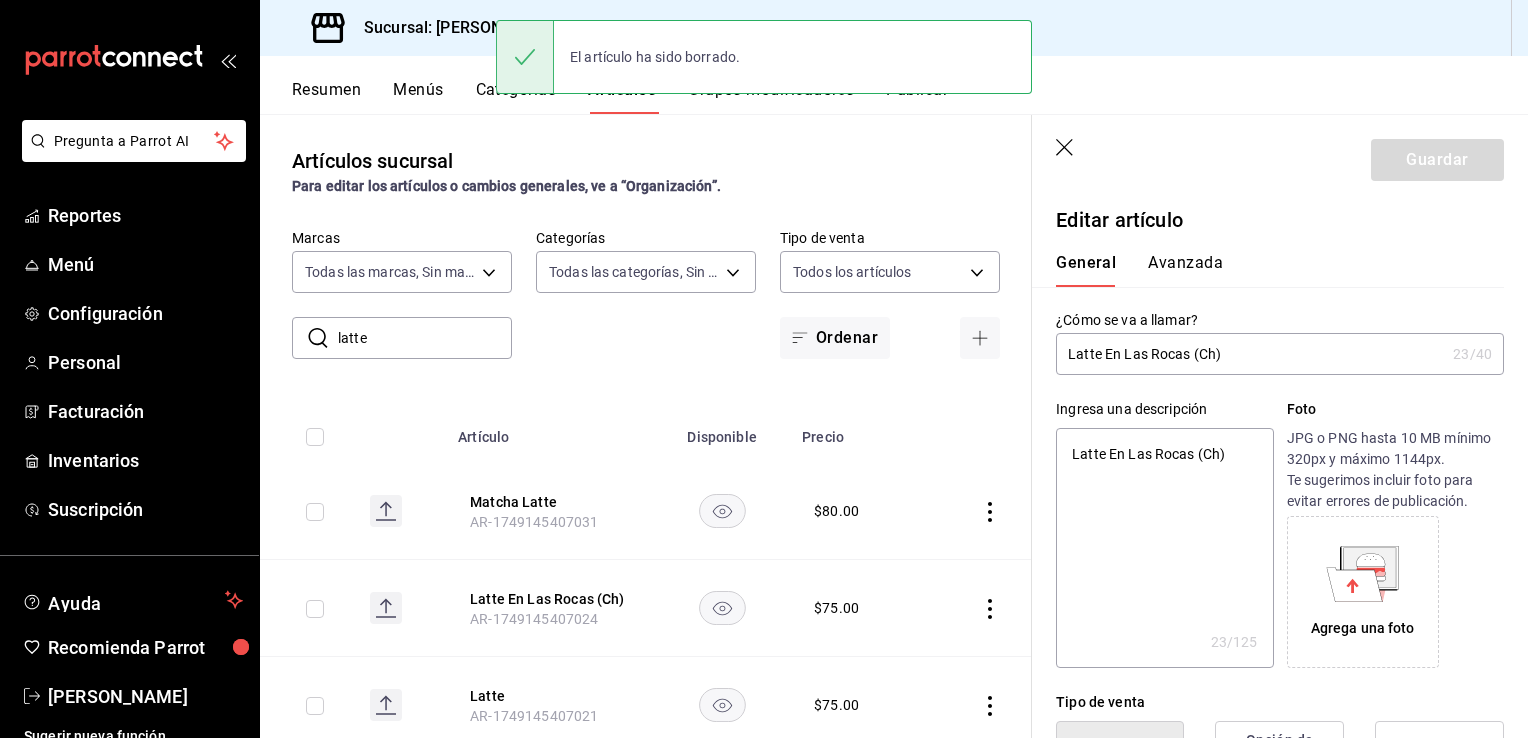 drag, startPoint x: 1190, startPoint y: 354, endPoint x: 1280, endPoint y: 356, distance: 90.02222 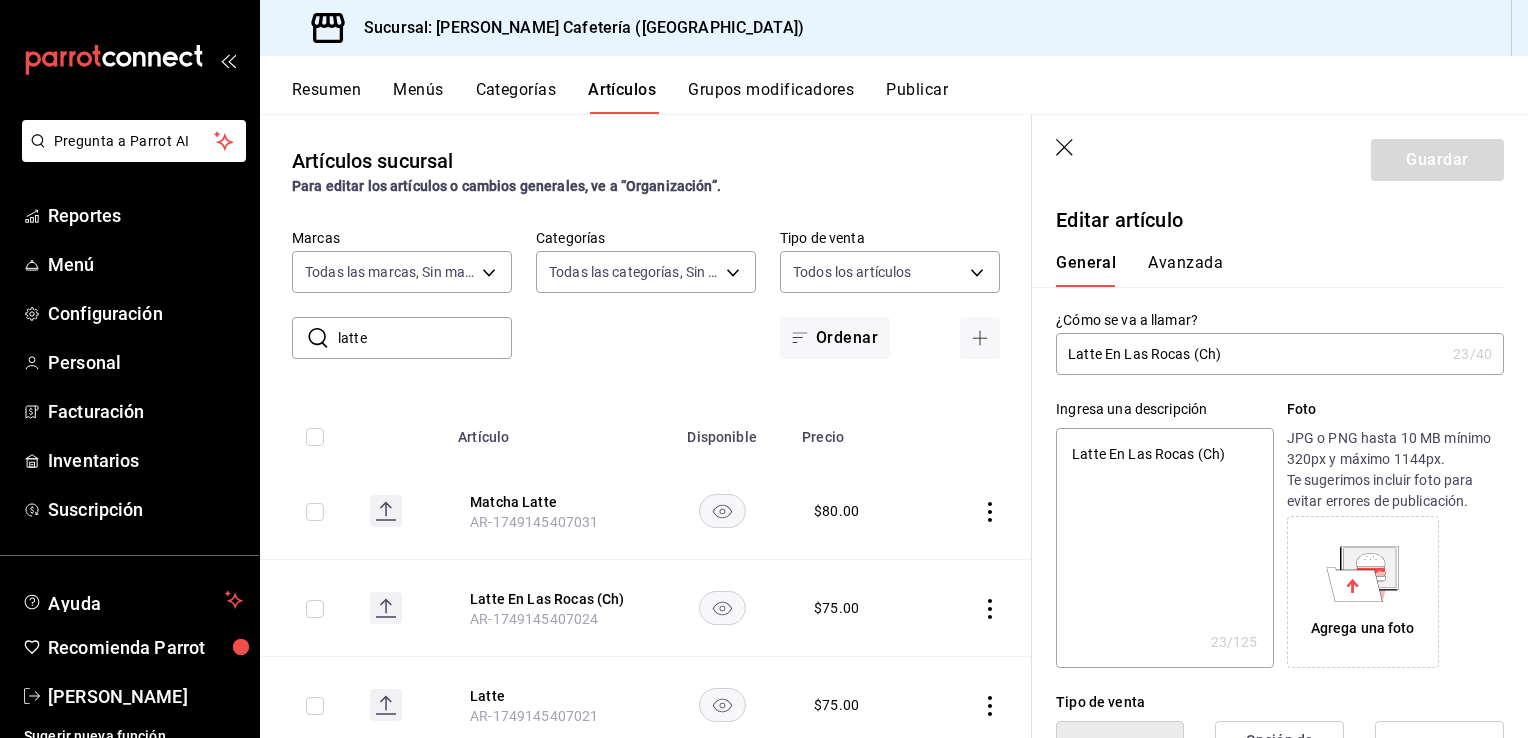 type on "Latte En Las Rocas" 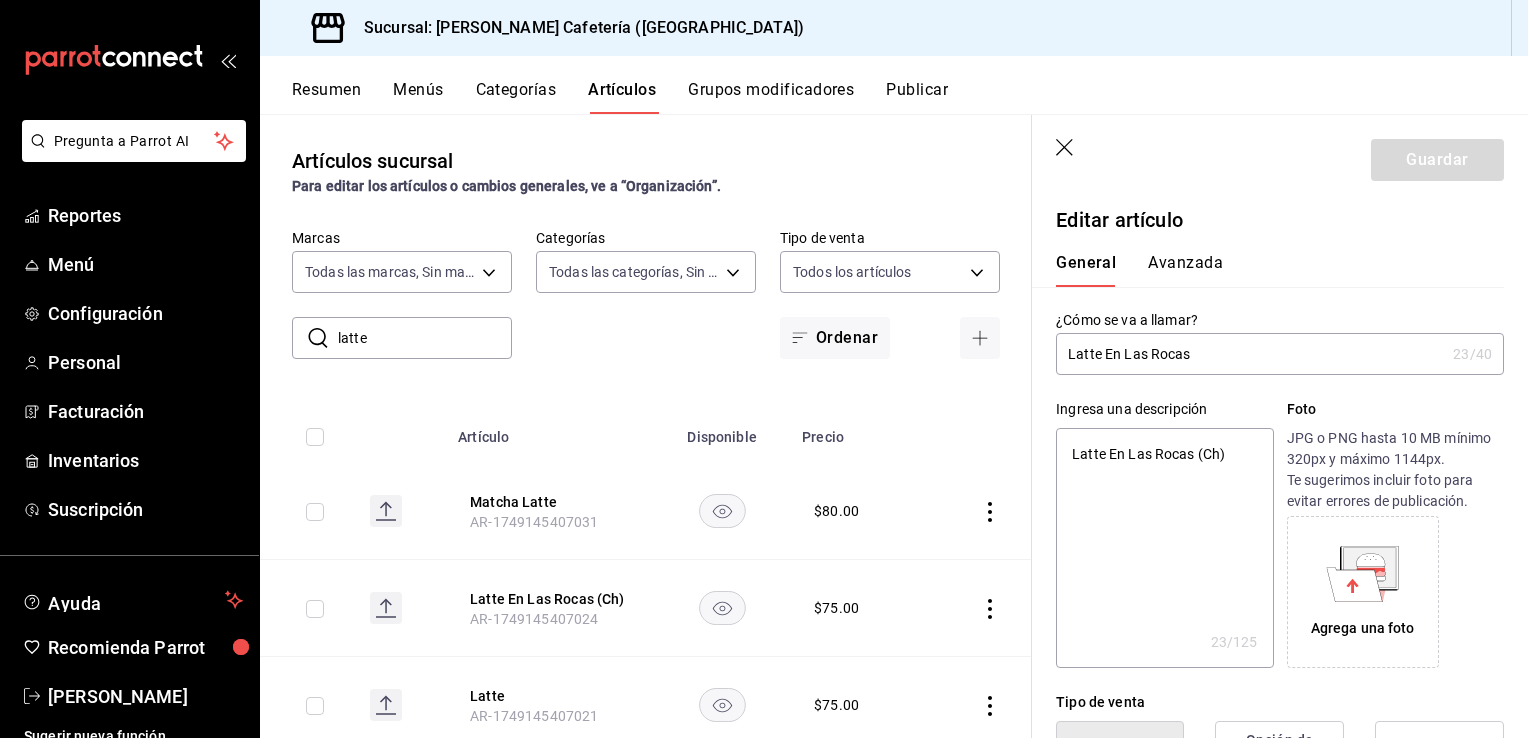 type on "x" 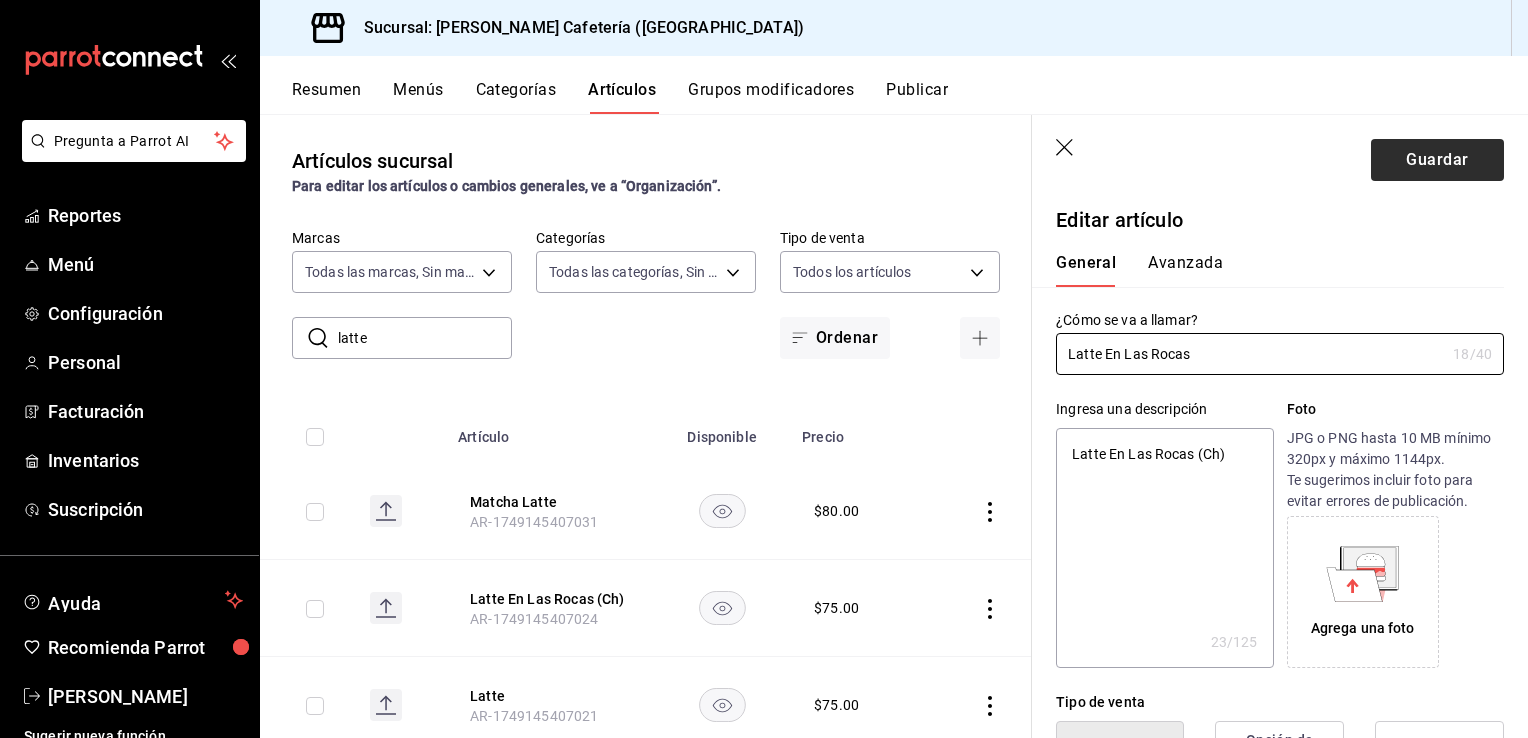 type on "Latte En Las Rocas" 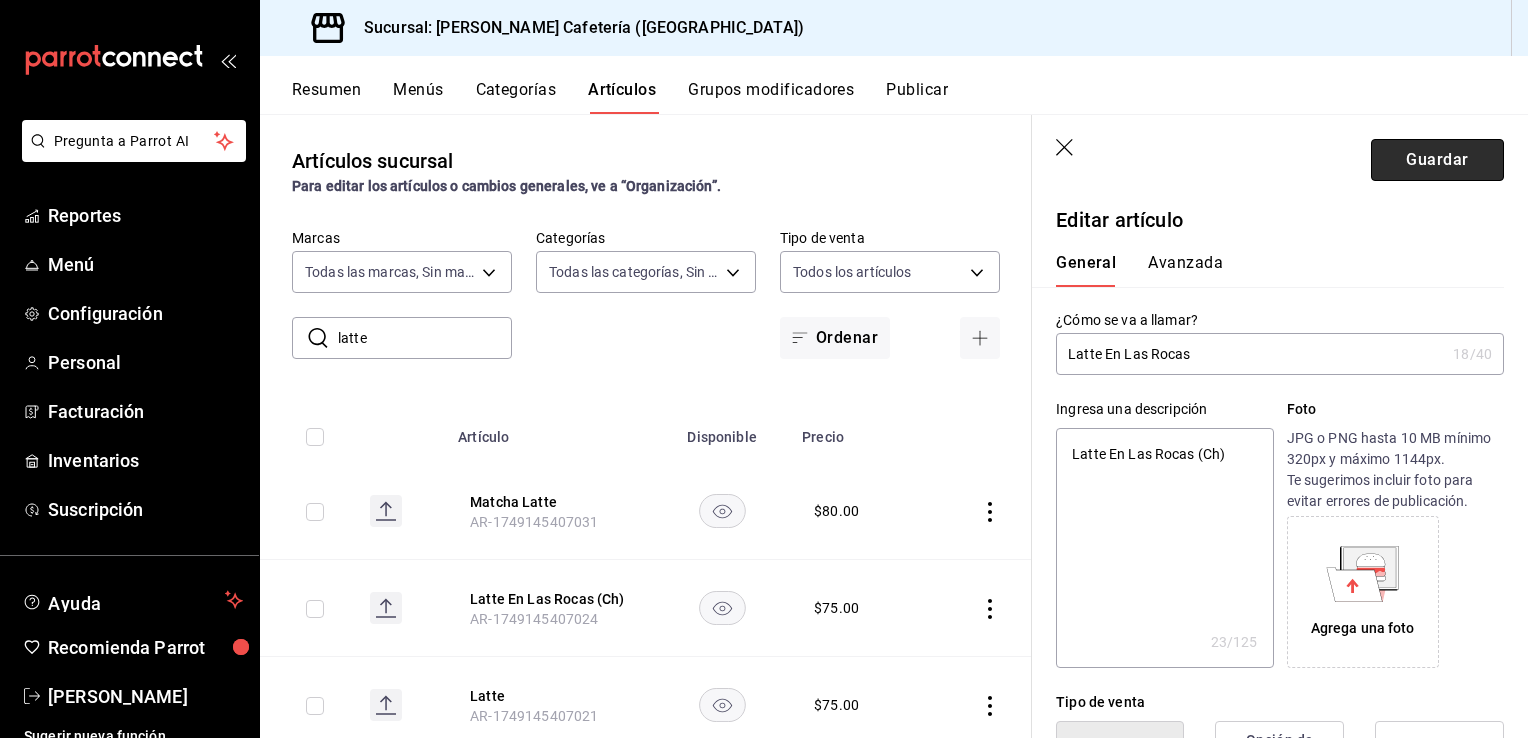 click on "Guardar" at bounding box center (1437, 160) 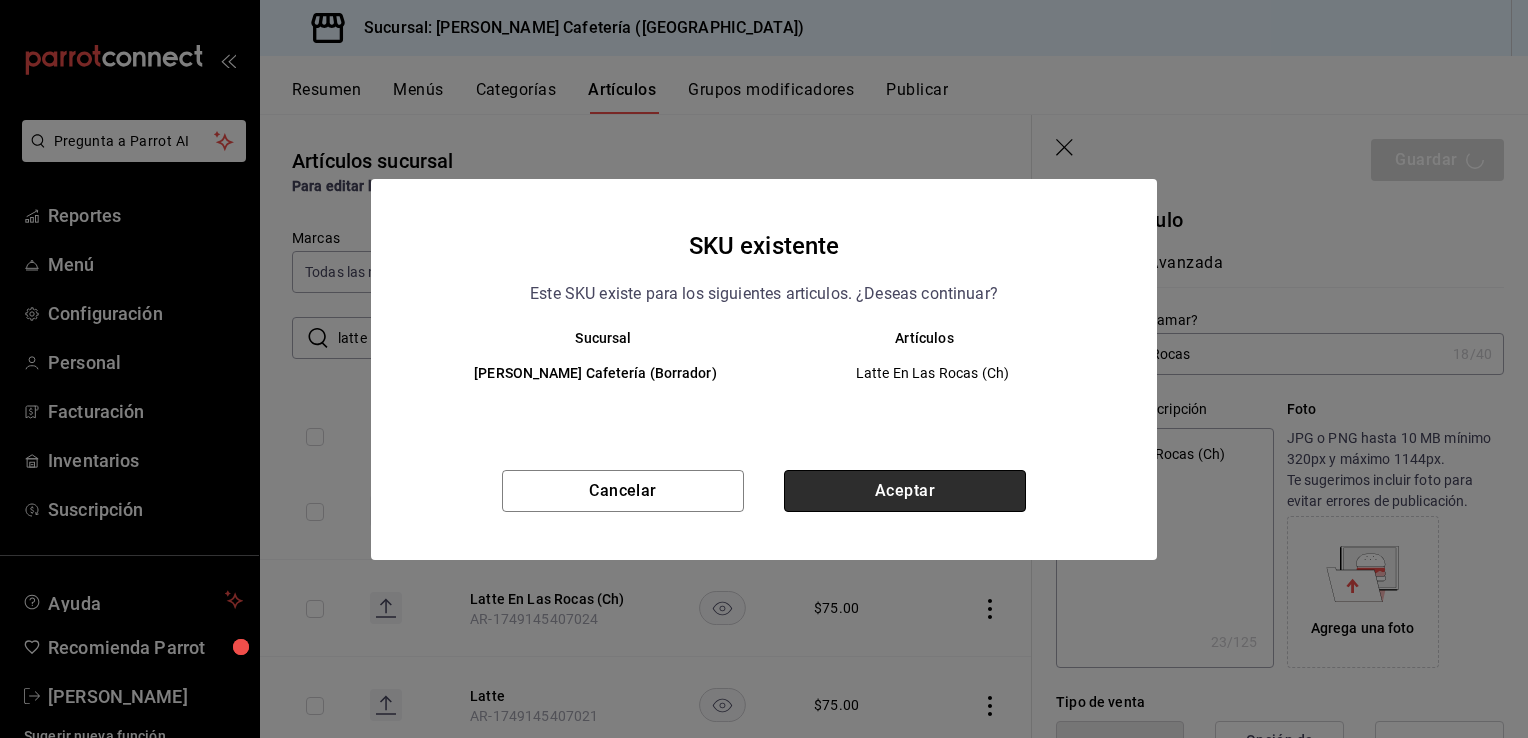 click on "Aceptar" at bounding box center [905, 491] 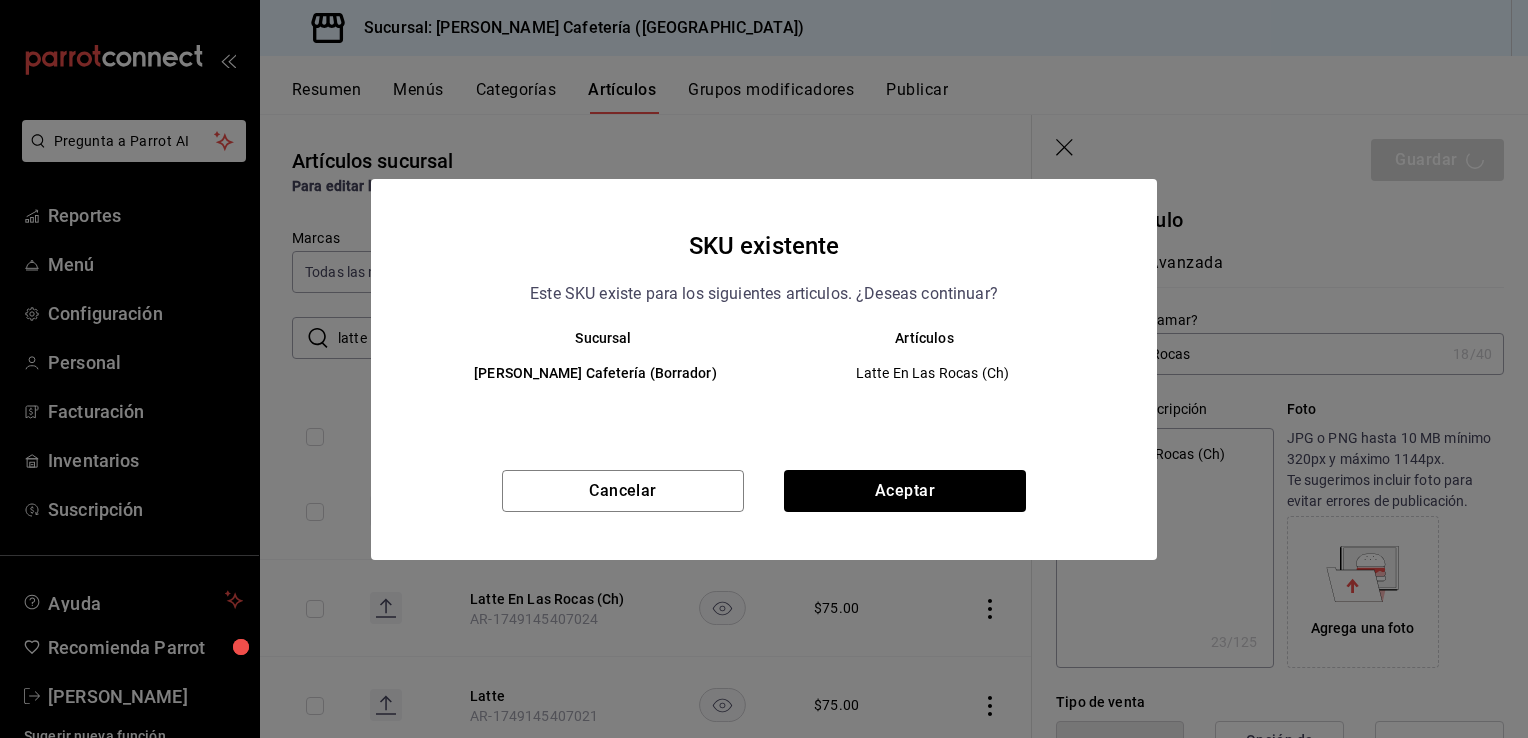 type on "x" 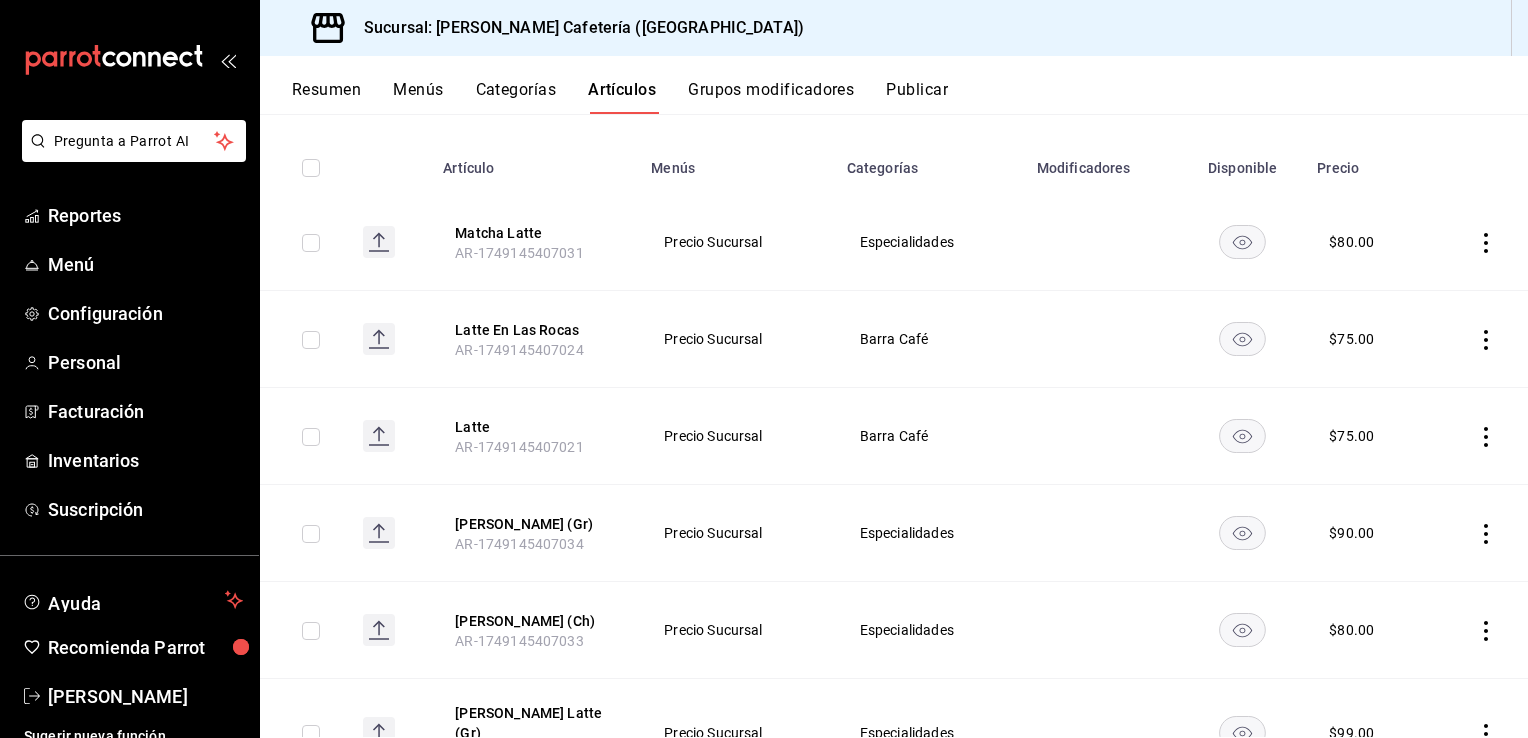 scroll, scrollTop: 300, scrollLeft: 0, axis: vertical 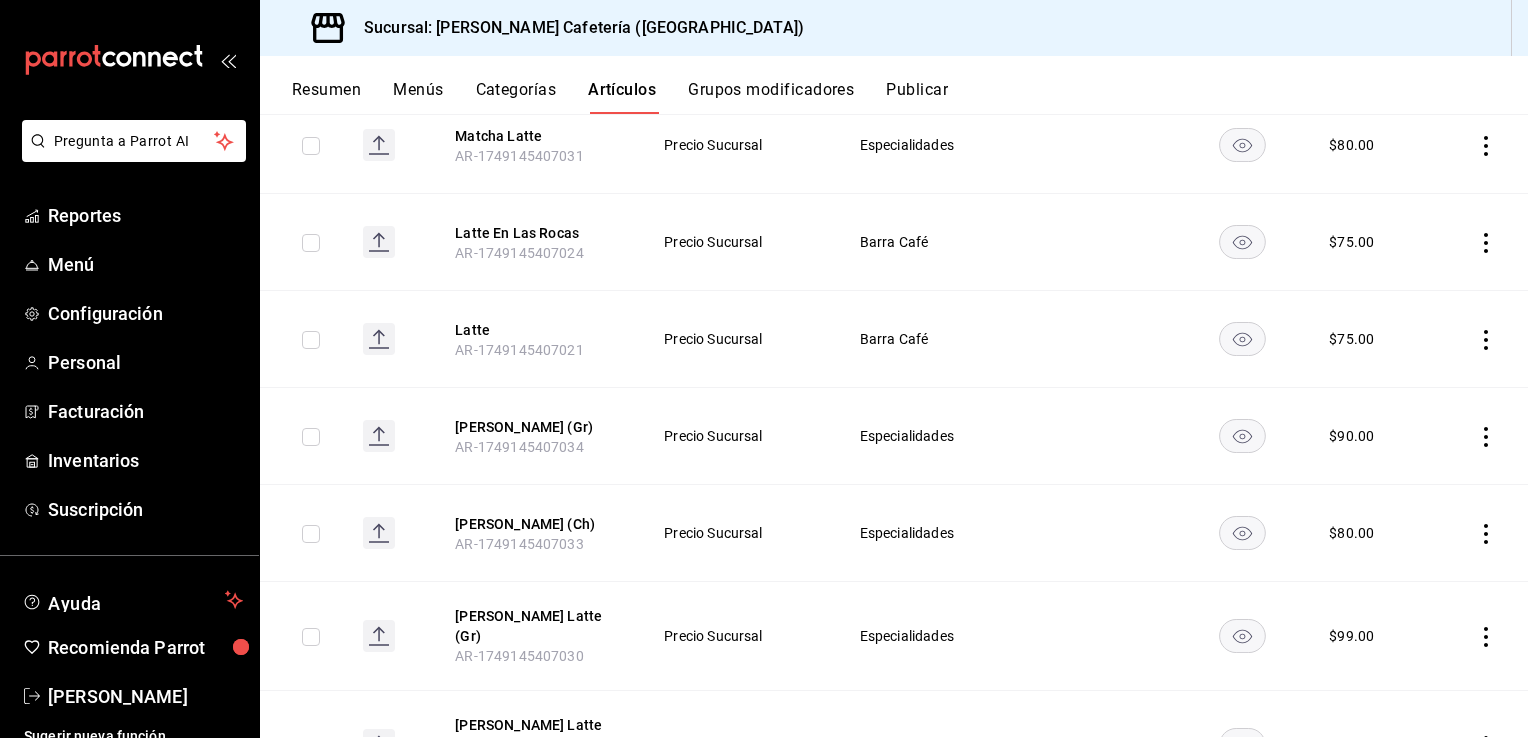 click 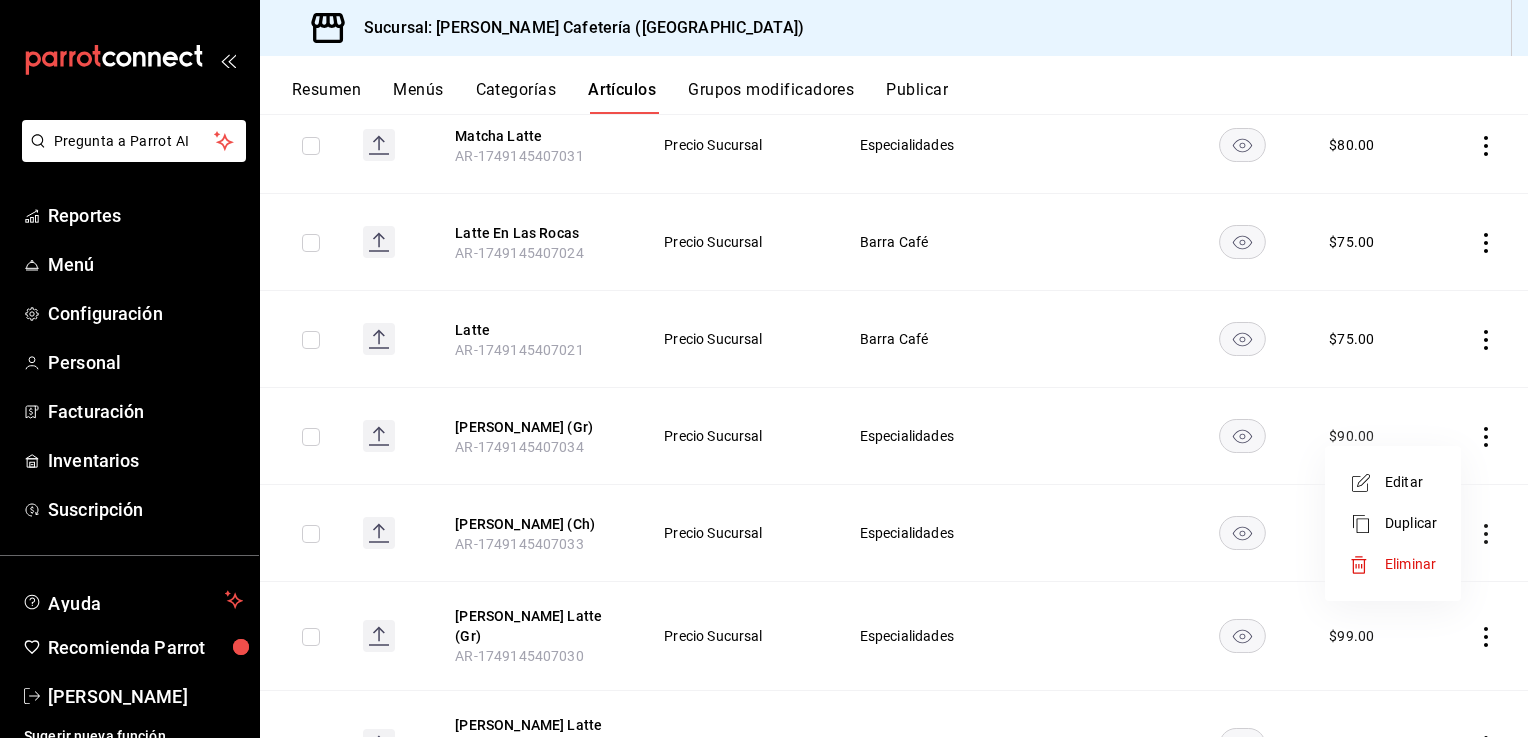 click on "Eliminar" at bounding box center [1410, 564] 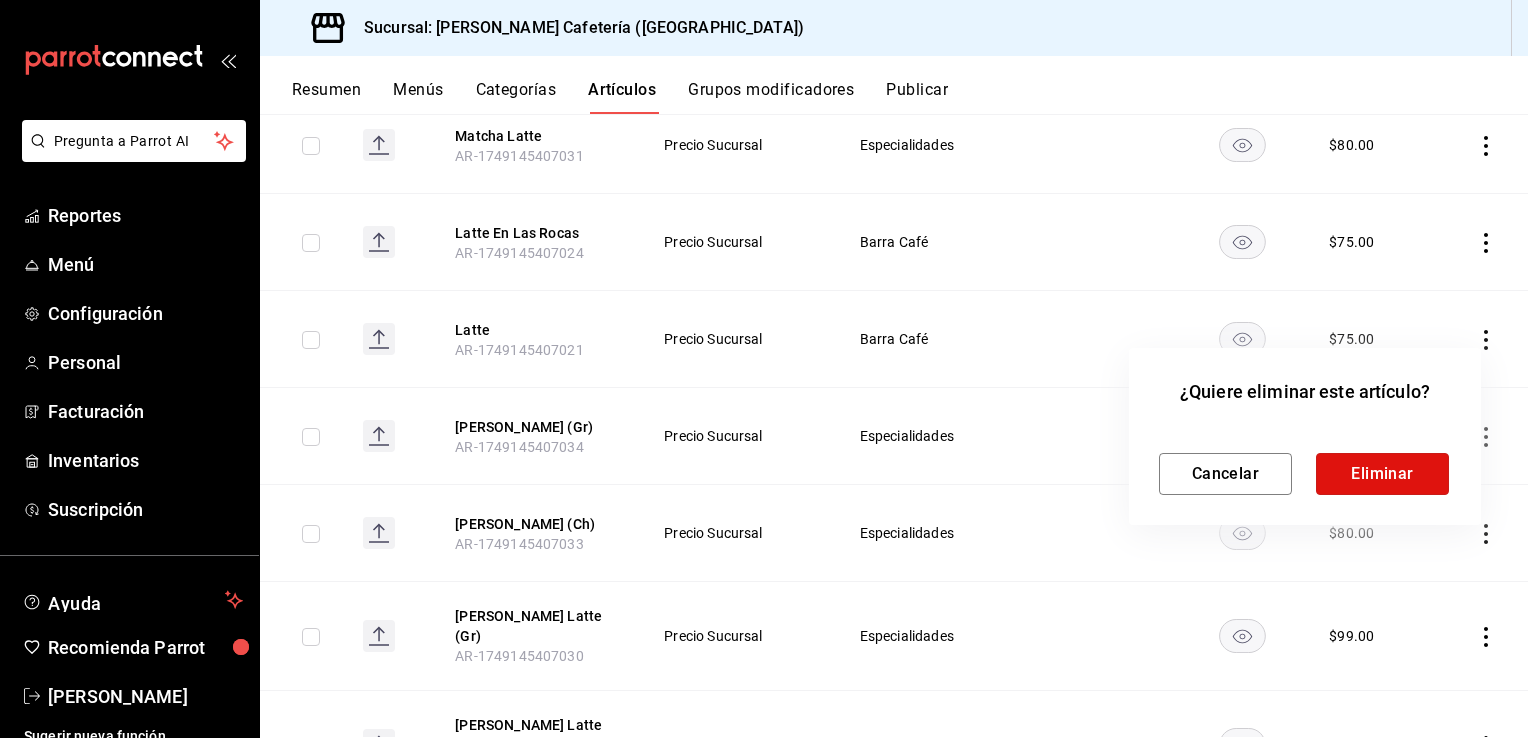 drag, startPoint x: 1373, startPoint y: 474, endPoint x: 1400, endPoint y: 463, distance: 29.15476 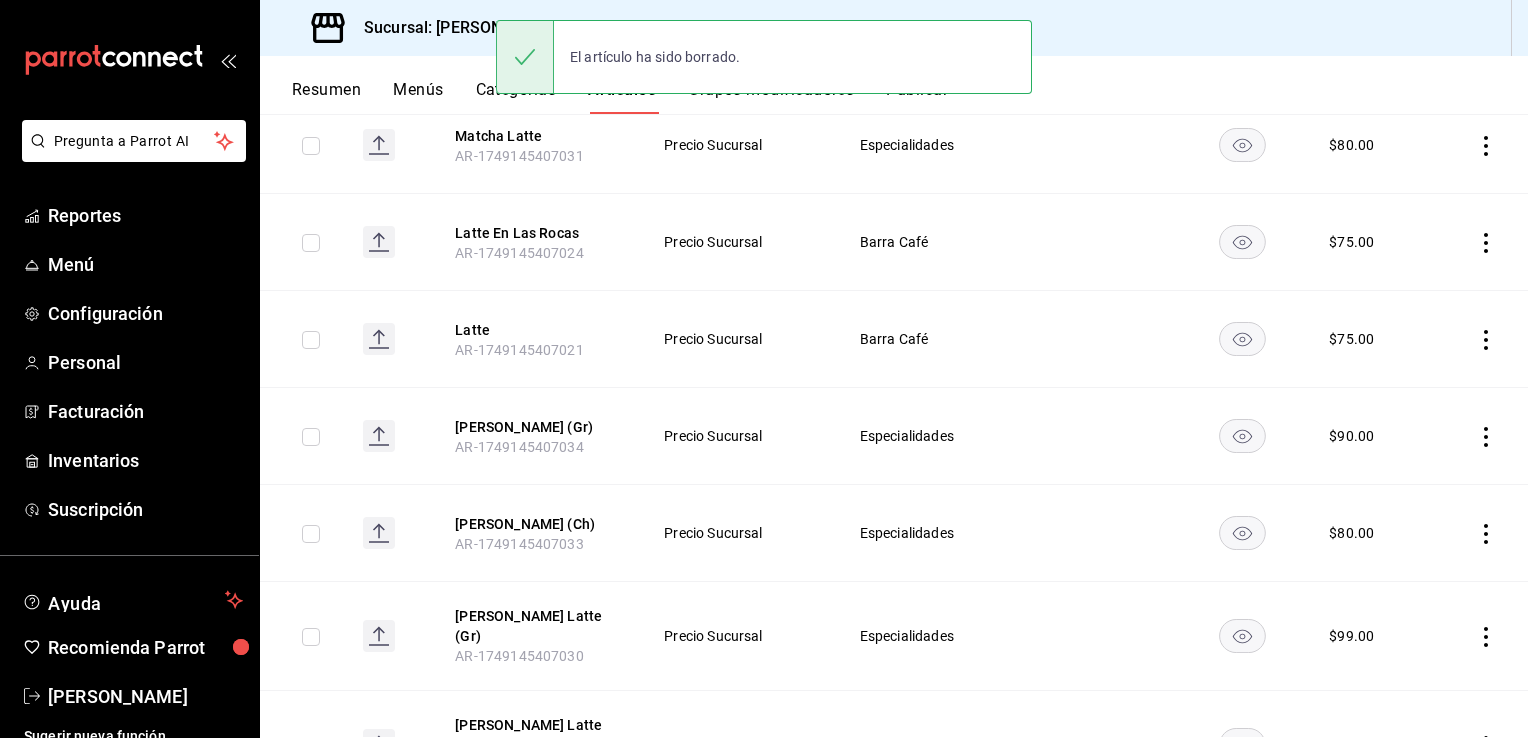 scroll, scrollTop: 288, scrollLeft: 0, axis: vertical 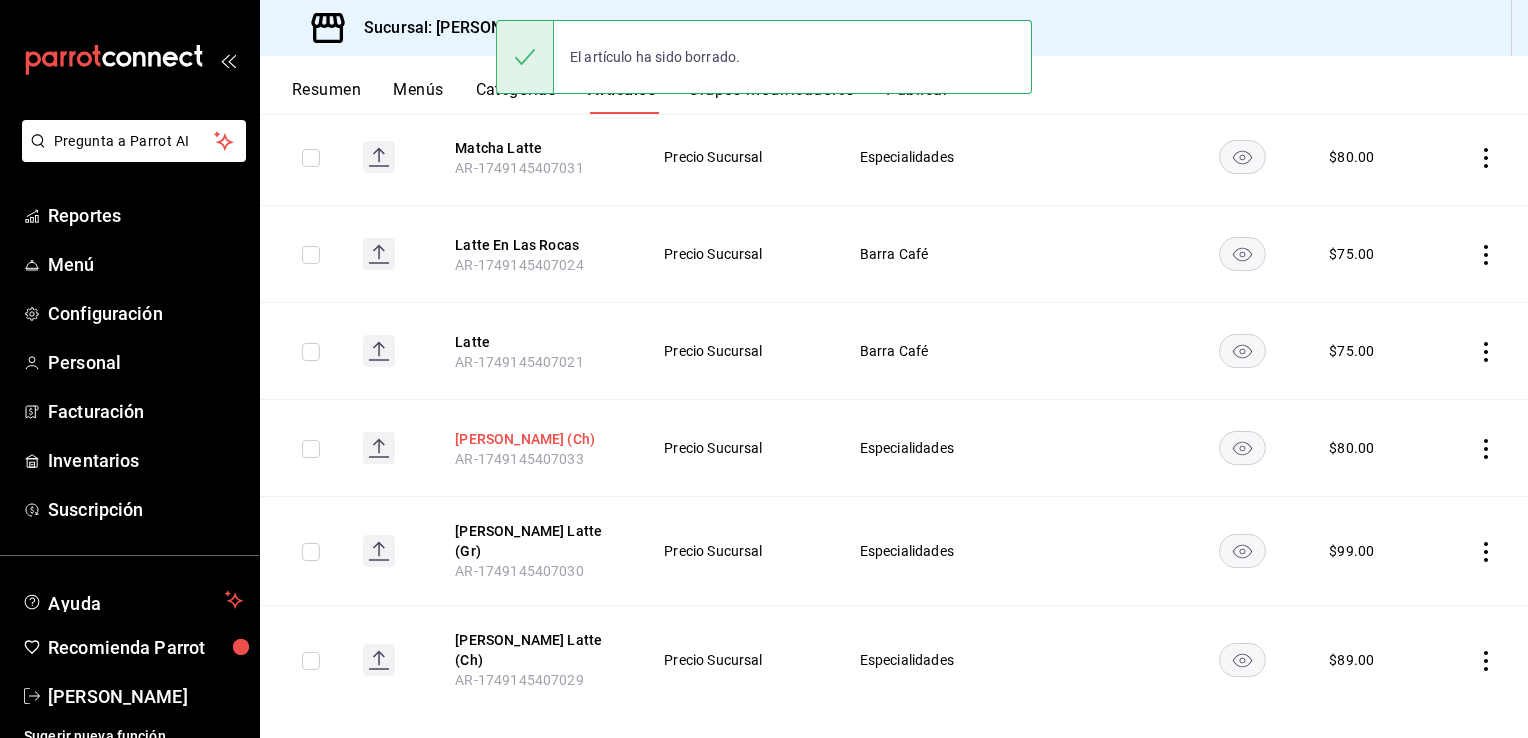 click on "[PERSON_NAME] (Ch)" at bounding box center (535, 439) 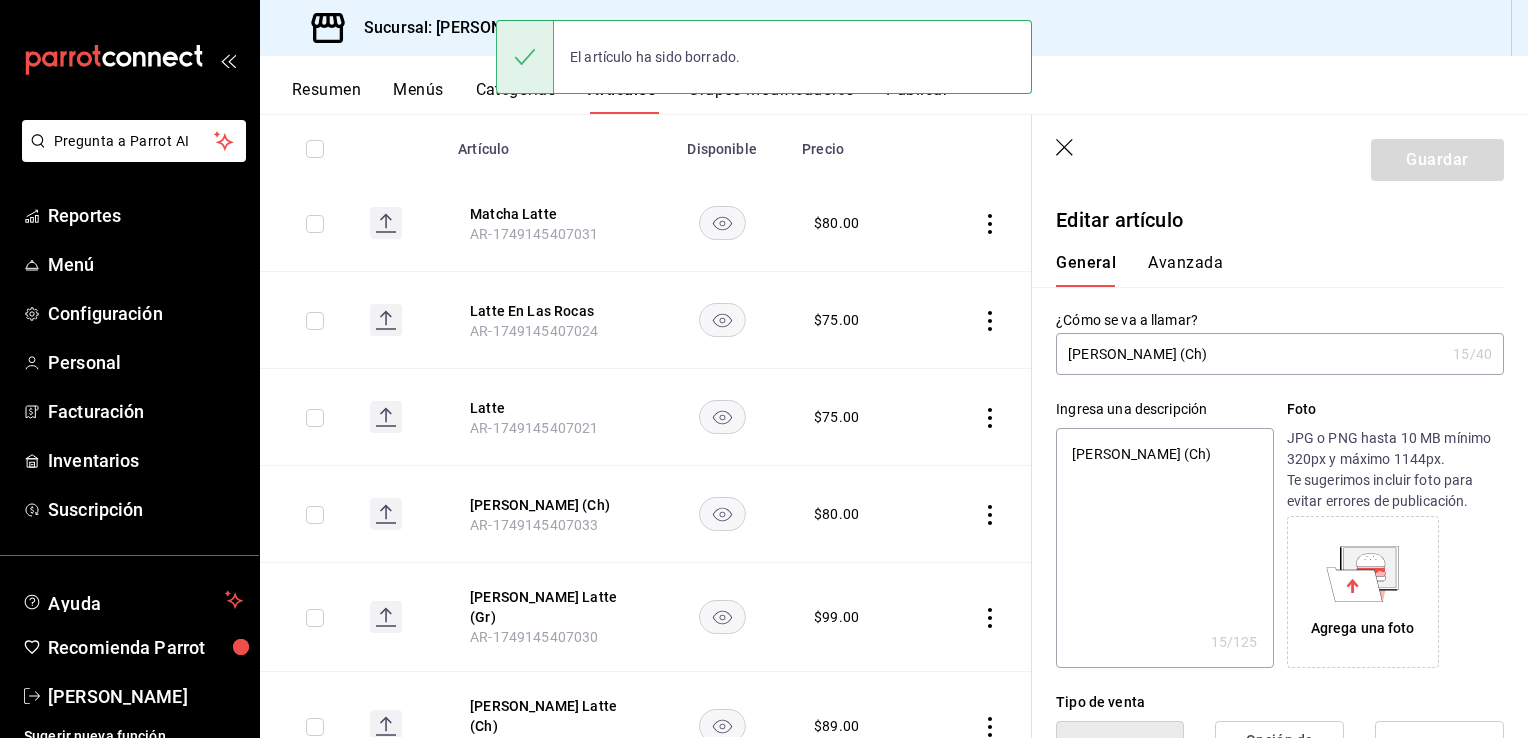 type on "x" 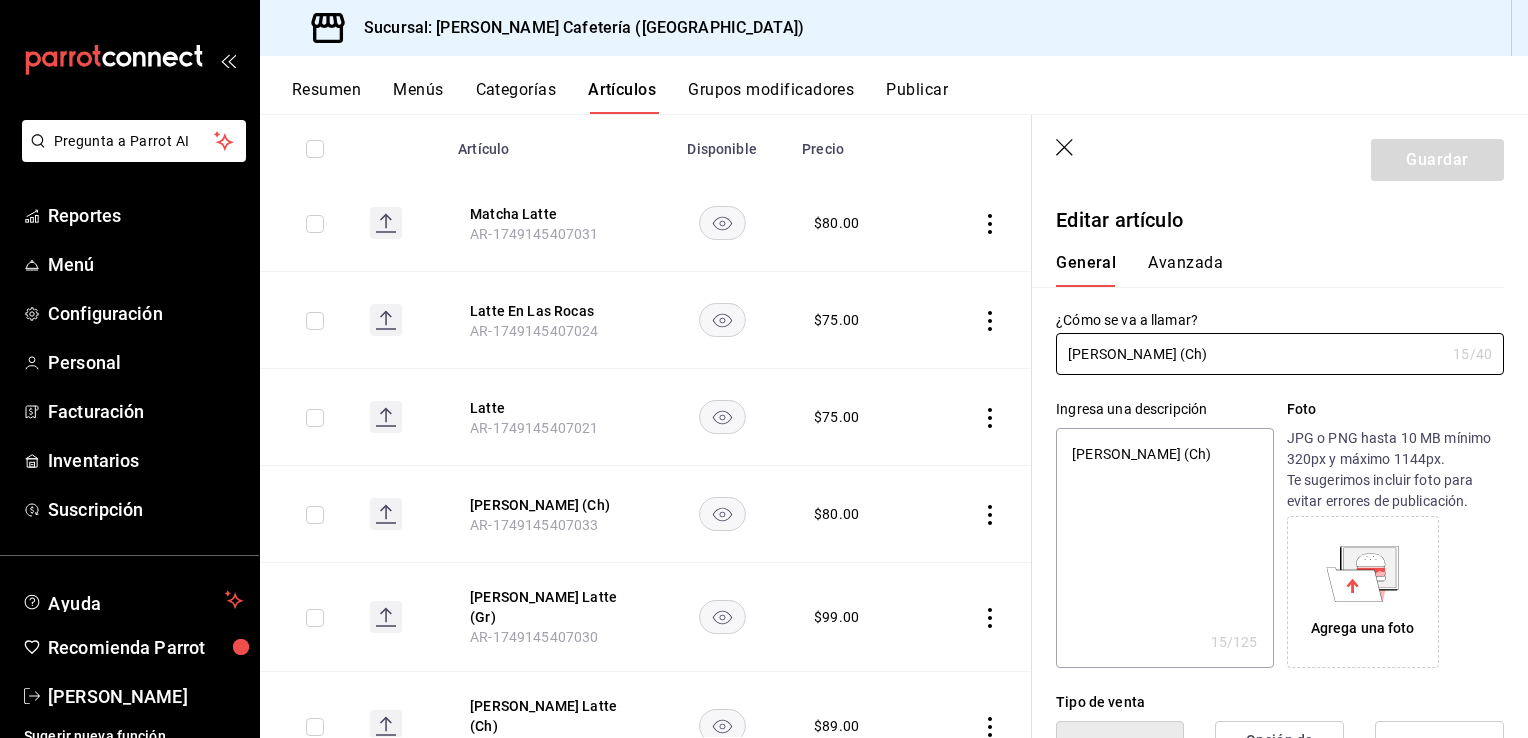 drag, startPoint x: 1136, startPoint y: 361, endPoint x: 1225, endPoint y: 381, distance: 91.21951 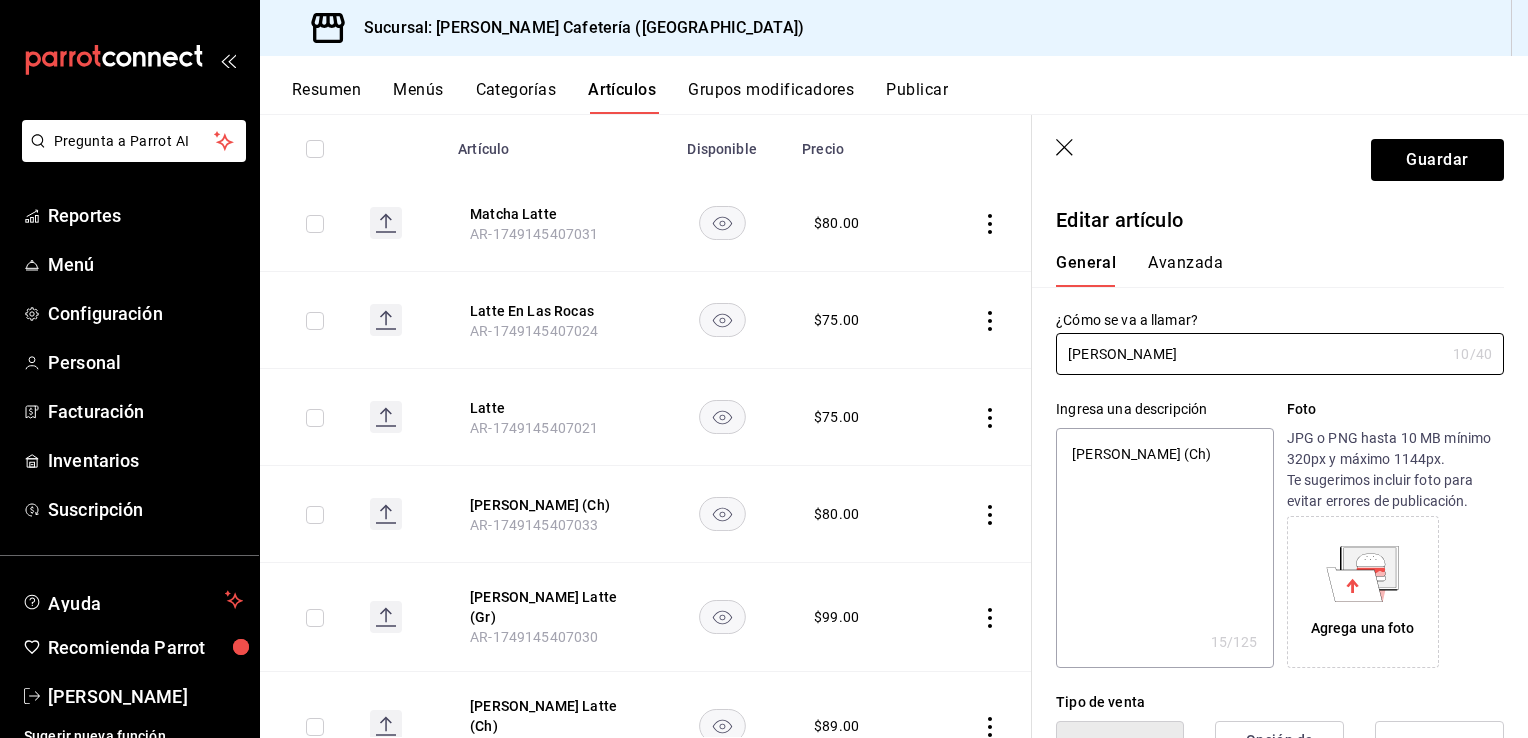 type on "x" 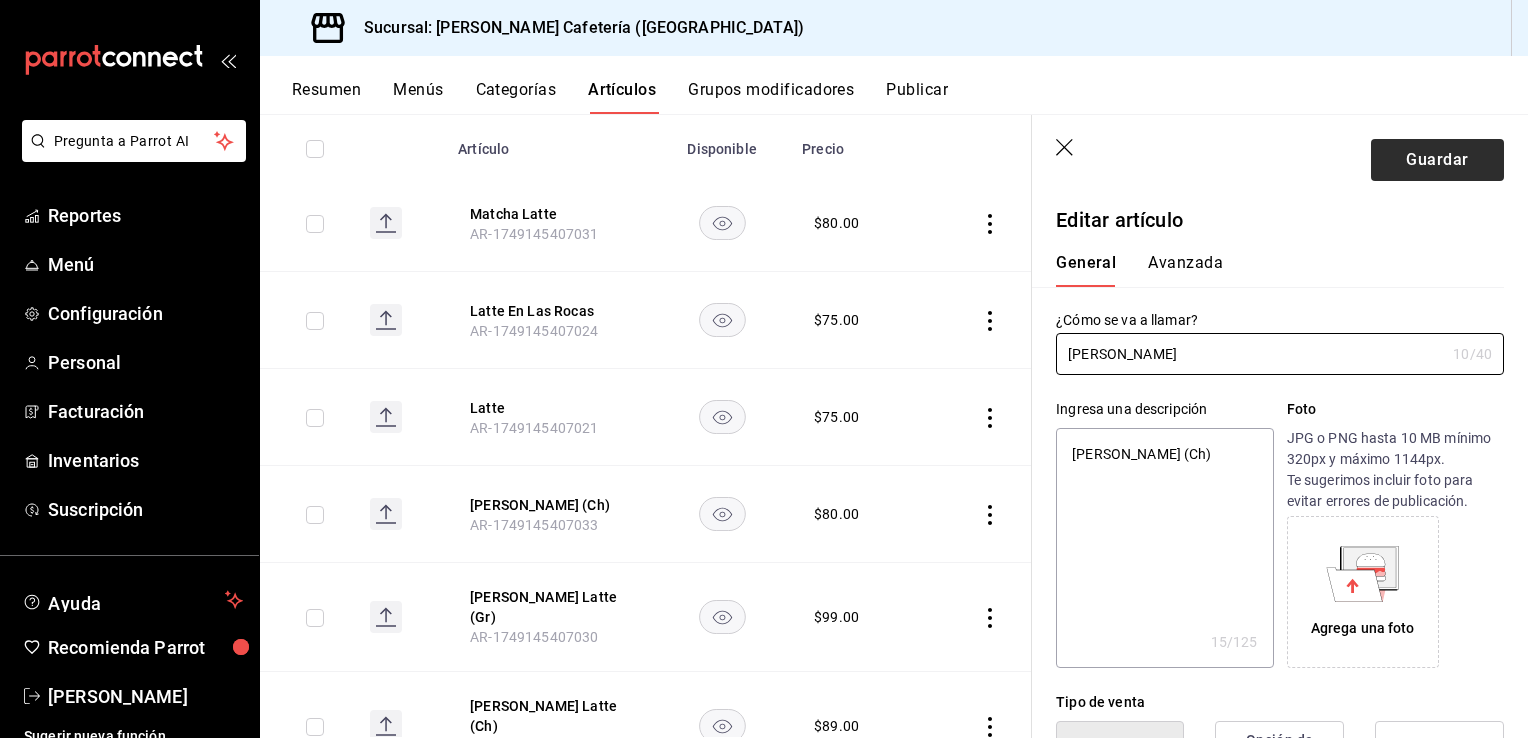 type on "[PERSON_NAME]" 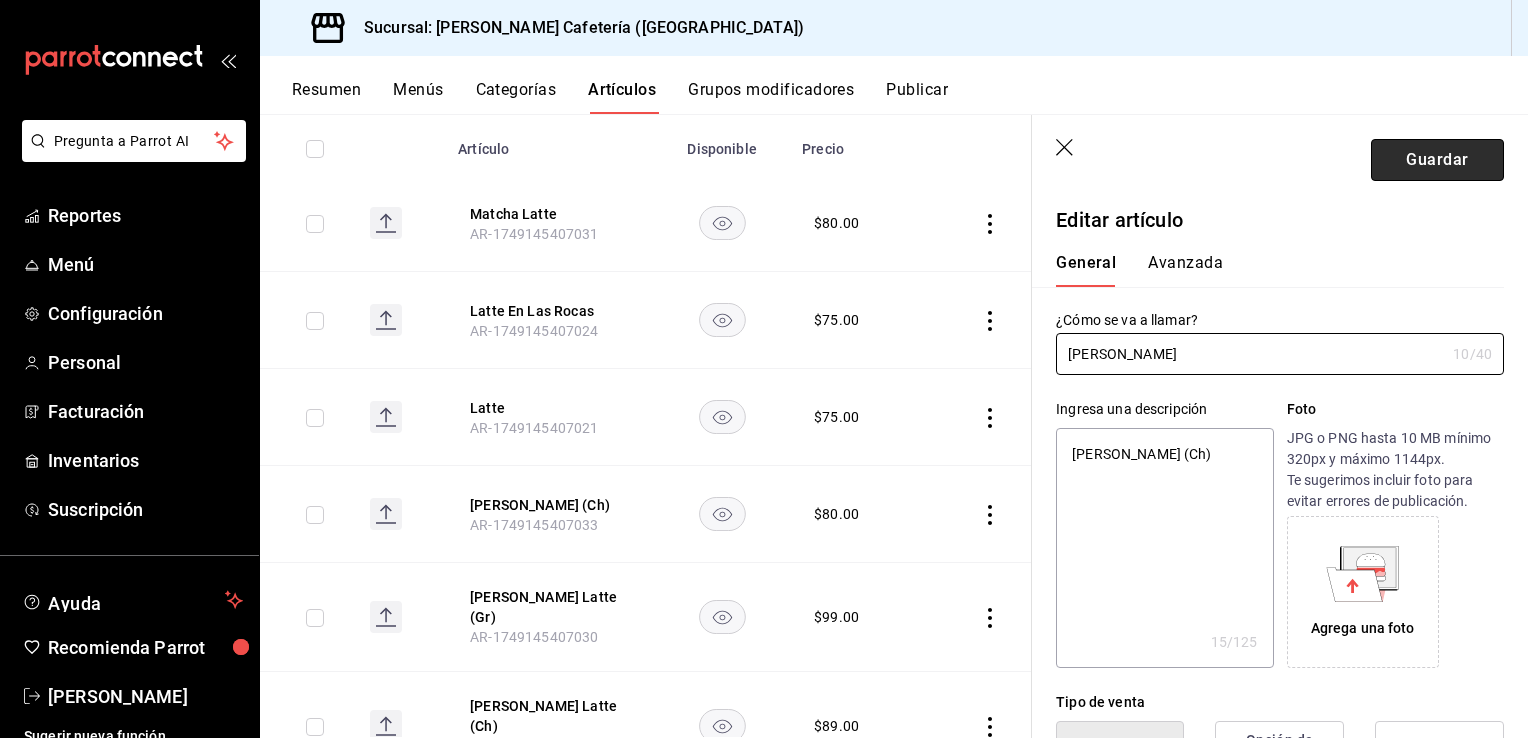 click on "Guardar" at bounding box center (1437, 160) 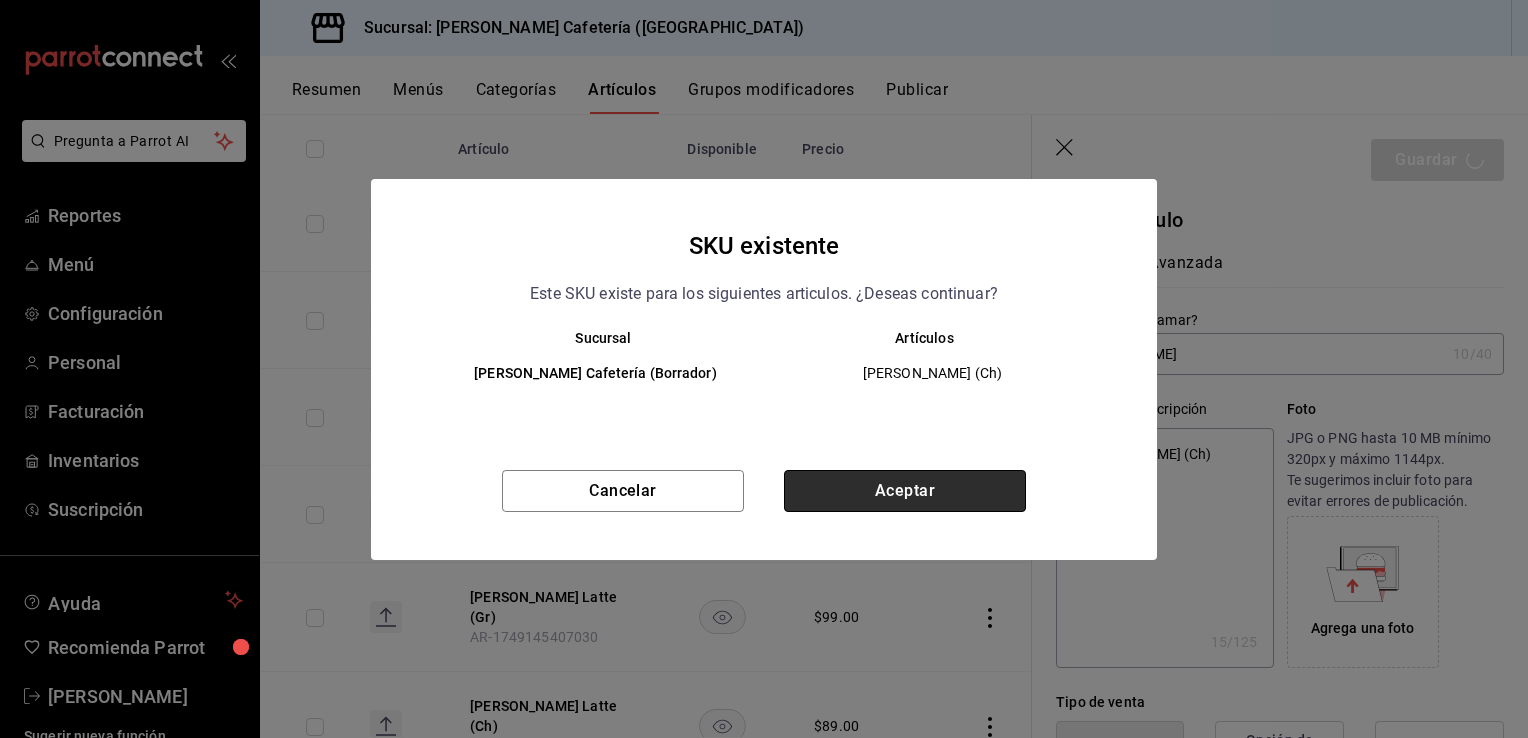 click on "Aceptar" at bounding box center (905, 491) 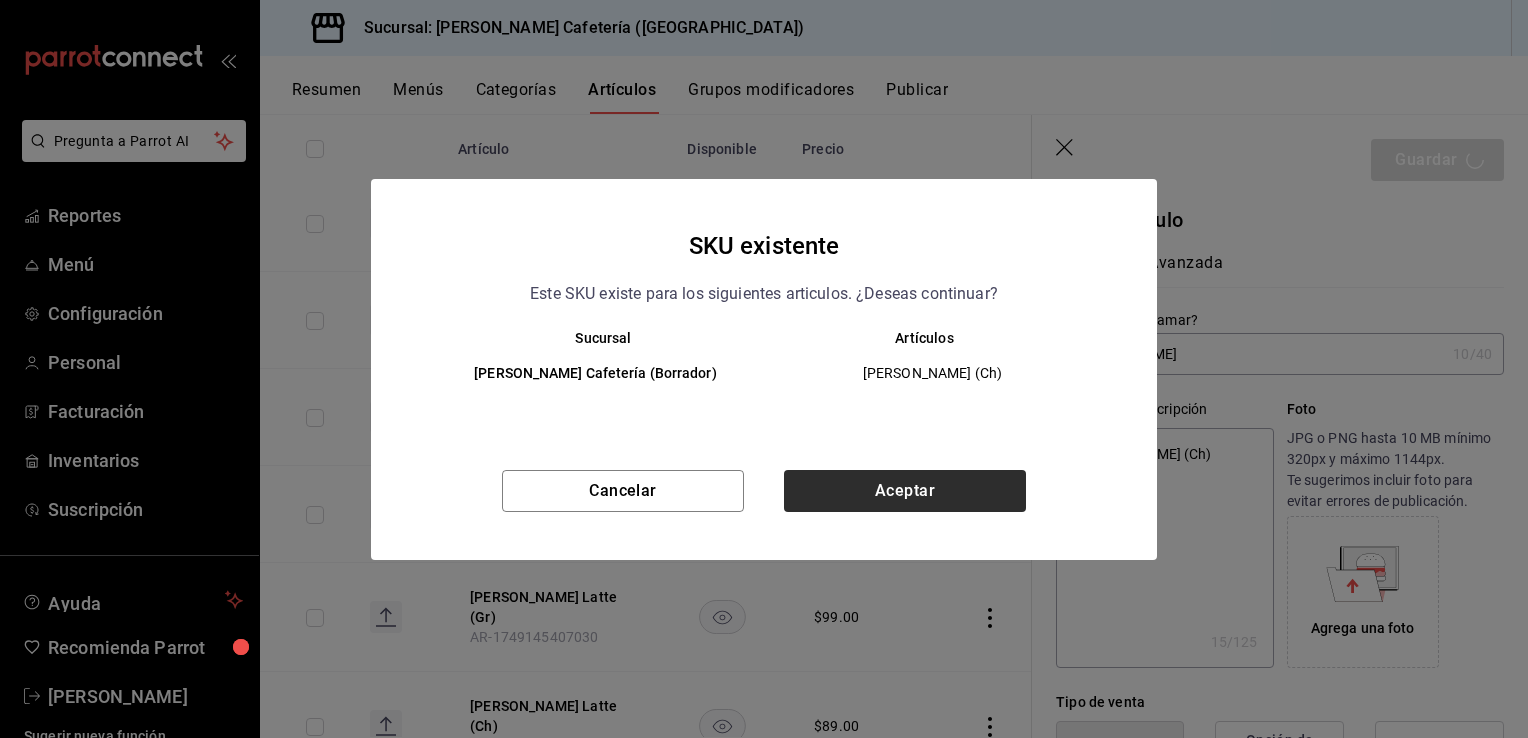 type on "x" 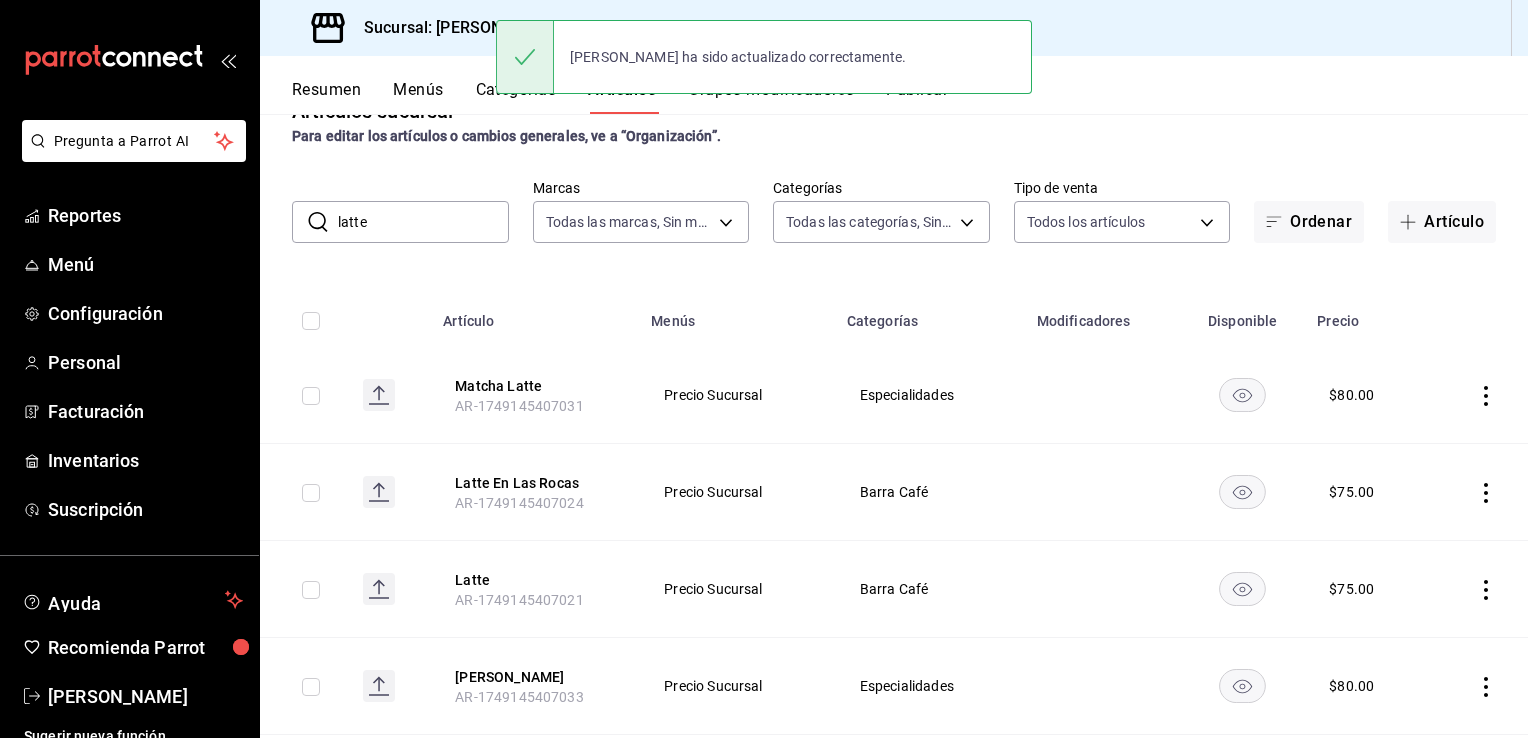 scroll, scrollTop: 287, scrollLeft: 0, axis: vertical 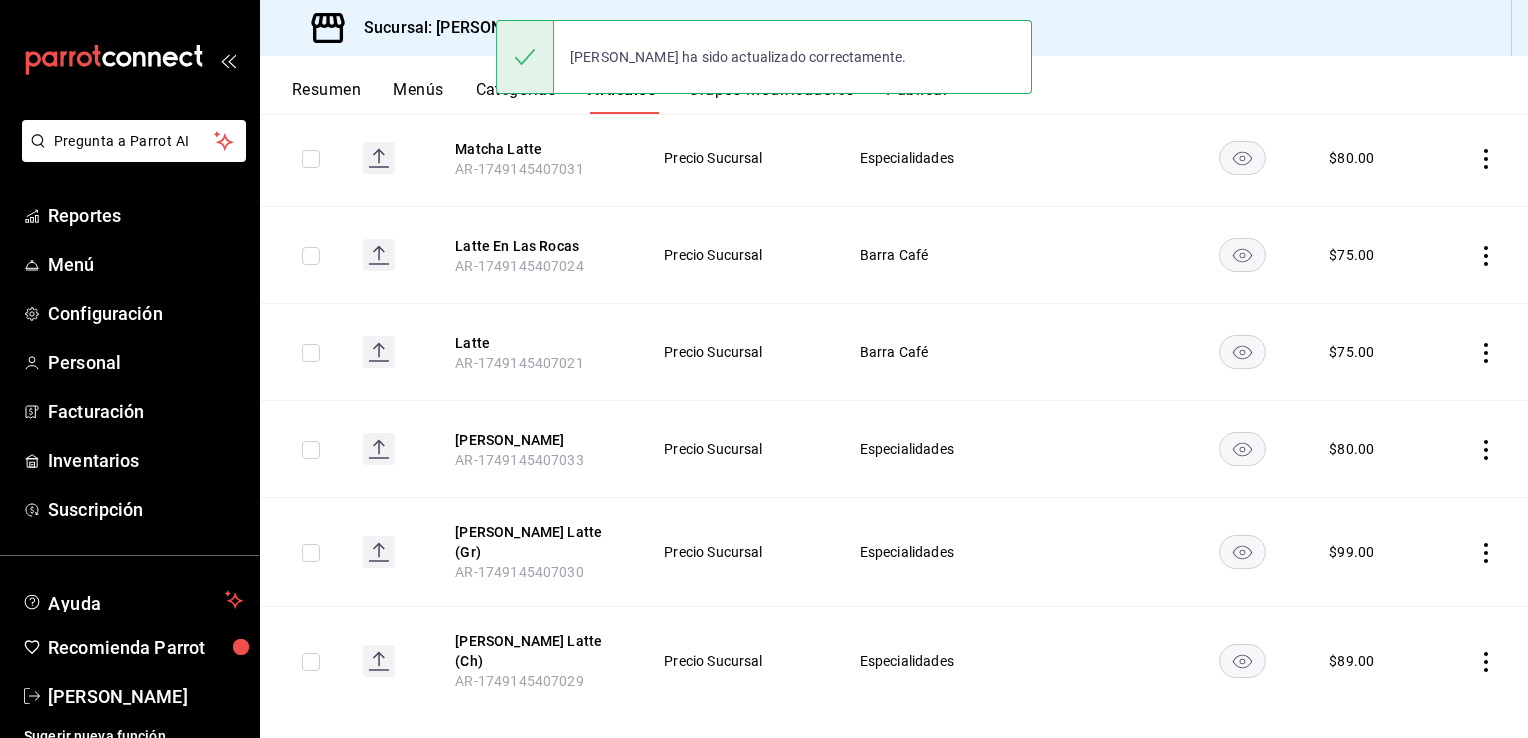 click 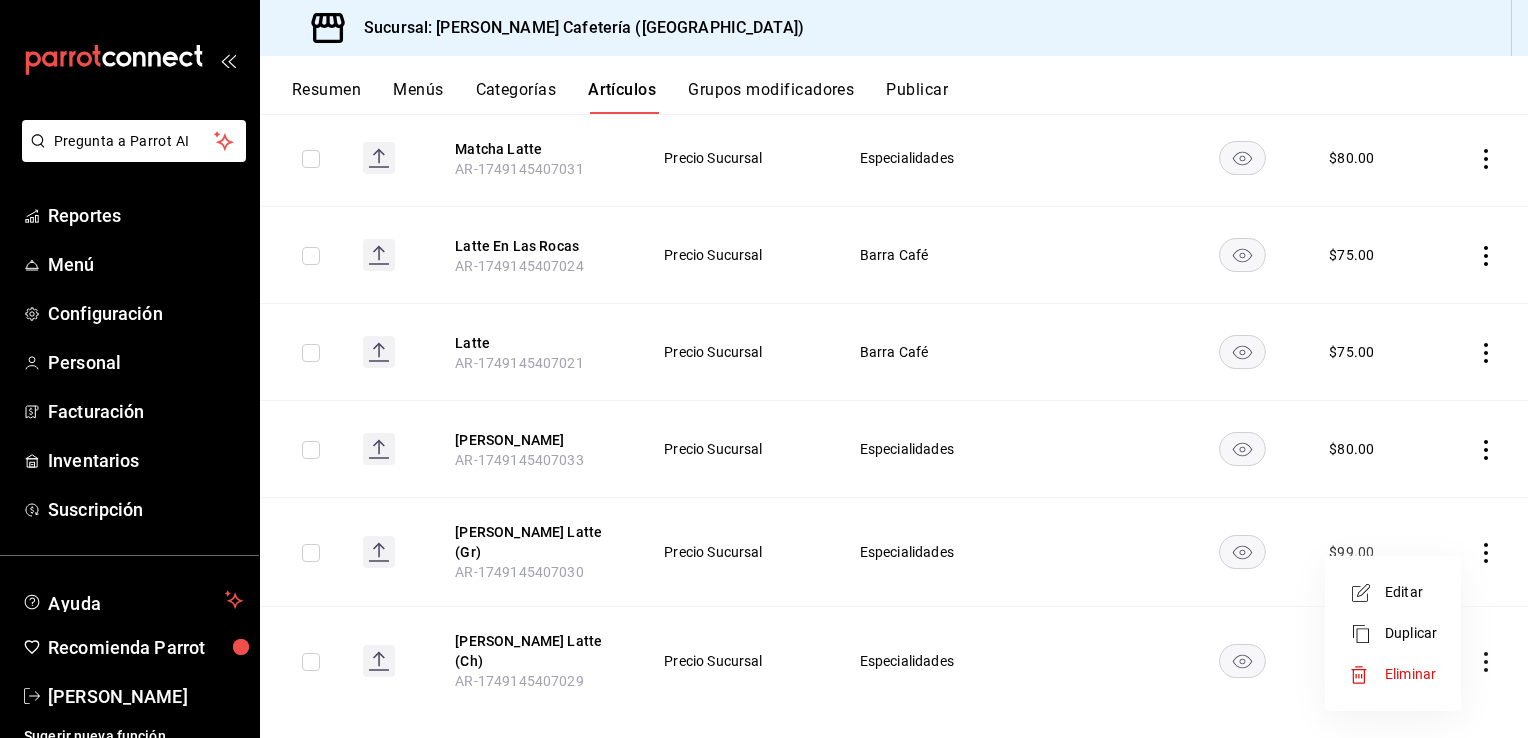 click on "Eliminar" at bounding box center (1410, 674) 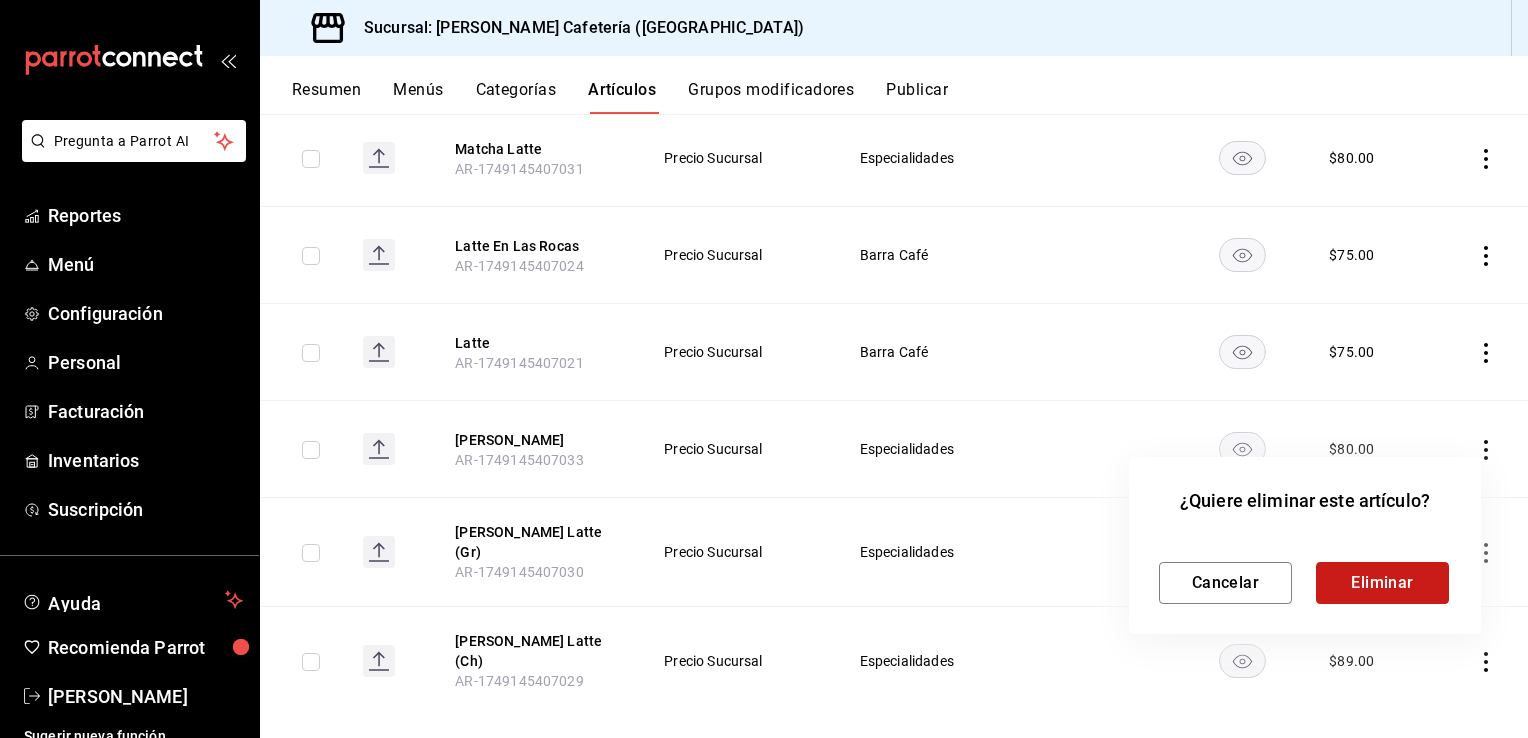 click on "Eliminar" at bounding box center (1382, 583) 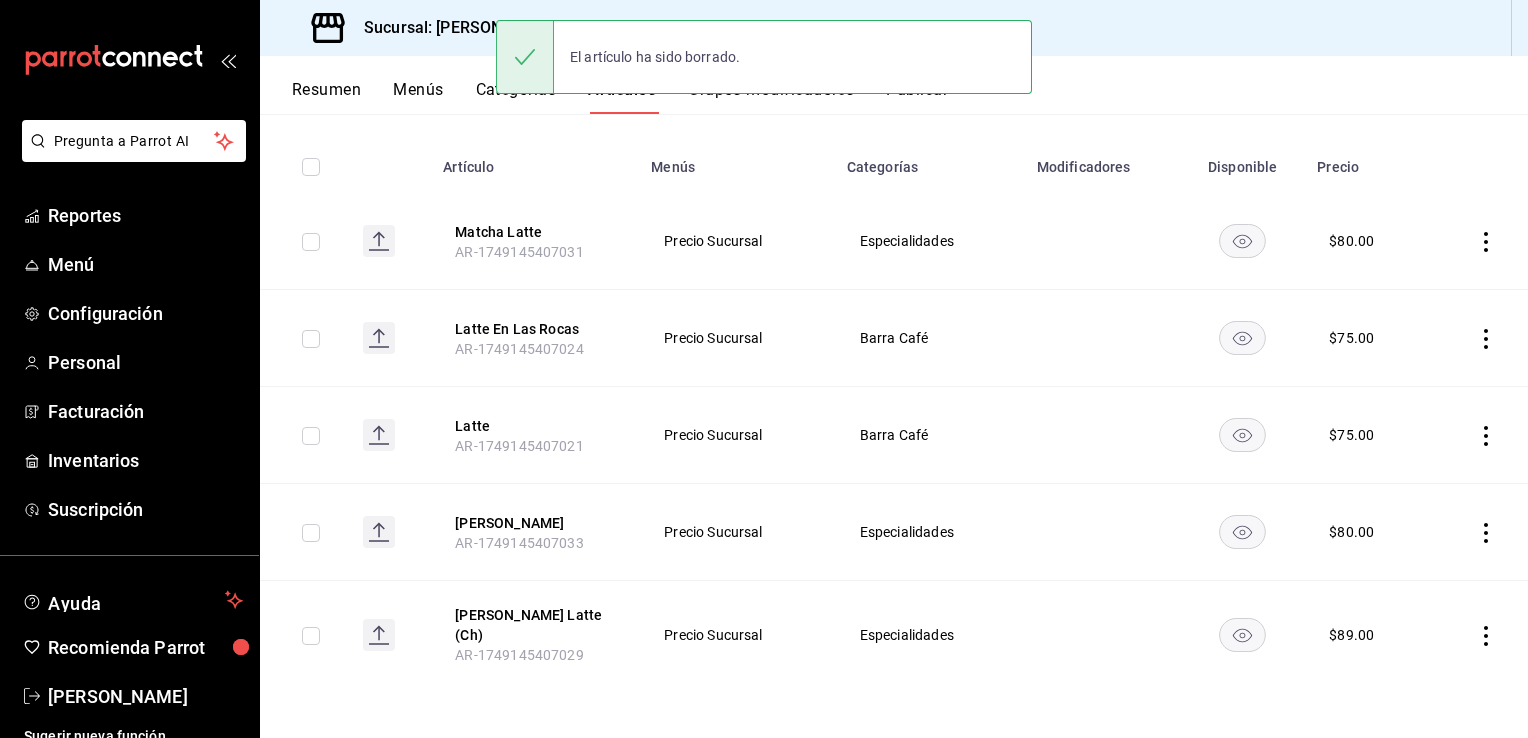 scroll, scrollTop: 191, scrollLeft: 0, axis: vertical 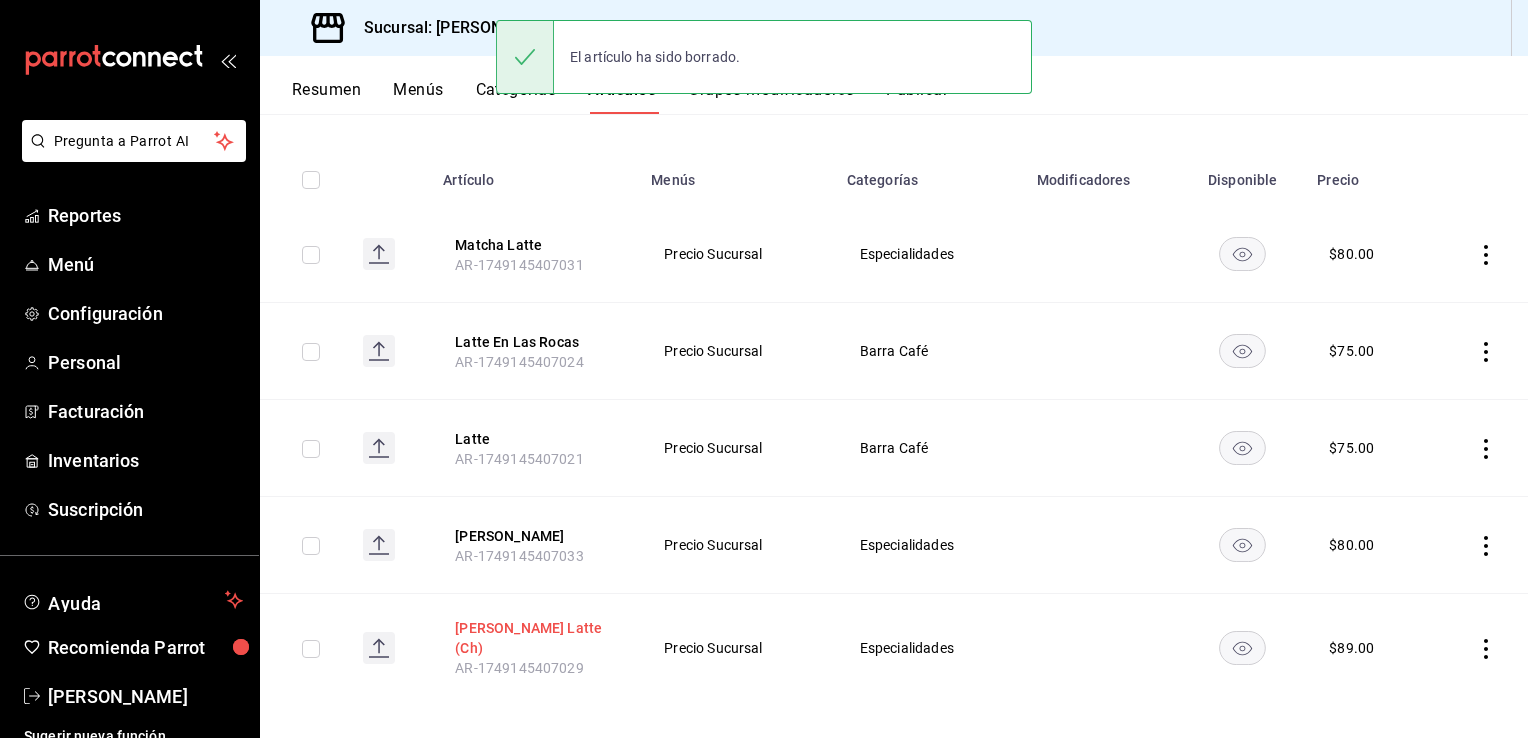 click on "[PERSON_NAME] Latte (Ch)" at bounding box center (535, 638) 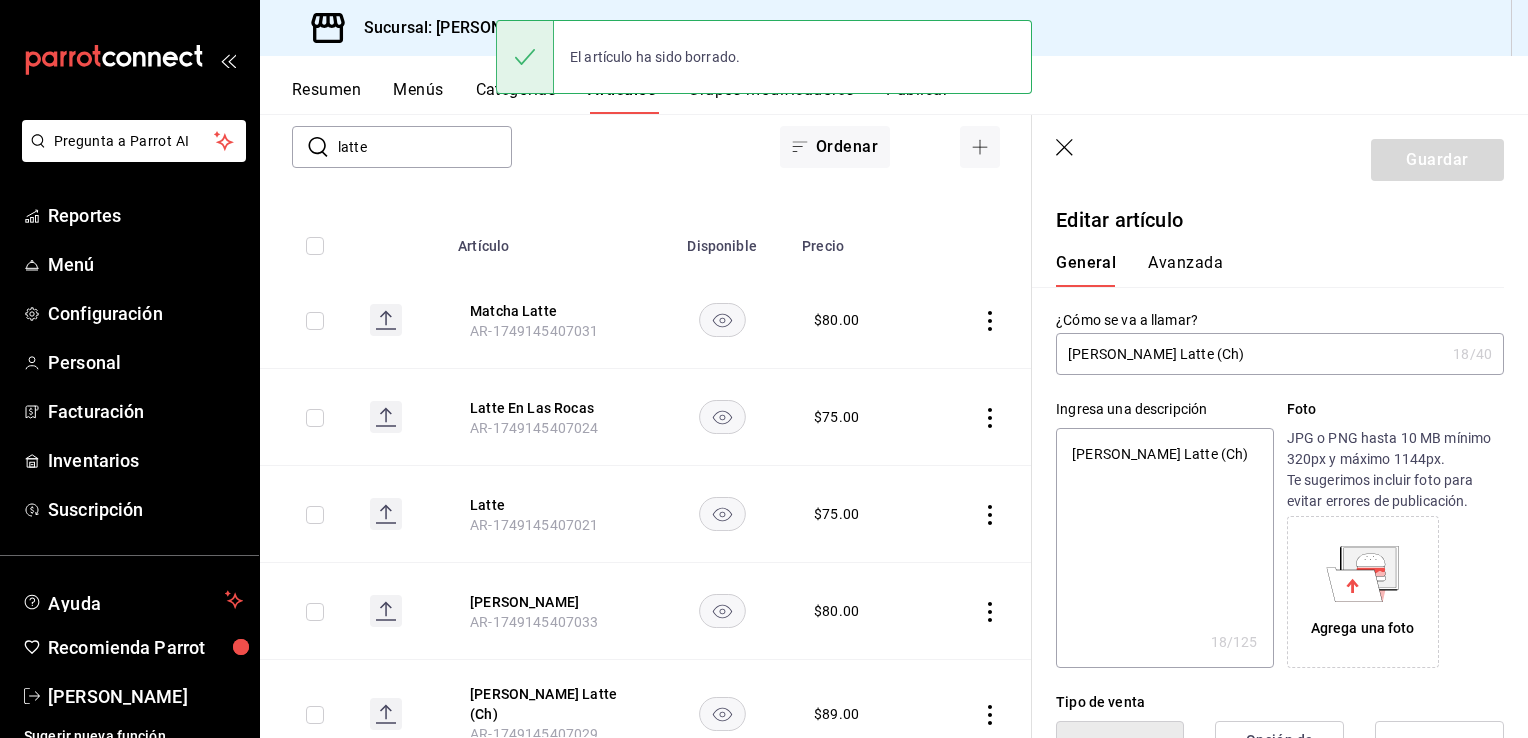 drag, startPoint x: 1153, startPoint y: 362, endPoint x: 1340, endPoint y: 337, distance: 188.66373 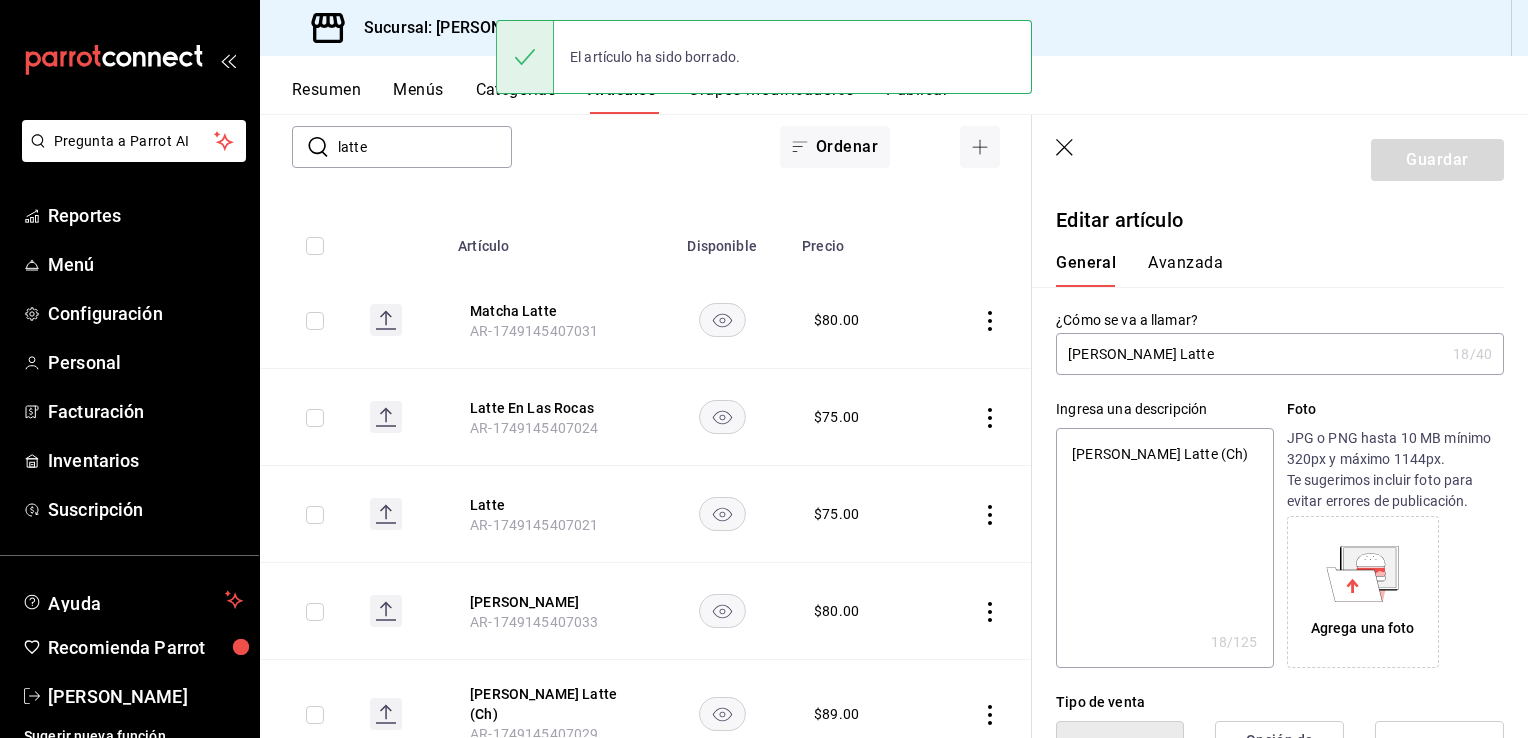 type on "x" 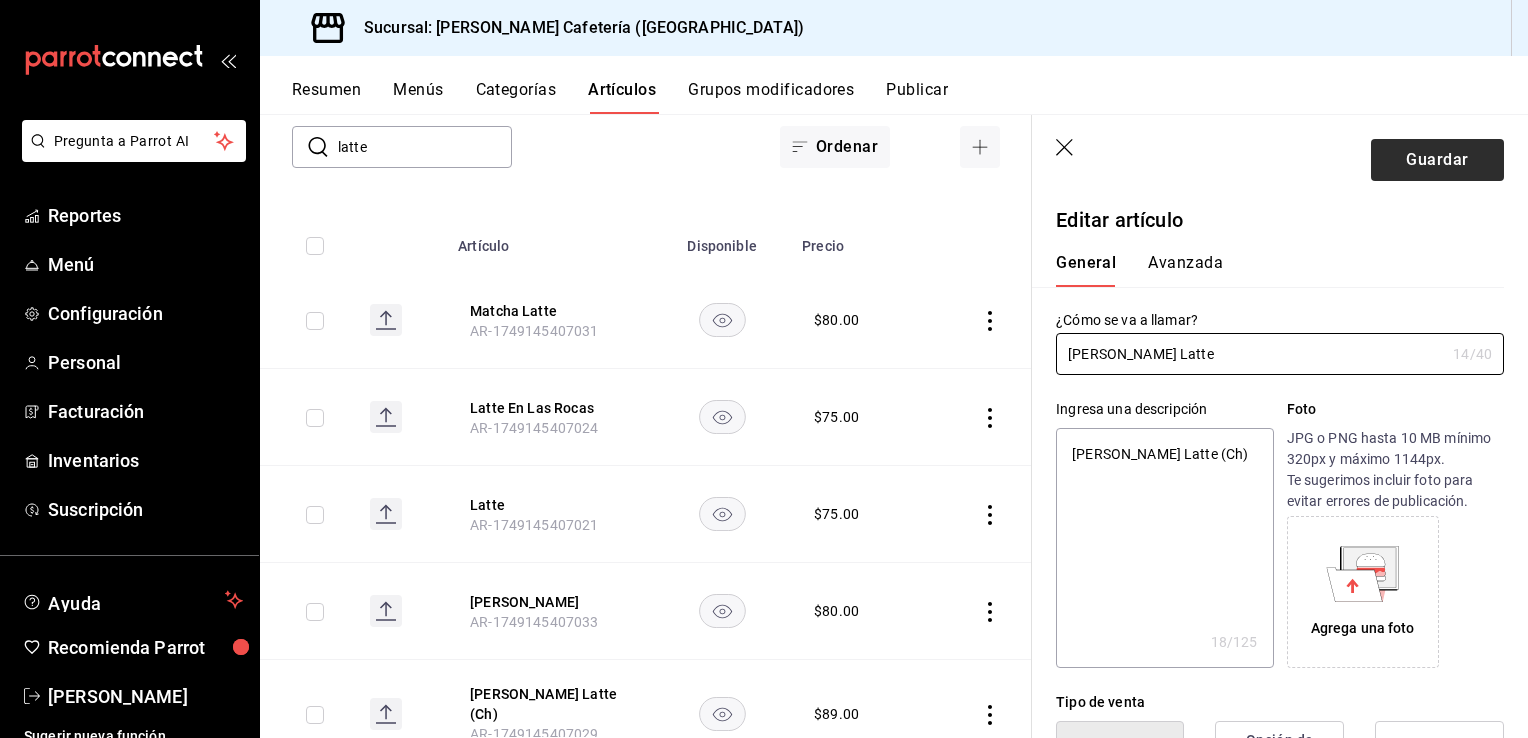 type on "[PERSON_NAME] Latte" 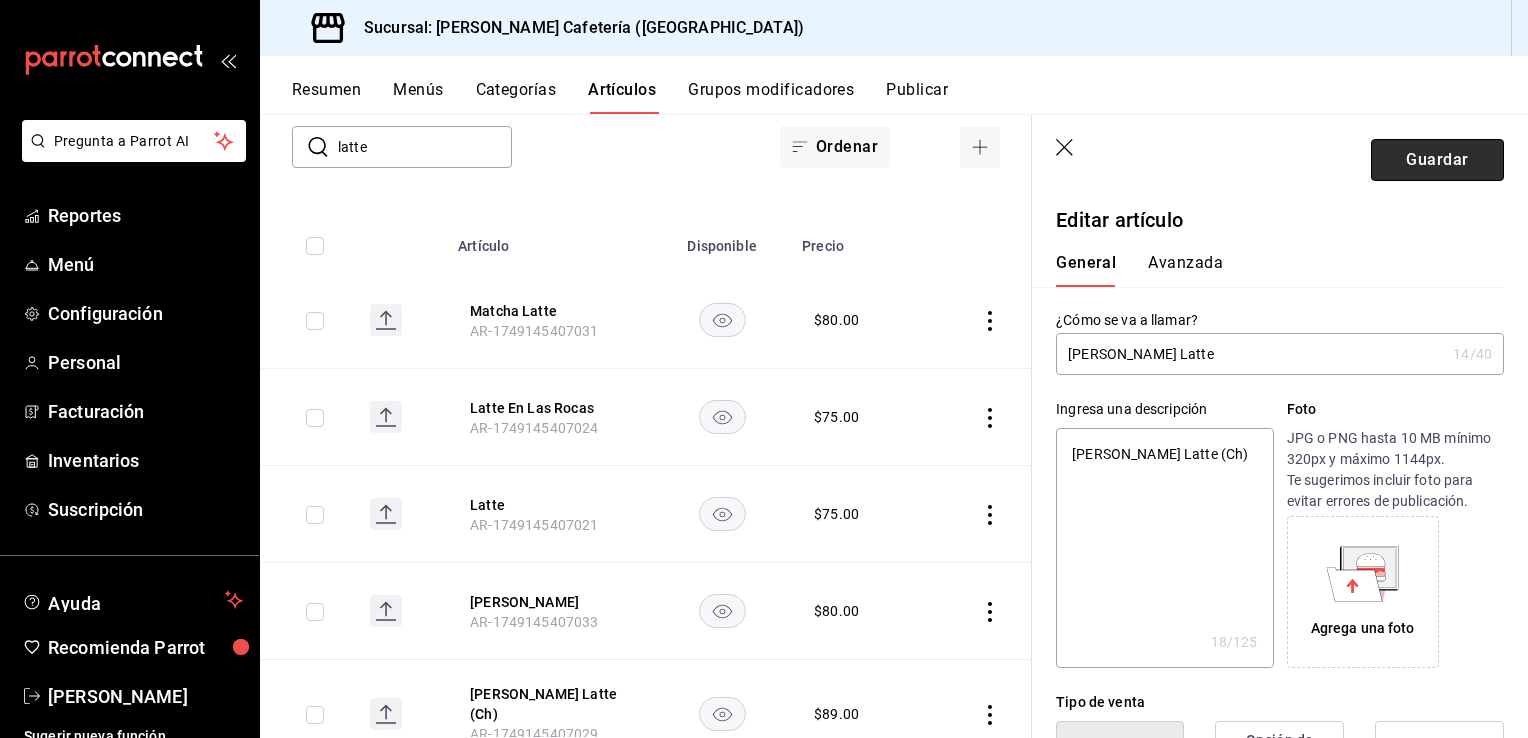 click on "Guardar" at bounding box center [1437, 160] 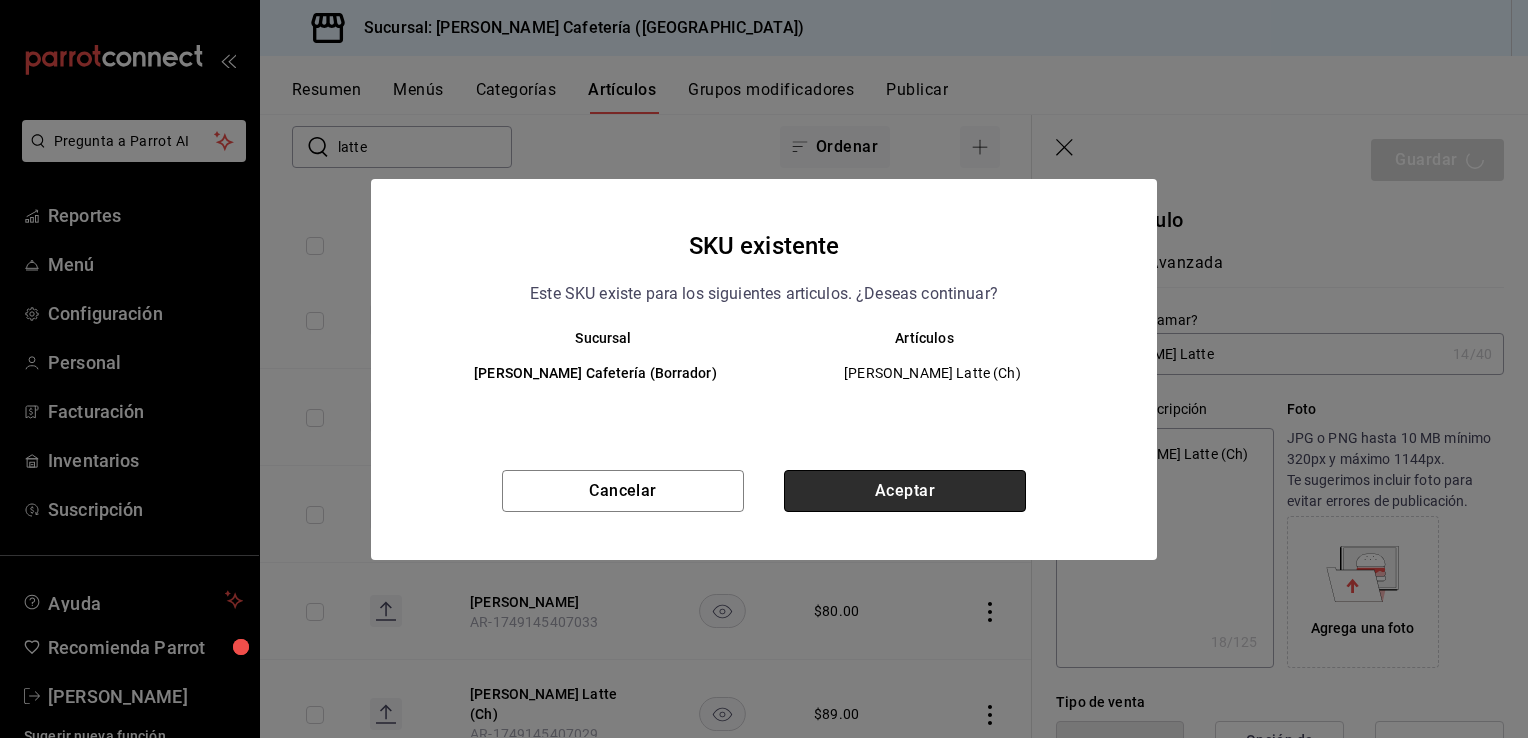 click on "Aceptar" at bounding box center [905, 491] 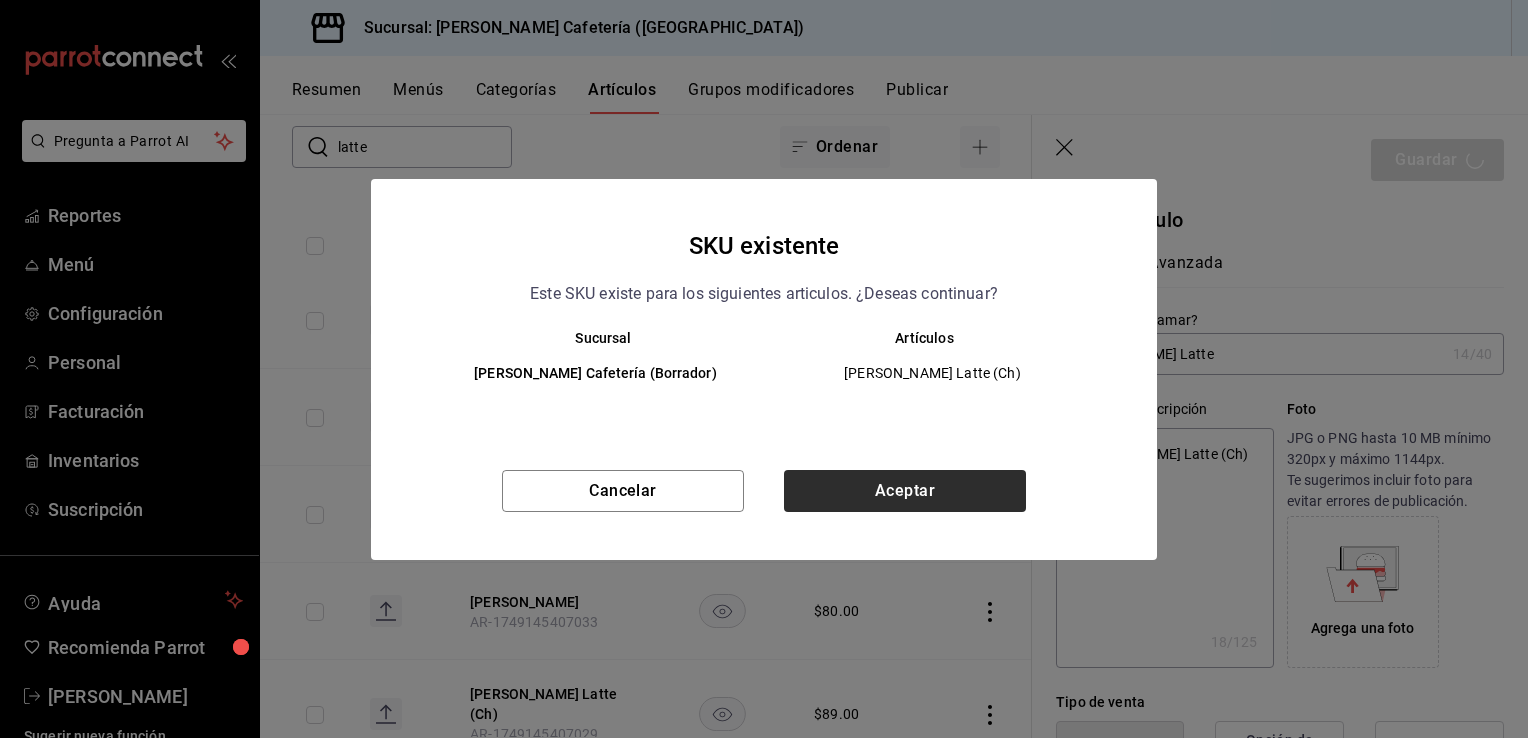 type on "x" 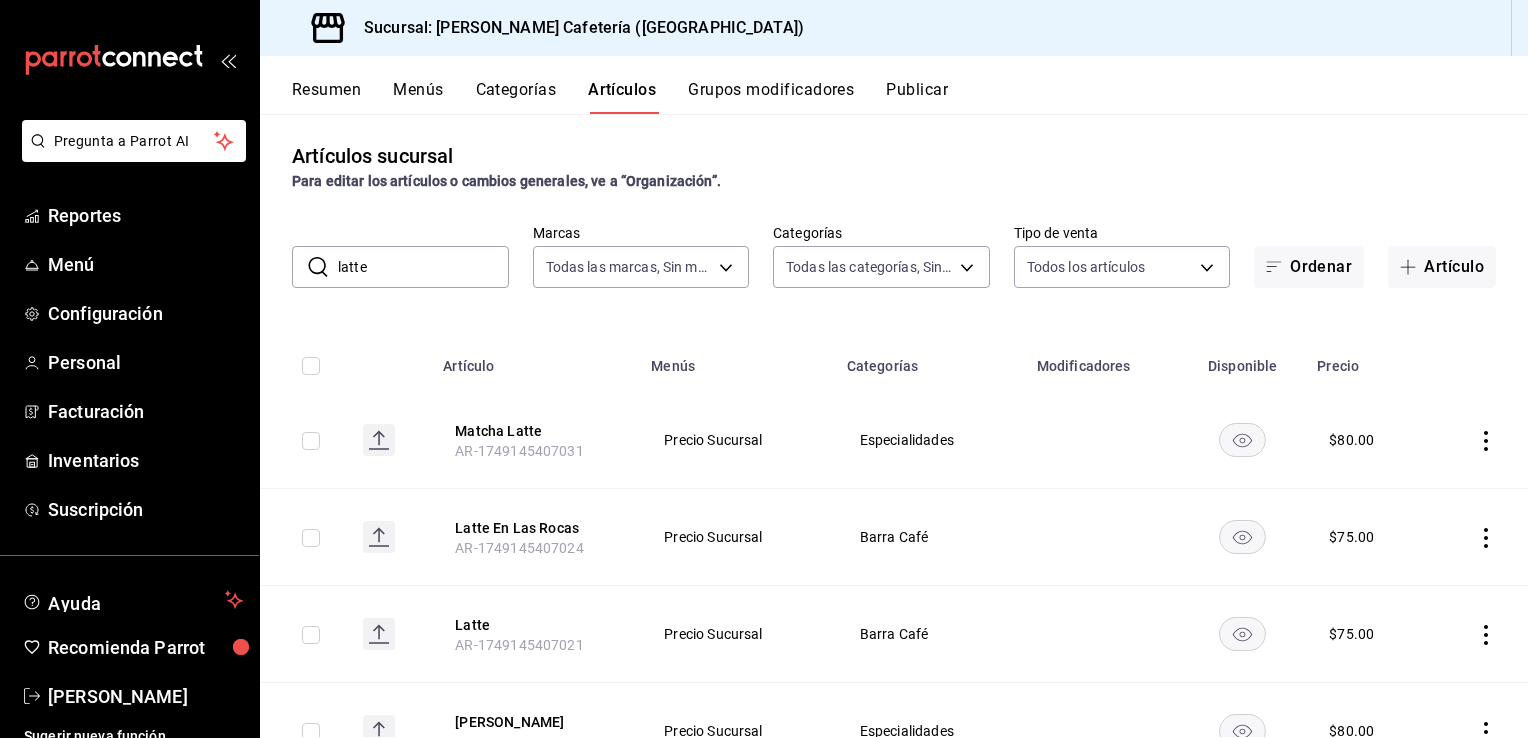 scroll, scrollTop: 0, scrollLeft: 0, axis: both 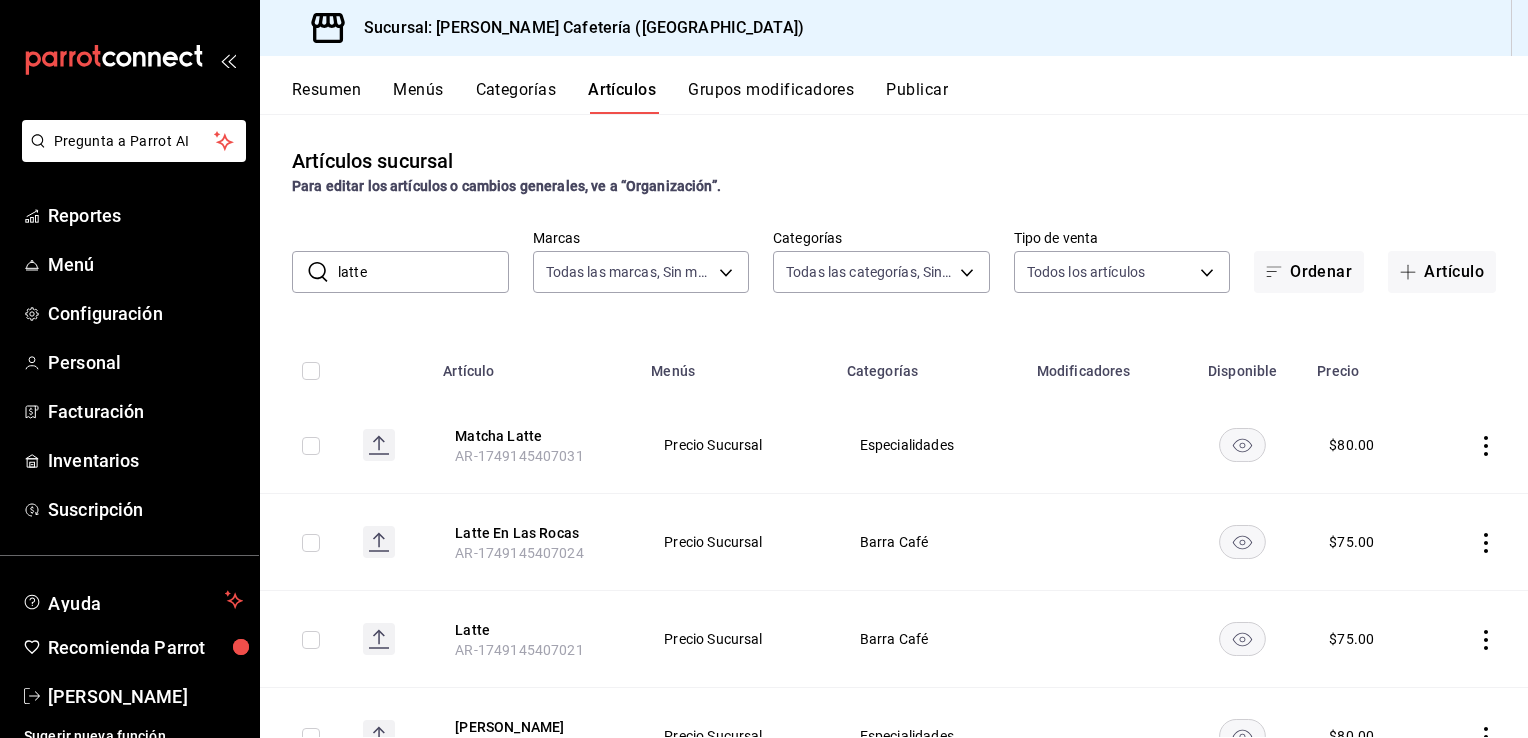 click on "latte" at bounding box center [423, 272] 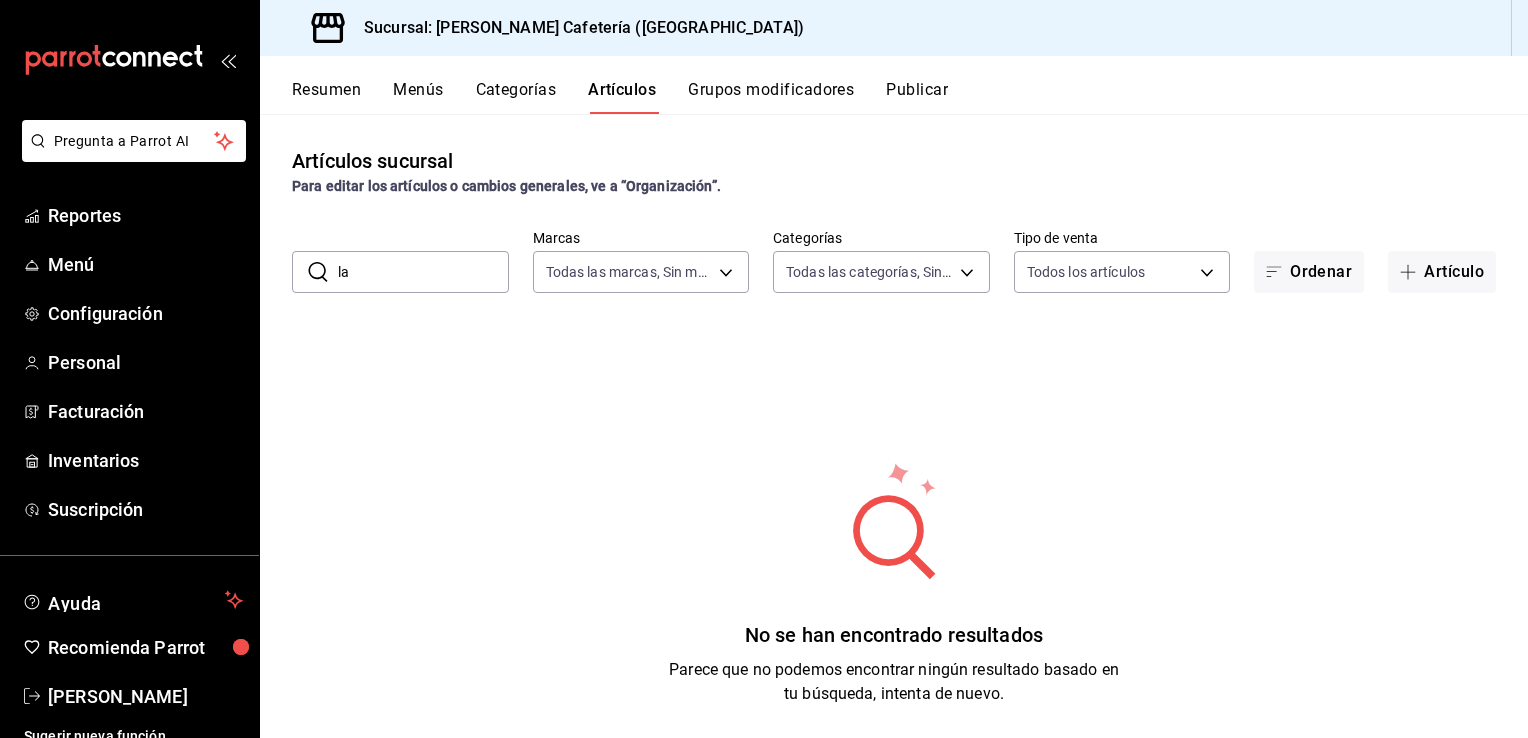 type on "l" 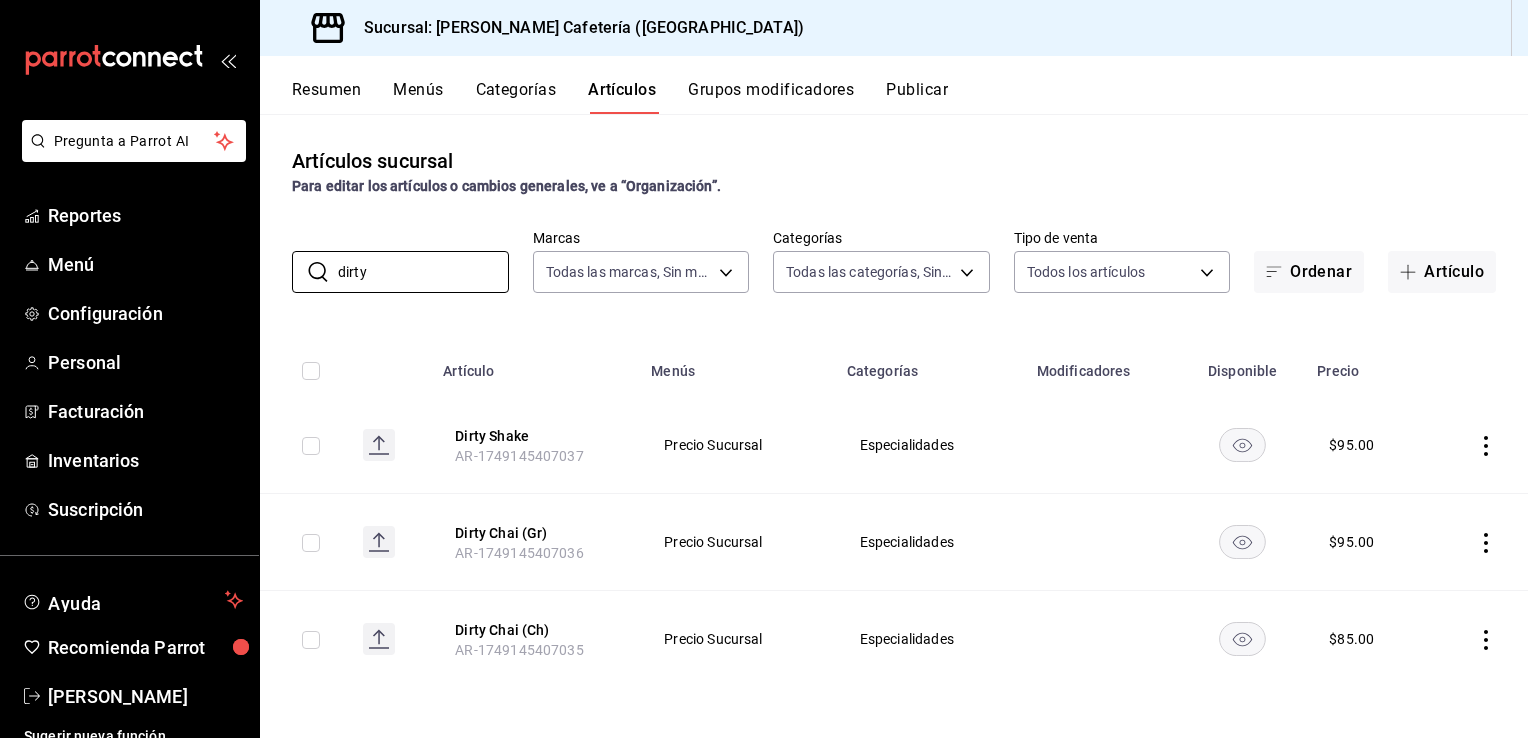 type on "dirty" 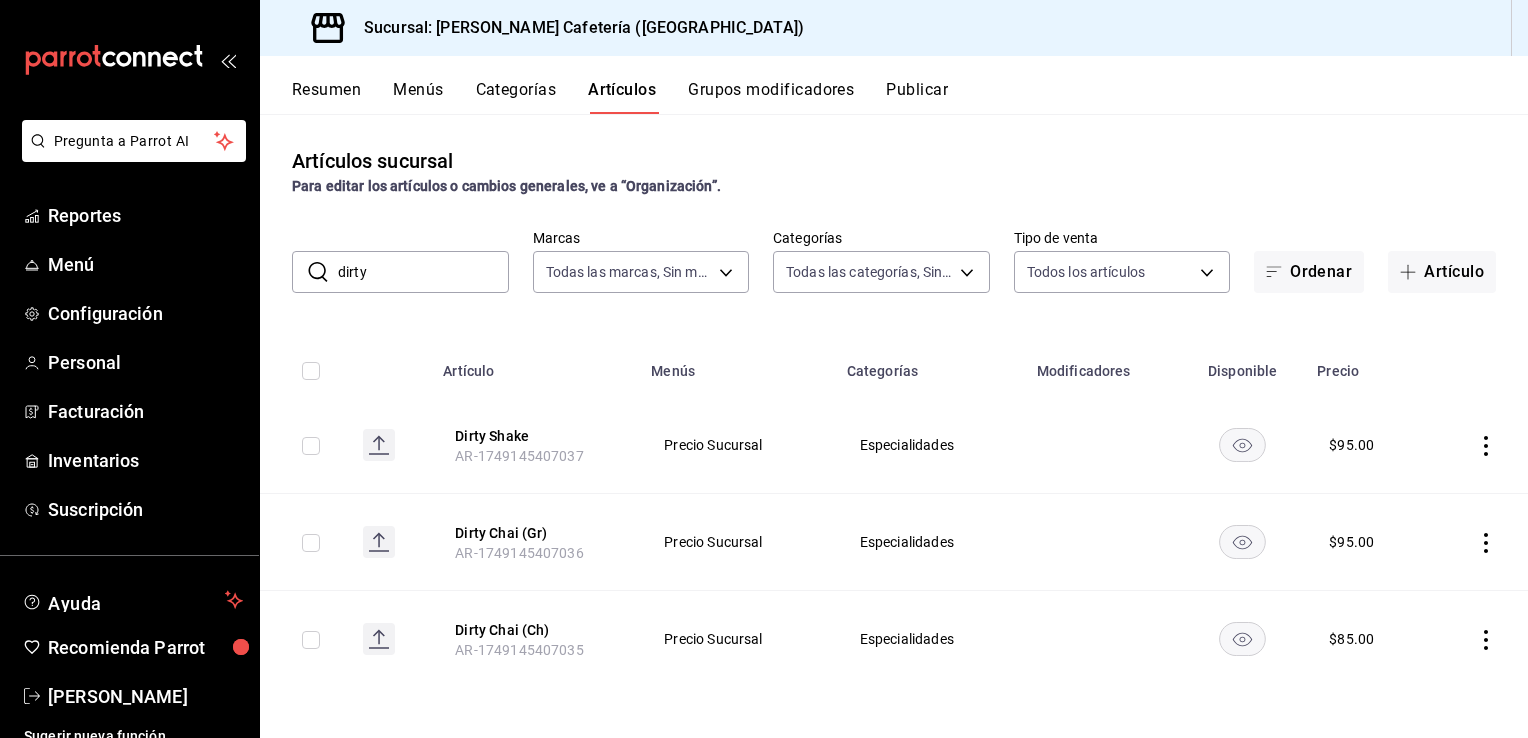 click 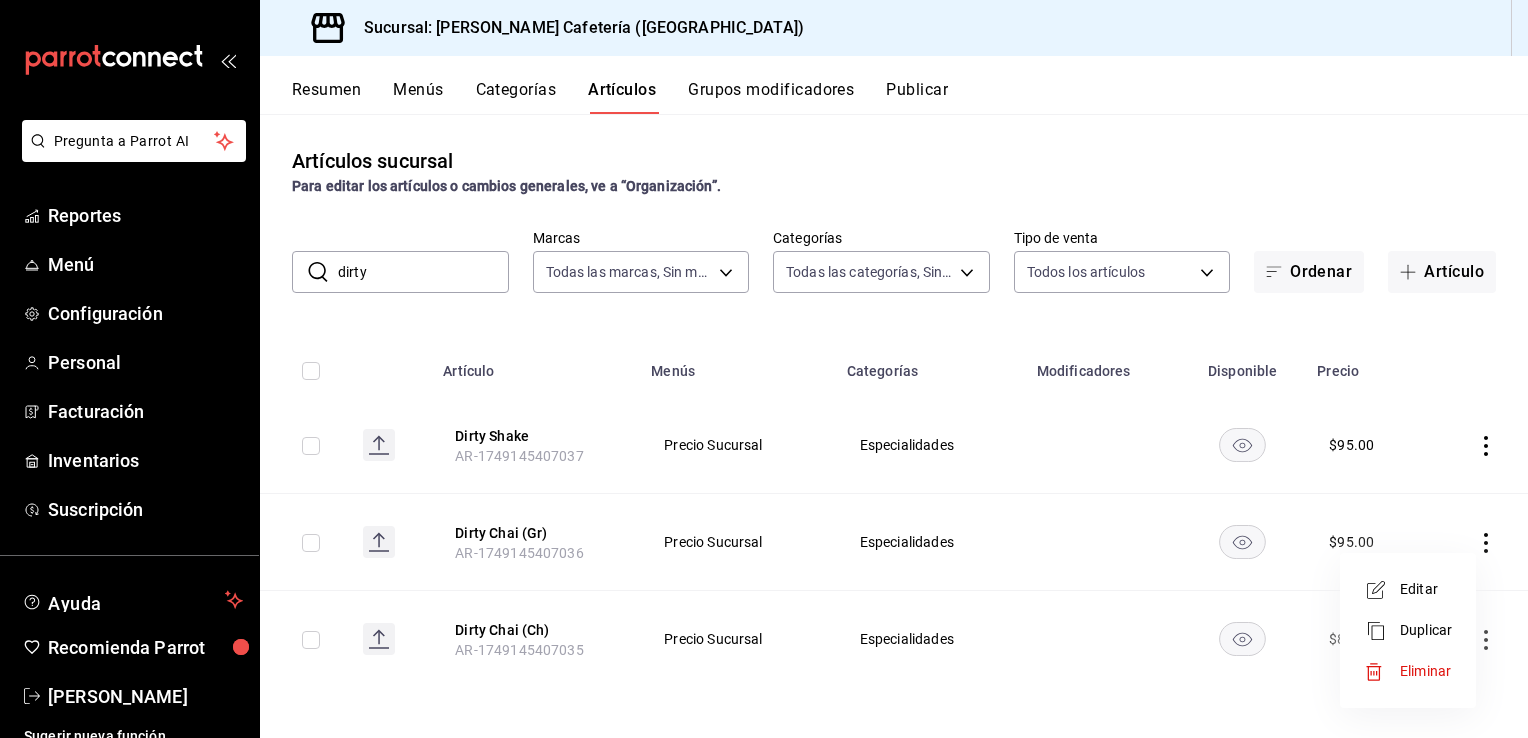 click on "Eliminar" at bounding box center [1408, 671] 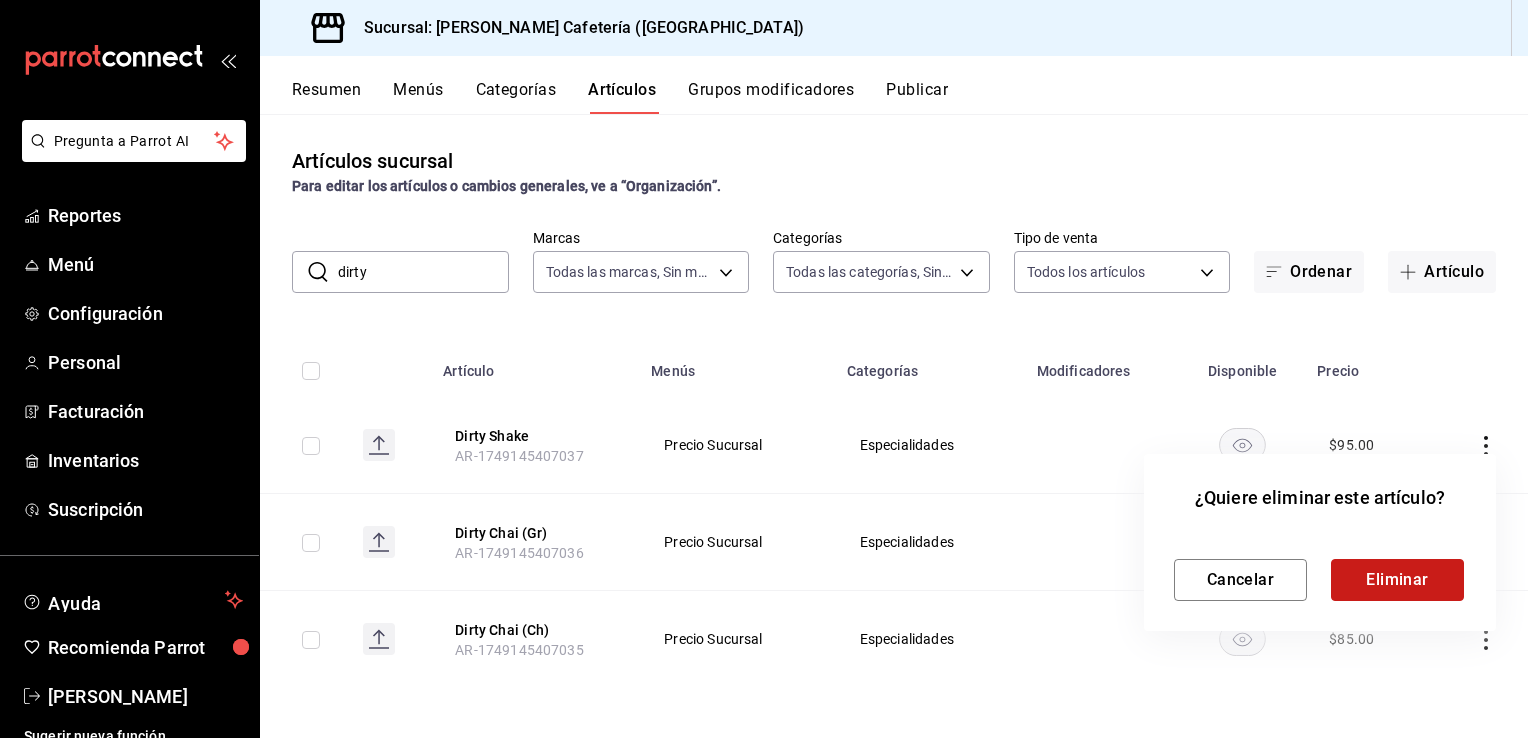 click on "Eliminar" at bounding box center [1397, 580] 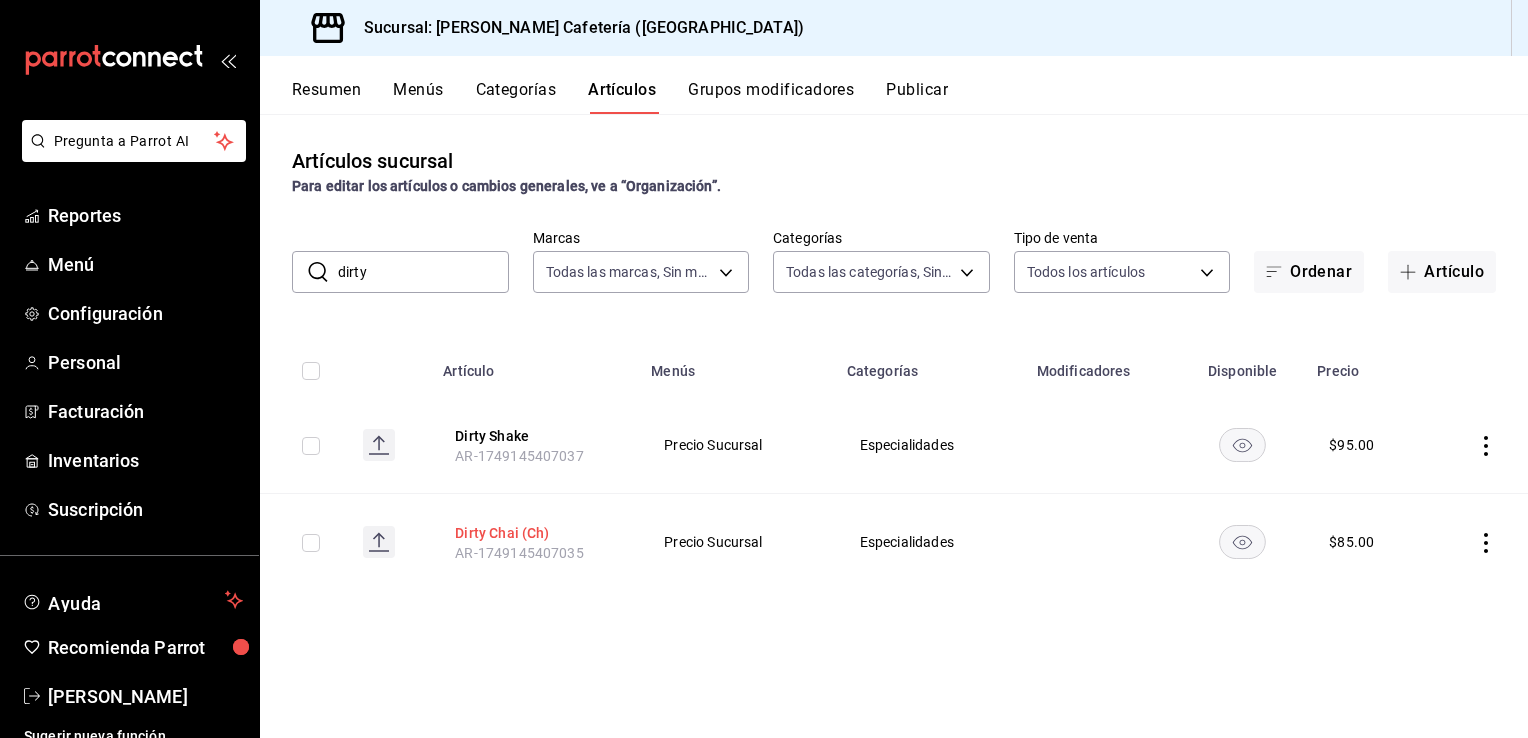 click on "Dirty Chai (Ch)" at bounding box center [535, 533] 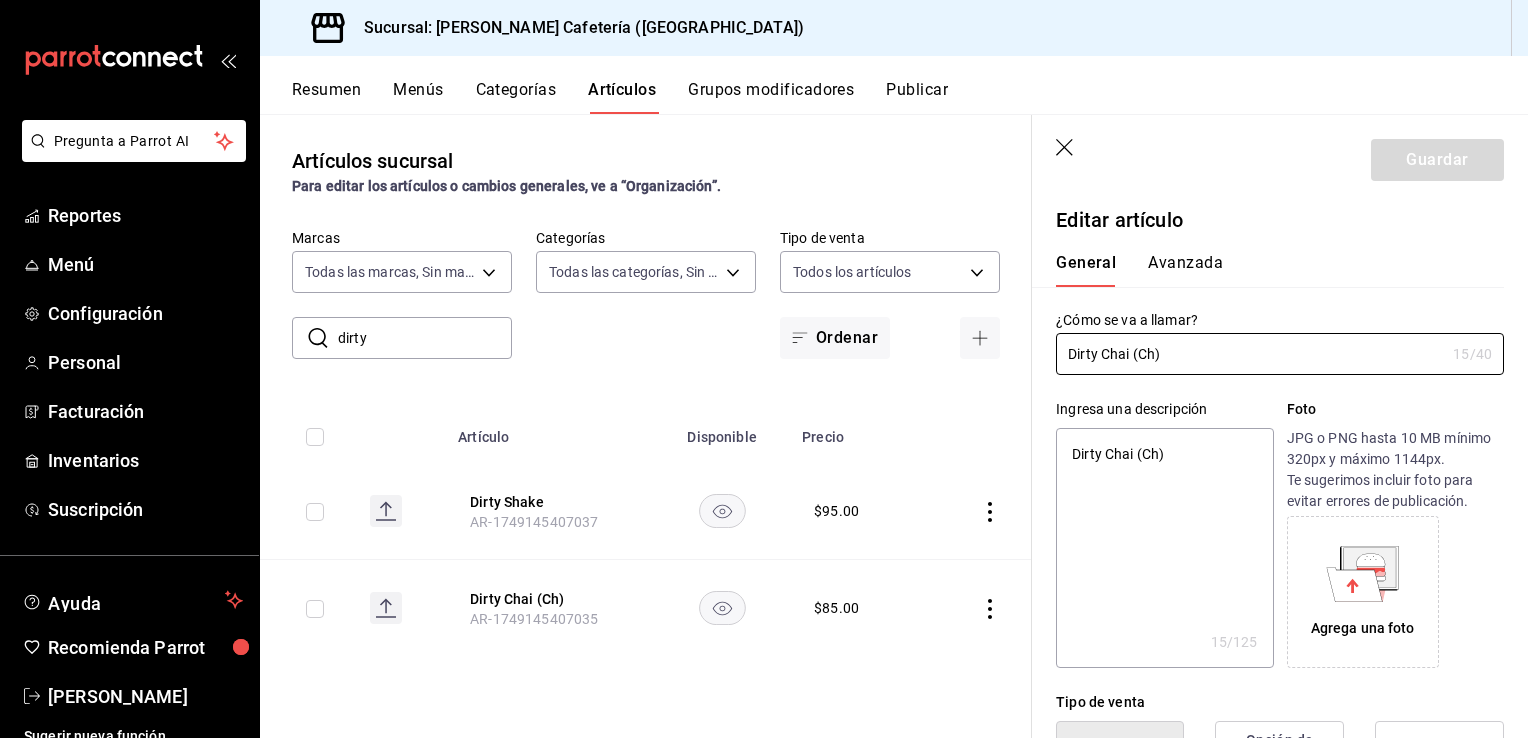 type on "x" 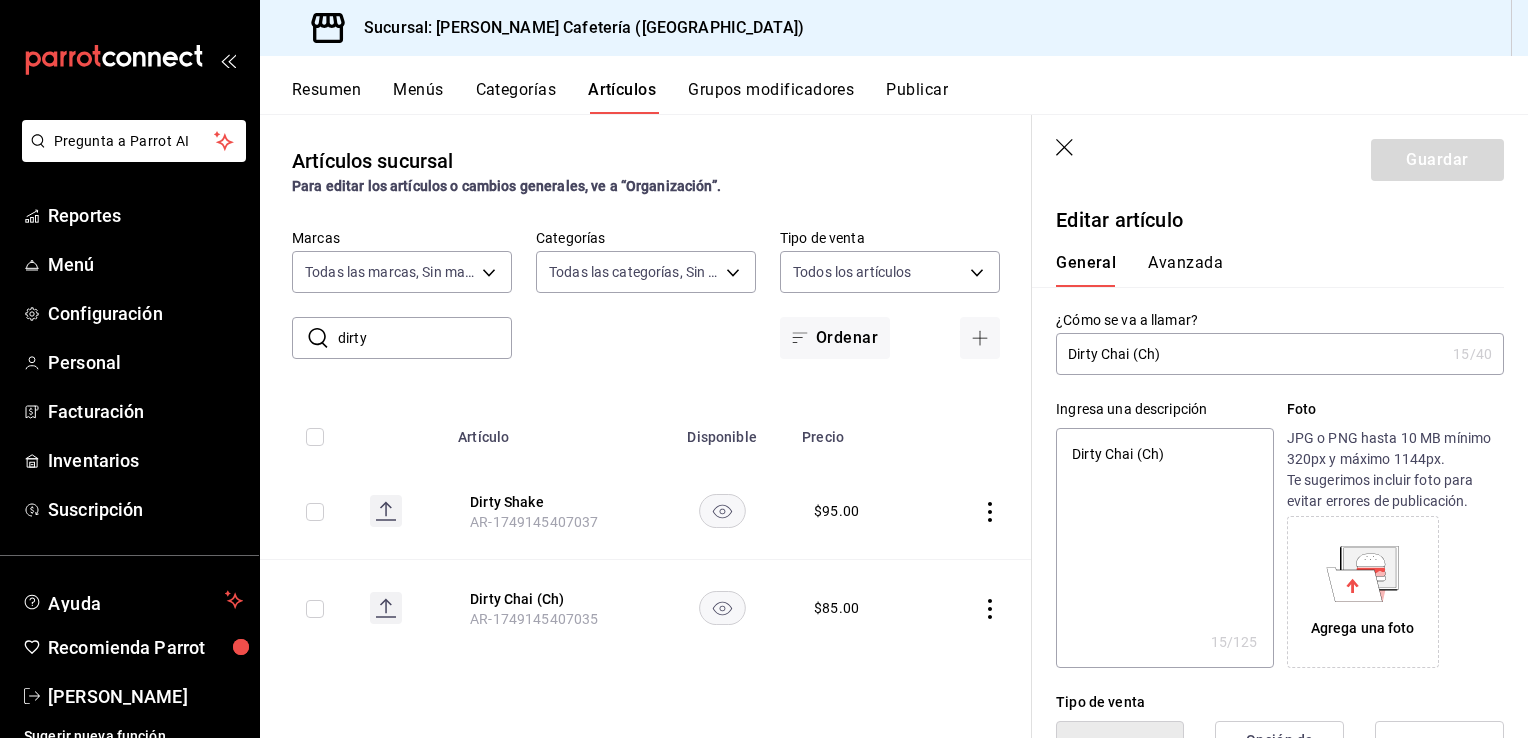 drag, startPoint x: 1136, startPoint y: 359, endPoint x: 1314, endPoint y: 322, distance: 181.80484 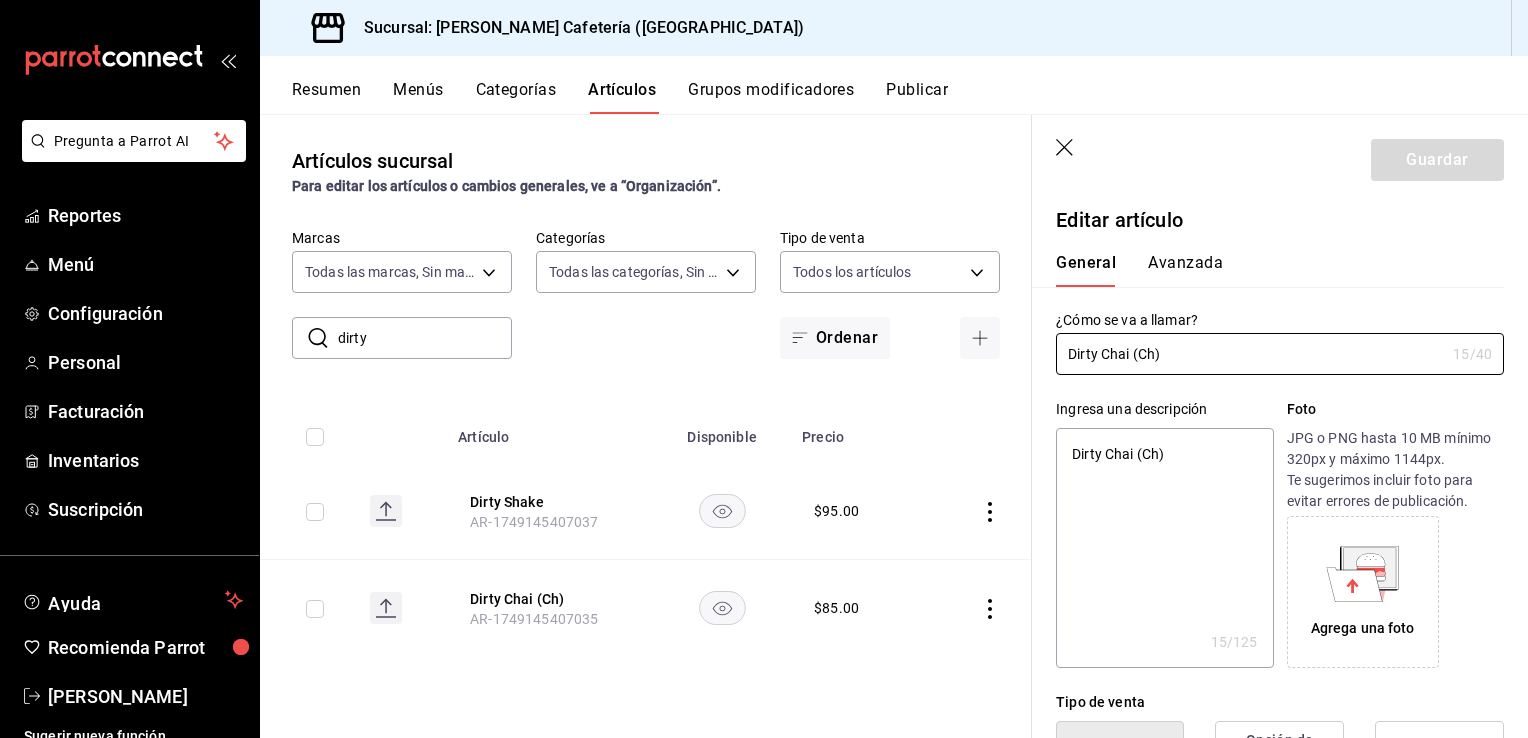 click on "Dirty Chai (Ch)" at bounding box center [1250, 354] 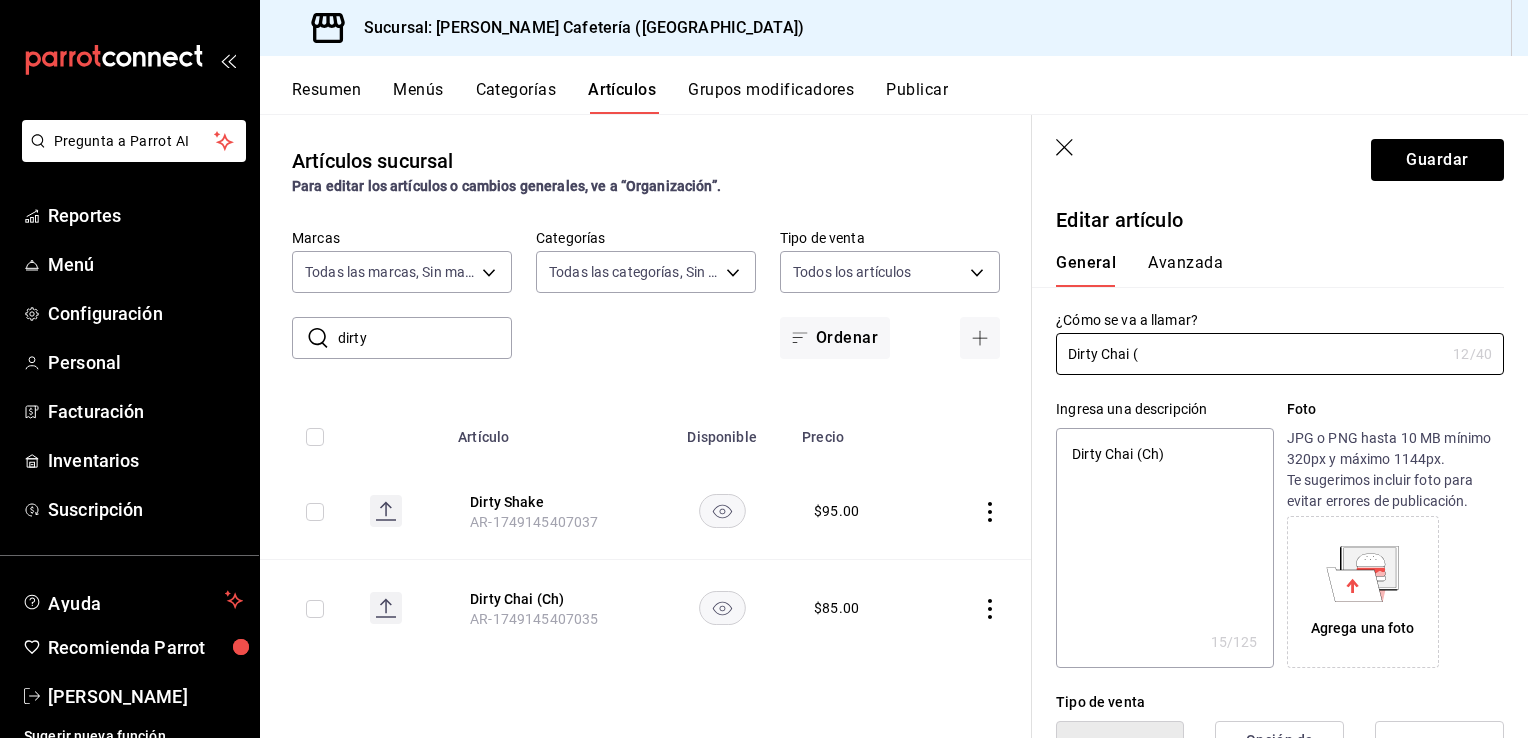 type on "x" 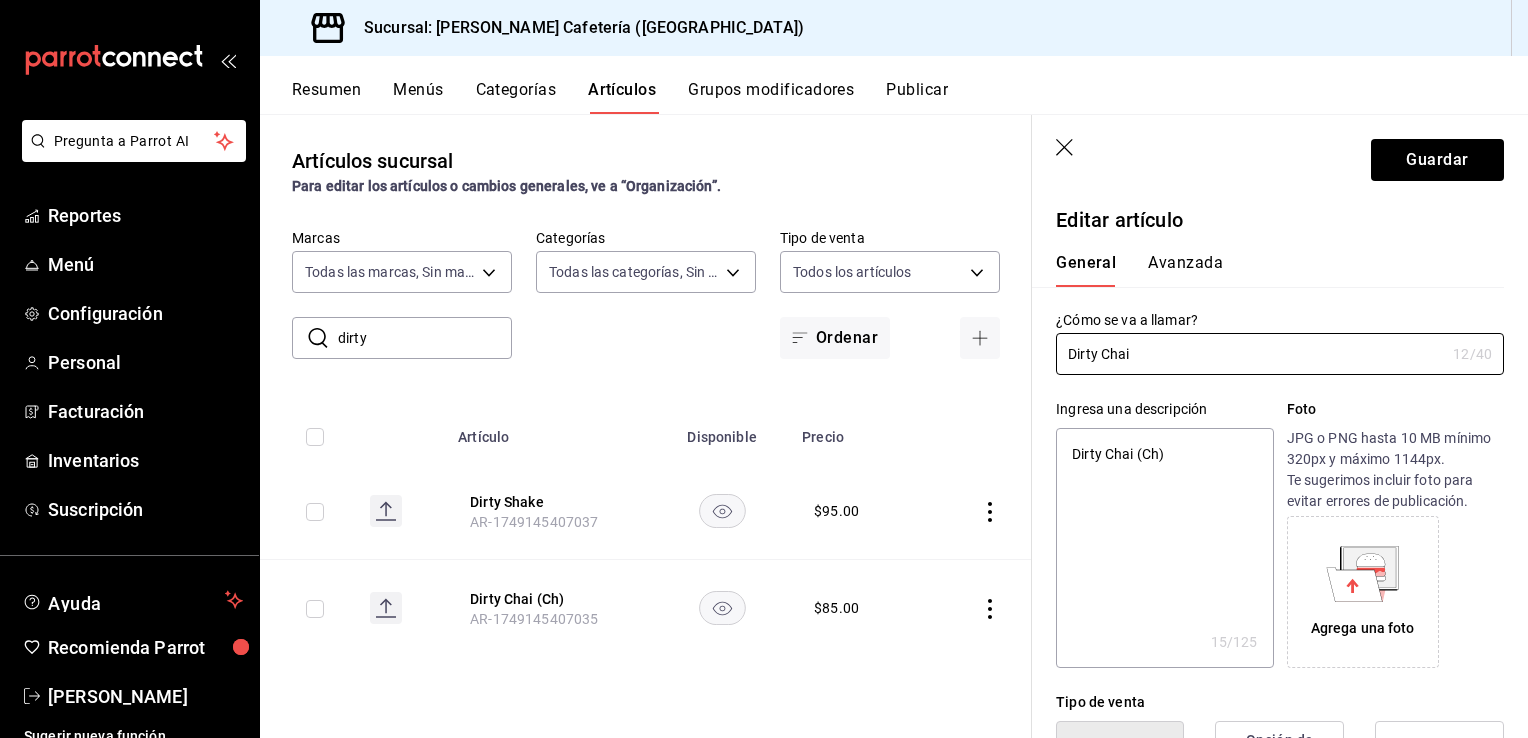 type on "x" 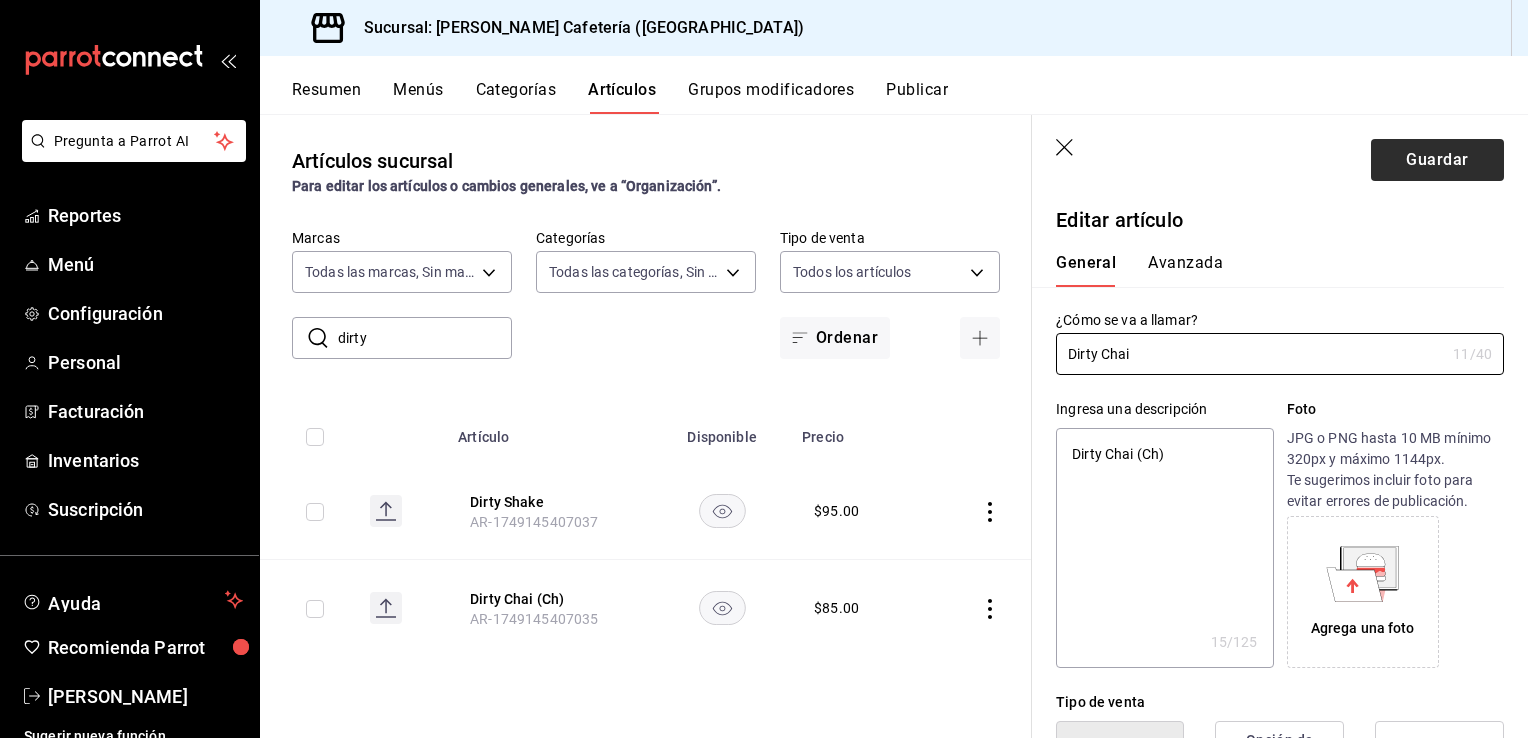 type on "Dirty Chai" 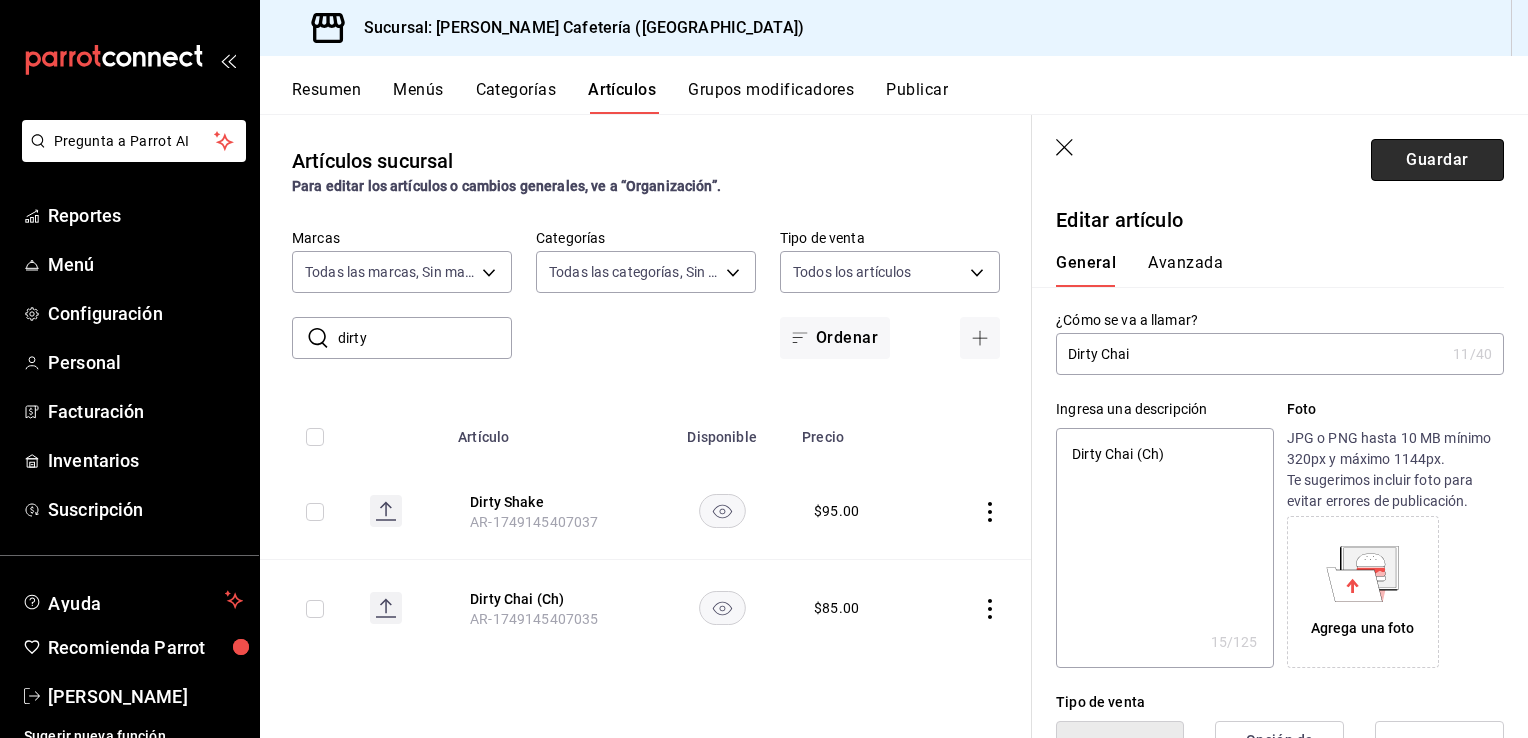 click on "Guardar" at bounding box center [1437, 160] 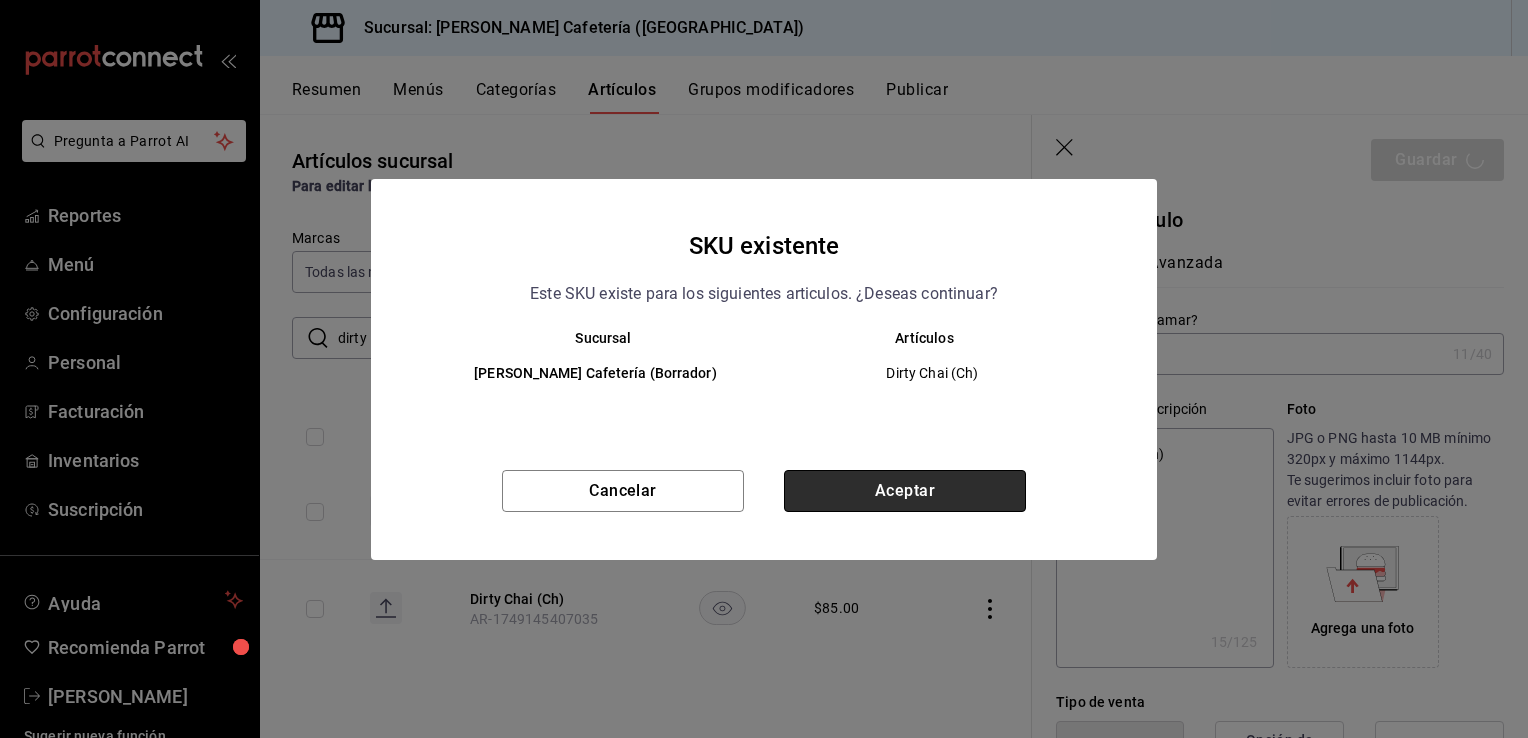 click on "Aceptar" at bounding box center (905, 491) 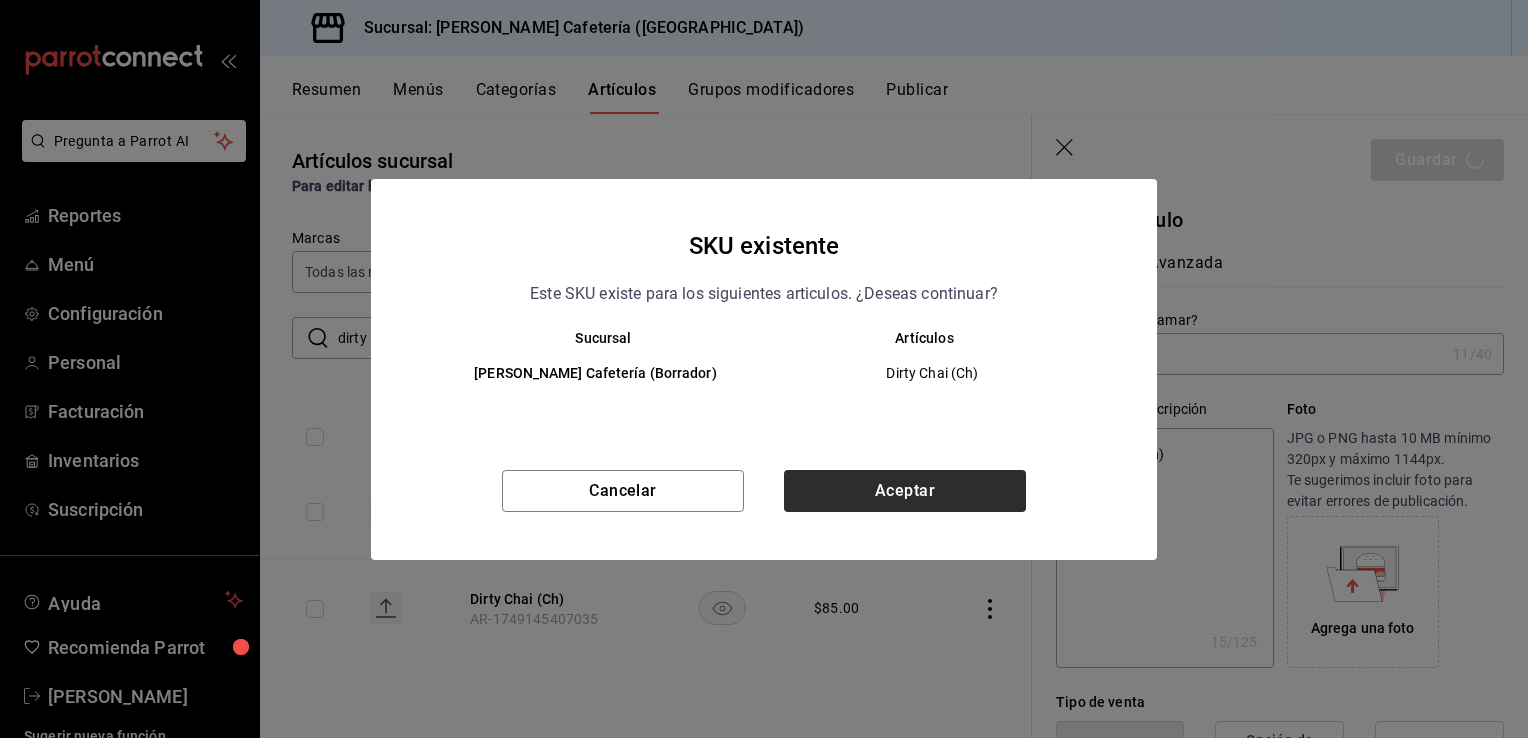 type on "x" 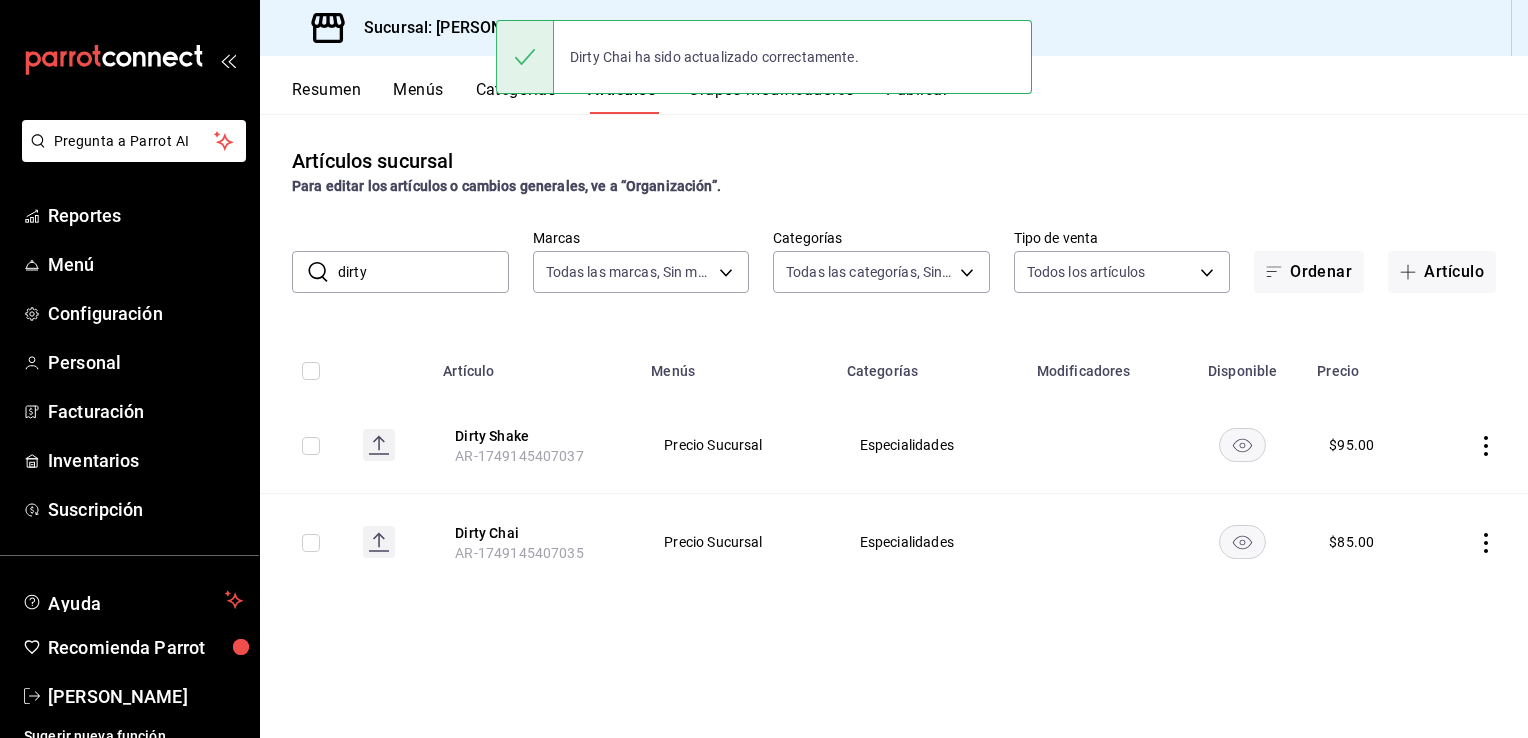 click on "dirty" at bounding box center (423, 272) 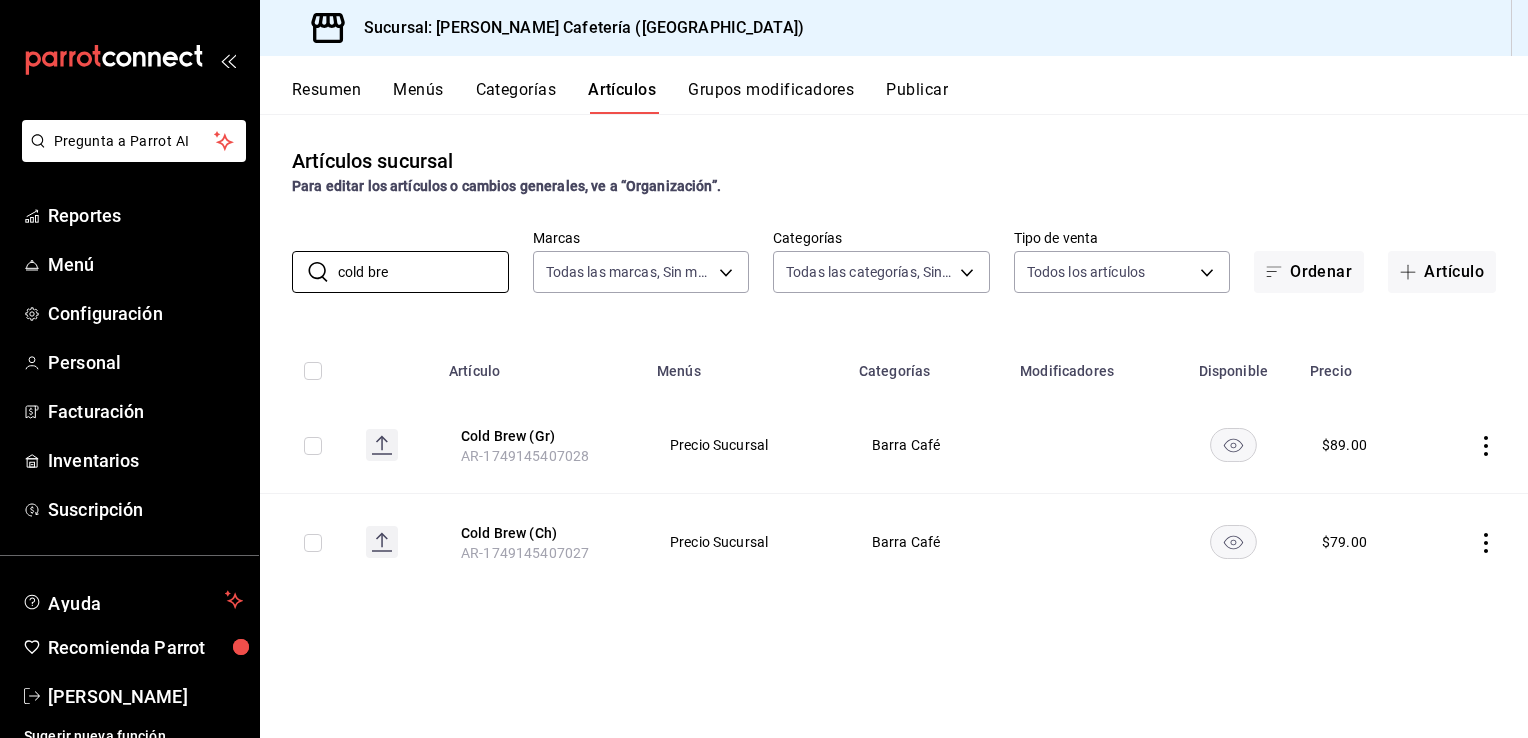 type on "cold bre" 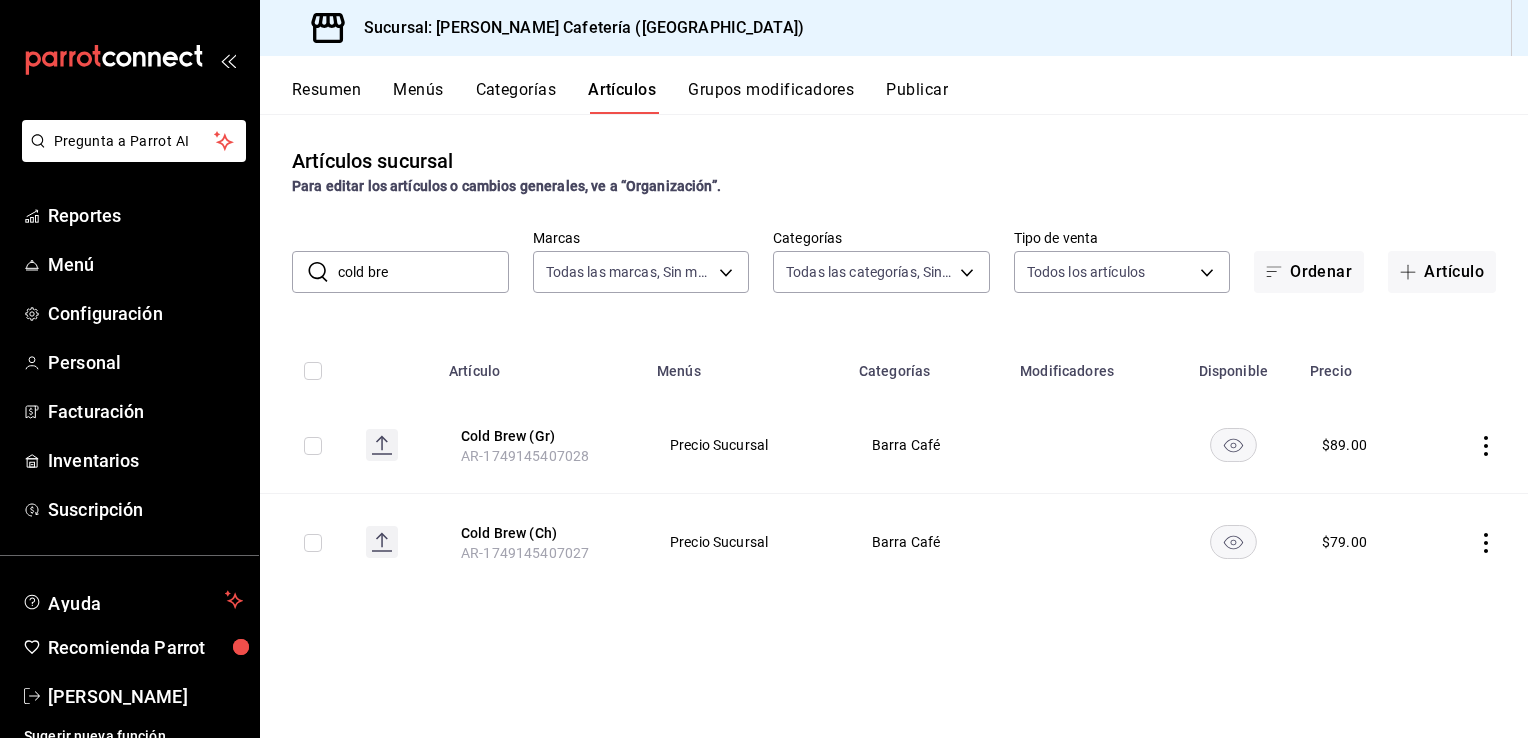 click 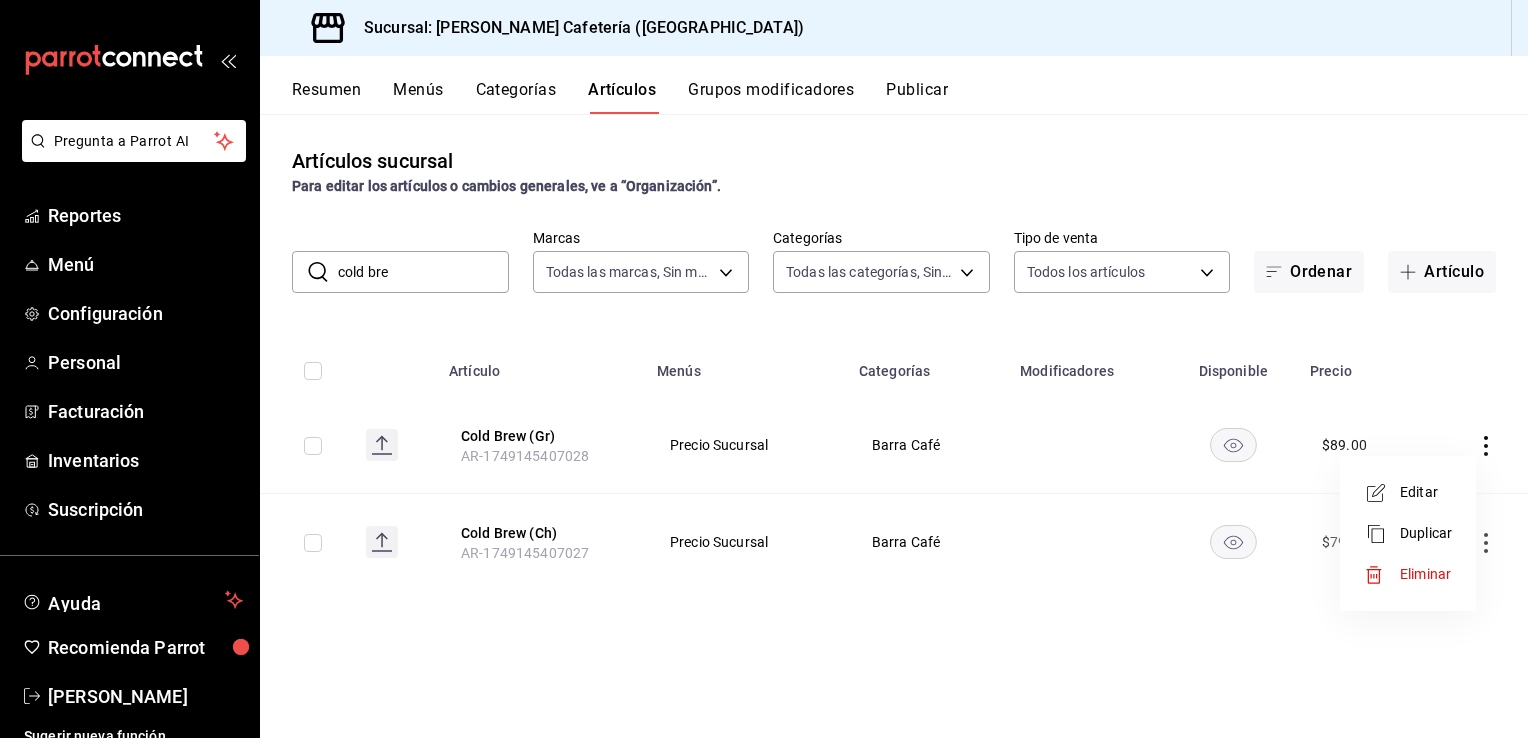 click on "Eliminar" at bounding box center [1425, 574] 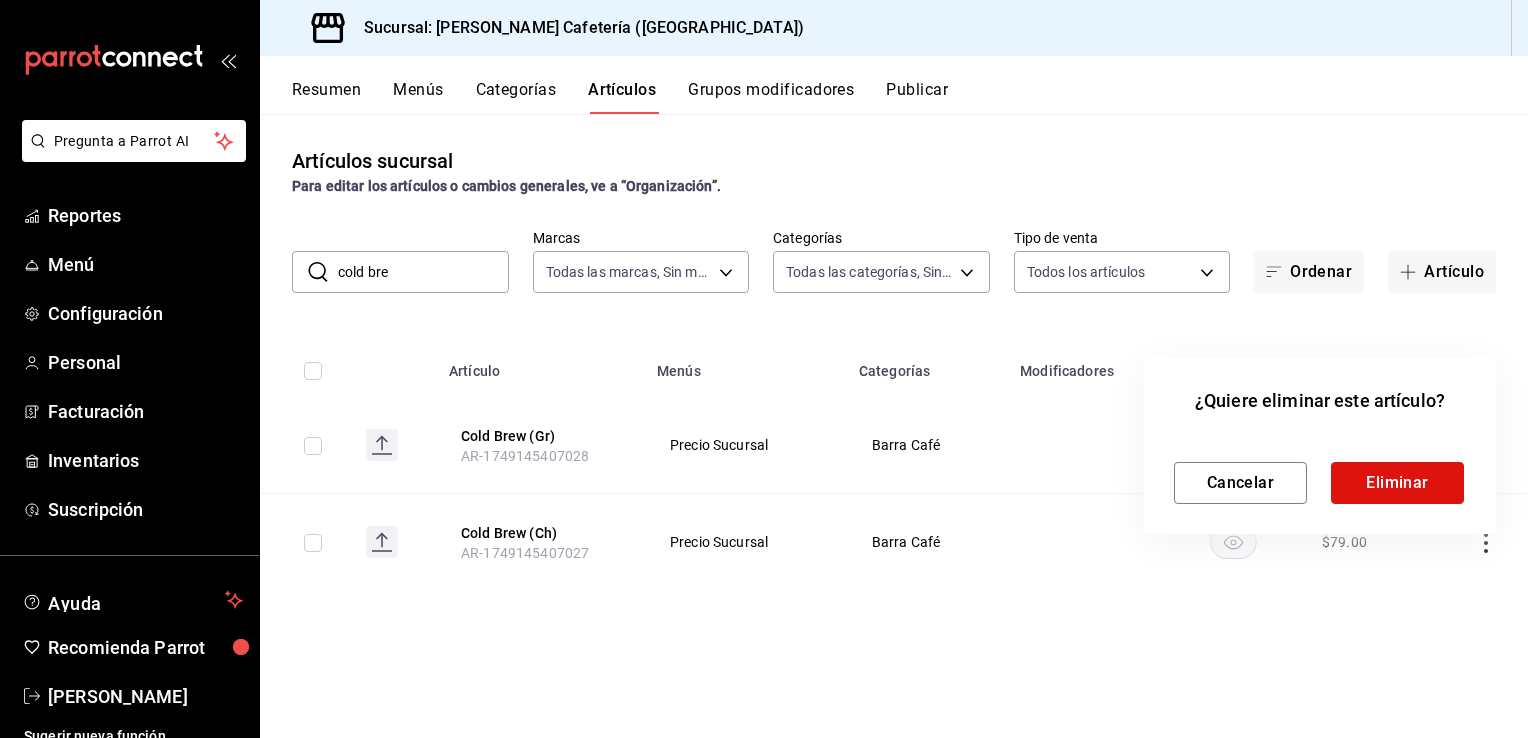click on "Eliminar" at bounding box center [1397, 483] 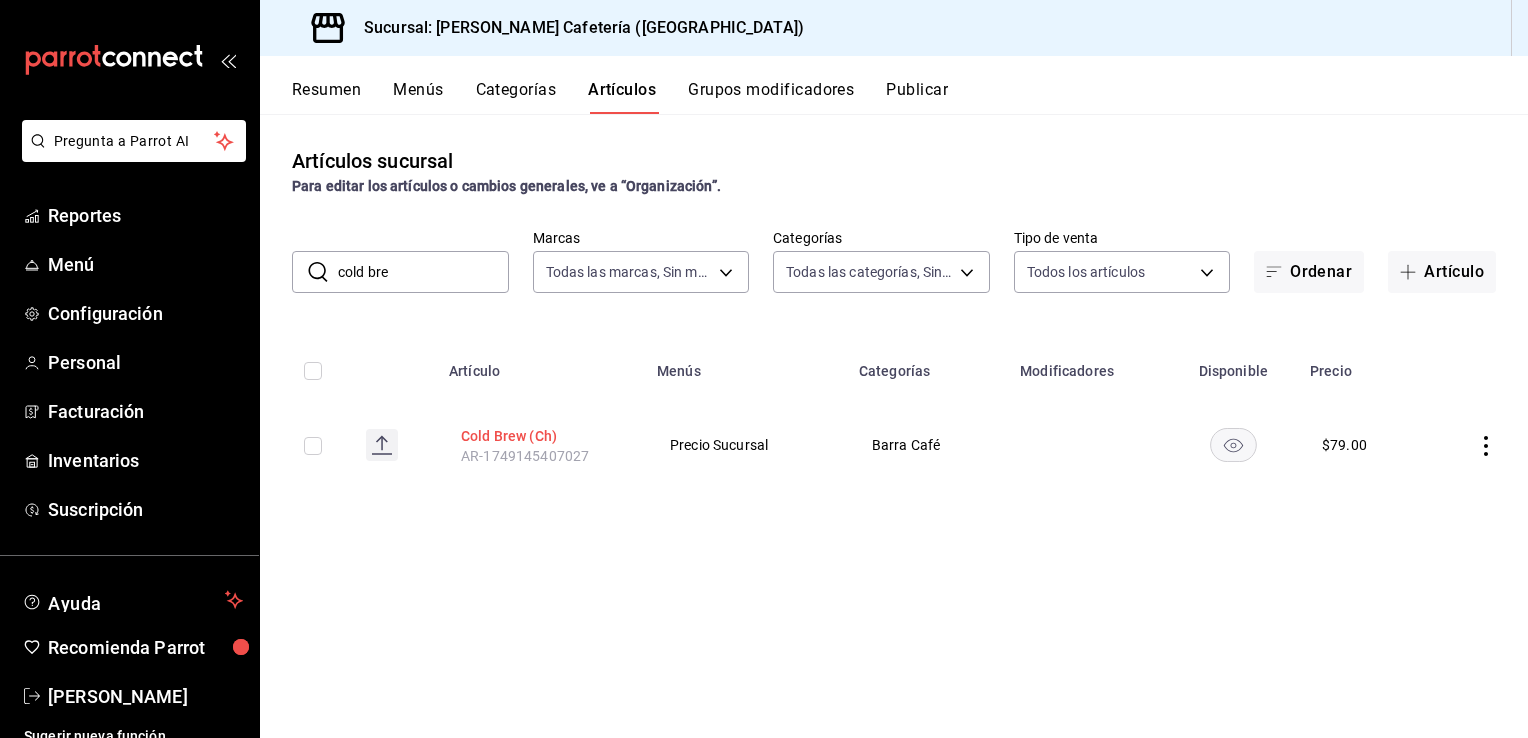 click on "Cold Brew (Ch)" at bounding box center [541, 436] 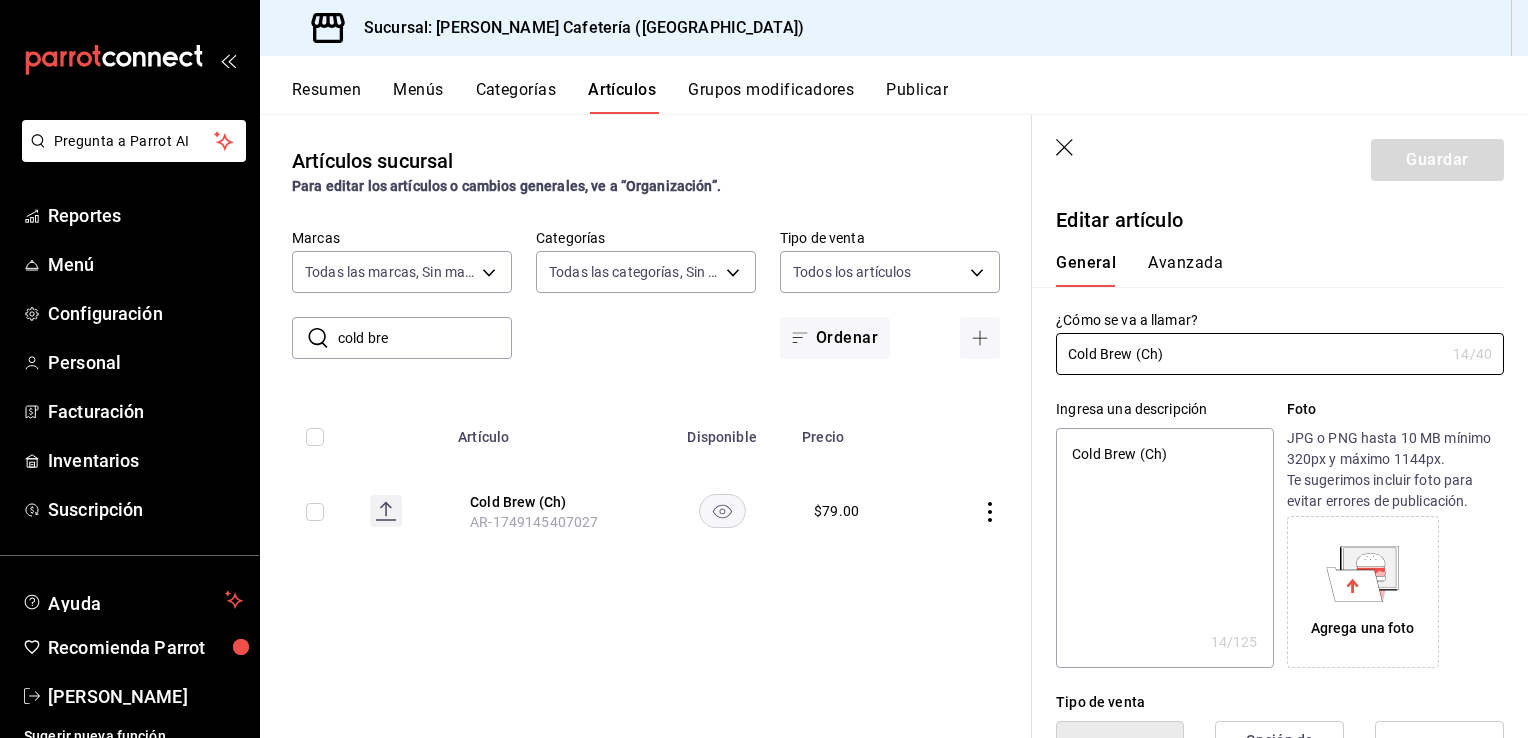 type on "x" 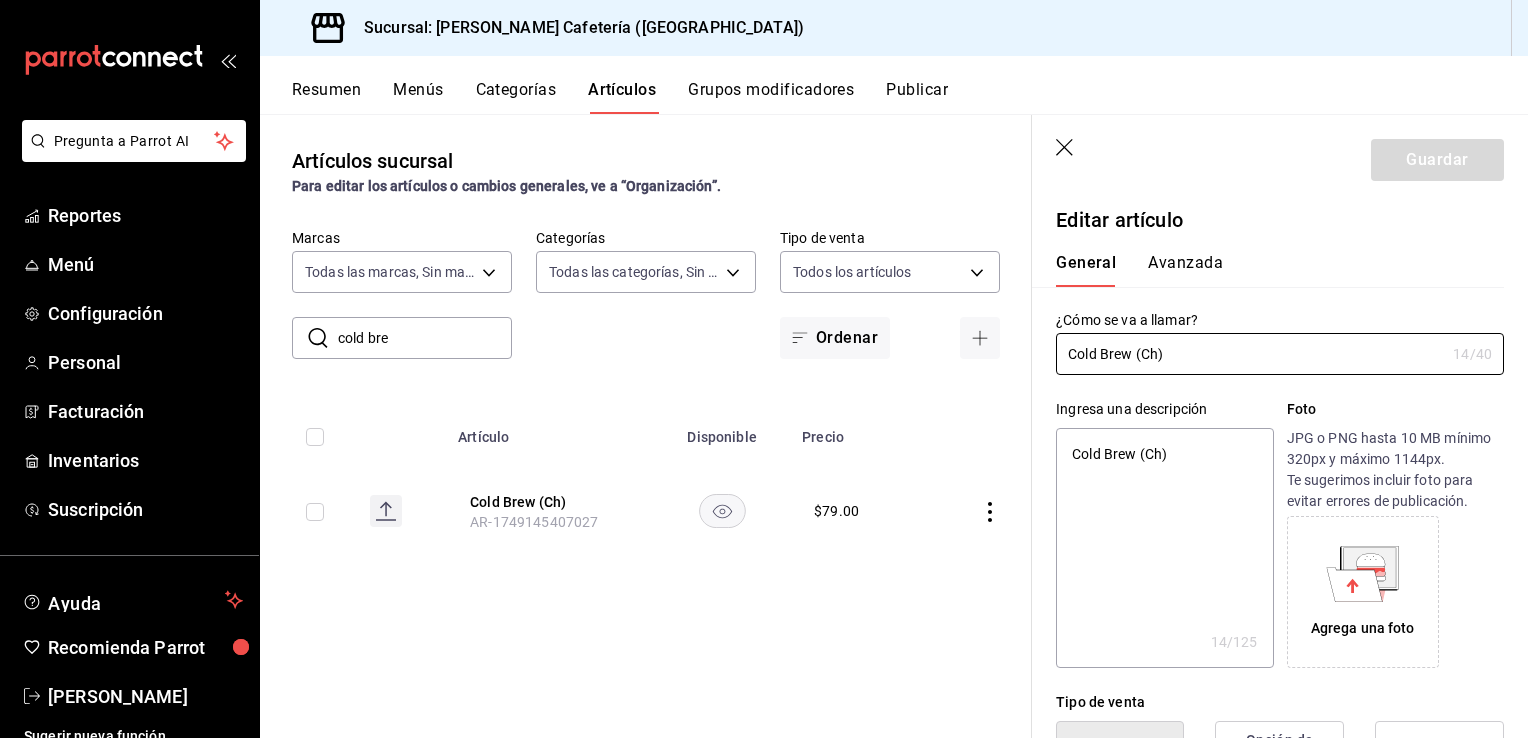 drag, startPoint x: 1156, startPoint y: 356, endPoint x: 1338, endPoint y: 334, distance: 183.32484 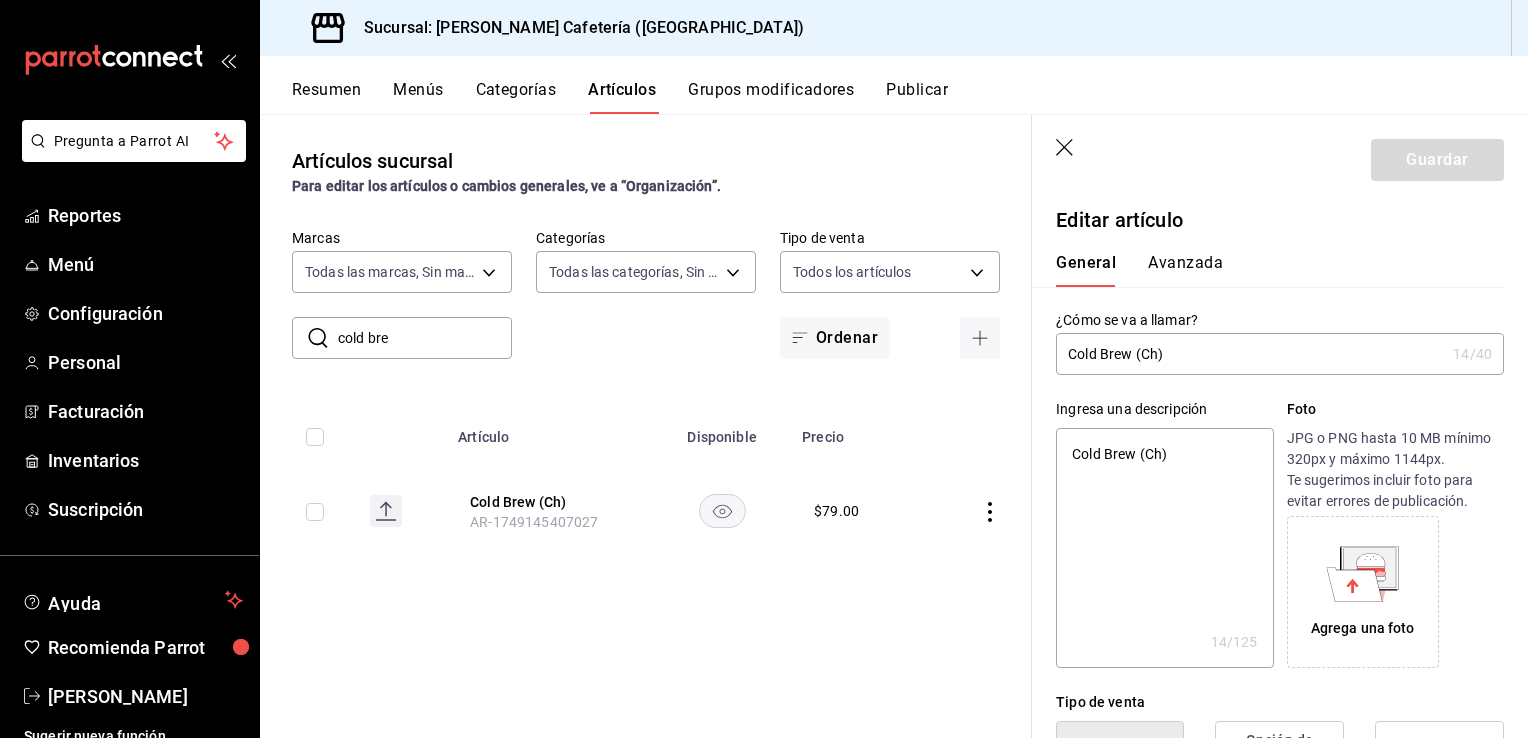 click on "¿Cómo se va a llamar? Cold Brew (Ch) 14 /40 ¿Cómo se va a llamar?" at bounding box center [1280, 343] 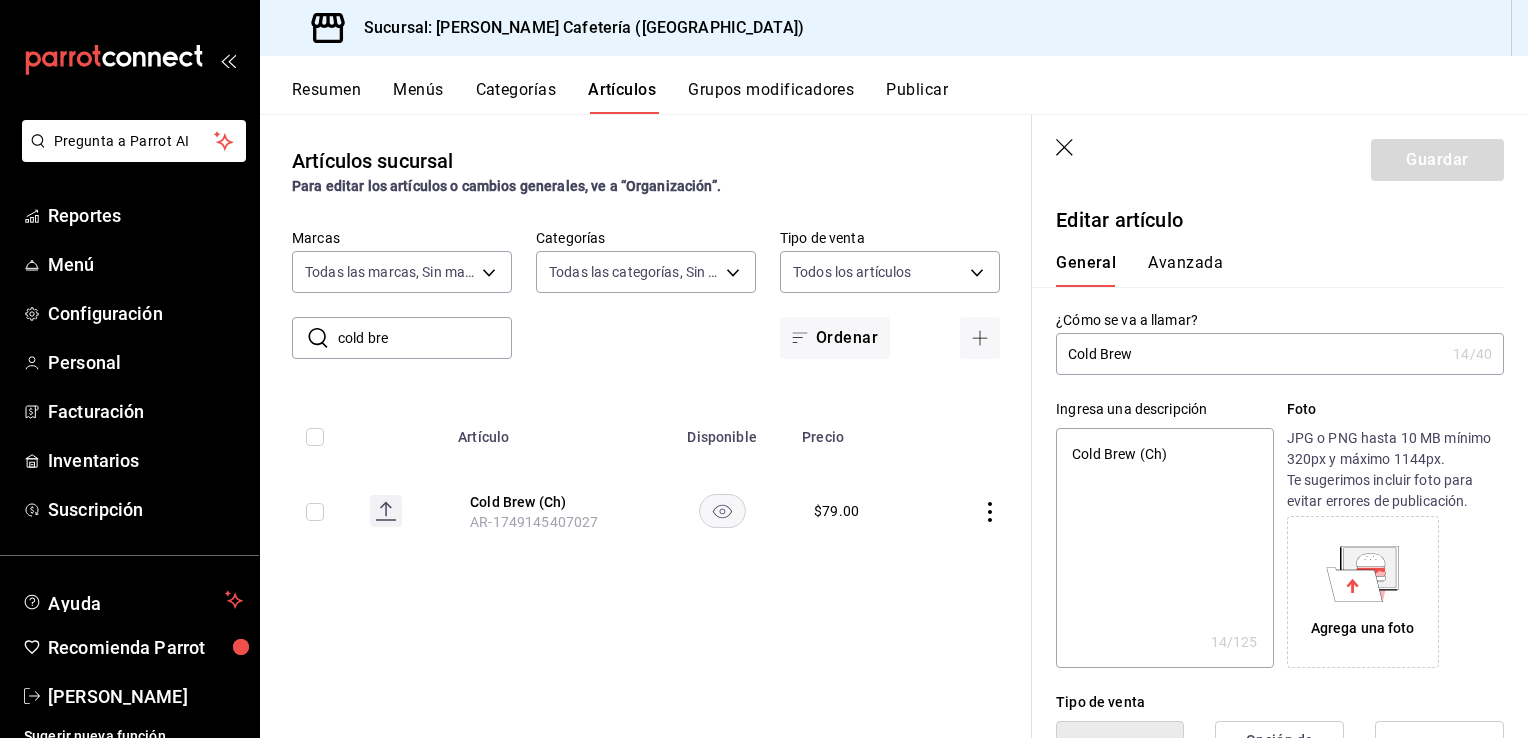 type on "x" 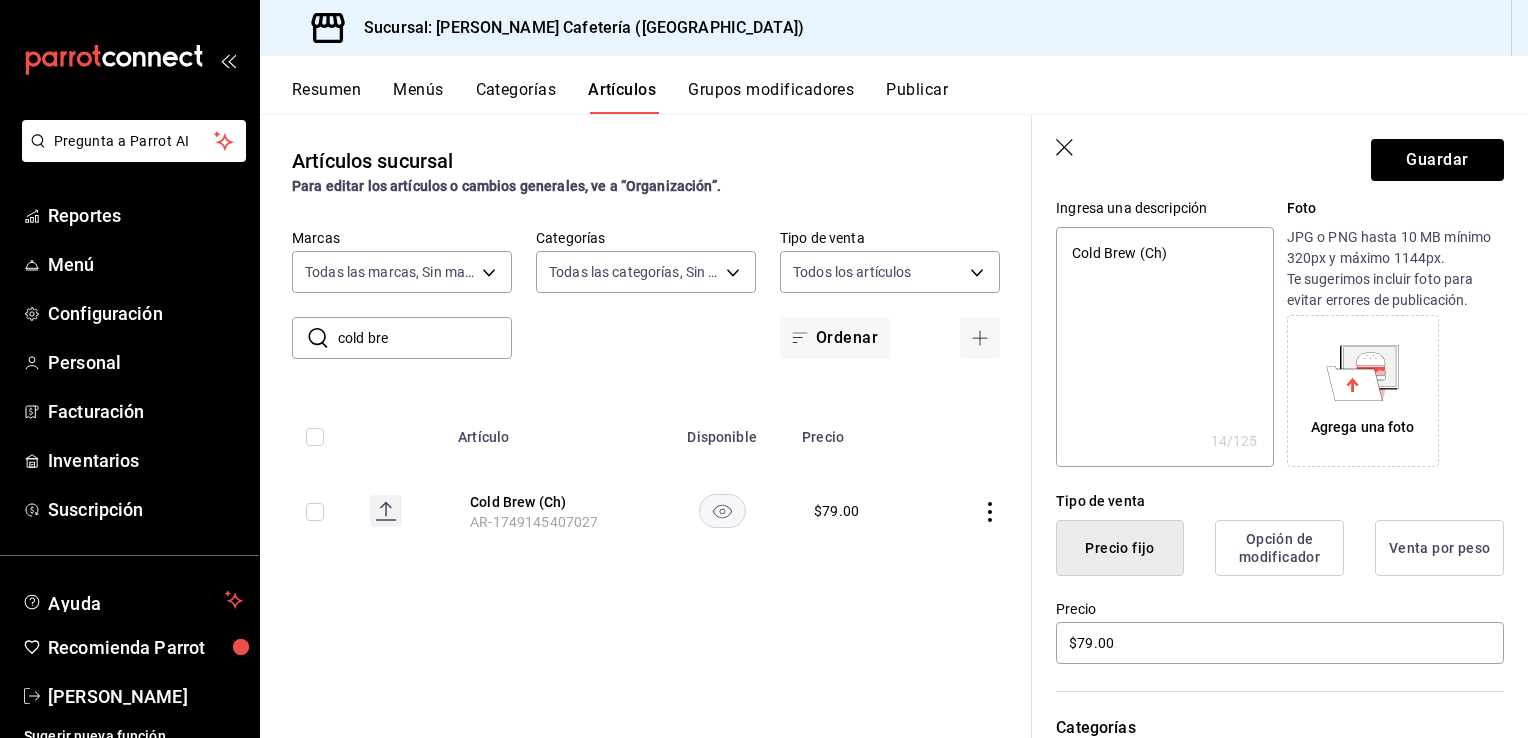 scroll, scrollTop: 0, scrollLeft: 0, axis: both 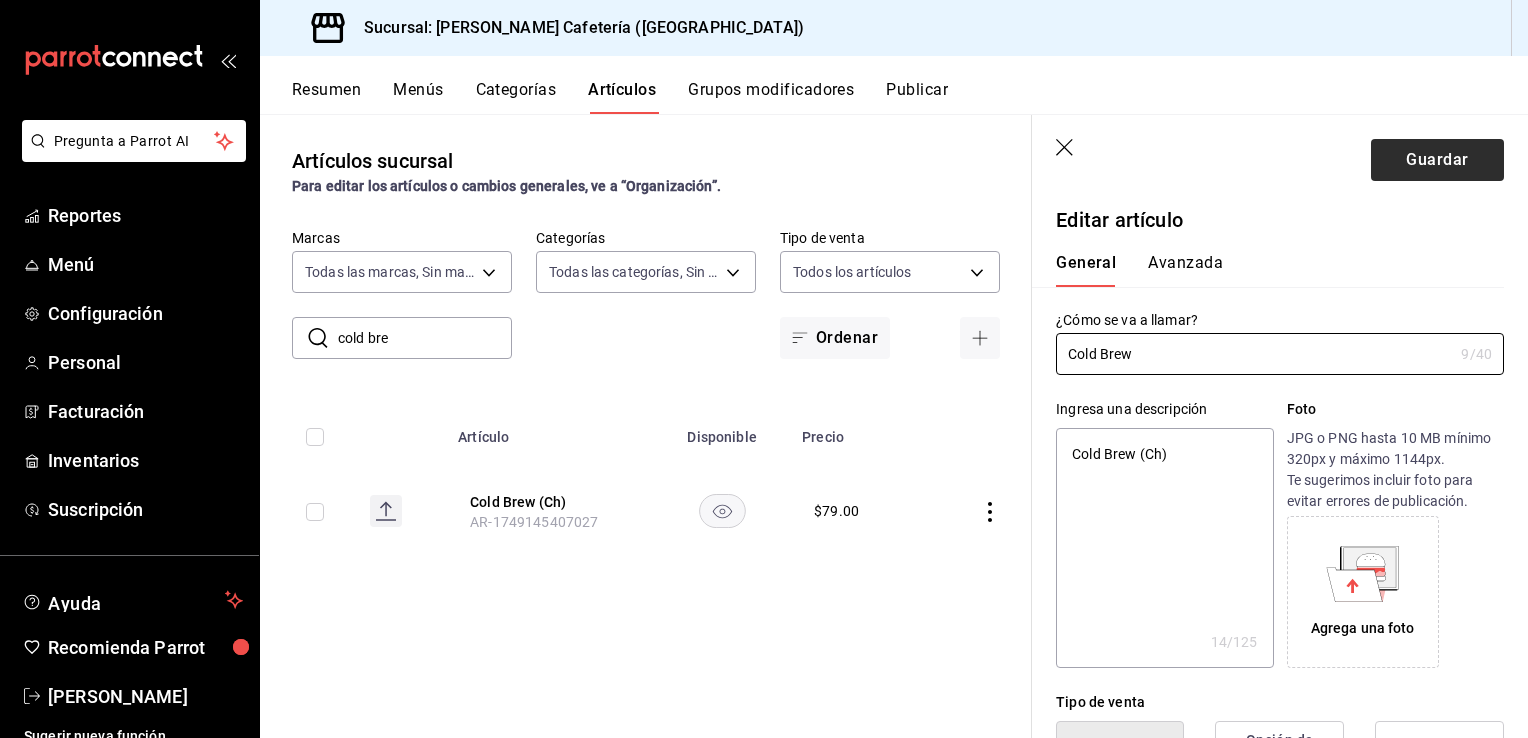 type on "Cold Brew" 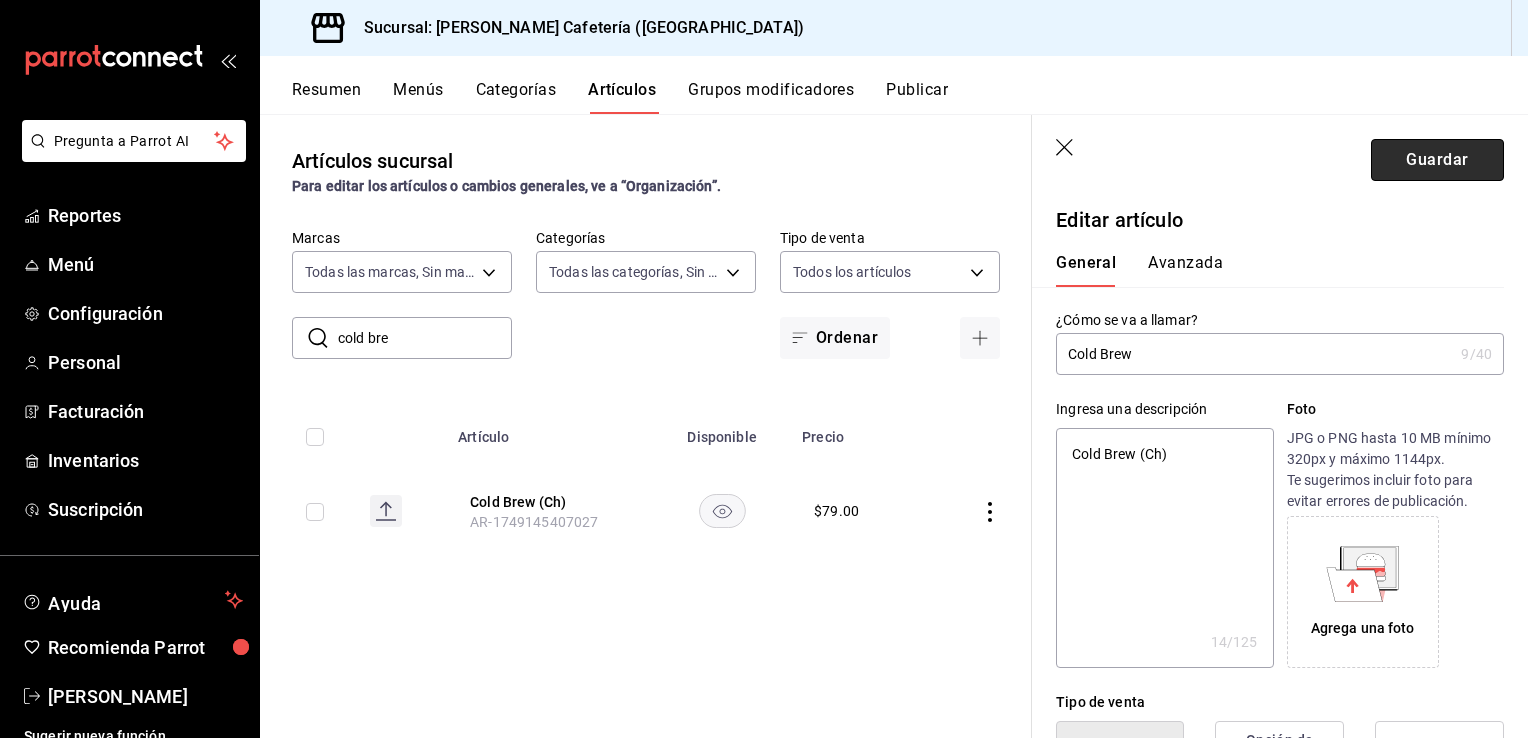 click on "Guardar" at bounding box center (1437, 160) 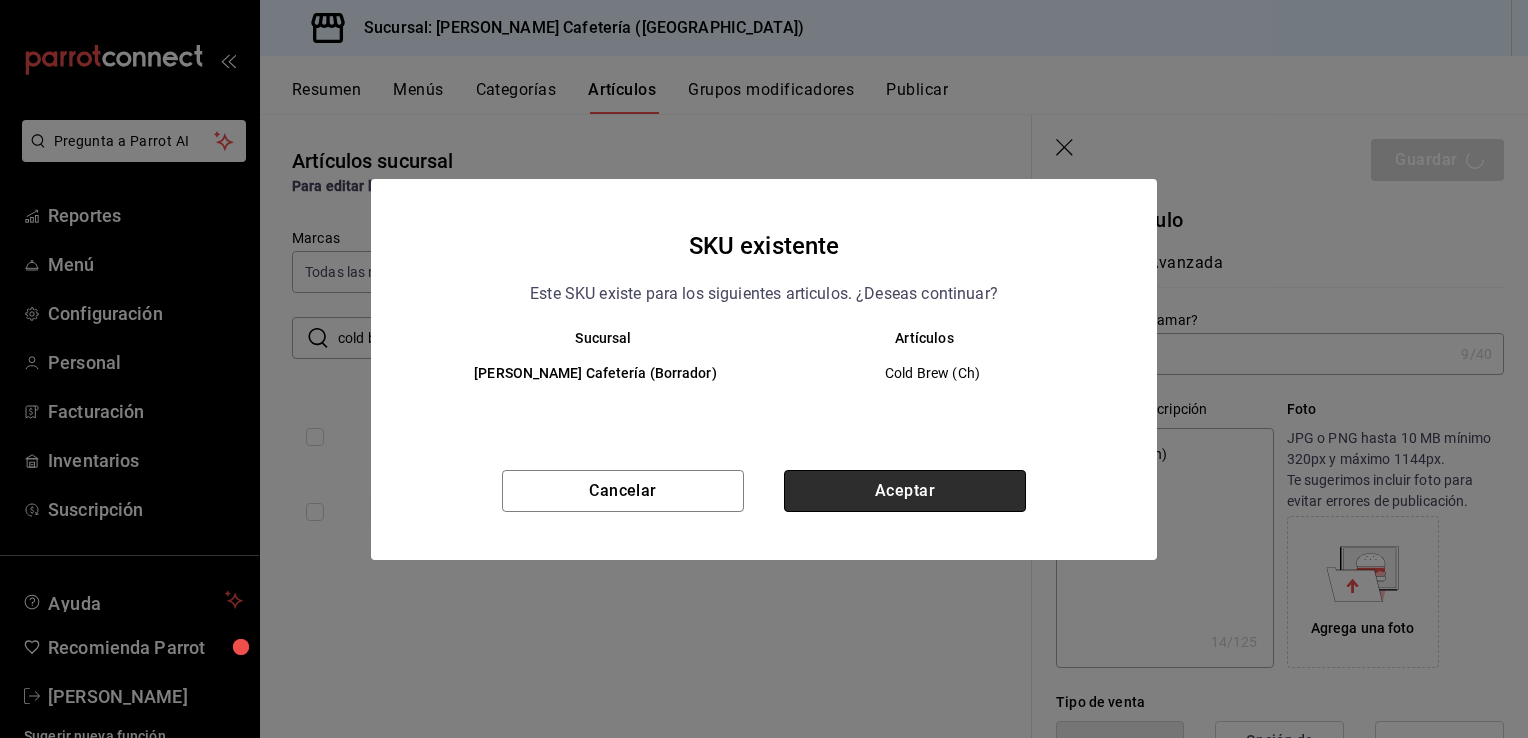 click on "Aceptar" at bounding box center [905, 491] 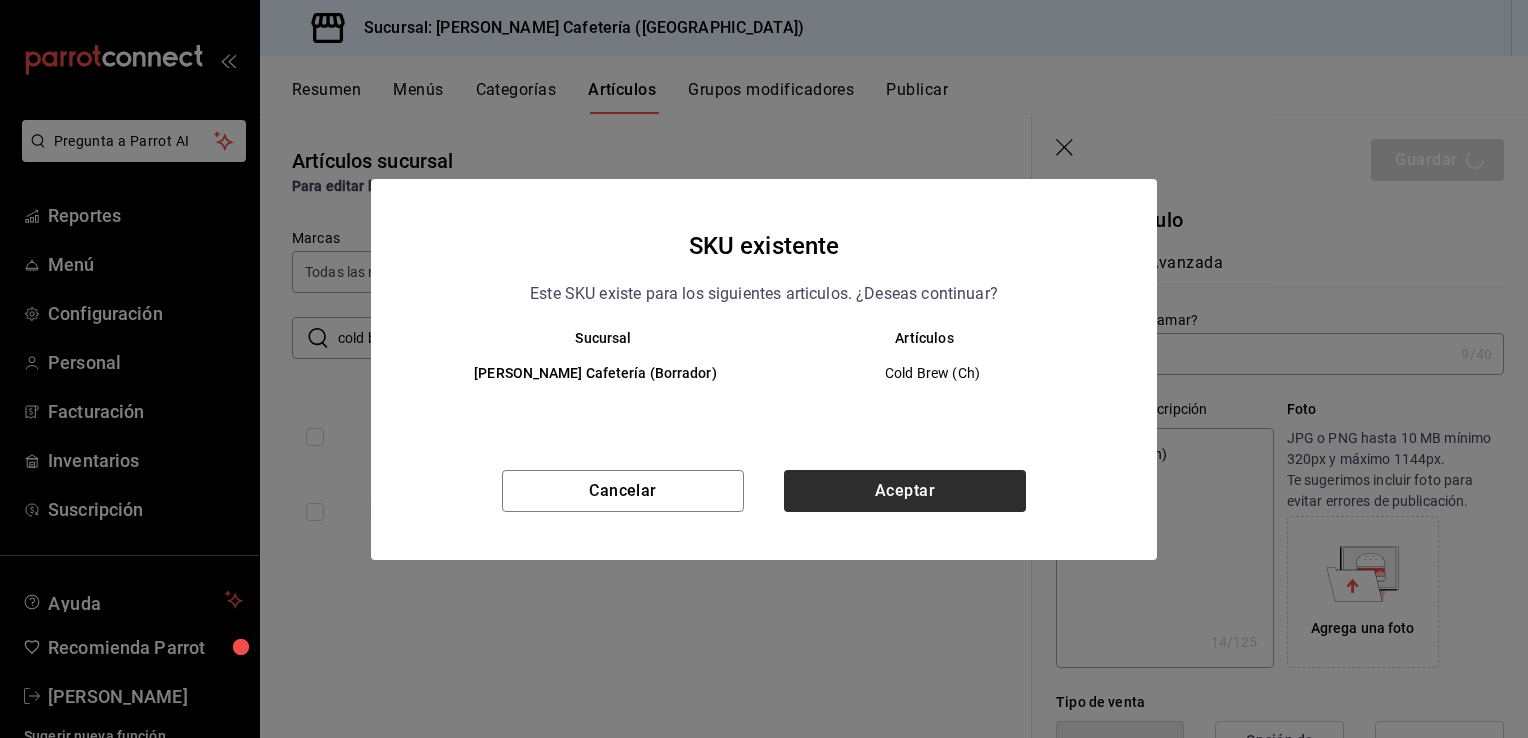 type on "x" 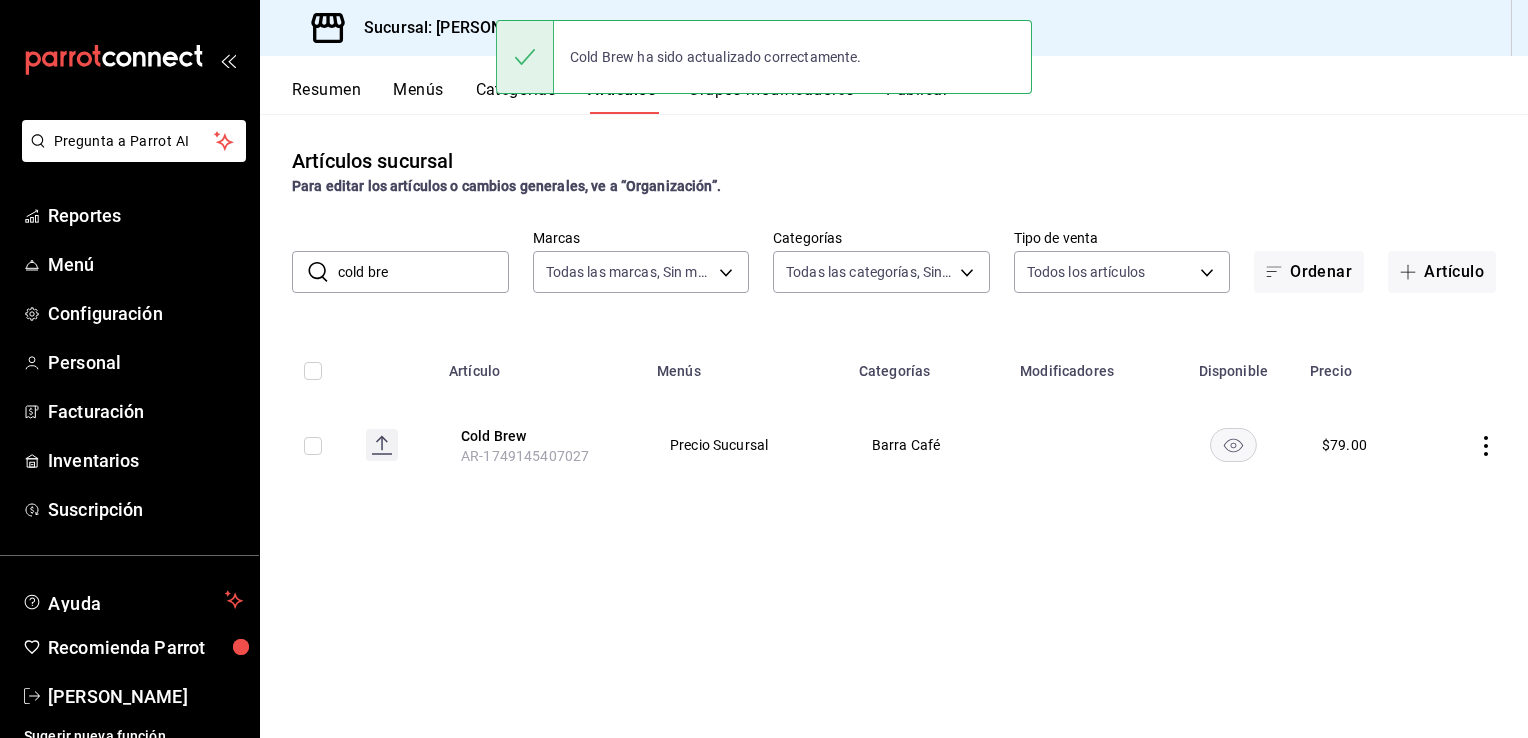 click on "Artículos sucursal Para editar los artículos o cambios generales, ve a “Organización”. ​ cold bre ​ Marcas Todas las marcas, Sin marca f9d59448-4829-4b2a-bc56-a4ede4f91df2 Categorías Todas las categorías, Sin categoría 770bbc5e-167d-487e-91ea-049e02e369f9,b4e0cb4f-4499-42c8-a00d-527692d08816,4ef50aec-f9c0-4d13-ba1b-2e77d1781097,fe70a13c-ce9c-4d9a-accc-8bc96f673ecc,ed8b3db1-577c-42eb-854e-d0b3b0fa3158,efc314d2-1171-448d-9880-8764478b70df,a00bef6b-421d-4e69-9f0d-018b5203d8cb,c0685039-9b54-44e1-a1c6-733179069dfe,bc938c80-57c3-4f40-94fb-8df1216e00b7,4777599a-c4d0-4955-8b6c-e5c6cf5ccdd3,5a1aabca-e5a9-4d5c-8982-5c5c2de7b7a1,14f4e62e-3867-4aaa-8841-601075b59354,eebbf2d4-3ae7-4b03-875c-5aa3e3f0a491,4c6e9f4d-b8ff-4dde-a34f-3ea5865e5077,b7d281ab-1581-44a7-8b9a-16c931619c17 Tipo de venta Todos los artículos ALL Ordenar Artículo Artículo Menús Categorías Modificadores Disponible Precio Cold Brew AR-1749145407027 Precio Sucursal Barra Café $ 79.00" at bounding box center (894, 425) 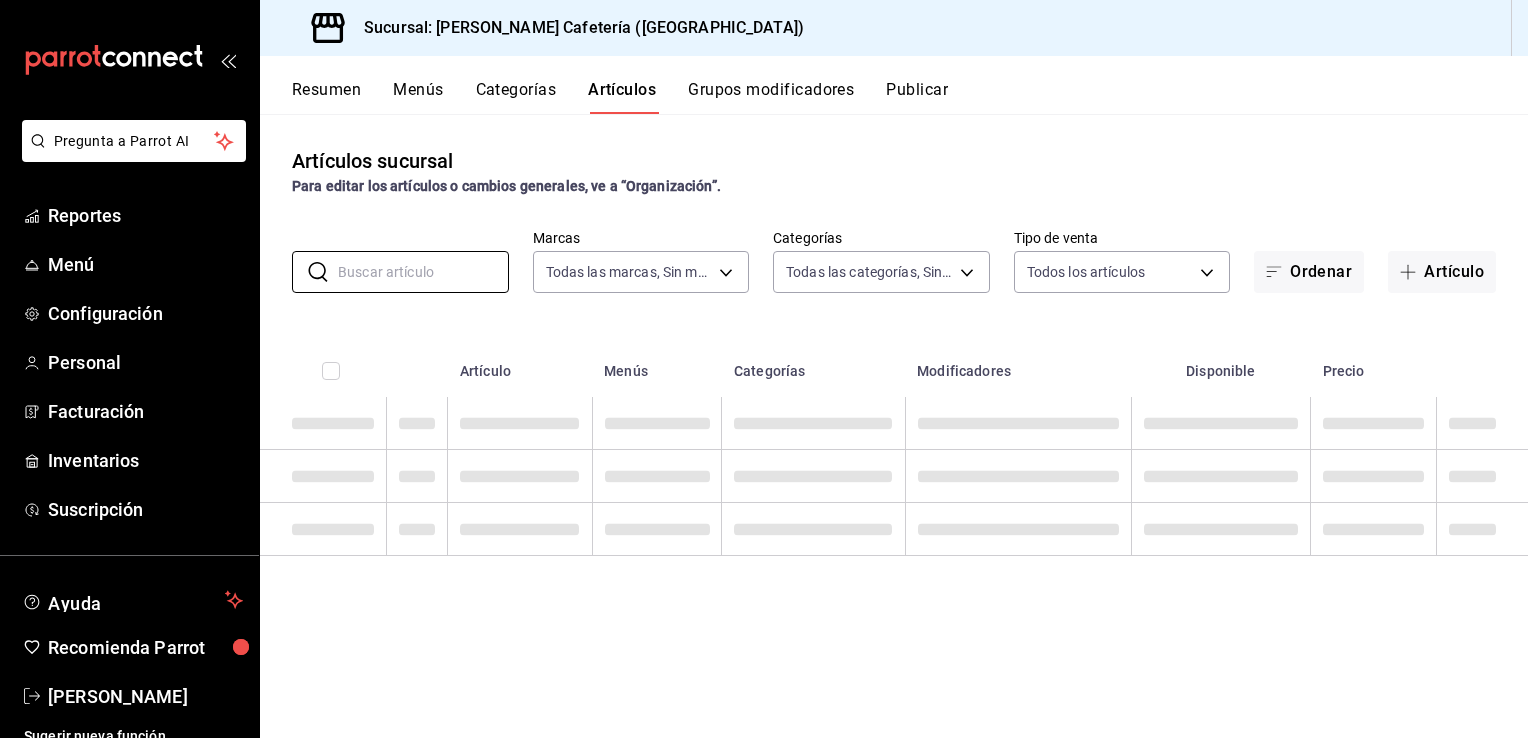 type 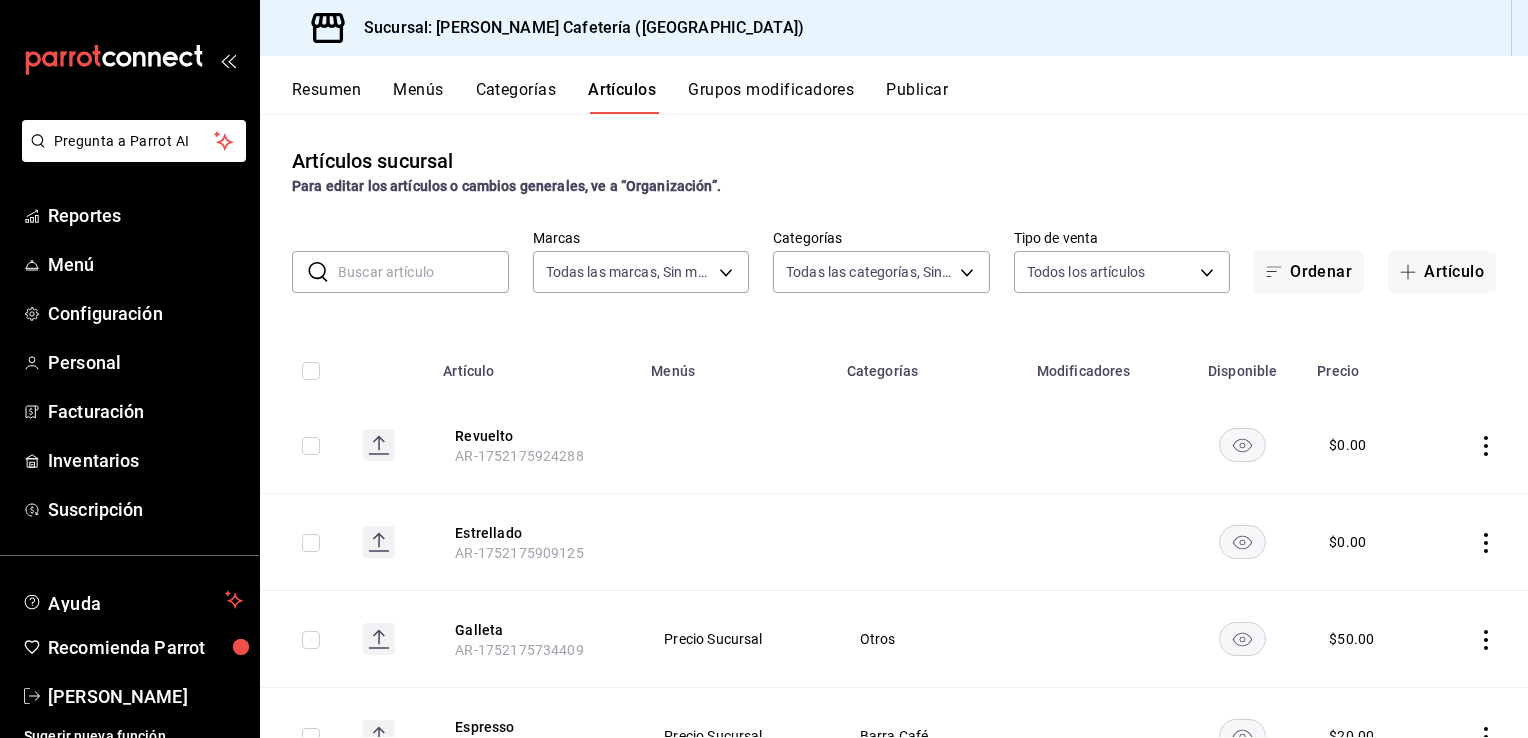 click on "Resumen Menús Categorías Artículos Grupos modificadores Publicar" at bounding box center [894, 85] 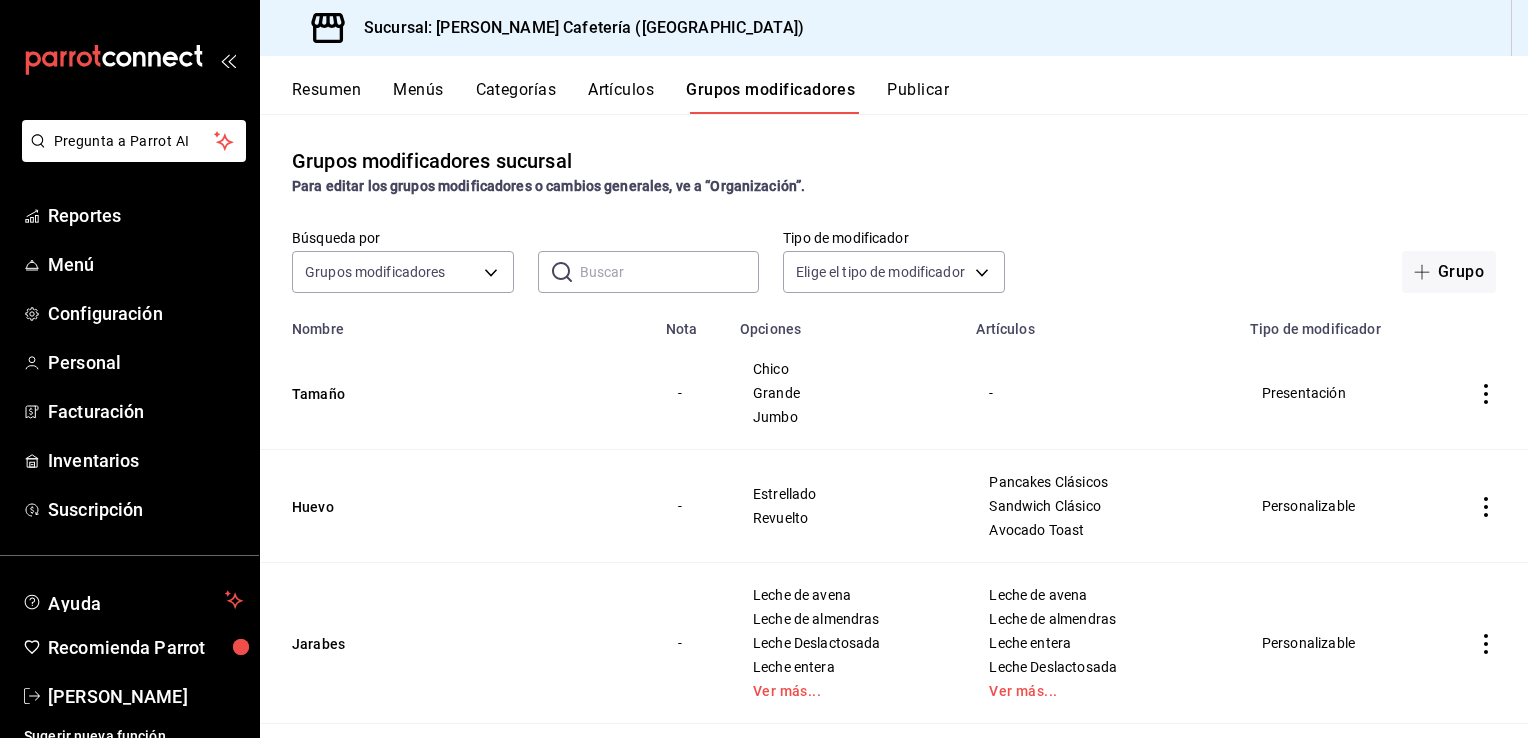 click on "Grupos modificadores sucursal Para editar los grupos modificadores o cambios generales, ve a “Organización”. Búsqueda por Grupos modificadores GROUP ​ ​ Tipo de modificador Elige el tipo de modificador Grupo Nombre Nota Opciones Artículos Tipo de modificador Tamaño - Chico Grande Jumbo - Presentación Huevo - Estrellado Revuelto Pancakes Clásicos Sandwich Clásico Avocado Toast Personalizable Jarabes - Leche [PERSON_NAME] Leche de almendras Leche Deslactosada Leche entera Ver más... Leche [PERSON_NAME] Leche de almendras Leche entera Leche Deslactosada Ver más... Personalizable Complemento toast - Ensalada Papas de la casa - Personalizable Tisanas - Tónica Tisanas / Infusiones Personalizable Sabor Frappe - Oreo Mazapan Caramelo Chai Ver más... Frappe Personalizable Café Americano - Regular Decaf Americano (Reg / Decaf) Personalizable Proteína Chilaquiles - Pollo Huevo  Chilaquiles Rojos Chilaquiles Verdes Personalizable Complemento Sandwich - Papas Fritas Ensalada Avocado Toast Benedictoast" at bounding box center [894, 425] 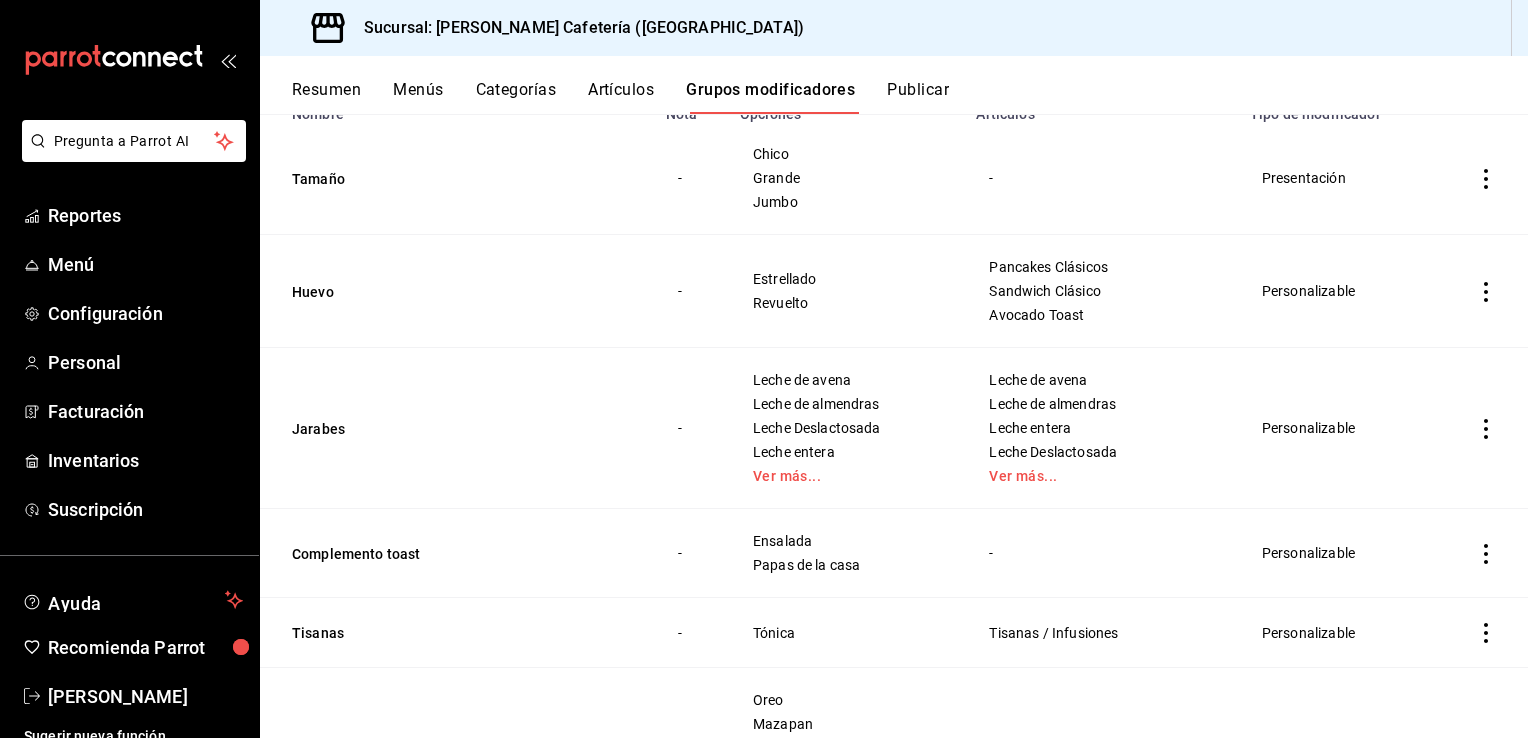 scroll, scrollTop: 300, scrollLeft: 0, axis: vertical 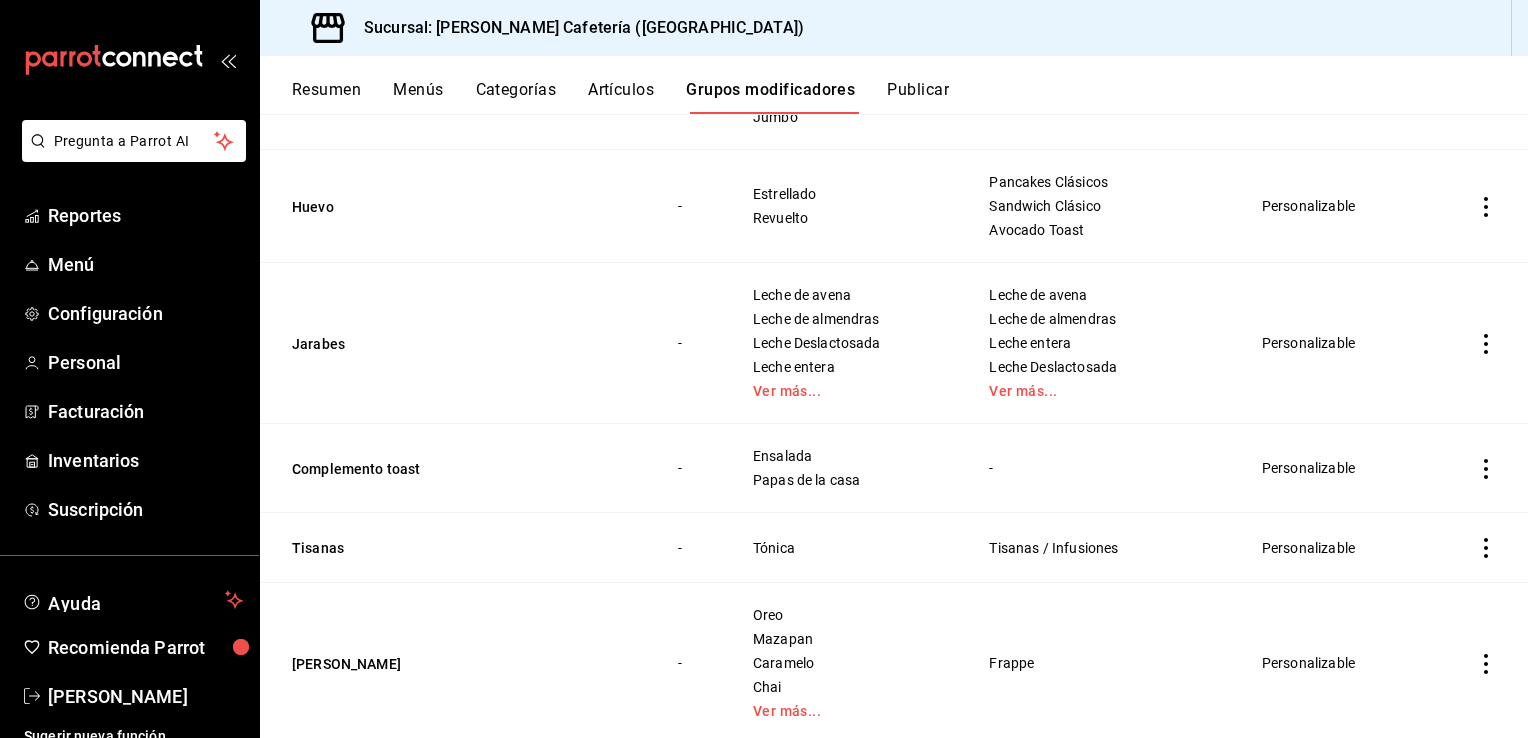 click 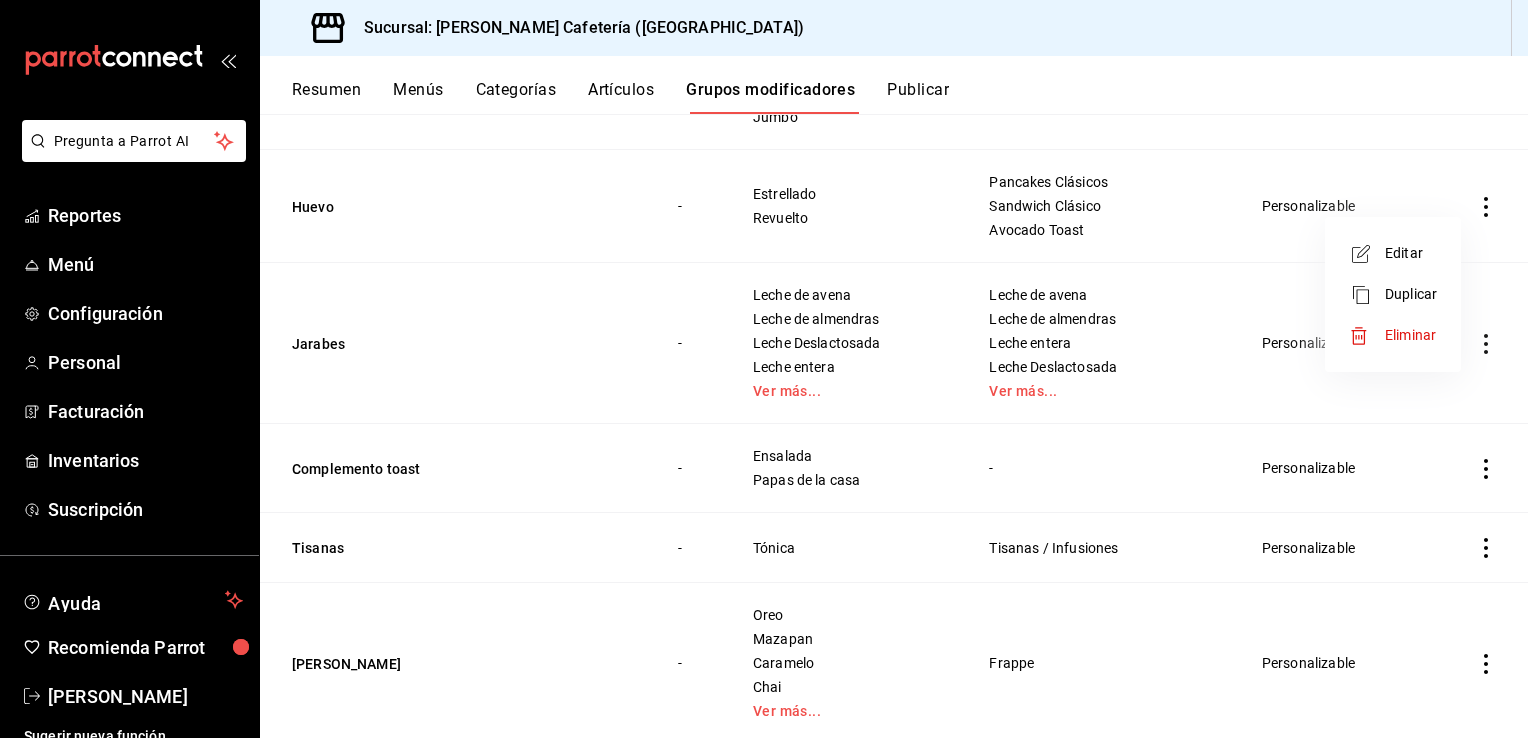 click on "Editar" at bounding box center (1393, 253) 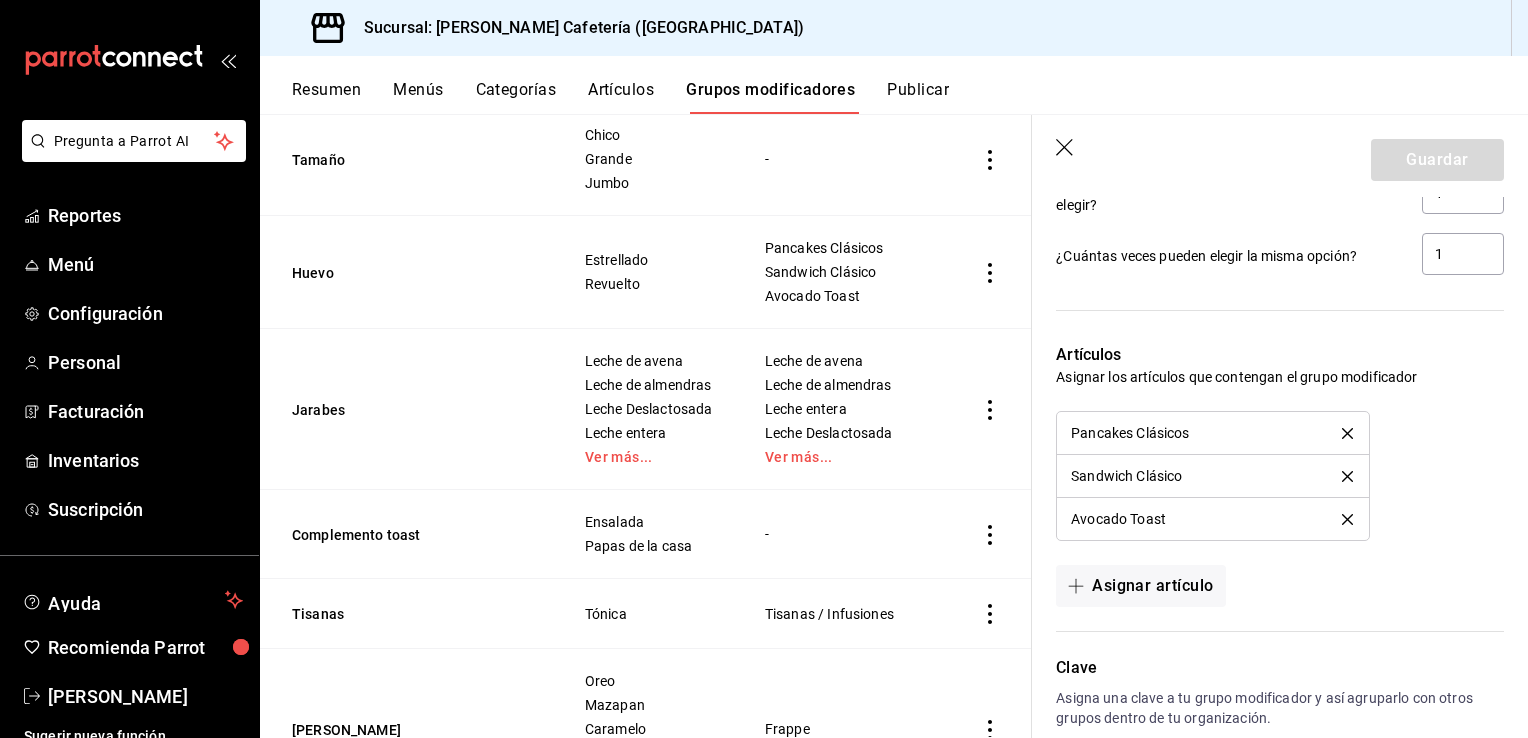 scroll, scrollTop: 1200, scrollLeft: 0, axis: vertical 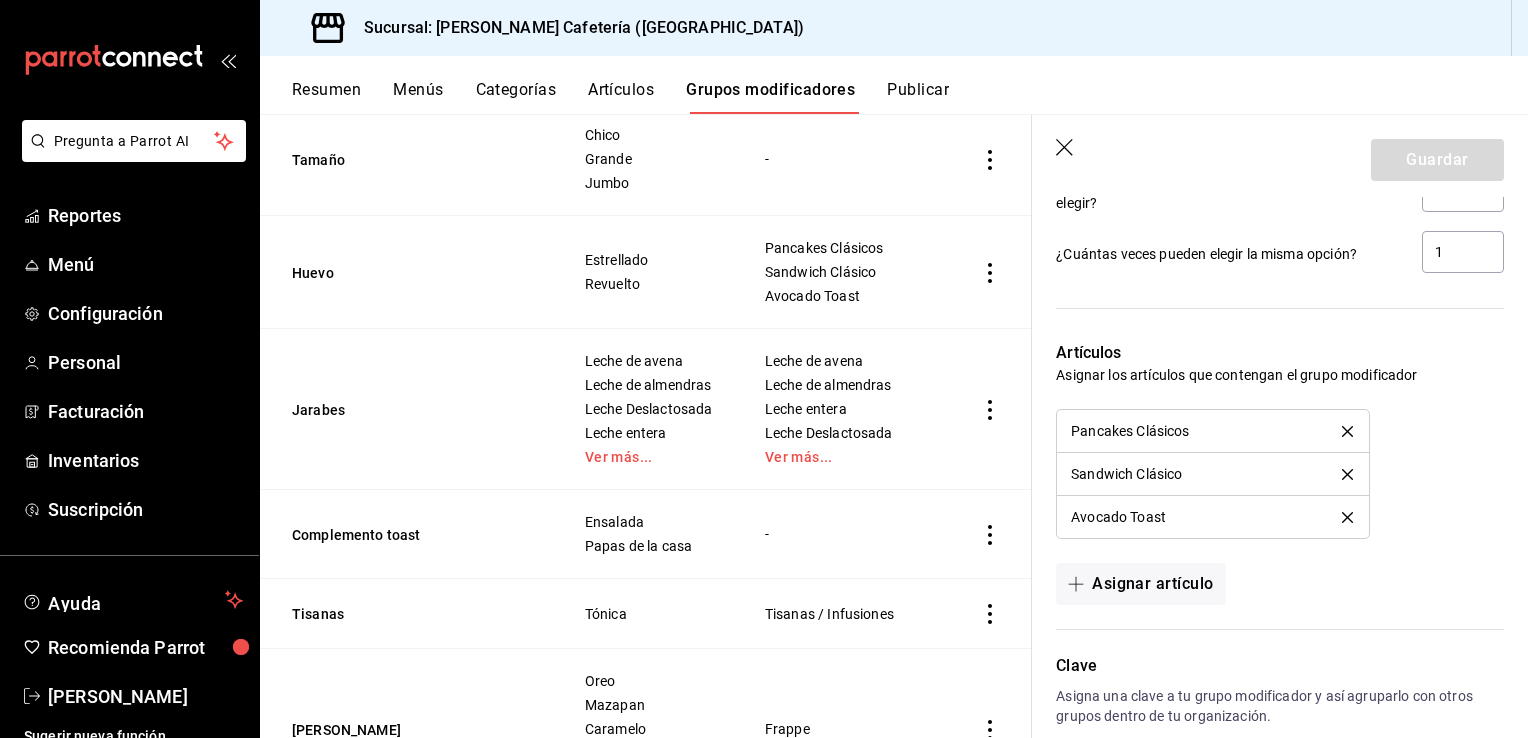 click 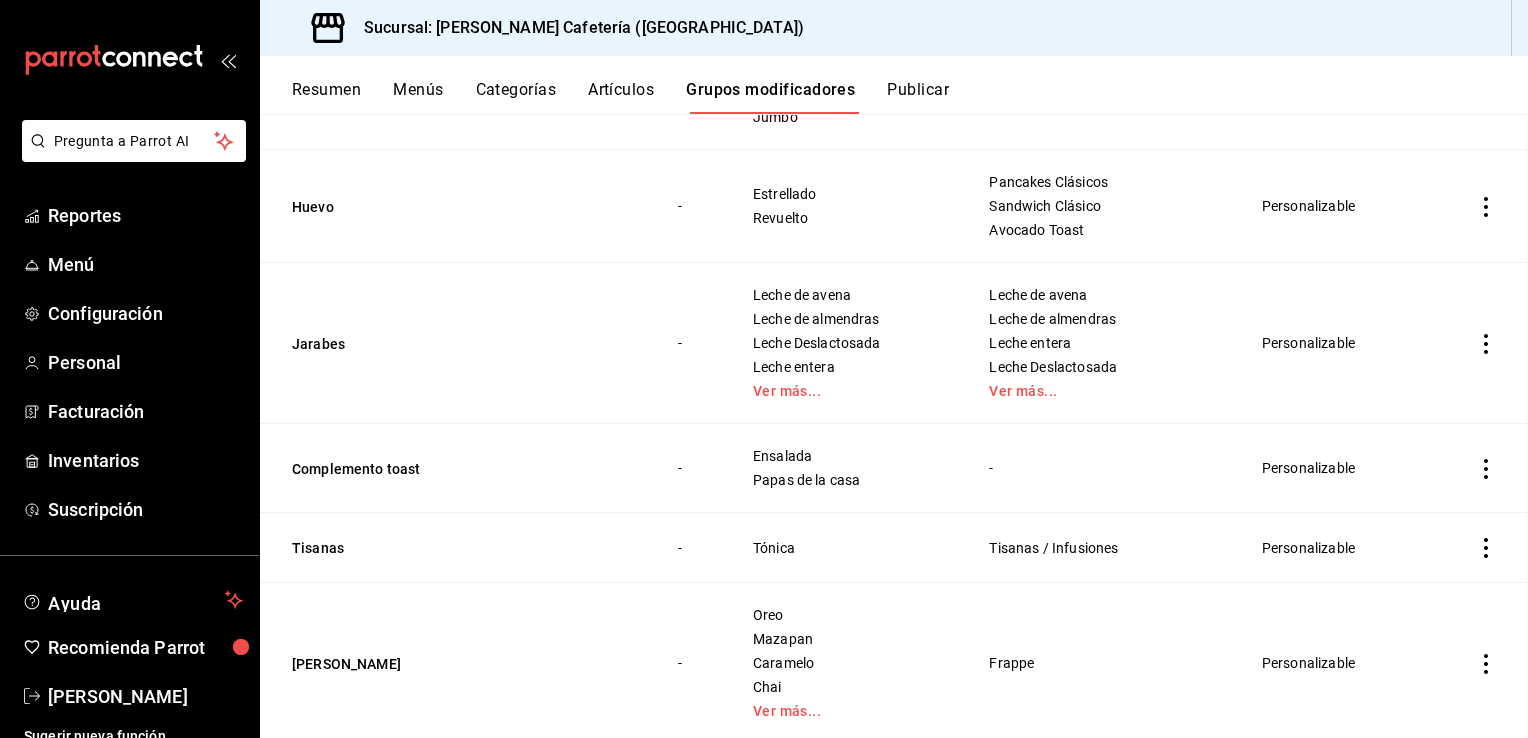 scroll, scrollTop: 0, scrollLeft: 0, axis: both 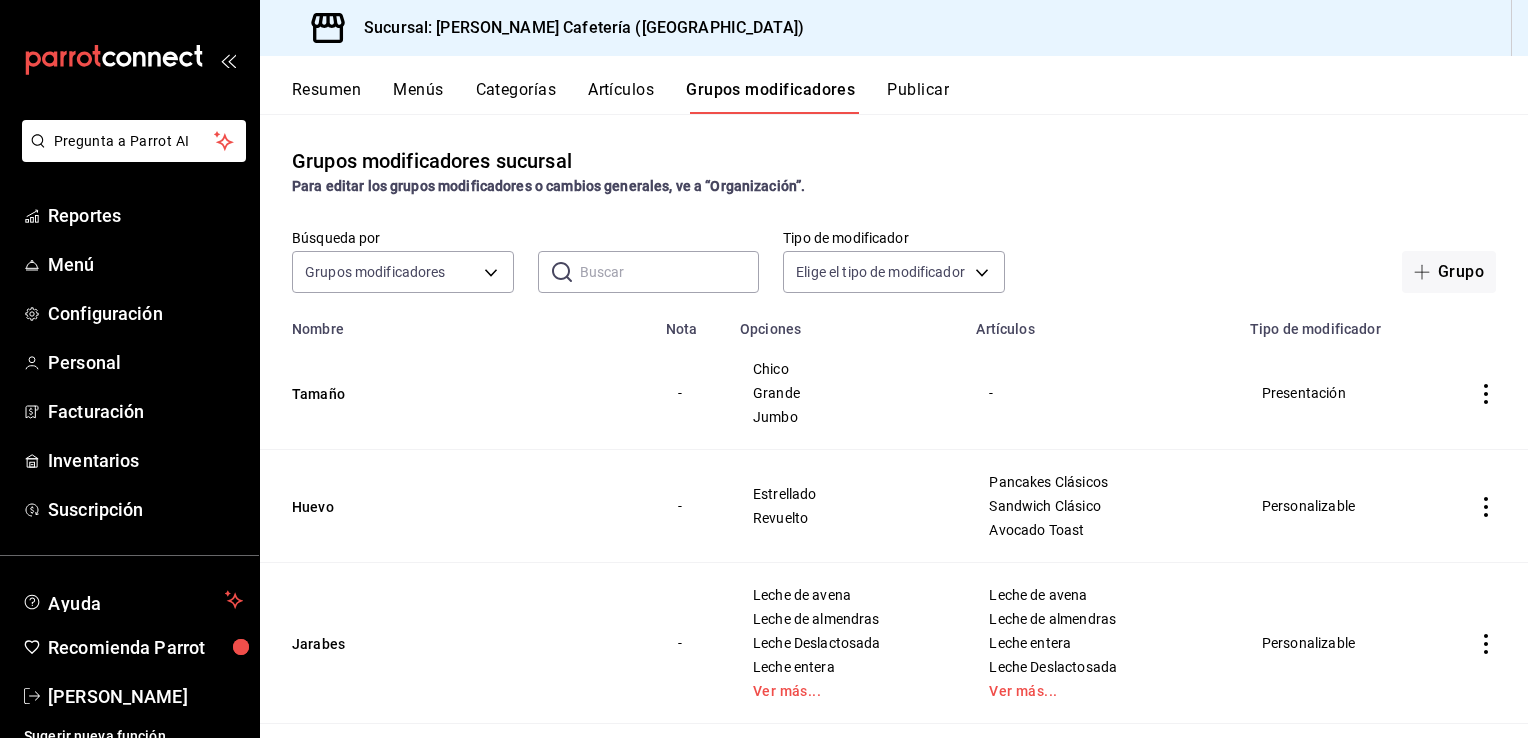 click 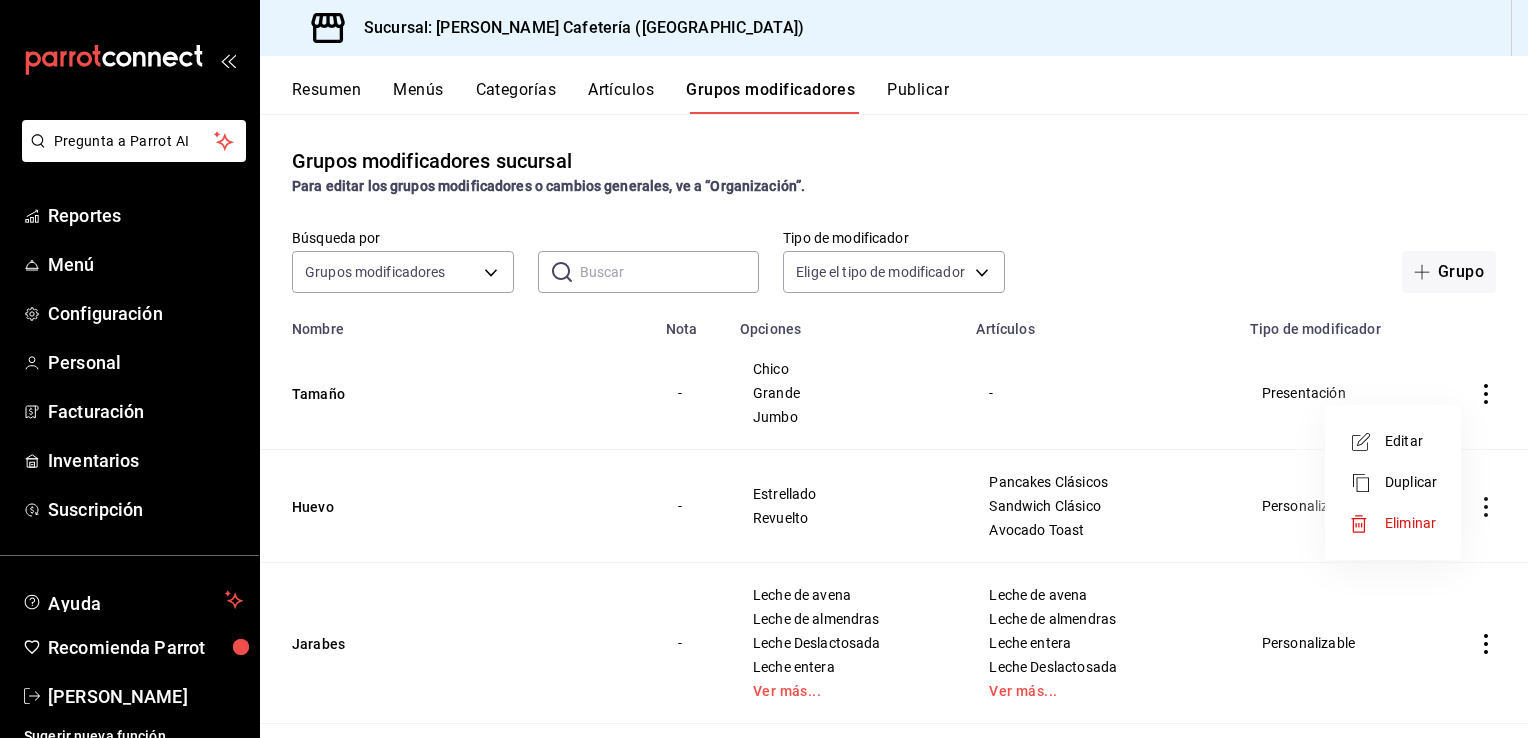 click on "Editar" at bounding box center [1393, 441] 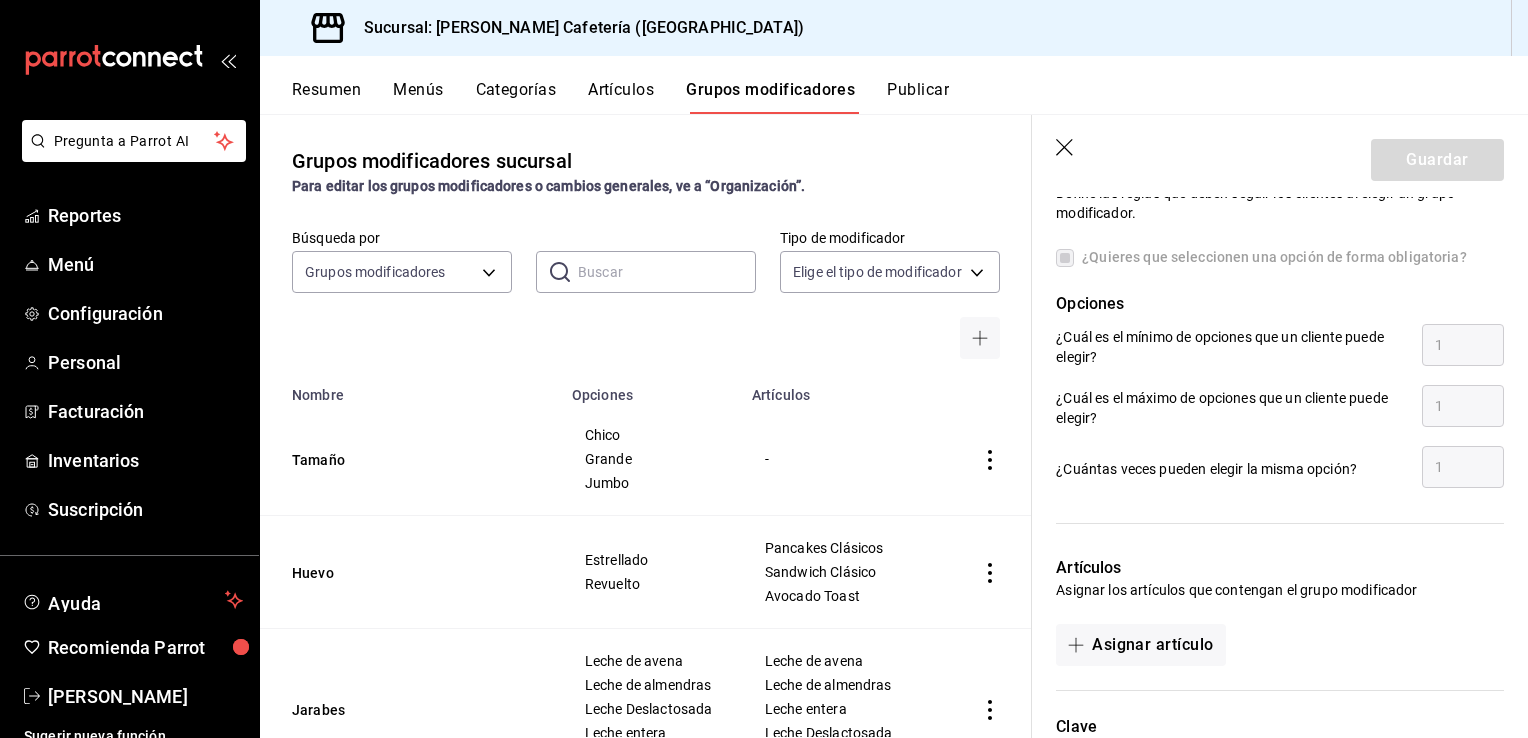 scroll, scrollTop: 1100, scrollLeft: 0, axis: vertical 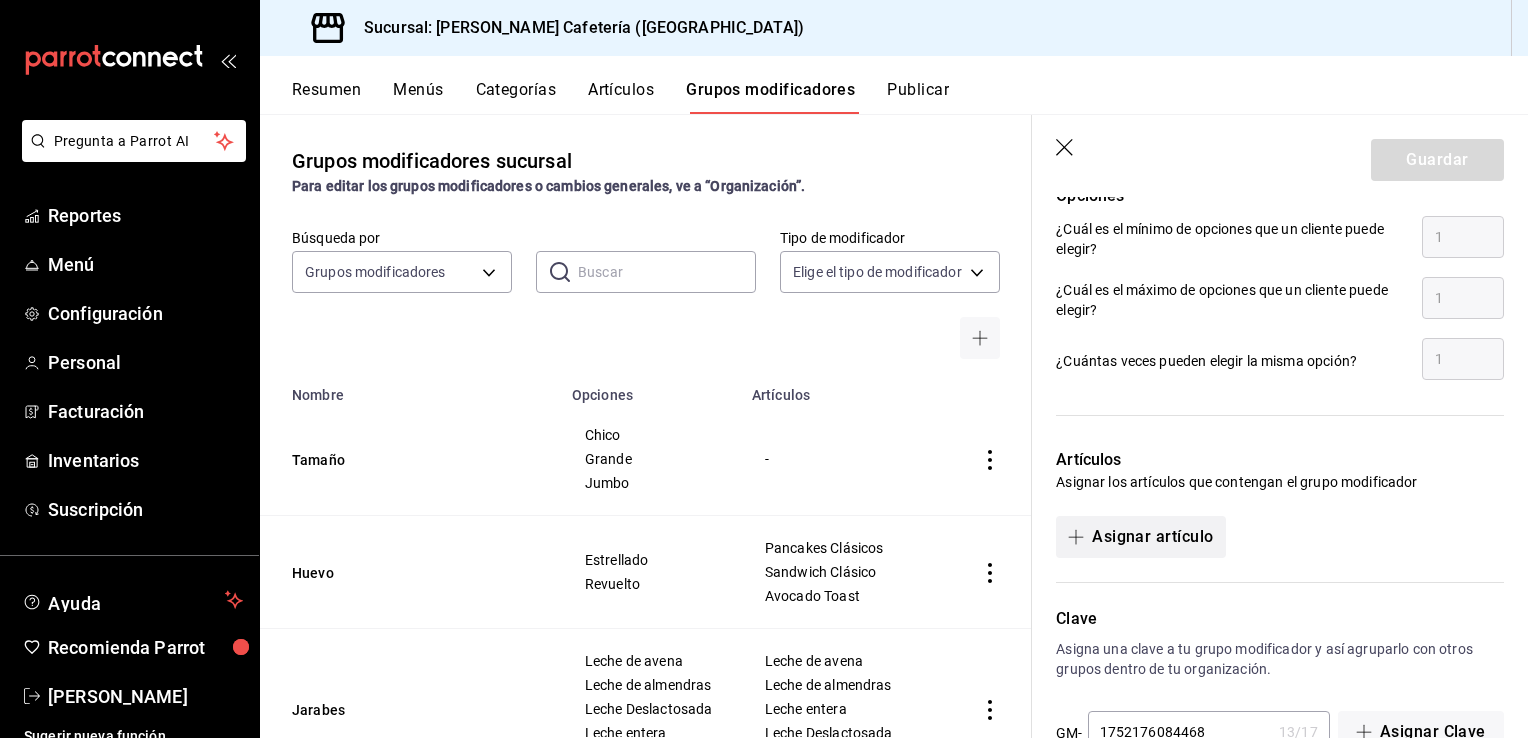 click on "Asignar artículo" at bounding box center (1140, 537) 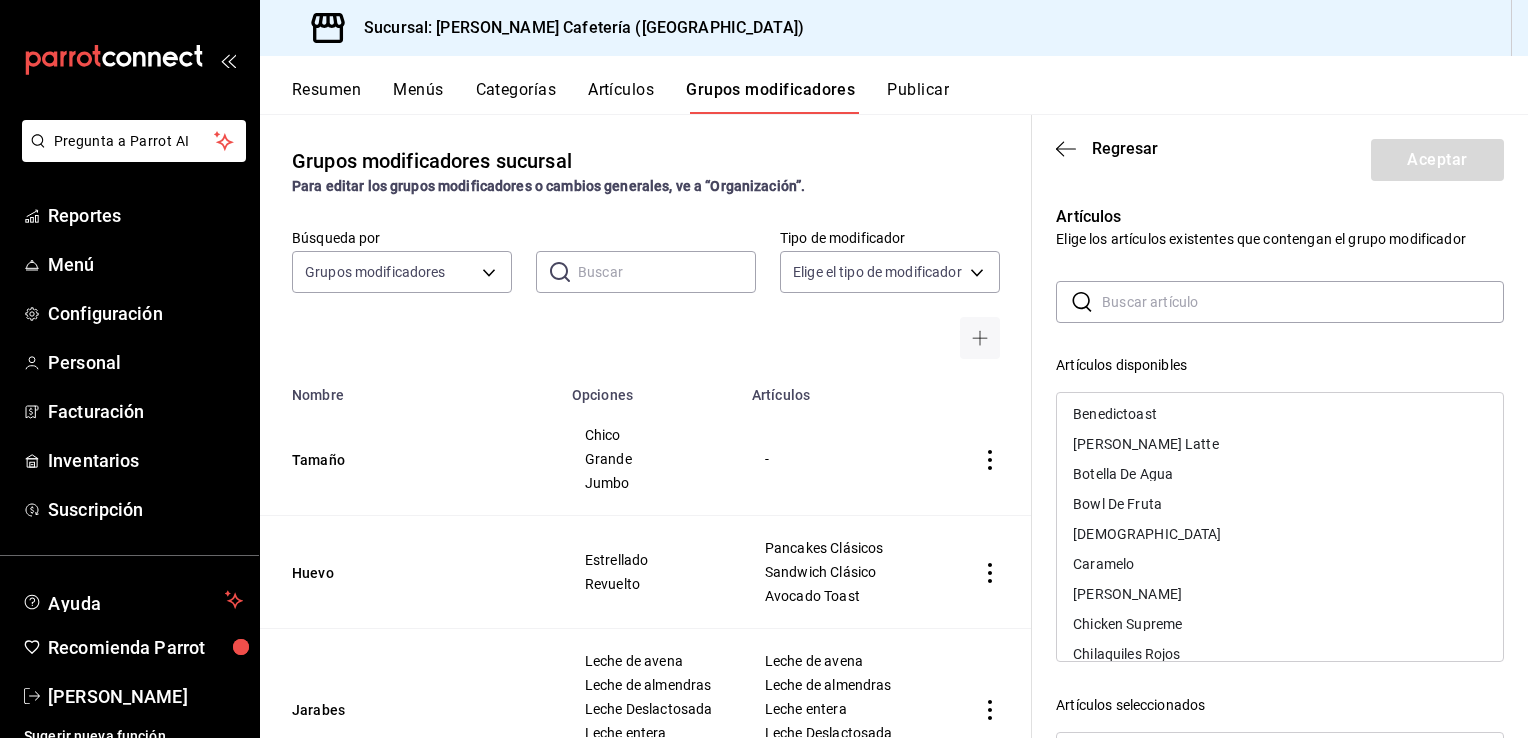 scroll, scrollTop: 100, scrollLeft: 0, axis: vertical 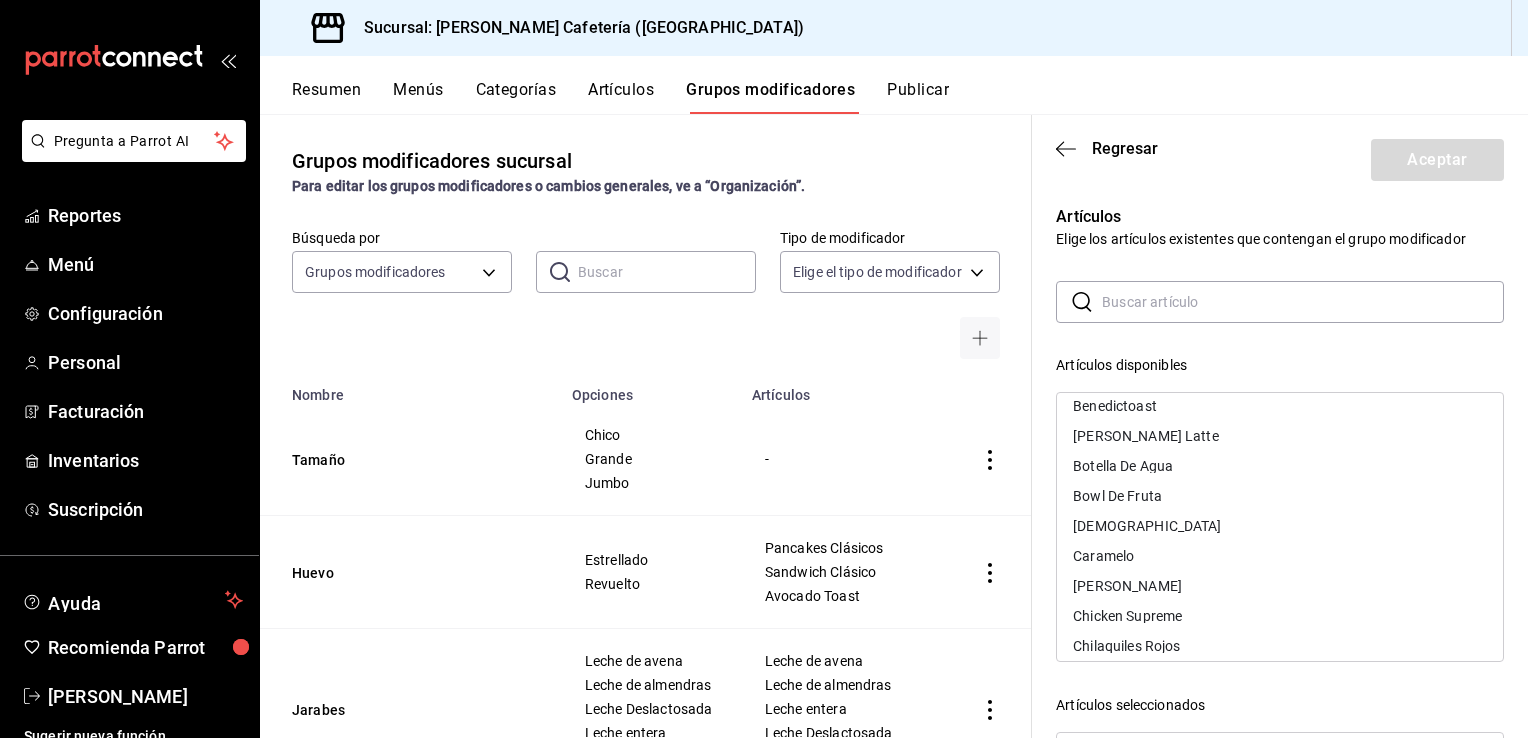 click on "[PERSON_NAME] Latte" at bounding box center (1280, 436) 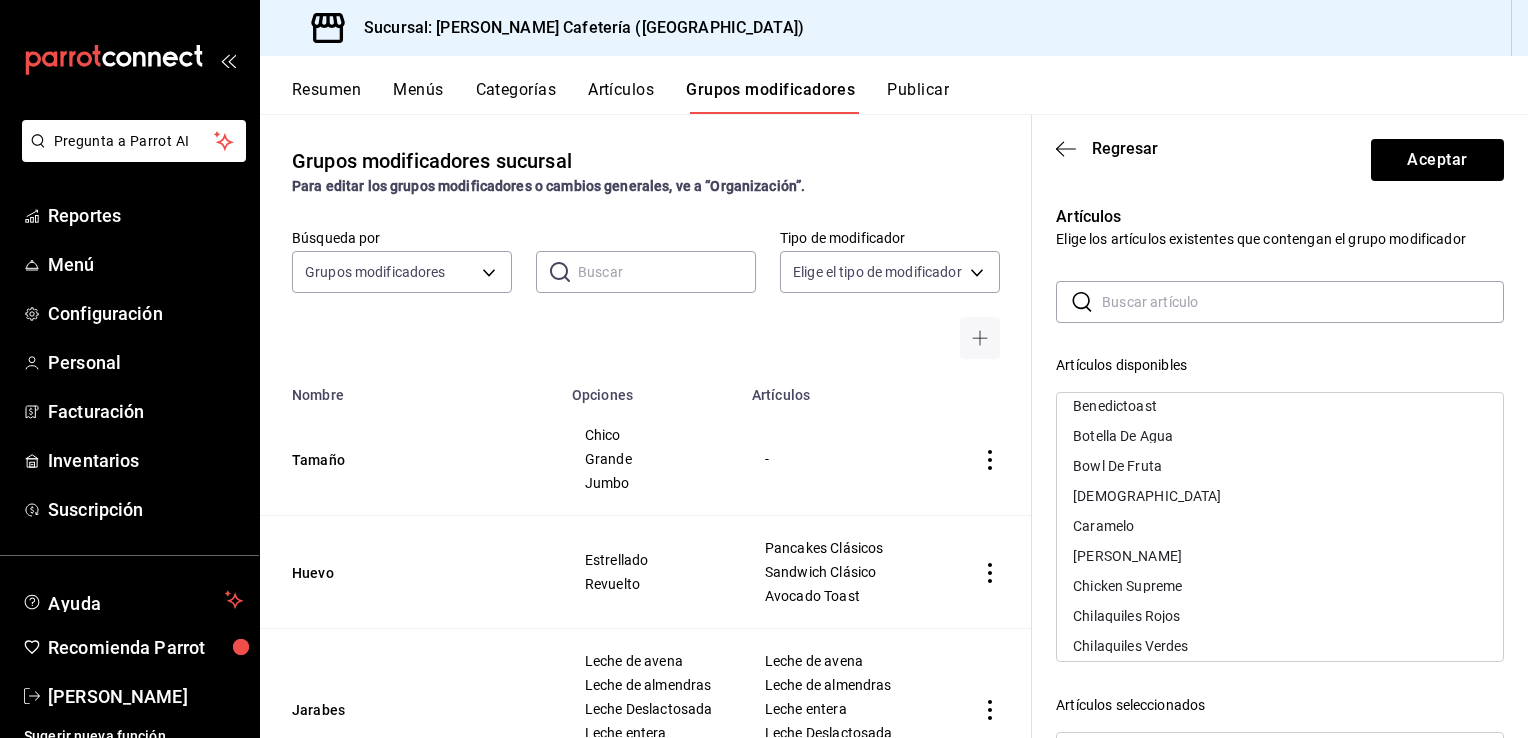 click on "[PERSON_NAME]" at bounding box center [1280, 556] 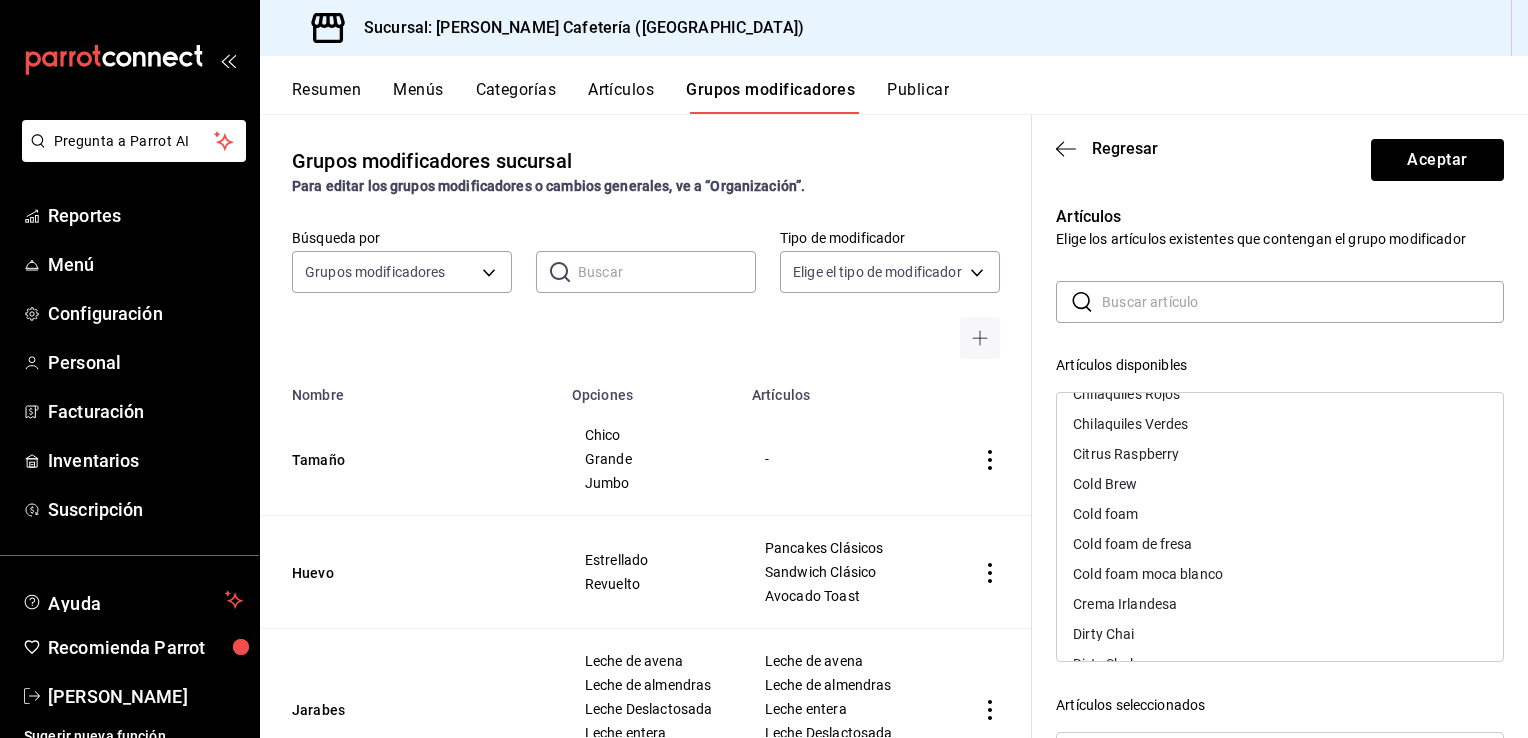 scroll, scrollTop: 300, scrollLeft: 0, axis: vertical 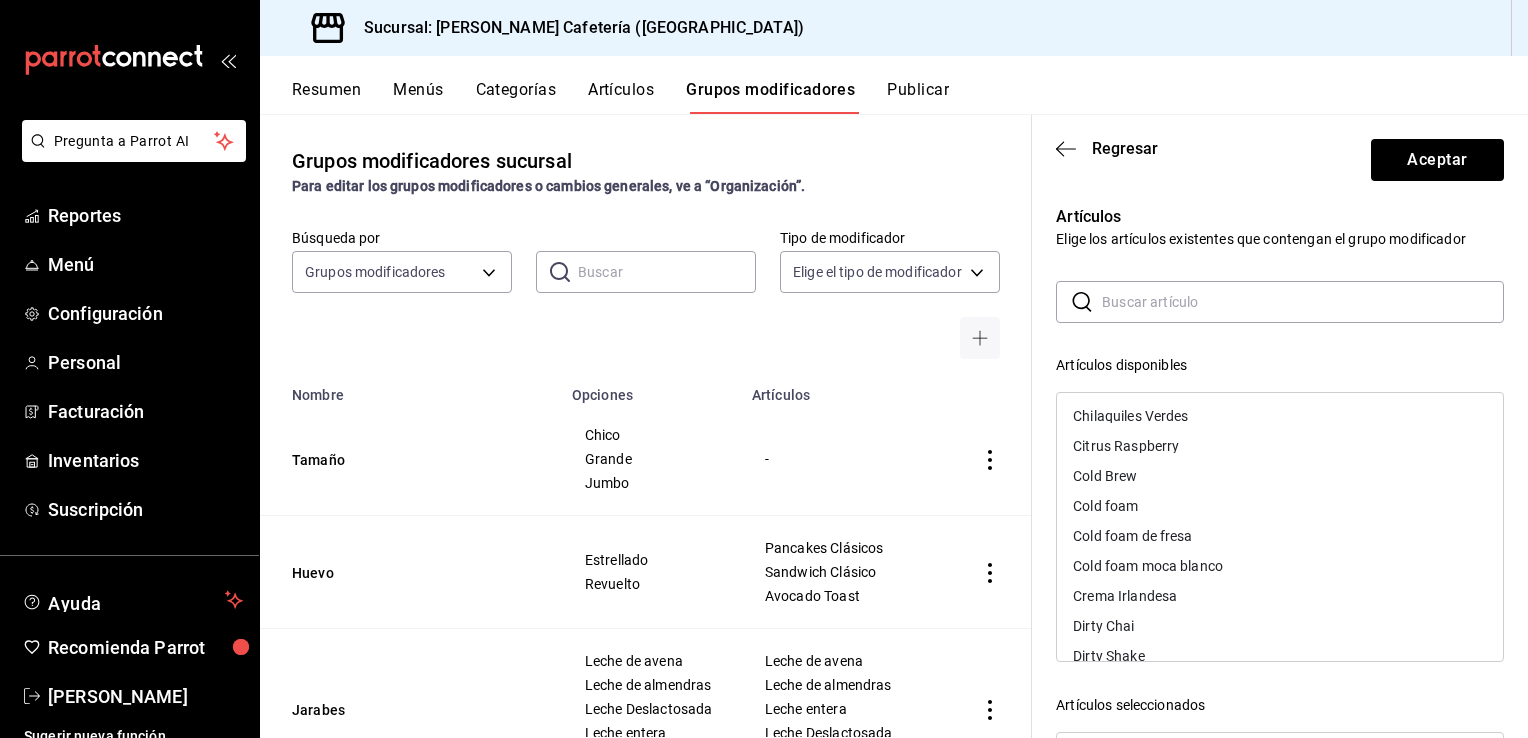 click on "Cold Brew" at bounding box center [1280, 476] 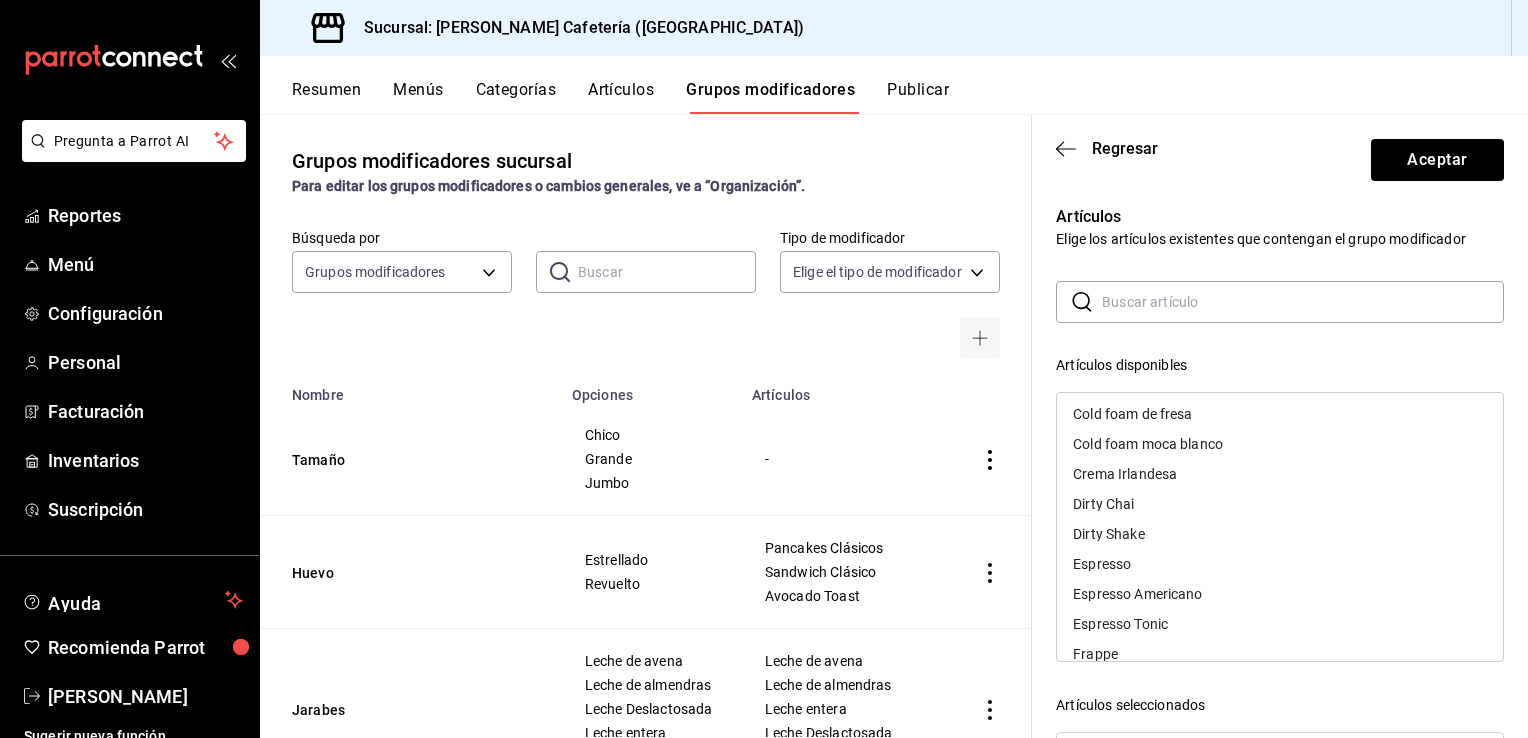 scroll, scrollTop: 400, scrollLeft: 0, axis: vertical 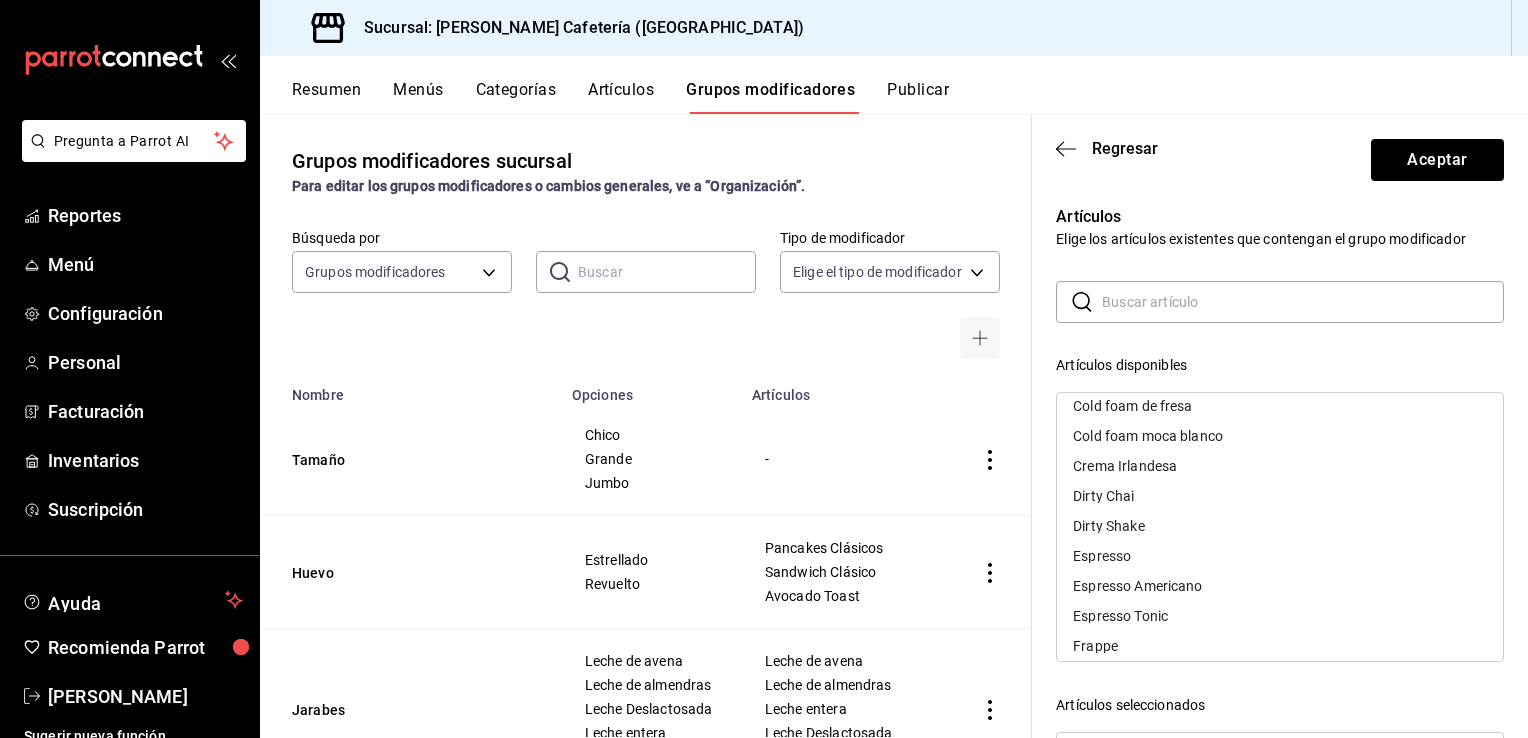 click on "Dirty Chai" at bounding box center [1280, 496] 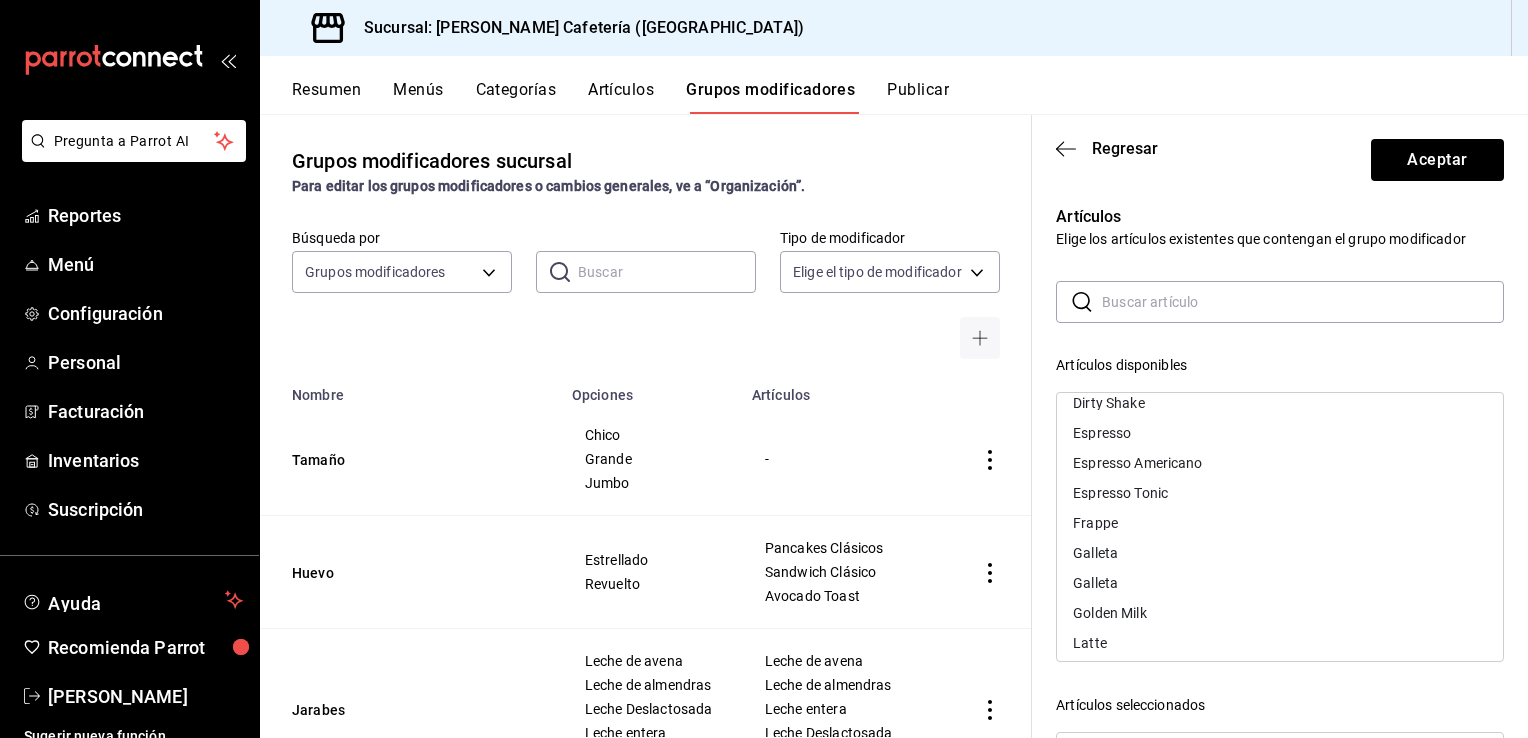 scroll, scrollTop: 500, scrollLeft: 0, axis: vertical 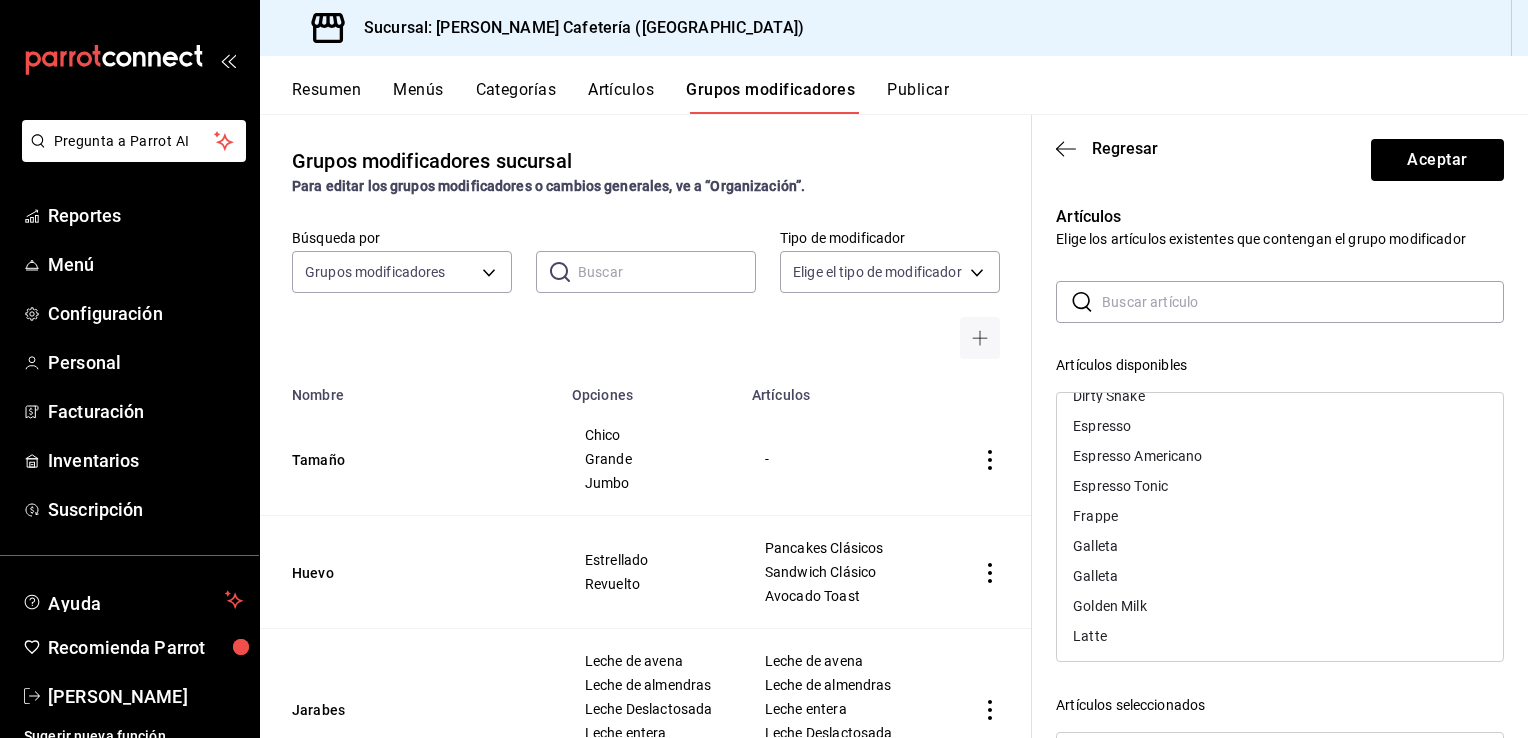 click on "Frappe" at bounding box center (1280, 516) 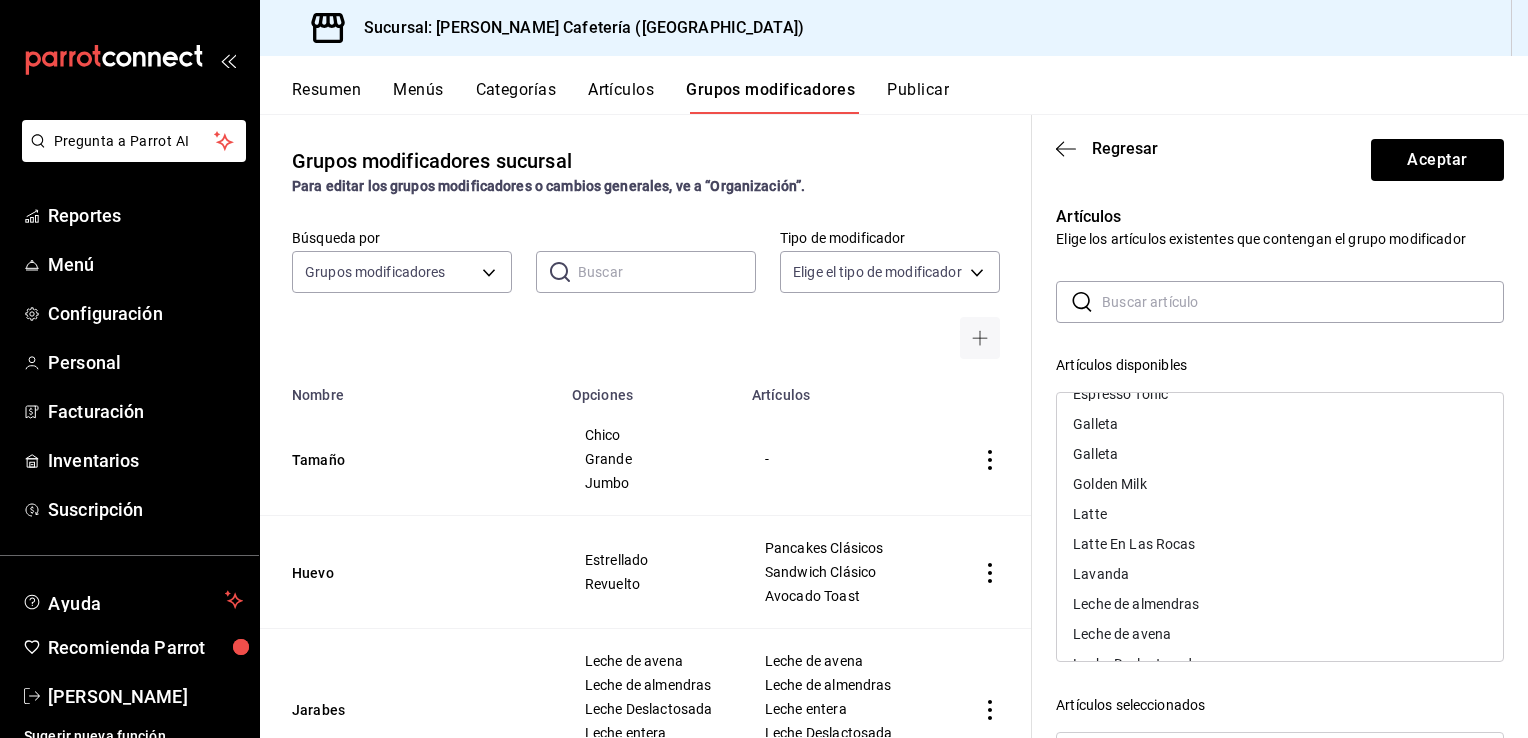 scroll, scrollTop: 600, scrollLeft: 0, axis: vertical 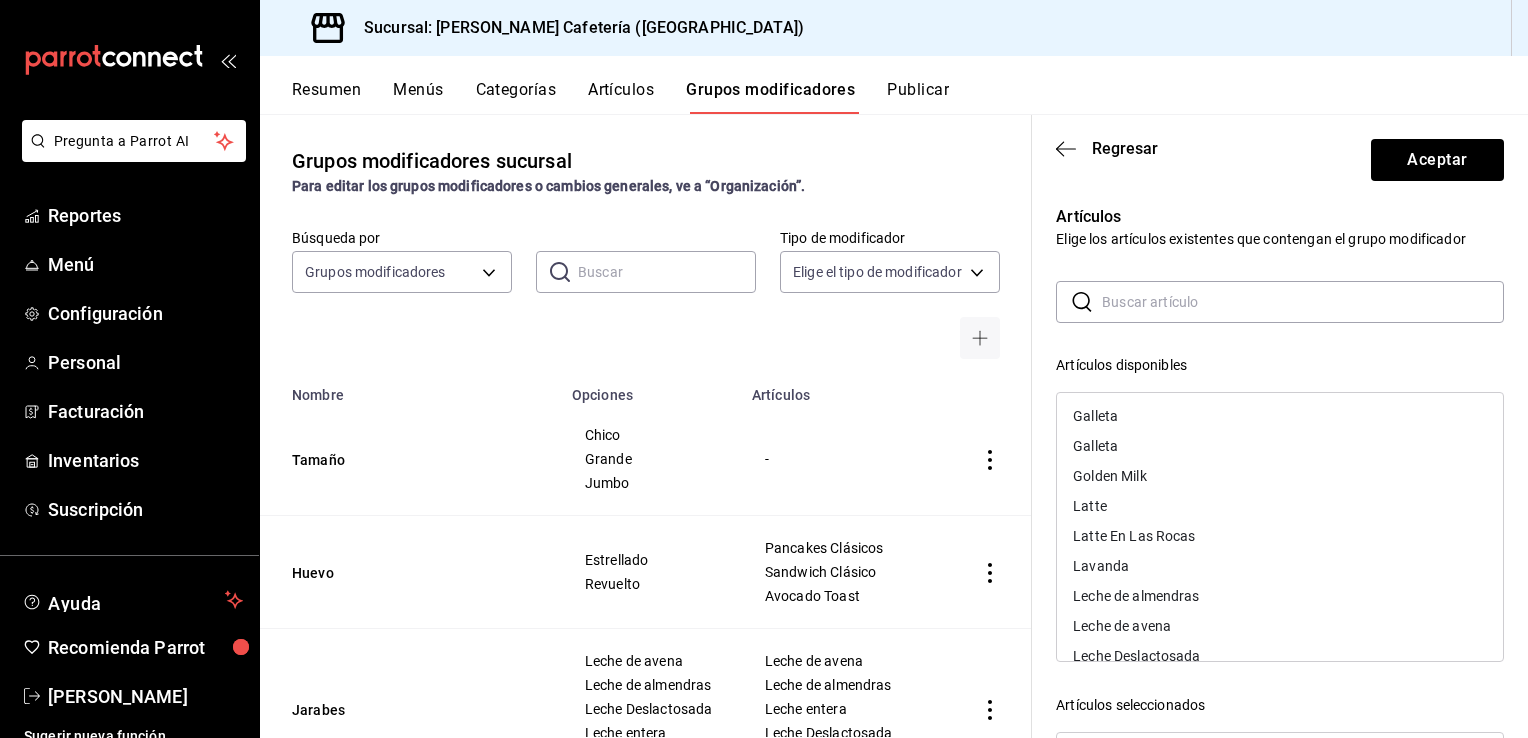 click on "Latte En Las Rocas" at bounding box center (1280, 536) 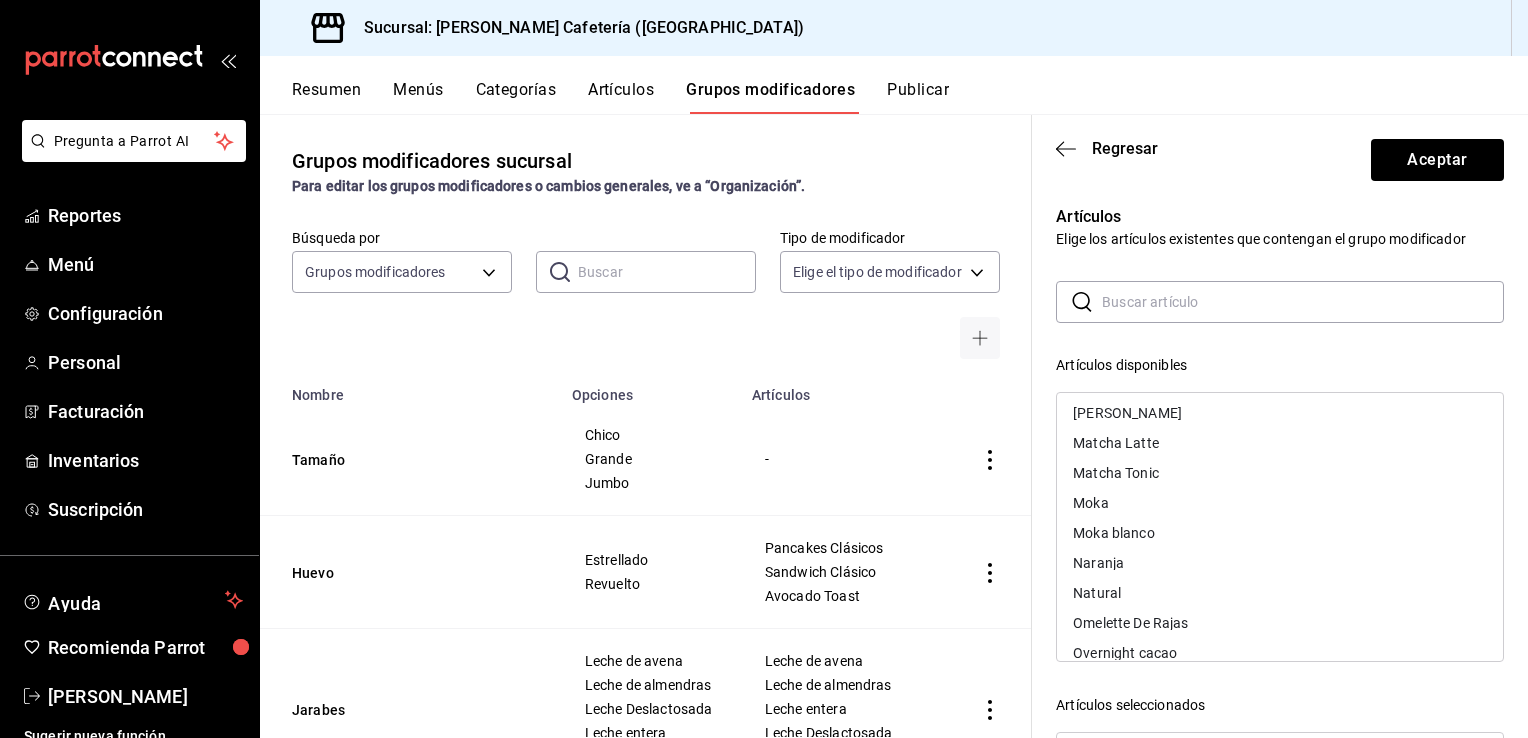 scroll, scrollTop: 1000, scrollLeft: 0, axis: vertical 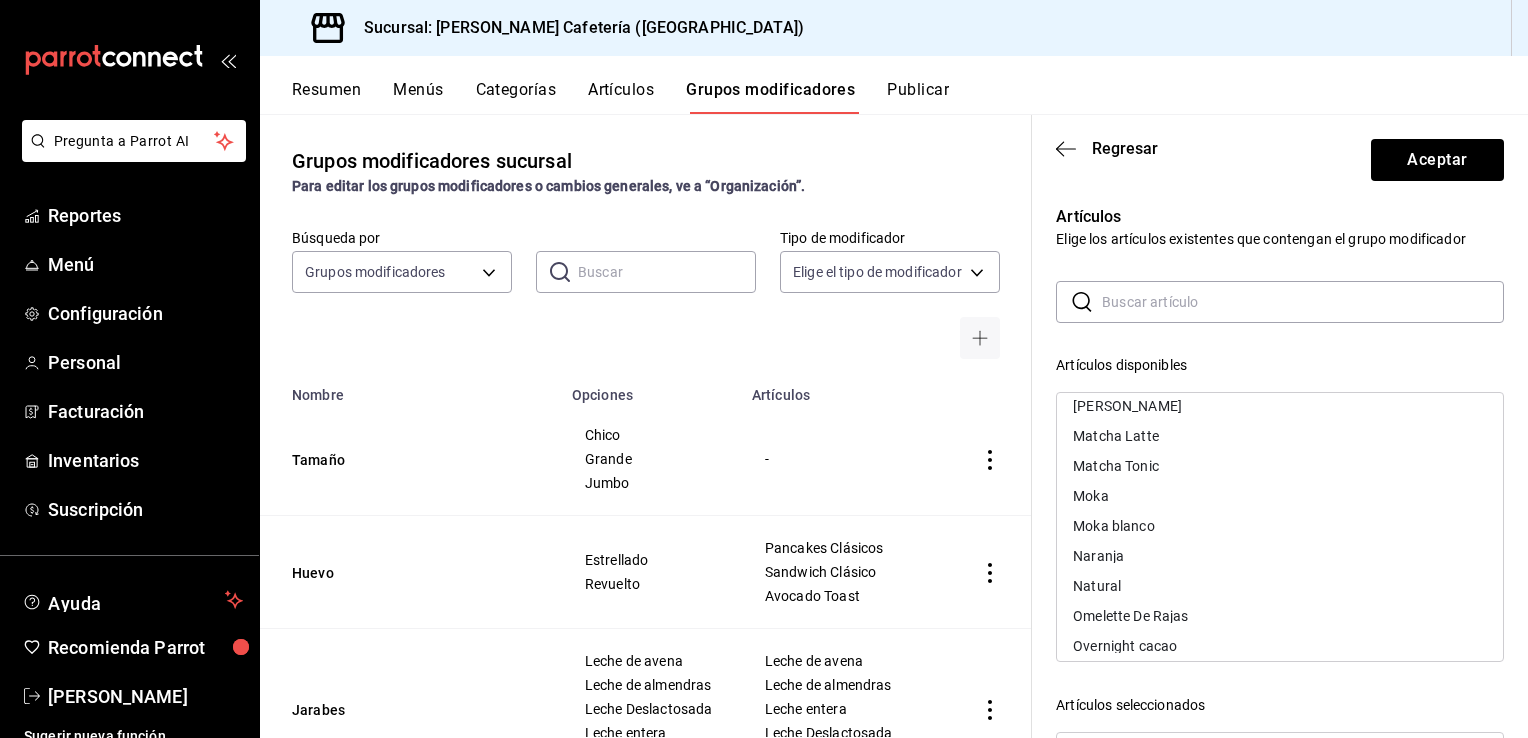 click on "Matcha Latte" at bounding box center (1280, 436) 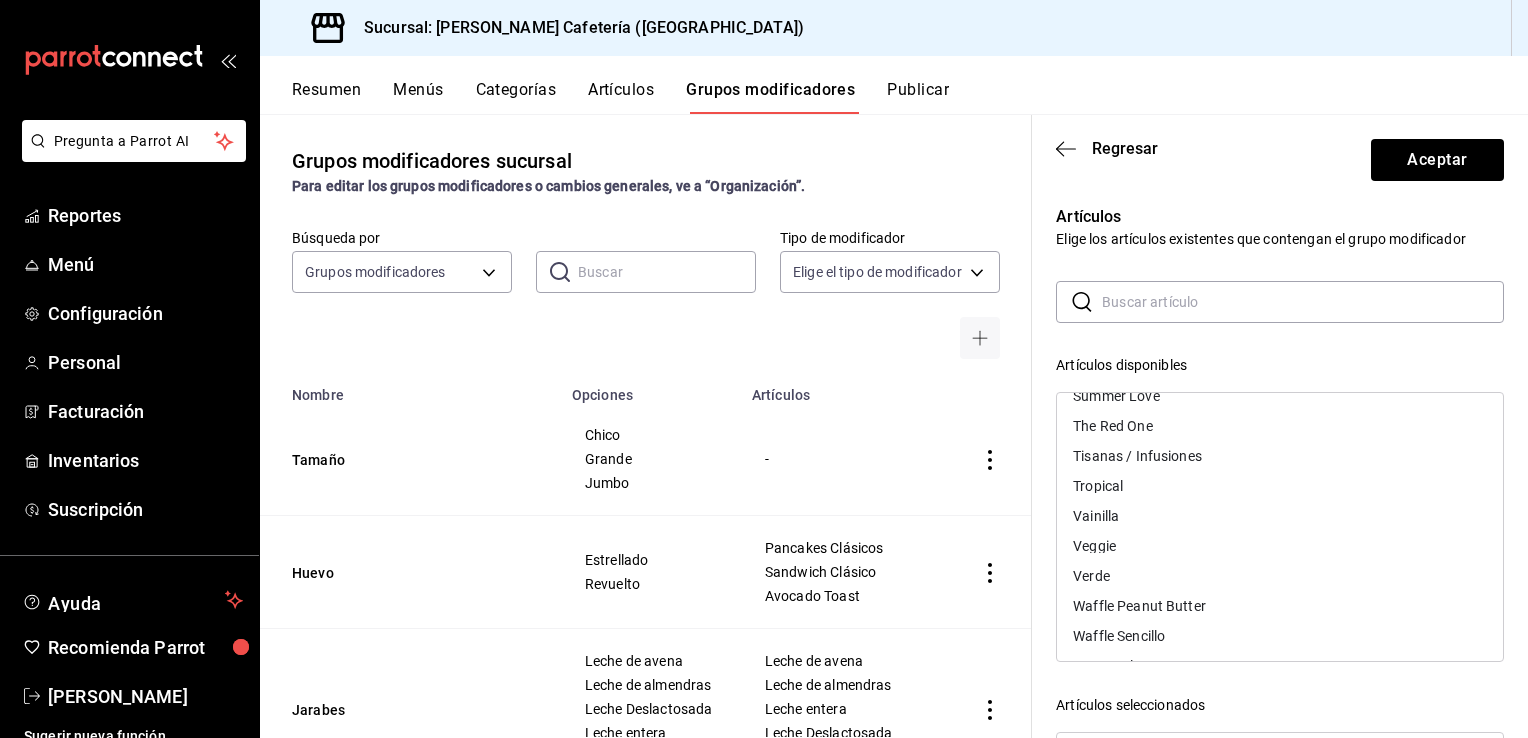 scroll, scrollTop: 1555, scrollLeft: 0, axis: vertical 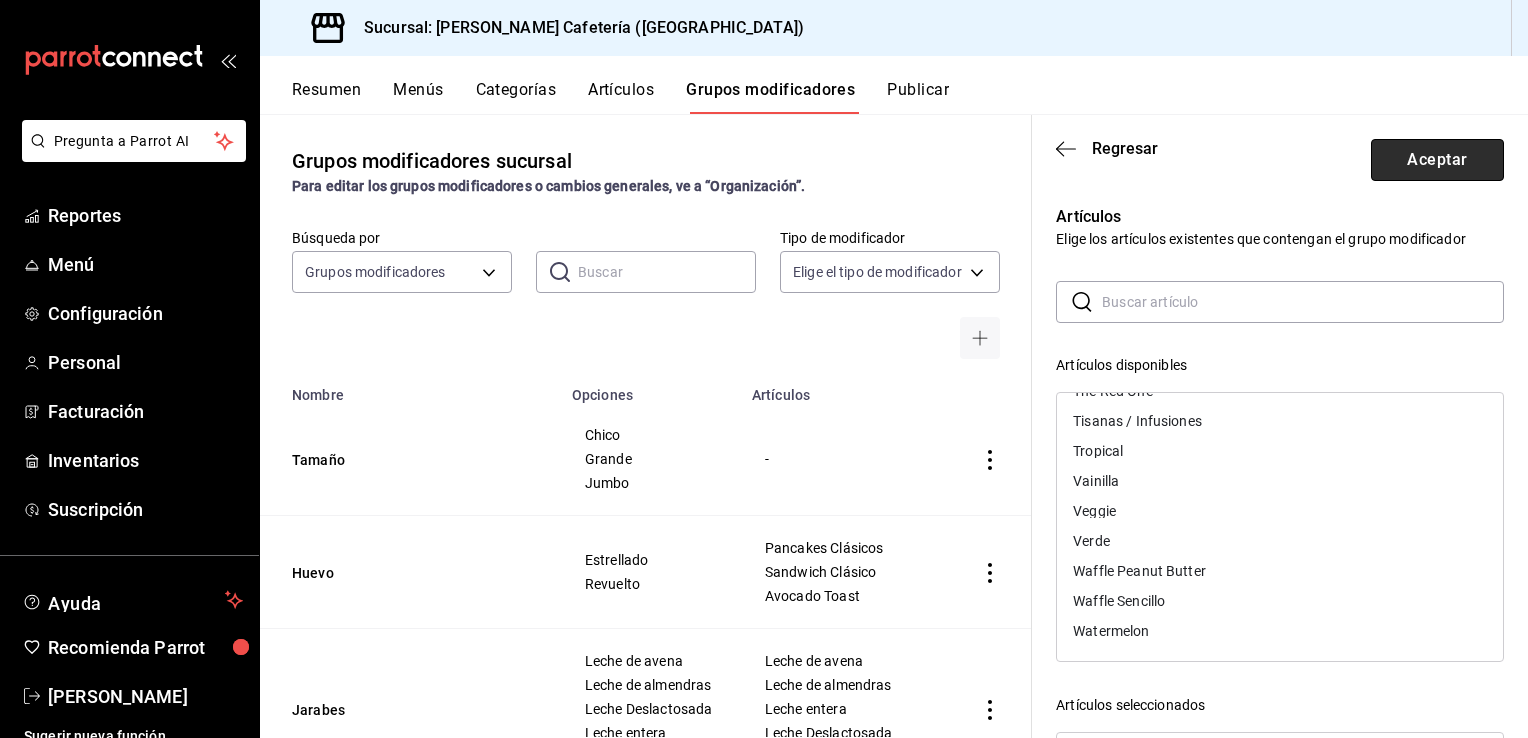 click on "Aceptar" at bounding box center [1437, 160] 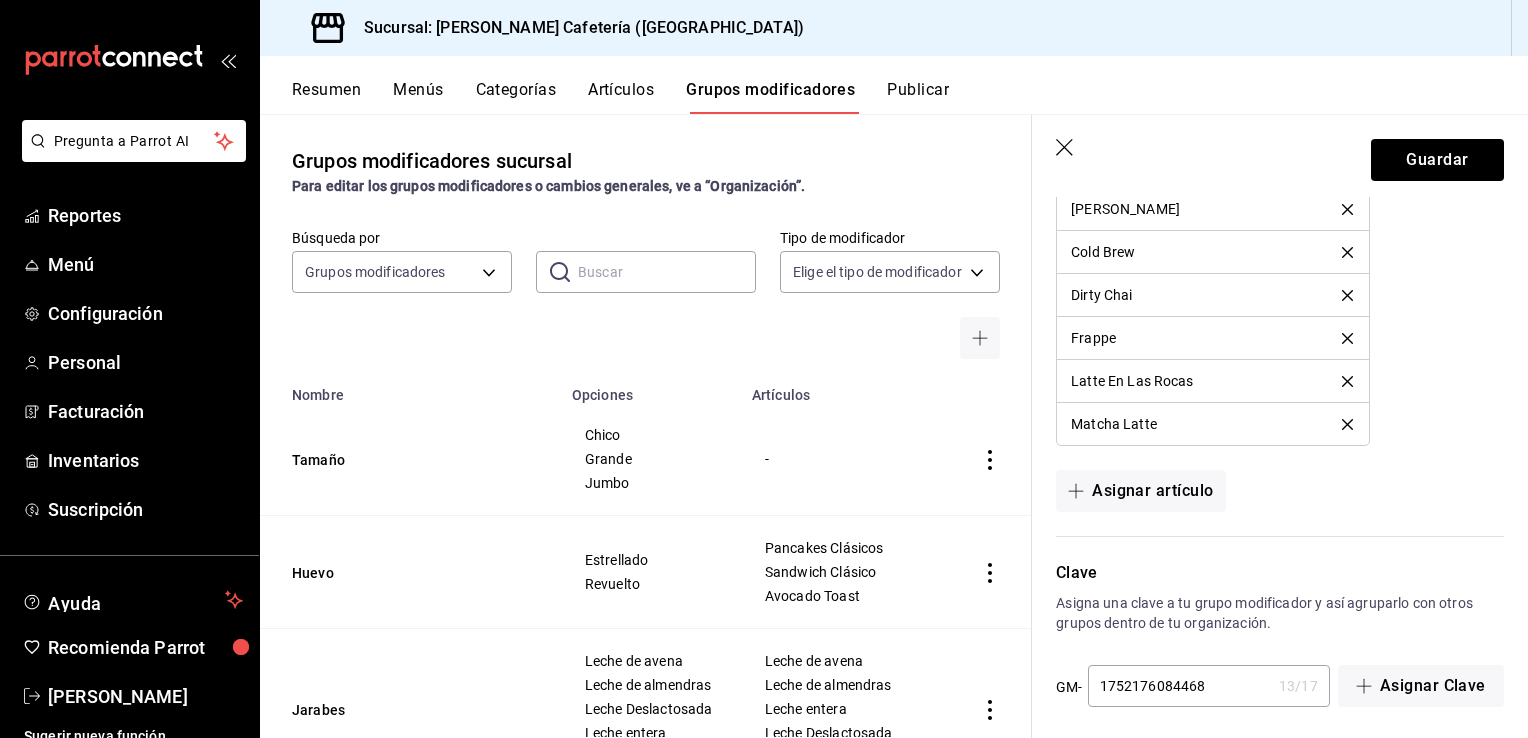 scroll, scrollTop: 1480, scrollLeft: 0, axis: vertical 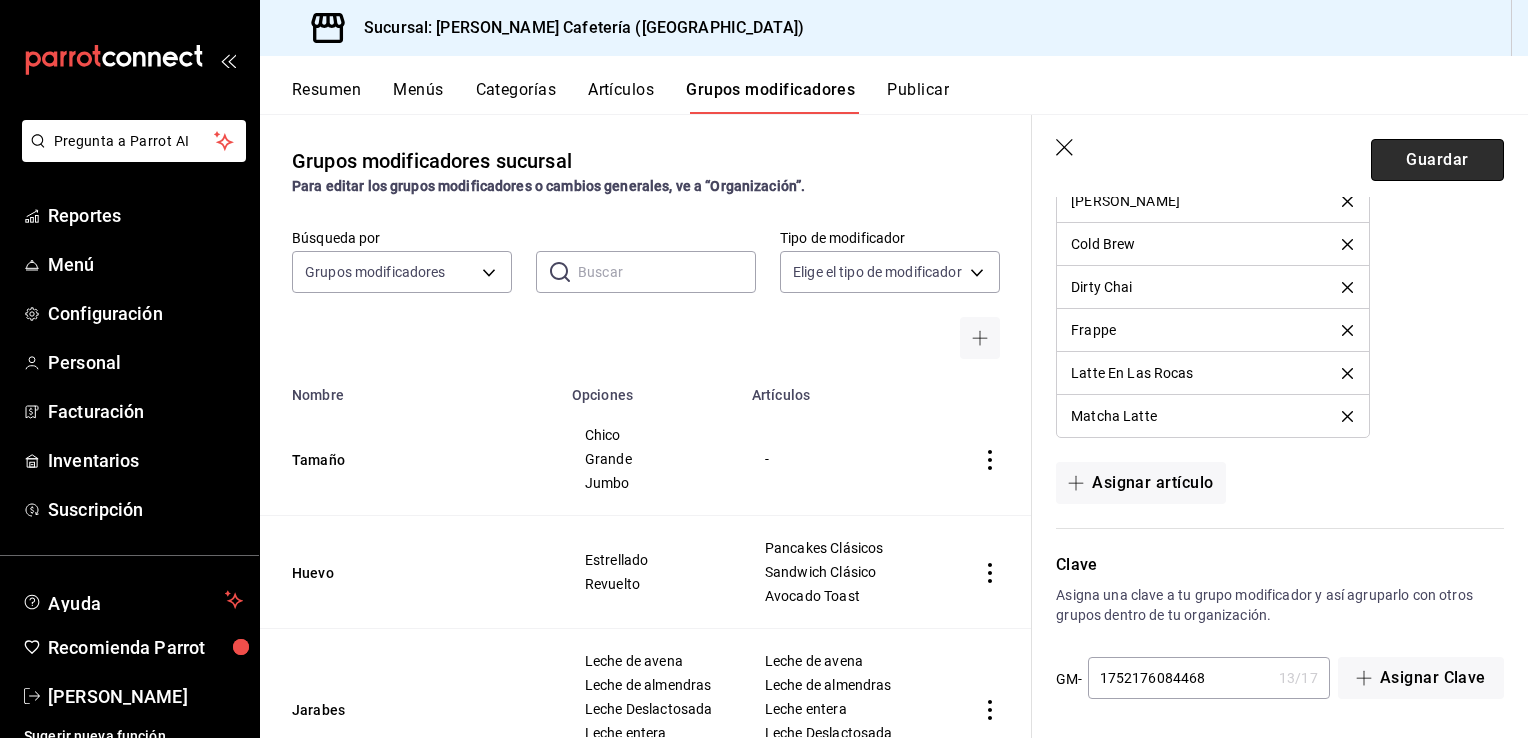 click on "Guardar" at bounding box center (1437, 160) 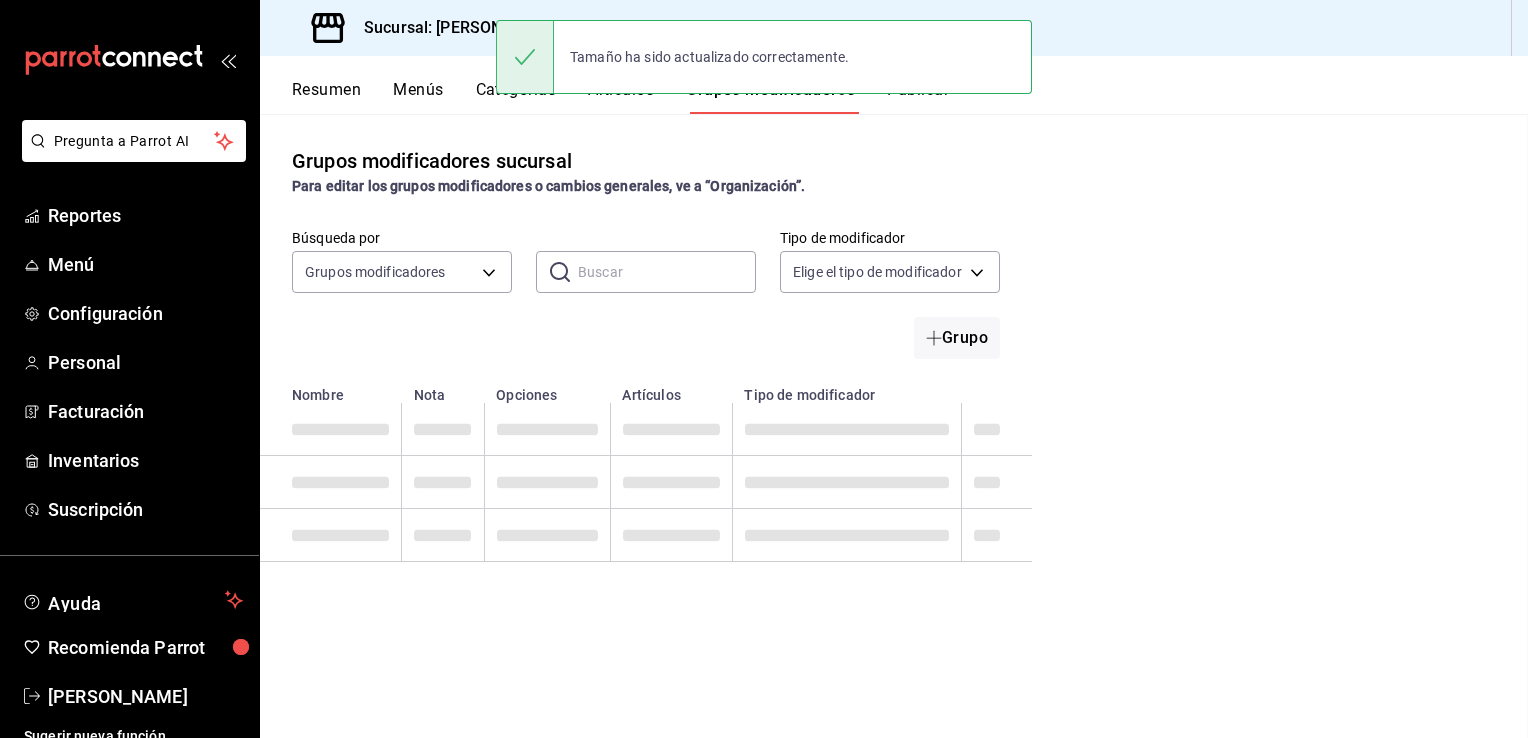 scroll, scrollTop: 0, scrollLeft: 0, axis: both 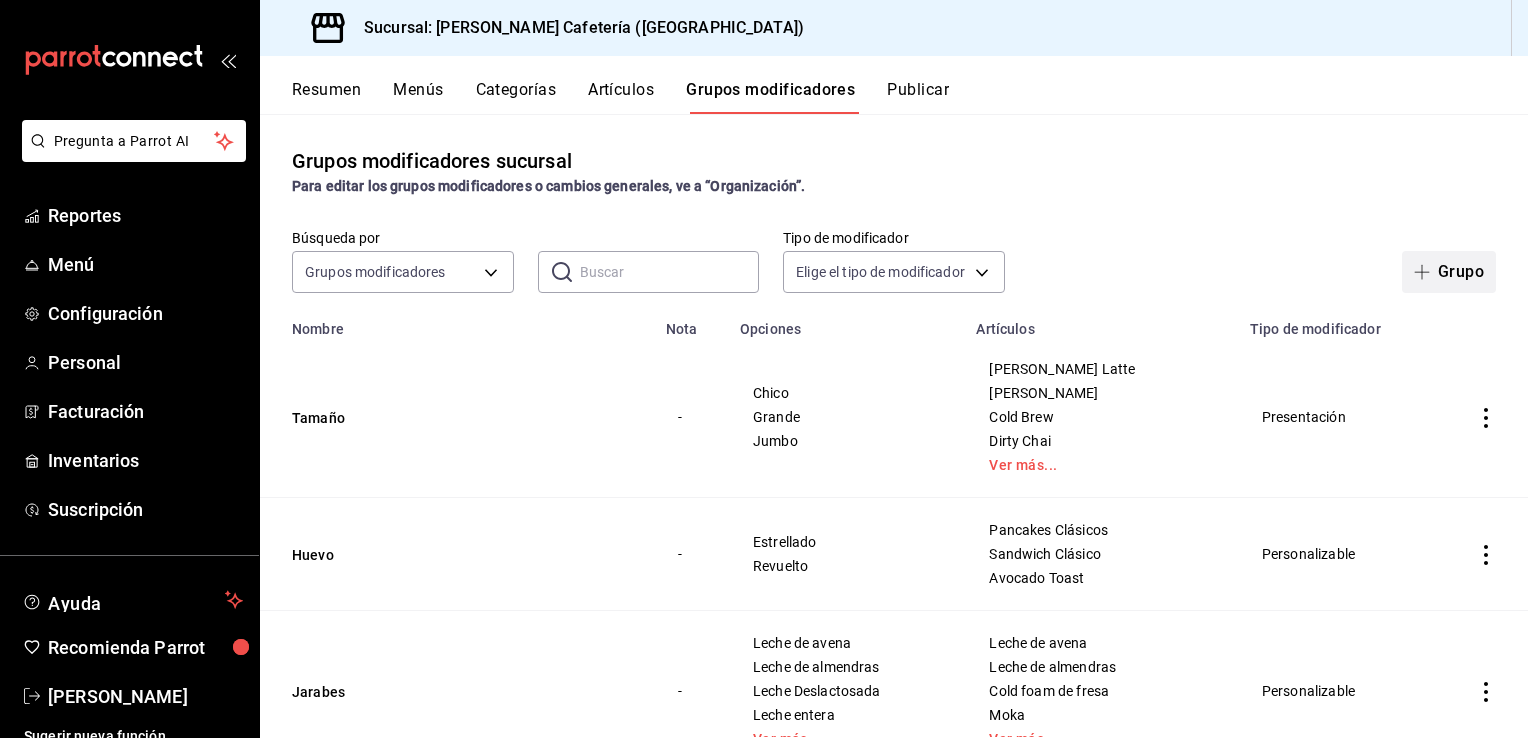 click on "Grupo" at bounding box center [1449, 272] 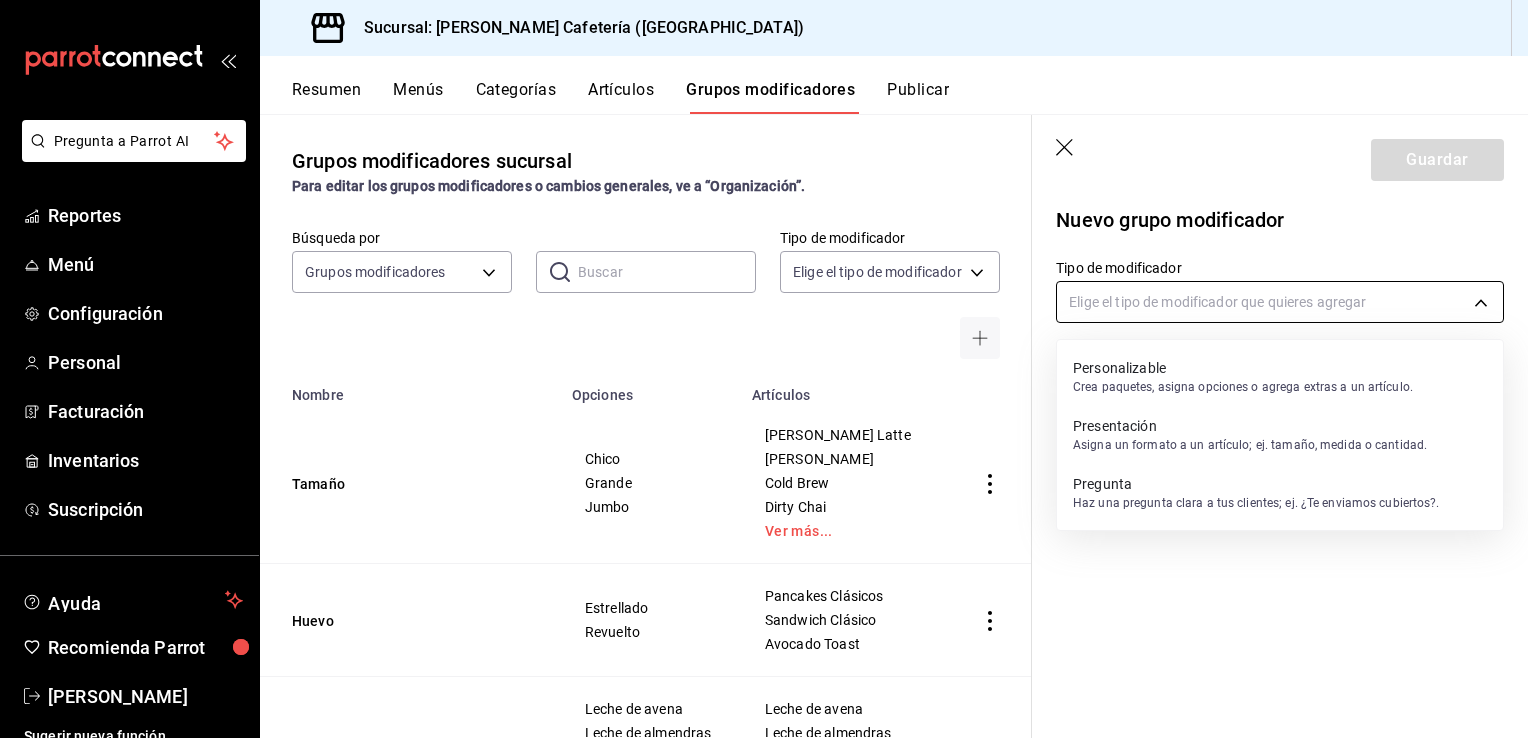 click on "Pregunta a Parrot AI Reportes   Menú   Configuración   Personal   Facturación   Inventarios   Suscripción   Ayuda Recomienda Parrot   [PERSON_NAME]   Sugerir nueva función   Sucursal: [PERSON_NAME] Cafetería ([GEOGRAPHIC_DATA]) Resumen Menús Categorías Artículos Grupos modificadores Publicar Grupos modificadores sucursal Para editar los grupos modificadores o cambios generales, ve a “Organización”. Búsqueda por Grupos modificadores GROUP ​ ​ Tipo de modificador Elige el tipo de modificador Nombre Opciones Artículos Tamaño Chico Grande Jumbo [PERSON_NAME] Latte Chai Latte Cold Brew Dirty Chai Ver más... Huevo Estrellado Revuelto Pancakes Clásicos Sandwich Clásico Avocado Toast Jarabes Leche [PERSON_NAME] Leche de almendras Leche Deslactosada Leche entera Ver más... Leche [PERSON_NAME] Leche de almendras Cold foam de fresa Moka Ver más... Complemento toast Ensalada Papas de la casa - Tisanas Tónica Tisanas / Infusiones Sabor Frappe Oreo Mazapan Caramelo Chai Ver más... Frappe Café Americano Regular Decaf Pollo" at bounding box center (764, 369) 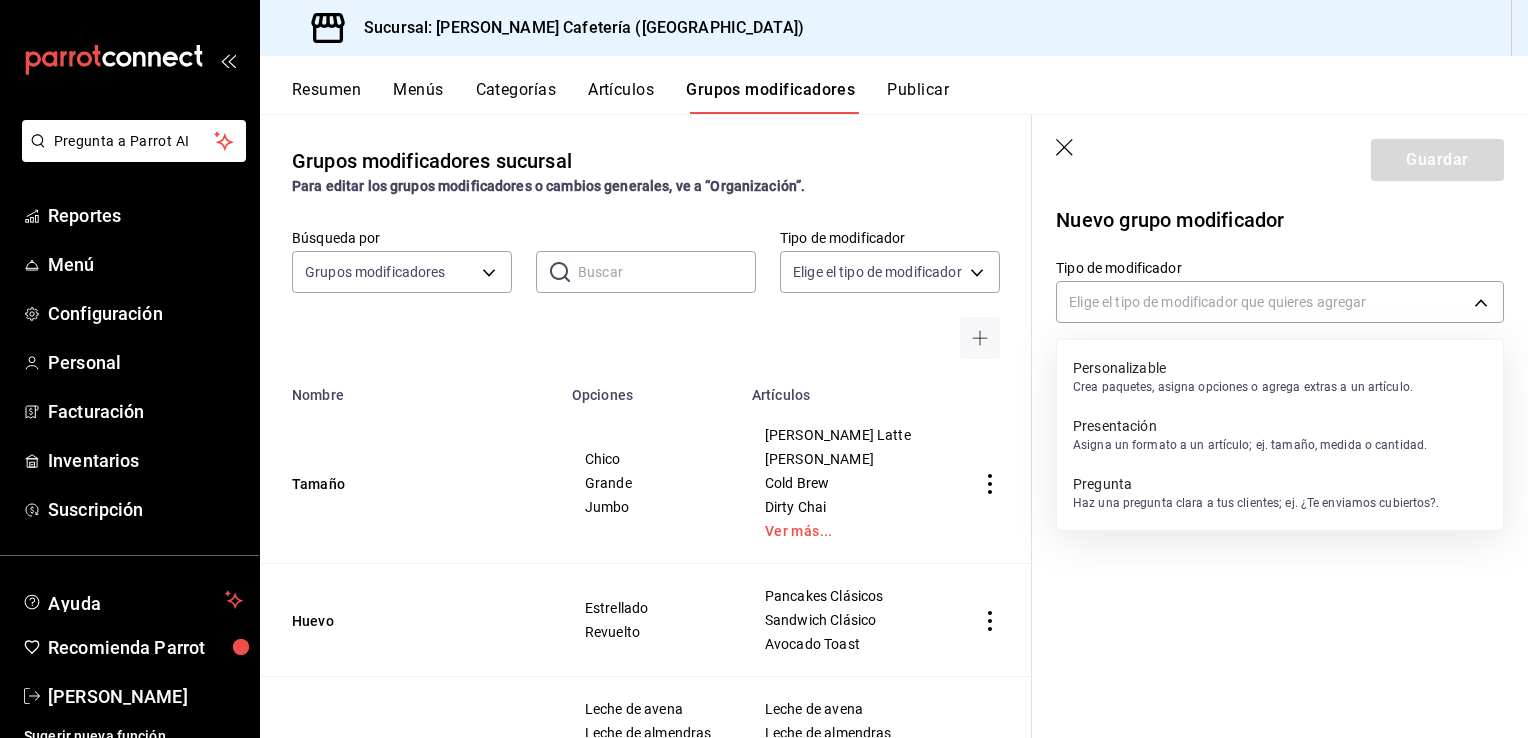 click on "Presentación" at bounding box center [1250, 426] 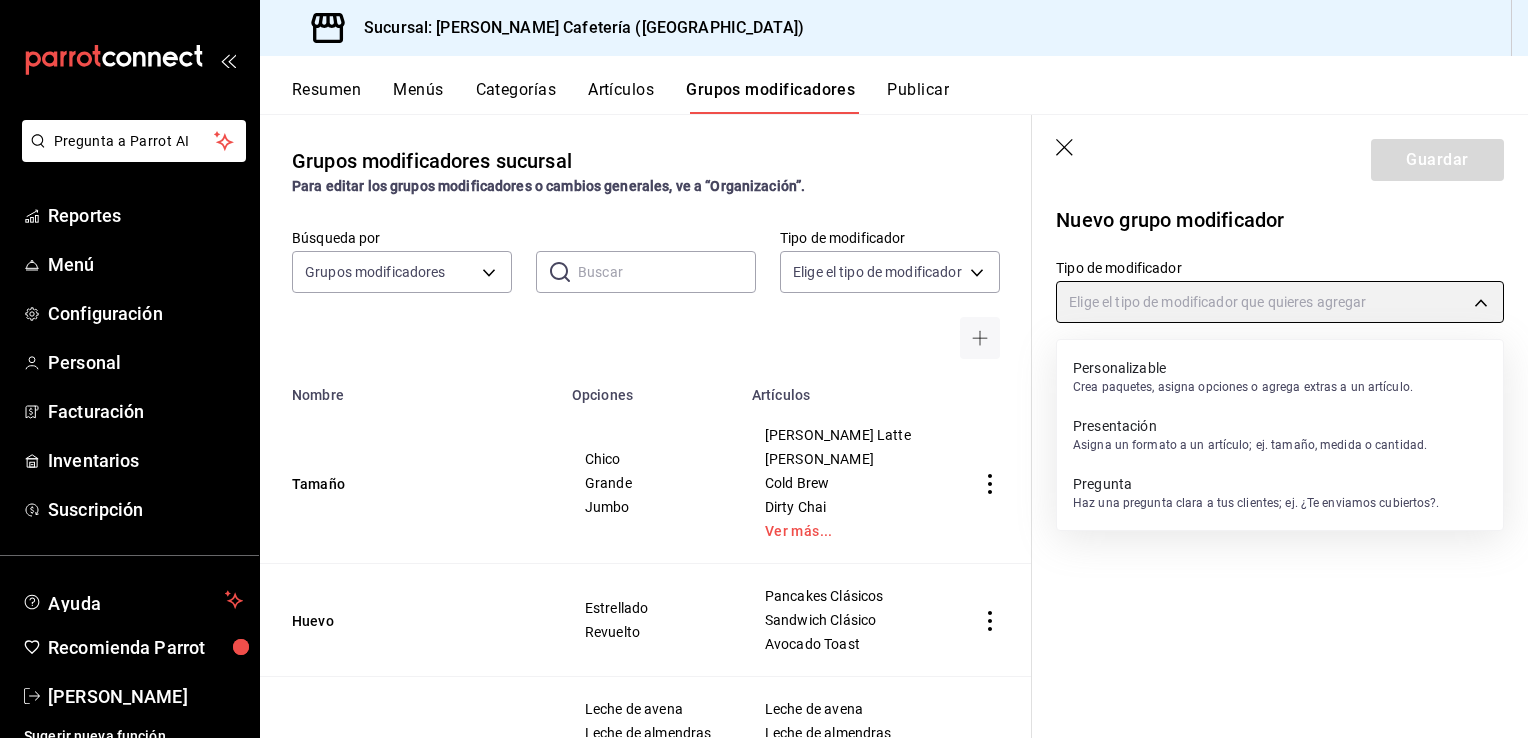 type on "PRESENTATION" 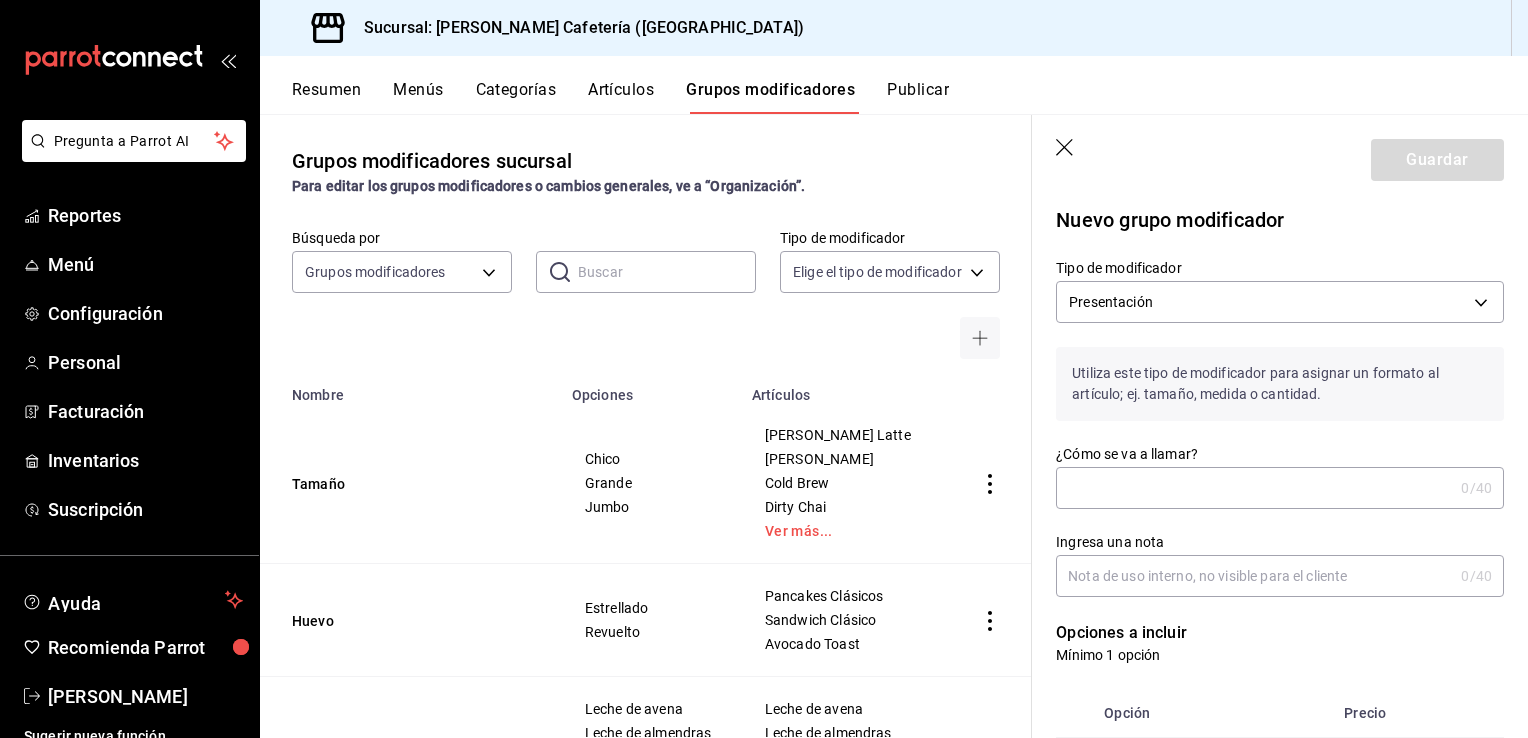 click on "¿Cómo se va a llamar?" at bounding box center (1254, 488) 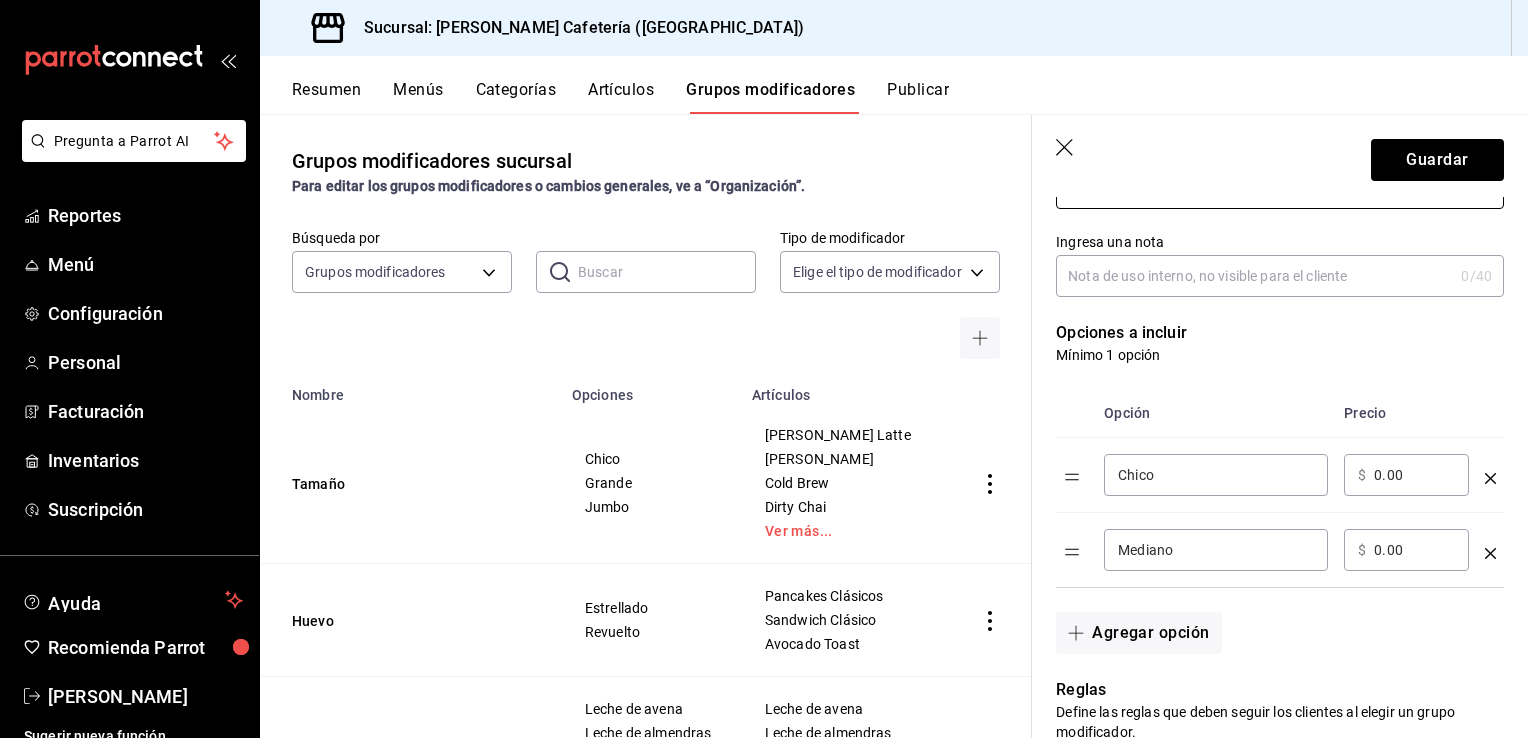 scroll, scrollTop: 300, scrollLeft: 0, axis: vertical 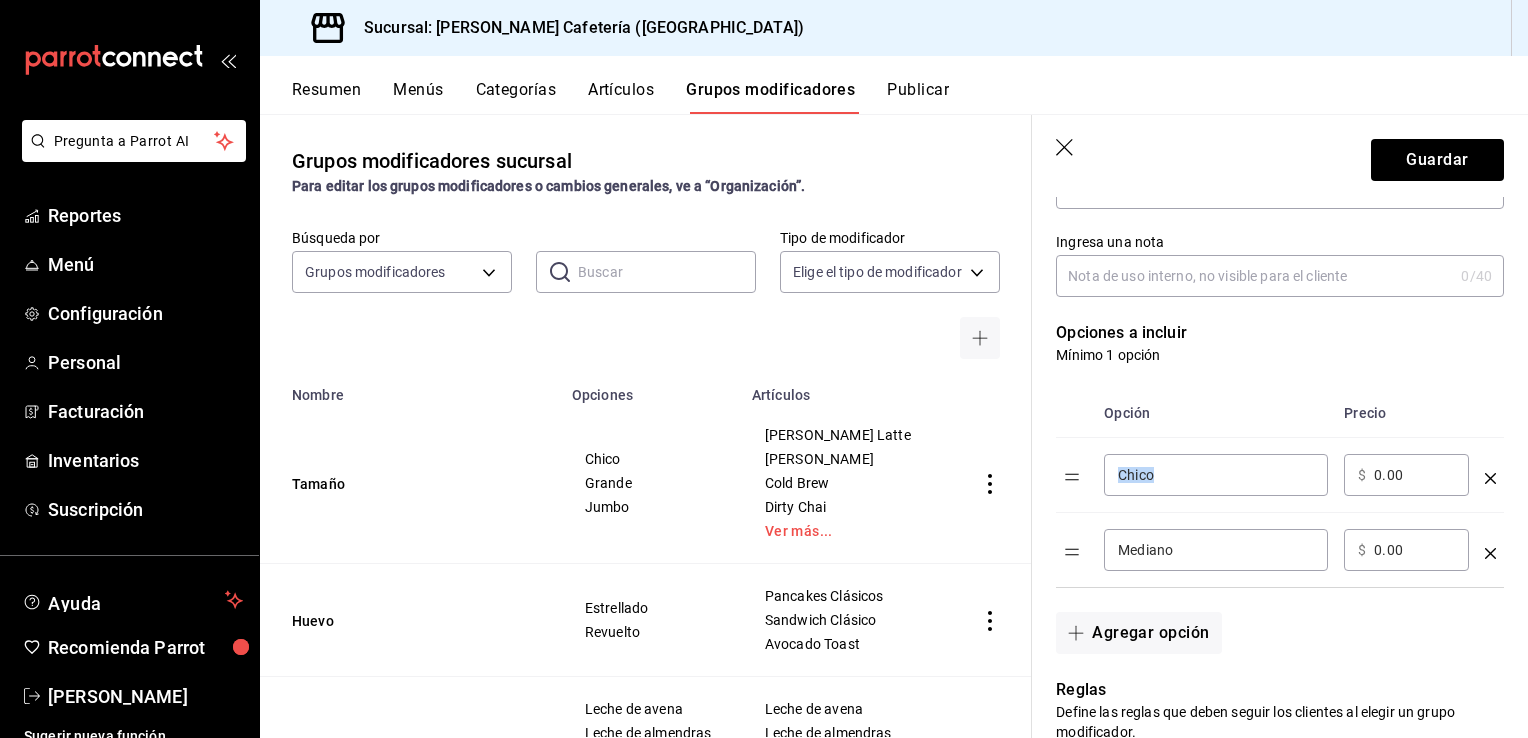 click on "Chico ​" at bounding box center [1216, 475] 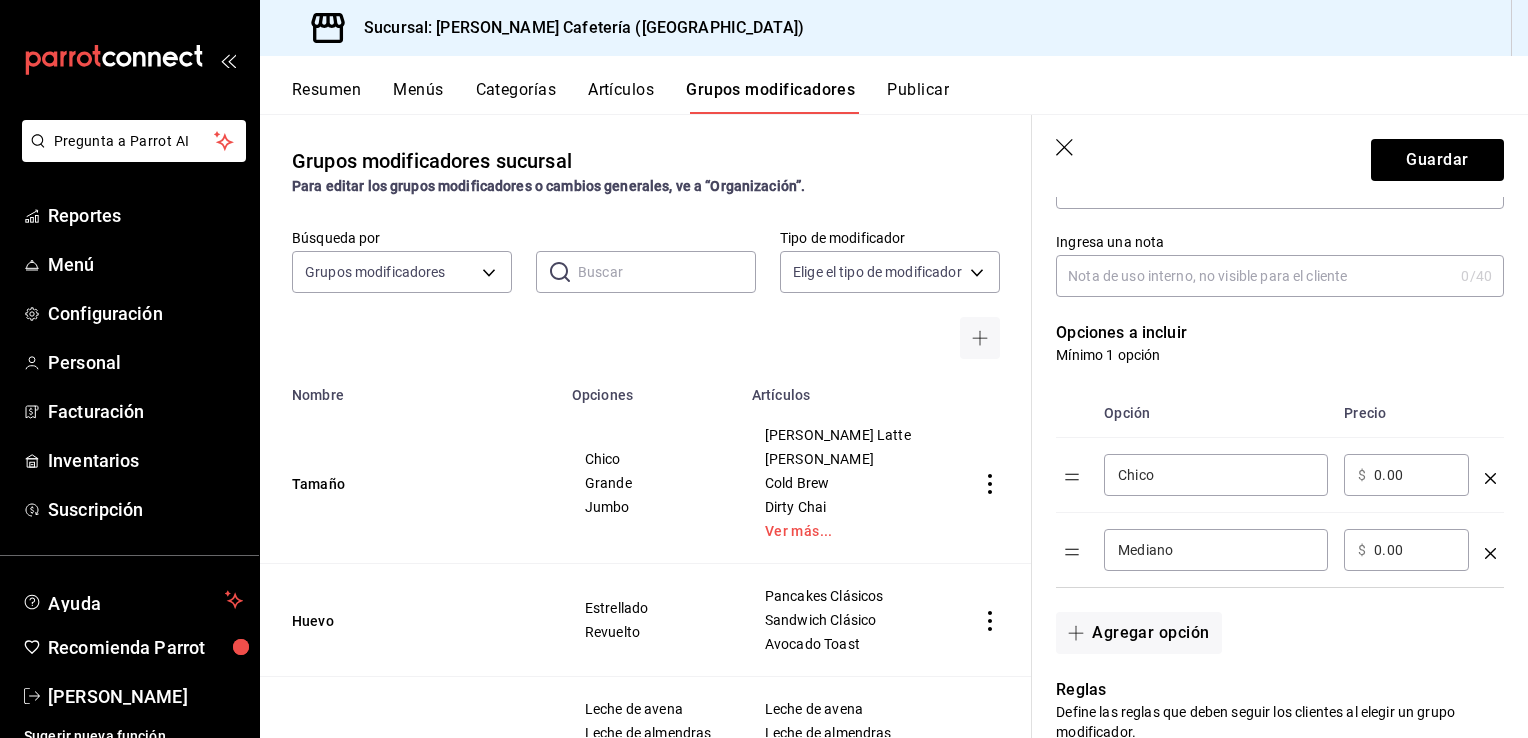 click on "Chico" at bounding box center [1216, 475] 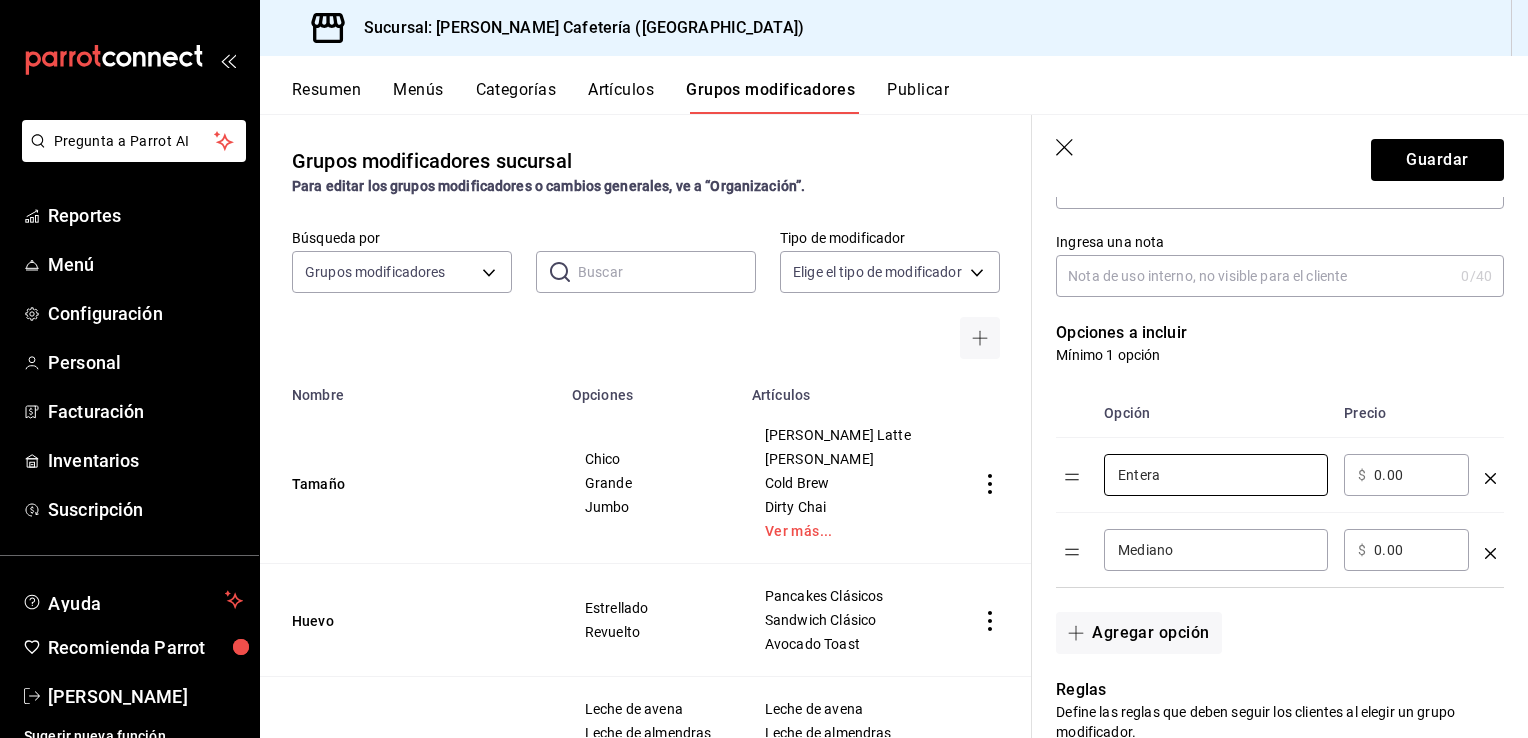 type on "Entera" 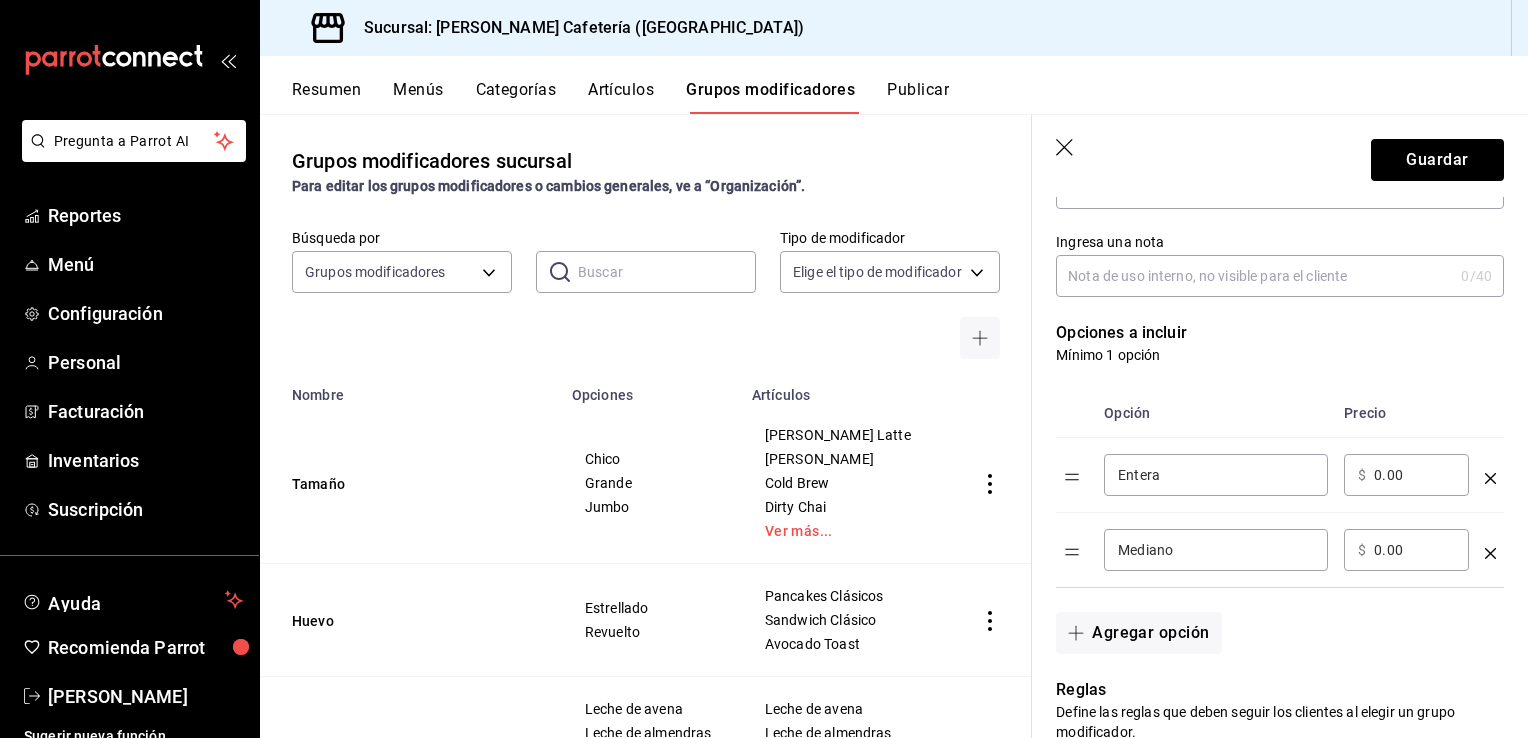 click on "Mediano ​" at bounding box center [1216, 550] 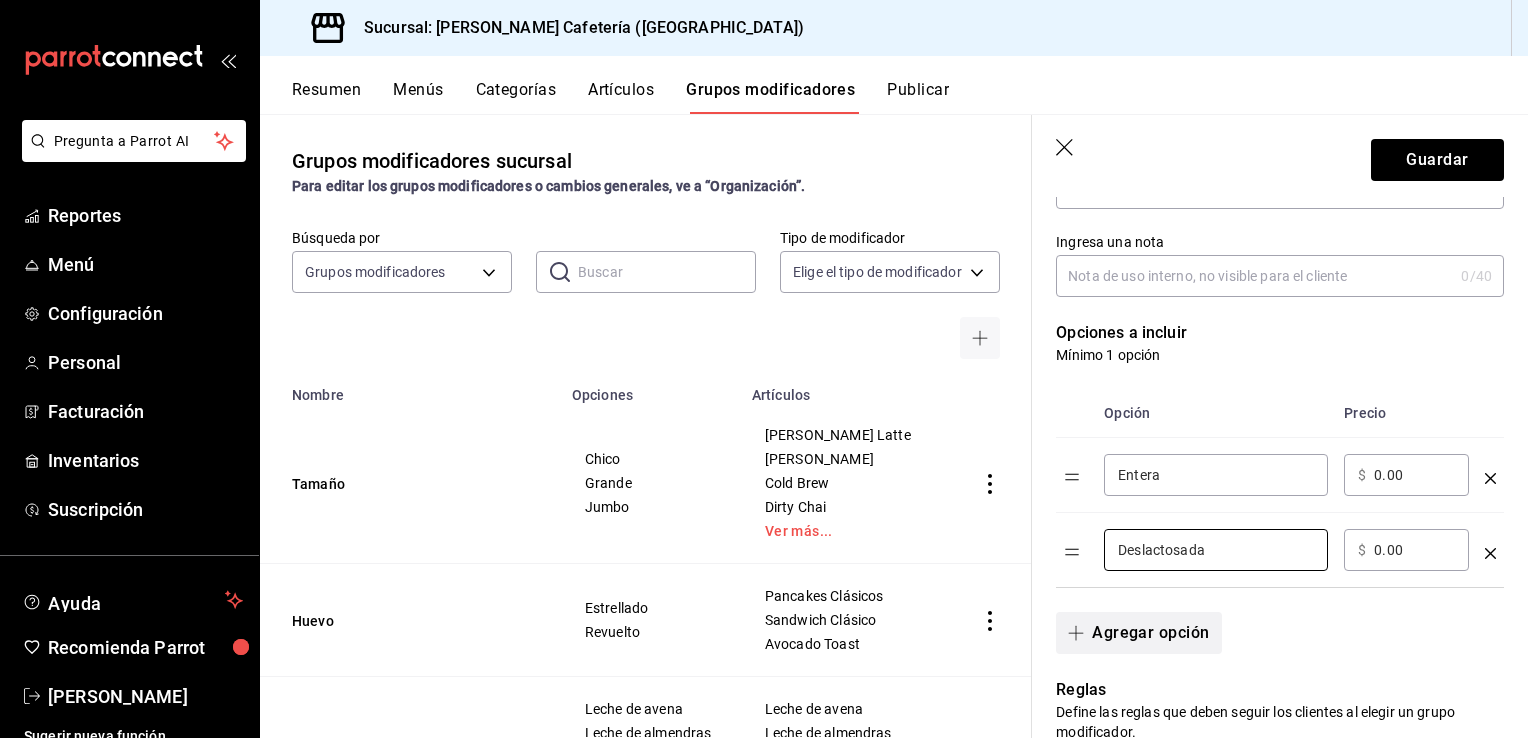 type on "Deslactosada" 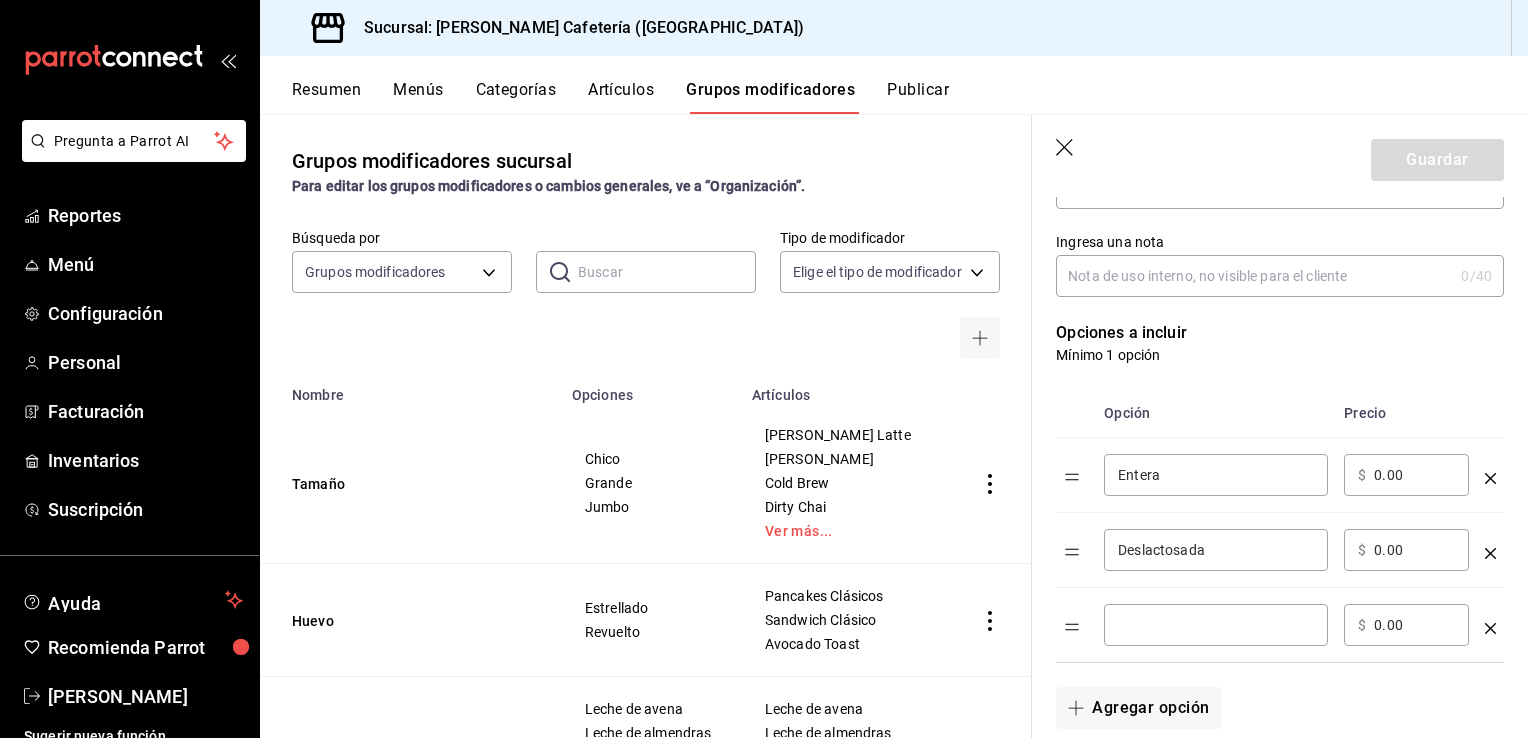 click at bounding box center [1216, 625] 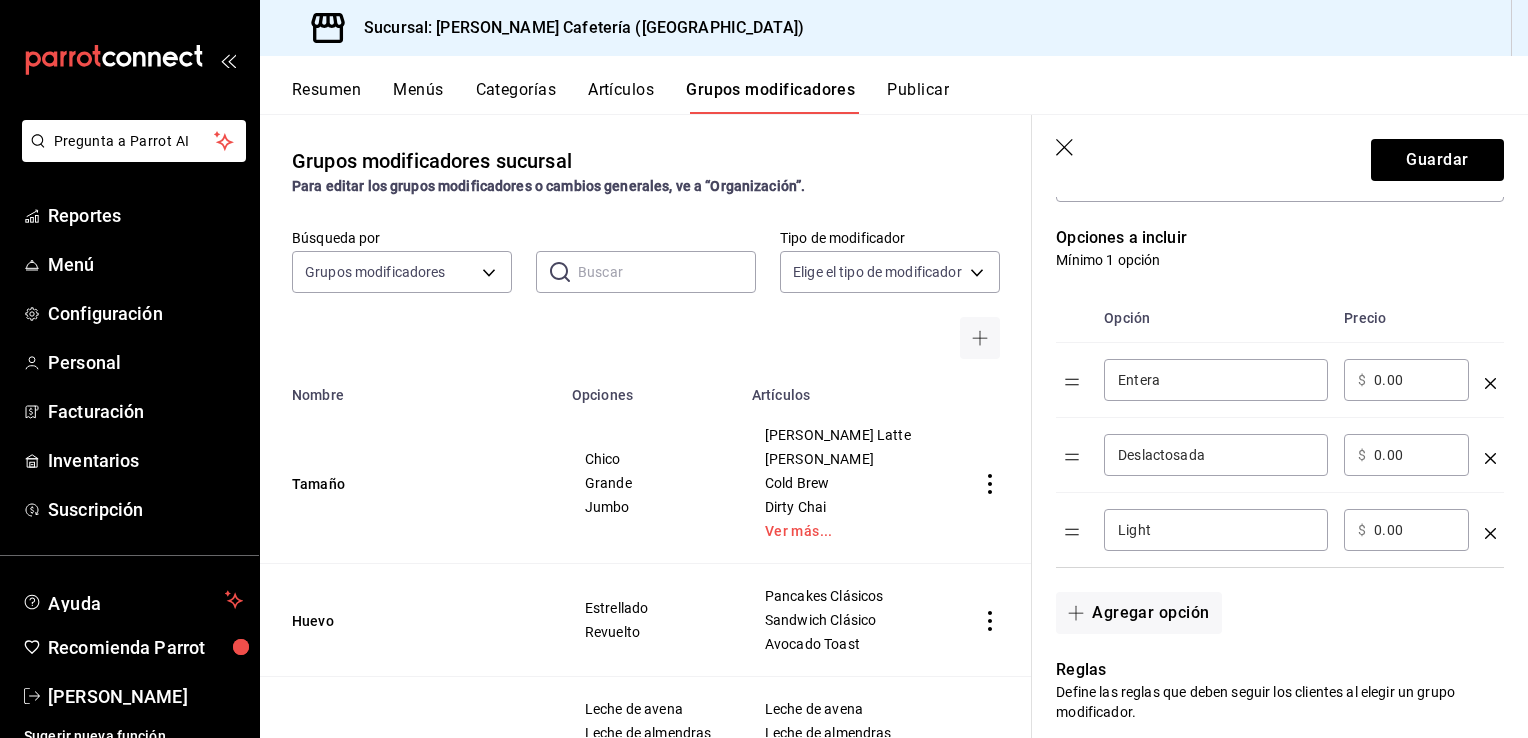 scroll, scrollTop: 400, scrollLeft: 0, axis: vertical 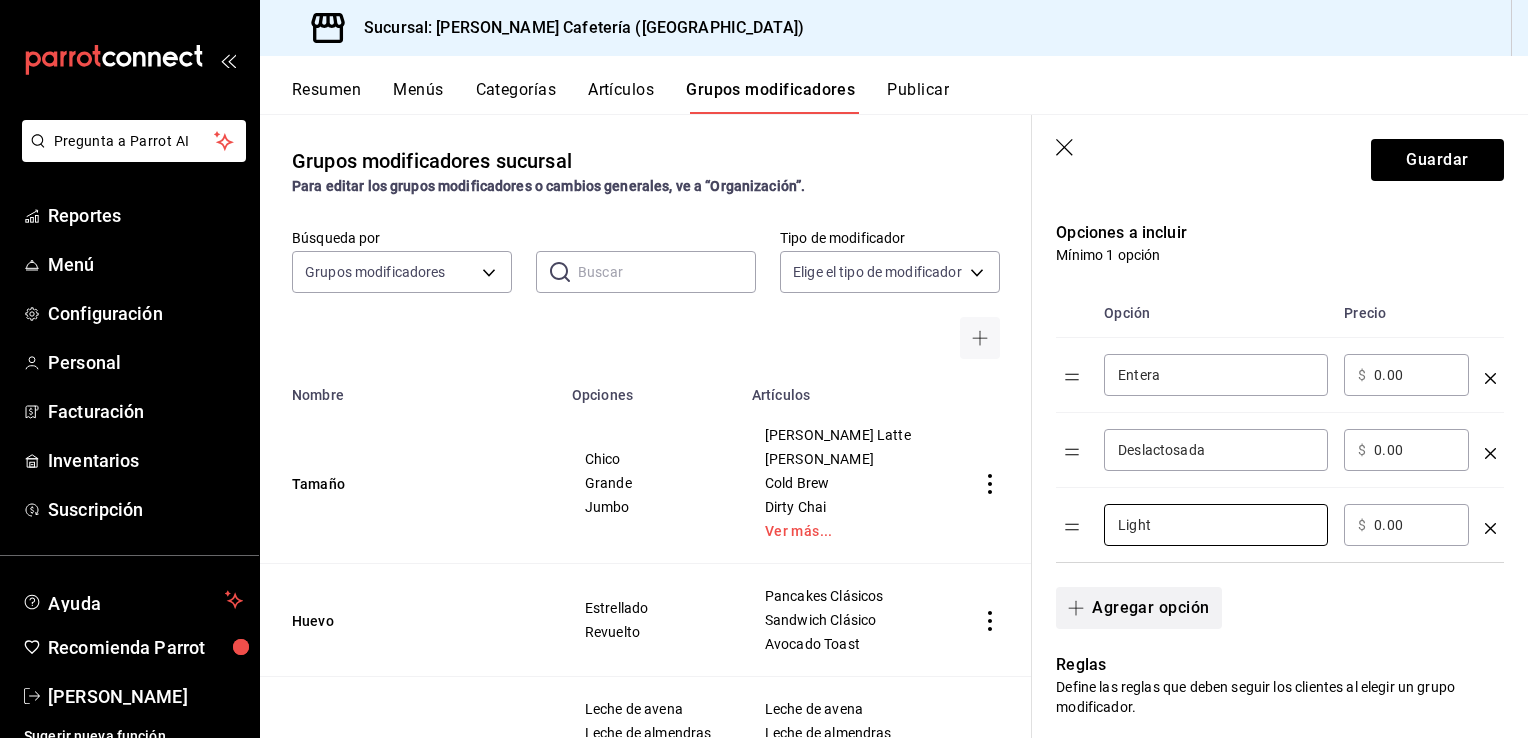 type on "Light" 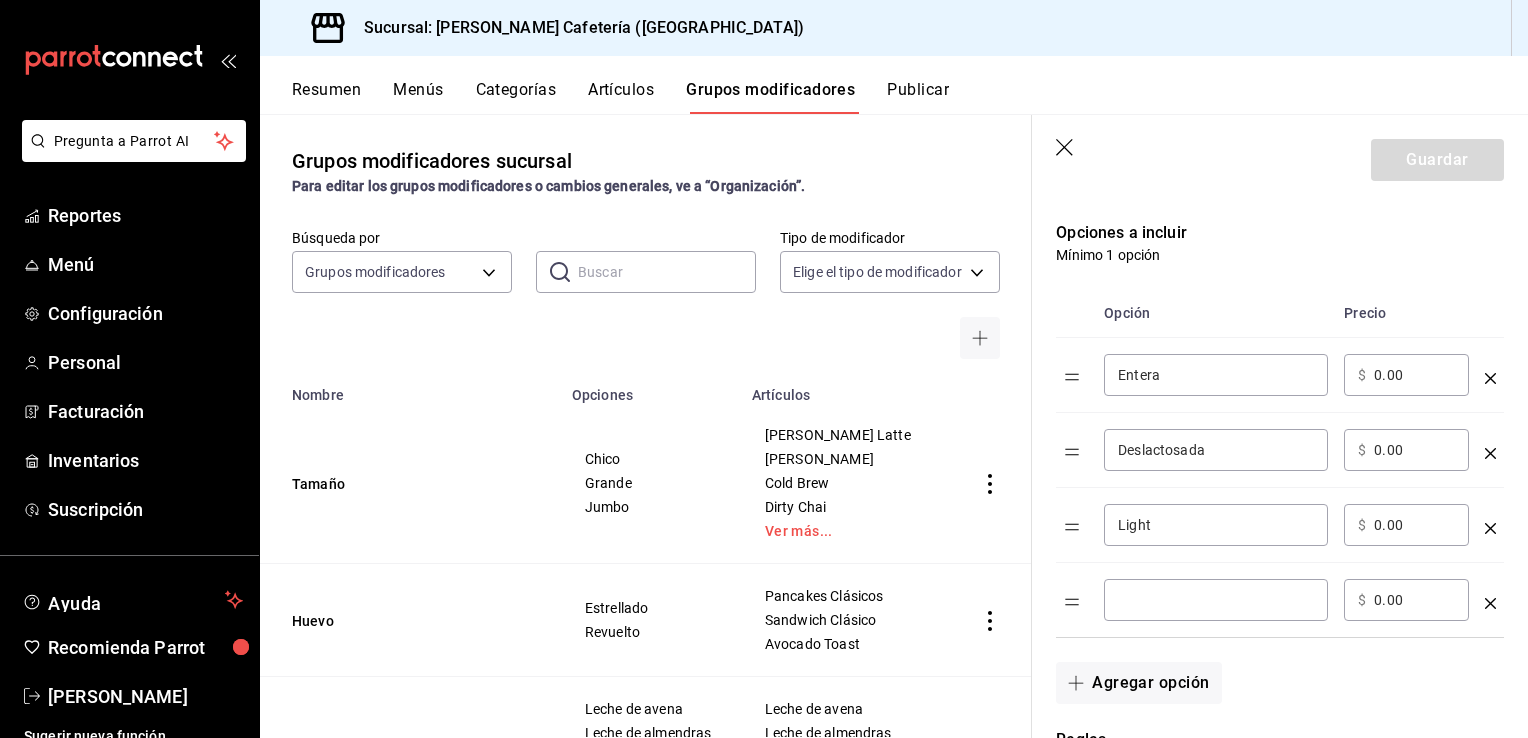 click at bounding box center (1216, 600) 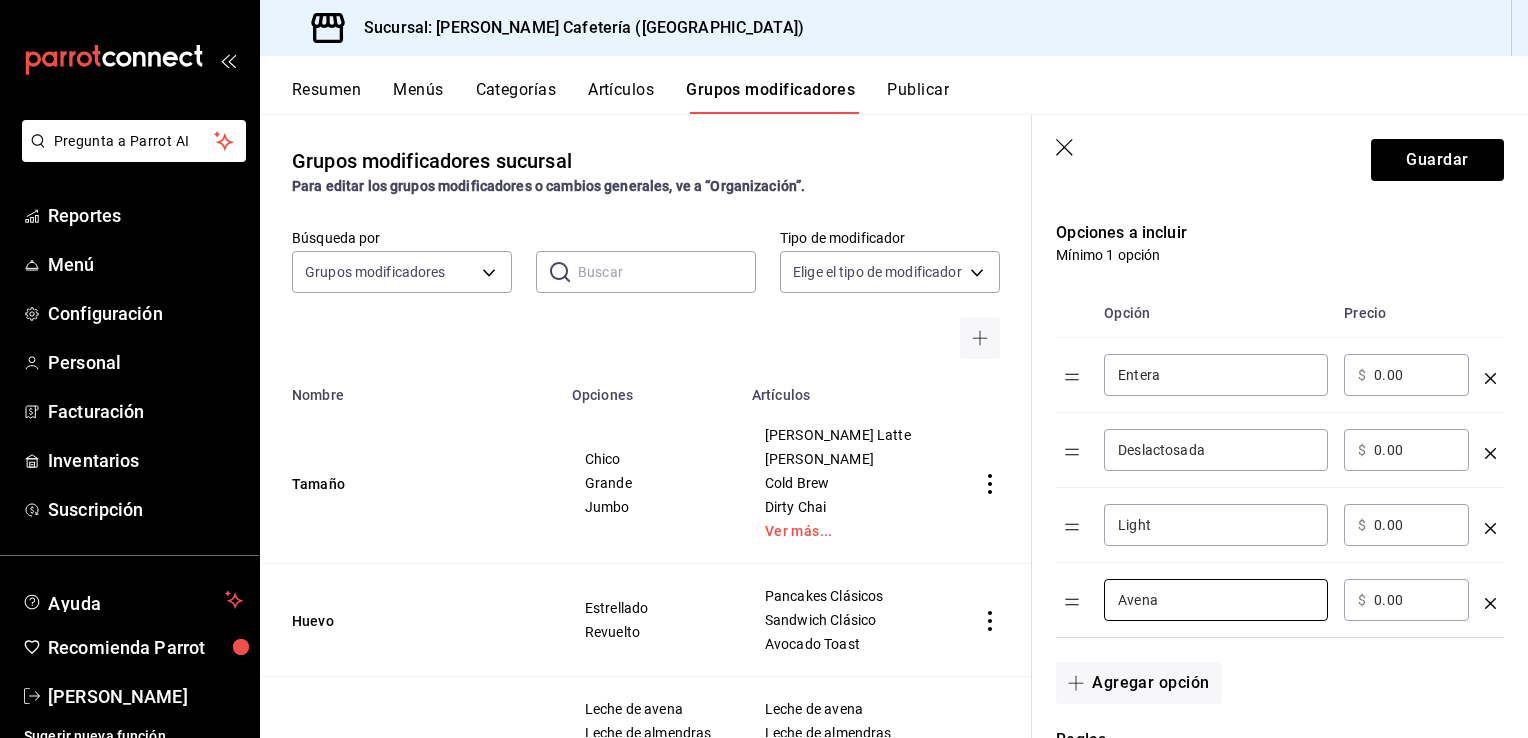 type on "Avena" 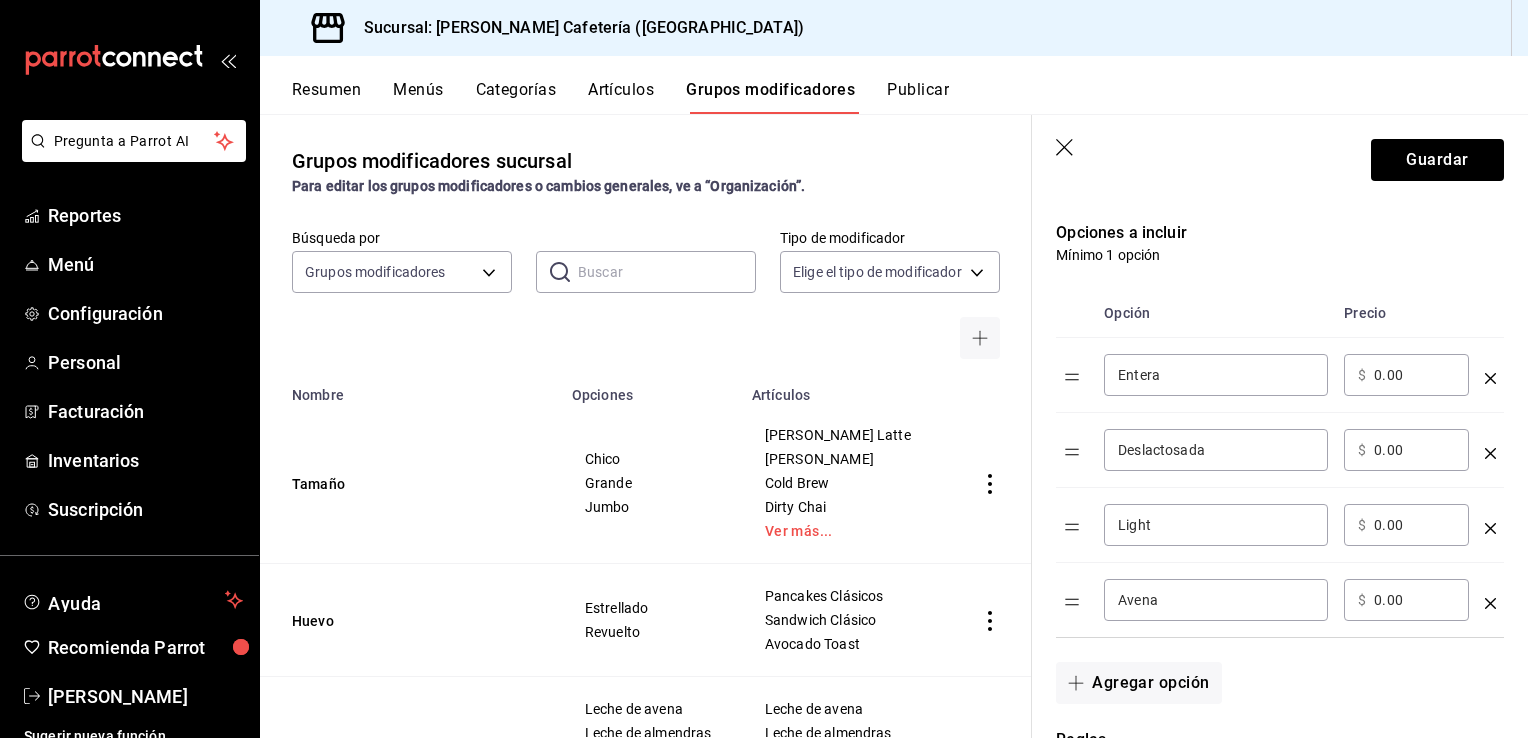 click on "0.00" at bounding box center (1414, 600) 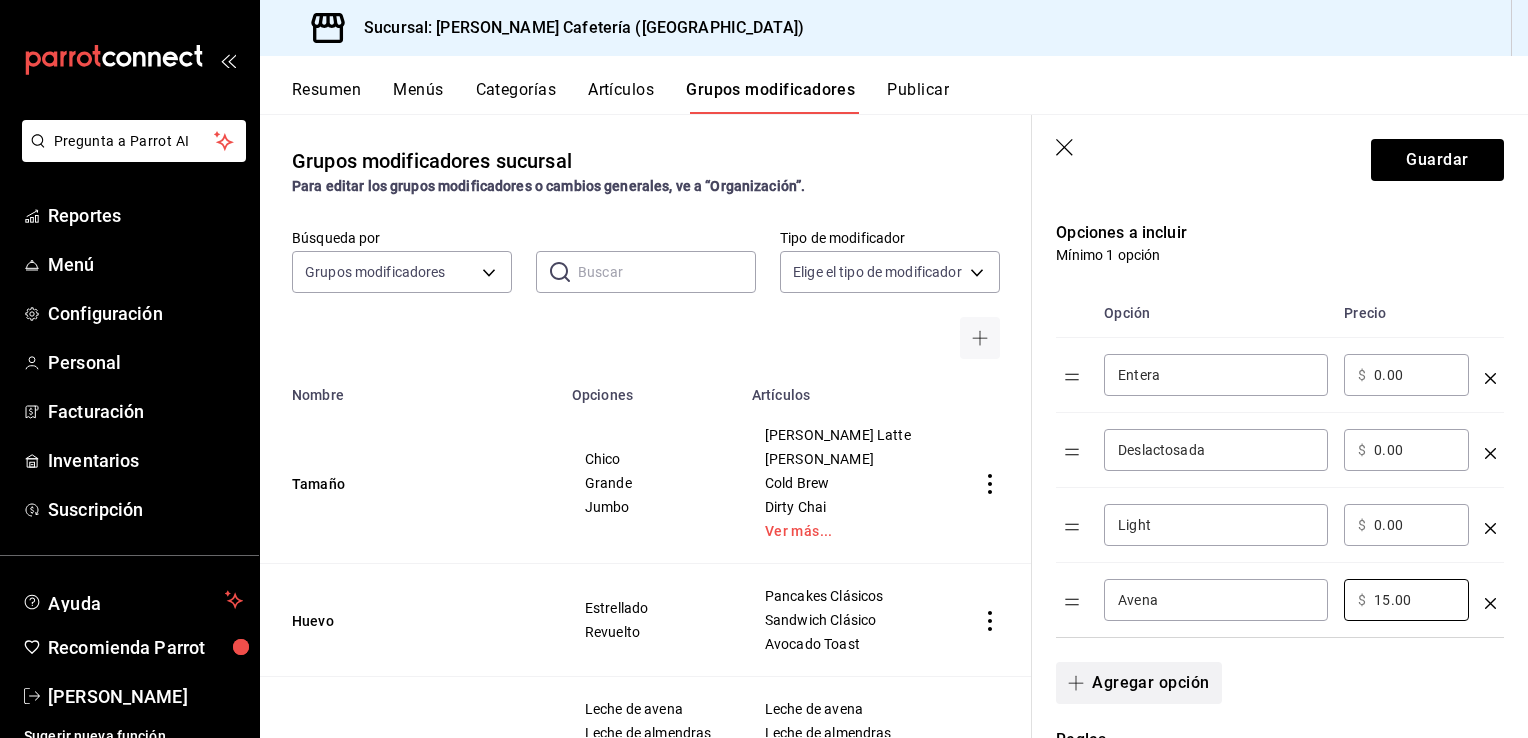 type on "15.00" 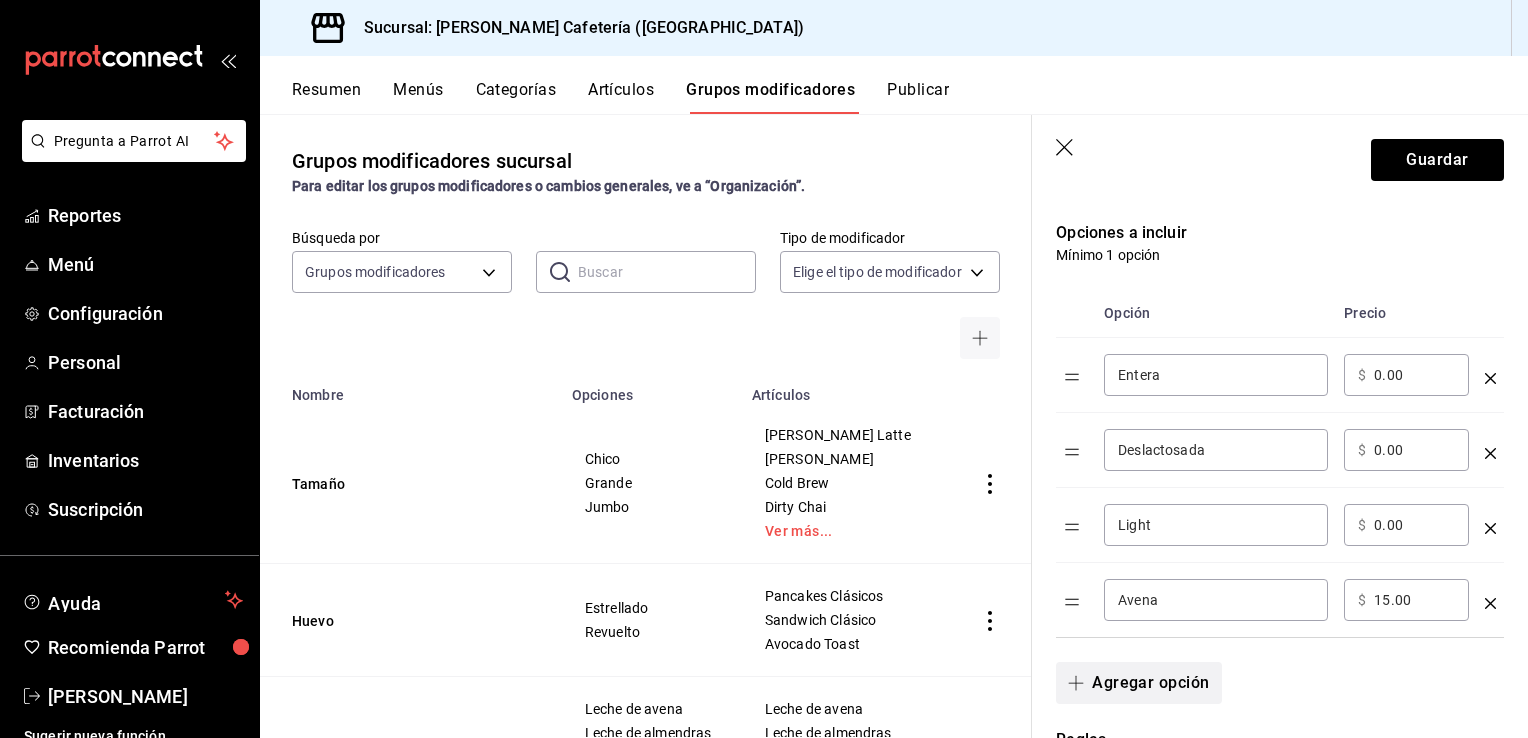 click on "Agregar opción" at bounding box center (1138, 683) 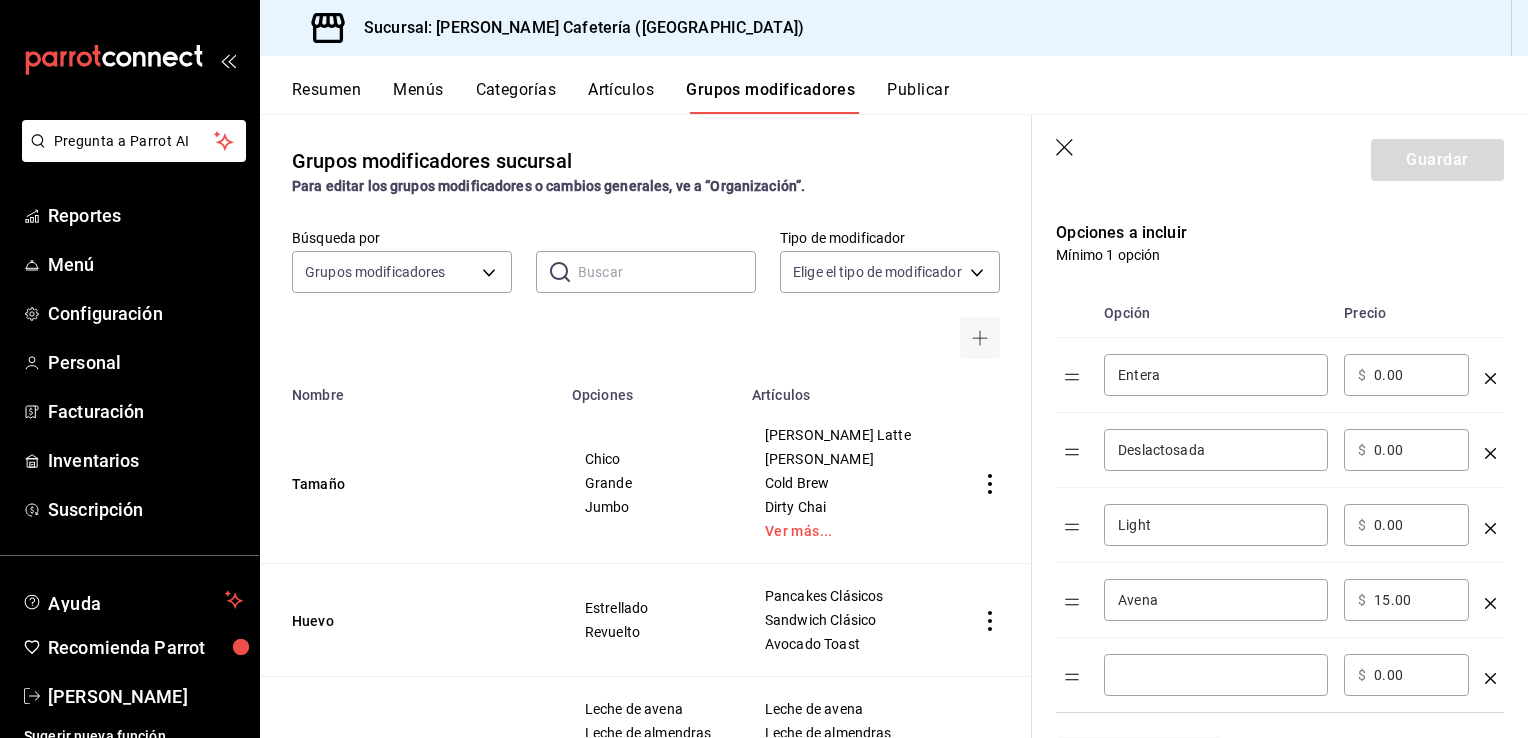 click at bounding box center [1216, 675] 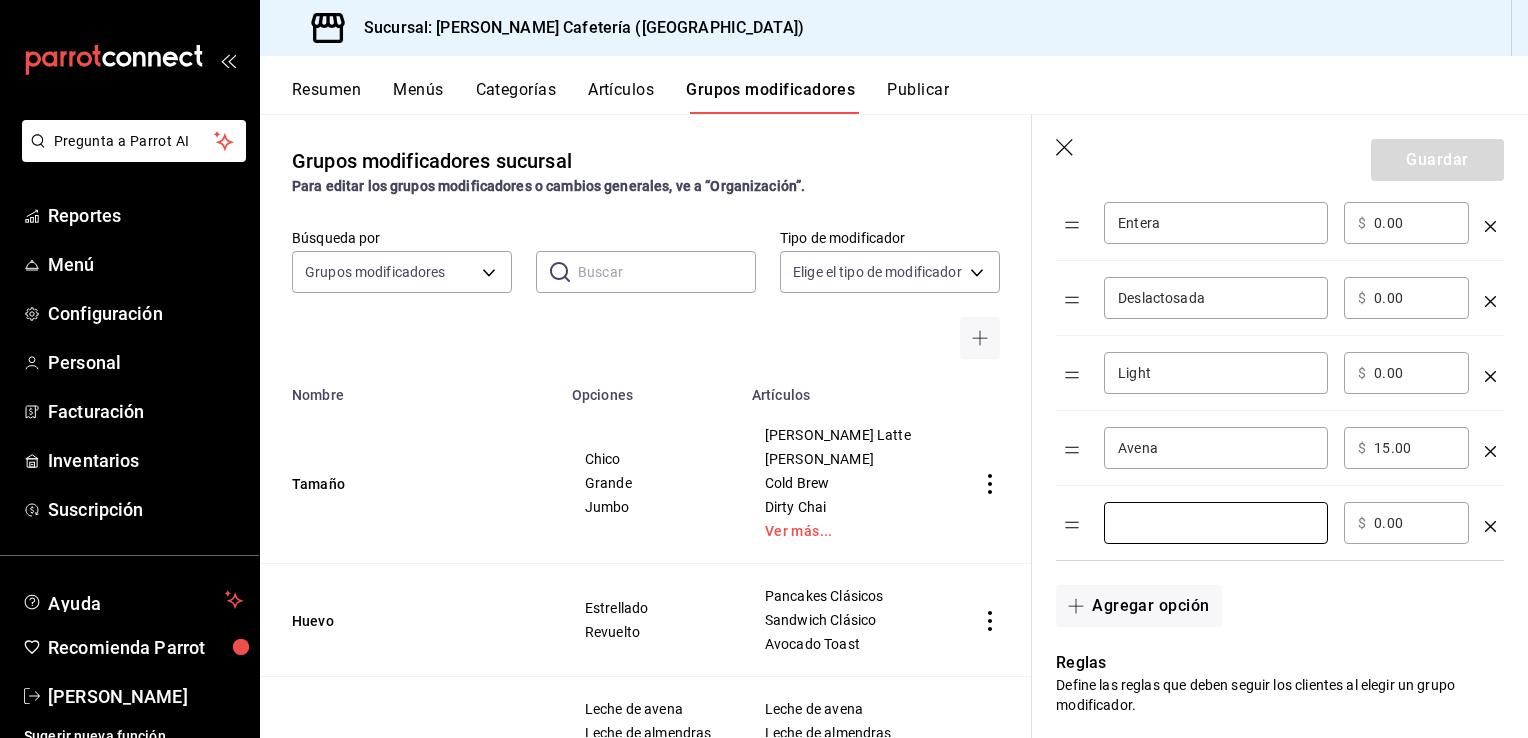scroll, scrollTop: 600, scrollLeft: 0, axis: vertical 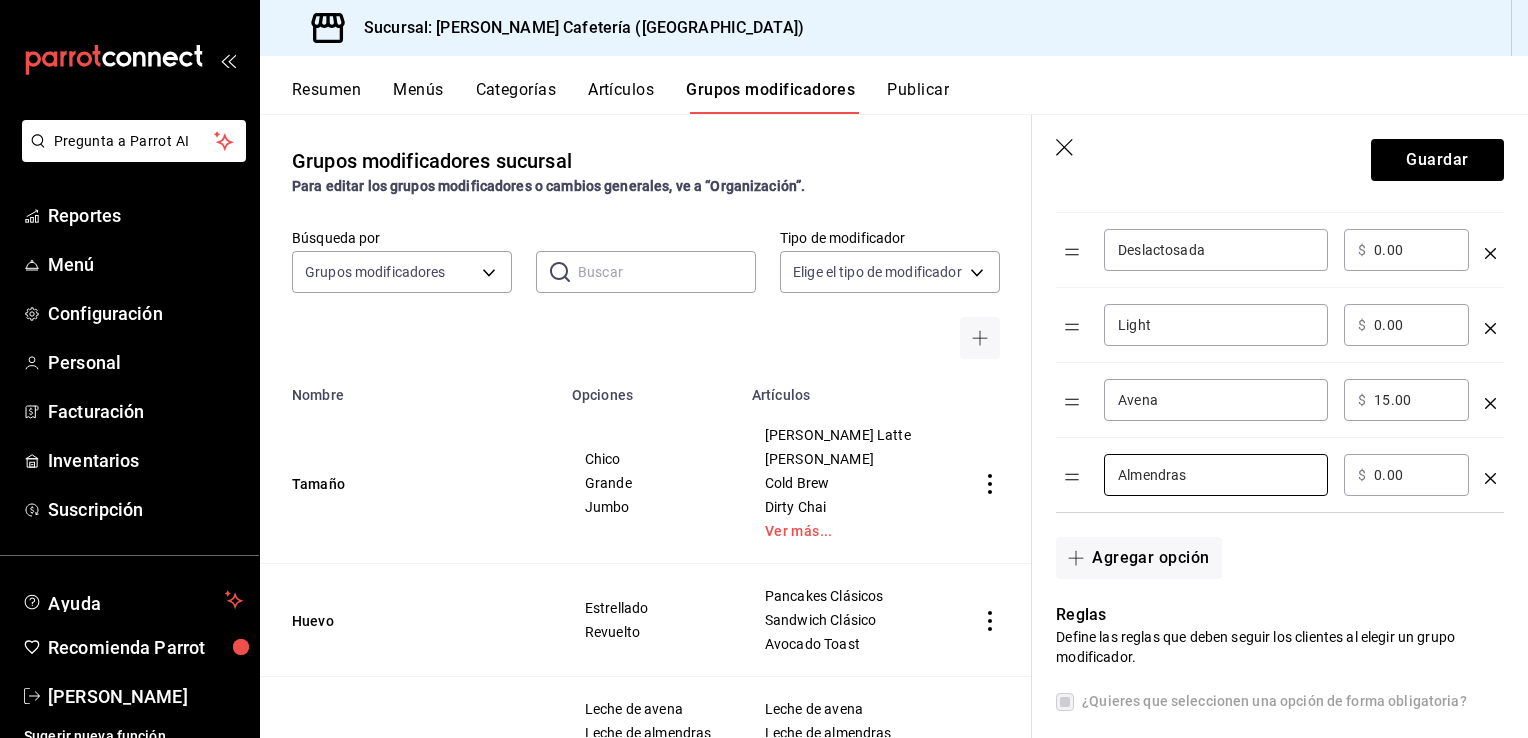 type on "Almendras" 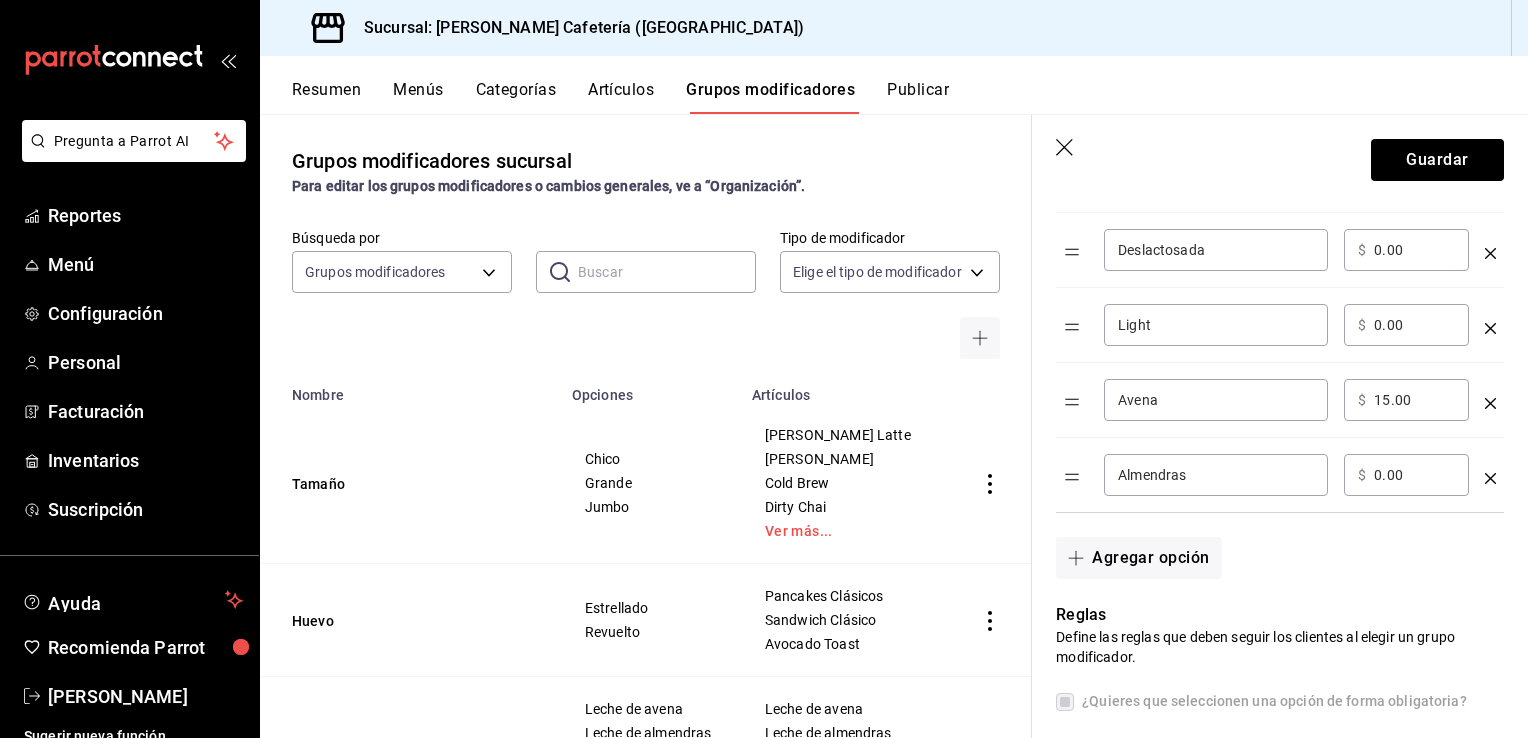 click on "0.00" at bounding box center [1414, 475] 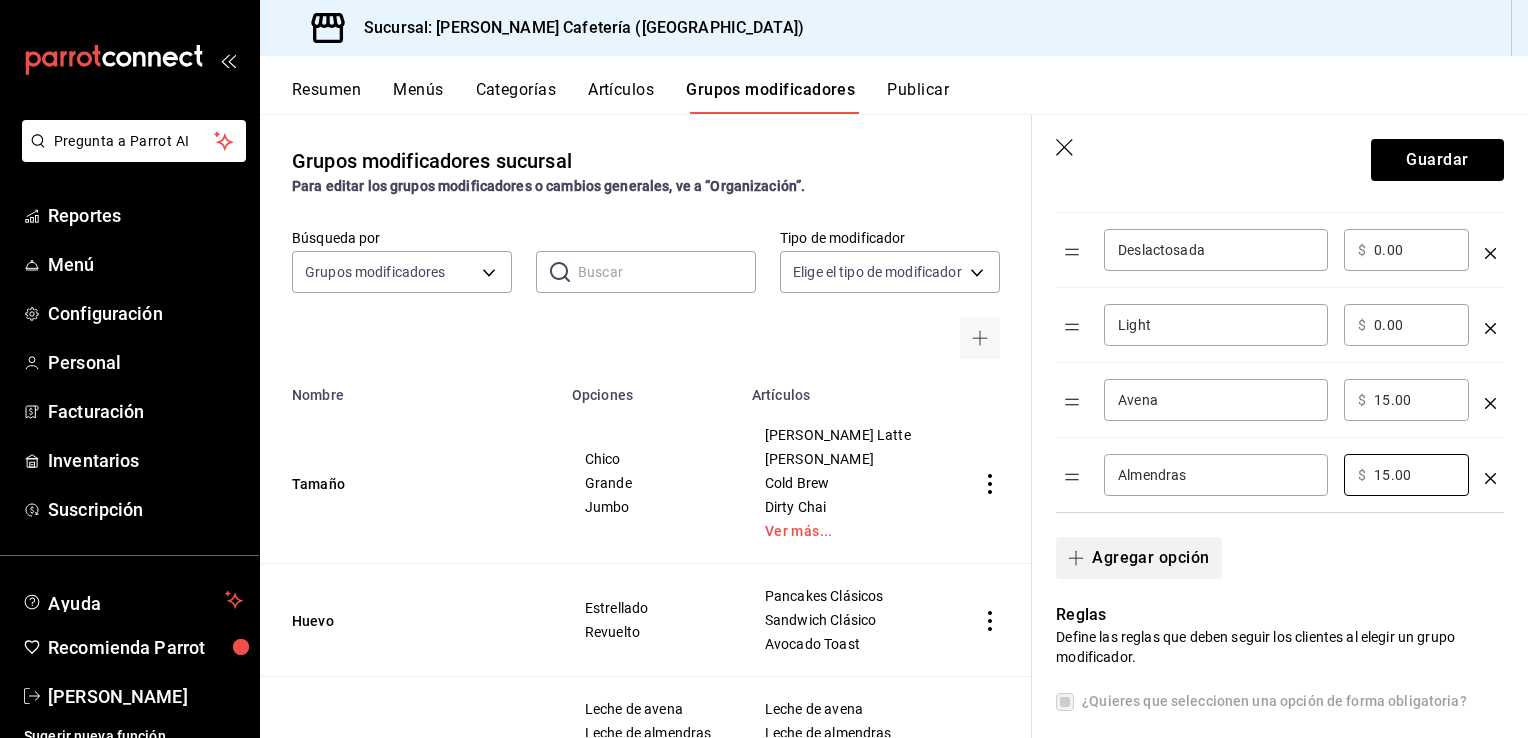 type on "15.00" 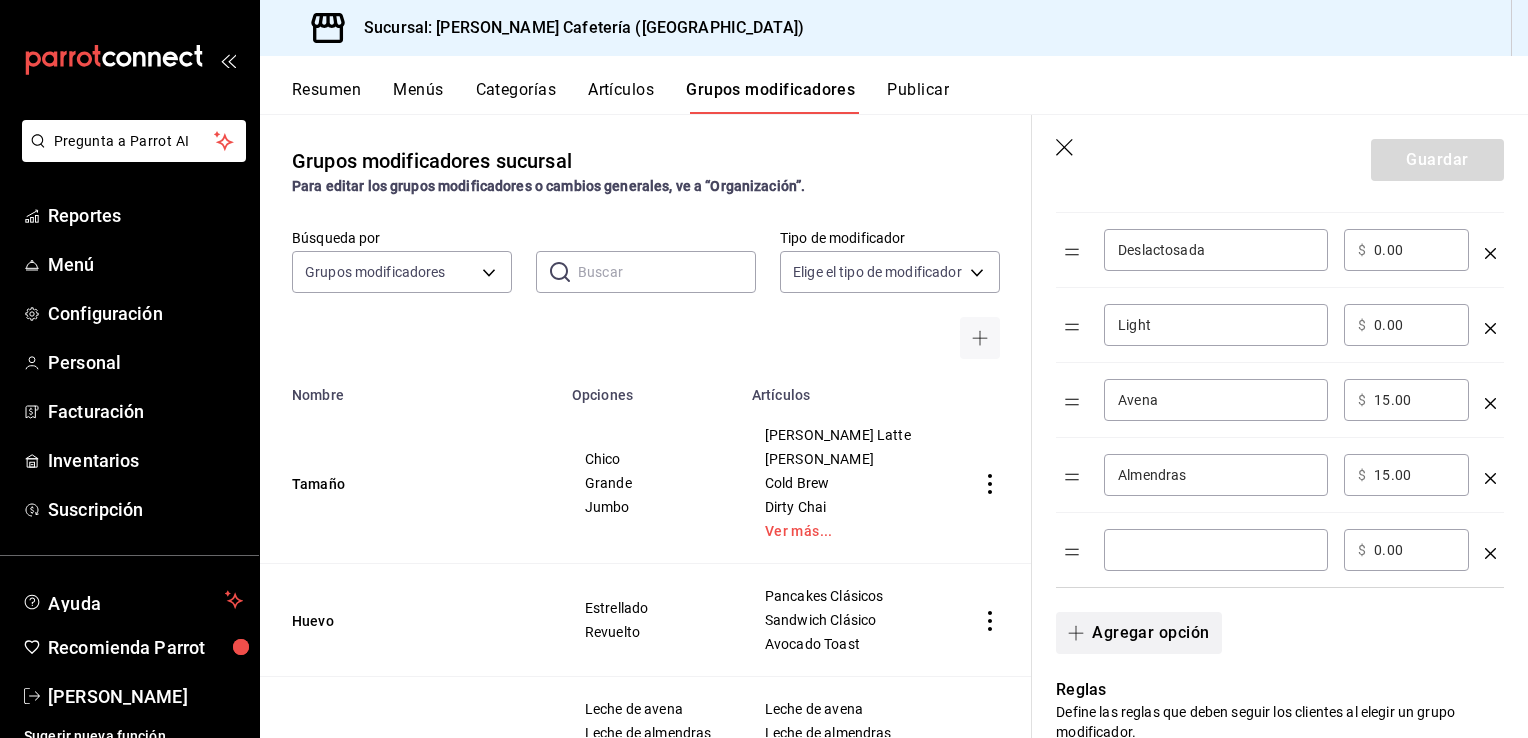 type 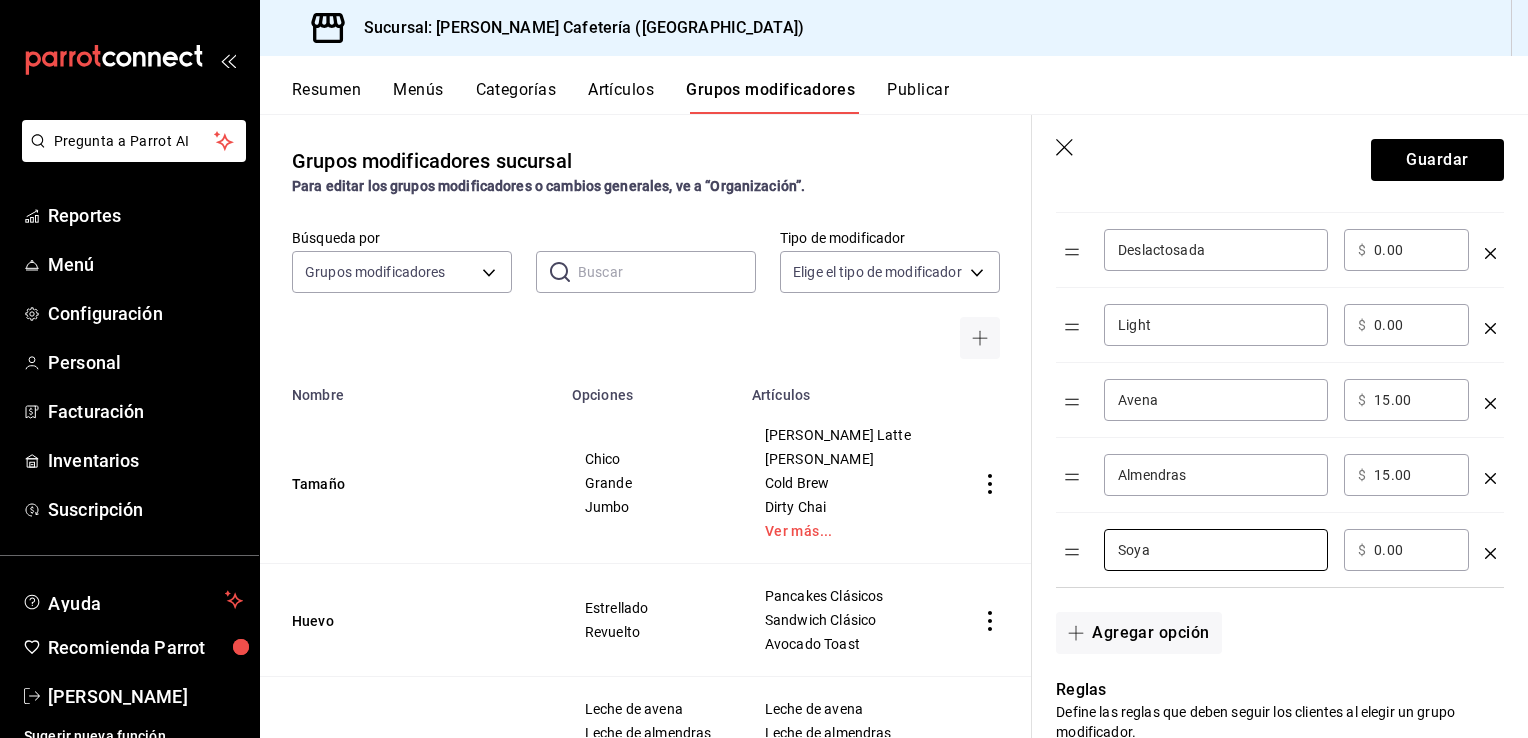 type on "Soya" 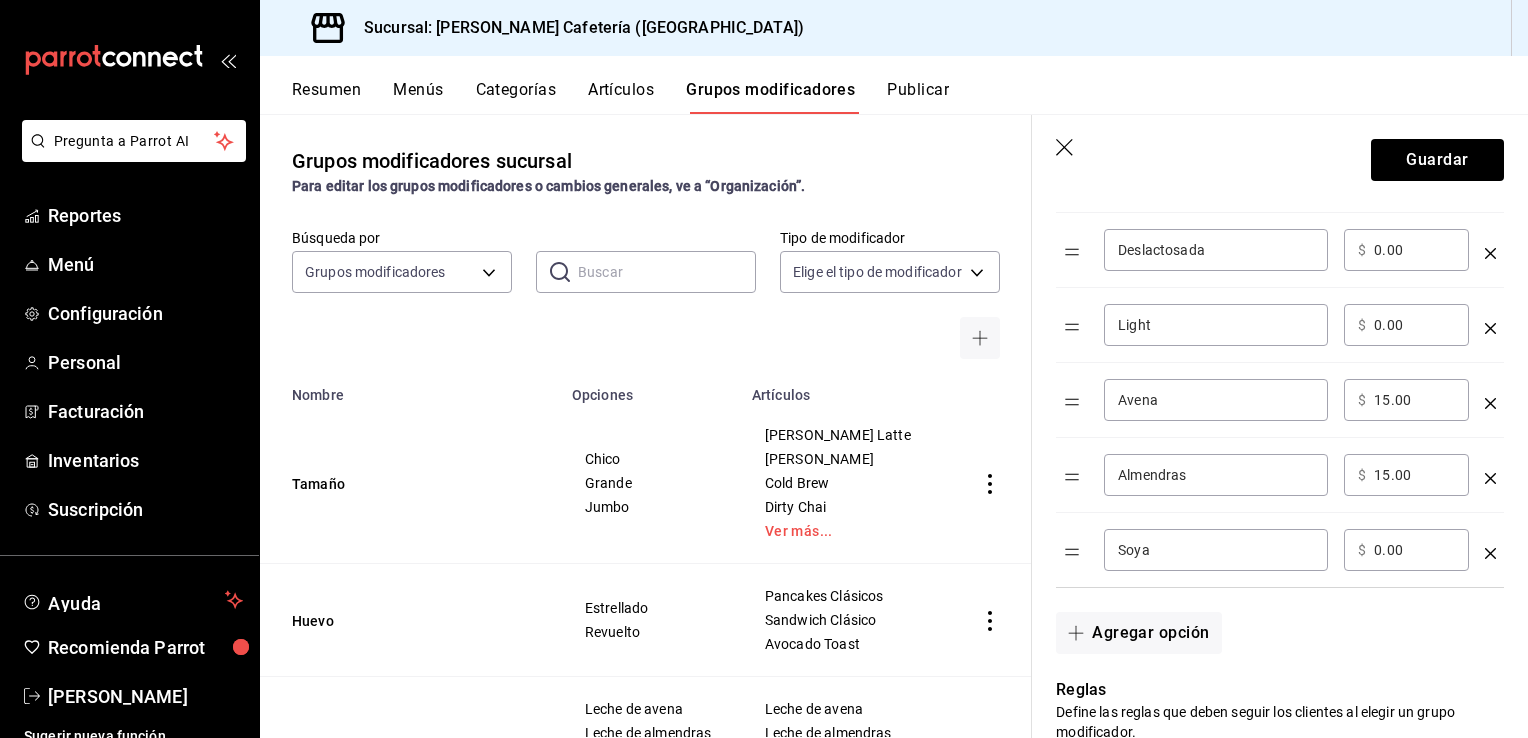 click on "0.00" at bounding box center [1414, 550] 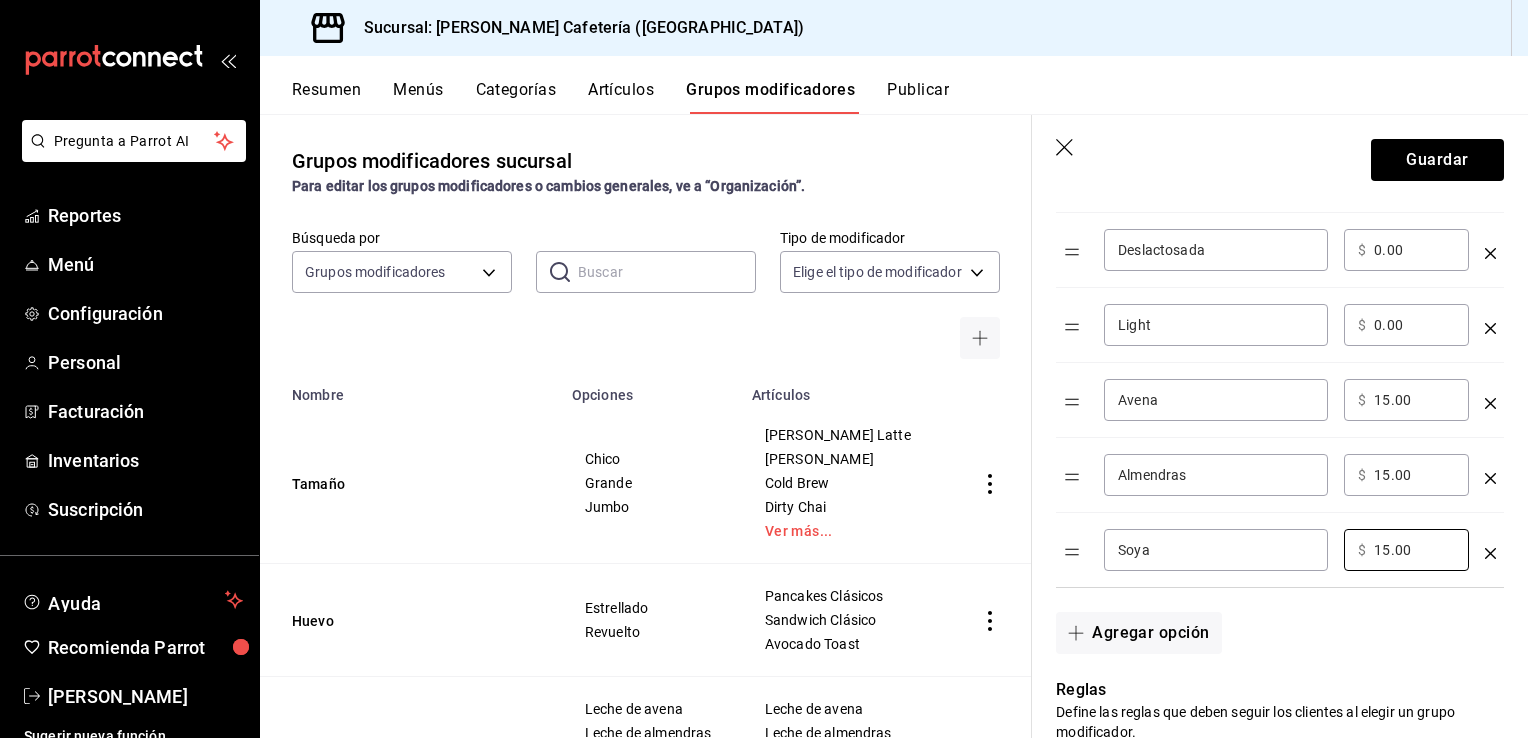 type on "15.00" 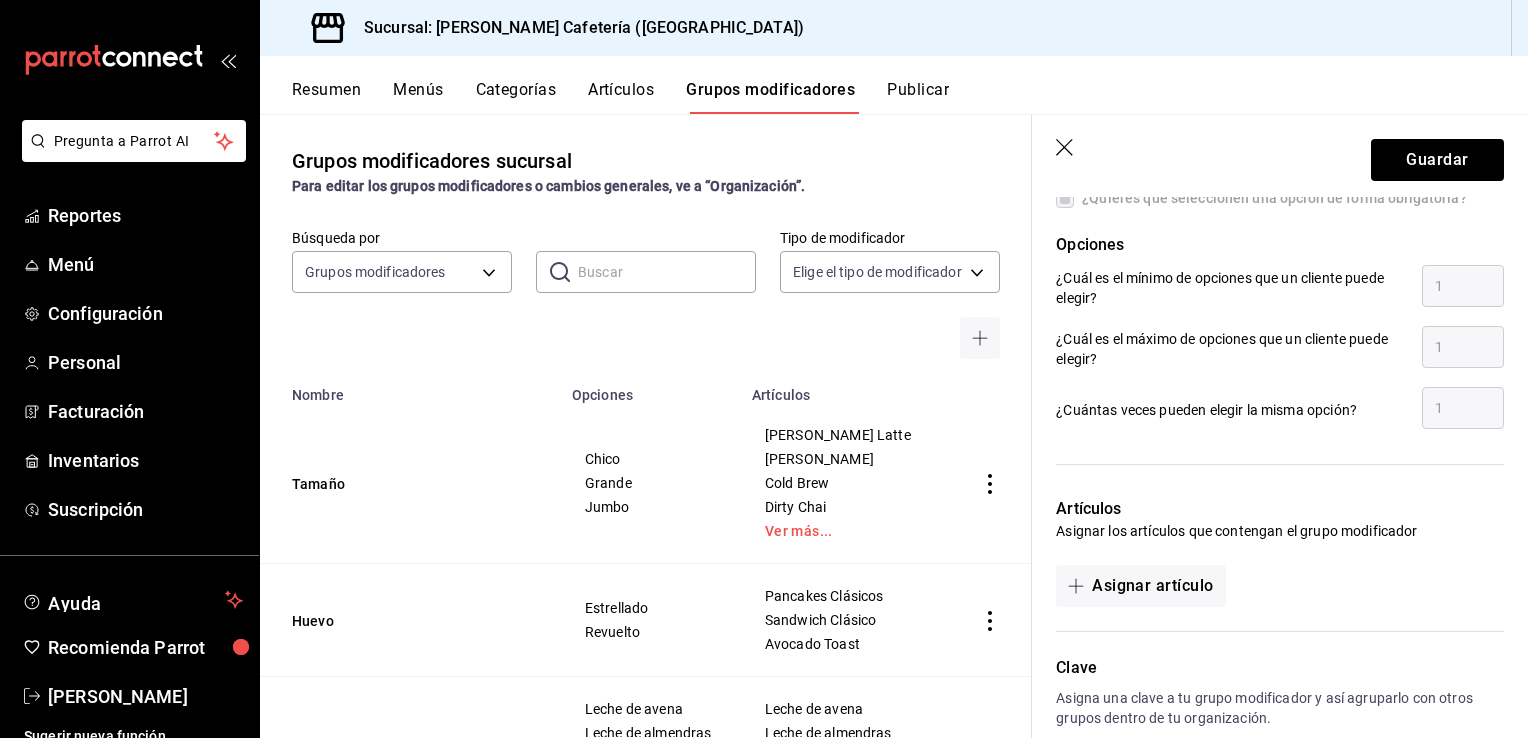 scroll, scrollTop: 1282, scrollLeft: 0, axis: vertical 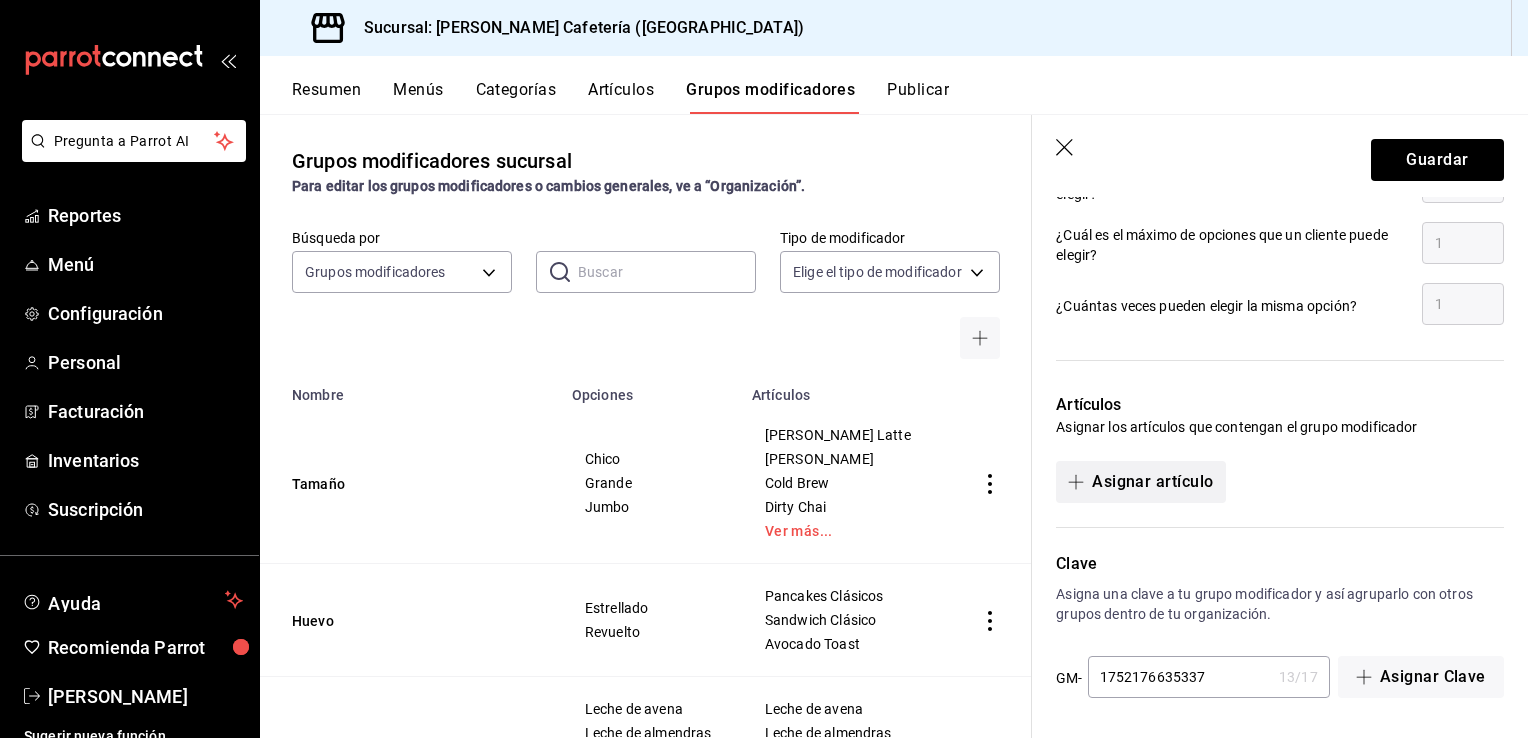 click on "Asignar artículo" at bounding box center (1140, 482) 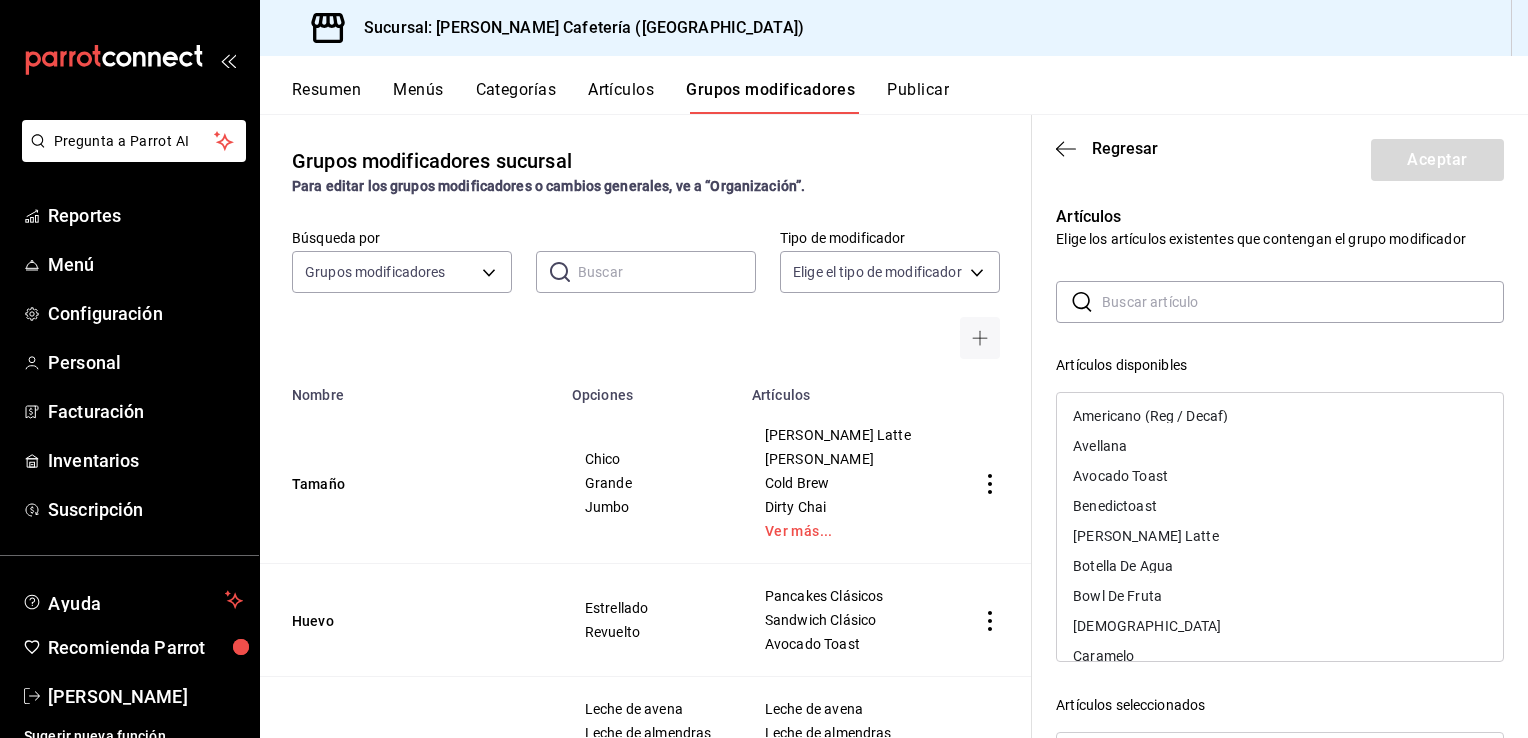 click at bounding box center (1303, 302) 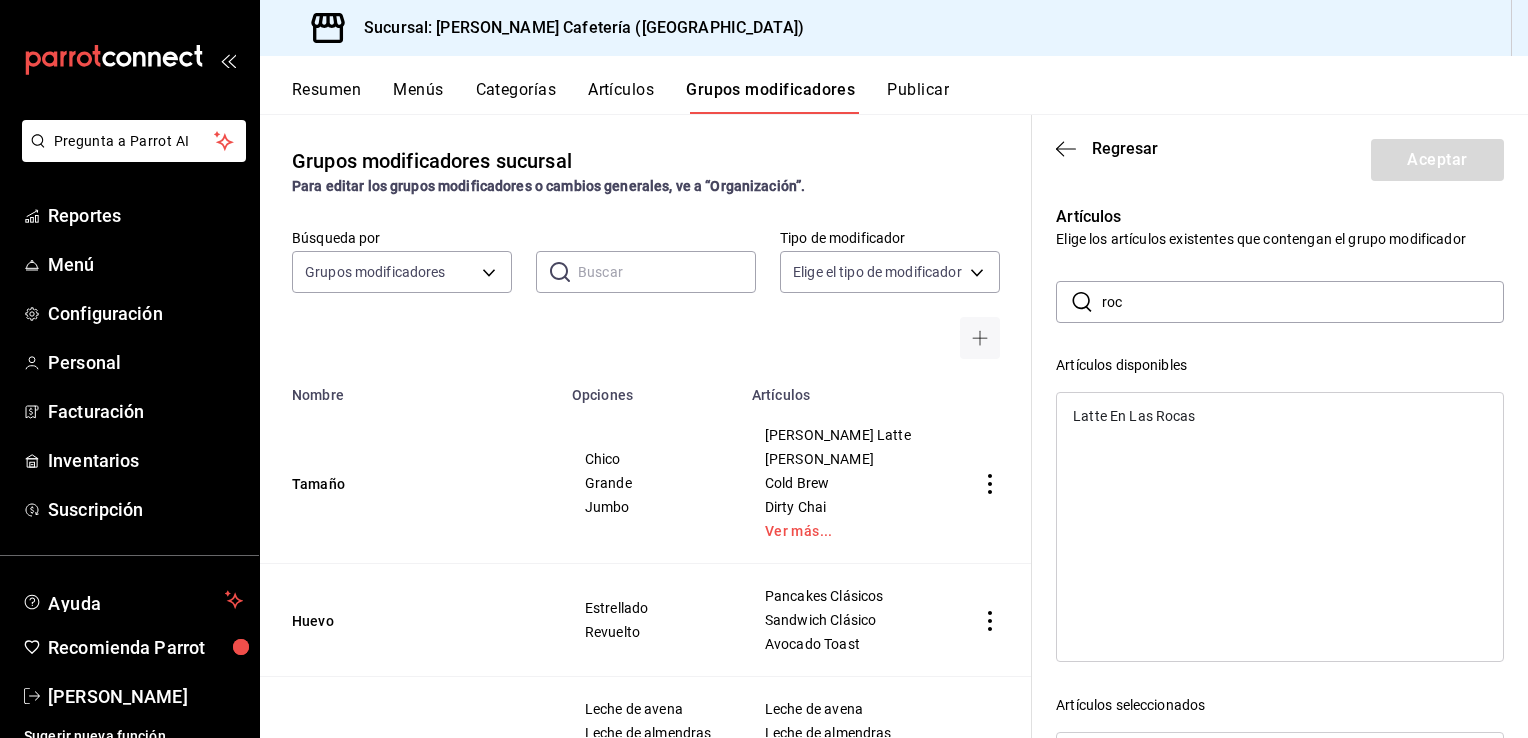 click on "Latte En Las Rocas" at bounding box center [1134, 416] 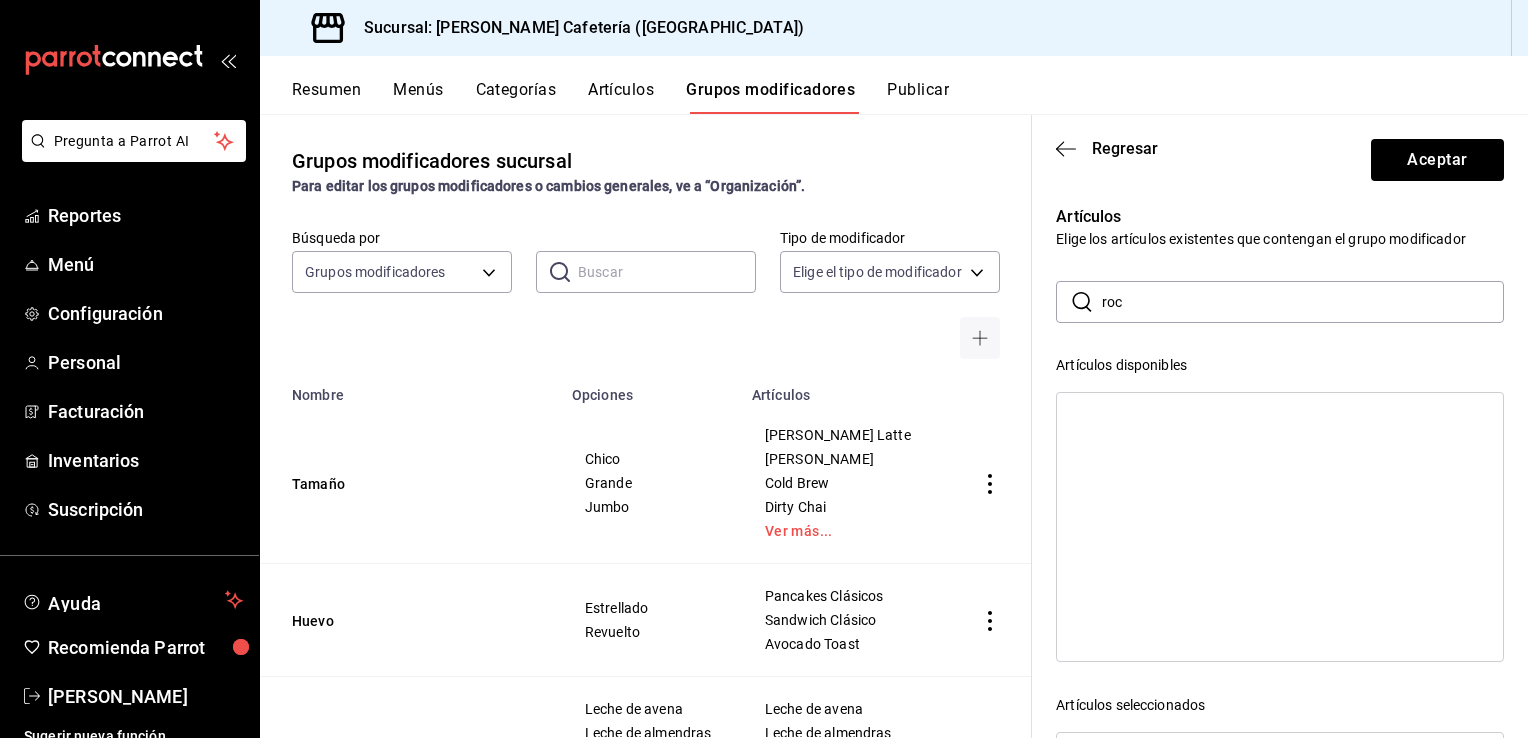 click on "roc" at bounding box center [1303, 302] 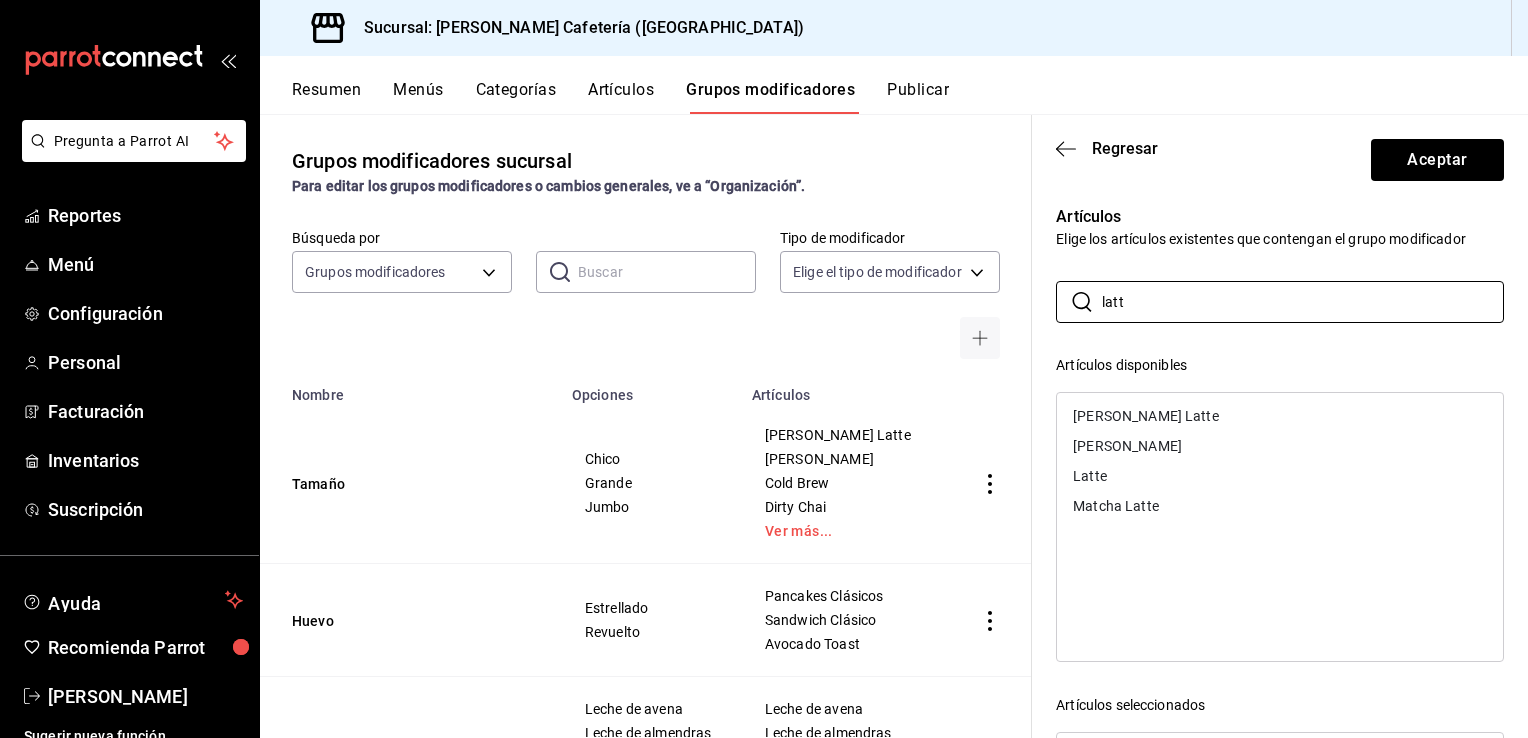 type on "latt" 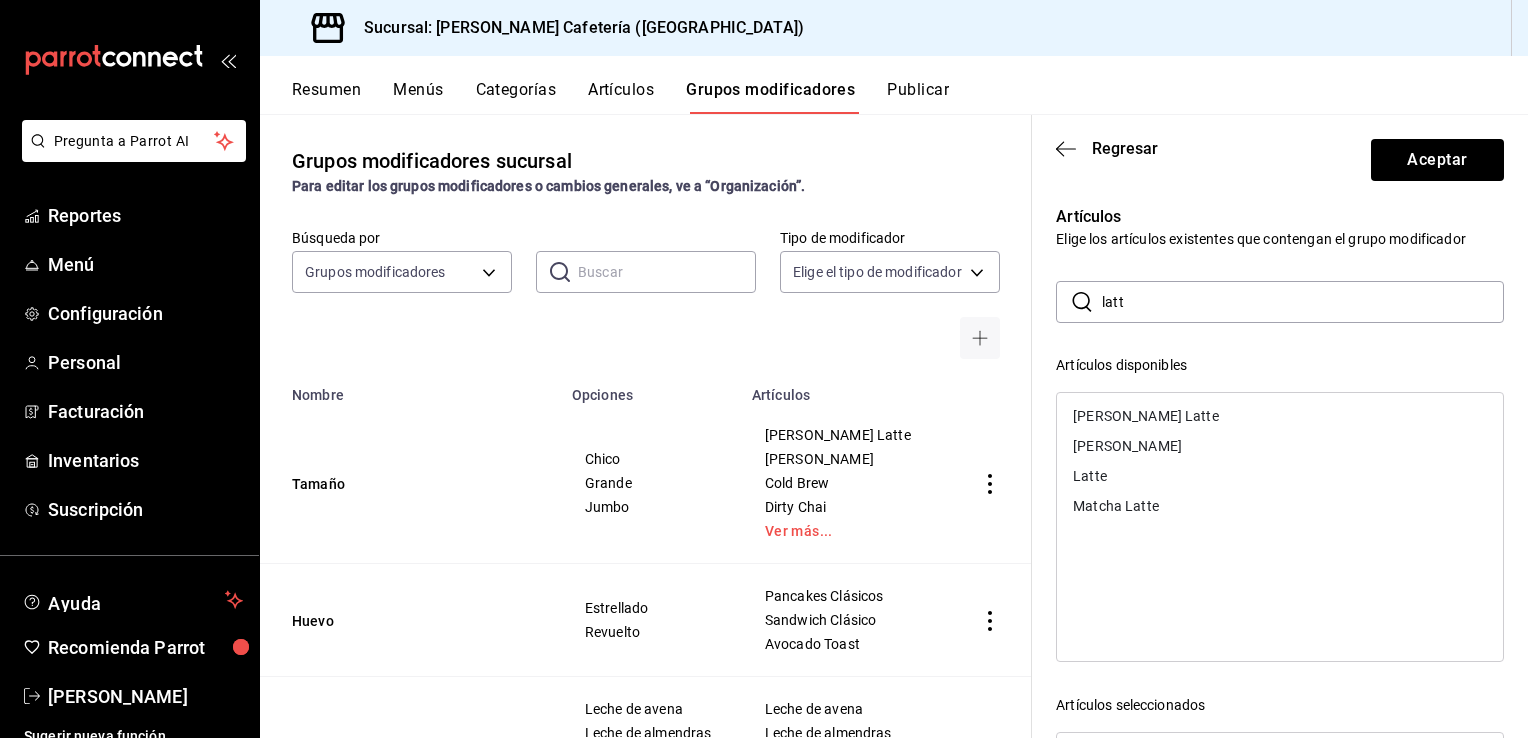 click on "[PERSON_NAME] Latte" at bounding box center [1280, 416] 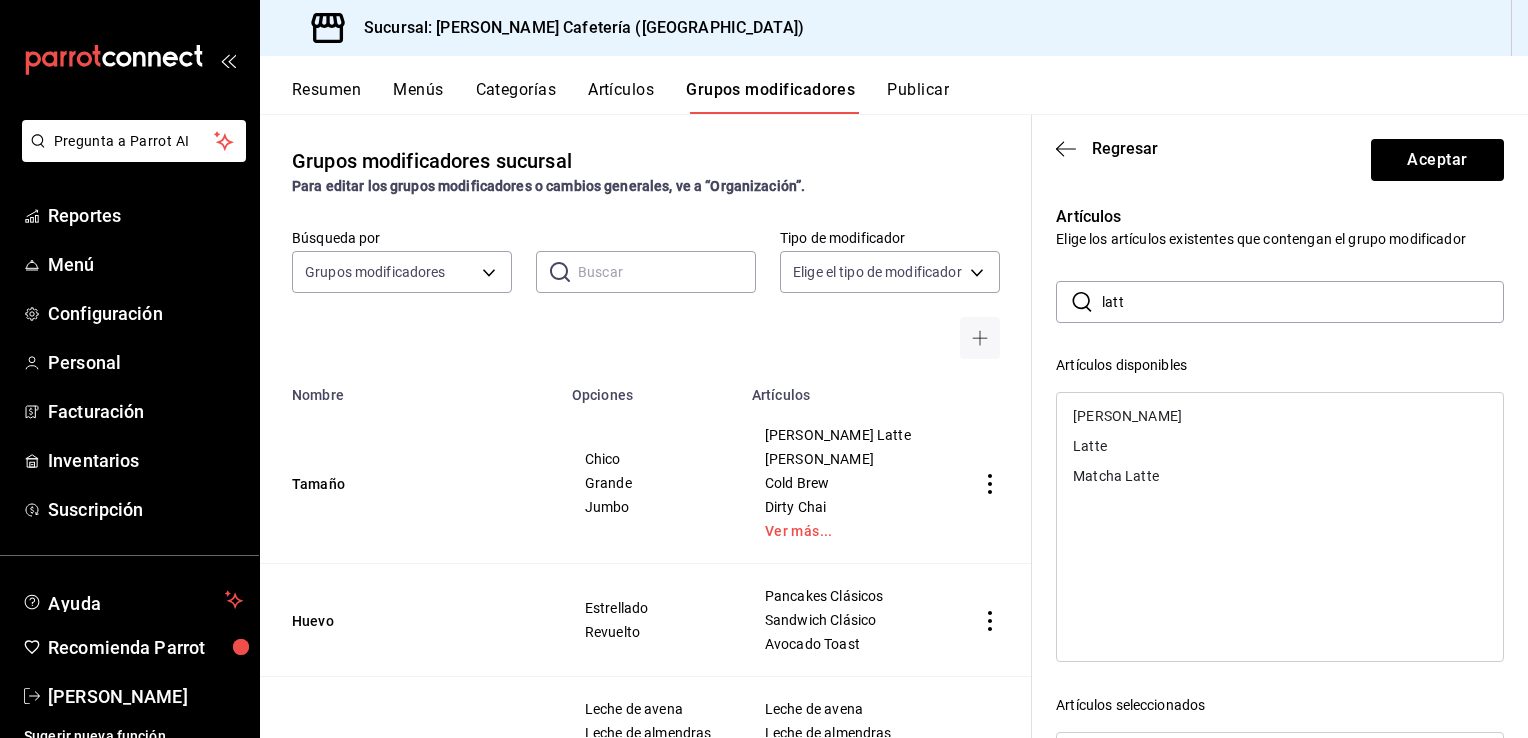 click on "[PERSON_NAME]" at bounding box center [1280, 416] 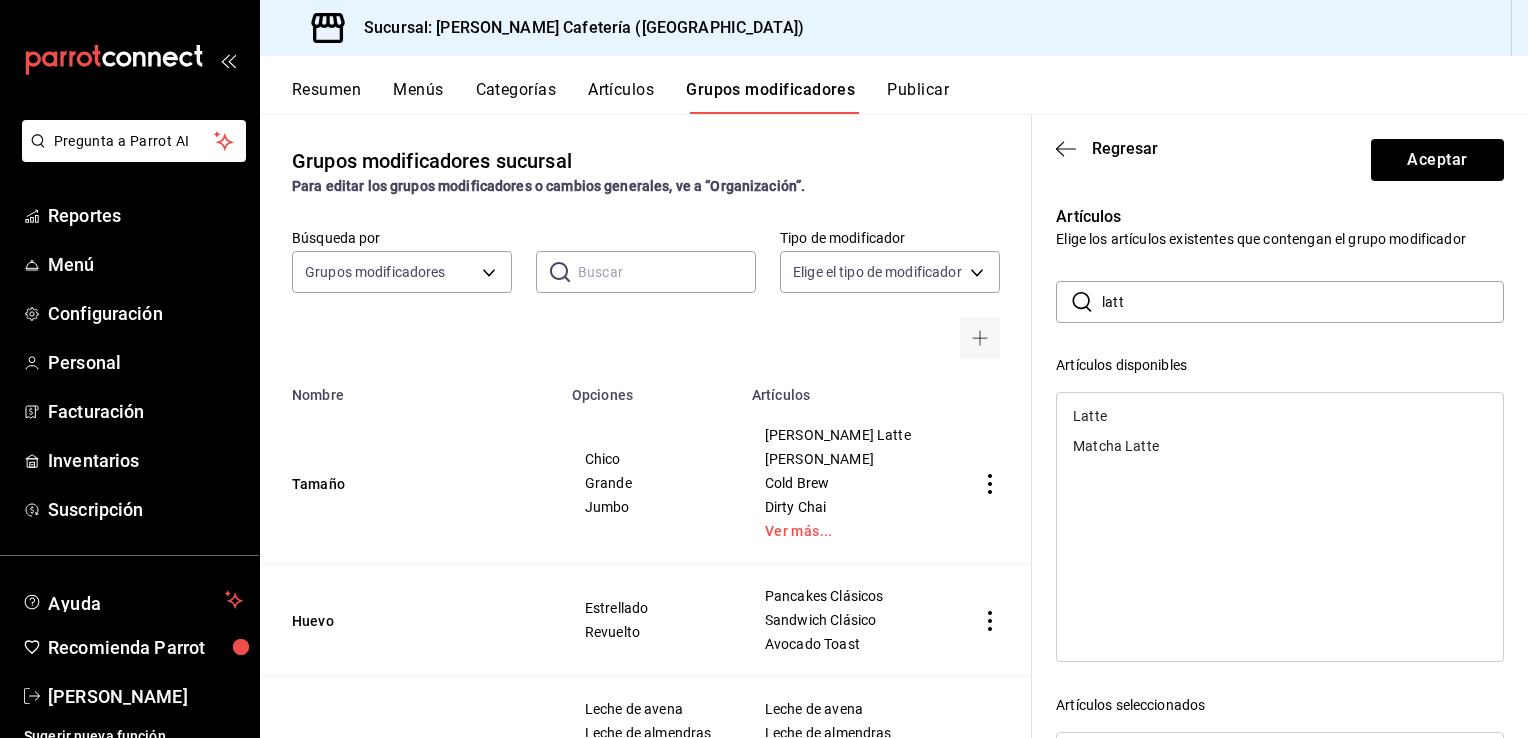 click on "Latte" at bounding box center (1280, 416) 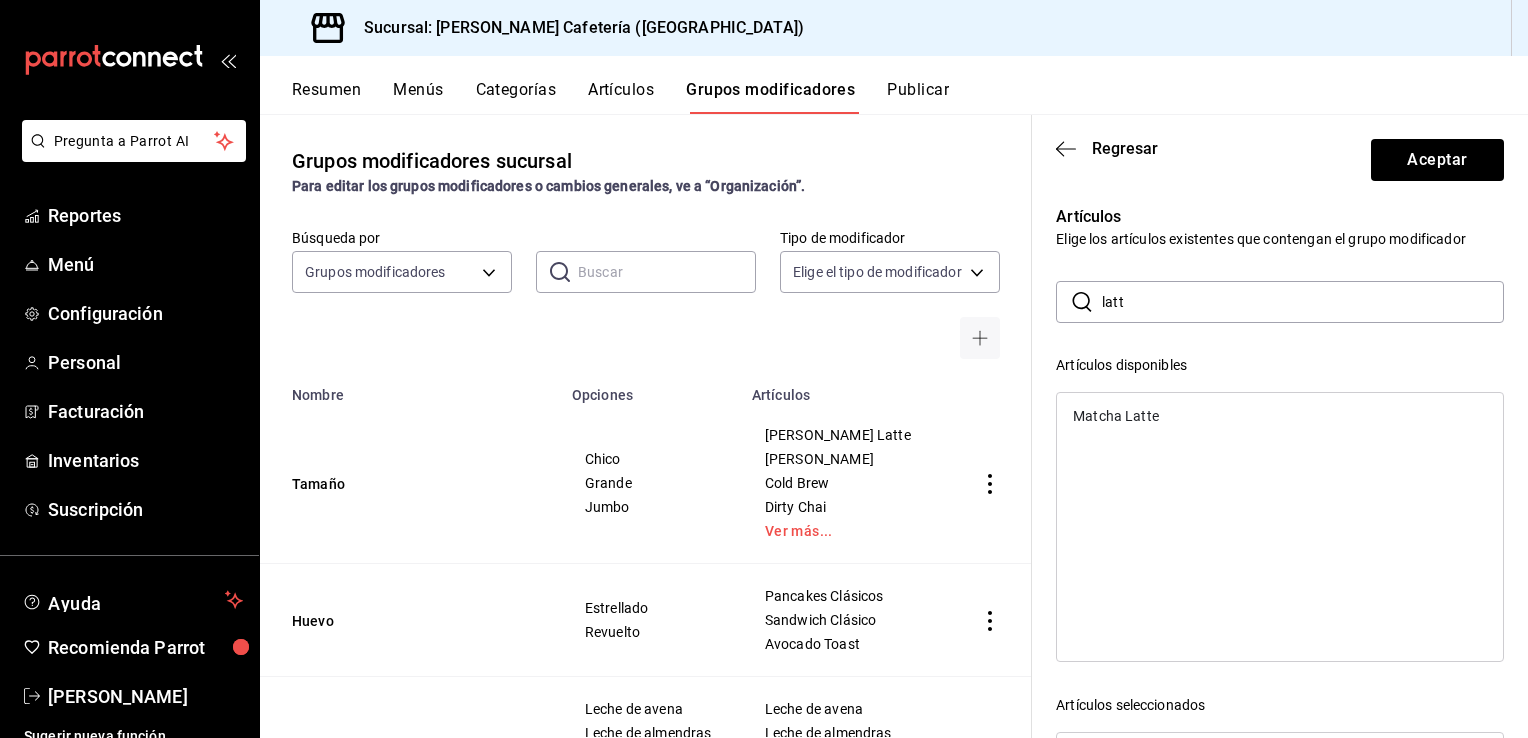 click on "Matcha Latte" at bounding box center [1280, 416] 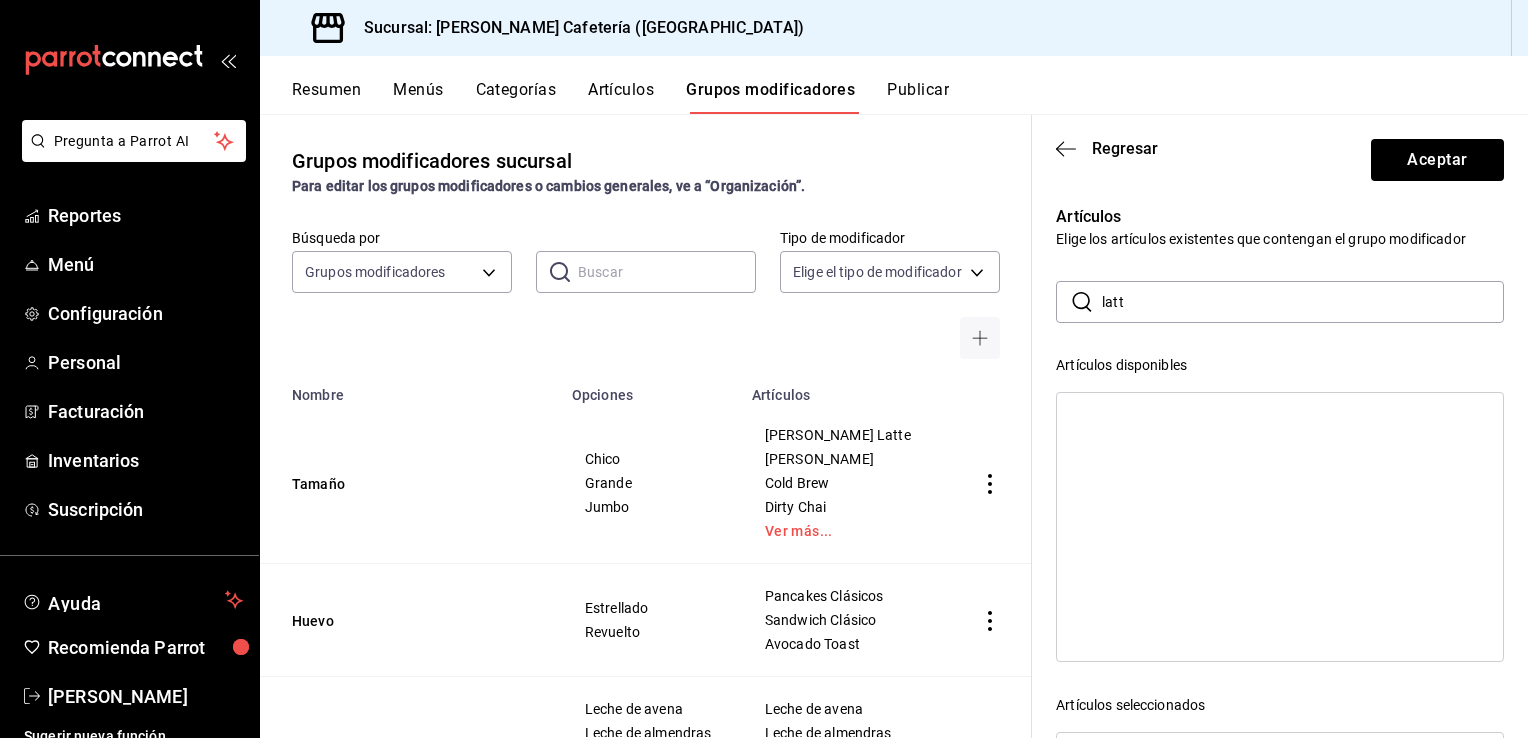 click on "Regresar Aceptar" at bounding box center (1280, 156) 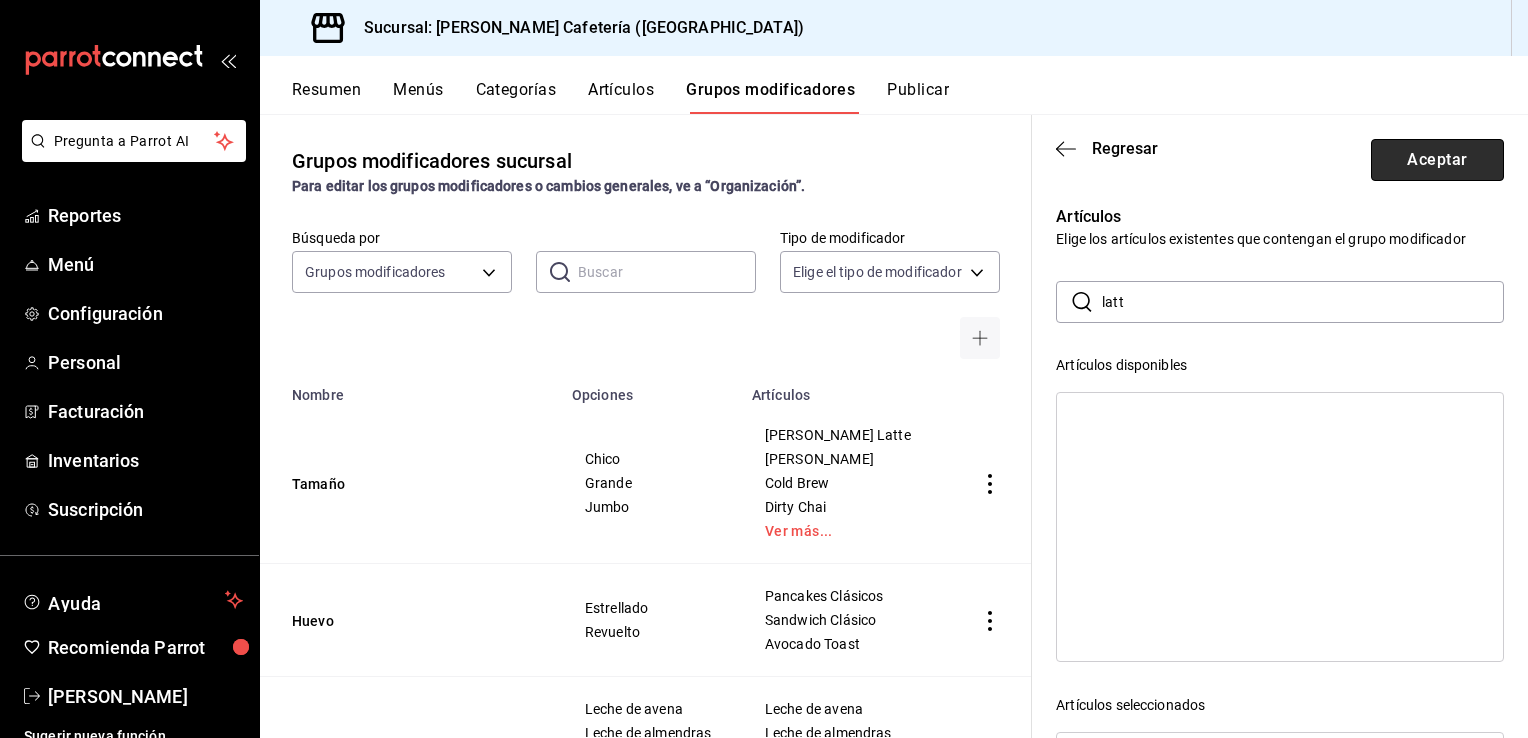click on "Aceptar" at bounding box center [1437, 160] 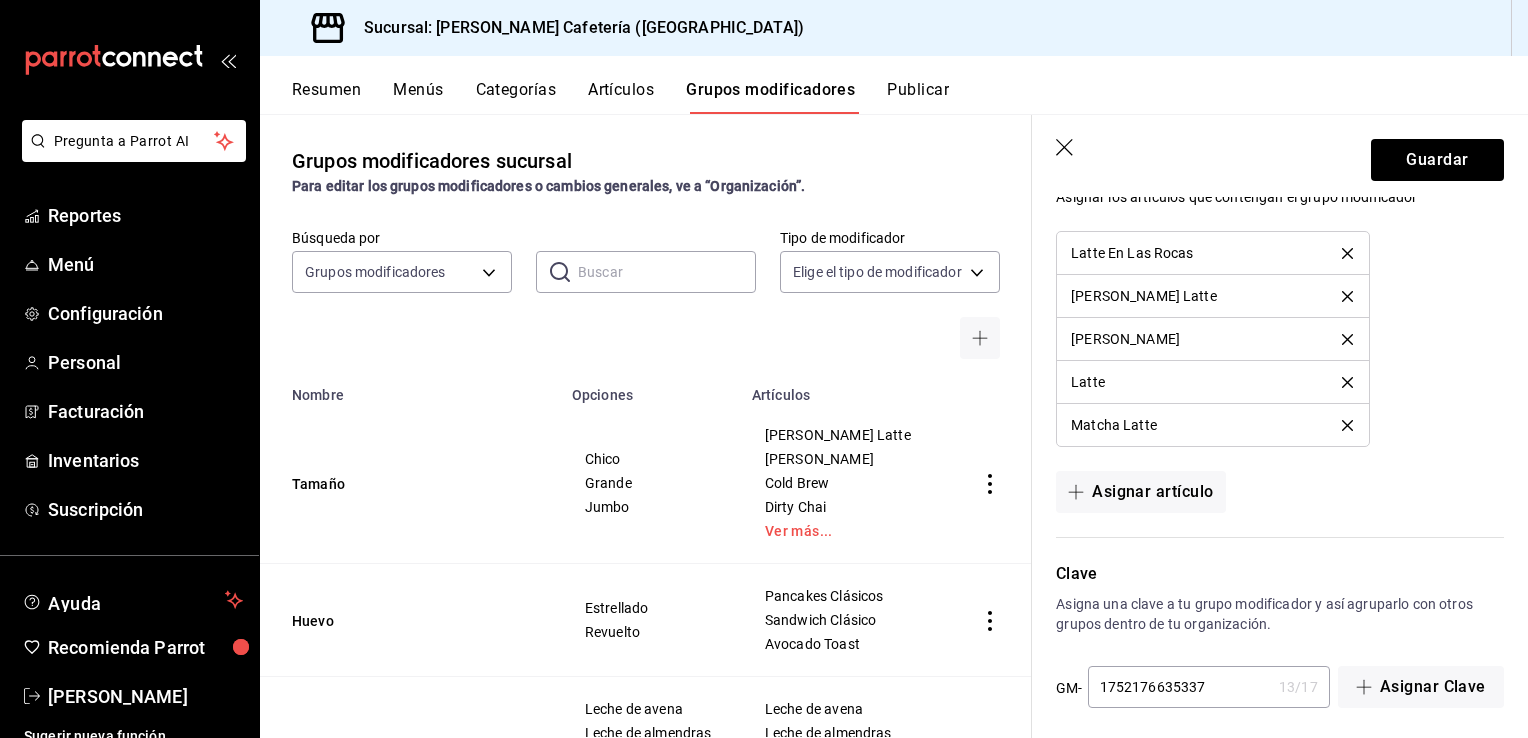 scroll, scrollTop: 1521, scrollLeft: 0, axis: vertical 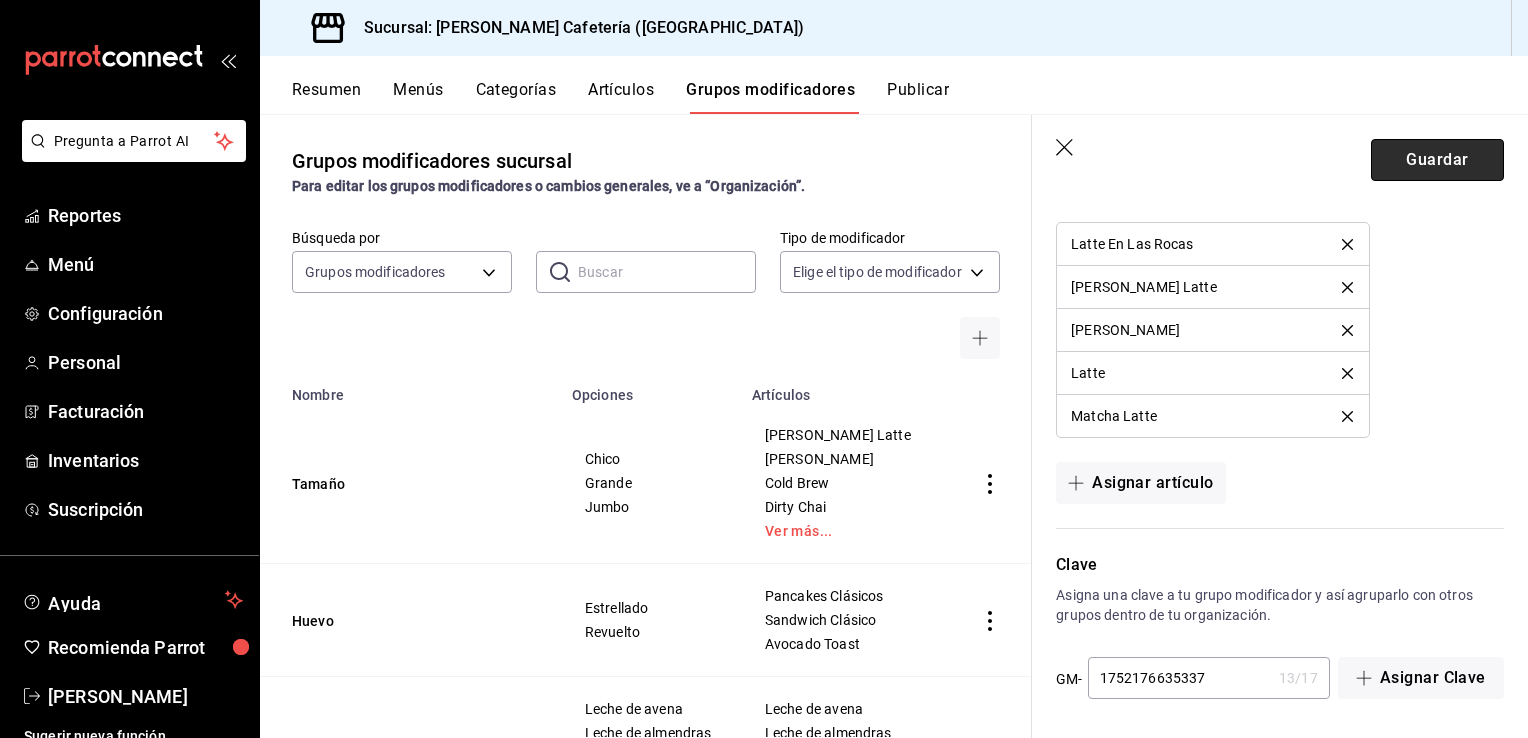 click on "Guardar" at bounding box center [1437, 160] 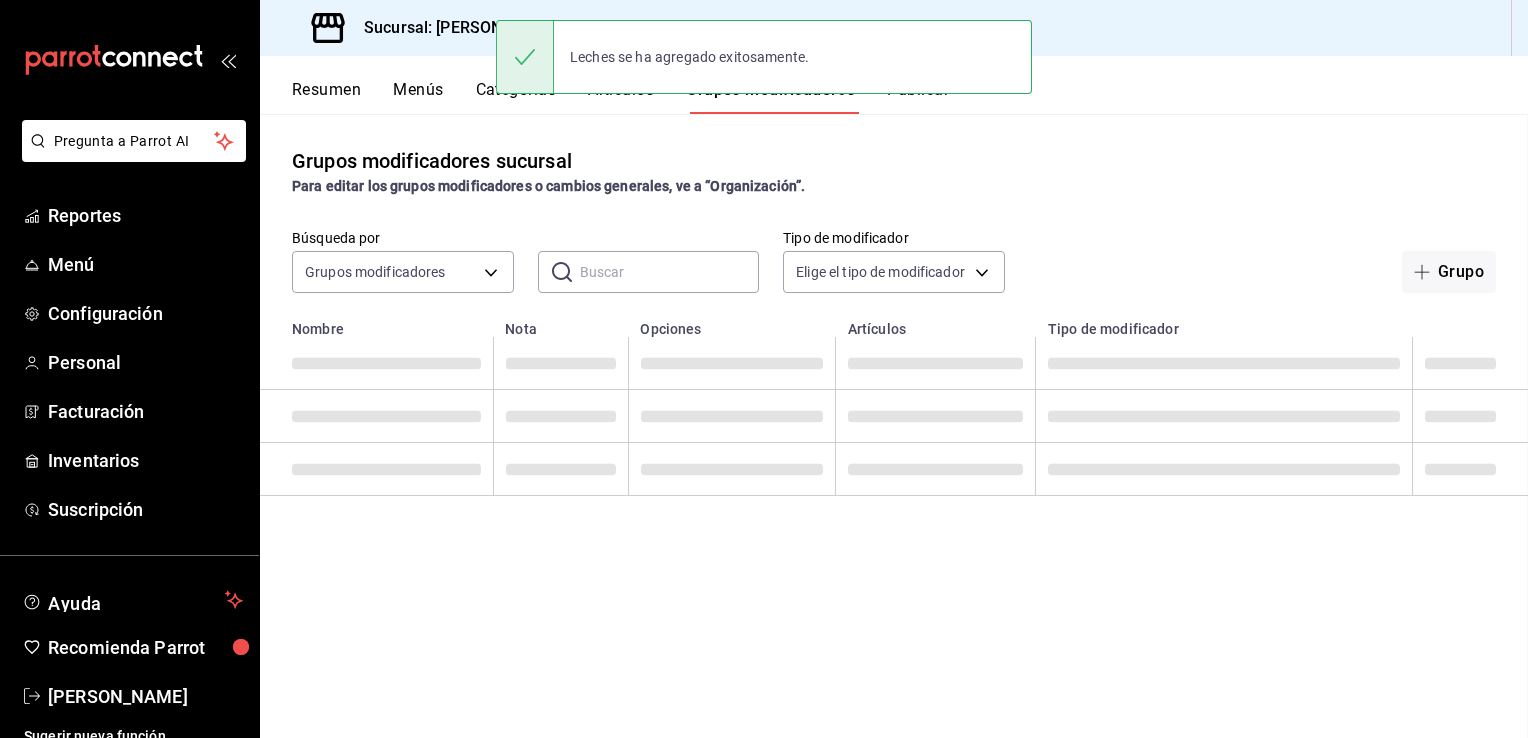 scroll, scrollTop: 0, scrollLeft: 0, axis: both 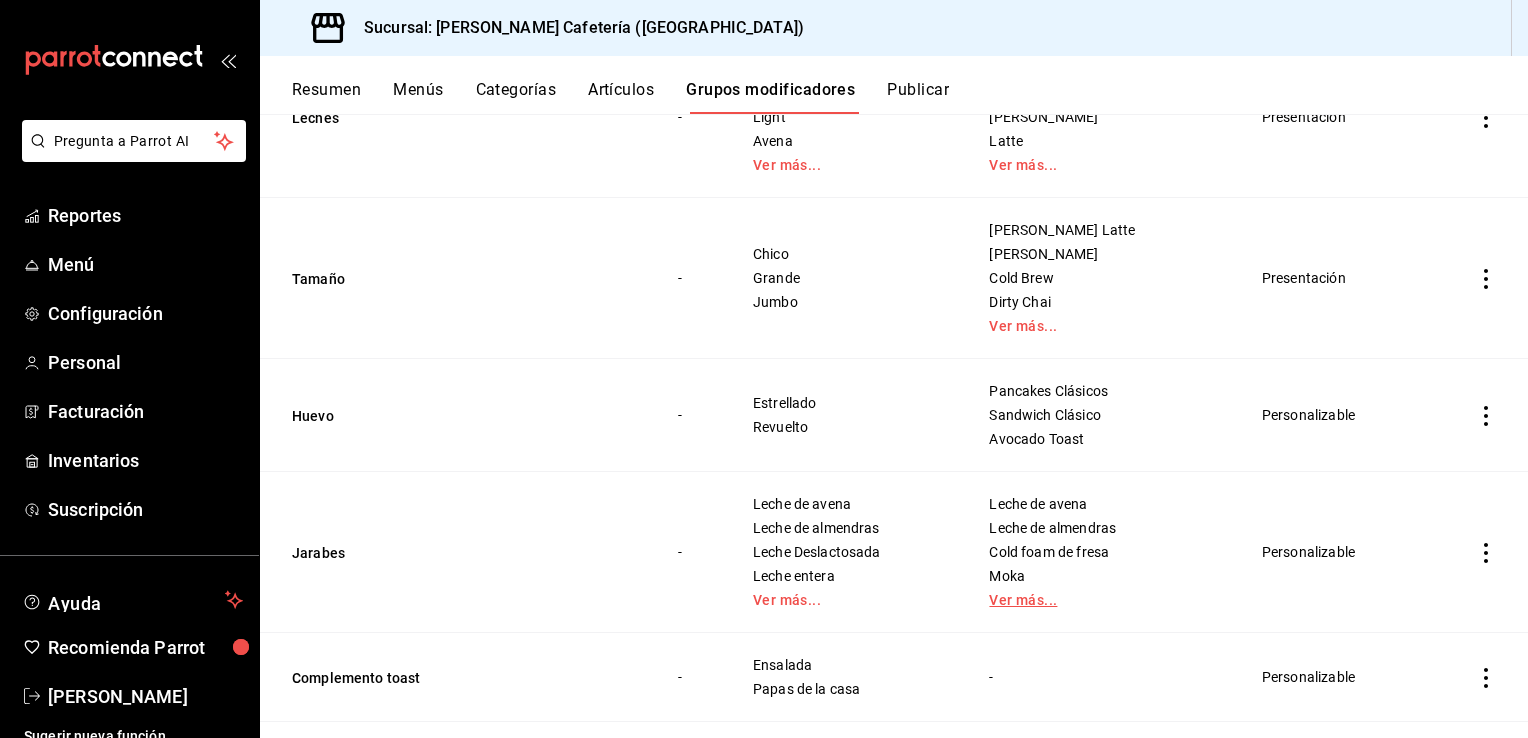 click on "Ver más..." at bounding box center [1100, 600] 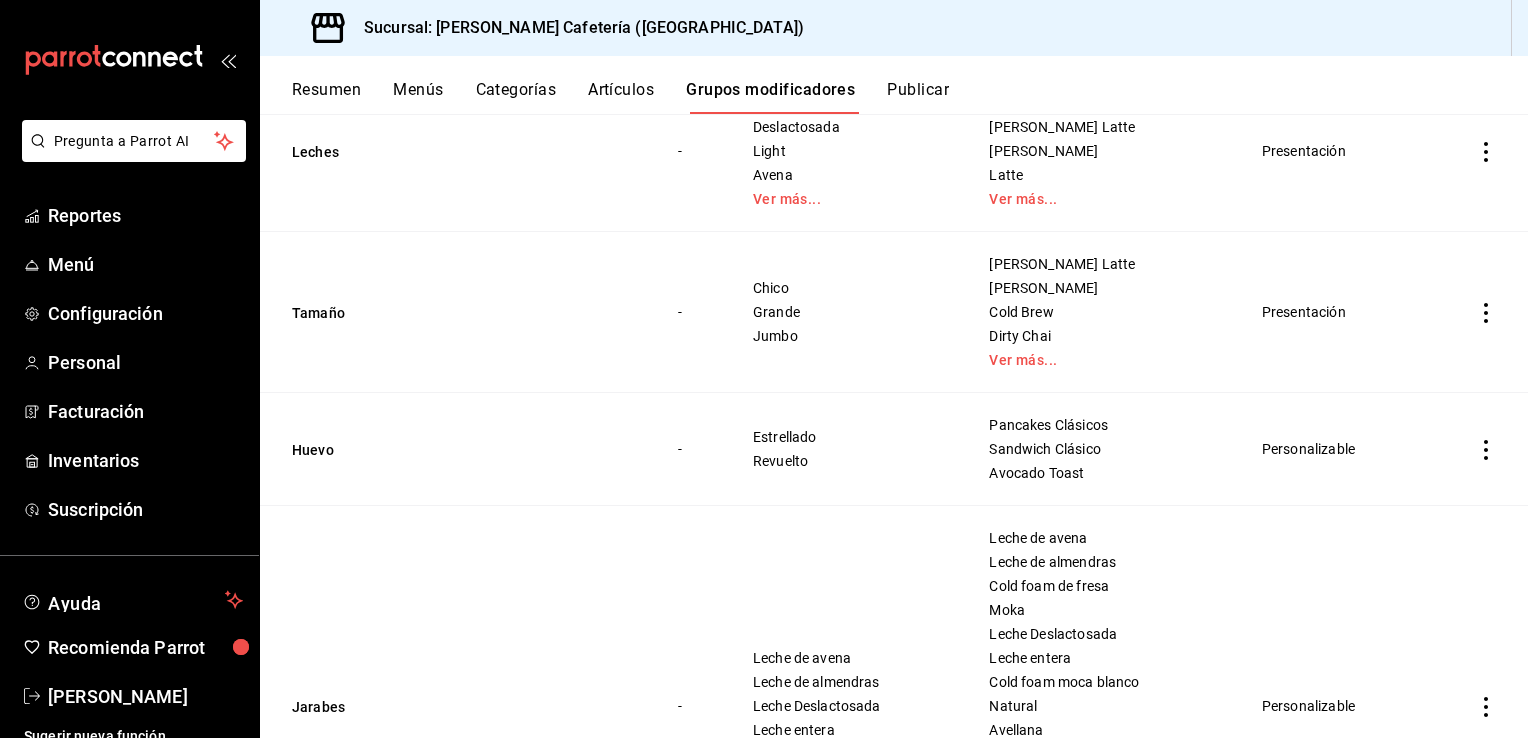 scroll, scrollTop: 500, scrollLeft: 0, axis: vertical 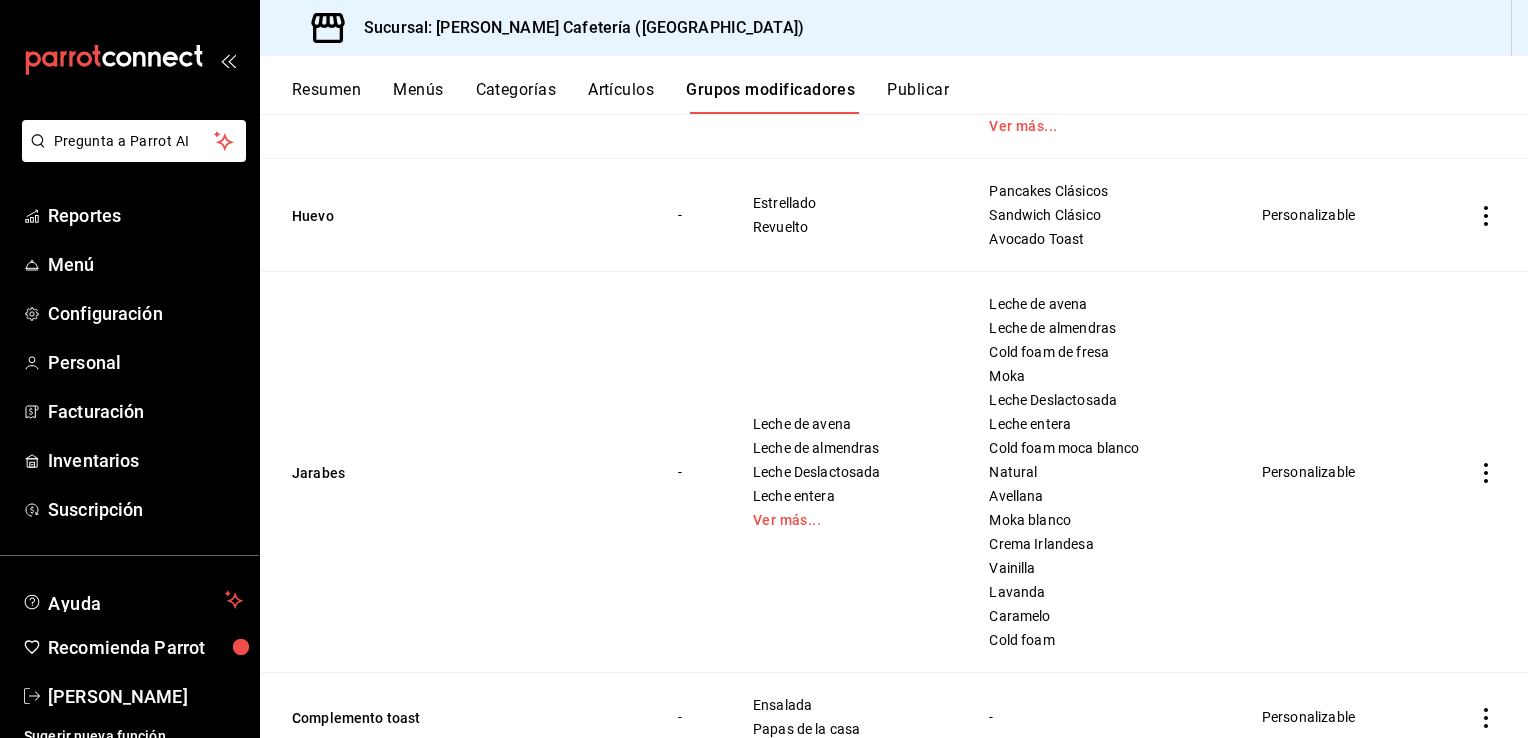 click 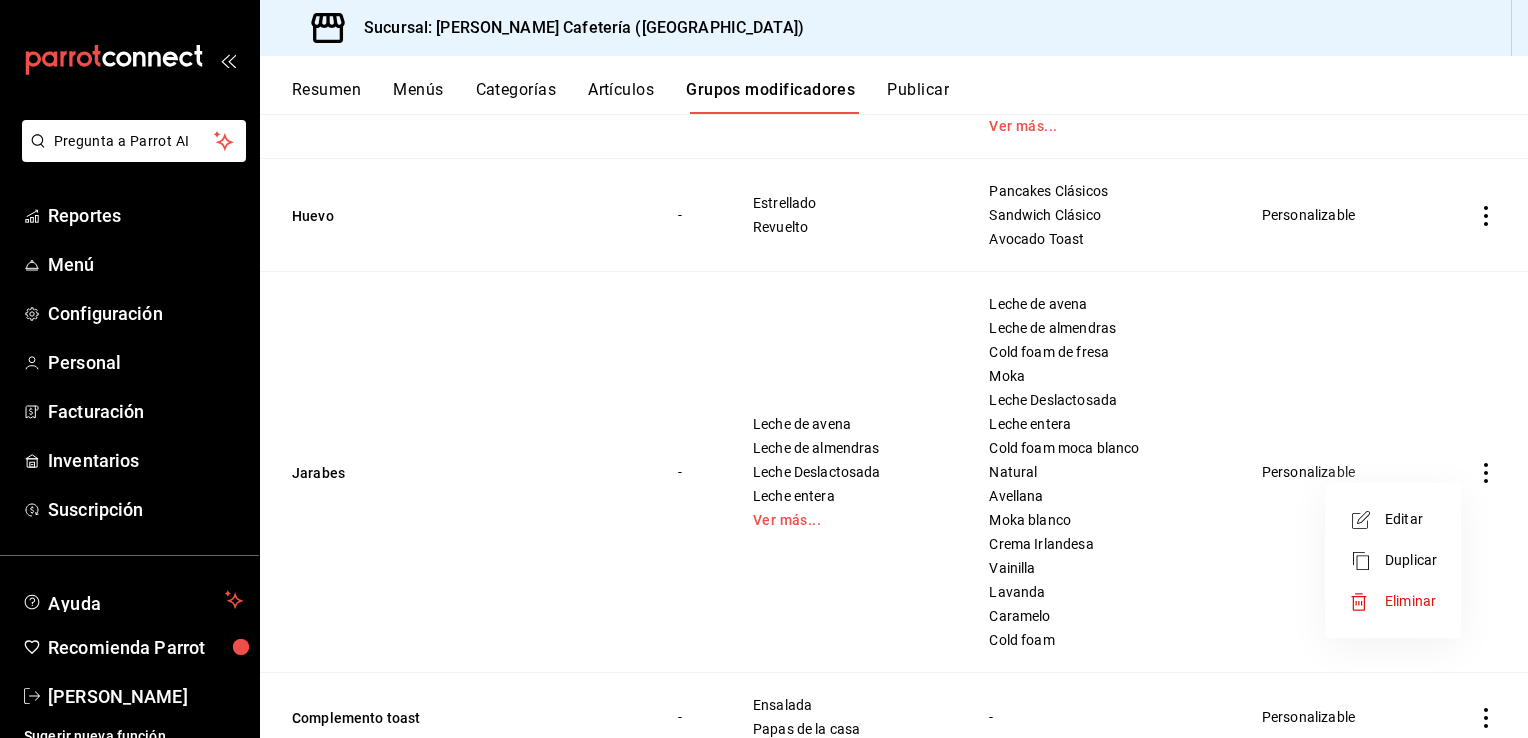 click on "Editar" at bounding box center [1411, 519] 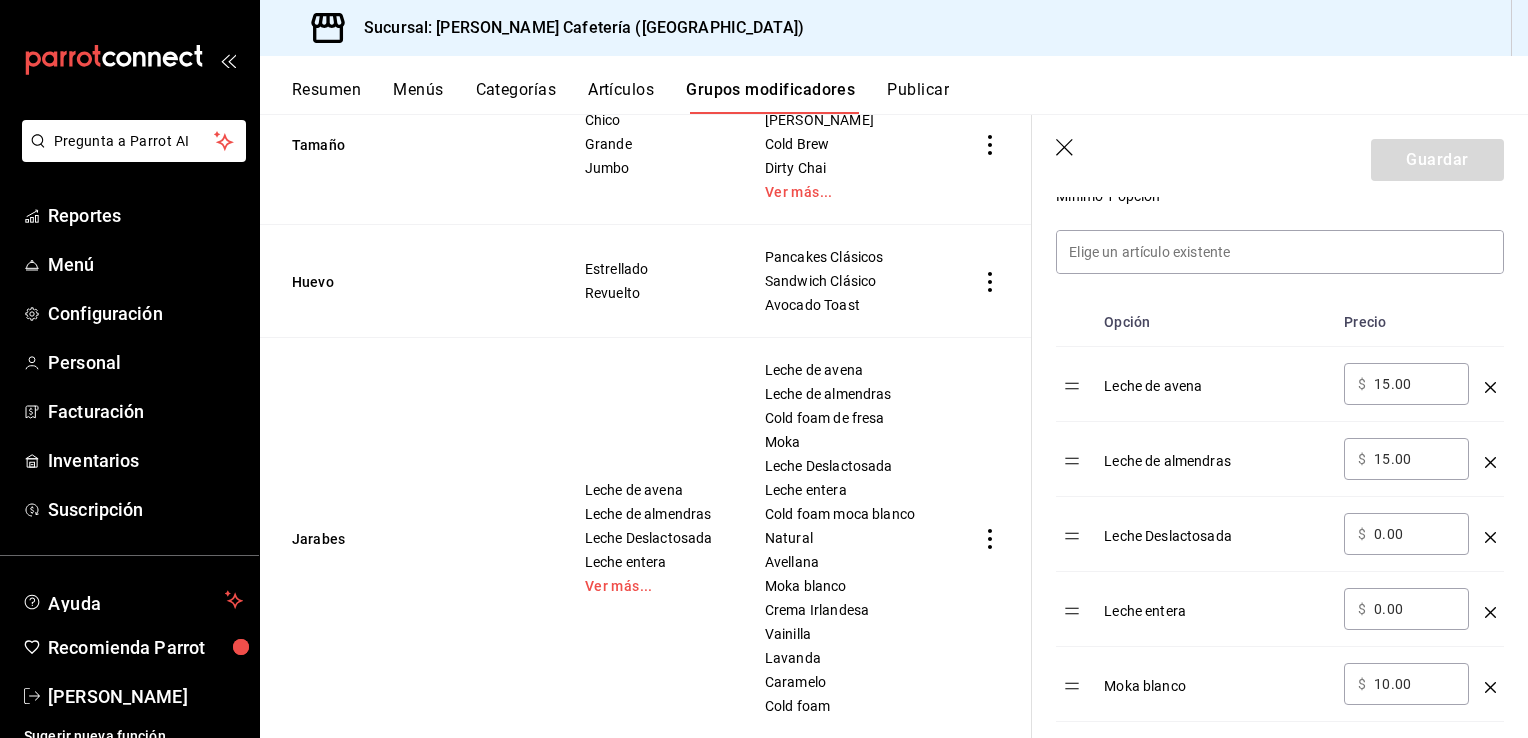 scroll, scrollTop: 600, scrollLeft: 0, axis: vertical 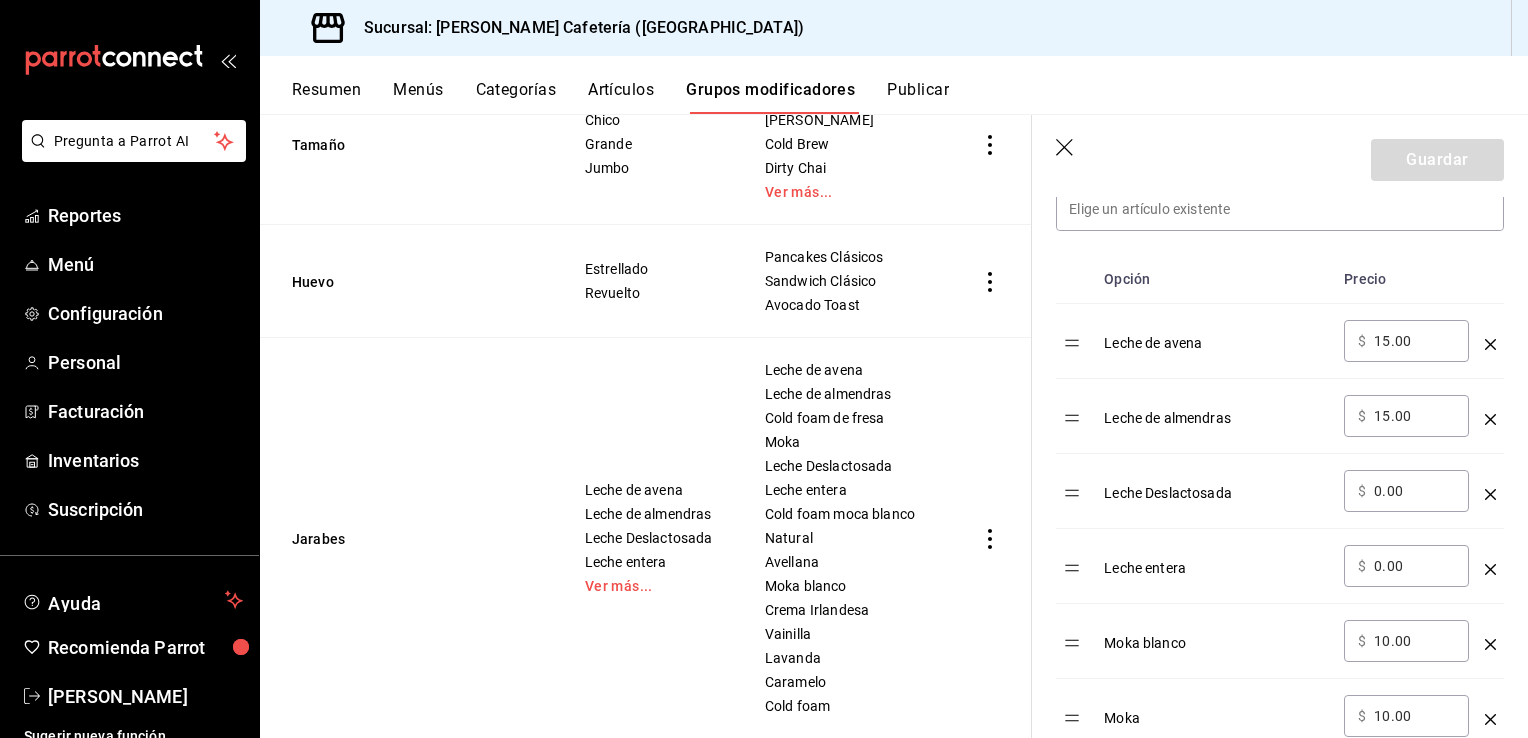 click 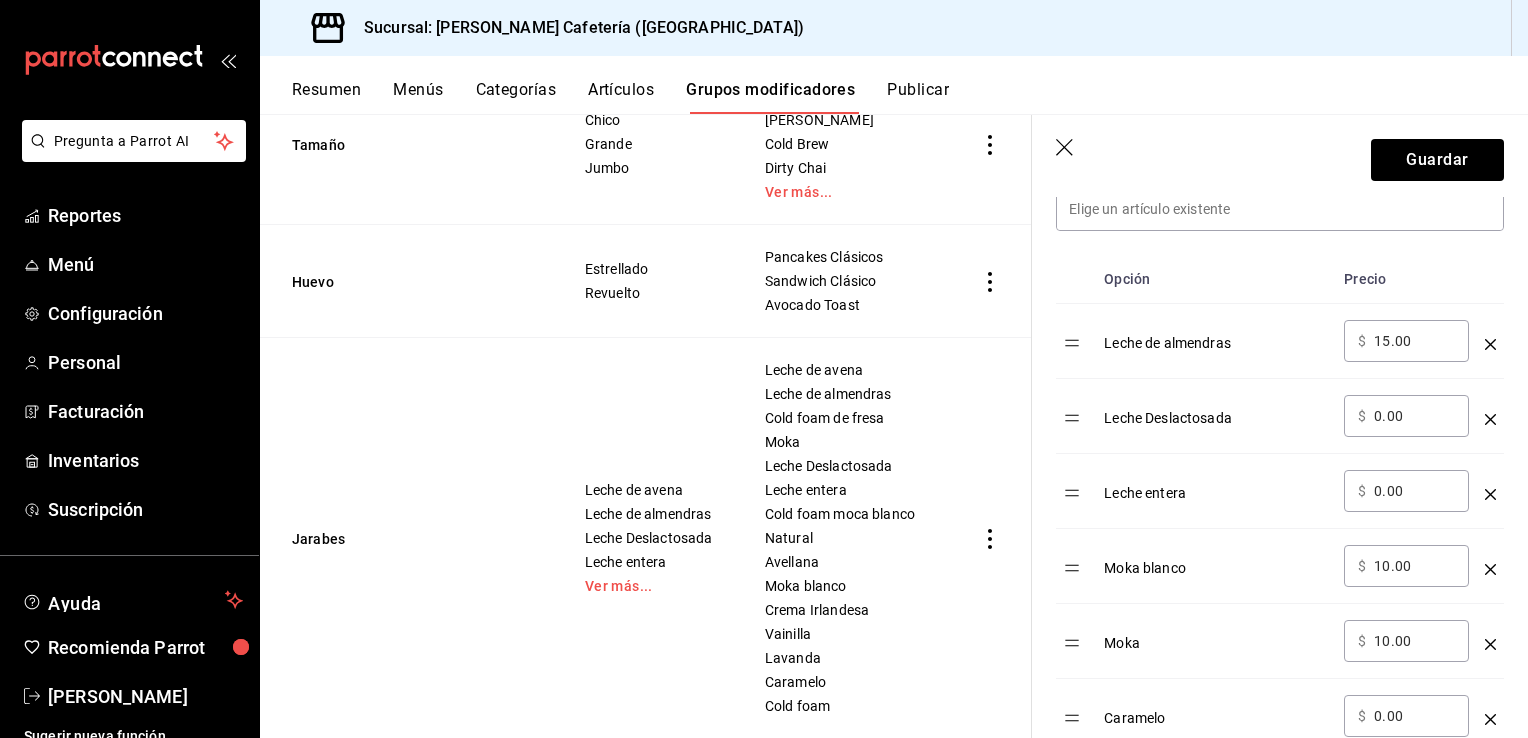 click 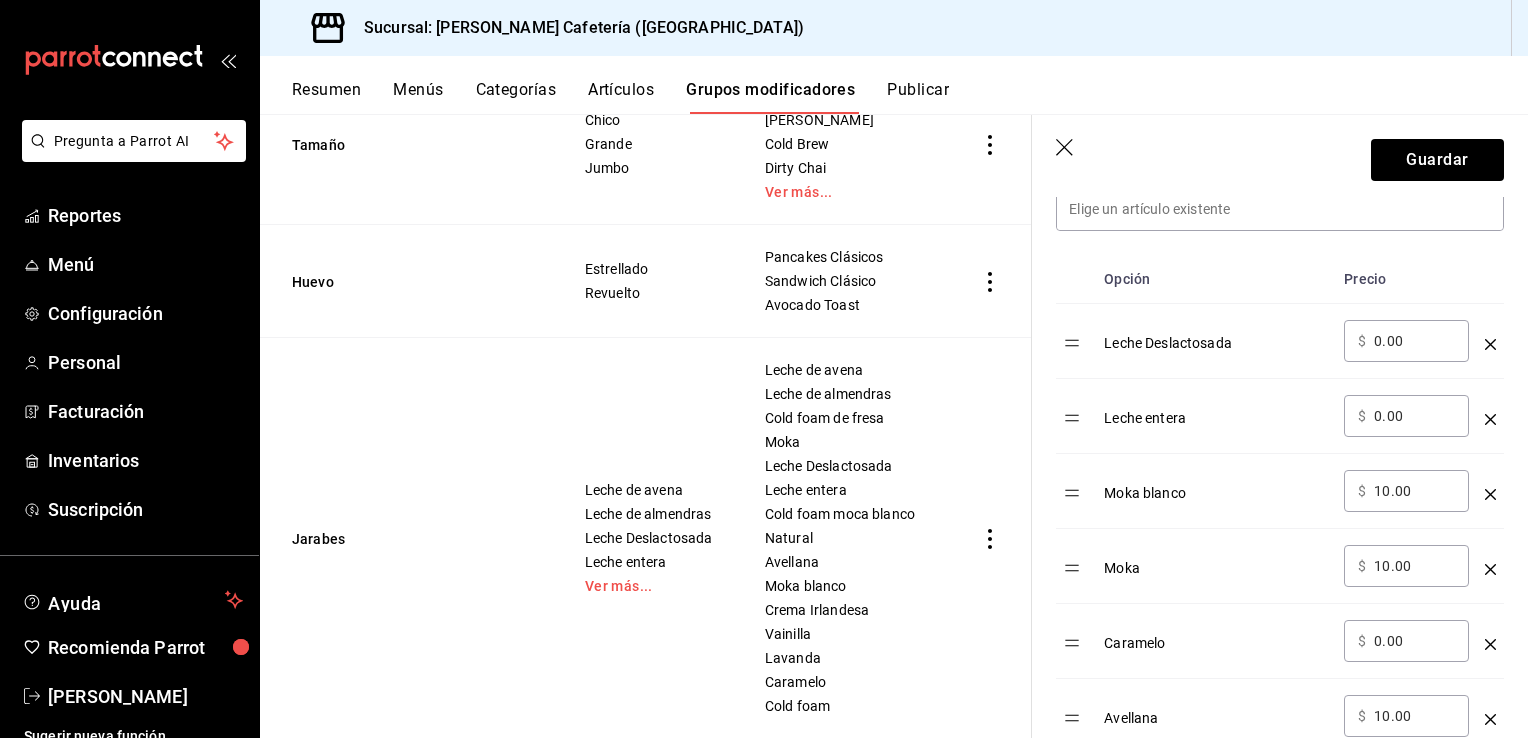 click 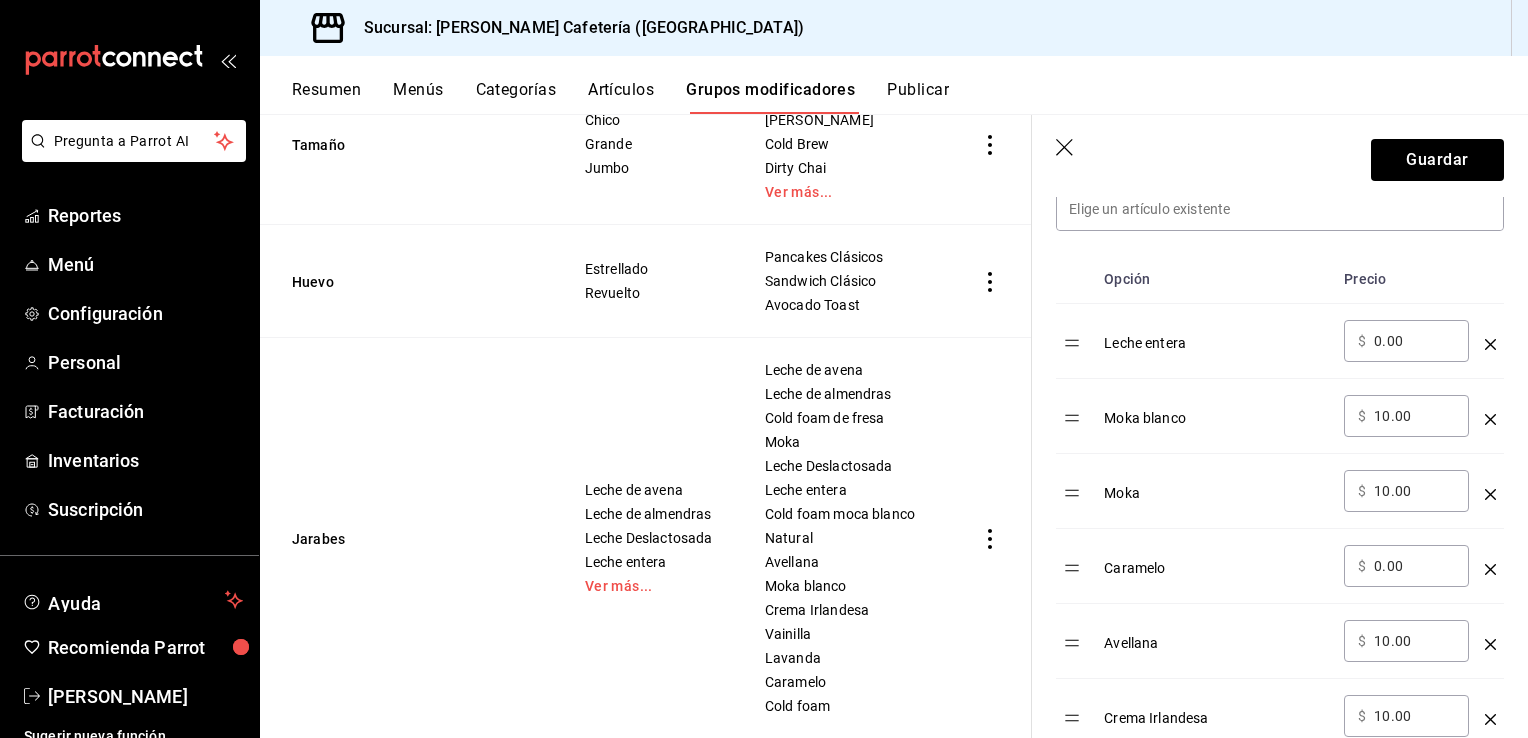 click 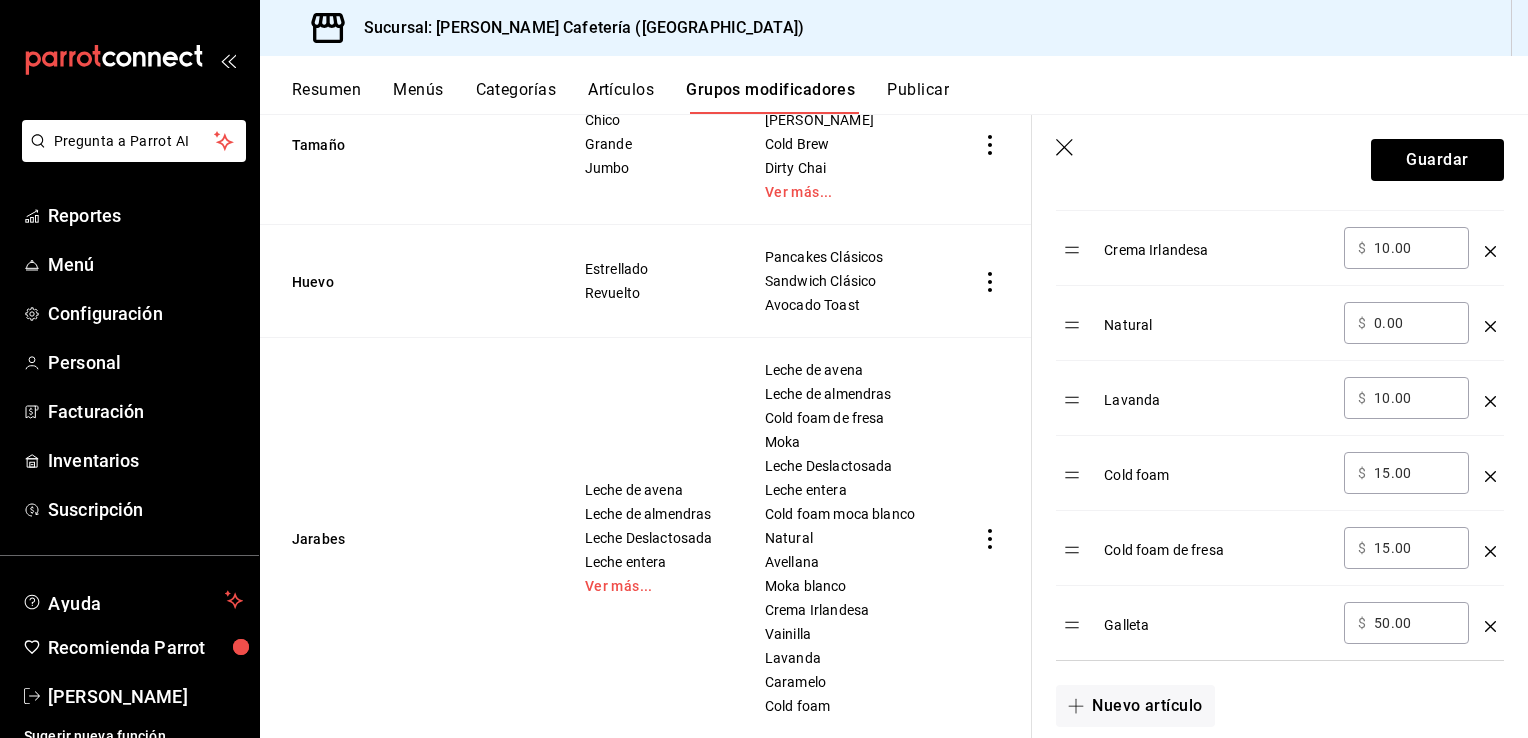 scroll, scrollTop: 1000, scrollLeft: 0, axis: vertical 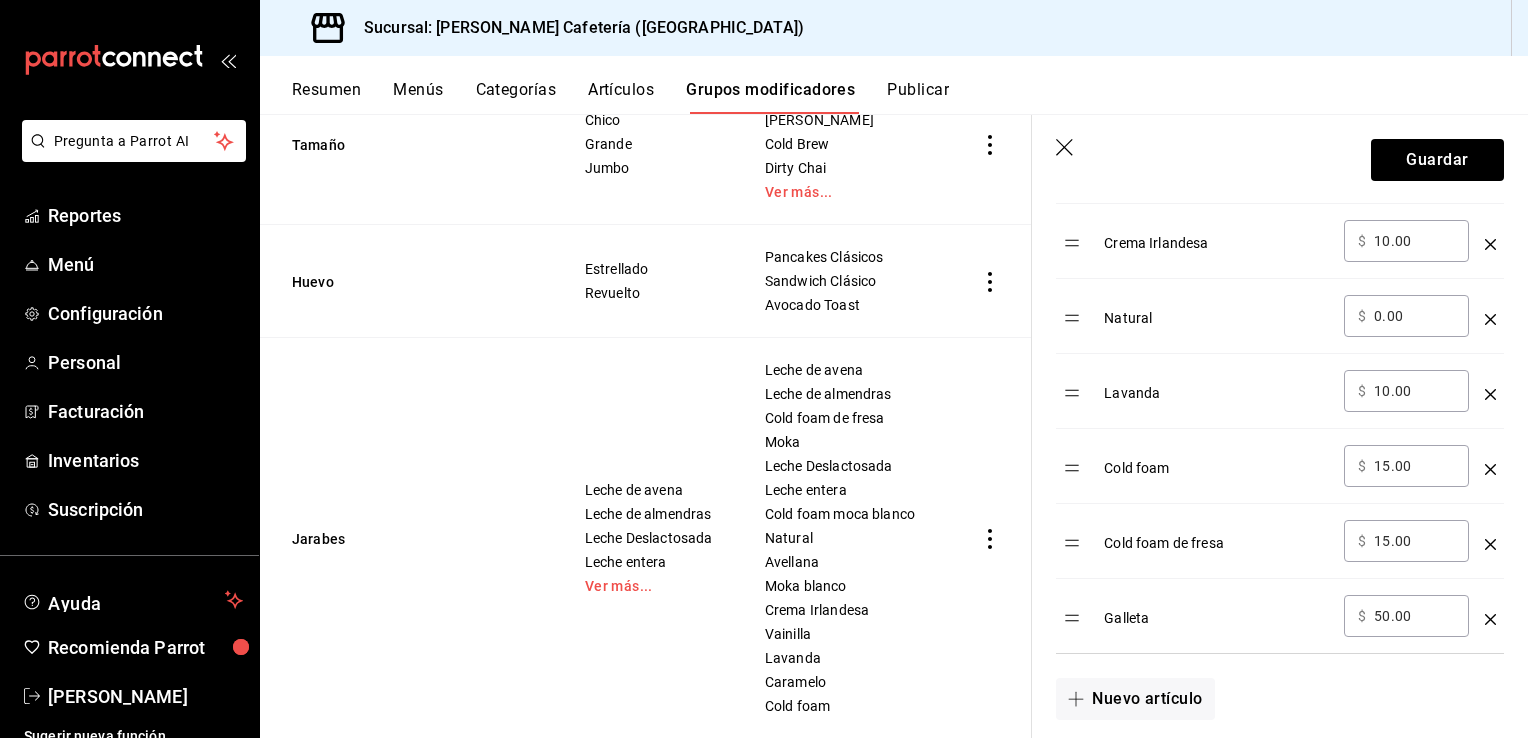 click 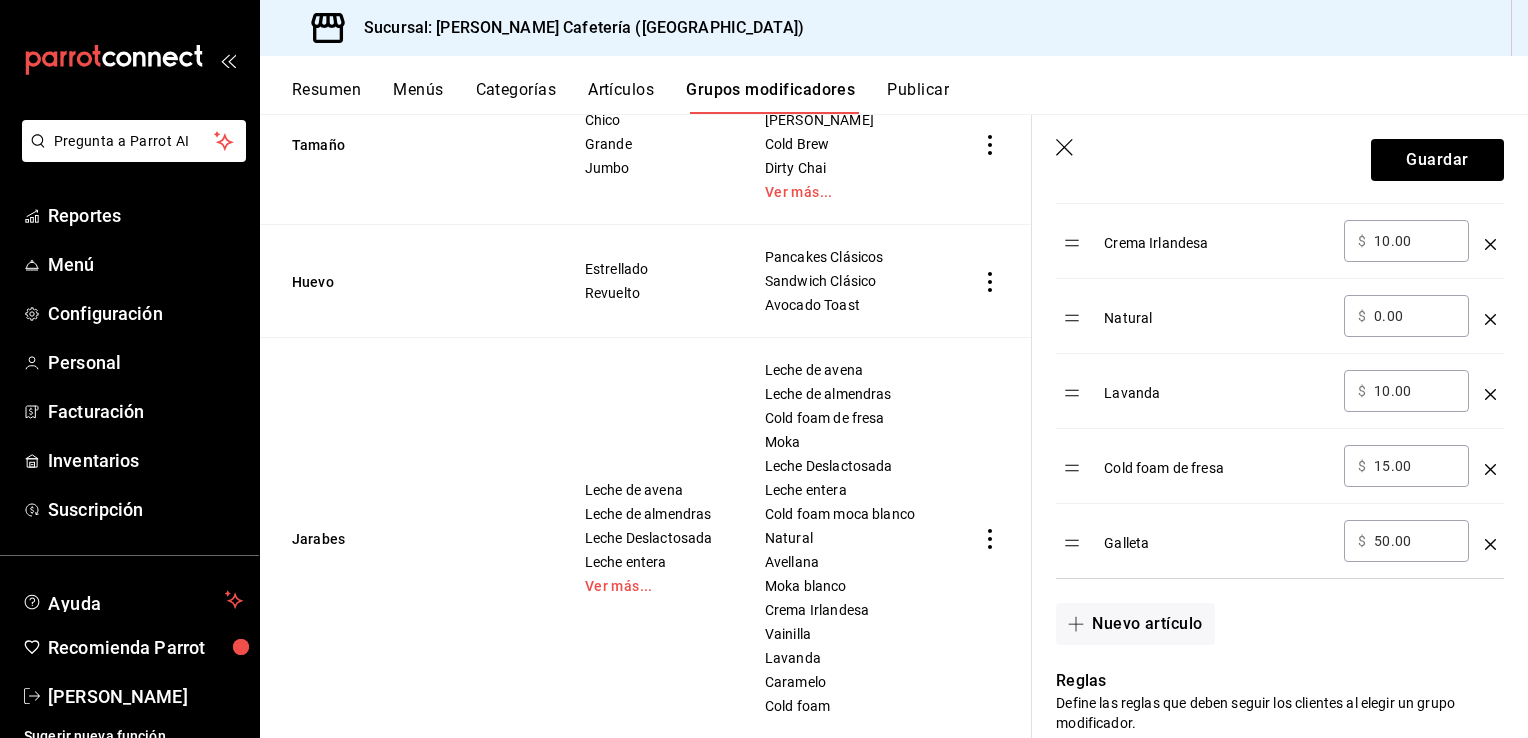 click 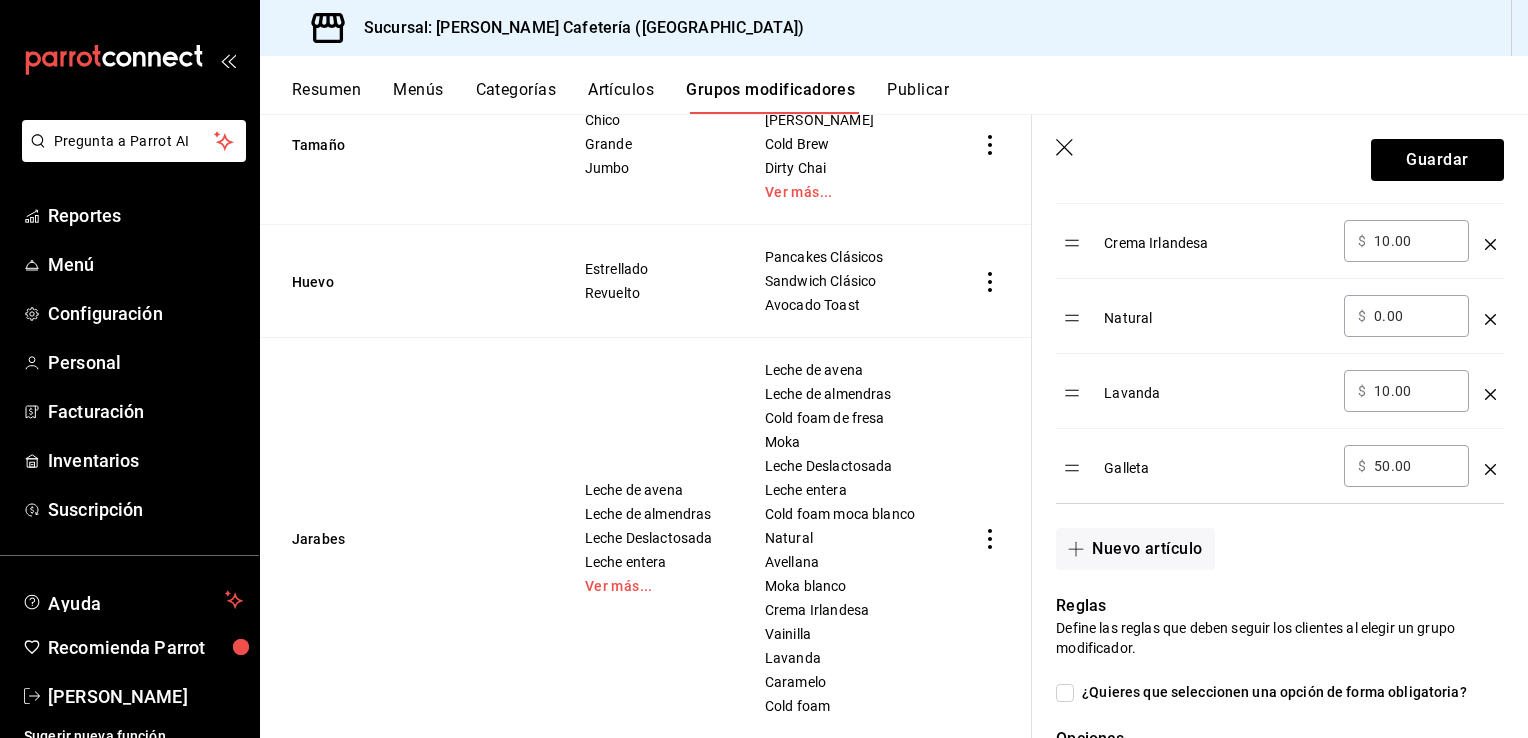 click 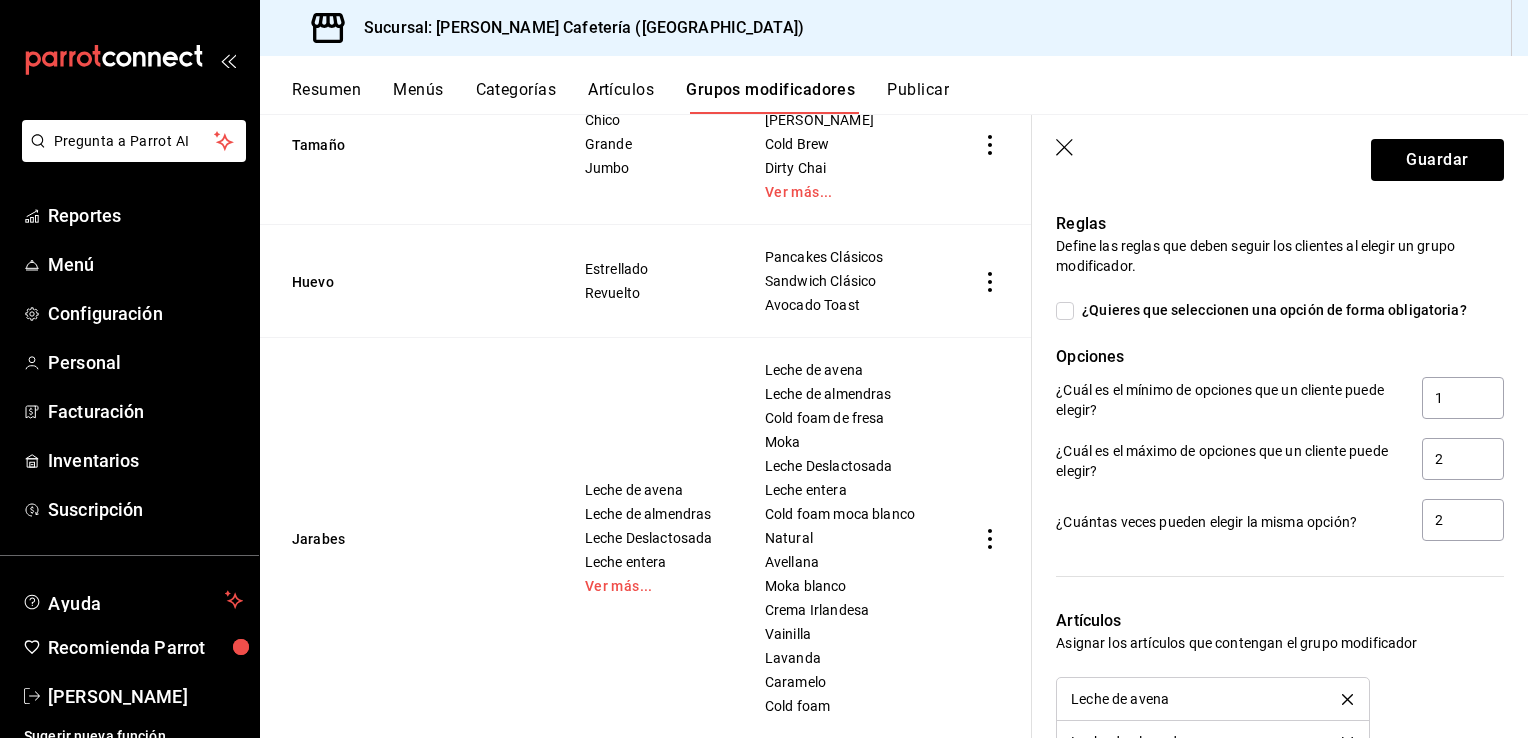 scroll, scrollTop: 1300, scrollLeft: 0, axis: vertical 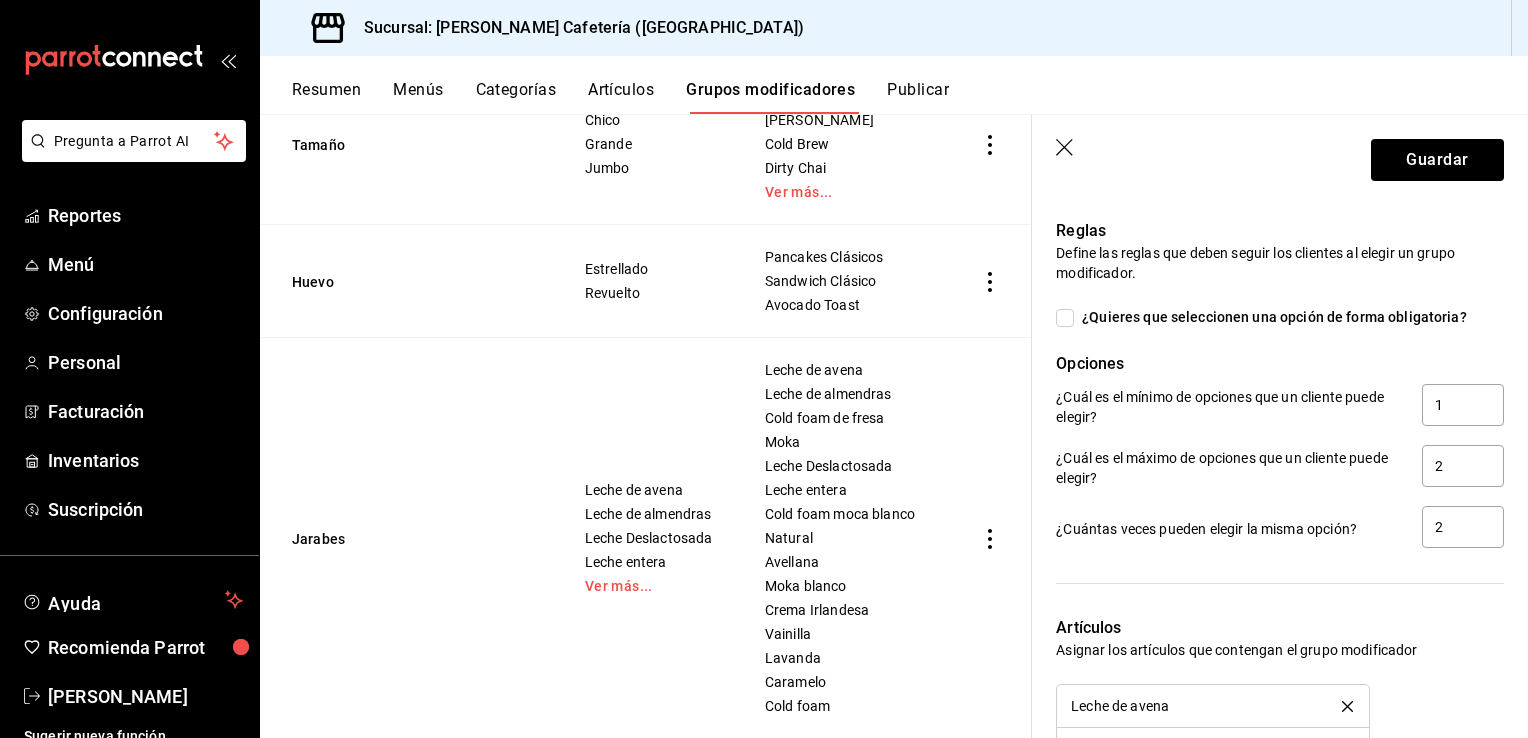 click on "¿Quieres que seleccionen una opción de forma obligatoria?" at bounding box center (1065, 318) 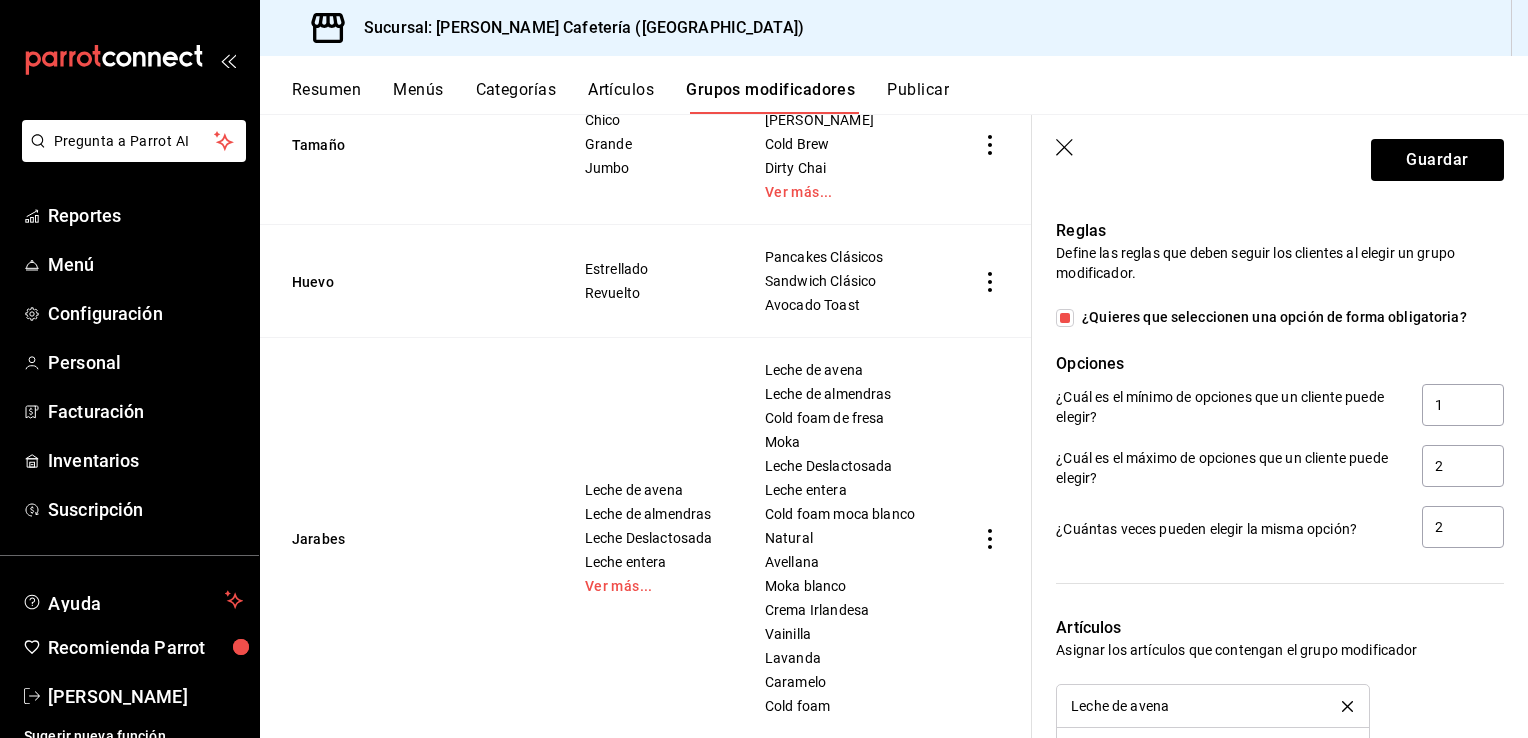 click on "¿Quieres que seleccionen una opción de forma obligatoria?" at bounding box center [1065, 318] 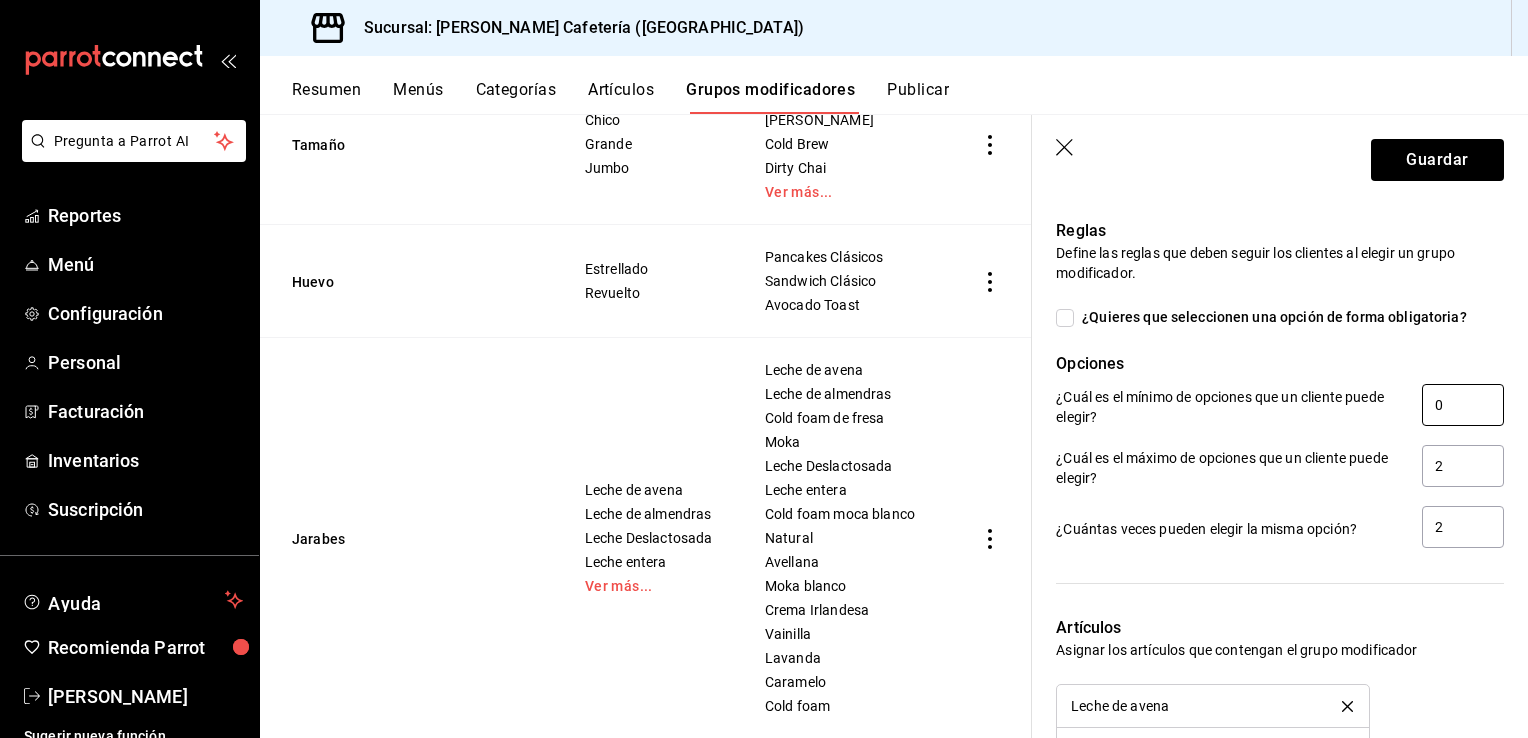 click on "0" at bounding box center [1463, 405] 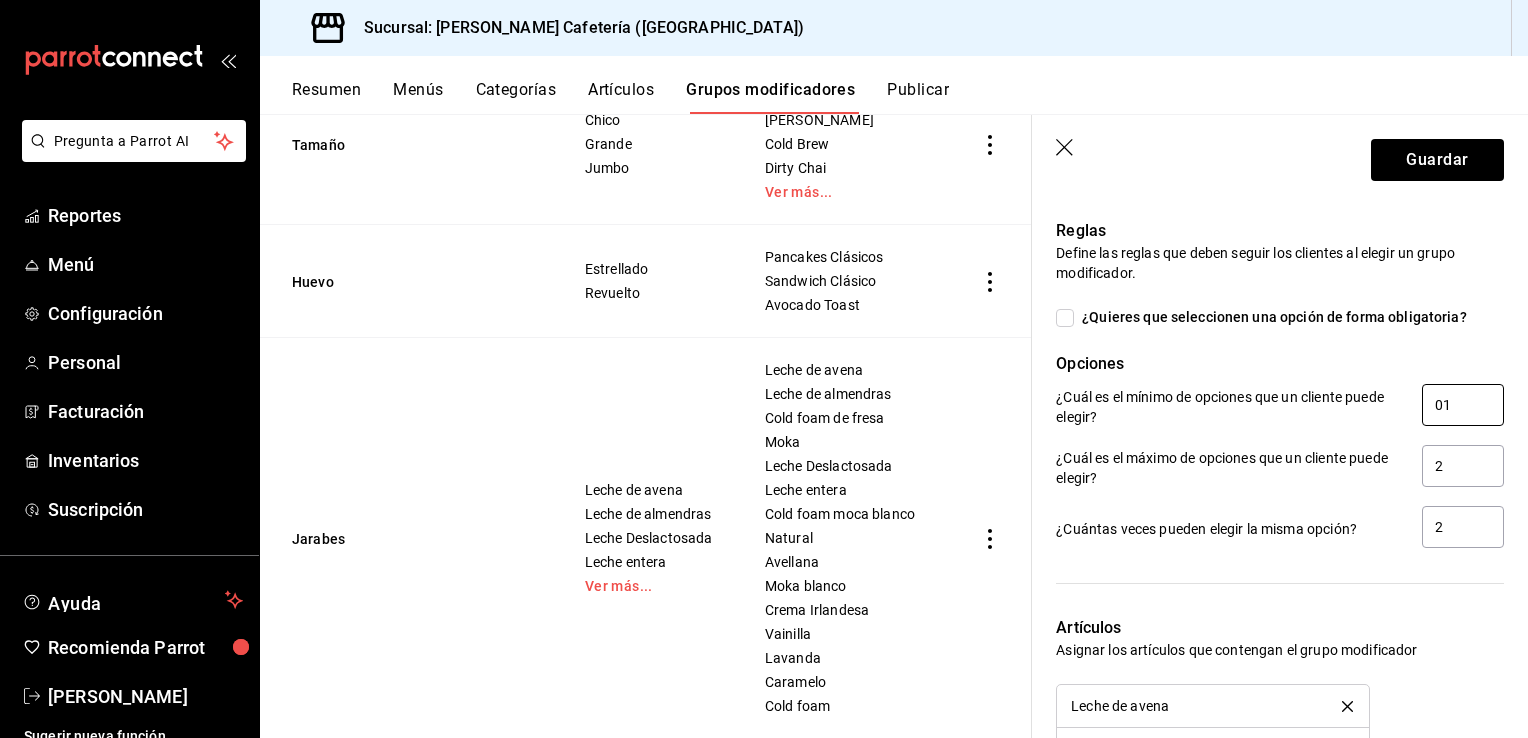 drag, startPoint x: 1456, startPoint y: 408, endPoint x: 1356, endPoint y: 426, distance: 101.607086 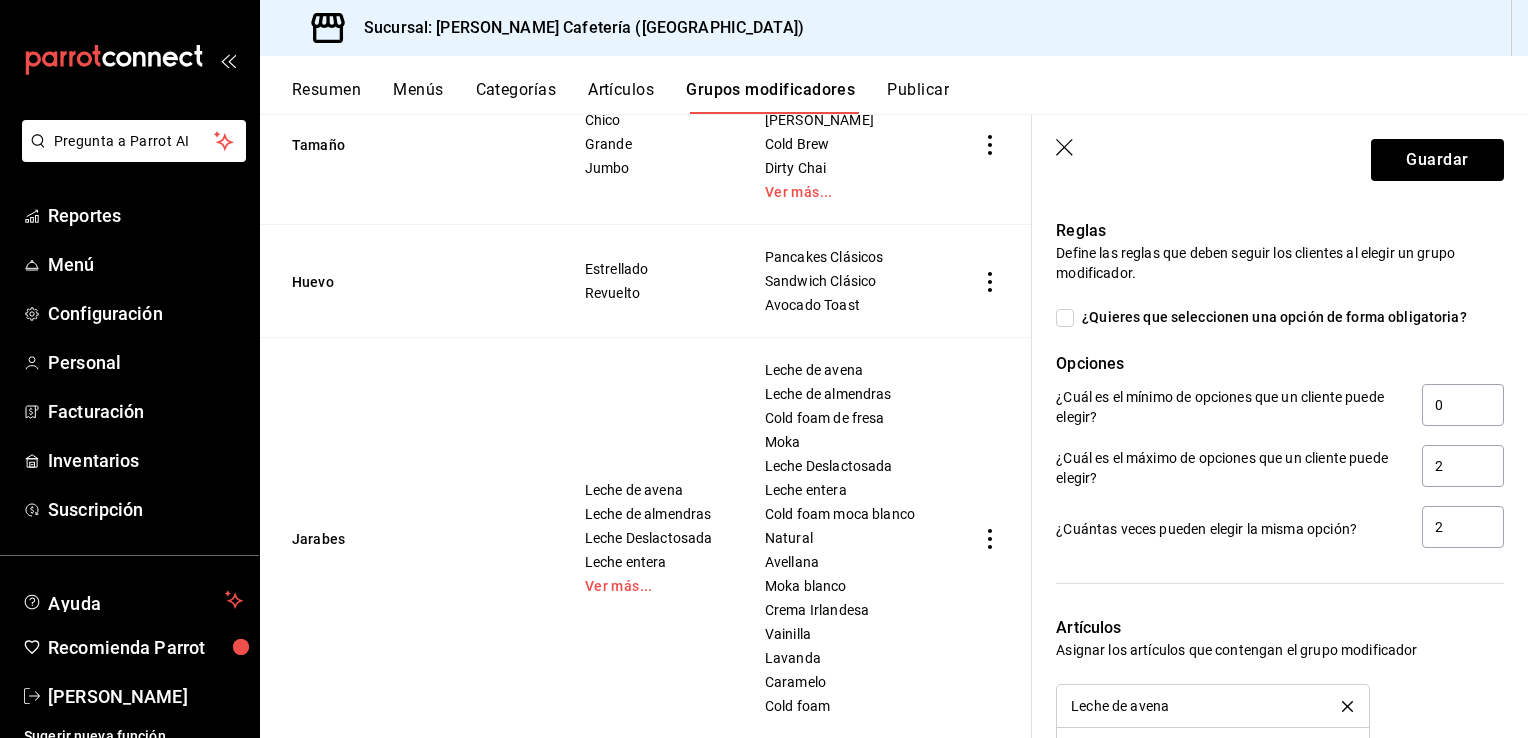 click on "¿Cuál es el mínimo de opciones que un cliente puede elegir? 0" at bounding box center (1280, 406) 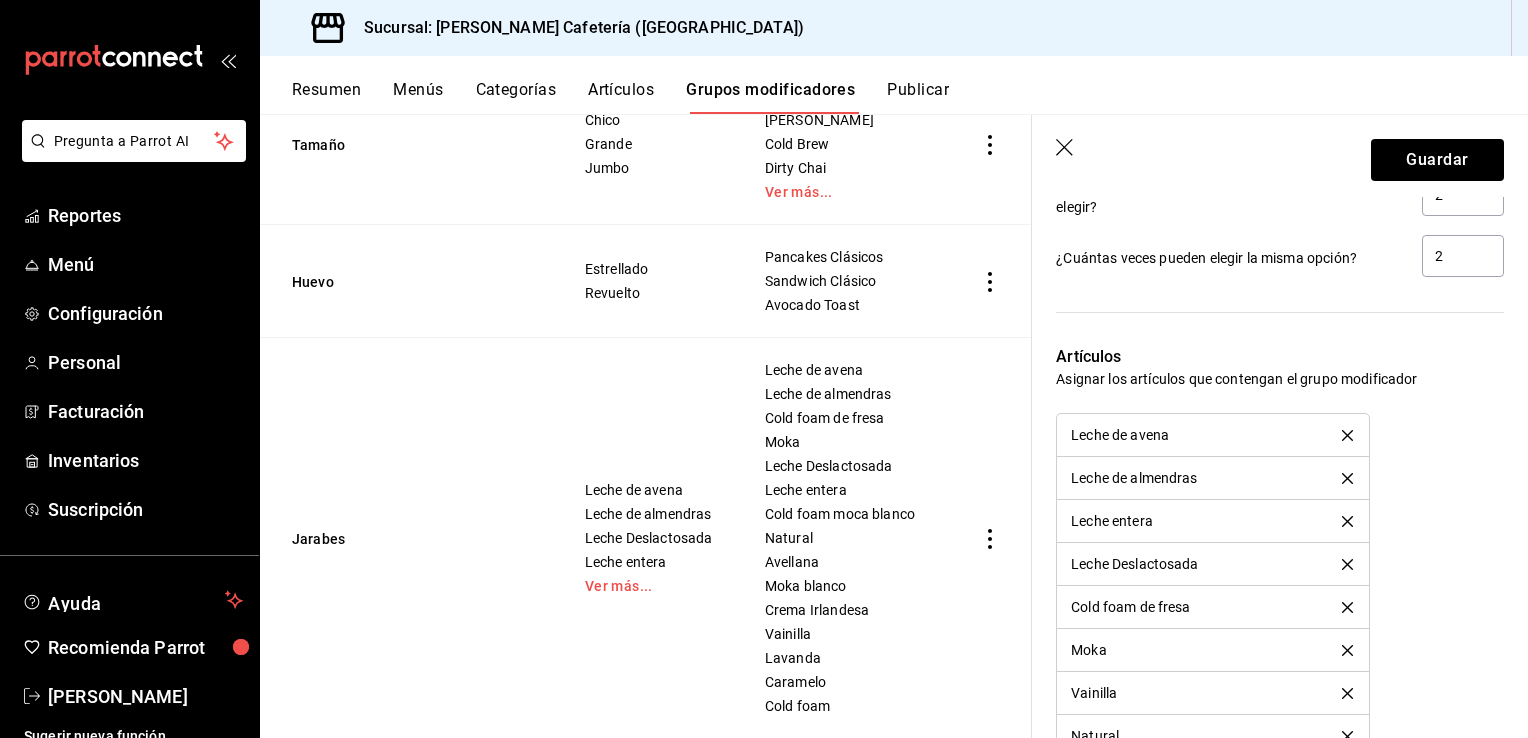 scroll, scrollTop: 1600, scrollLeft: 0, axis: vertical 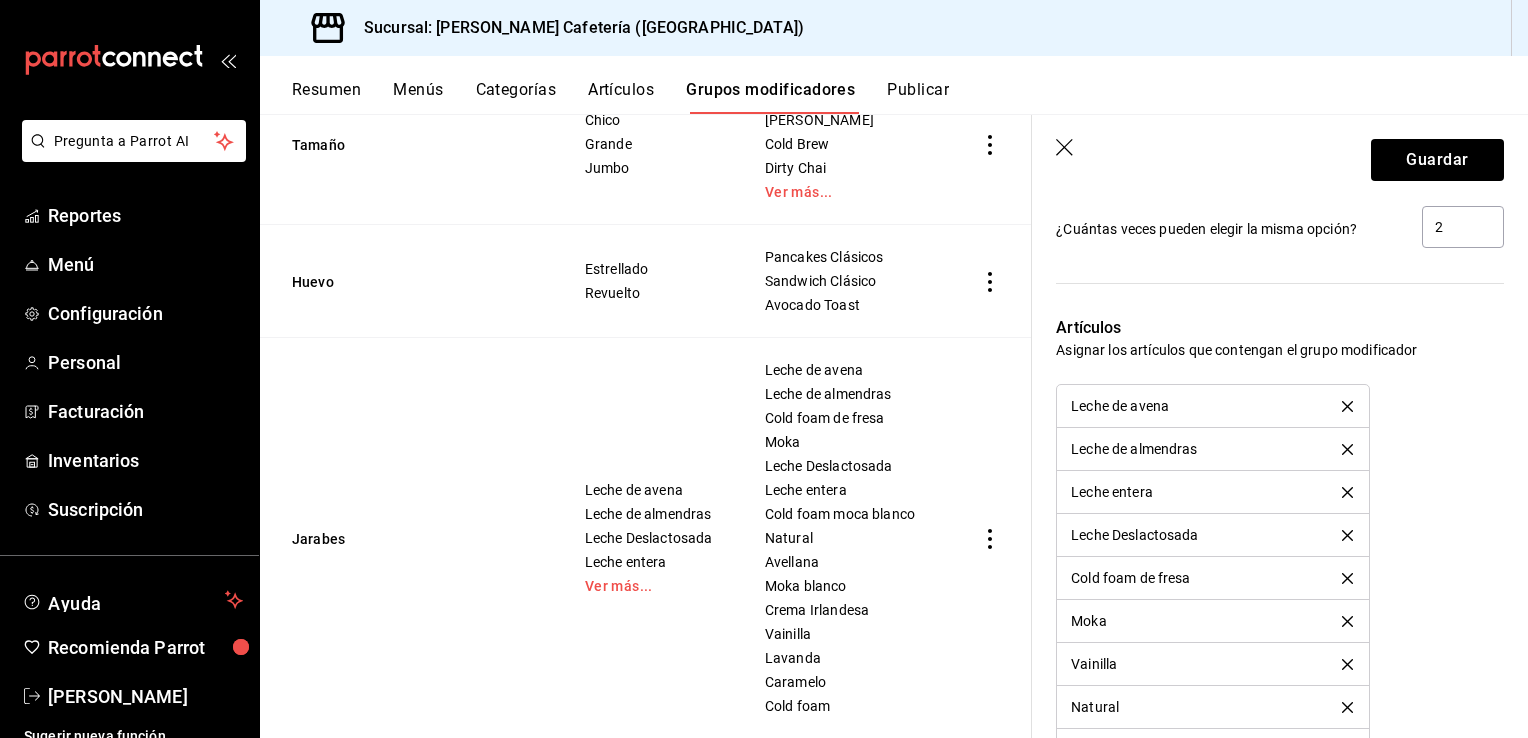 click 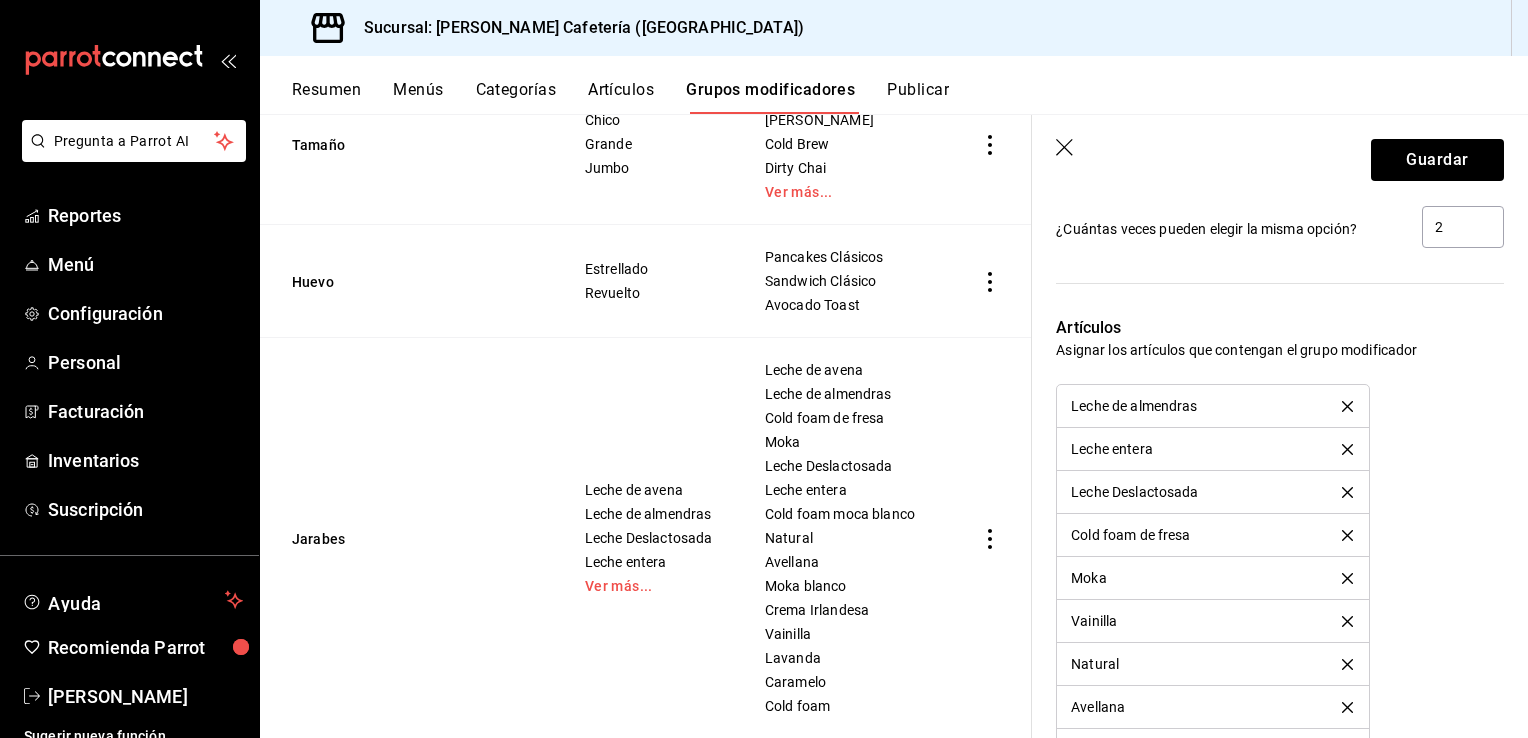 click 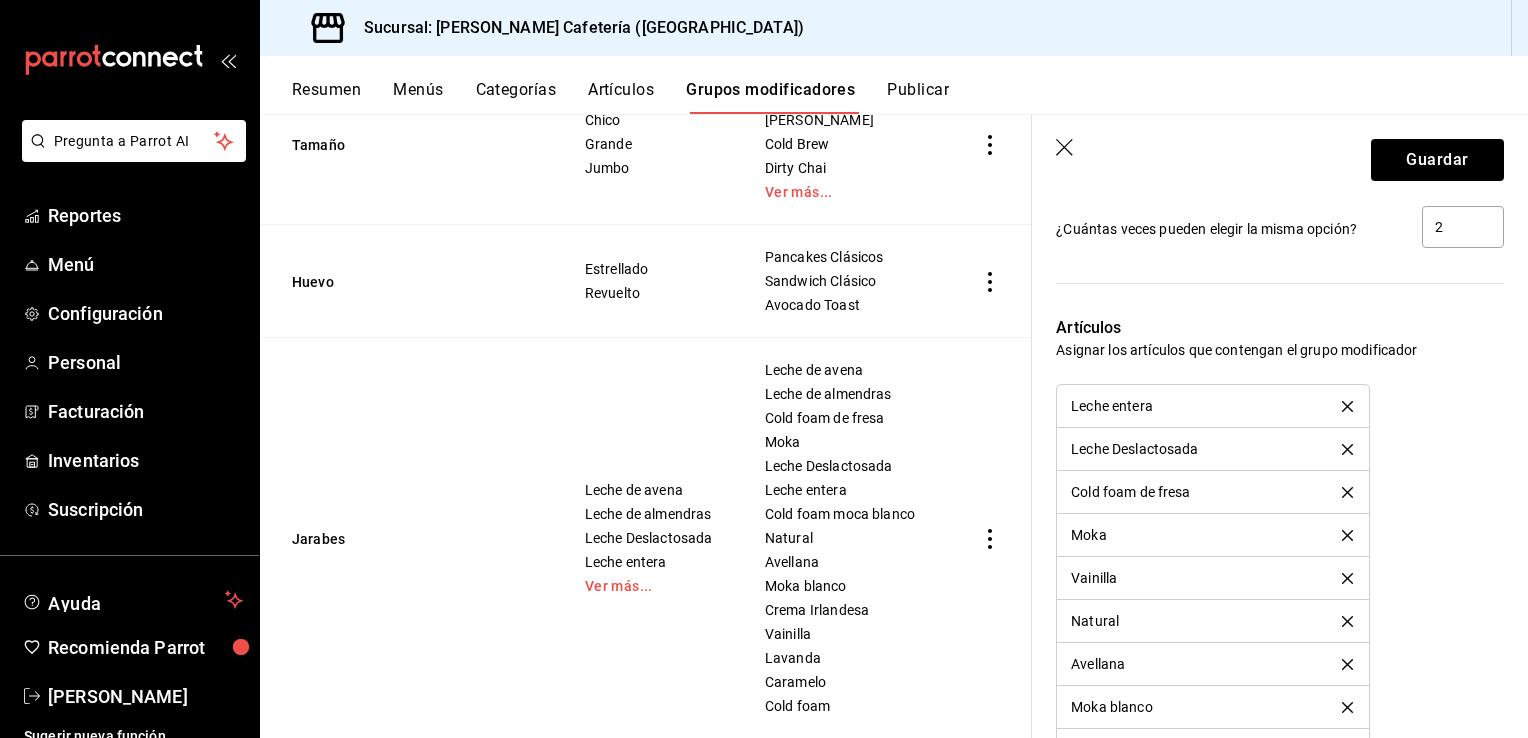 click 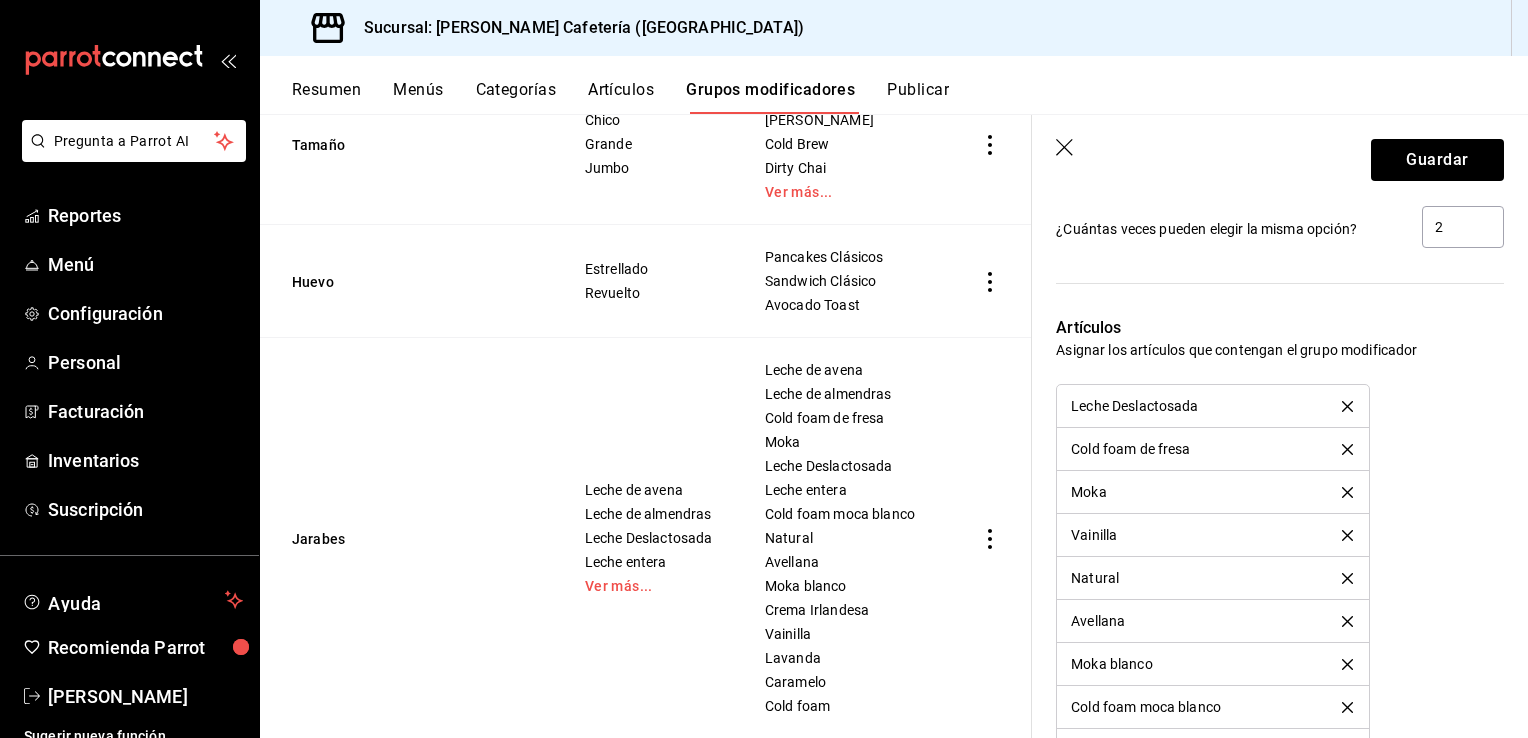 click 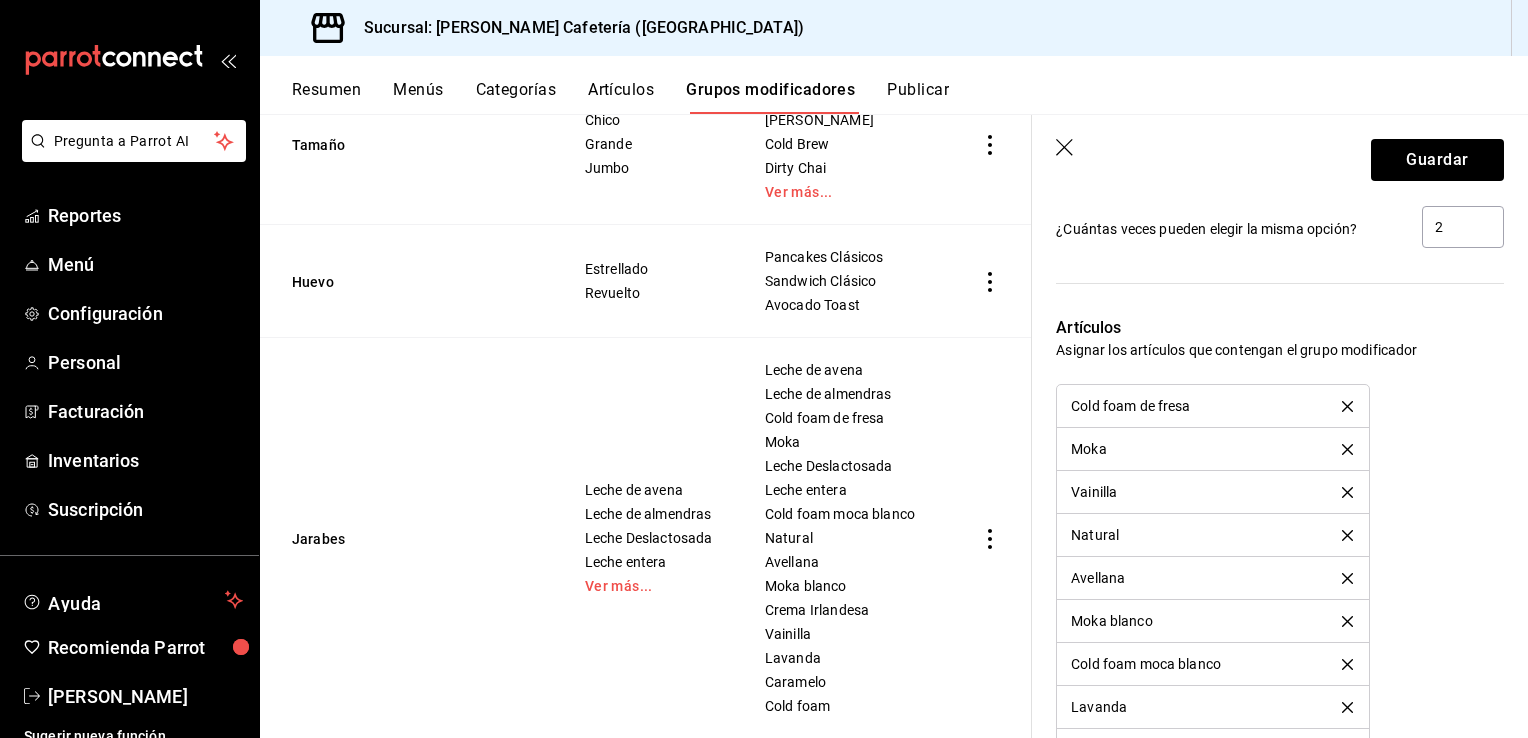 click 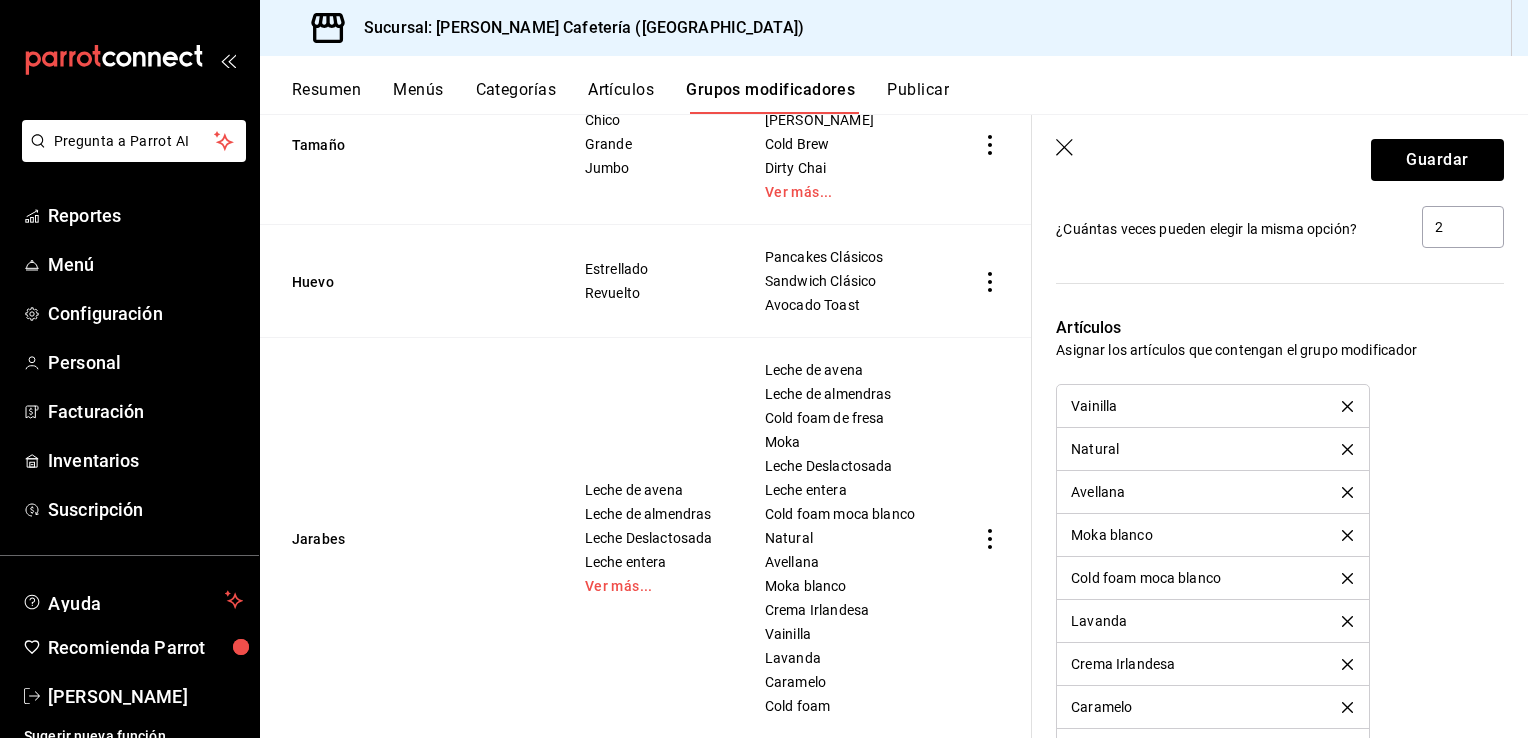 click 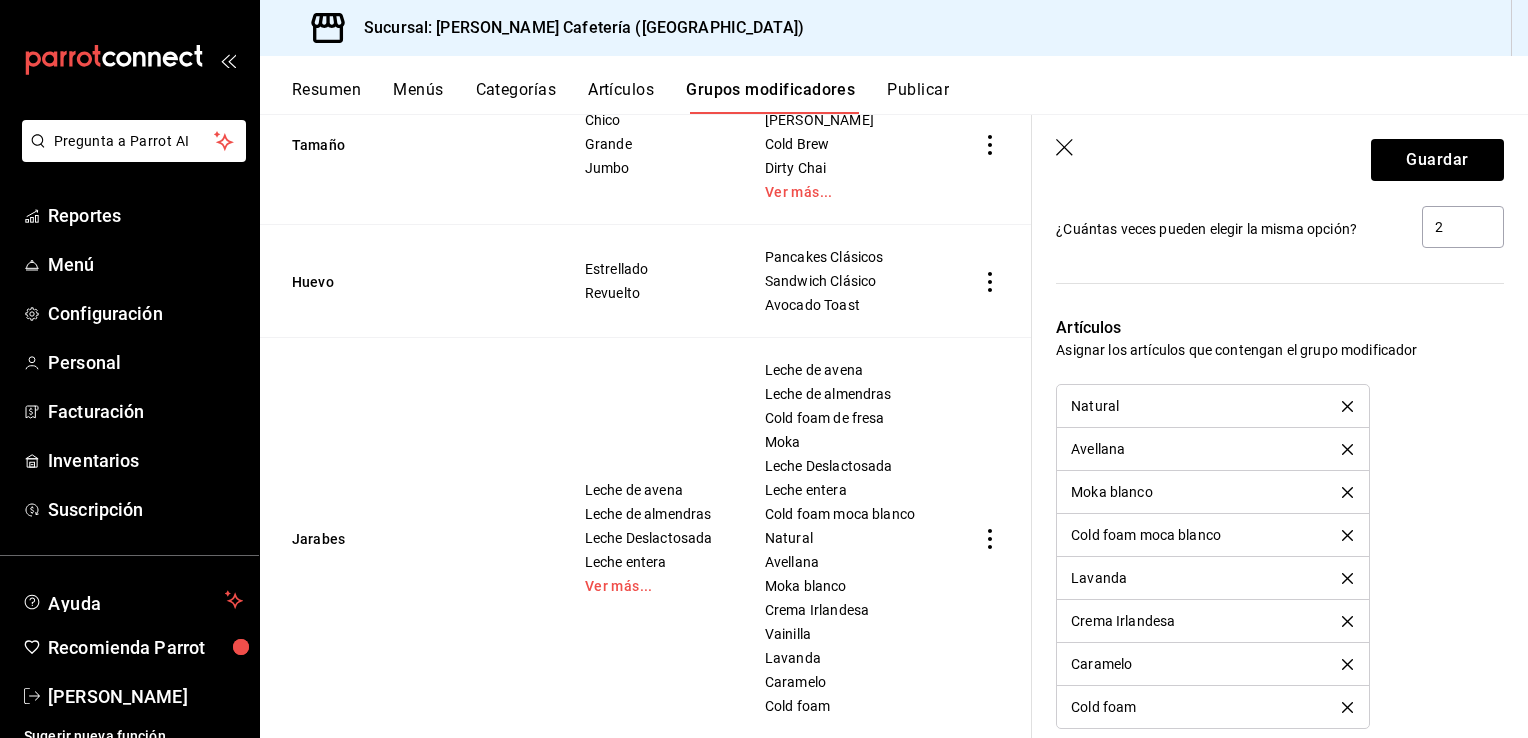 click 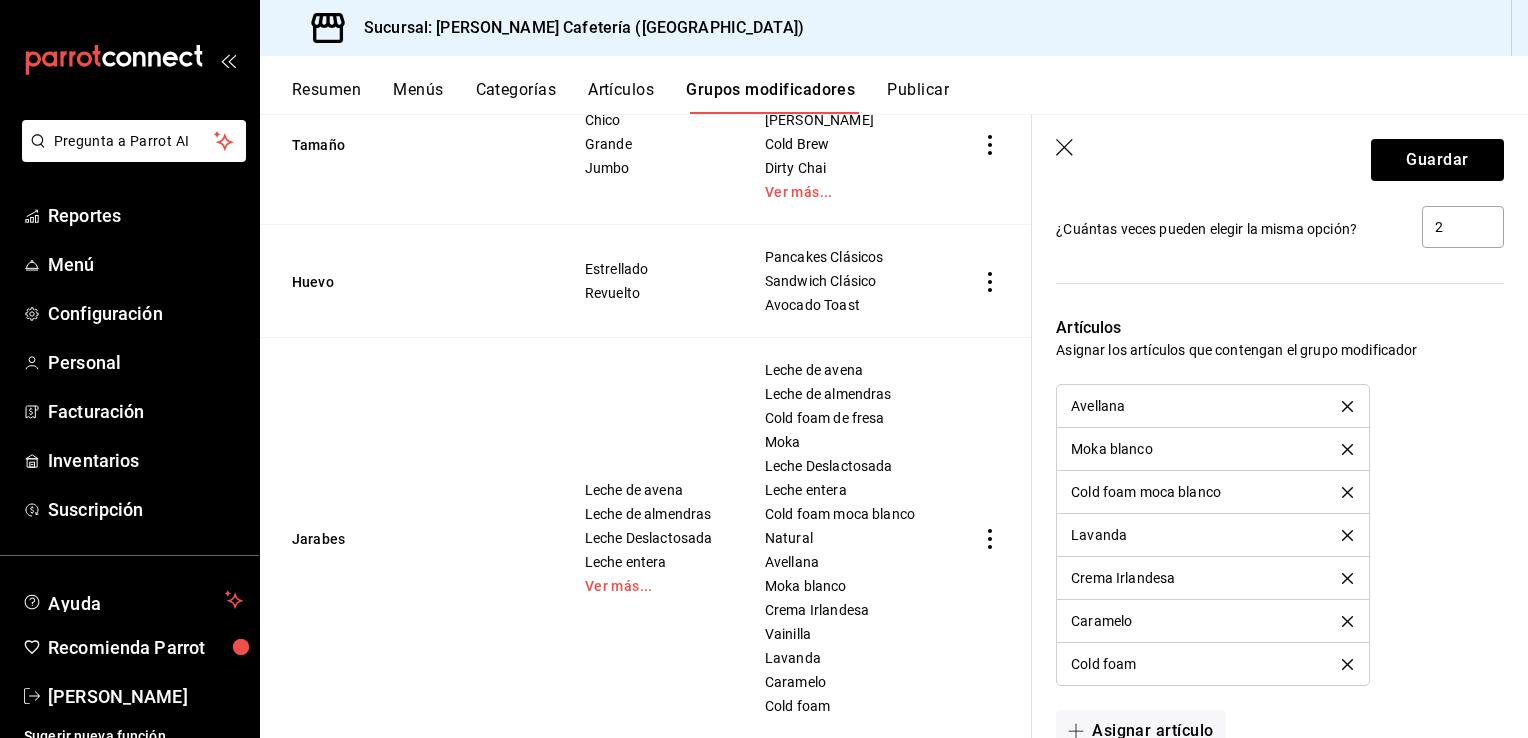 click 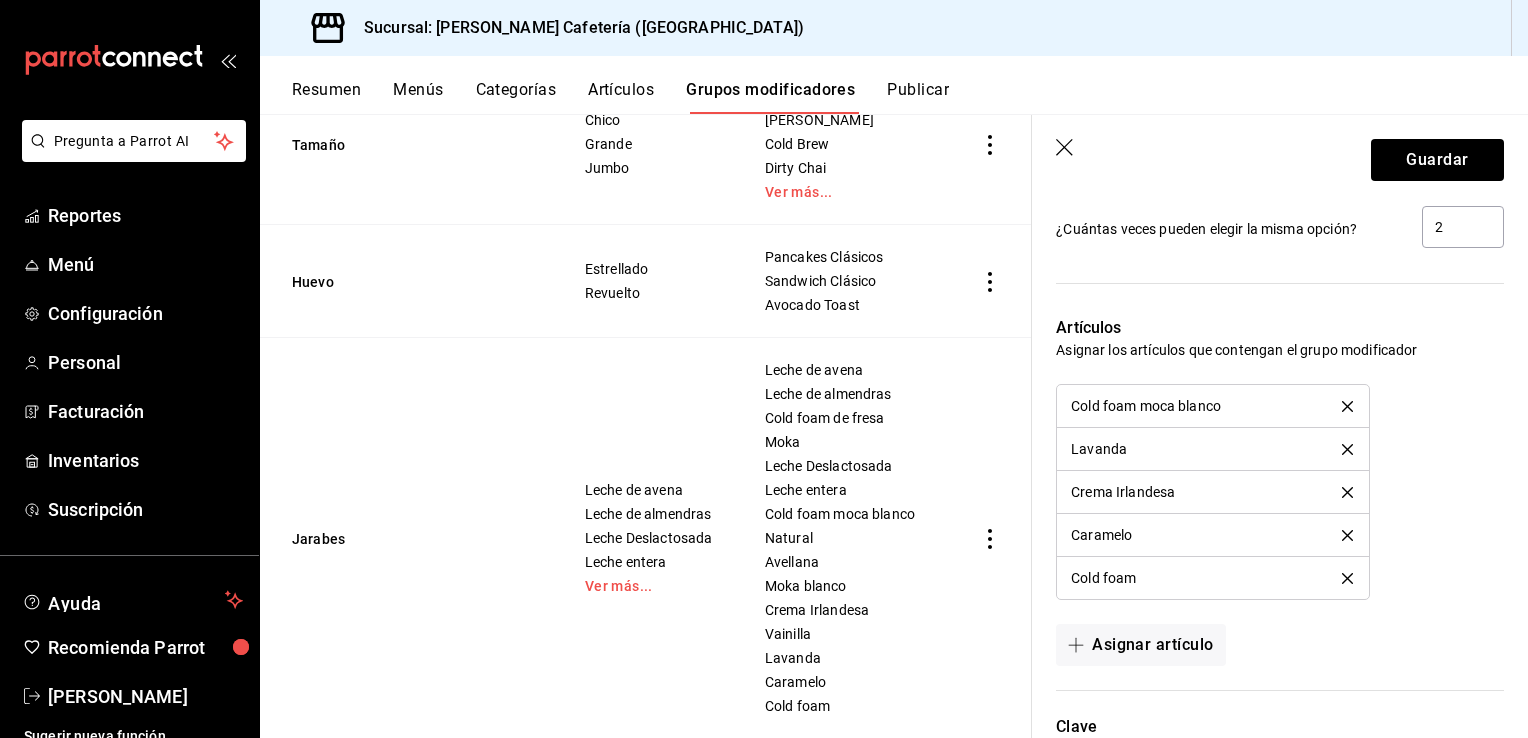 click 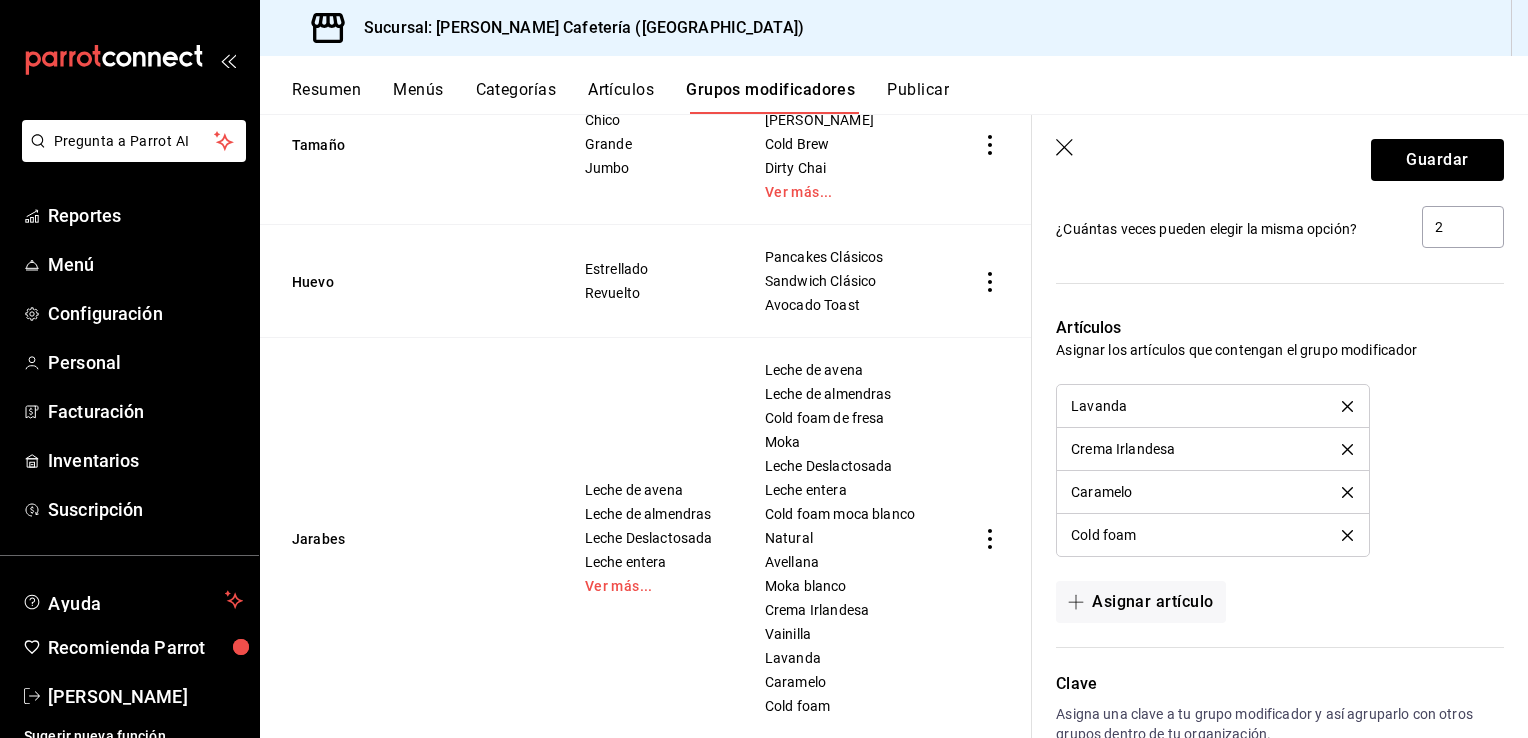click 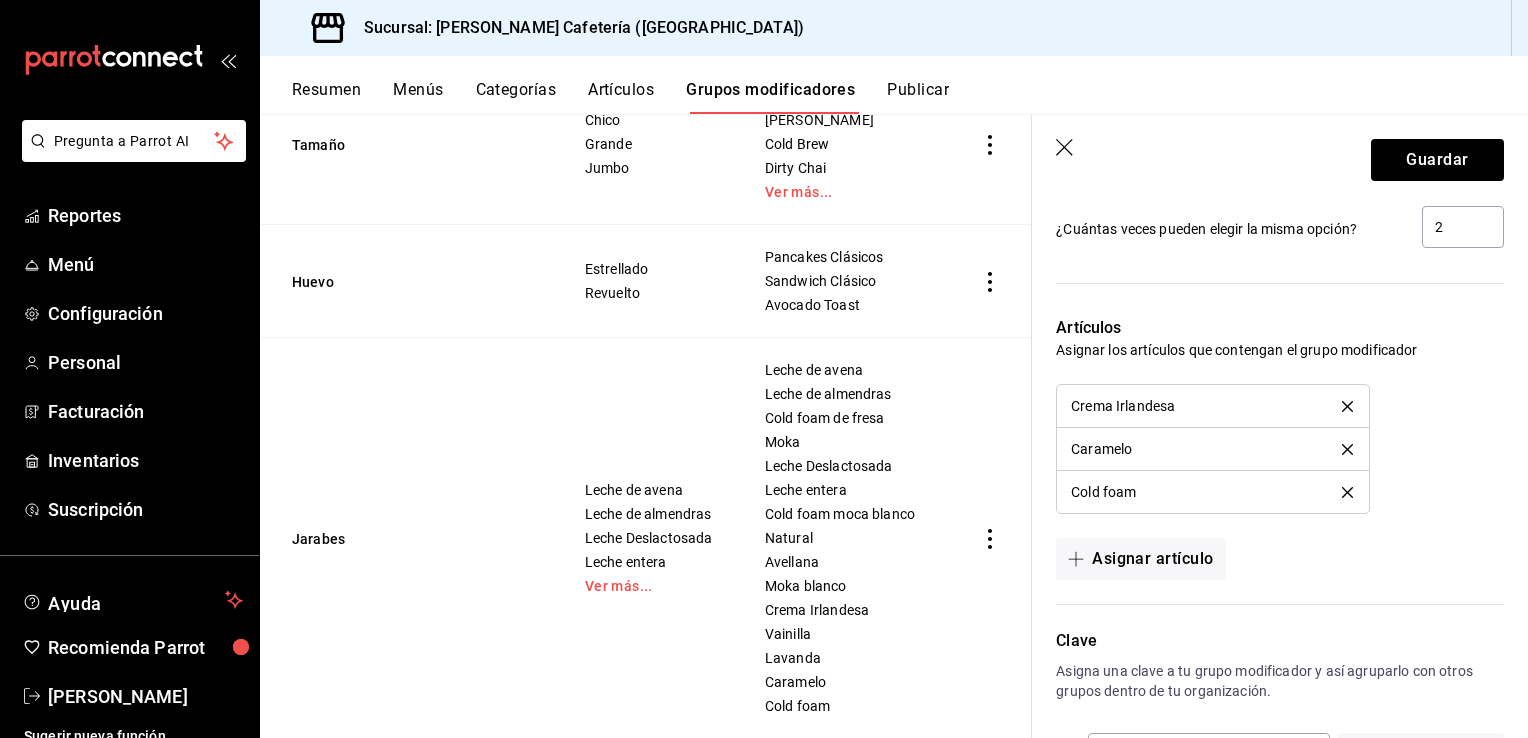 click 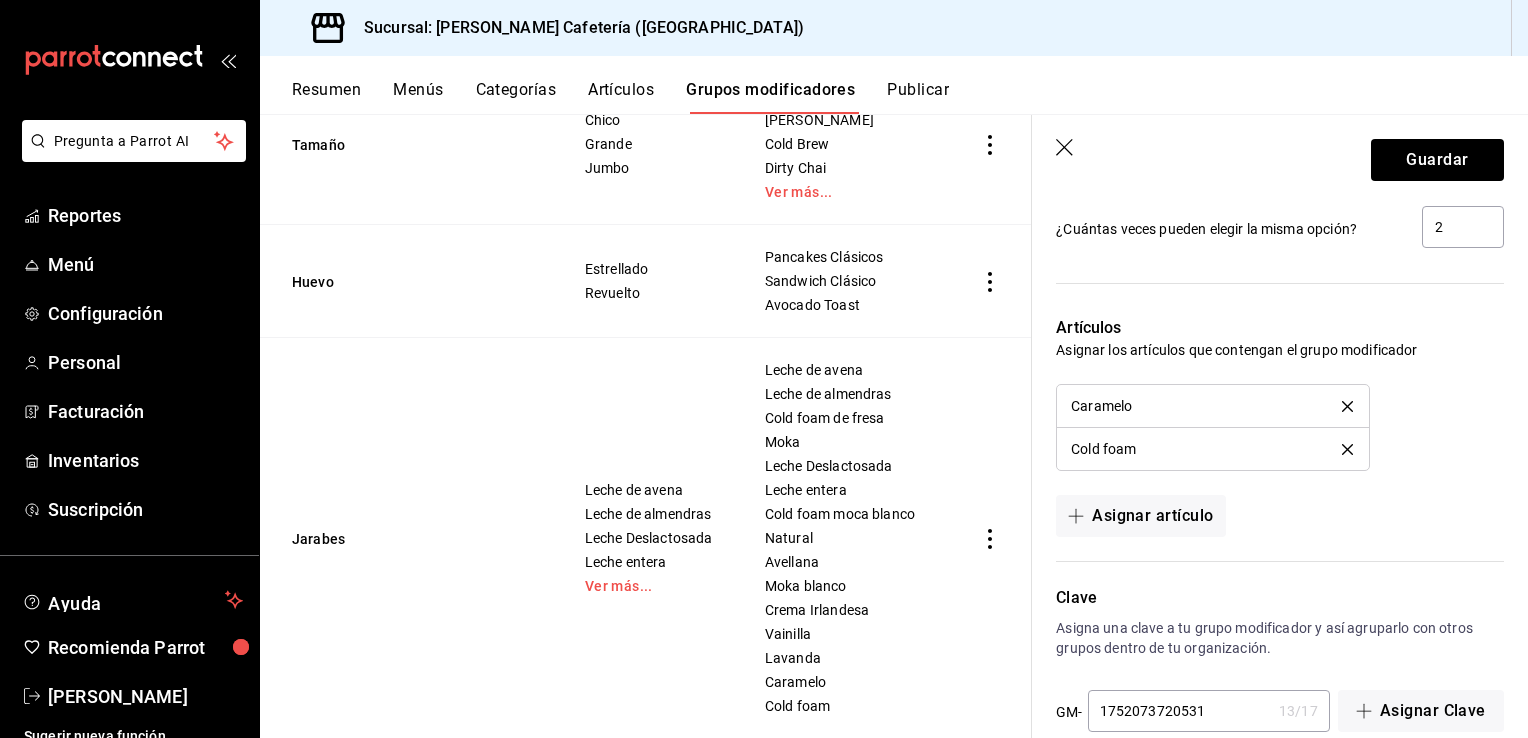 click 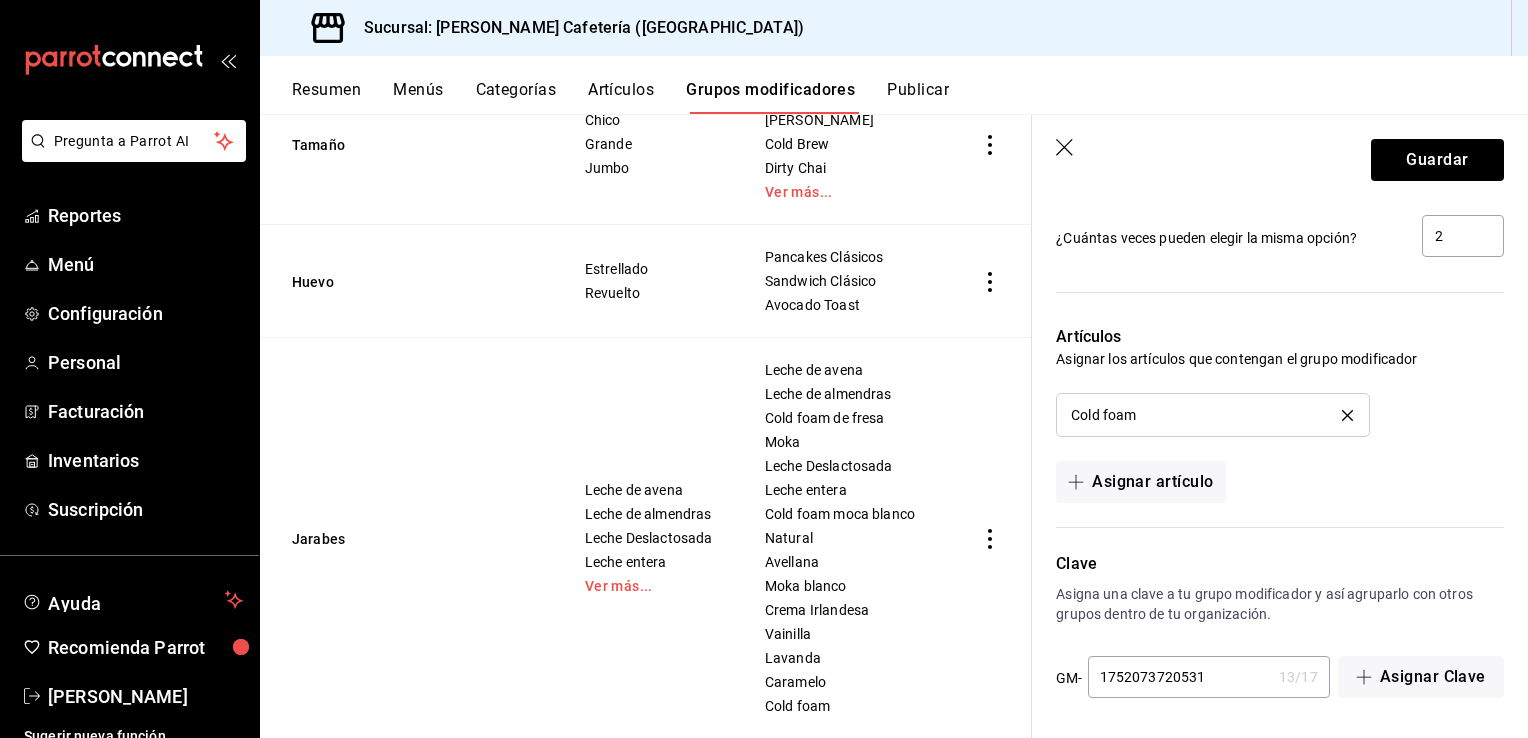 click at bounding box center (1347, 415) 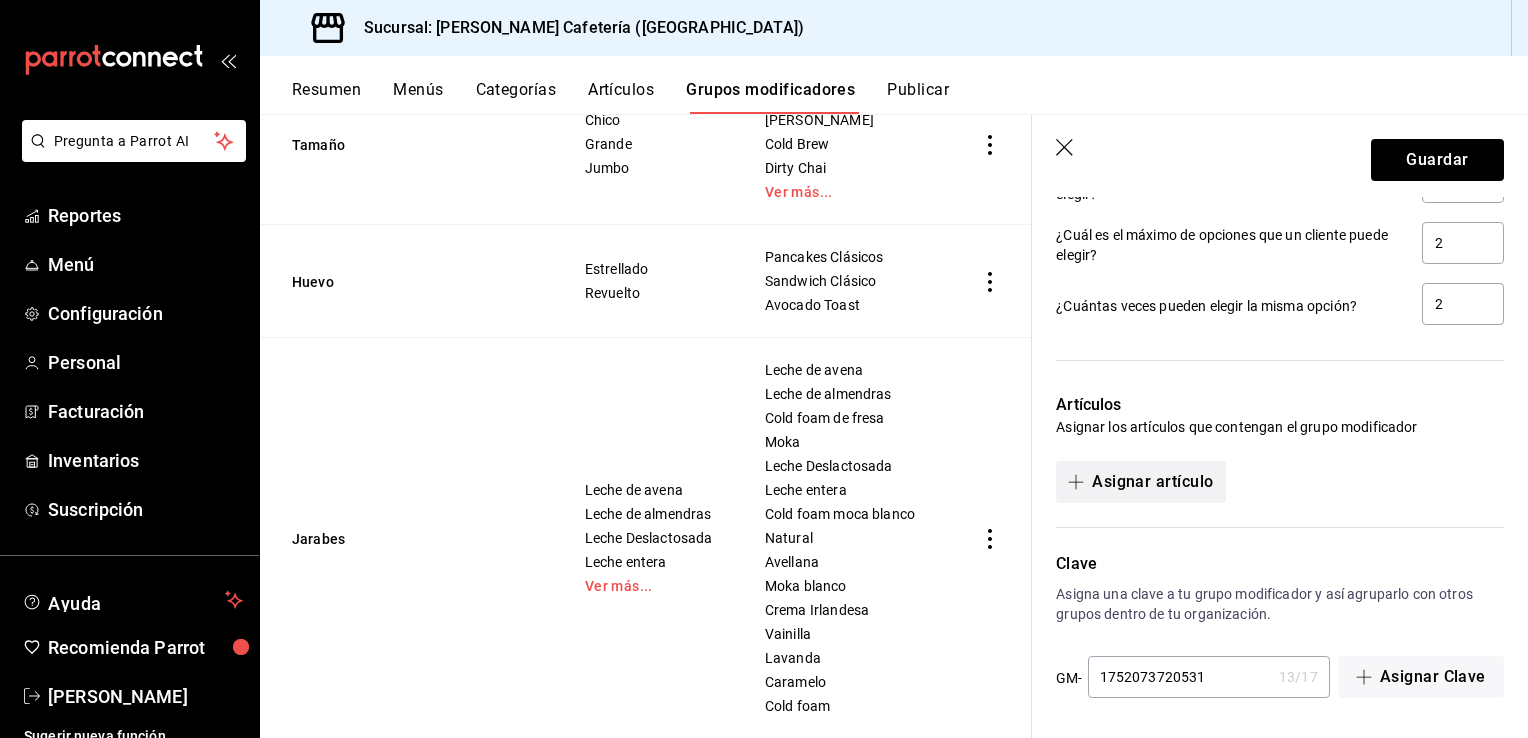 click on "Asignar artículo" at bounding box center (1140, 482) 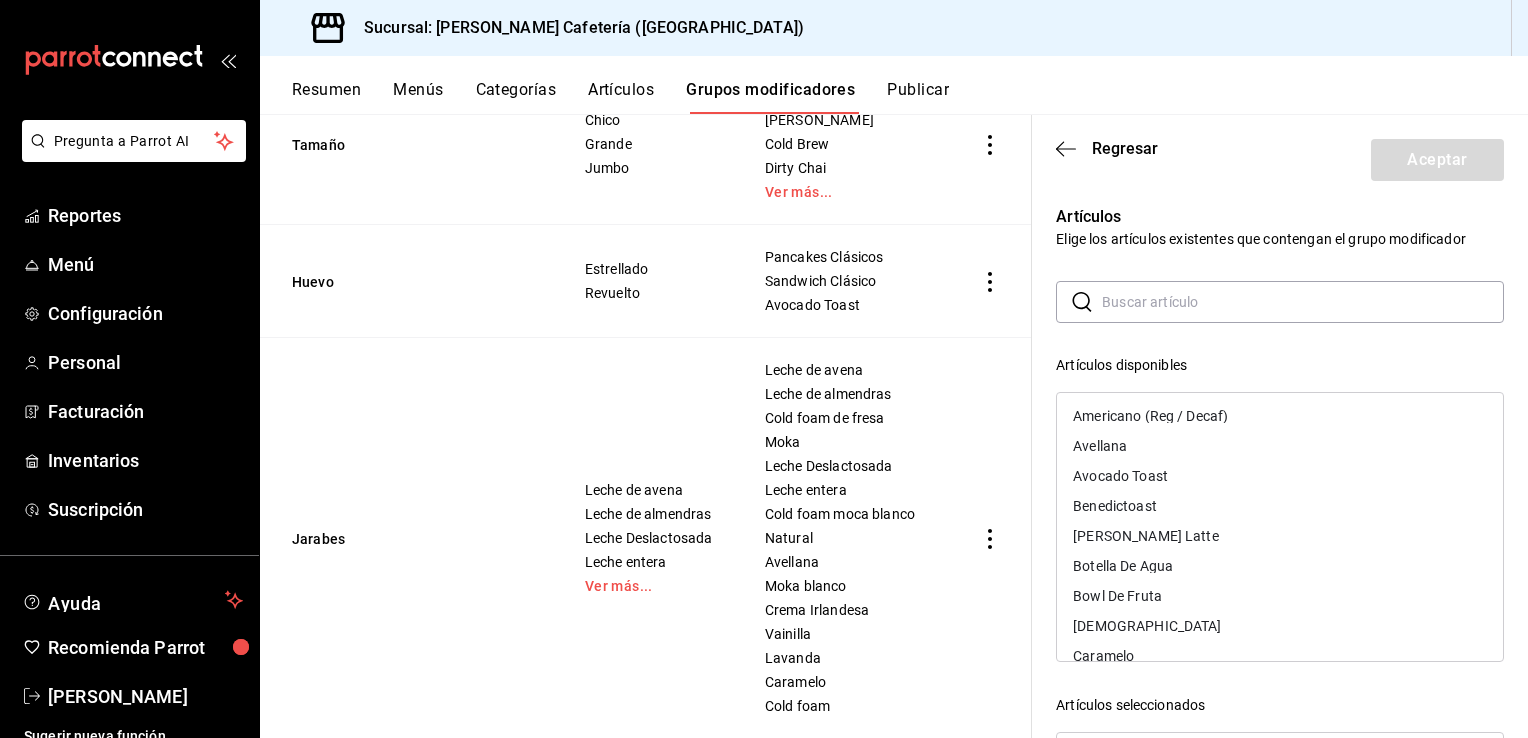 click at bounding box center [1303, 302] 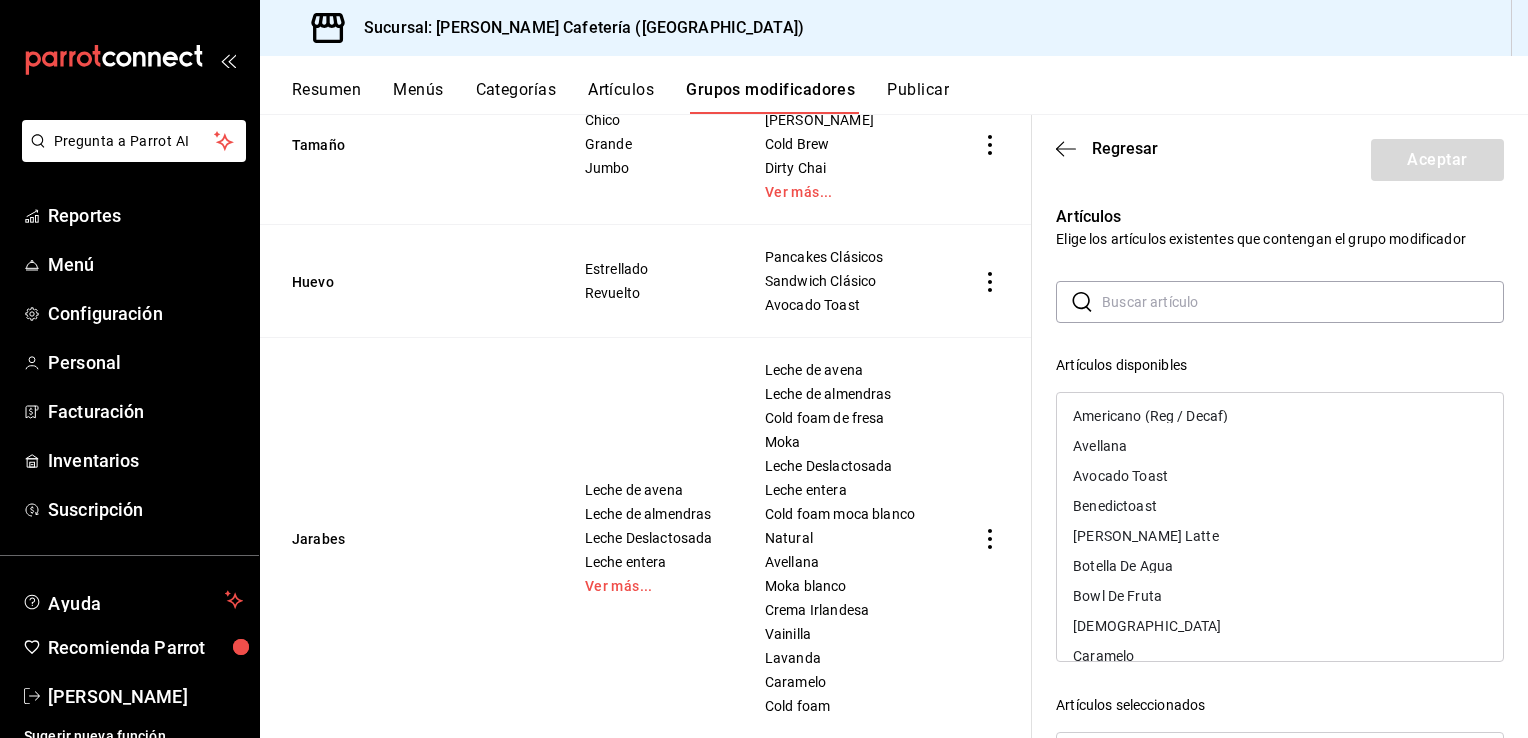 click on "Artículos Elige los artículos existentes que contengan el grupo modificador ​ ​ Artículos disponibles Americano (Reg / Decaf) Avellana Avocado Toast Benedictoast [PERSON_NAME] Latte Botella De Agua Bowl De Fruta Capuchino Caramelo Chai Latte Chicken Supreme Chilaquiles Rojos Chilaquiles Verdes Citrus Raspberry Cold Brew Cold foam Cold foam de fresa Cold foam moca blanco Crema Irlandesa Dirty Chai Dirty Shake Espresso Espresso Americano Espresso Tonic Frappe Galleta Galleta Golden Milk Latte Latte En Las Rocas Lavanda Leche de almendras Leche [PERSON_NAME] Leche Deslactosada Leche entera Licuado Fresa / Plátano Licuado Plátano Y Chocolate Malteada Fresa Malteada Oreo Malteada Vainilla Matcha Latte Matcha Tonic Moka Moka blanco Naranja Natural Omelette De Rajas Overnight cacao Overnight Peanut Butter Y Jelly Pancakes Cinnamon Roll Pancakes Clásicos Pancakes Sencillos Papas de la casa Sandwich Clásico Shot extra Sodas Spicy Chicken Summer Love The Red One Tisanas / Infusiones Tropical Vainilla Veggie Verde" at bounding box center [1268, 588] 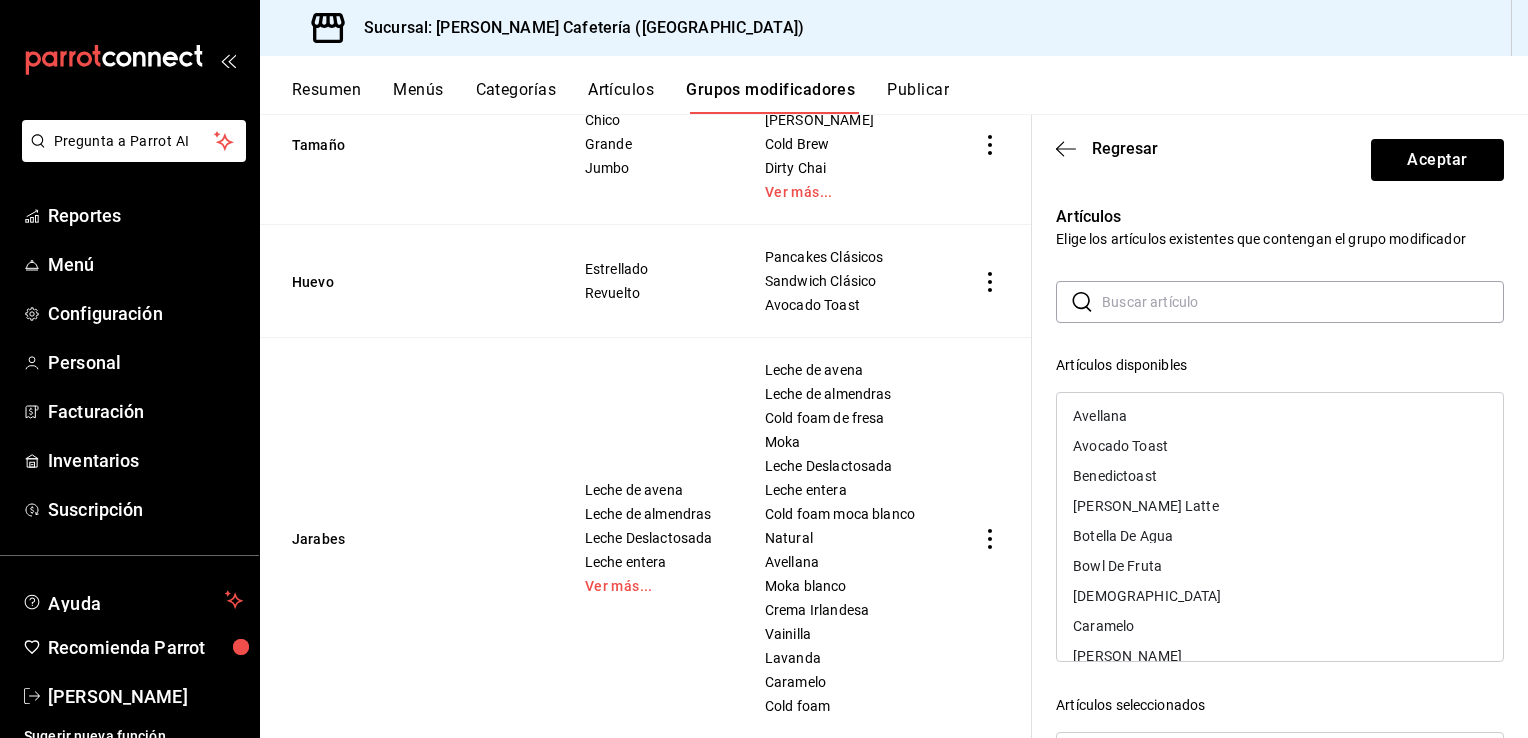 drag, startPoint x: 1261, startPoint y: 495, endPoint x: 1294, endPoint y: 650, distance: 158.47397 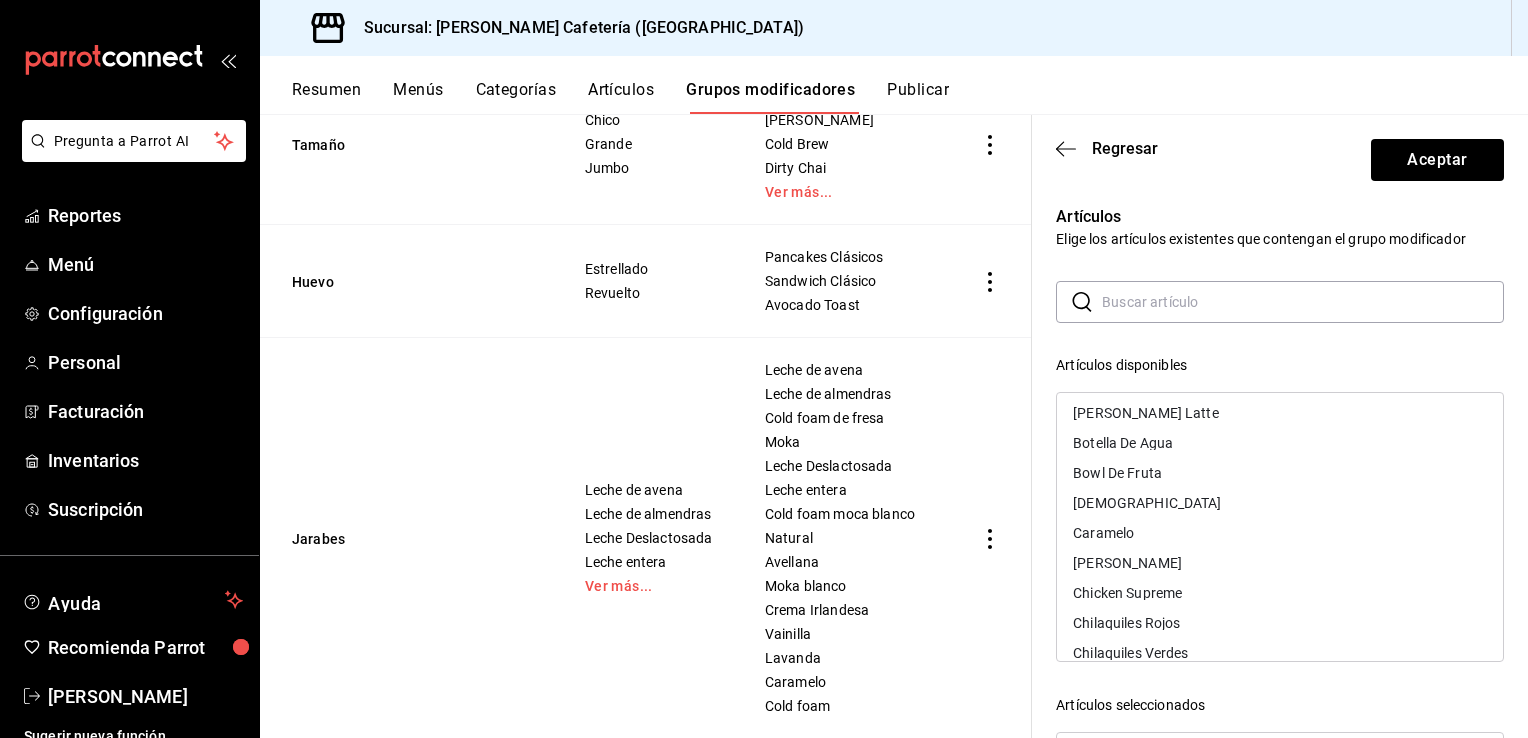 scroll, scrollTop: 100, scrollLeft: 0, axis: vertical 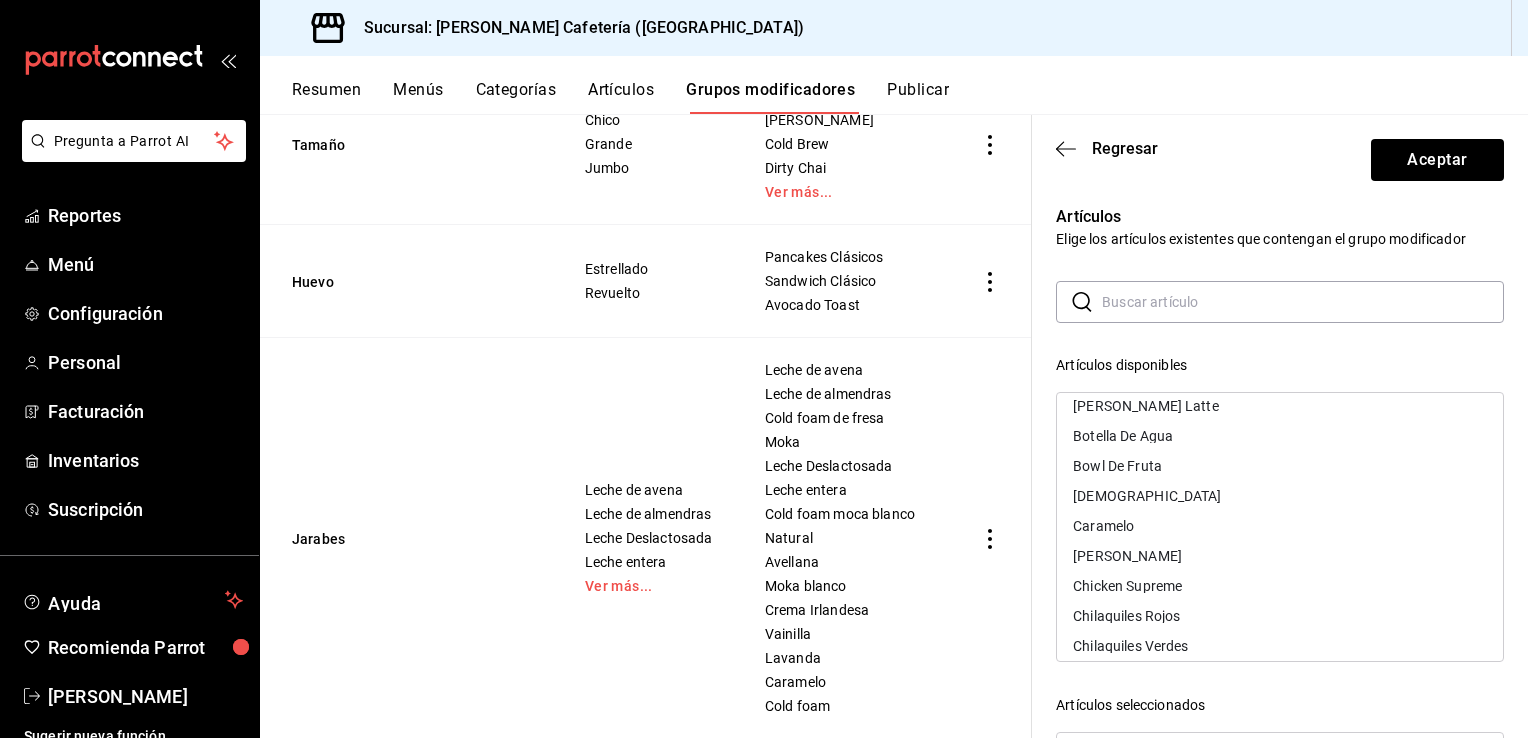 click on "[DEMOGRAPHIC_DATA]" at bounding box center [1280, 496] 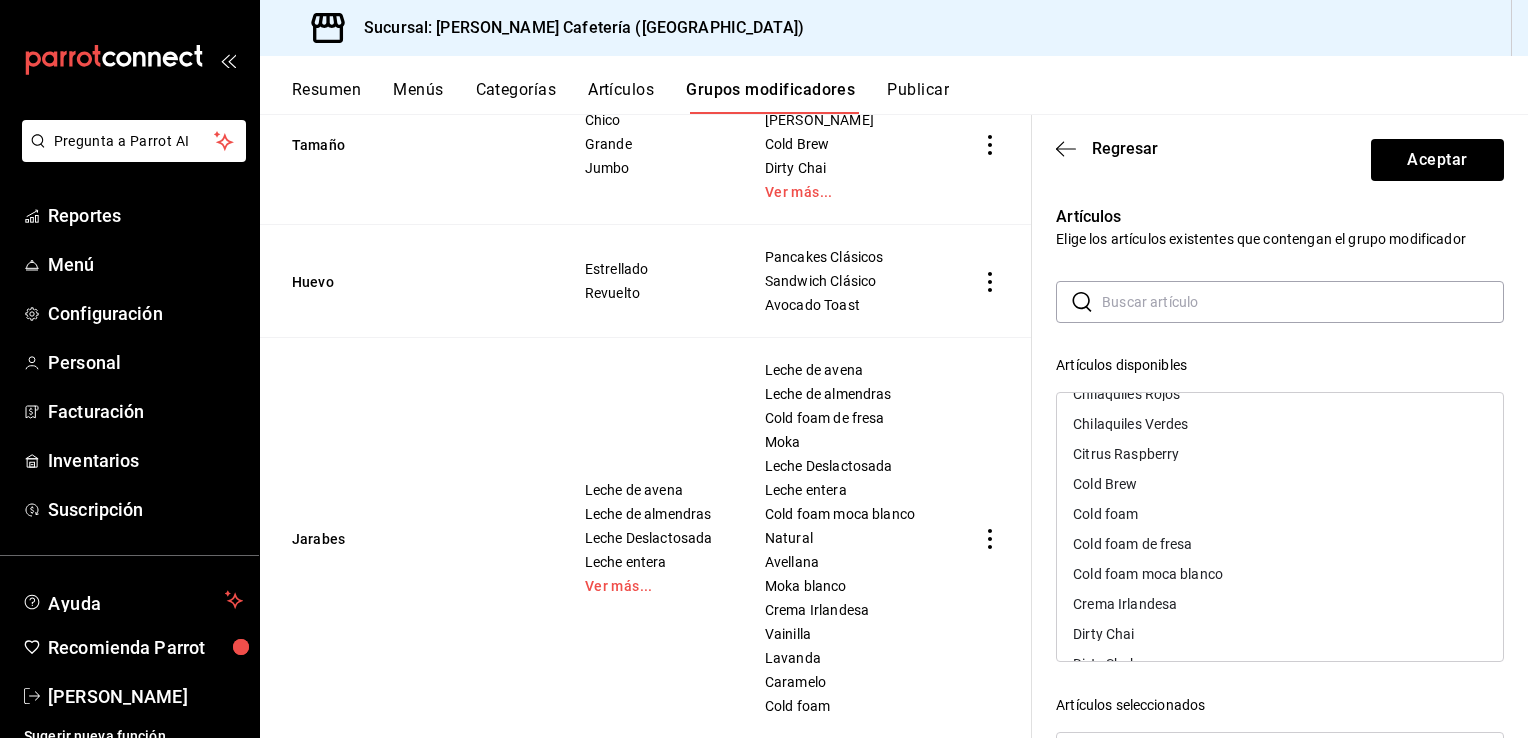 scroll, scrollTop: 300, scrollLeft: 0, axis: vertical 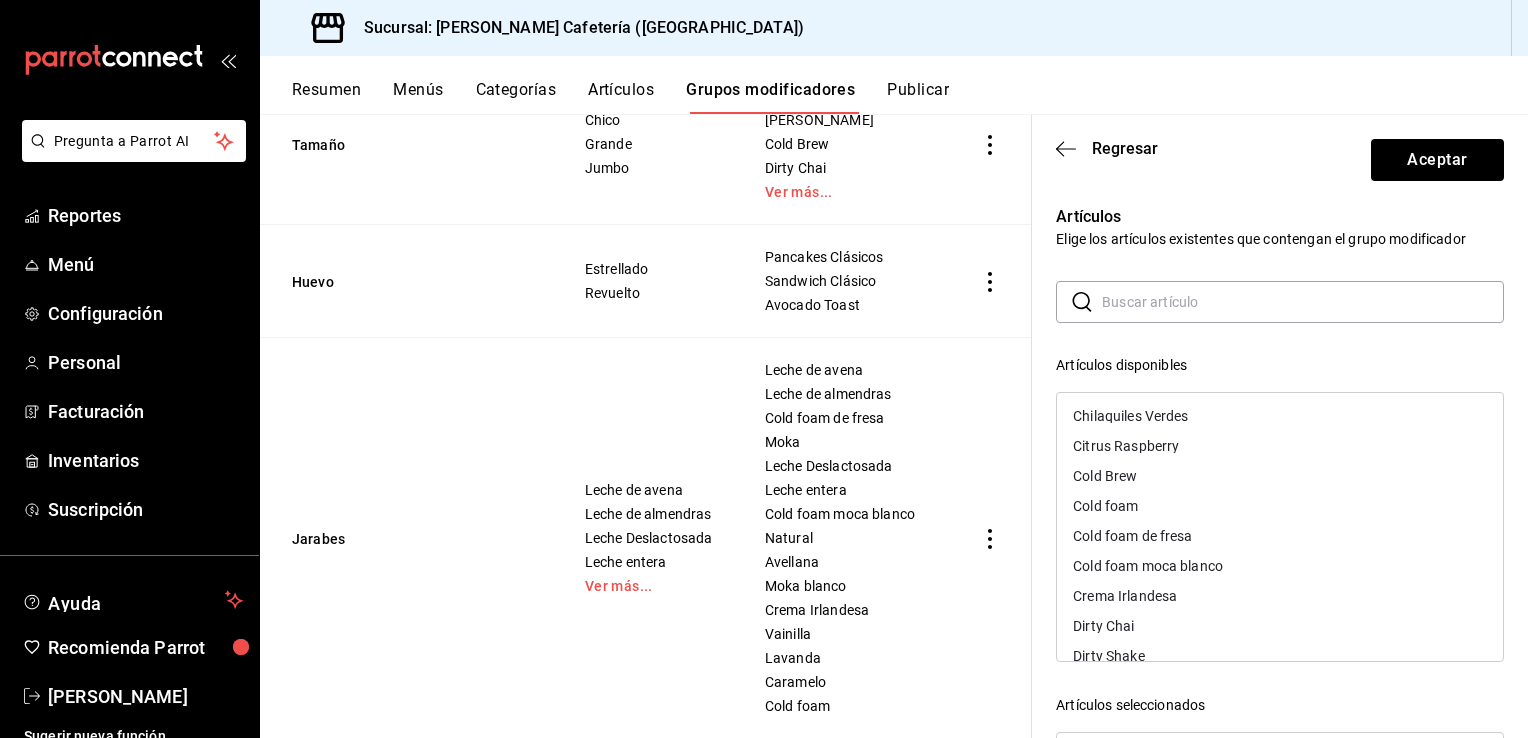 click on "Cold Brew" at bounding box center (1280, 476) 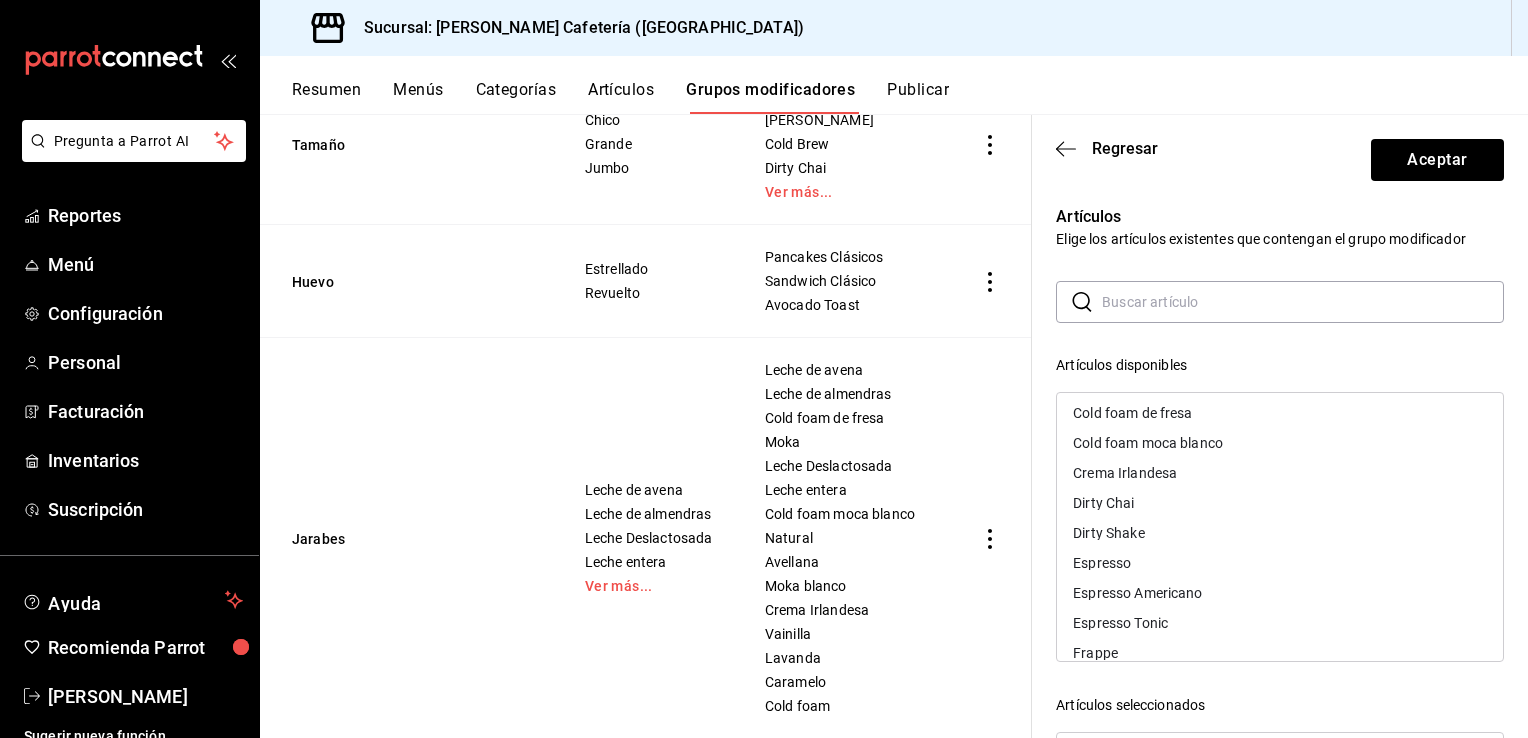 scroll, scrollTop: 400, scrollLeft: 0, axis: vertical 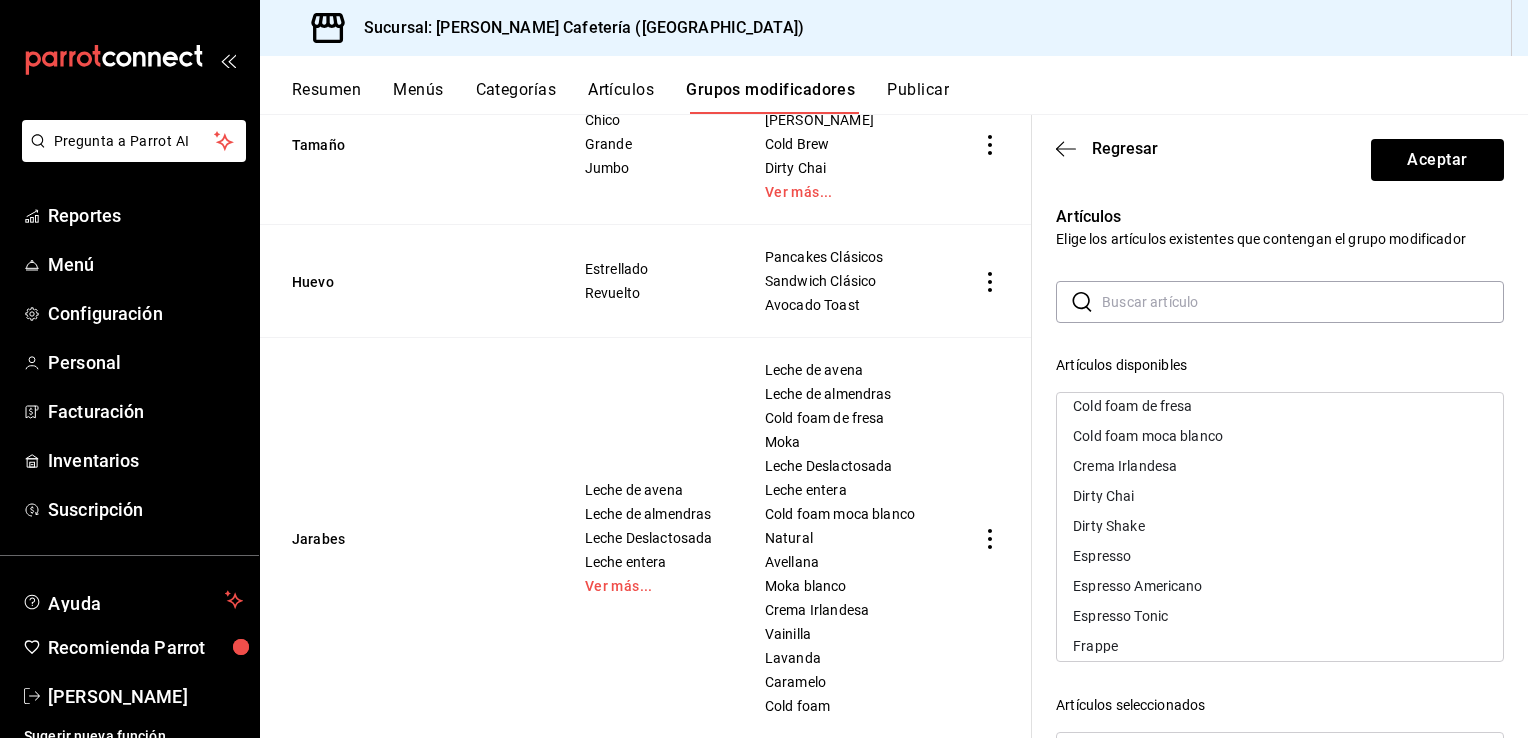 click on "Dirty Chai" at bounding box center [1280, 496] 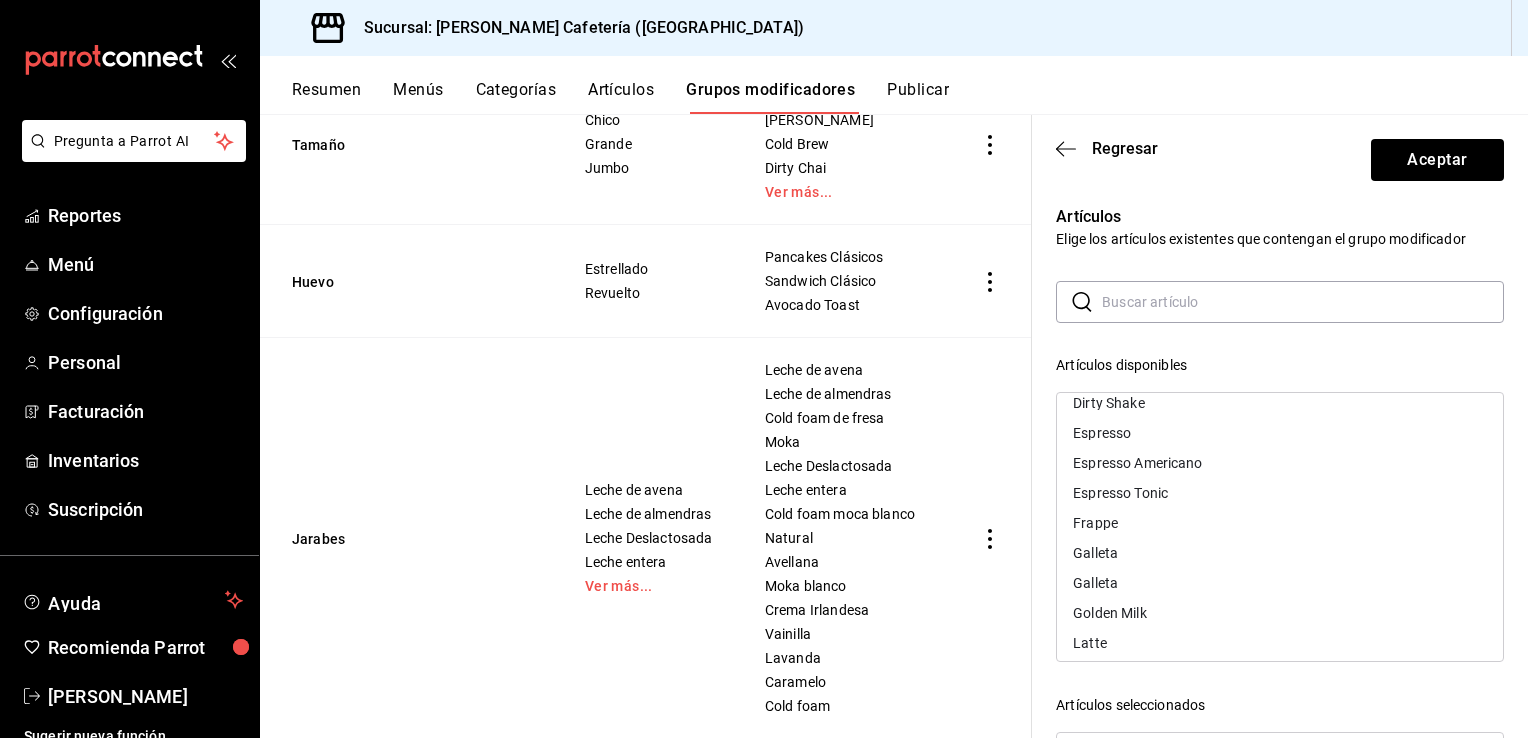scroll, scrollTop: 500, scrollLeft: 0, axis: vertical 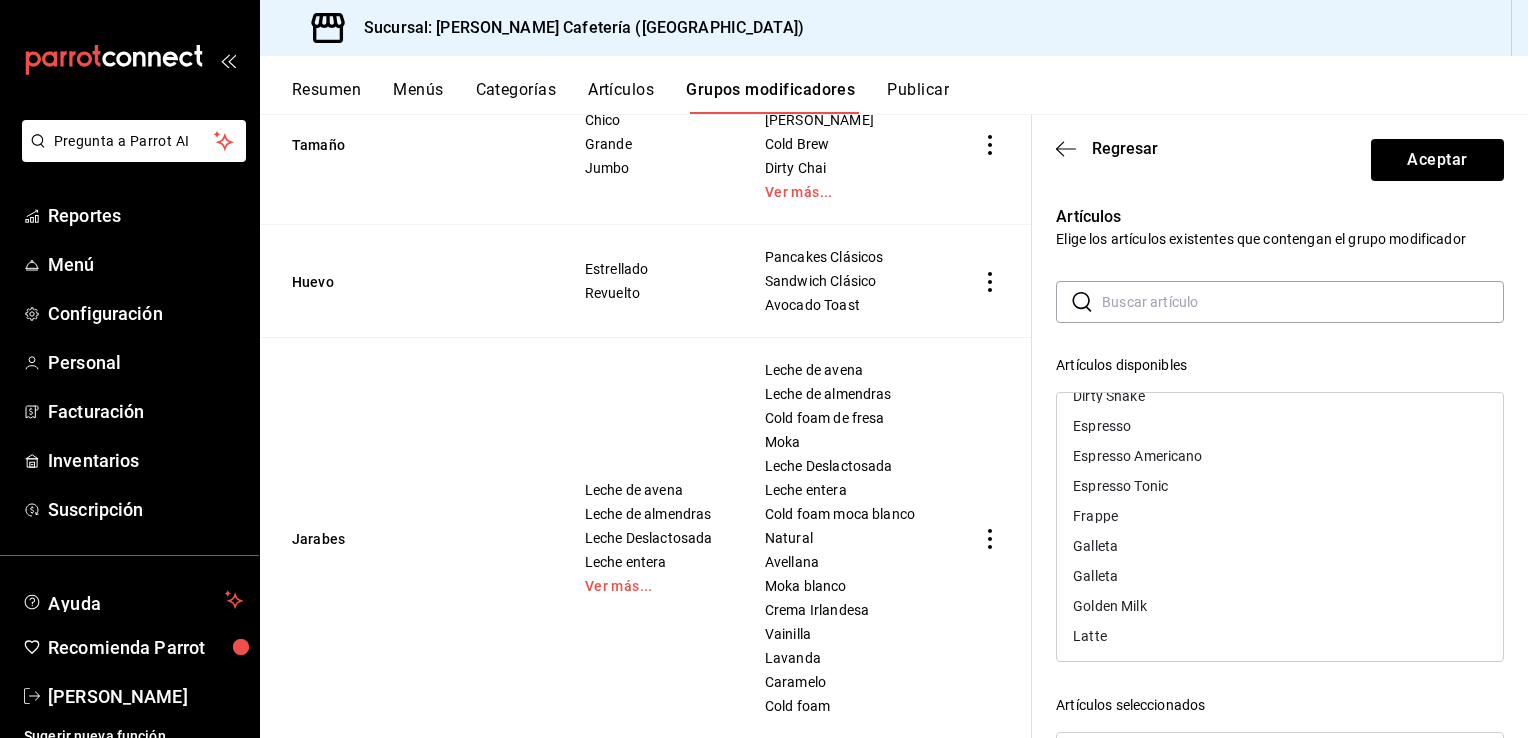 click on "Espresso Americano" at bounding box center [1280, 456] 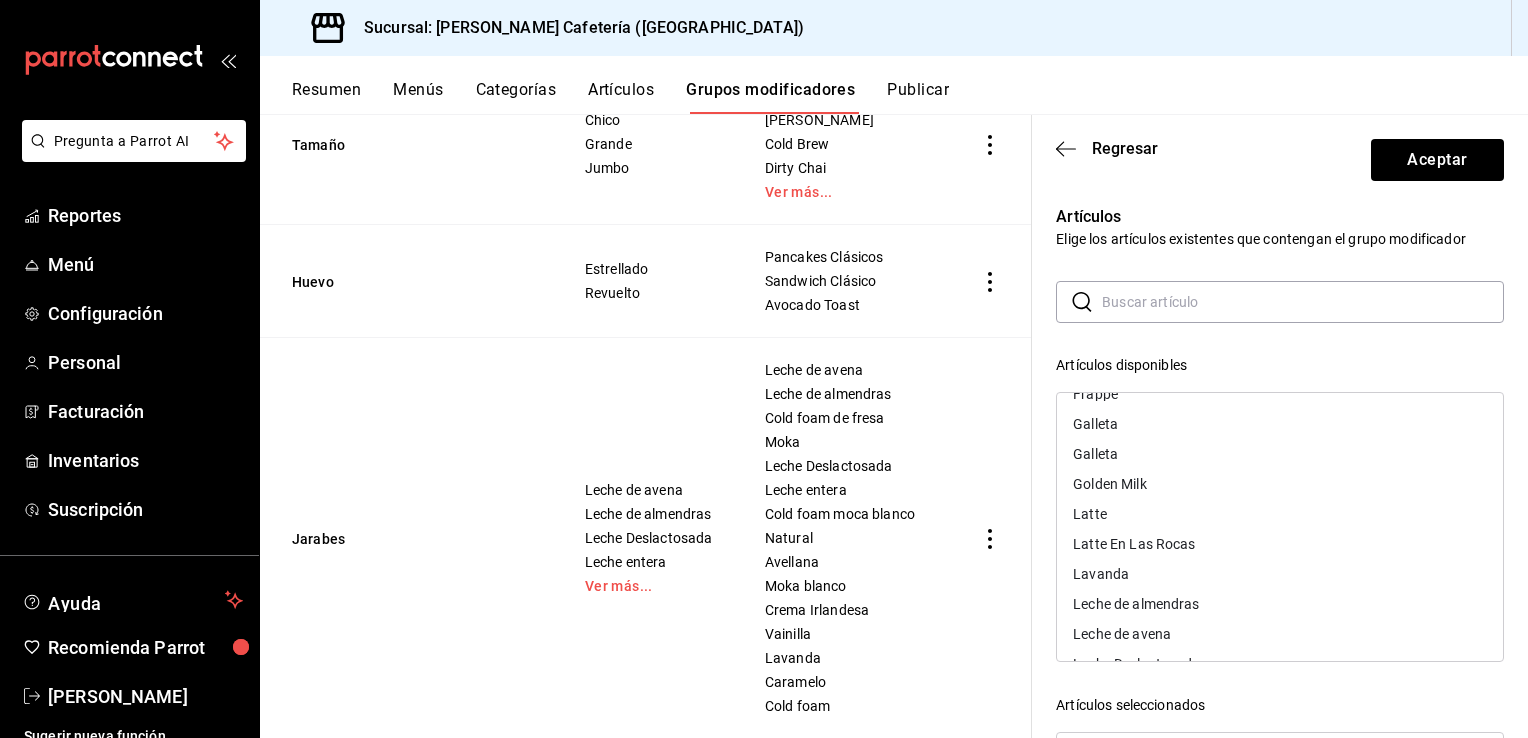 scroll, scrollTop: 600, scrollLeft: 0, axis: vertical 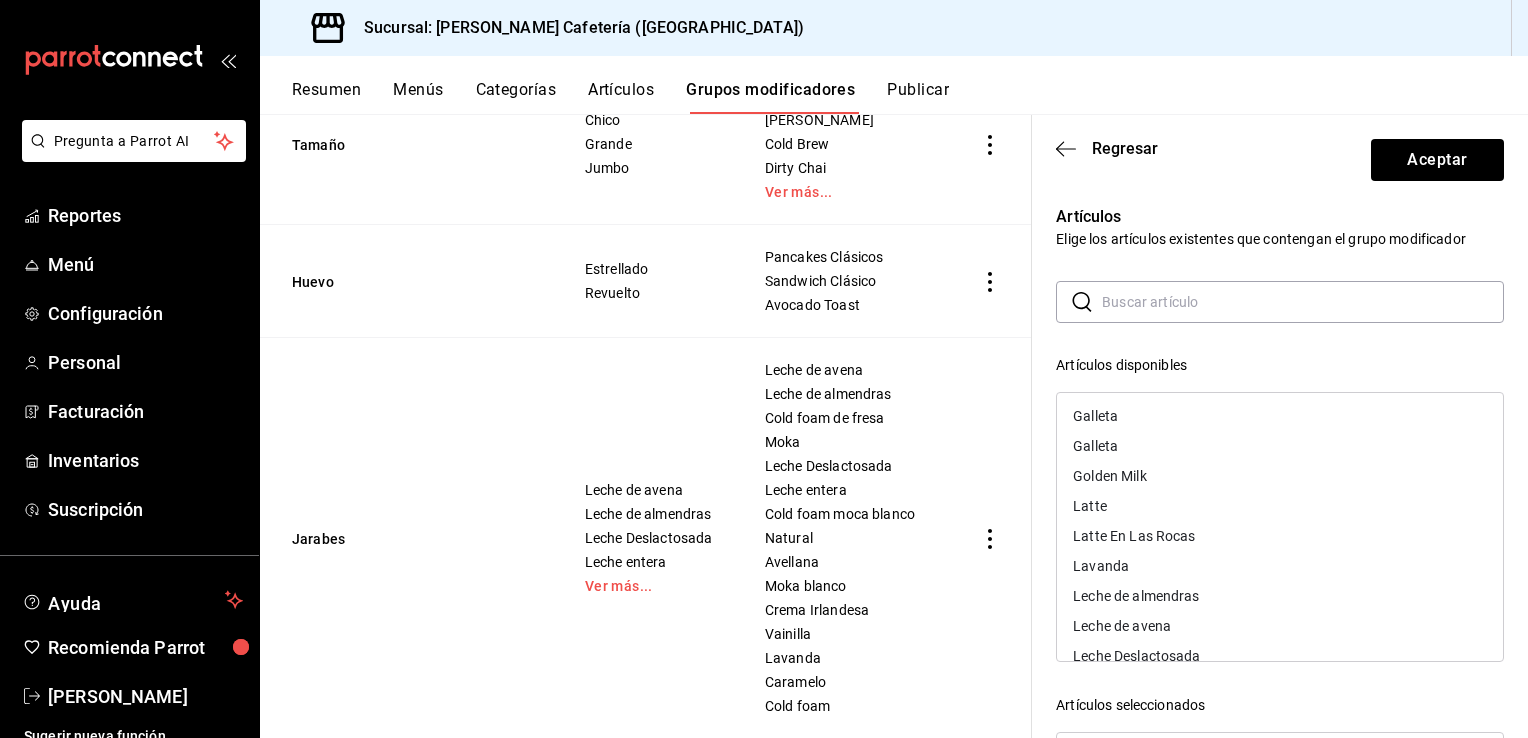 click on "Latte" at bounding box center (1280, 506) 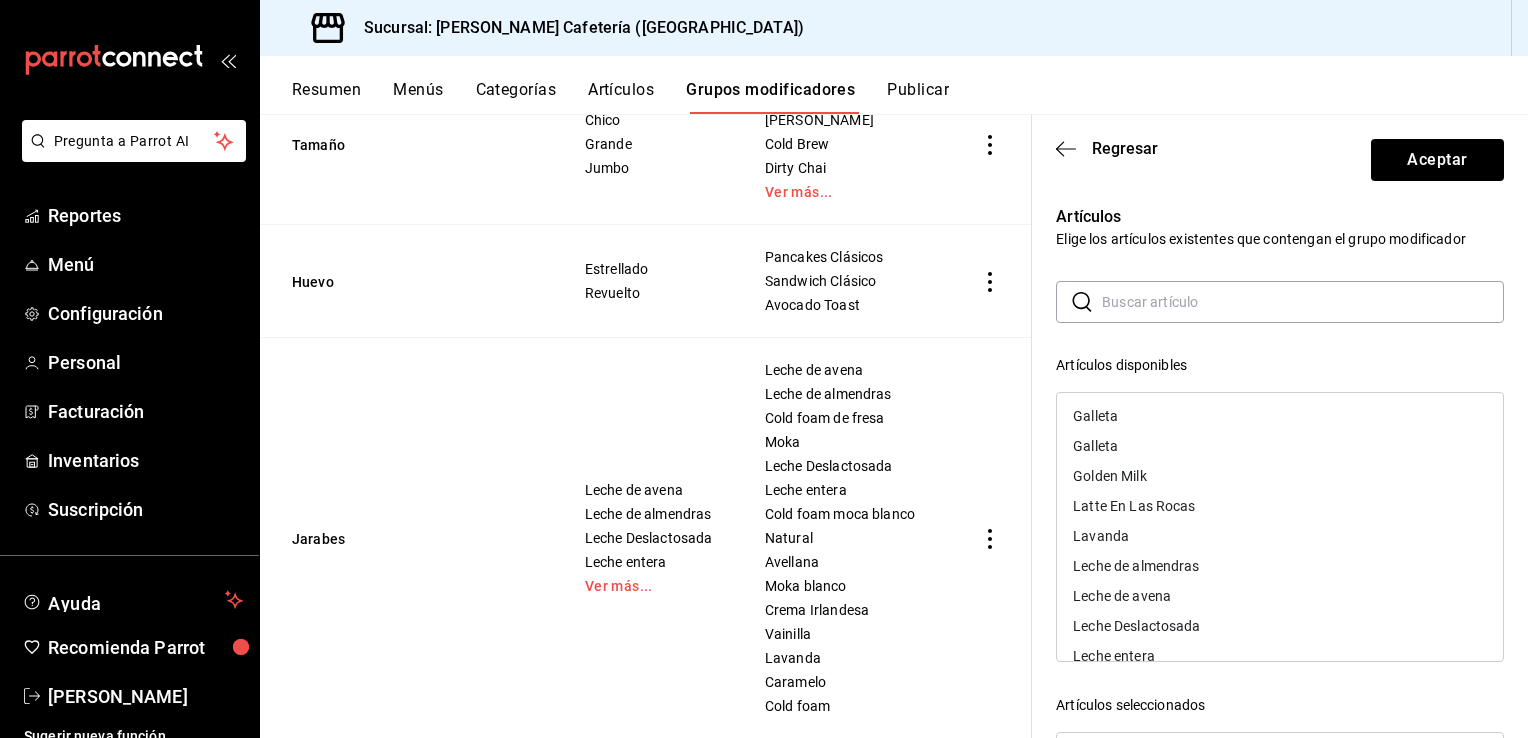 click on "Latte En Las Rocas" at bounding box center (1280, 506) 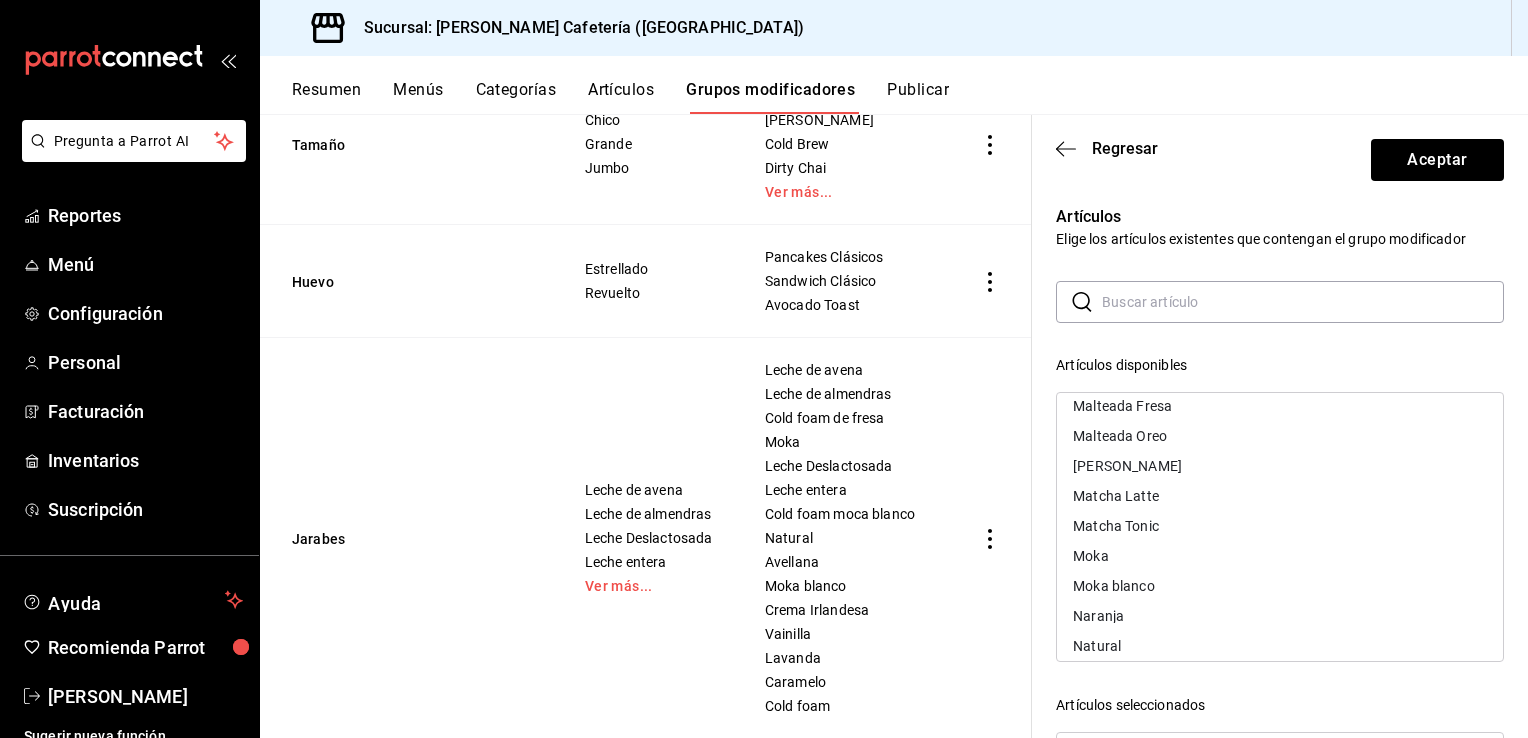 scroll, scrollTop: 900, scrollLeft: 0, axis: vertical 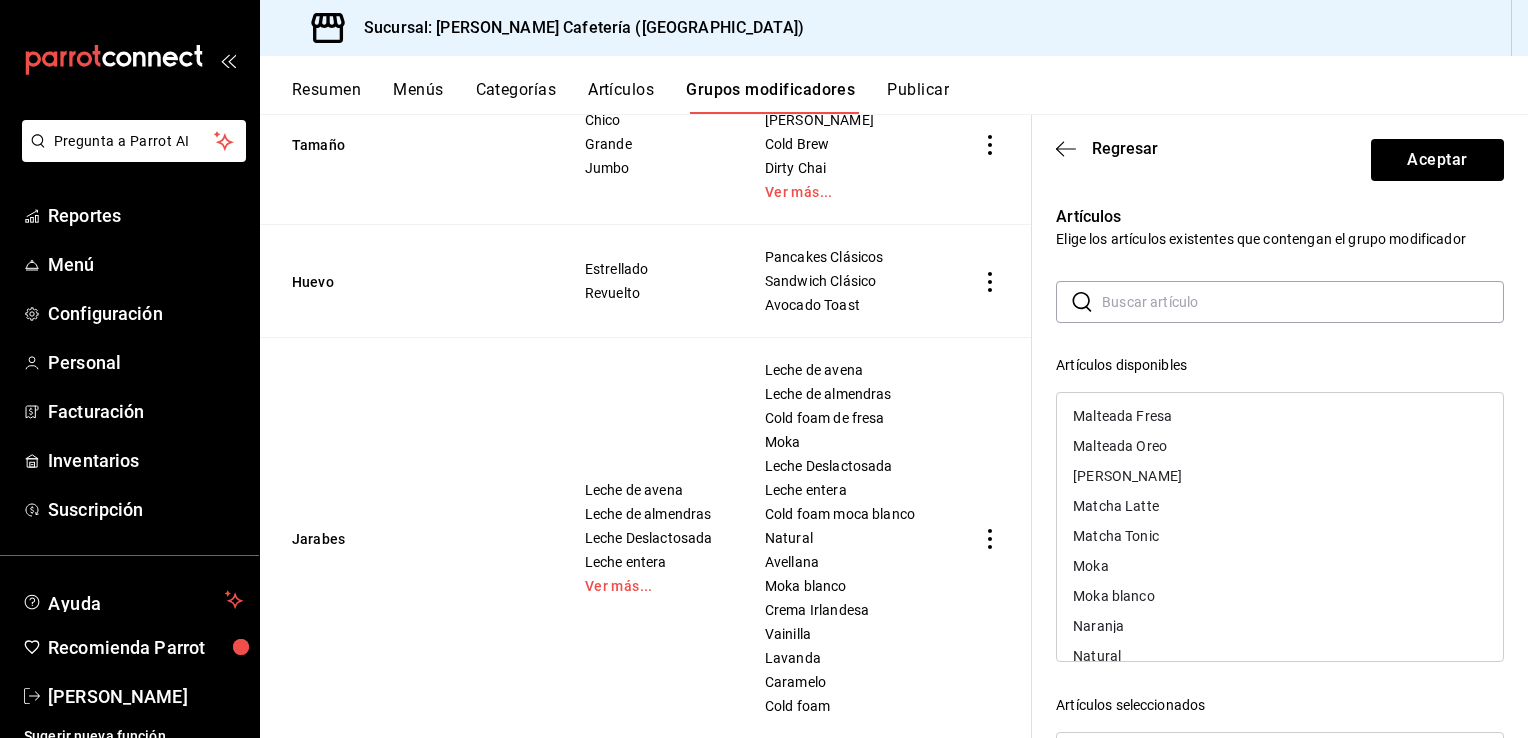 click on "Matcha Latte" at bounding box center [1280, 506] 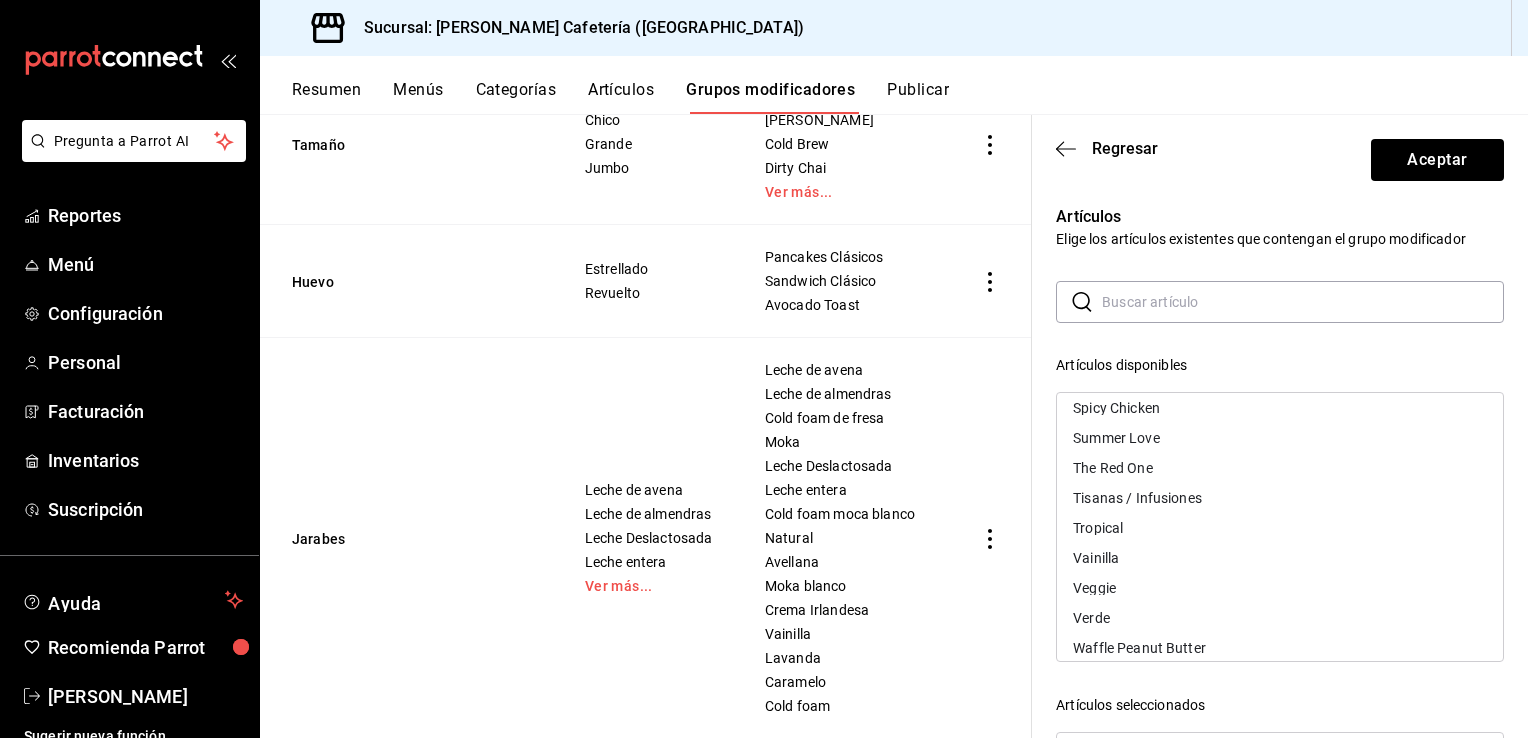 scroll, scrollTop: 1525, scrollLeft: 0, axis: vertical 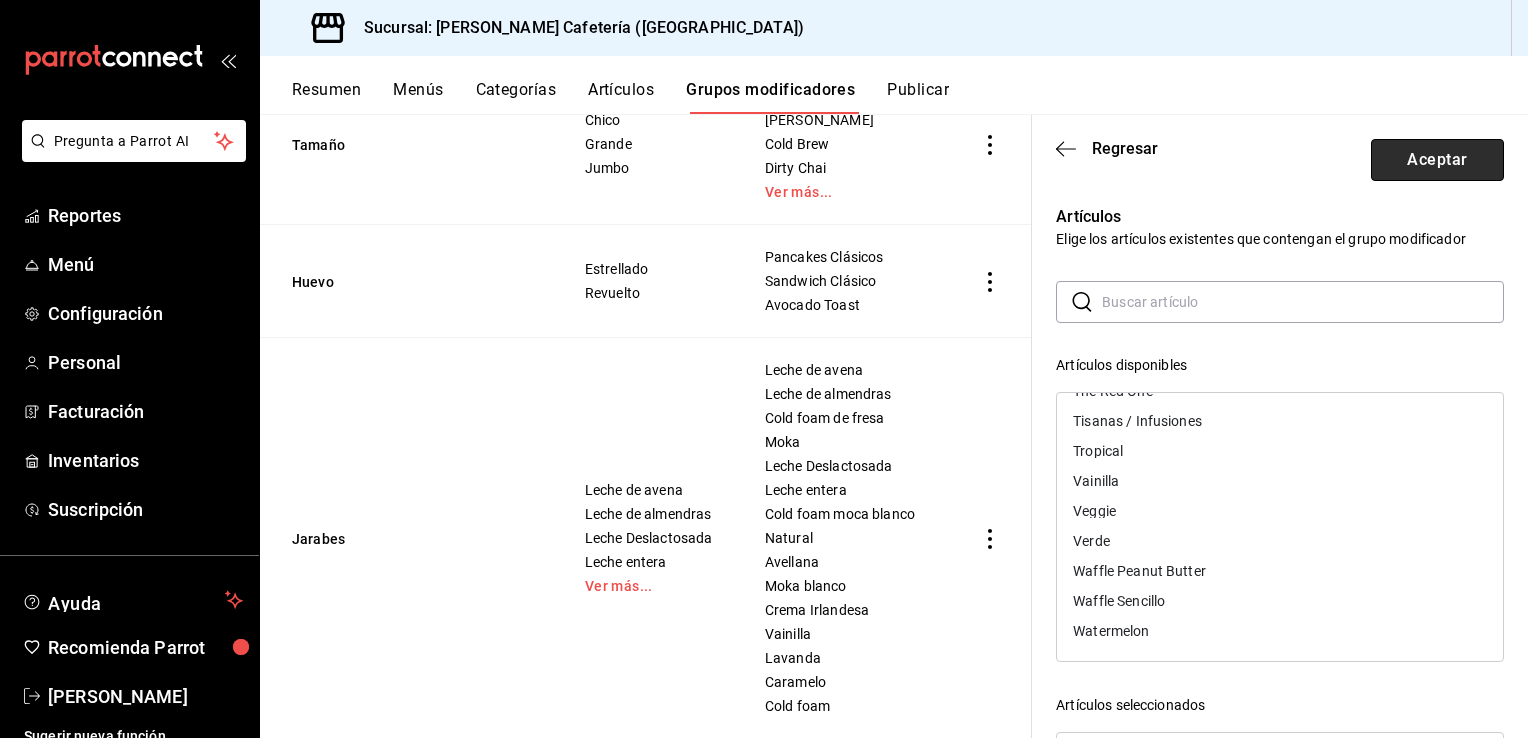 click on "Aceptar" at bounding box center [1437, 160] 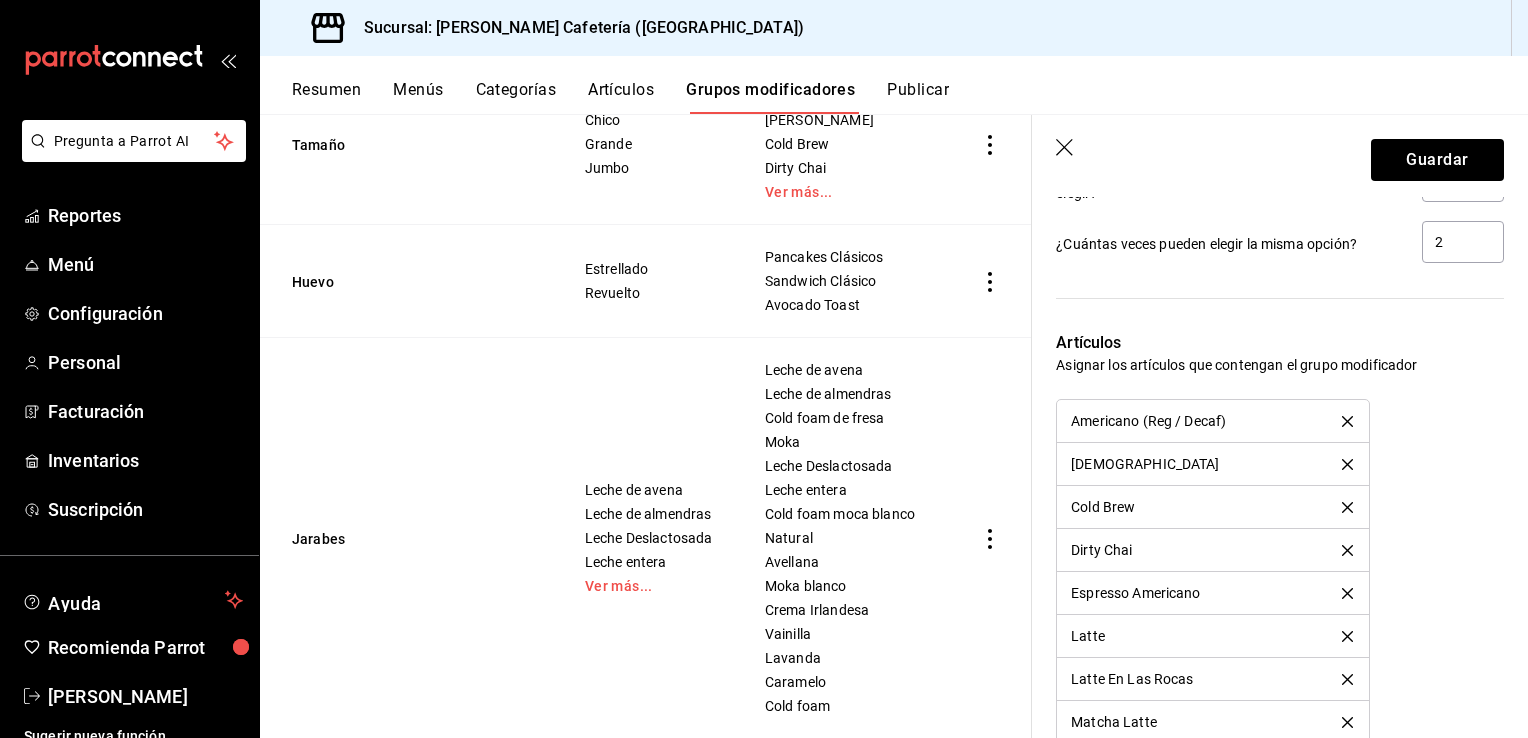 scroll, scrollTop: 1890, scrollLeft: 0, axis: vertical 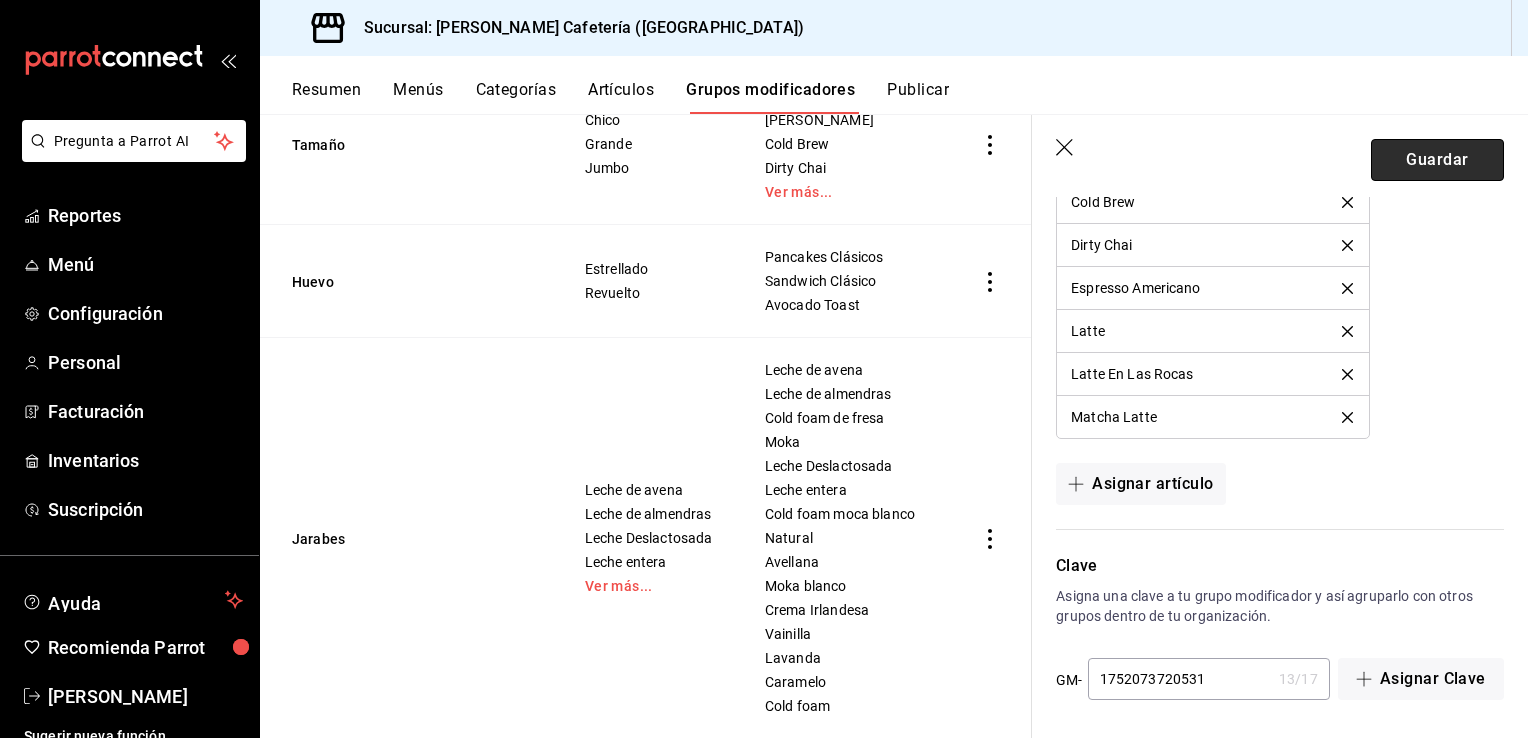 click on "Guardar" at bounding box center [1437, 160] 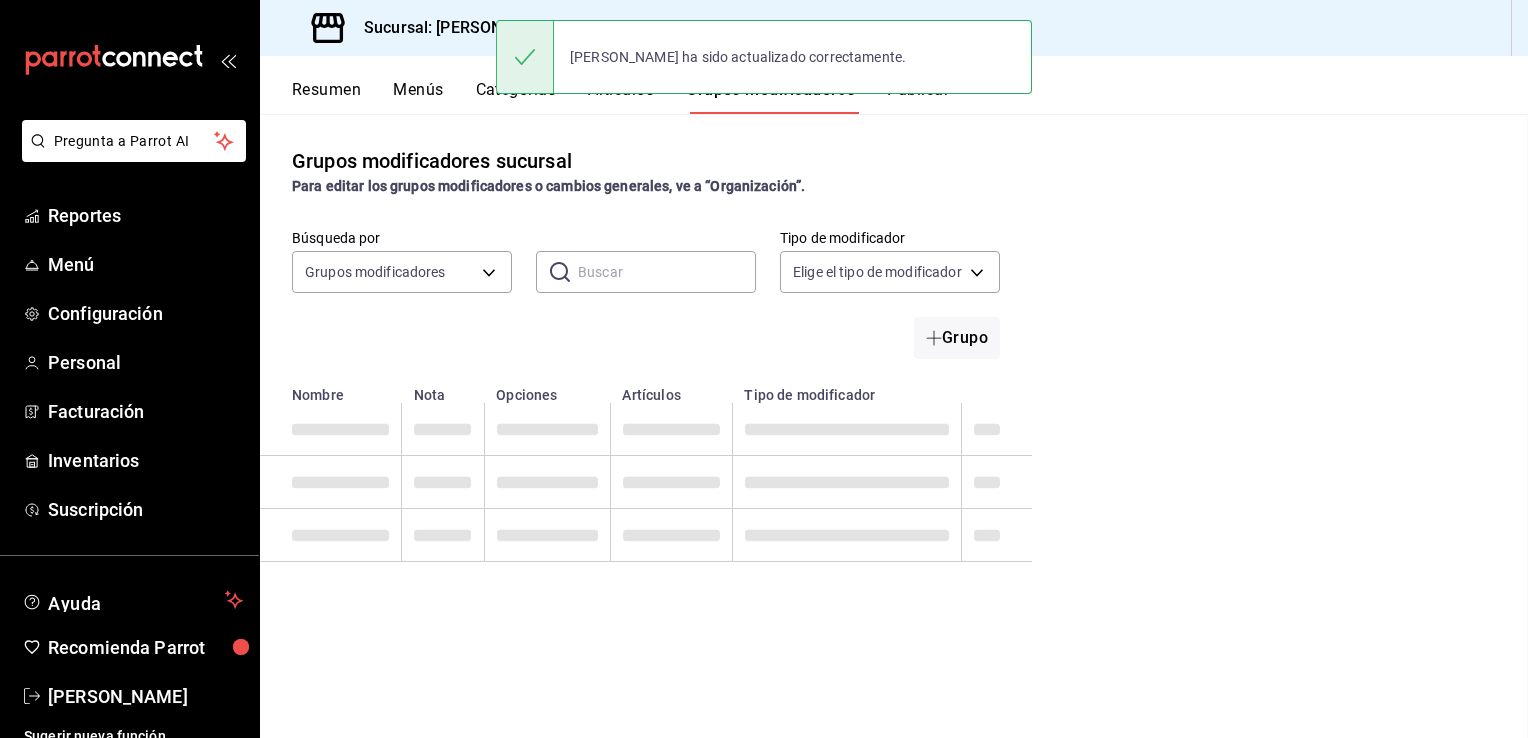 scroll, scrollTop: 0, scrollLeft: 0, axis: both 